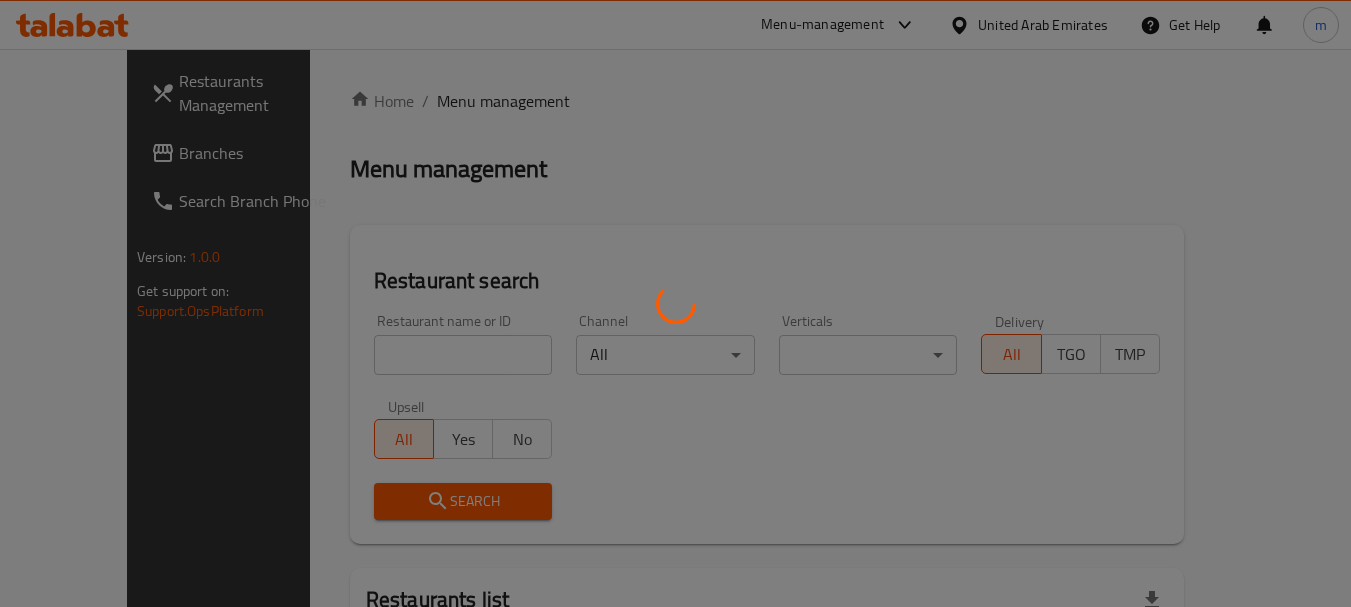 scroll, scrollTop: 0, scrollLeft: 0, axis: both 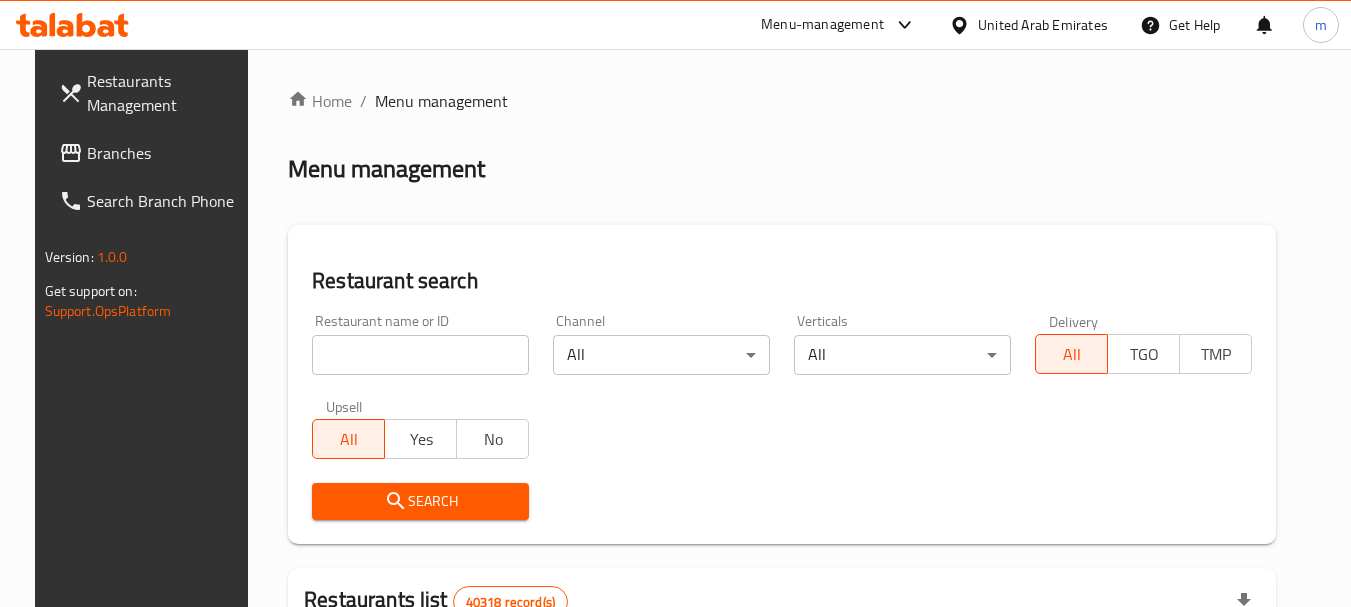 click on "Branches" at bounding box center (166, 153) 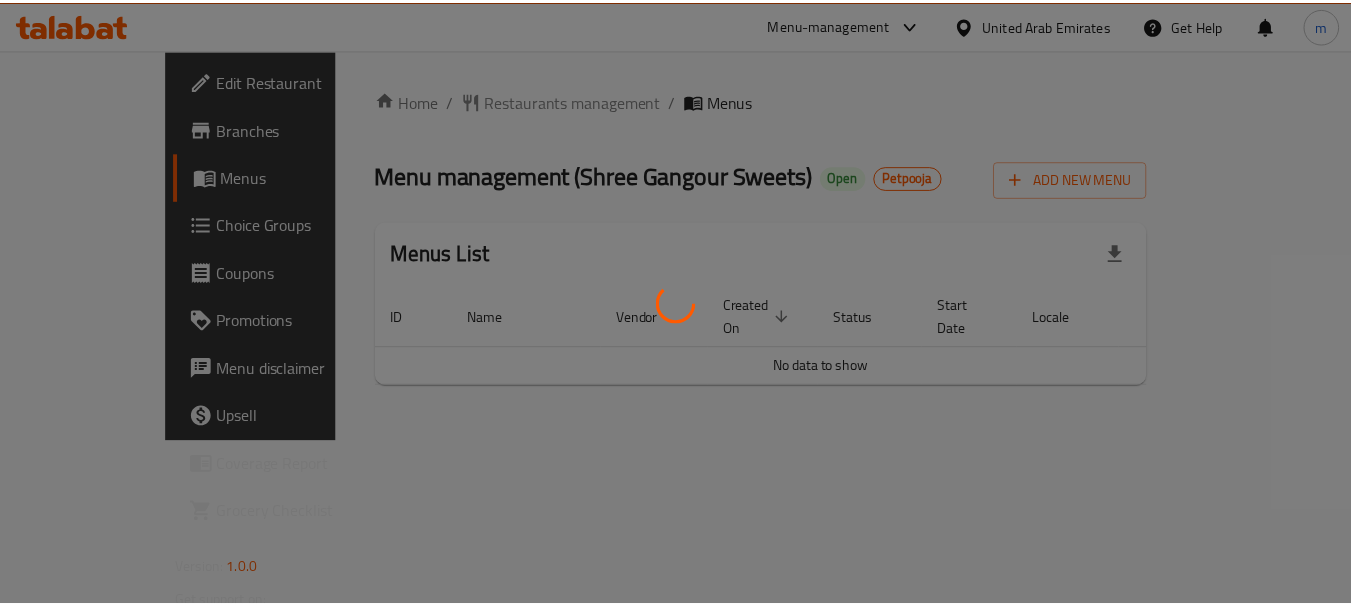 scroll, scrollTop: 0, scrollLeft: 0, axis: both 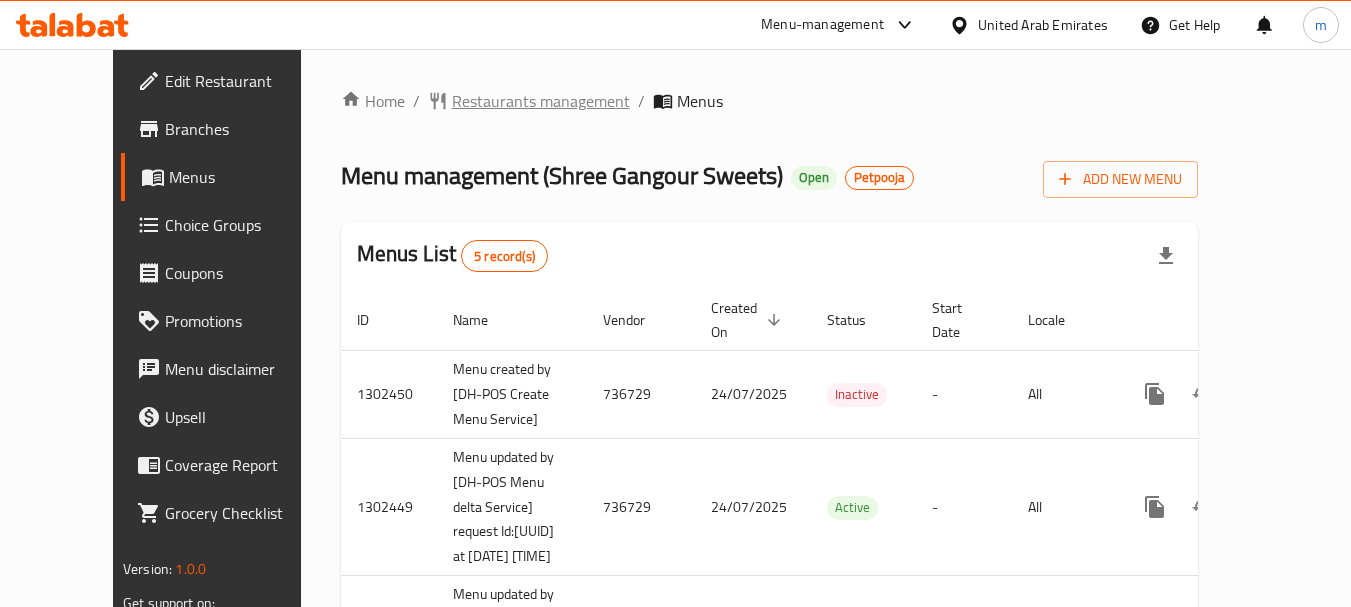 click on "Restaurants management" at bounding box center (541, 101) 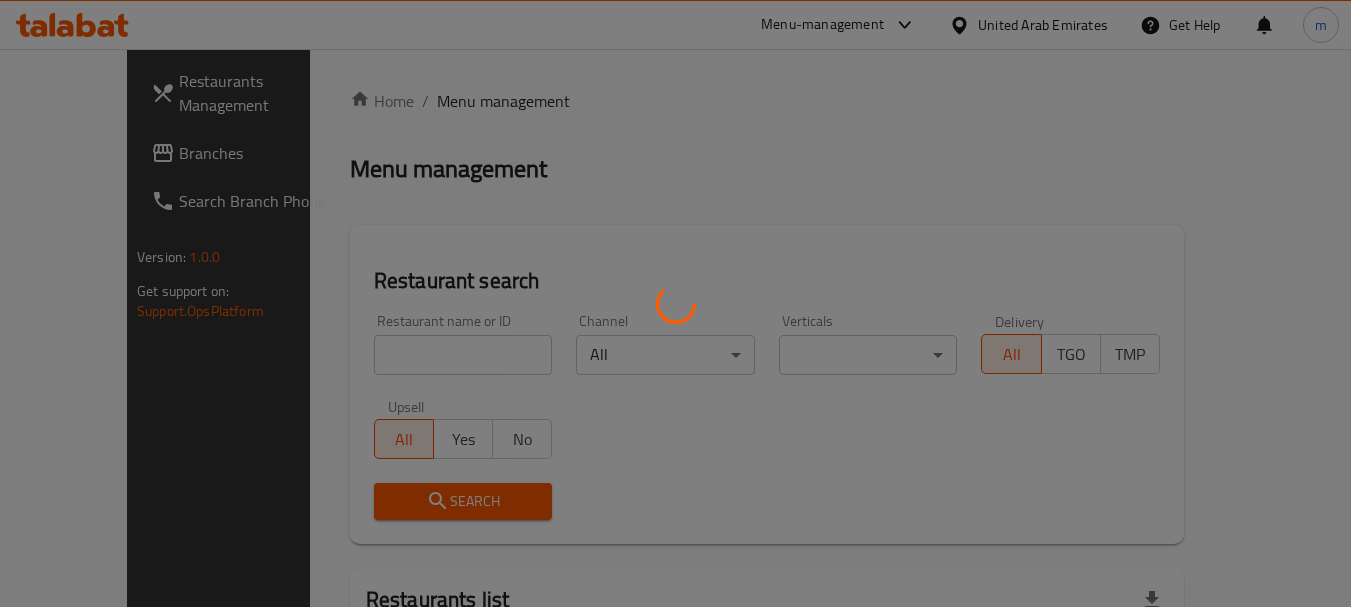 click at bounding box center [675, 303] 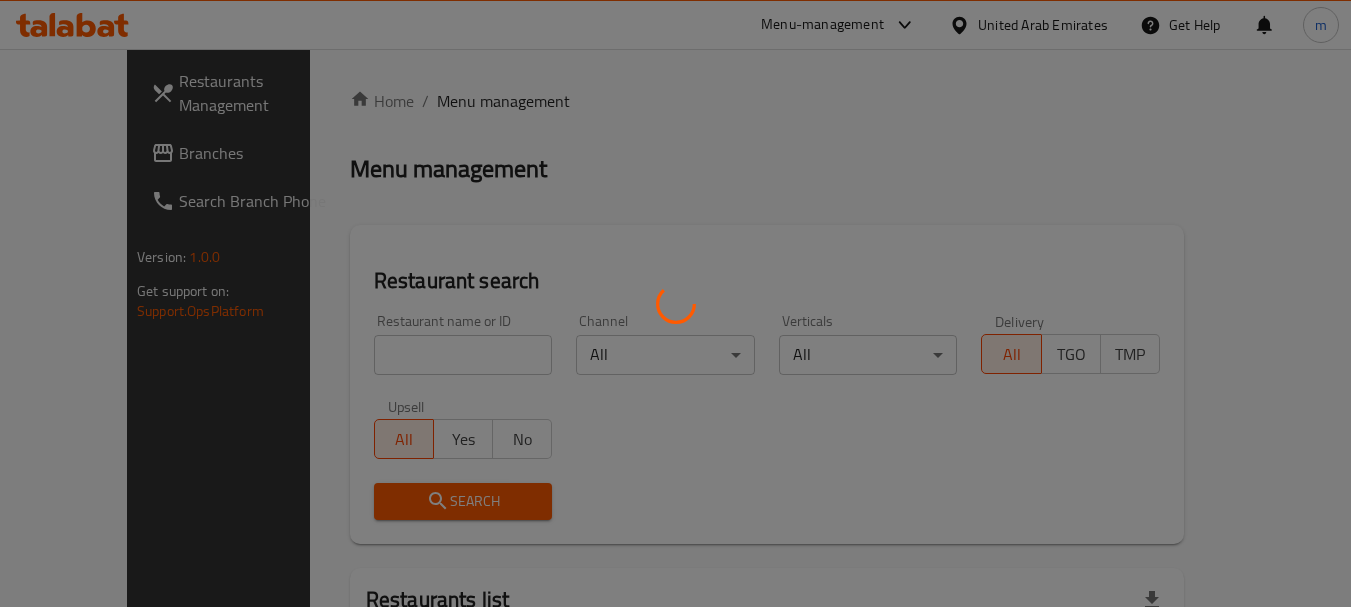 click at bounding box center [675, 303] 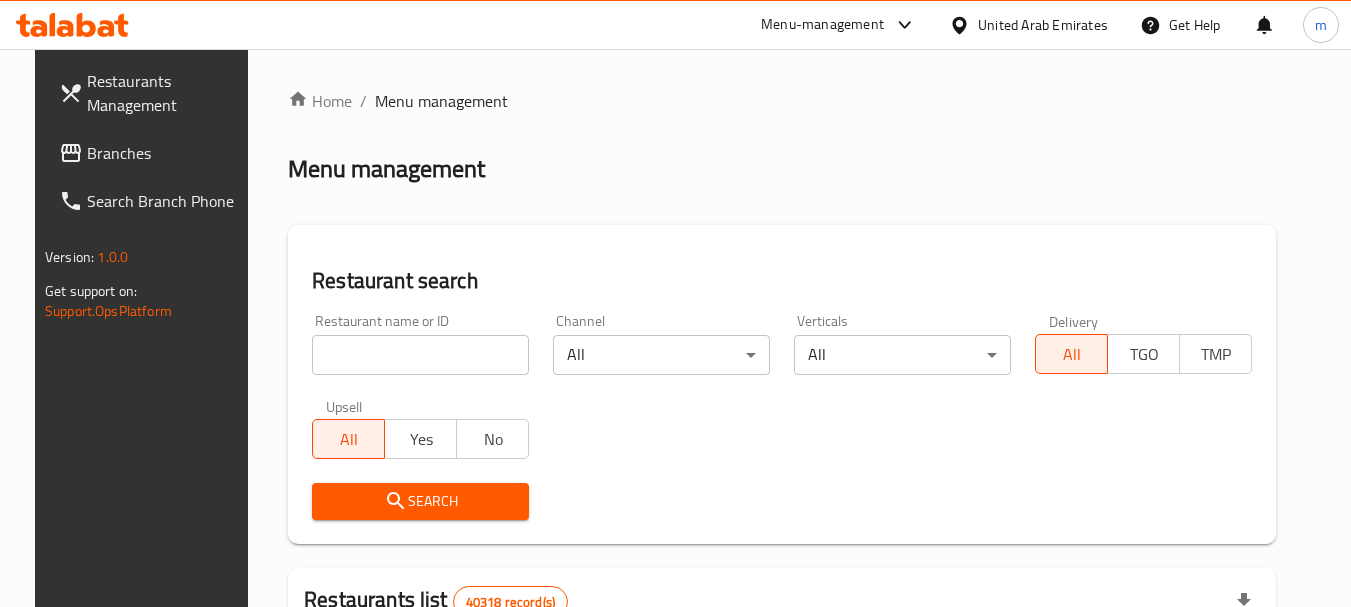click on "Home / Menu management Menu management Restaurant search Restaurant name or ID Restaurant name or ID Channel All ​ Verticals All ​ Delivery All TGO TMP Upsell All Yes No   Search Restaurants list   40318 record(s) ID sorted ascending Name (En) Name (Ar) Ref. Name Logo Branches Open Busy Closed POS group Status Action 328 Johnny Rockets جوني روكيتس 37 0 1 0 OPEN 330 French Connection فرنش كونكشن 1 0 0 0 INACTIVE 339 Arz Lebanon أرز لبنان Al Karama,Al Barsha & Mirdif 9 1 0 2 OPEN 340 Mega Wraps ميجا رابس 3 0 0 0 INACTIVE 342 Sandella's Flatbread Cafe سانديلاز فلات براد 7 0 0 0 INACTIVE 343 Dragon Hut كوخ التنين 1 0 0 0 INACTIVE 348 Thai Kitchen المطبخ التايلندى 1 0 0 0 INACTIVE 349 Mughal  موغل 1 0 0 0 HIDDEN 350 HOT N COOL (Old) هوت و كول 1 0 0 0 INACTIVE 355 Al Habasha  الحبشة 11 1 0 0 HIDDEN Rows per page: 10 1-10 of 40318" at bounding box center (782, 717) 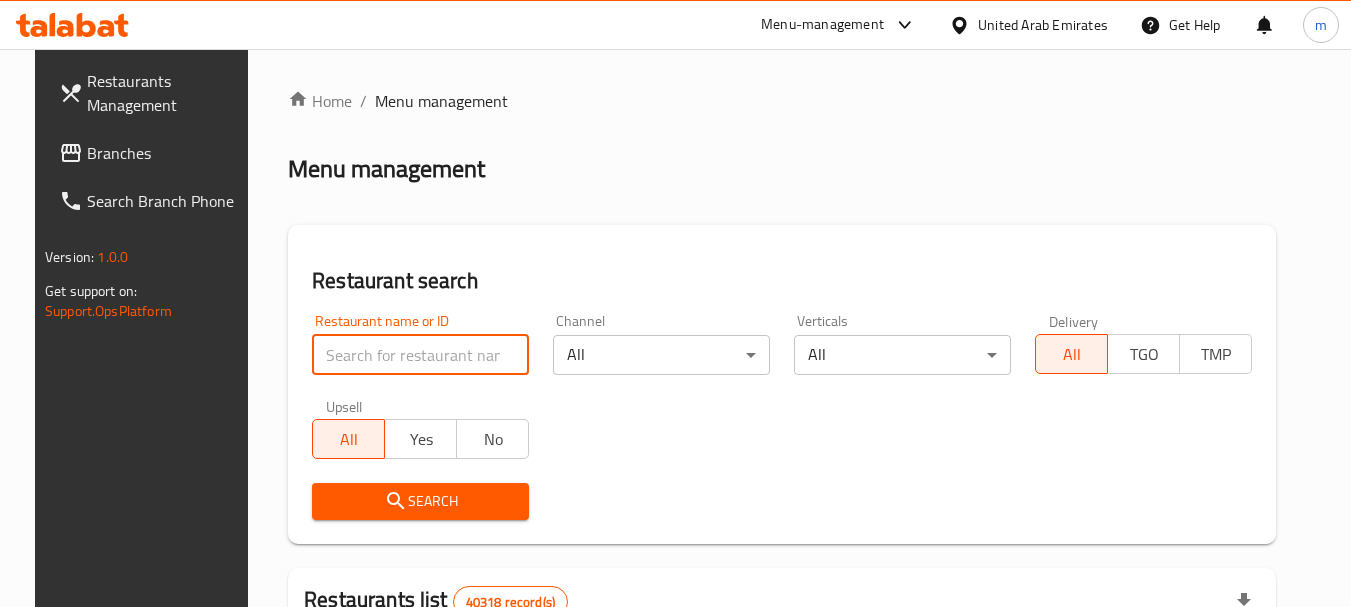 paste on "653223" 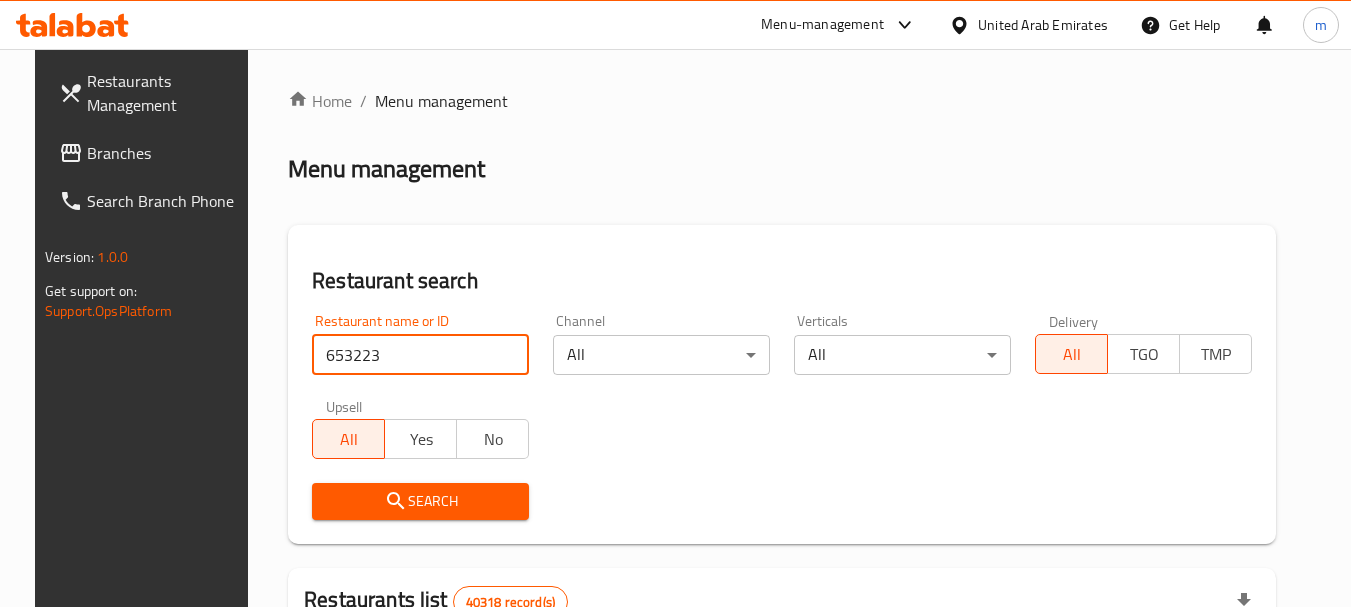 type on "653223" 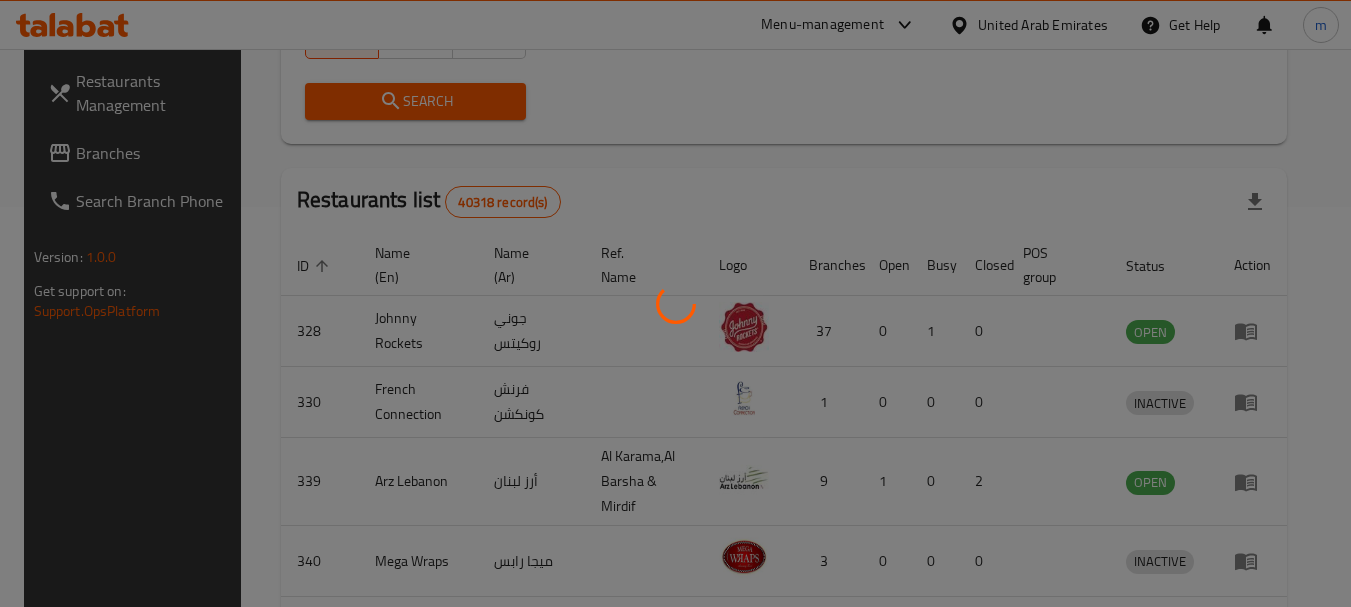 scroll, scrollTop: 285, scrollLeft: 0, axis: vertical 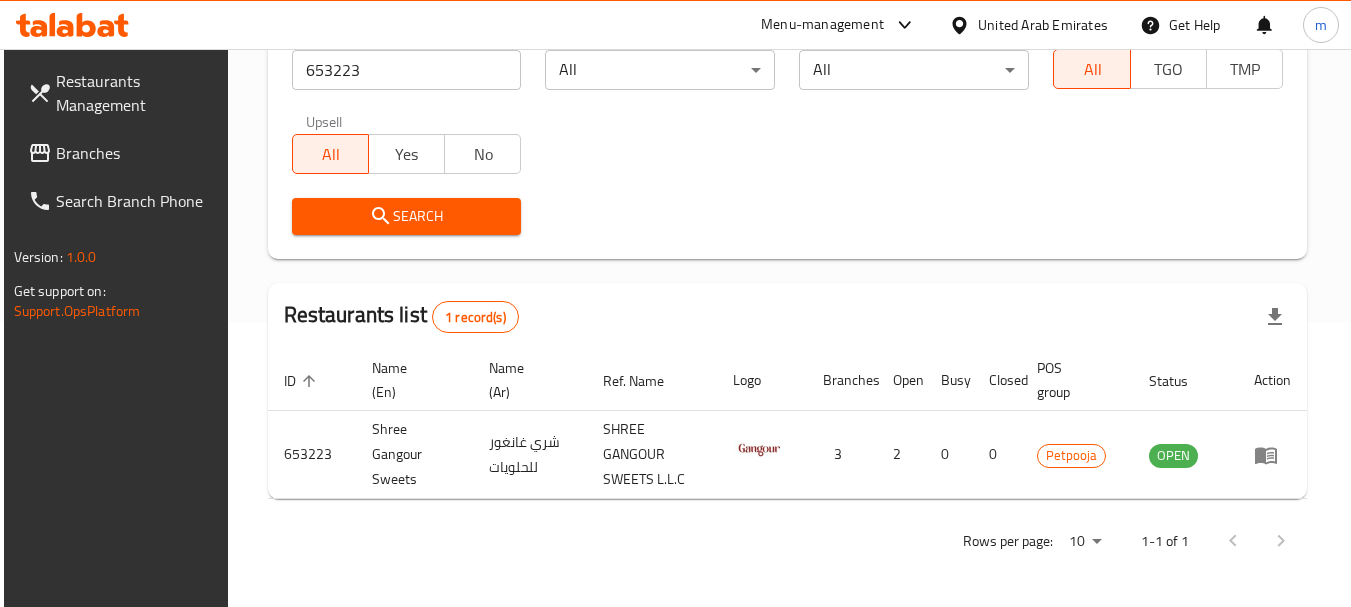 drag, startPoint x: 448, startPoint y: 549, endPoint x: 458, endPoint y: 543, distance: 11.661903 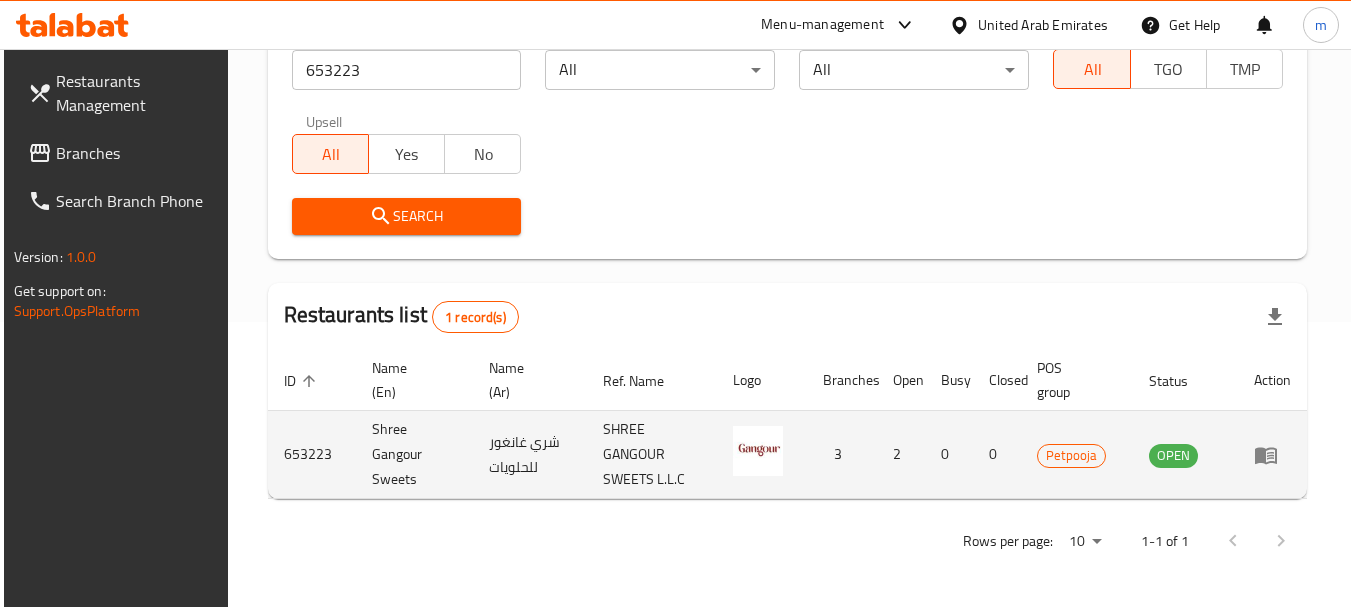 click 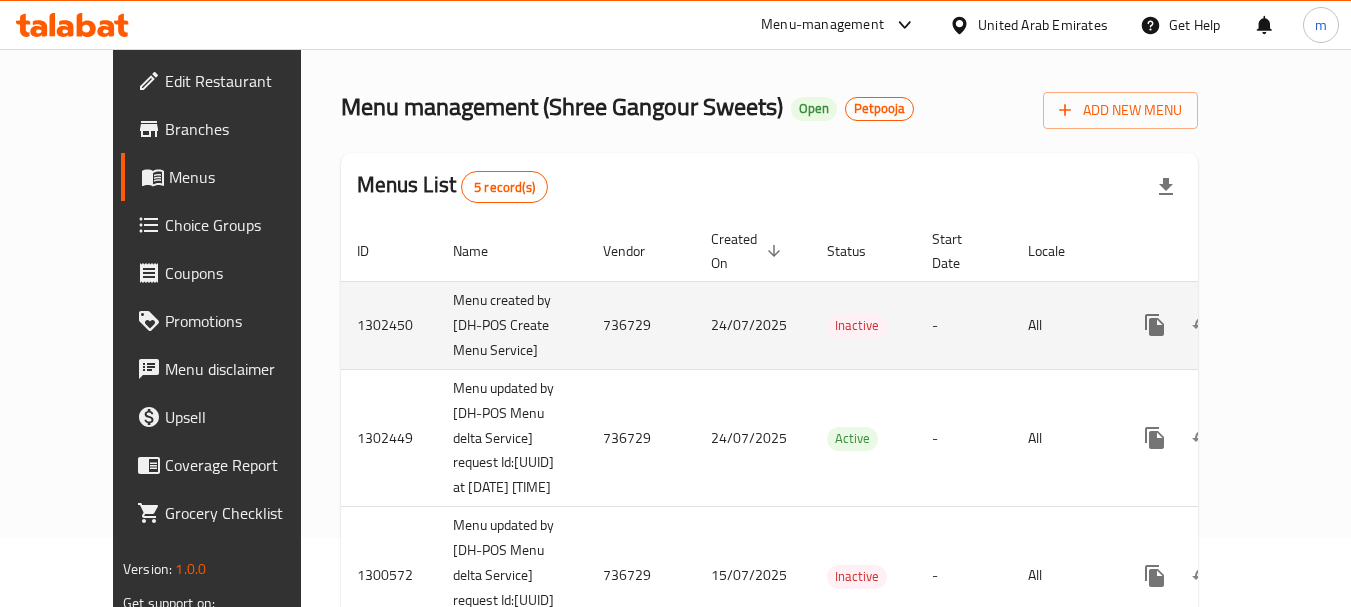 scroll, scrollTop: 100, scrollLeft: 0, axis: vertical 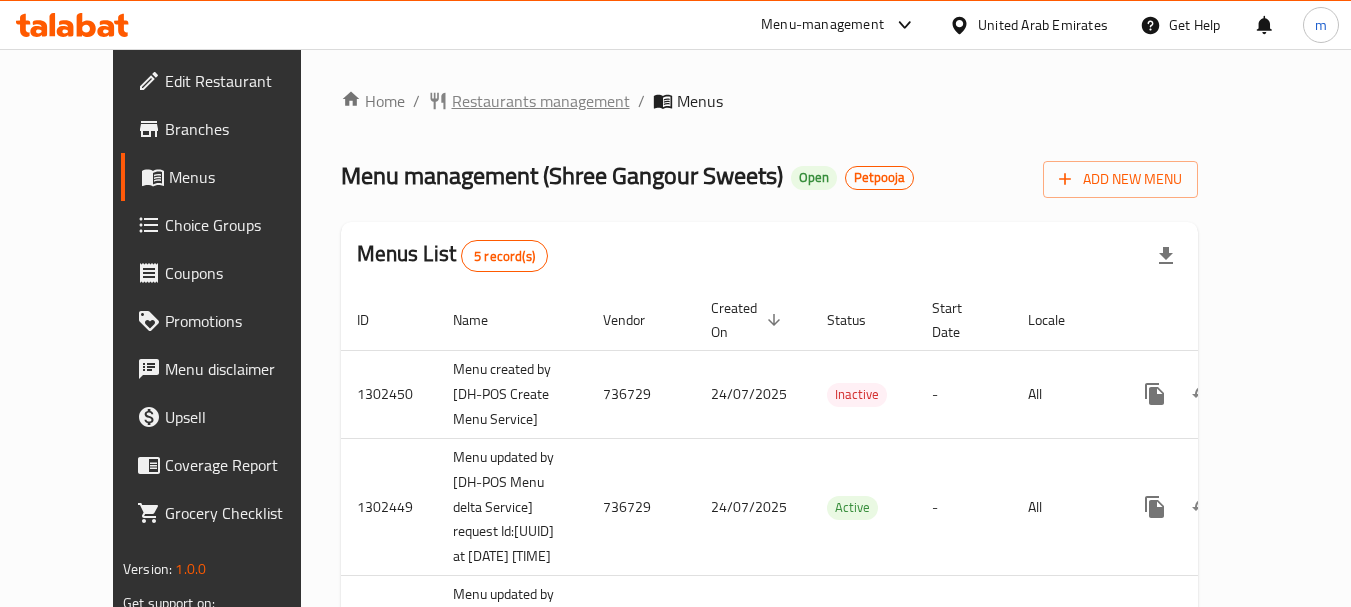 click on "Restaurants management" at bounding box center (541, 101) 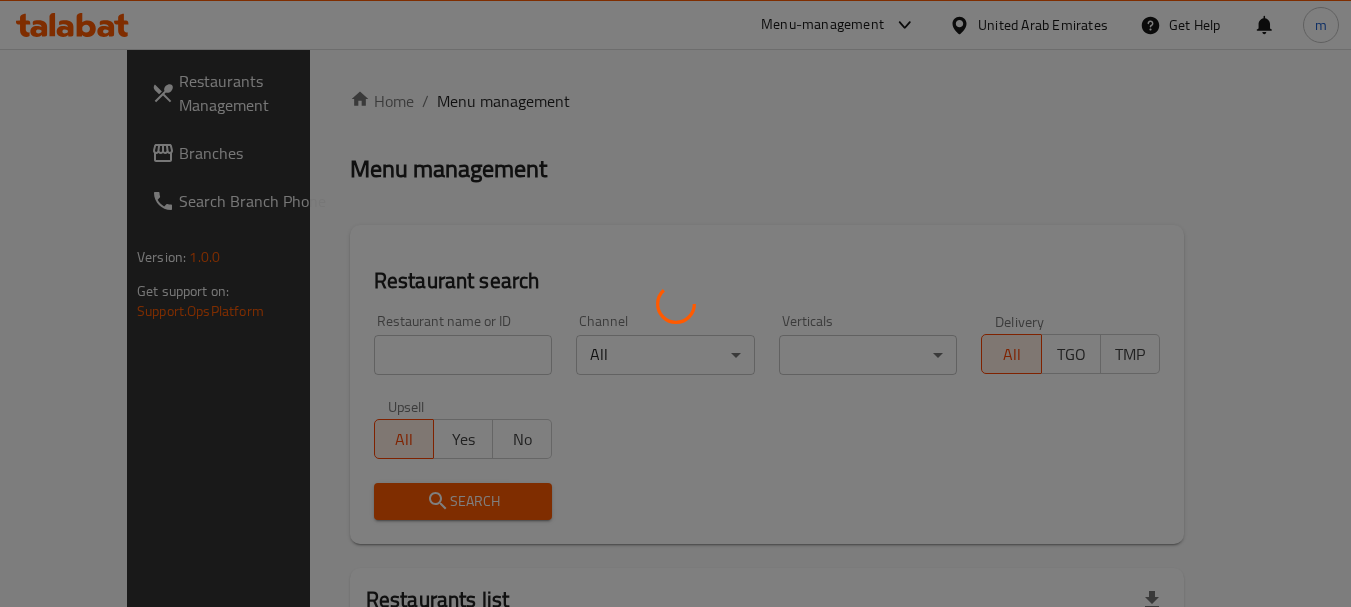 click at bounding box center [675, 303] 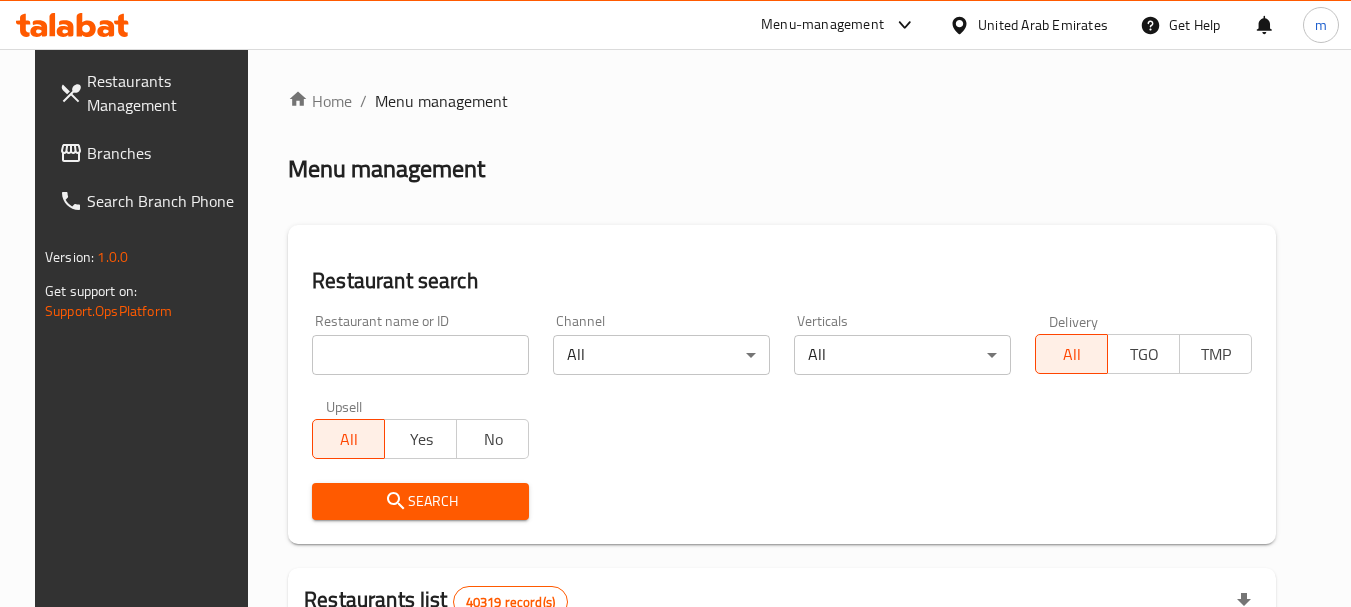 click at bounding box center (420, 355) 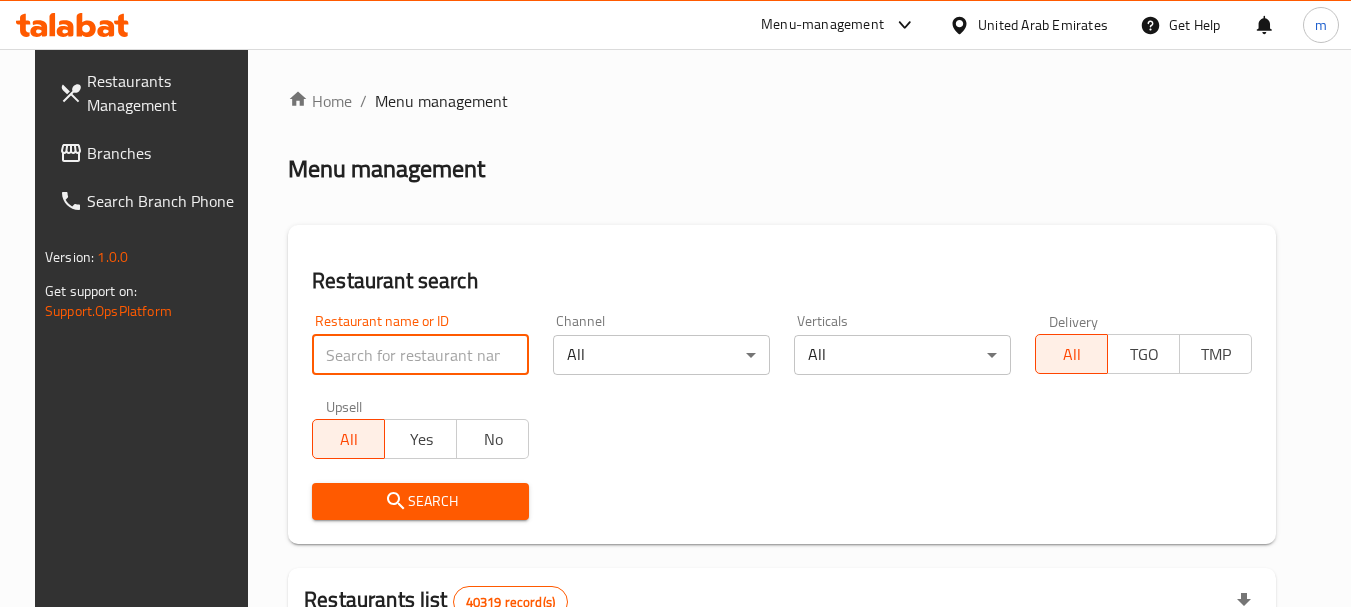 click at bounding box center (420, 355) 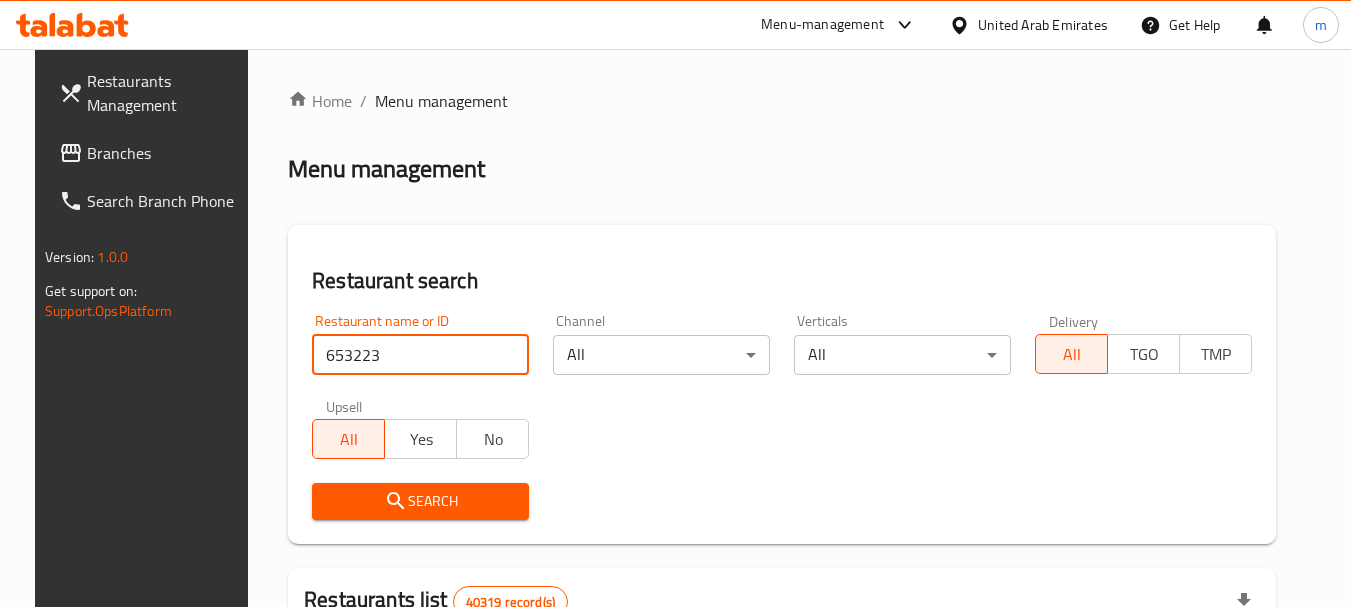 type on "653223" 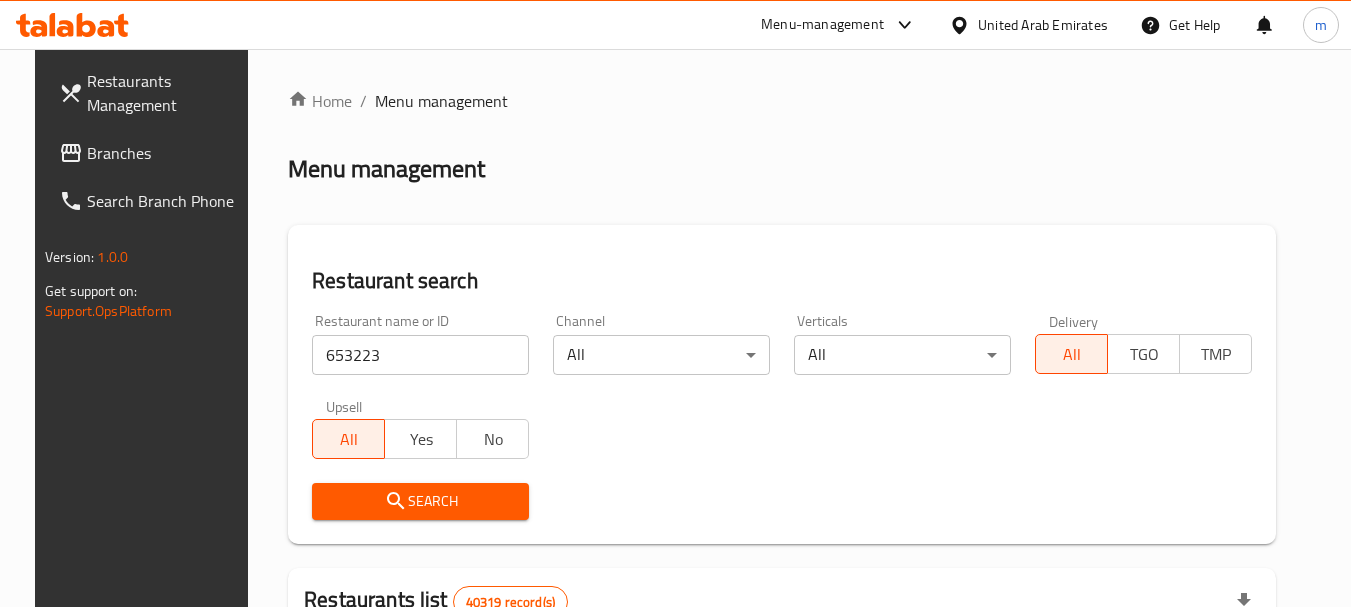 drag, startPoint x: 395, startPoint y: 491, endPoint x: 462, endPoint y: 492, distance: 67.00746 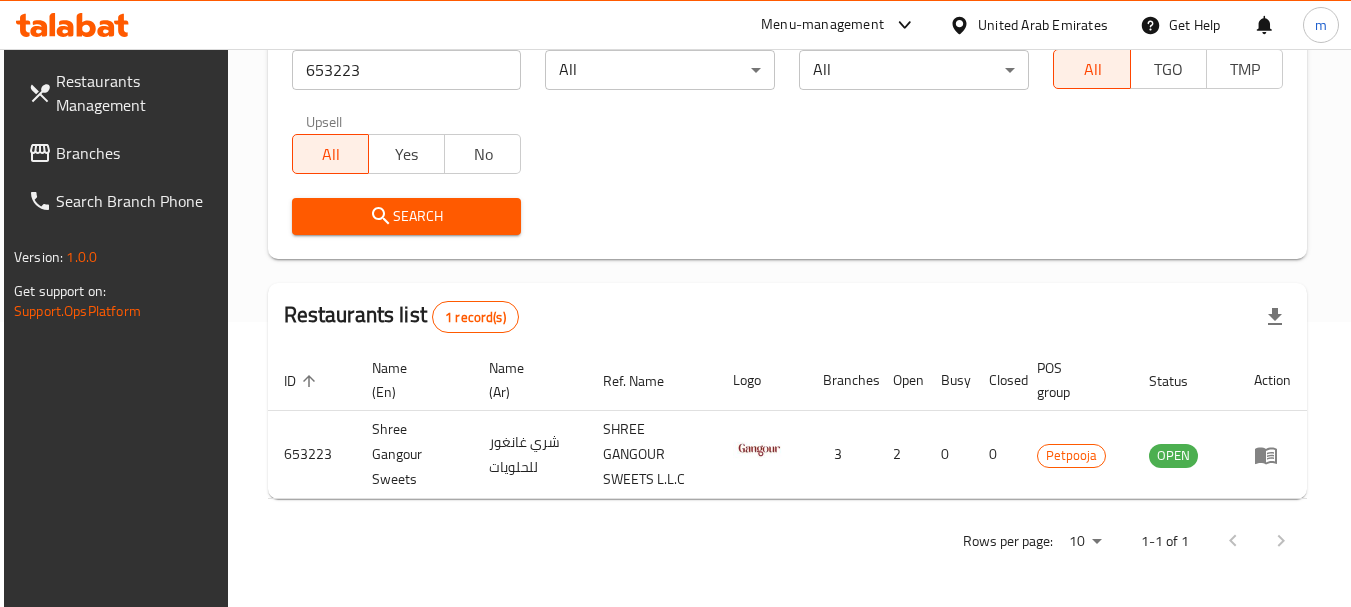 scroll, scrollTop: 285, scrollLeft: 0, axis: vertical 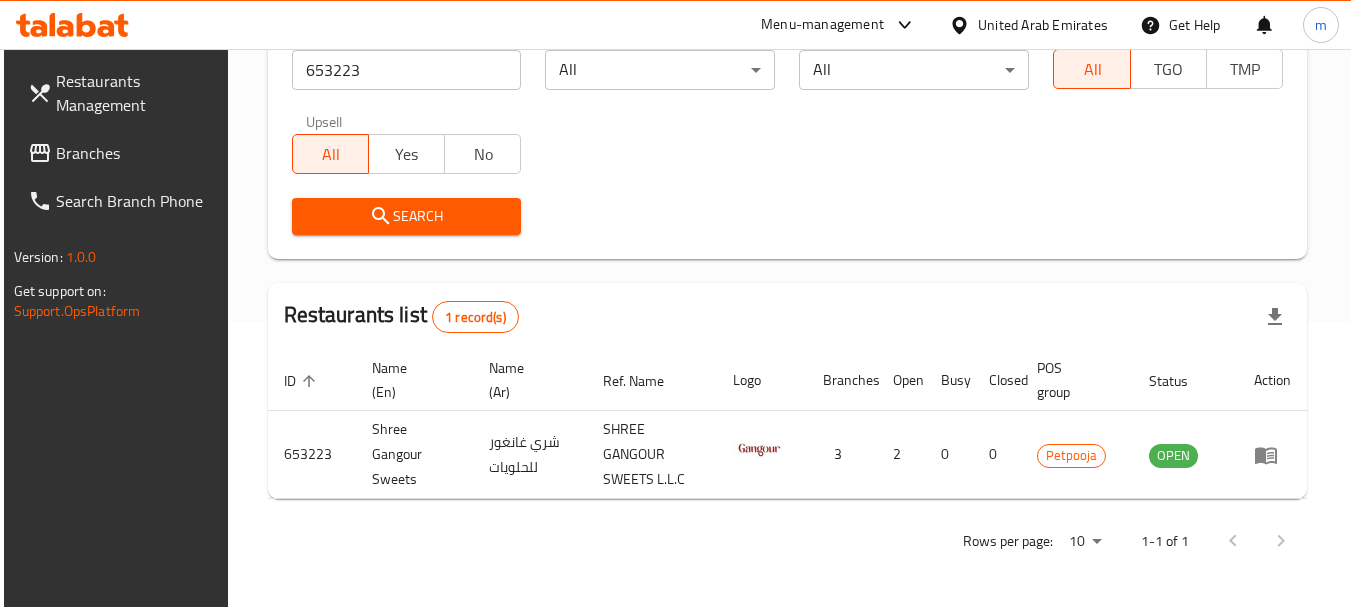 click 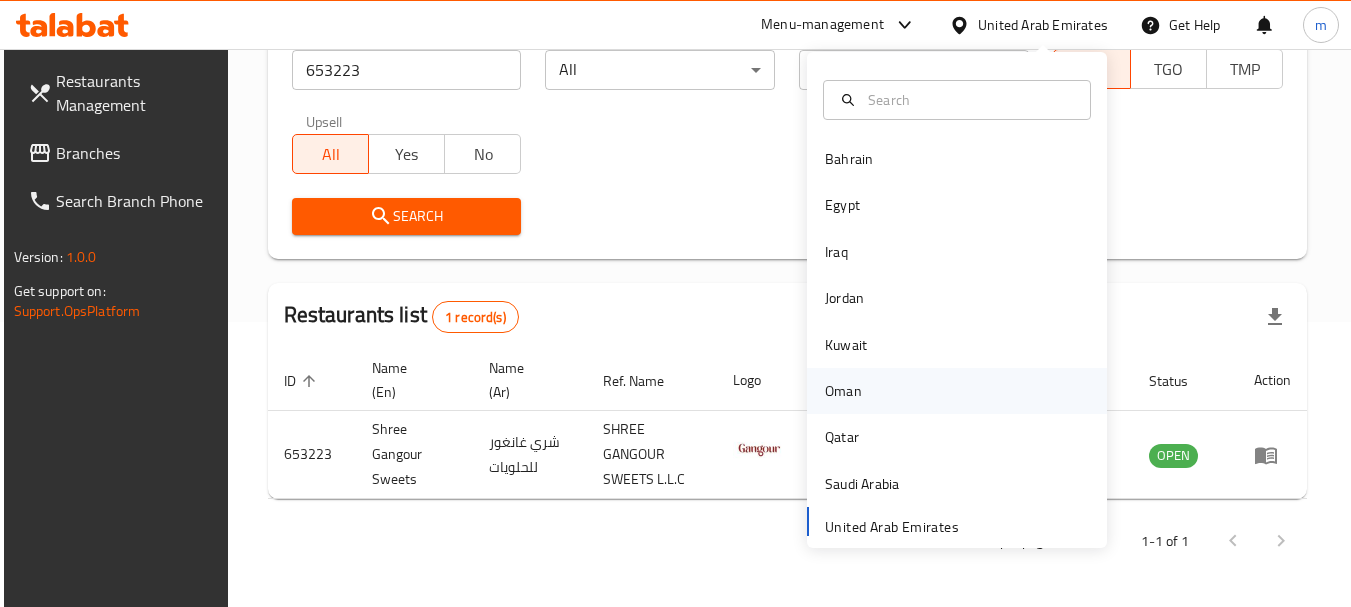 click on "Oman" at bounding box center (843, 391) 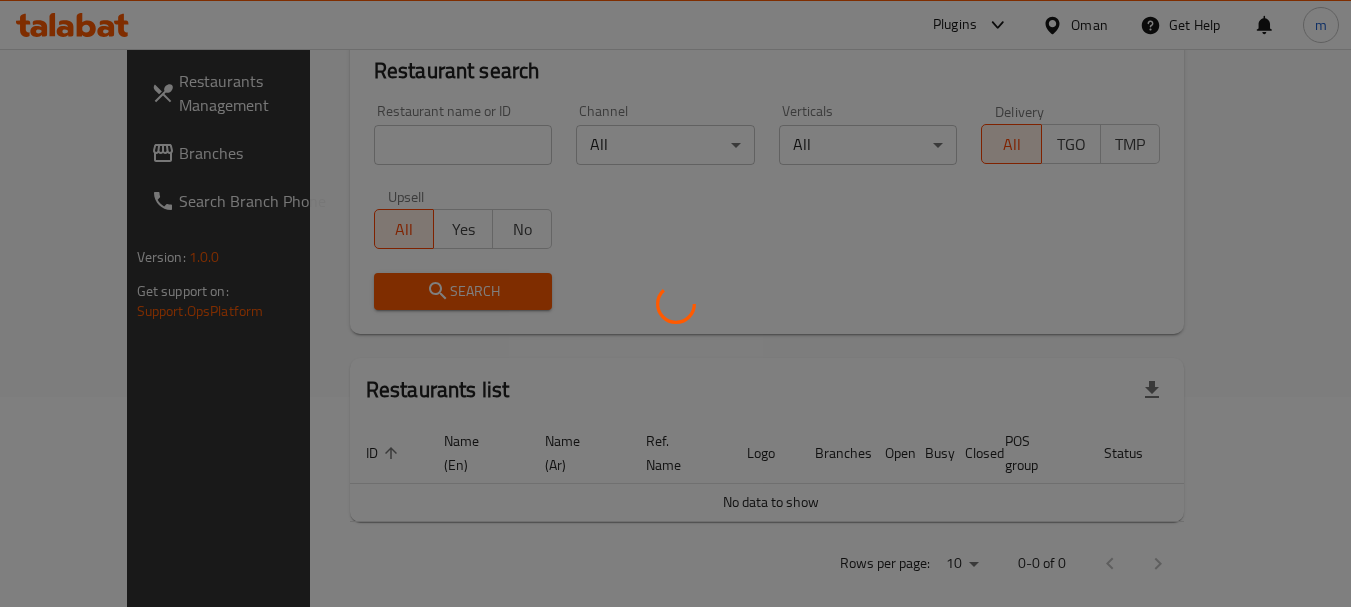 scroll, scrollTop: 285, scrollLeft: 0, axis: vertical 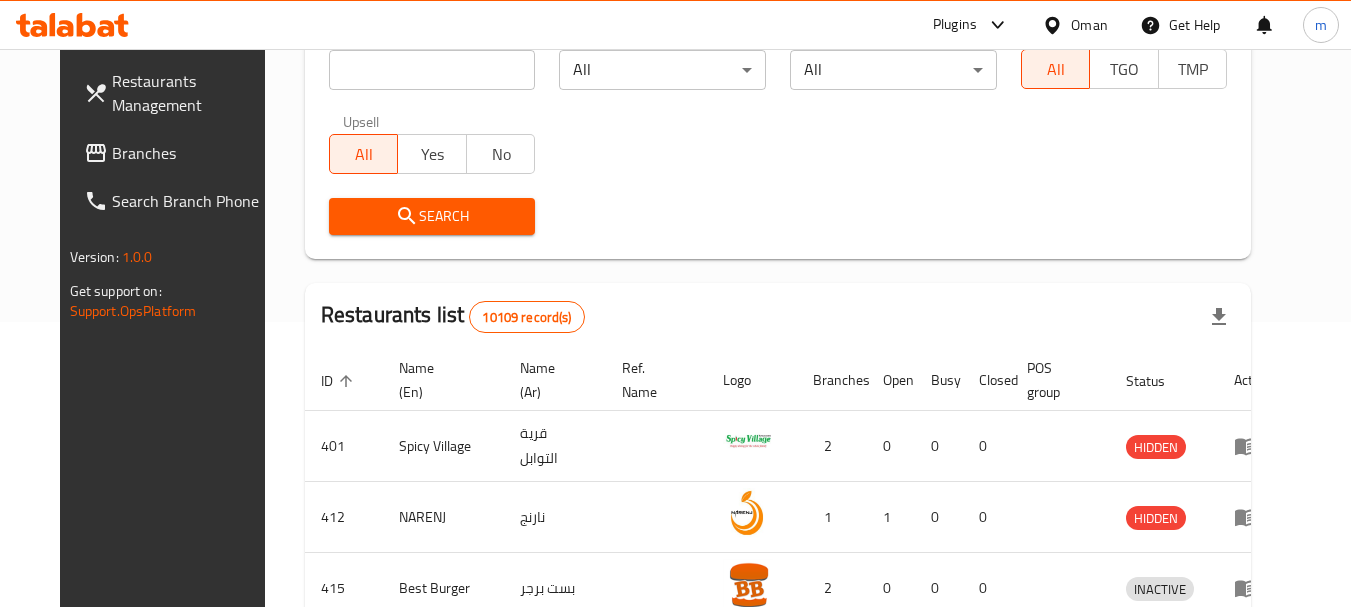 click on "Branches" at bounding box center (191, 153) 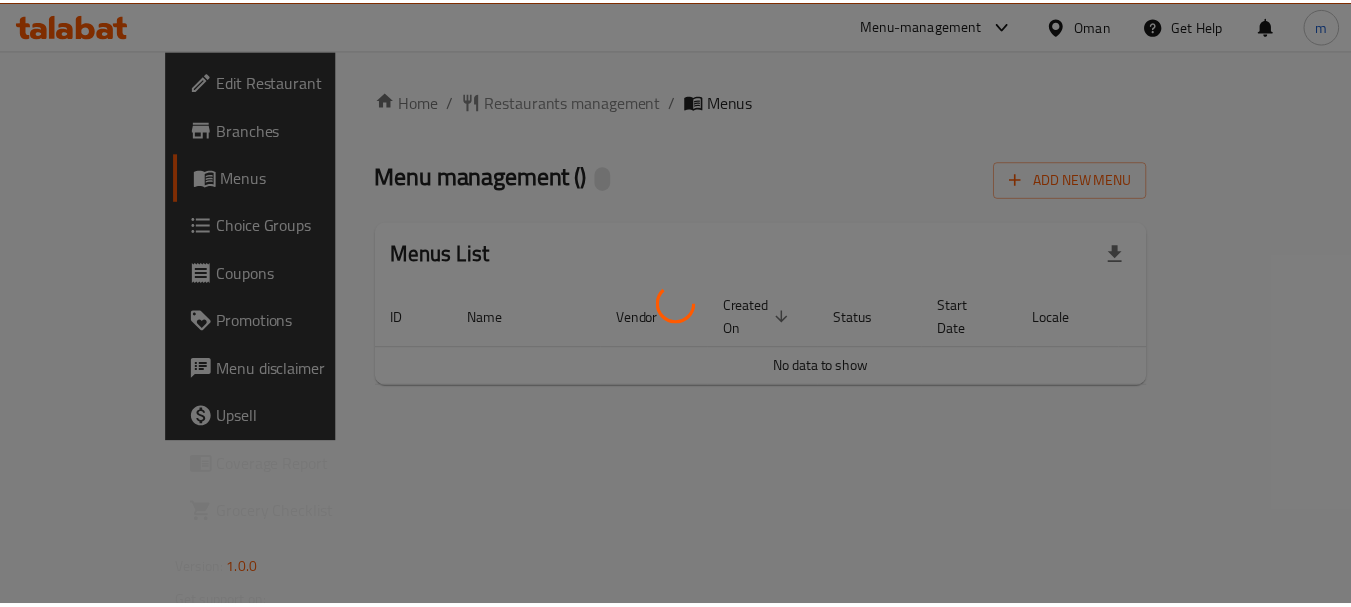 scroll, scrollTop: 0, scrollLeft: 0, axis: both 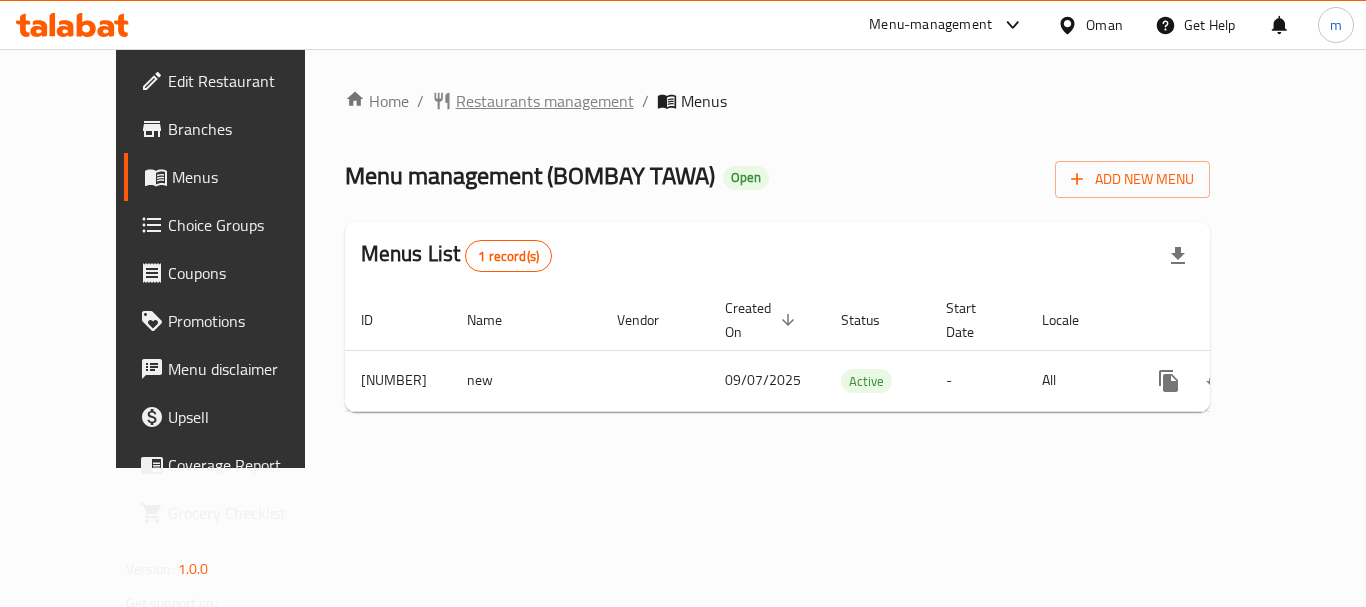 click on "Restaurants management" at bounding box center (545, 101) 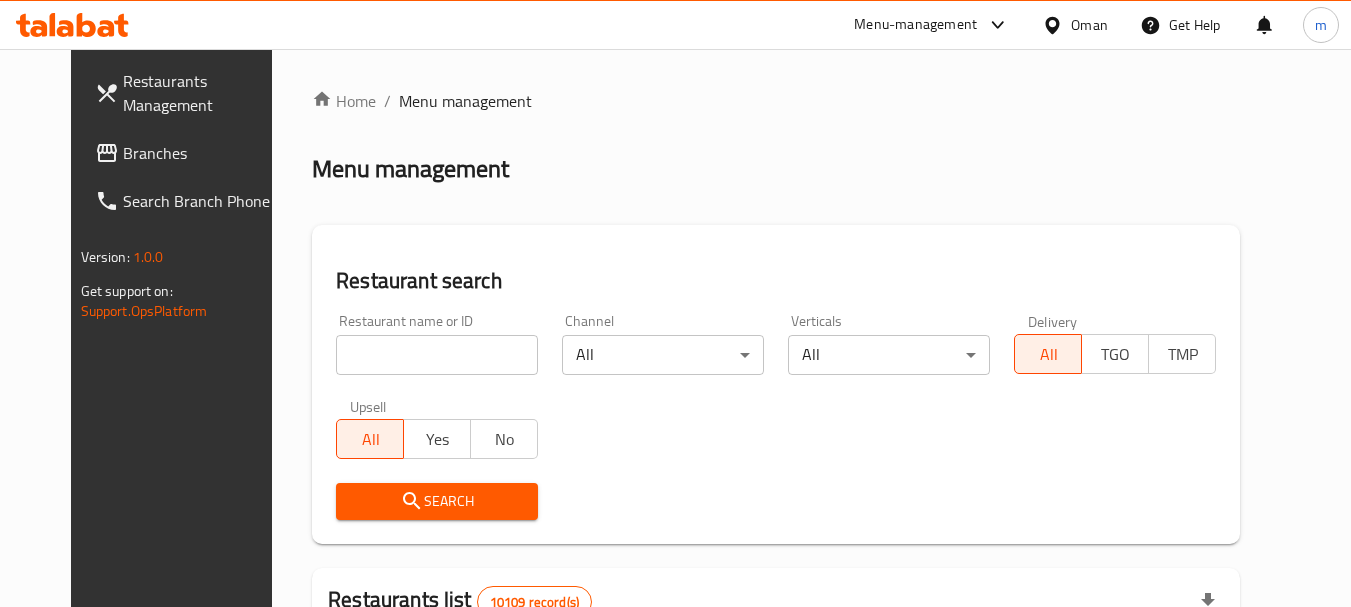 click at bounding box center [437, 355] 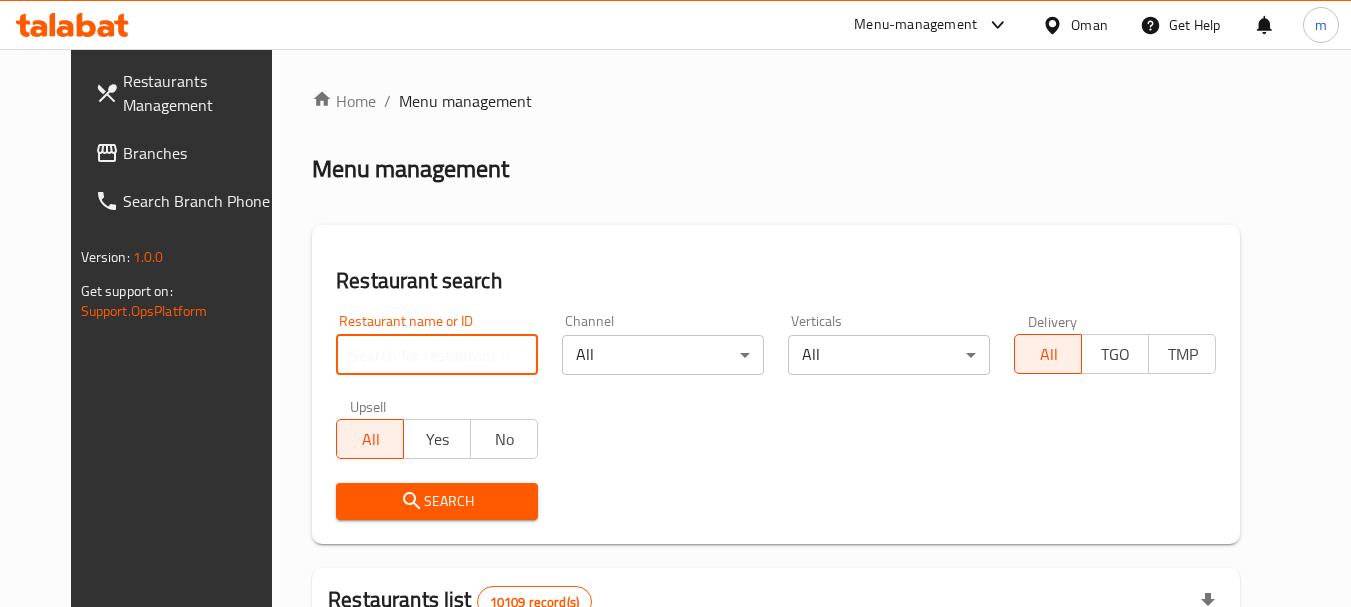 paste on "701412" 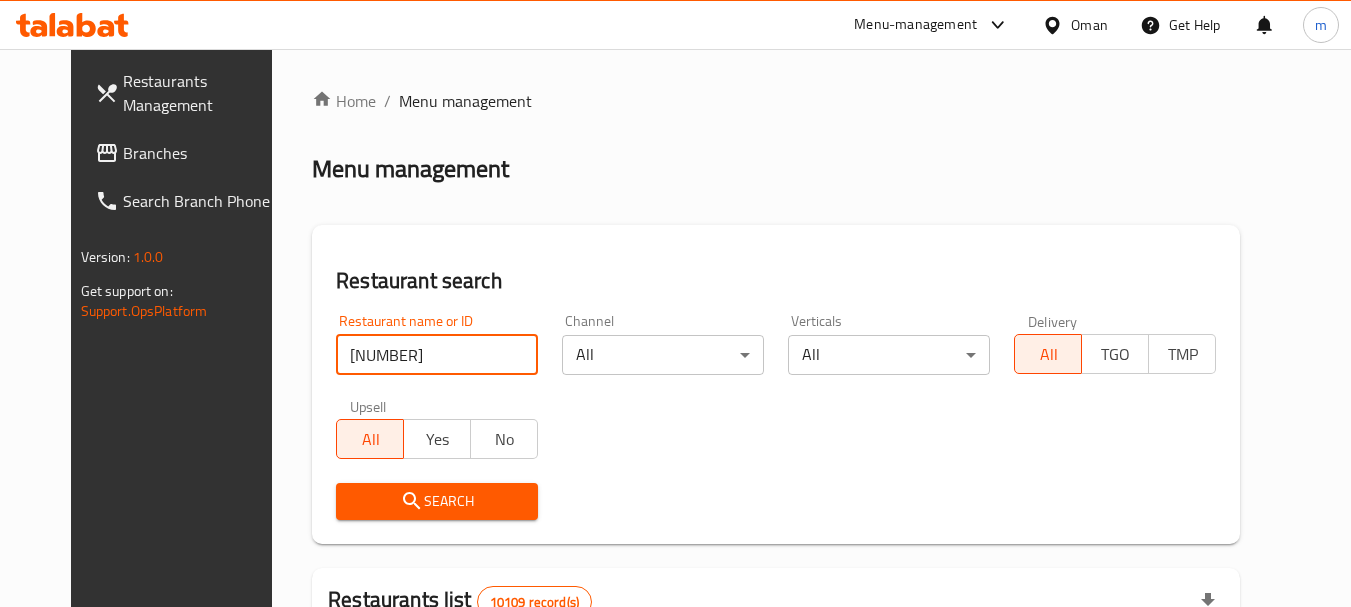 type on "701412" 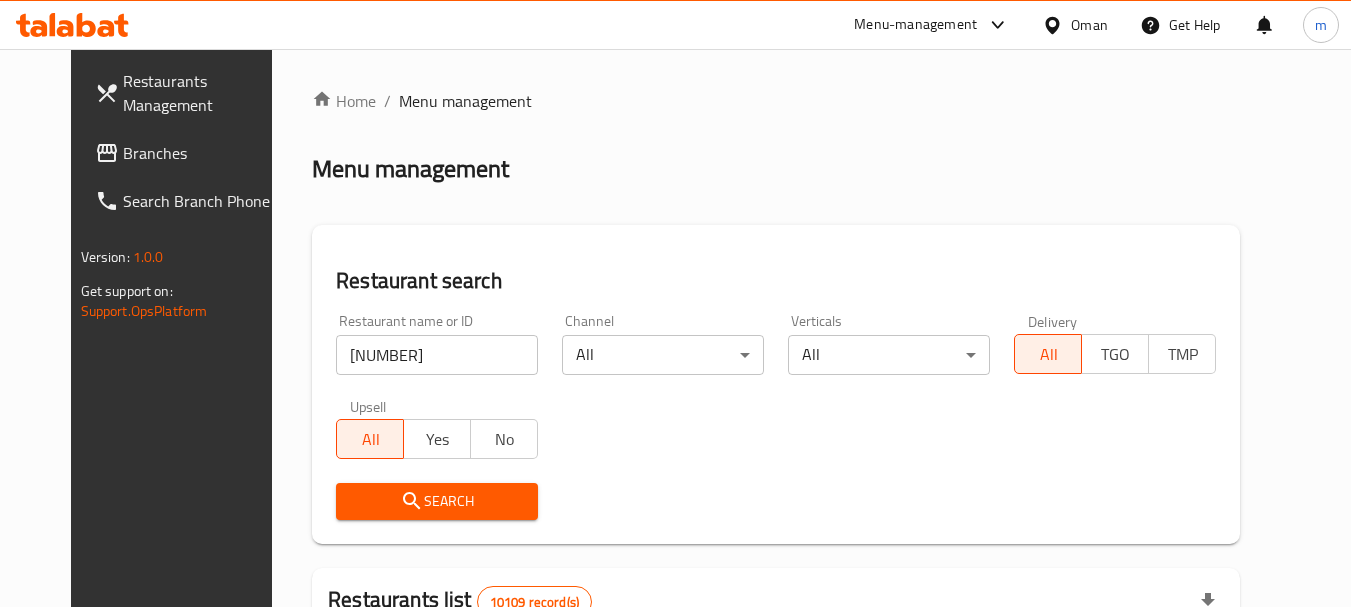 click on "Search" at bounding box center [437, 501] 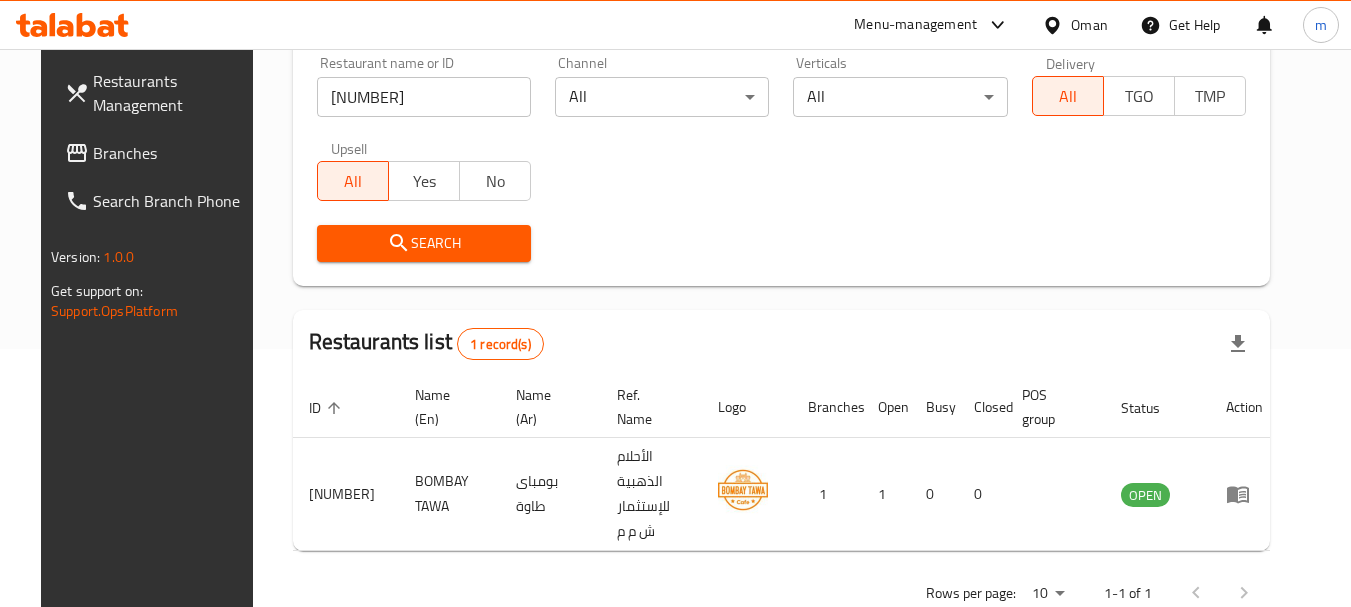 scroll, scrollTop: 268, scrollLeft: 0, axis: vertical 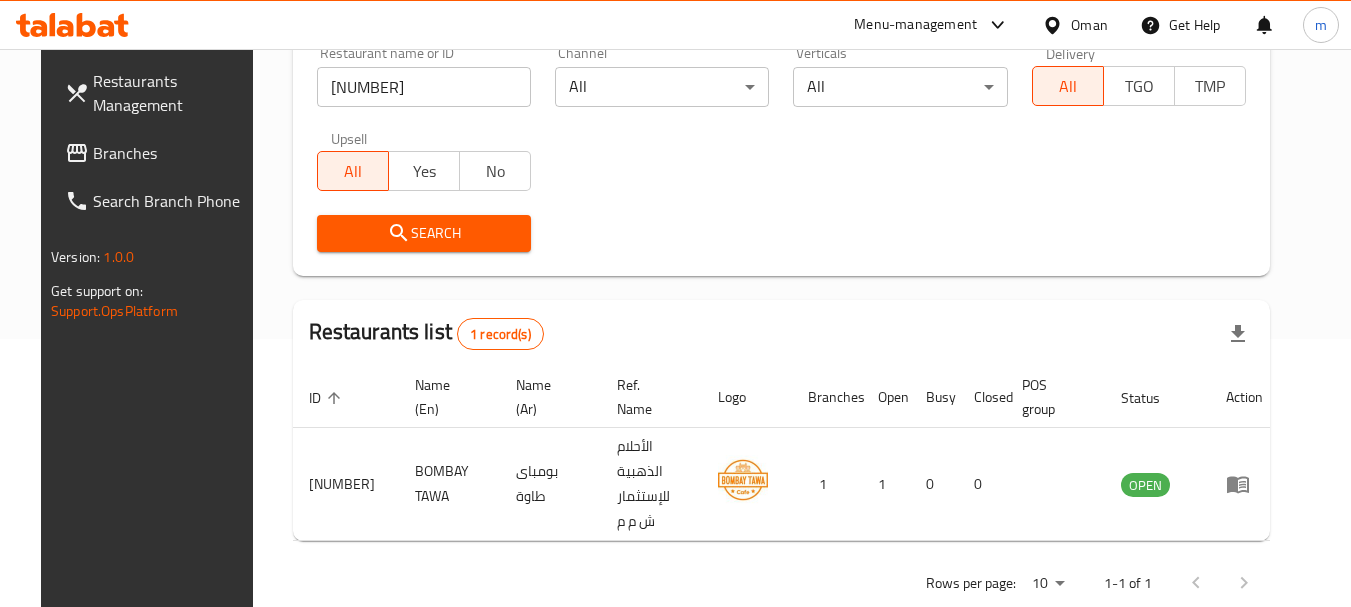 click on "Oman" at bounding box center (1089, 25) 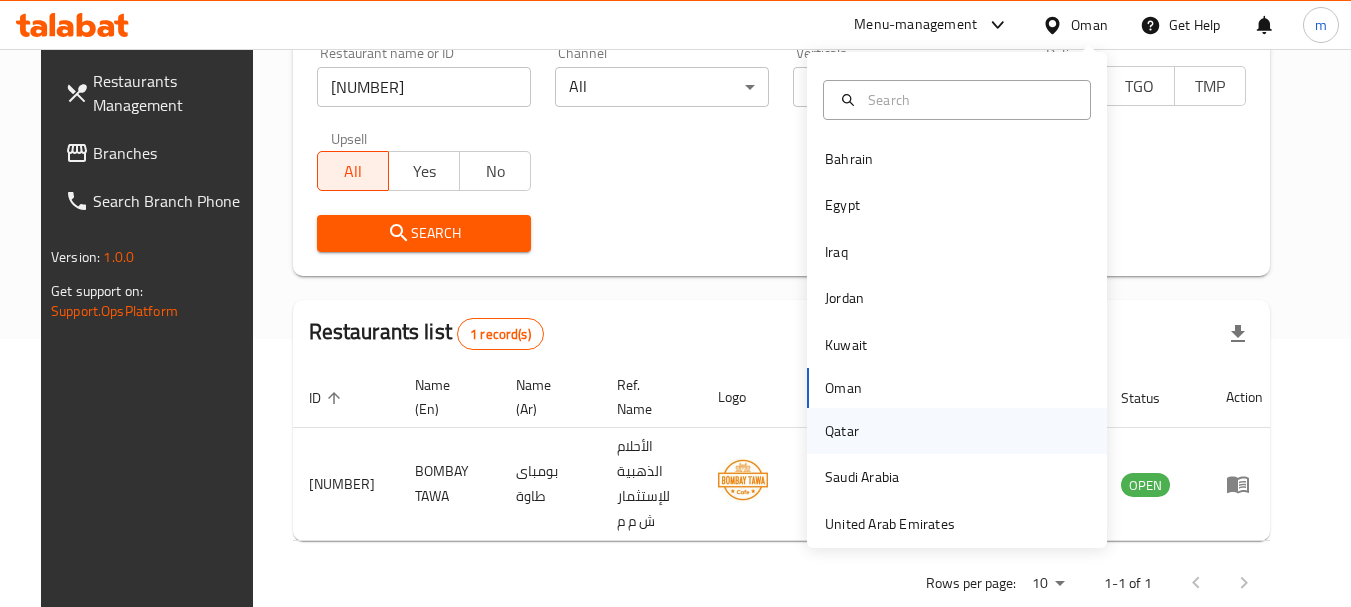 click on "Qatar" at bounding box center (842, 431) 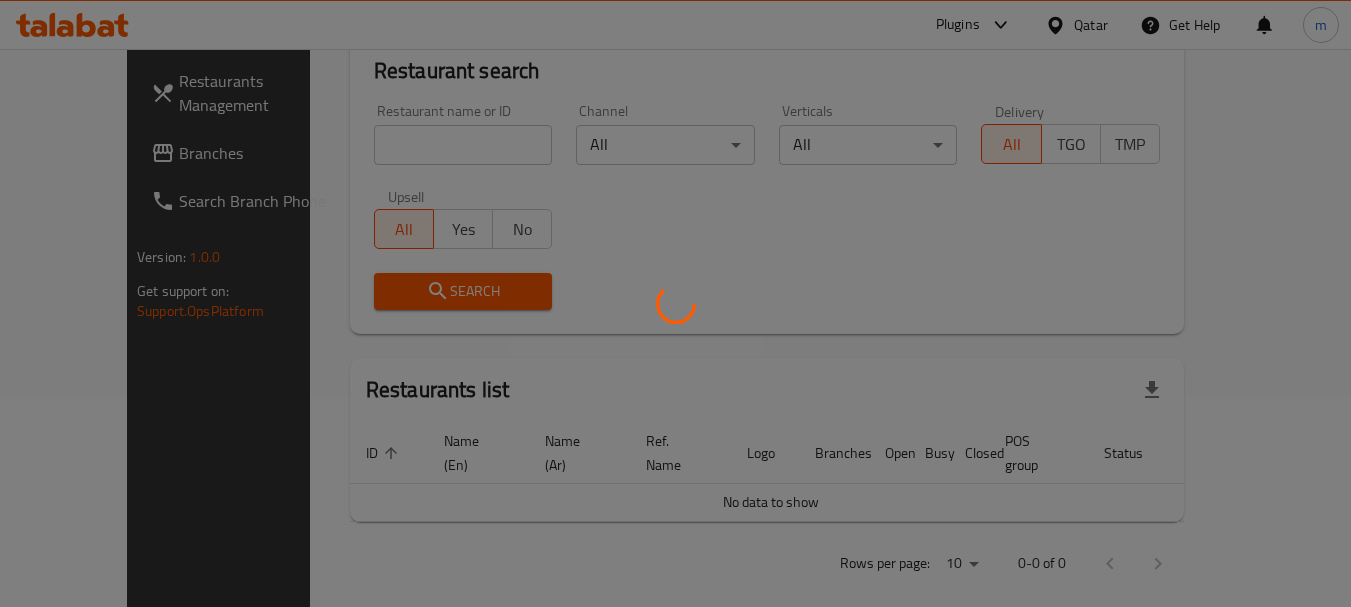scroll, scrollTop: 268, scrollLeft: 0, axis: vertical 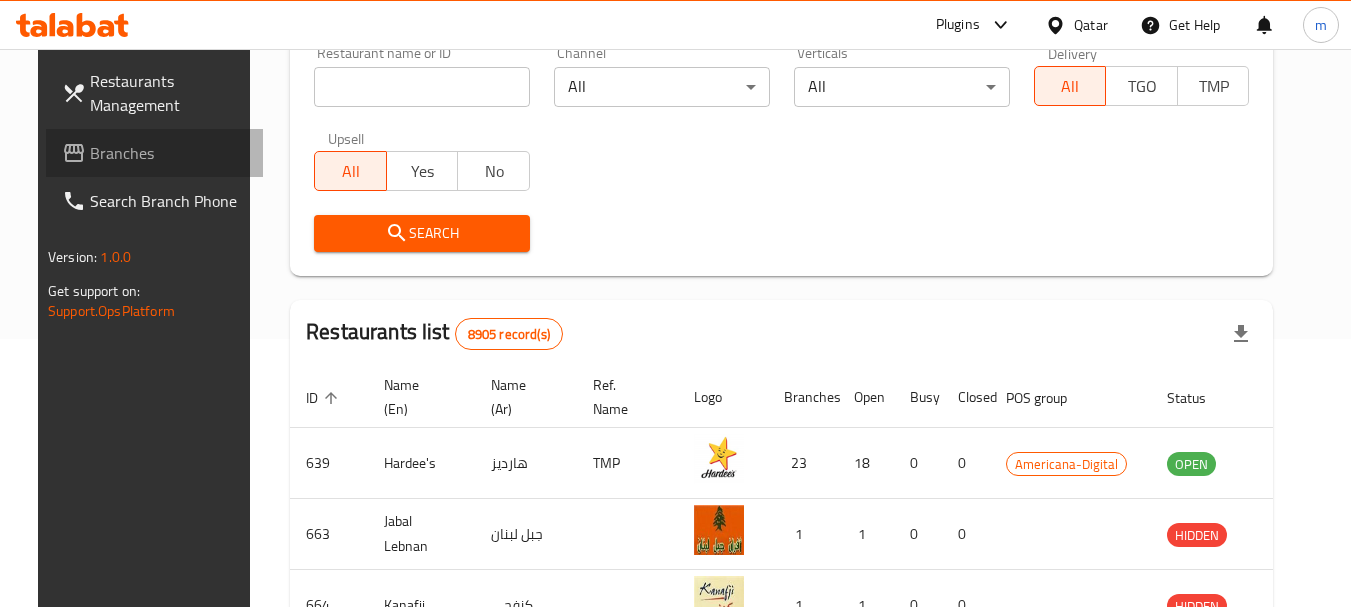 drag, startPoint x: 71, startPoint y: 142, endPoint x: 88, endPoint y: 143, distance: 17.029387 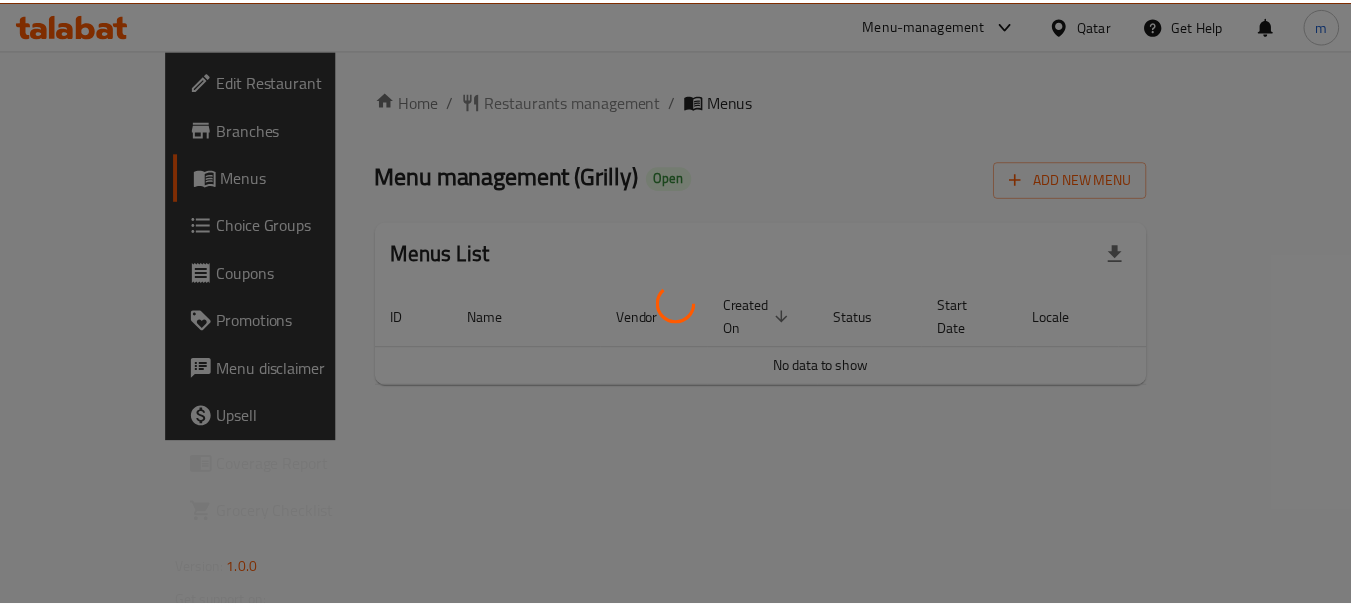 scroll, scrollTop: 0, scrollLeft: 0, axis: both 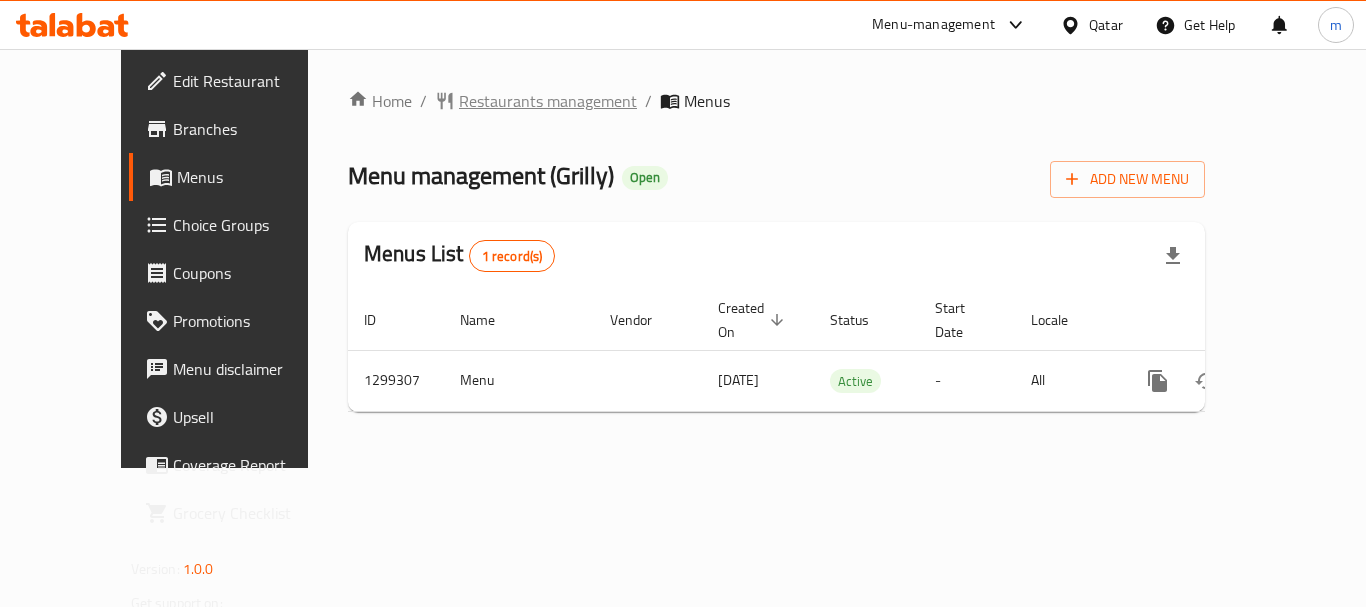 click on "Restaurants management" at bounding box center [548, 101] 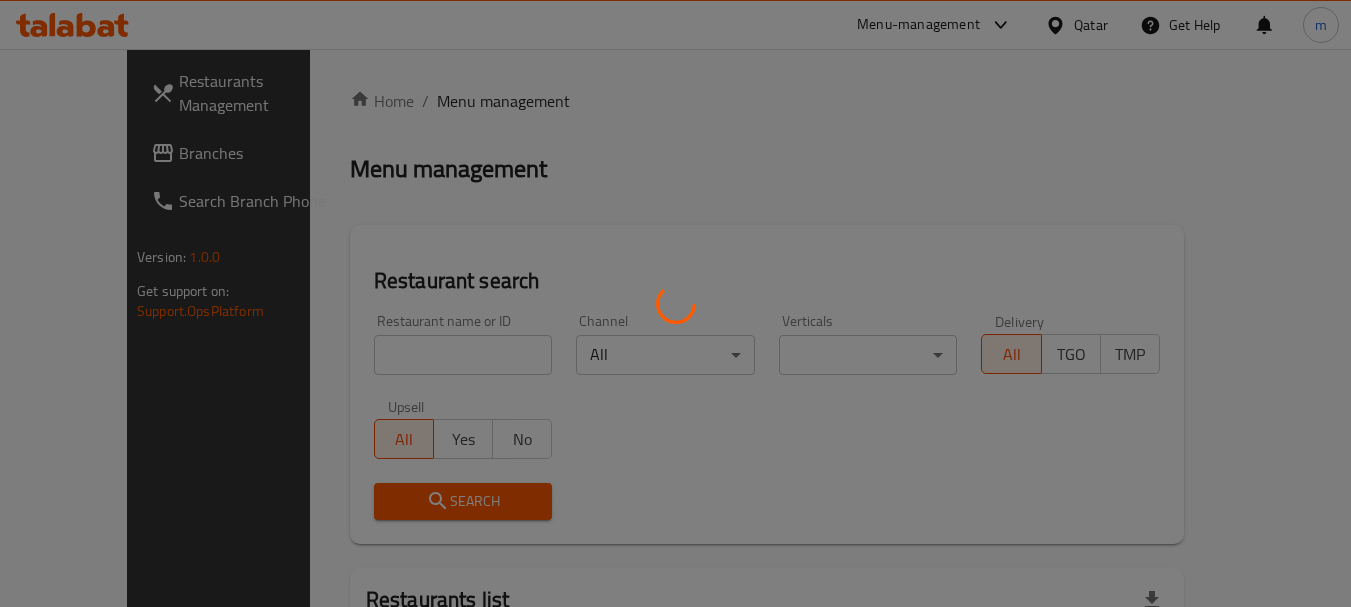 click at bounding box center [675, 303] 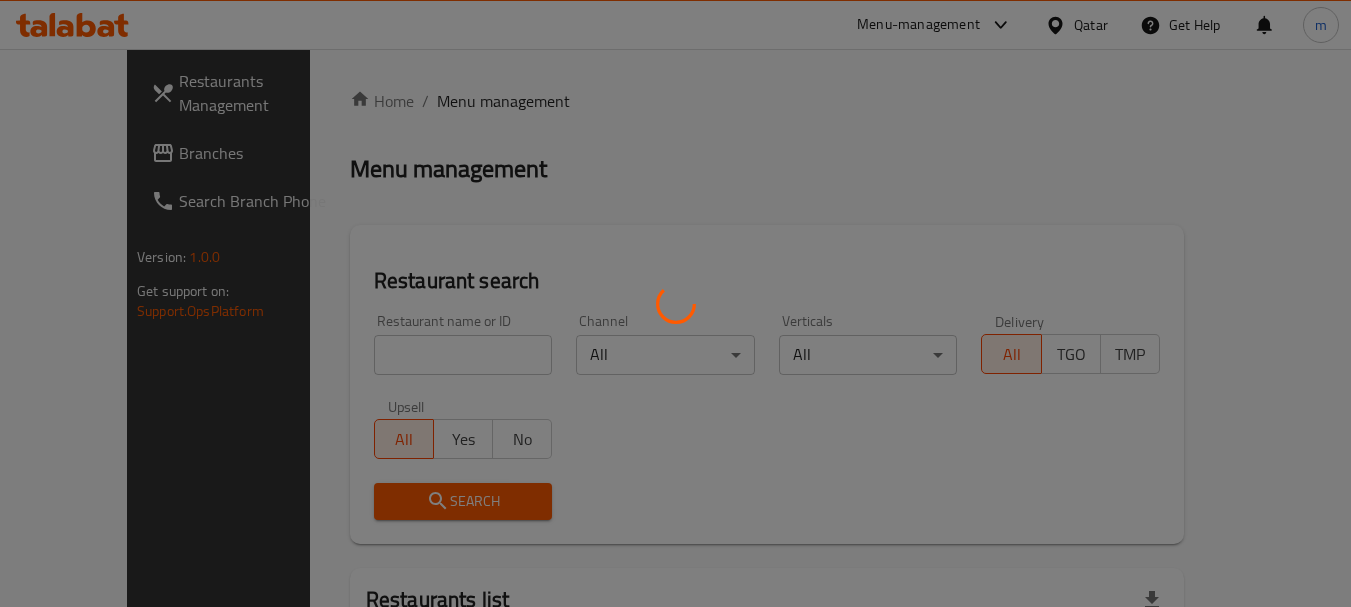 click at bounding box center [675, 303] 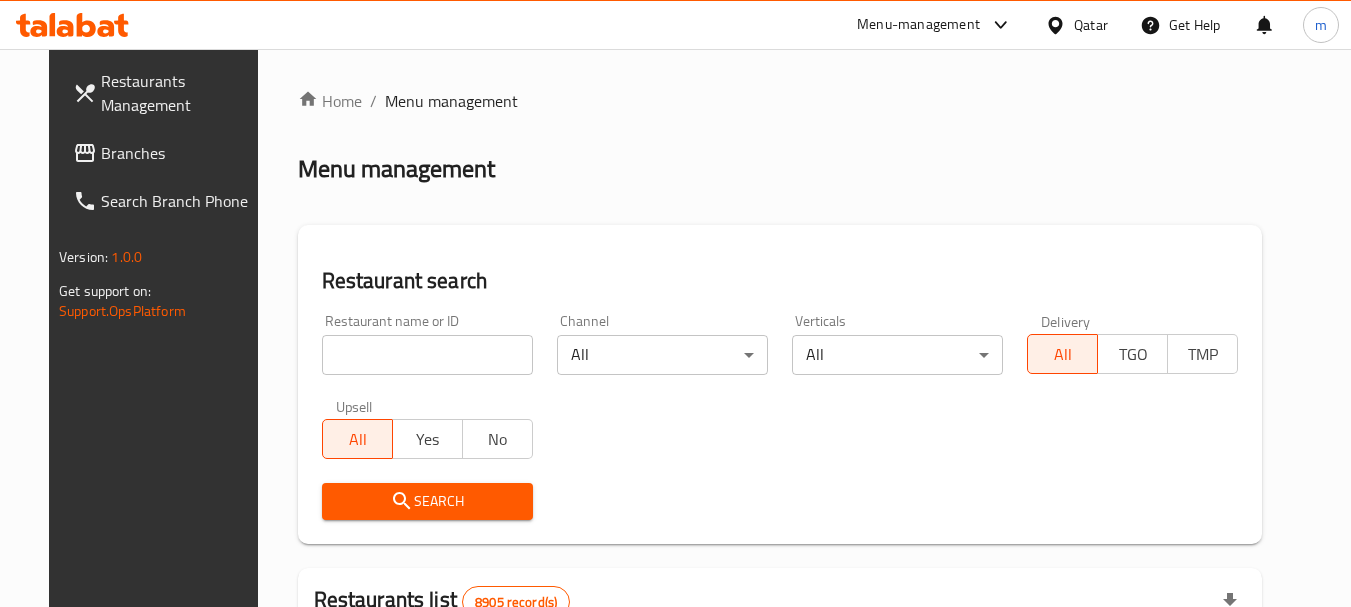 click at bounding box center [427, 355] 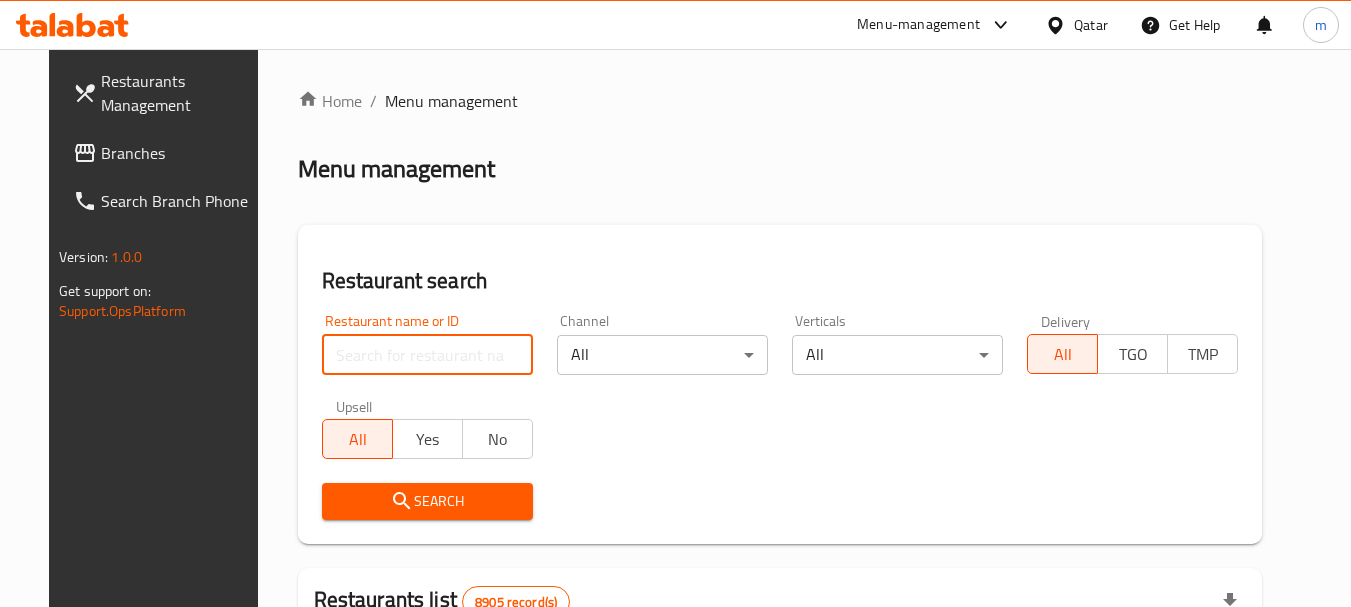 paste on "701287" 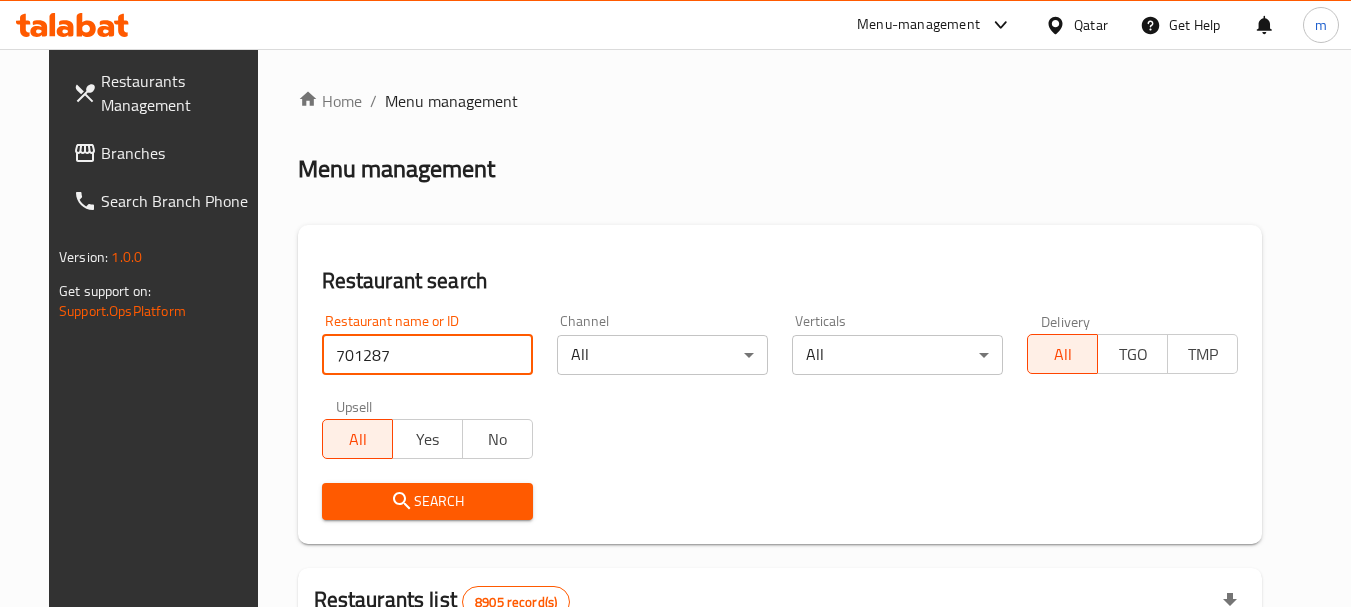 type on "701287" 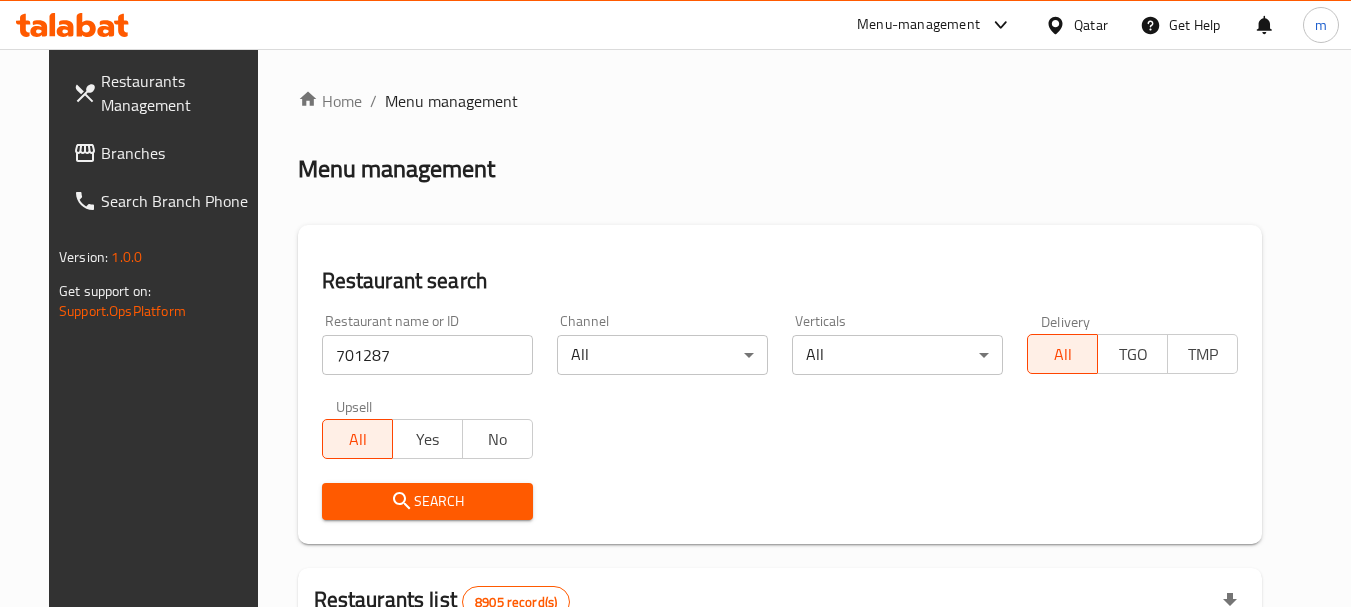 click 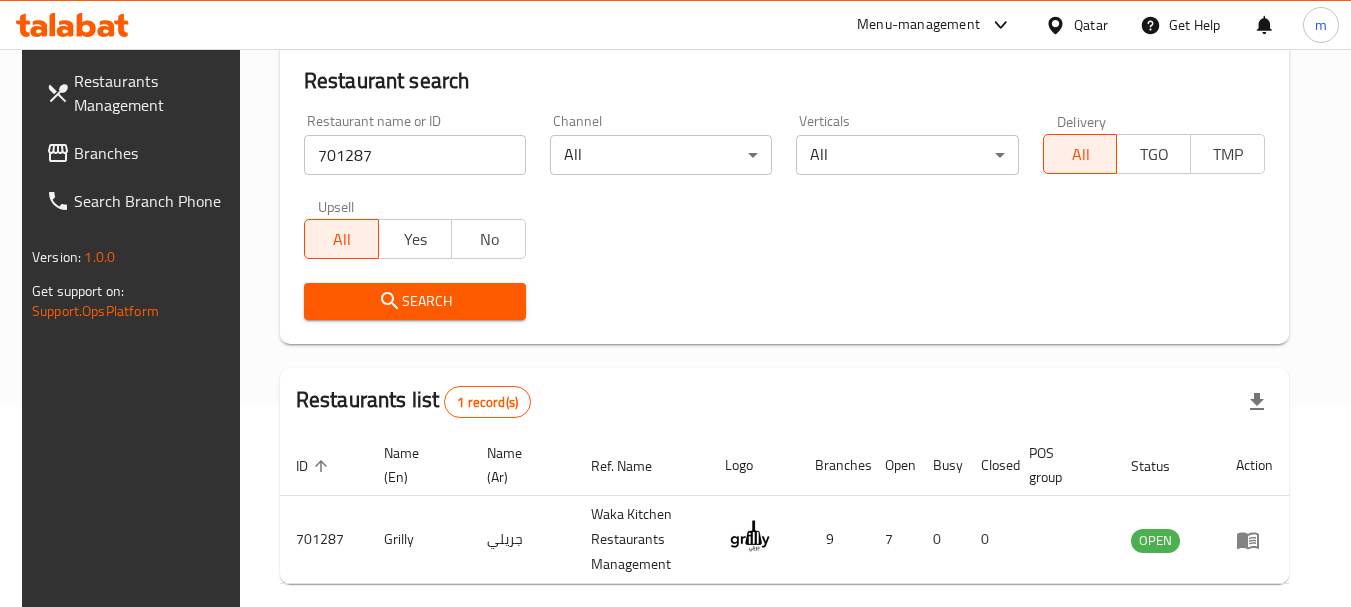 scroll, scrollTop: 285, scrollLeft: 0, axis: vertical 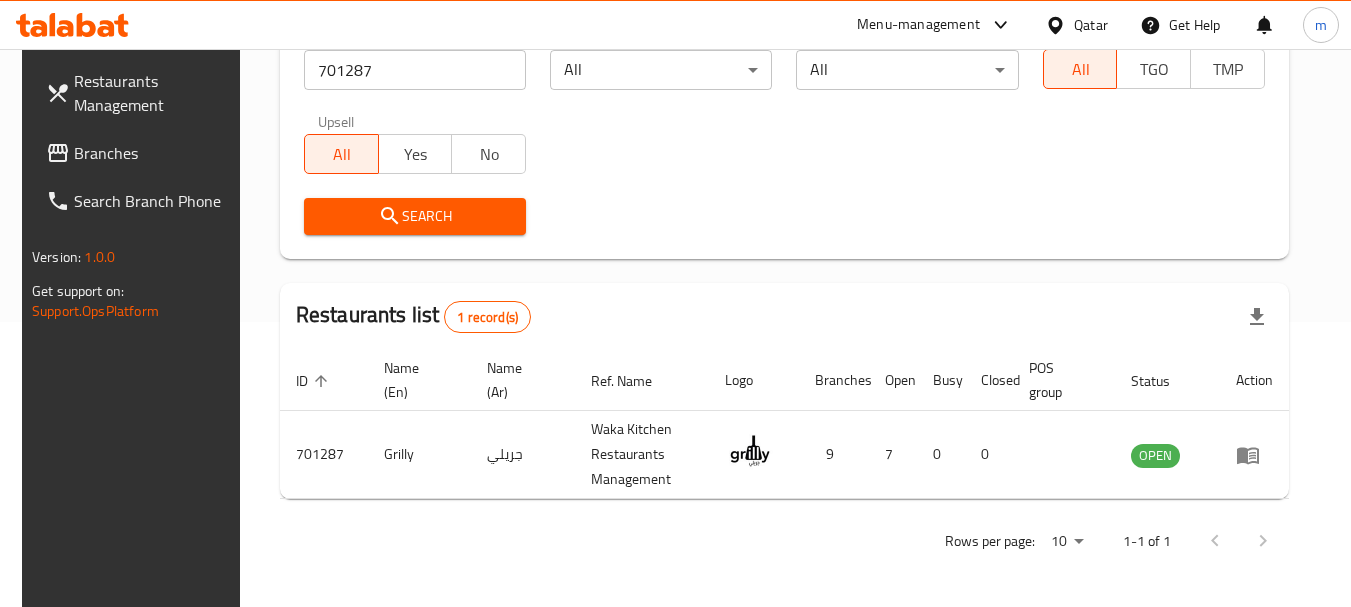 click on "Branches" at bounding box center (153, 153) 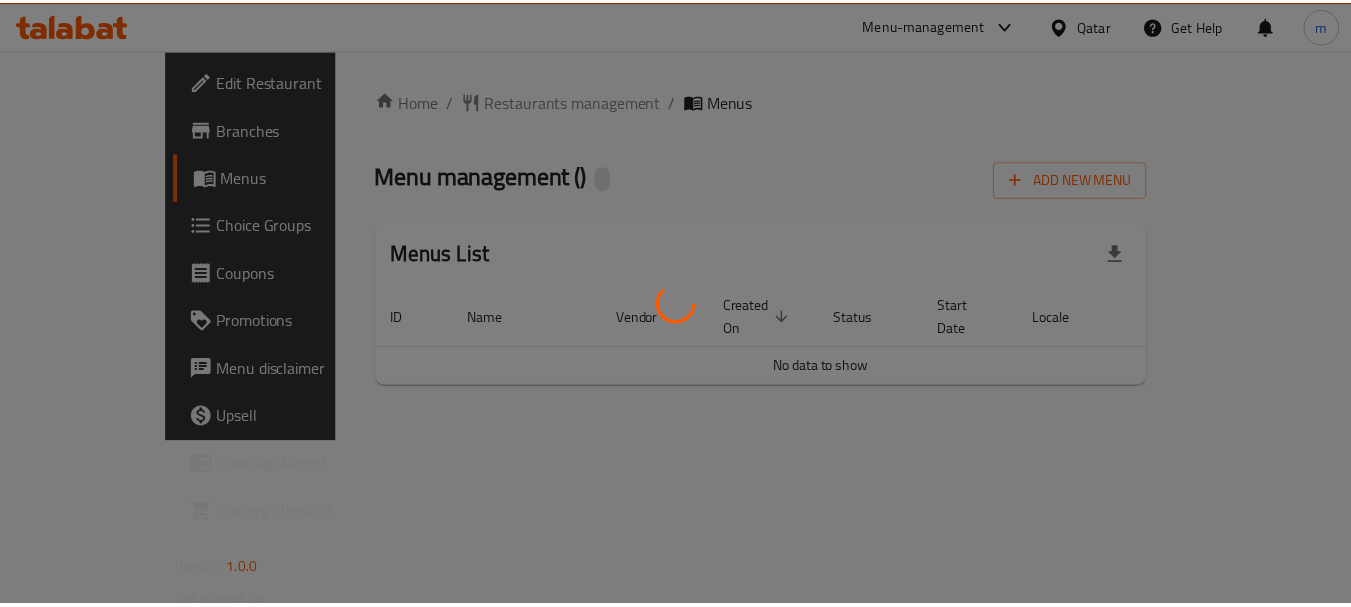 scroll, scrollTop: 0, scrollLeft: 0, axis: both 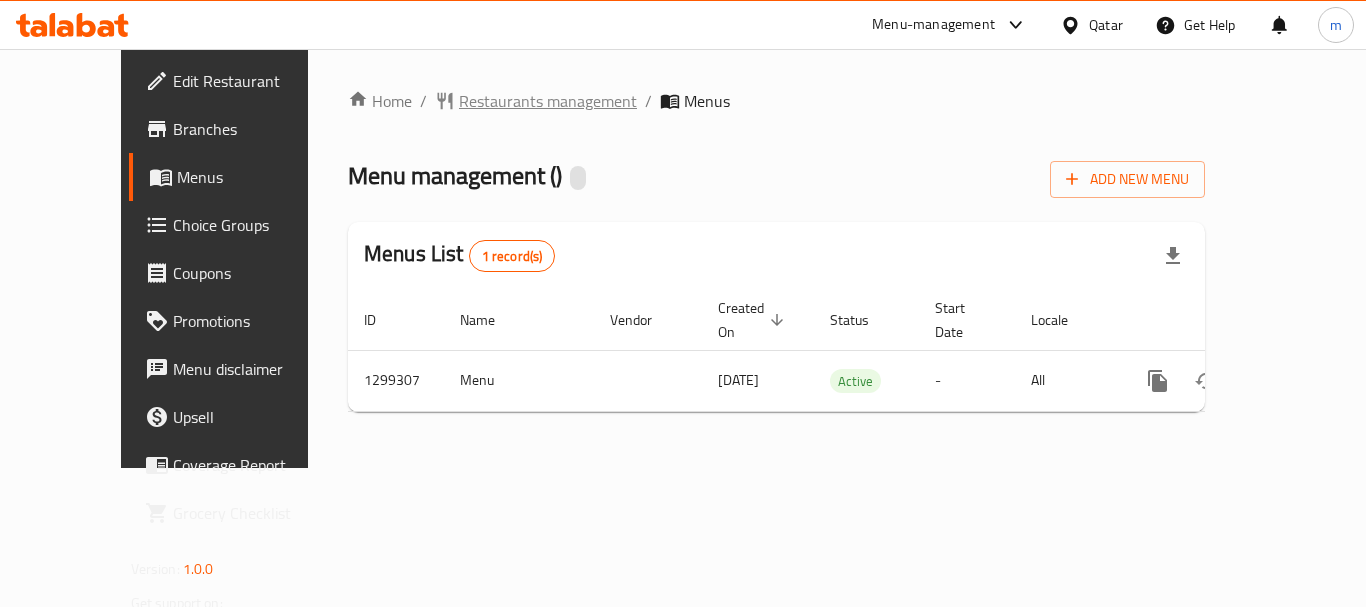 click on "Restaurants management" at bounding box center (548, 101) 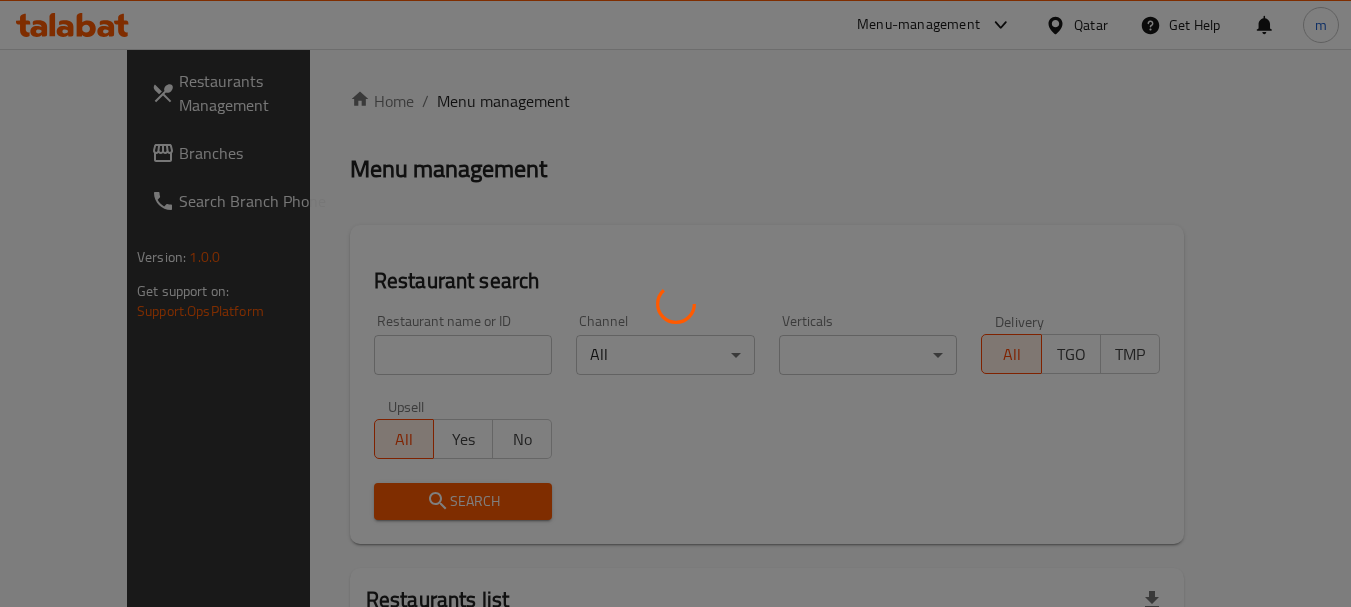 click at bounding box center (675, 303) 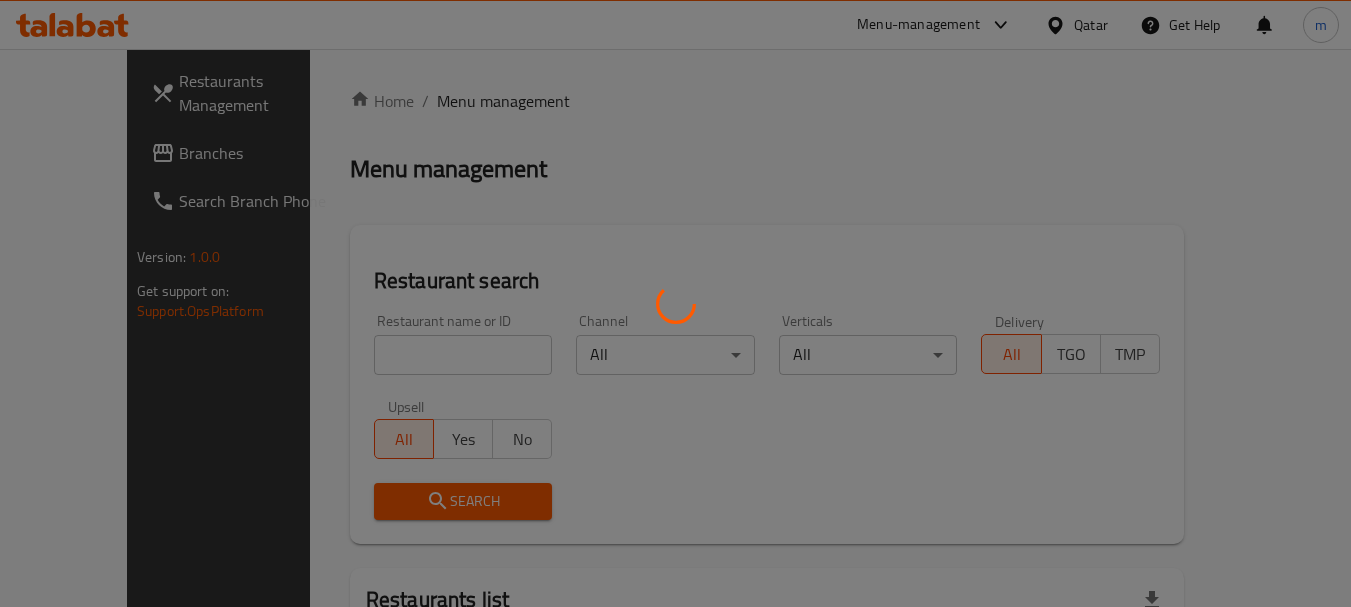 click at bounding box center (675, 303) 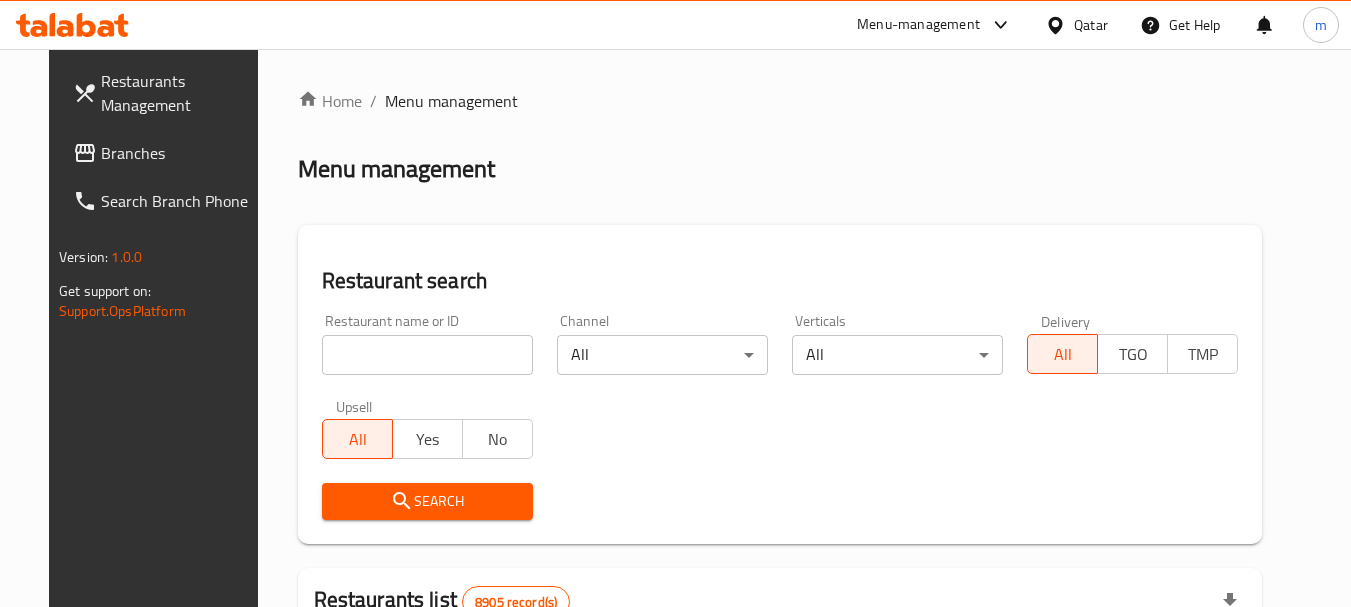 drag, startPoint x: 349, startPoint y: 368, endPoint x: 359, endPoint y: 346, distance: 24.166092 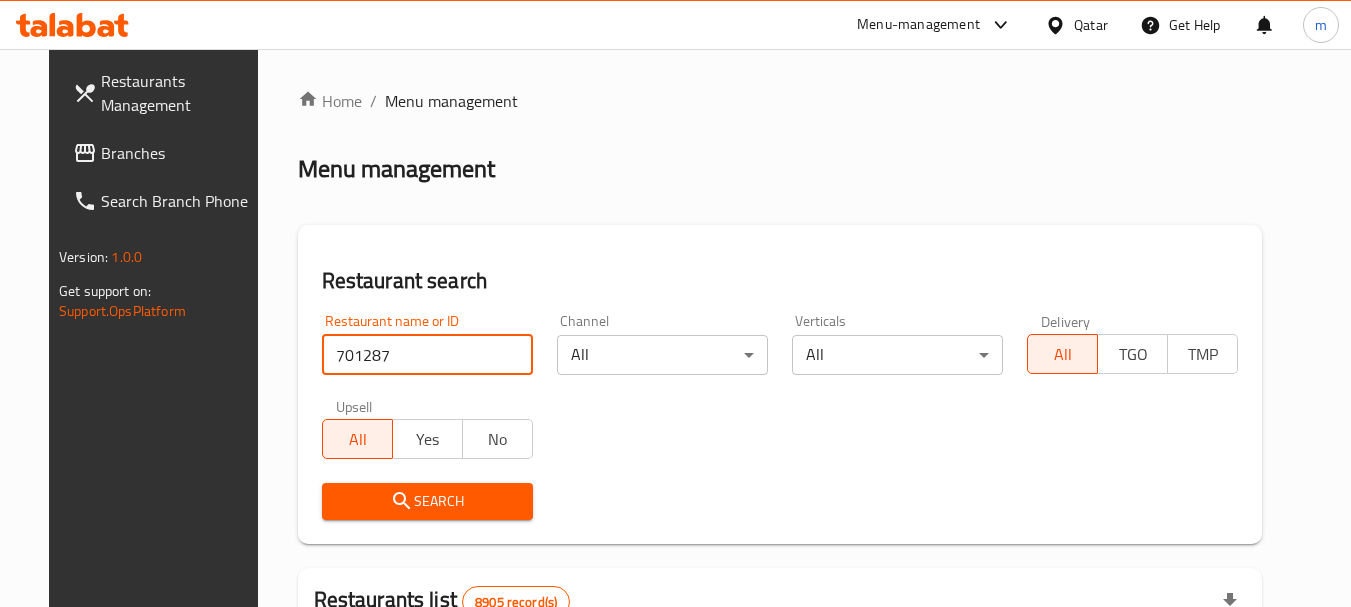 type on "701287" 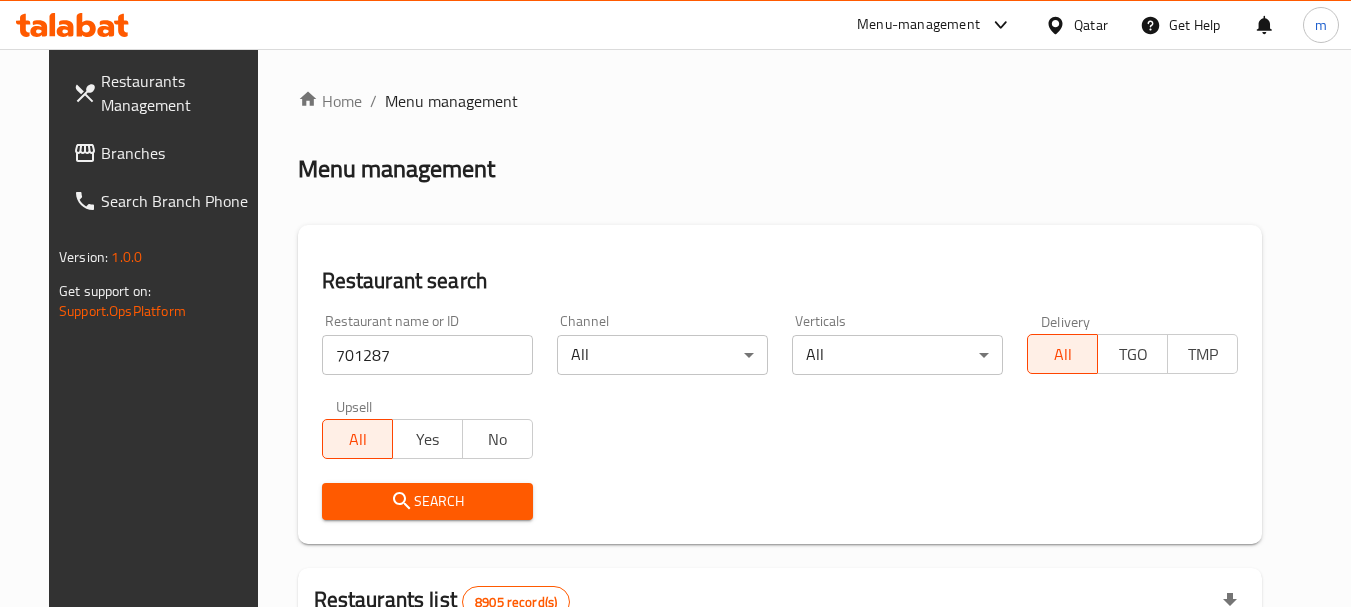 click on "Search" at bounding box center (427, 501) 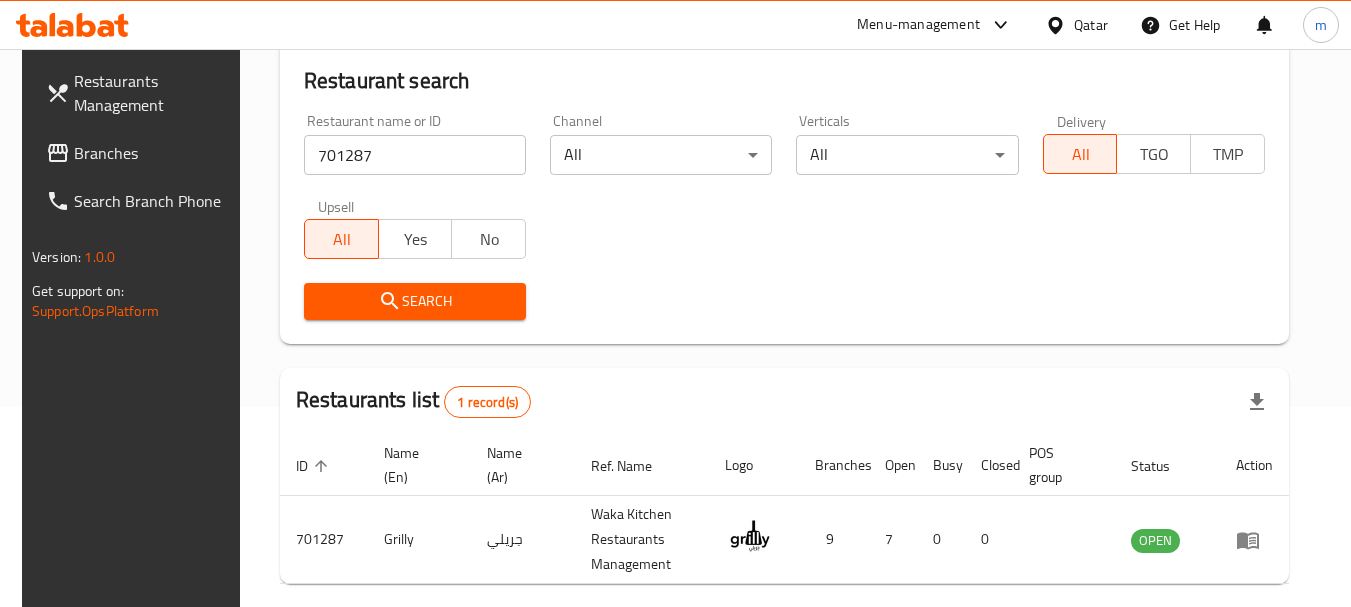 scroll, scrollTop: 285, scrollLeft: 0, axis: vertical 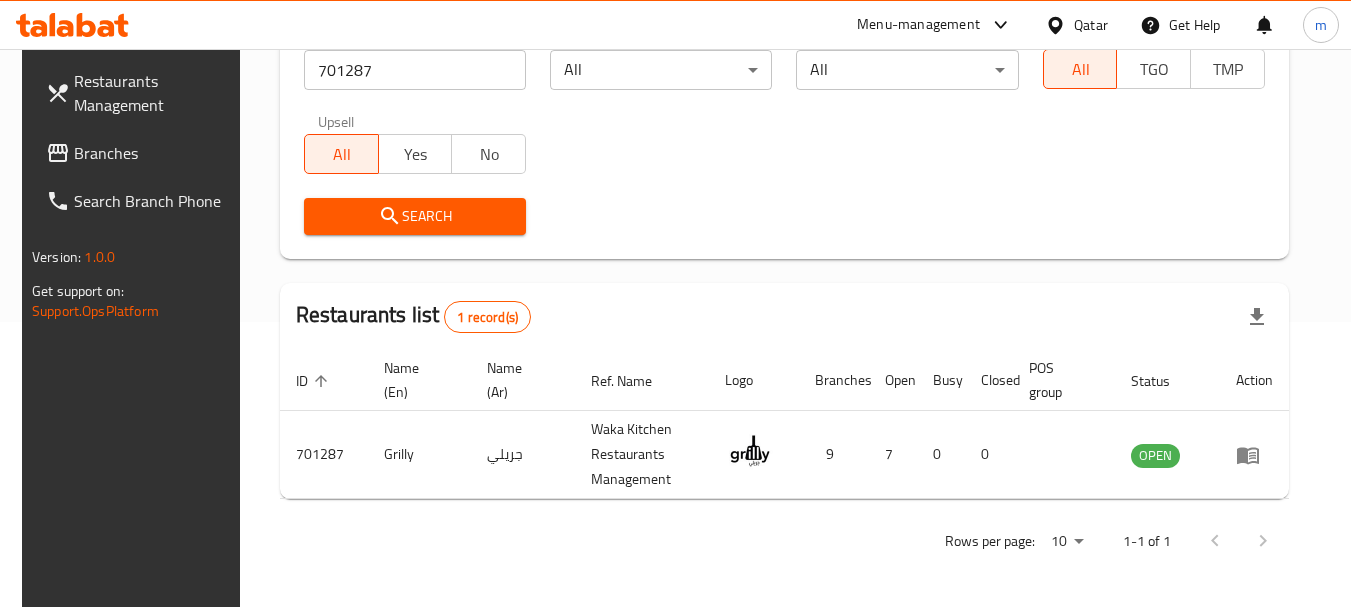click on "Qatar" at bounding box center [1091, 25] 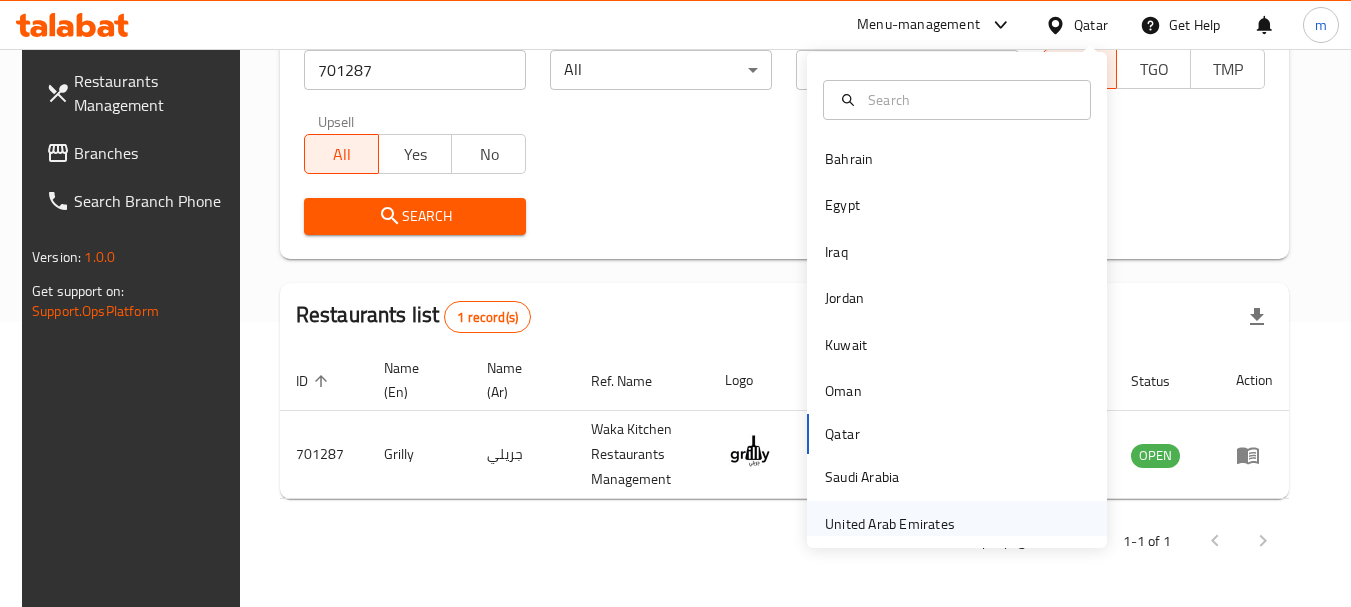 click on "United Arab Emirates" at bounding box center (890, 524) 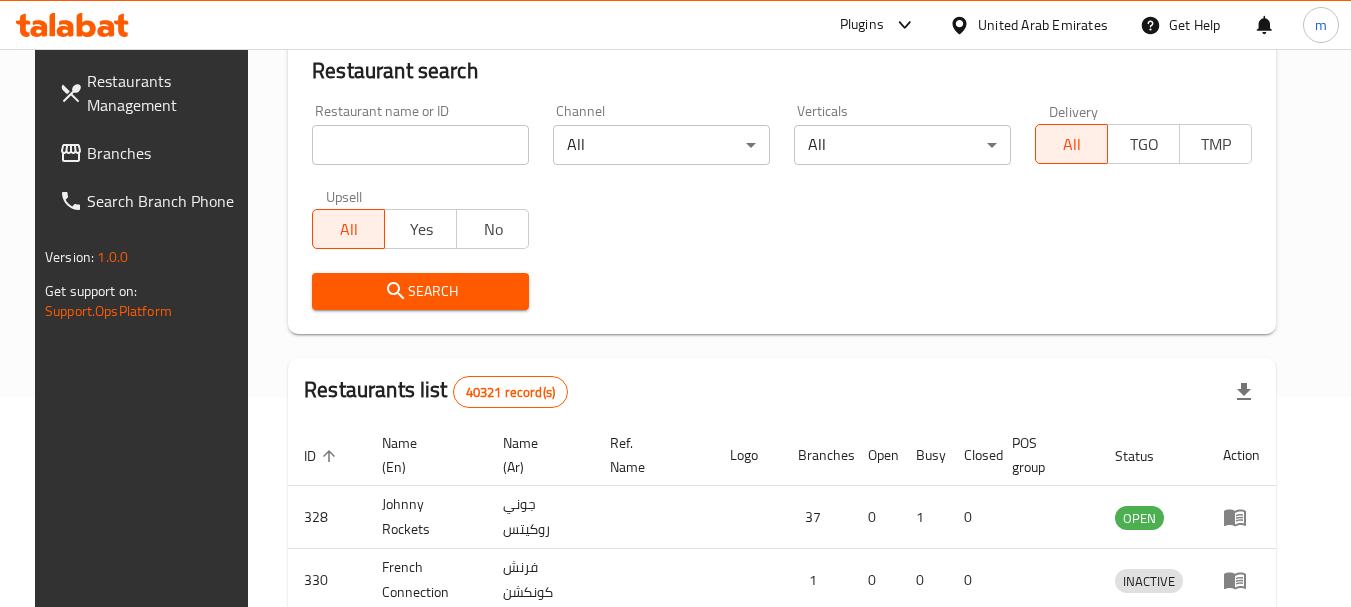 scroll, scrollTop: 285, scrollLeft: 0, axis: vertical 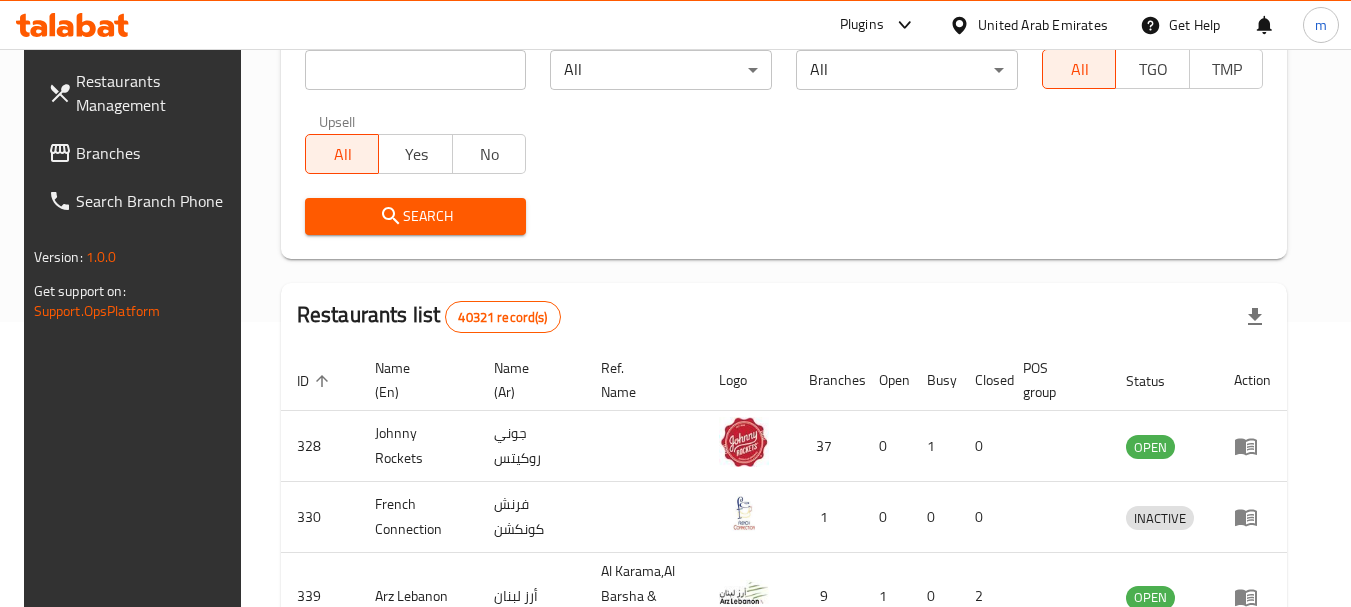 click on "Branches" at bounding box center [155, 153] 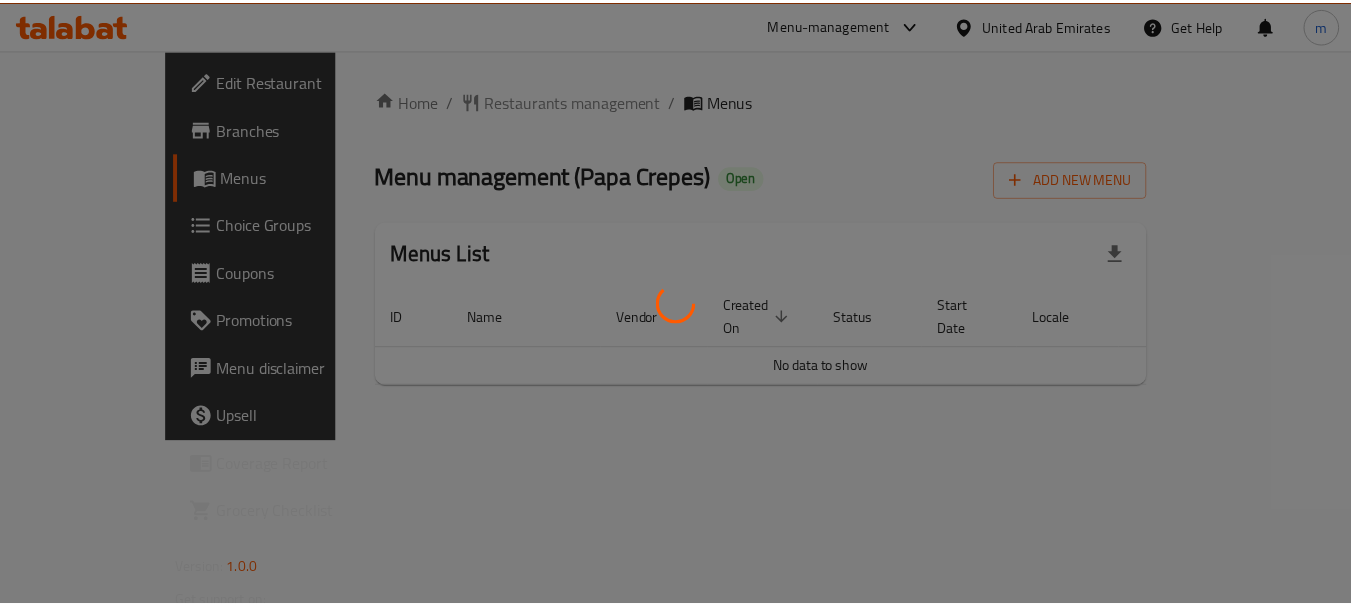 scroll, scrollTop: 0, scrollLeft: 0, axis: both 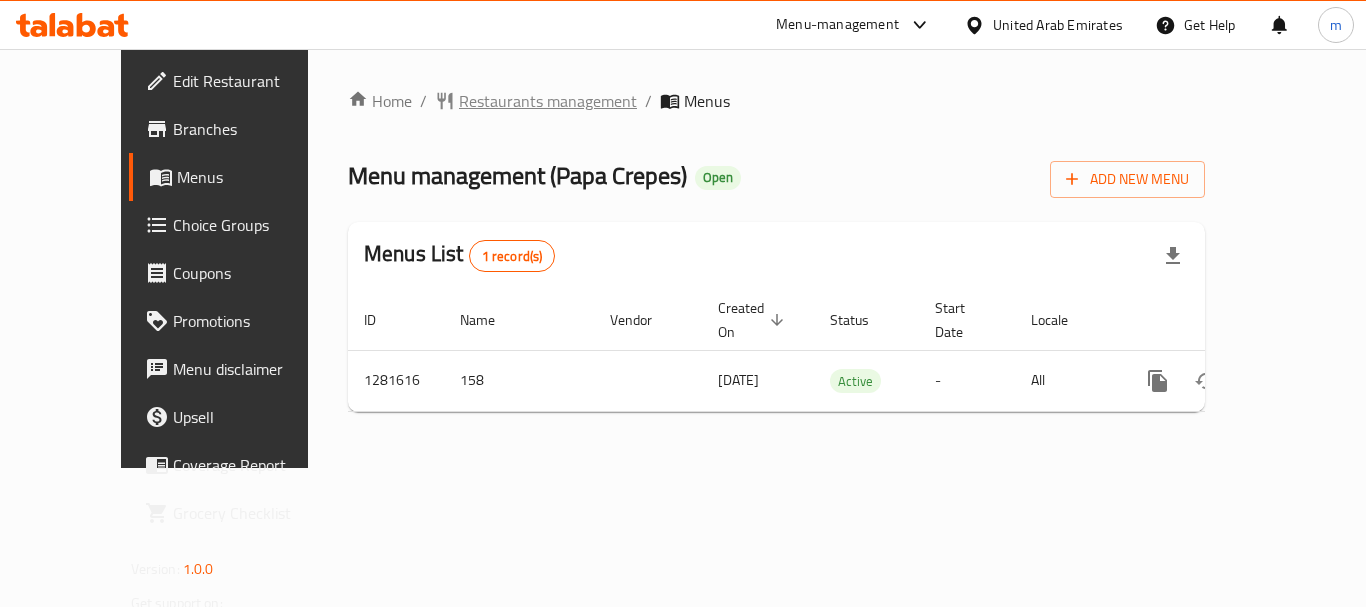 click on "Restaurants management" at bounding box center (548, 101) 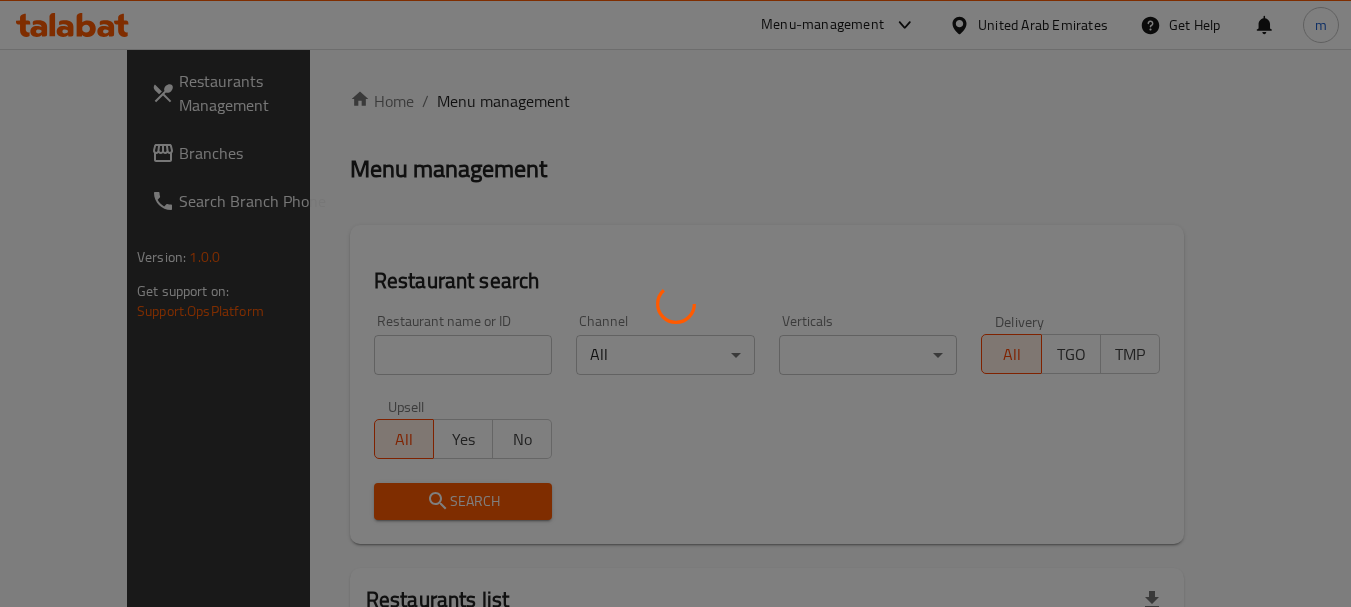 drag, startPoint x: 460, startPoint y: 361, endPoint x: 408, endPoint y: 361, distance: 52 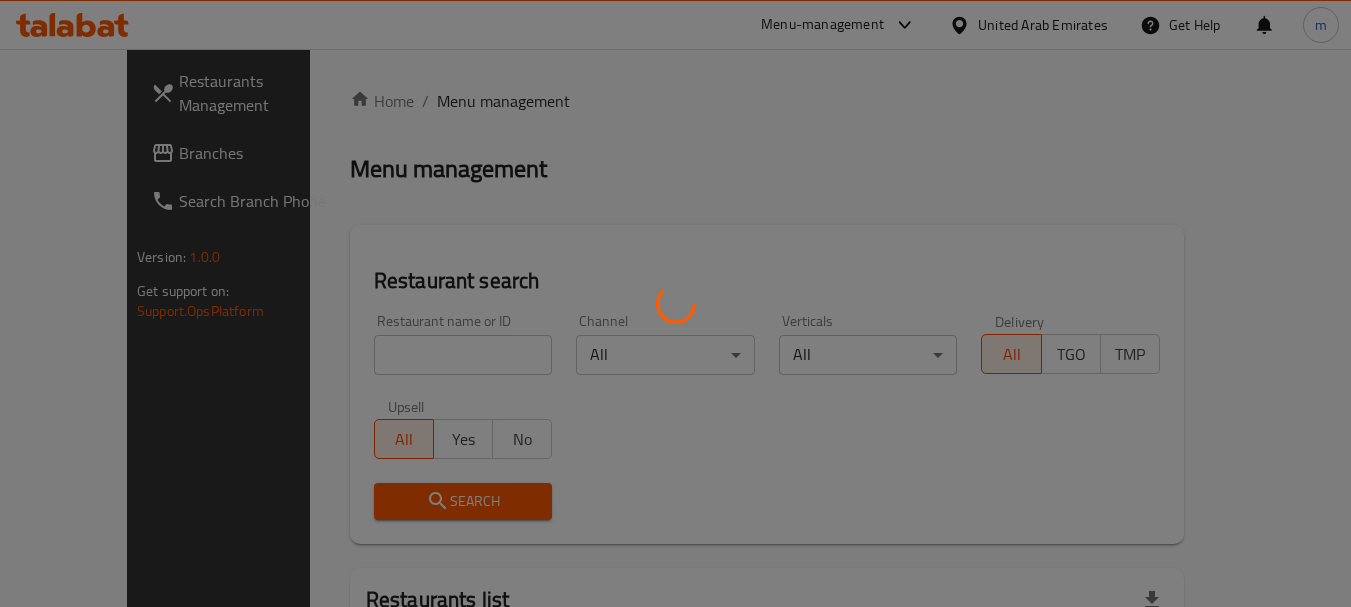 click at bounding box center (675, 303) 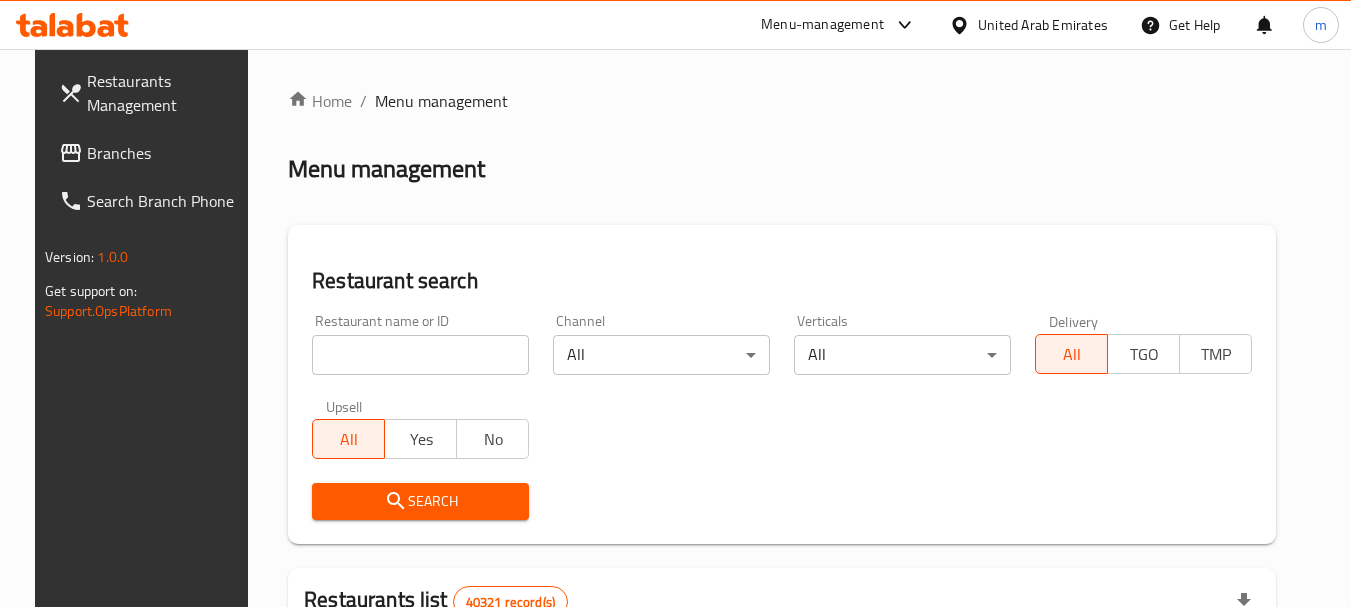 click at bounding box center [675, 303] 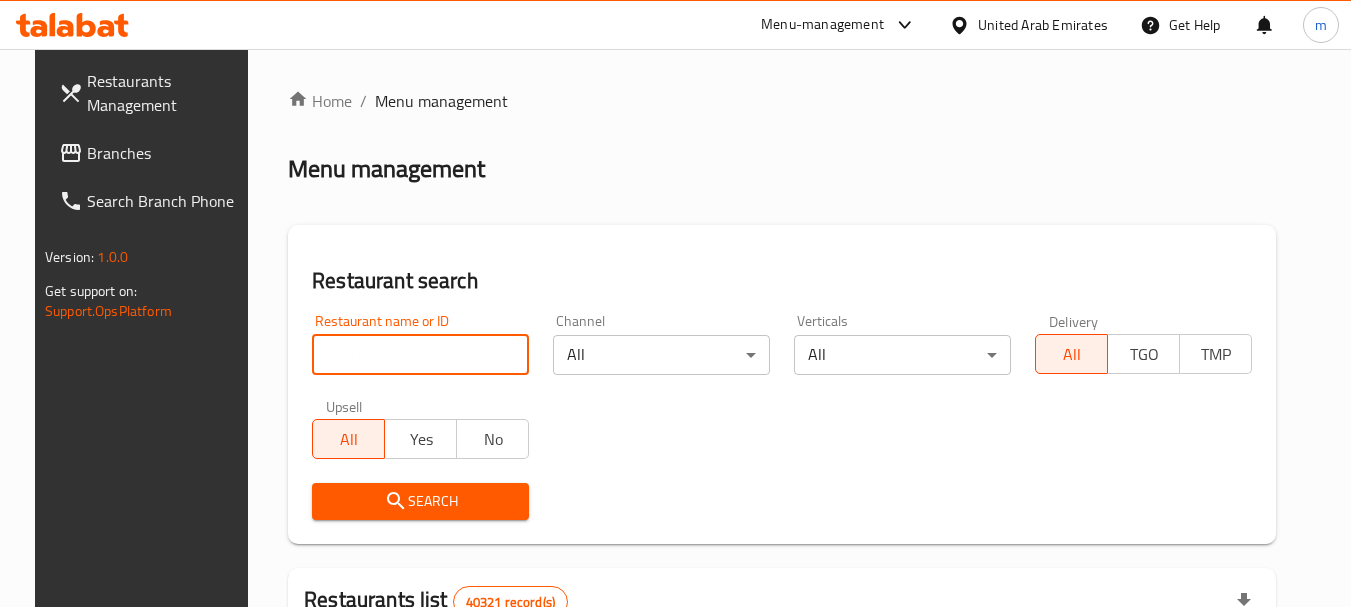 paste on "694328" 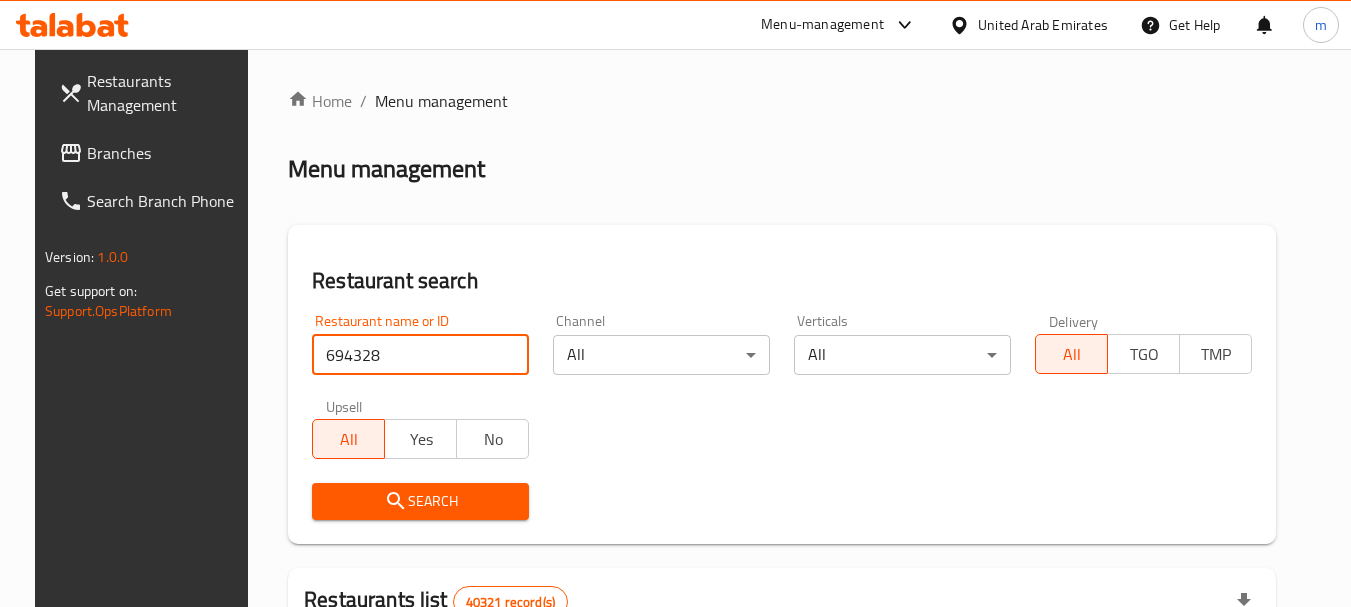 type on "694328" 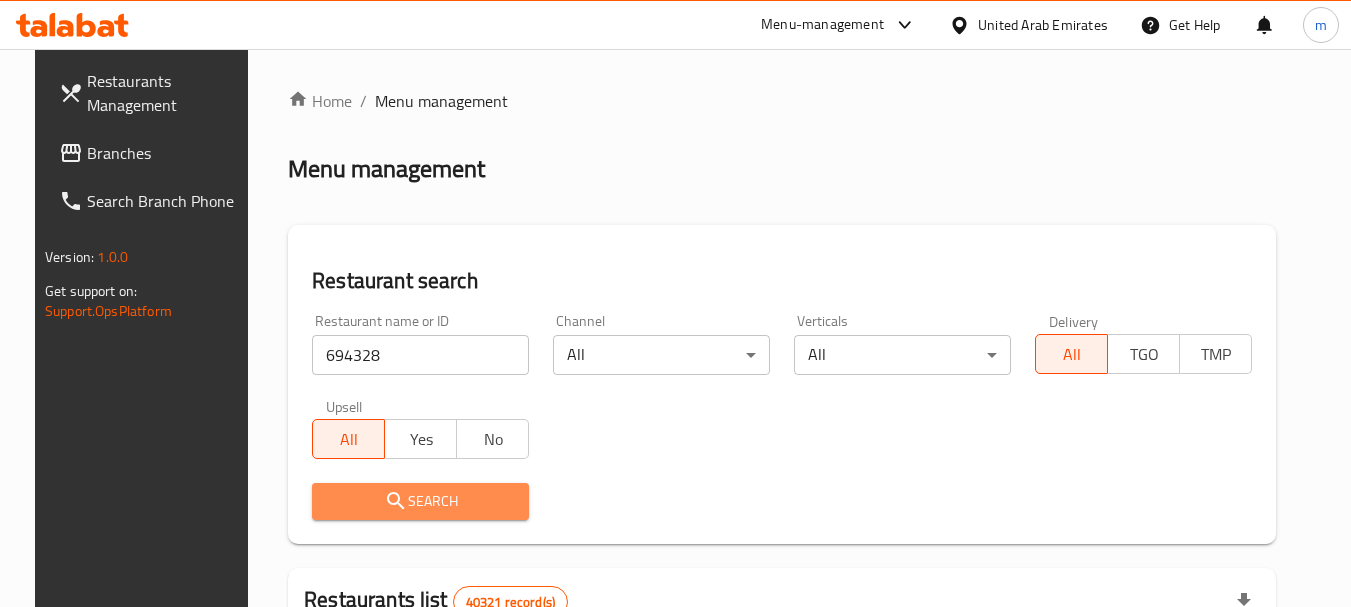 click on "Search" at bounding box center (420, 501) 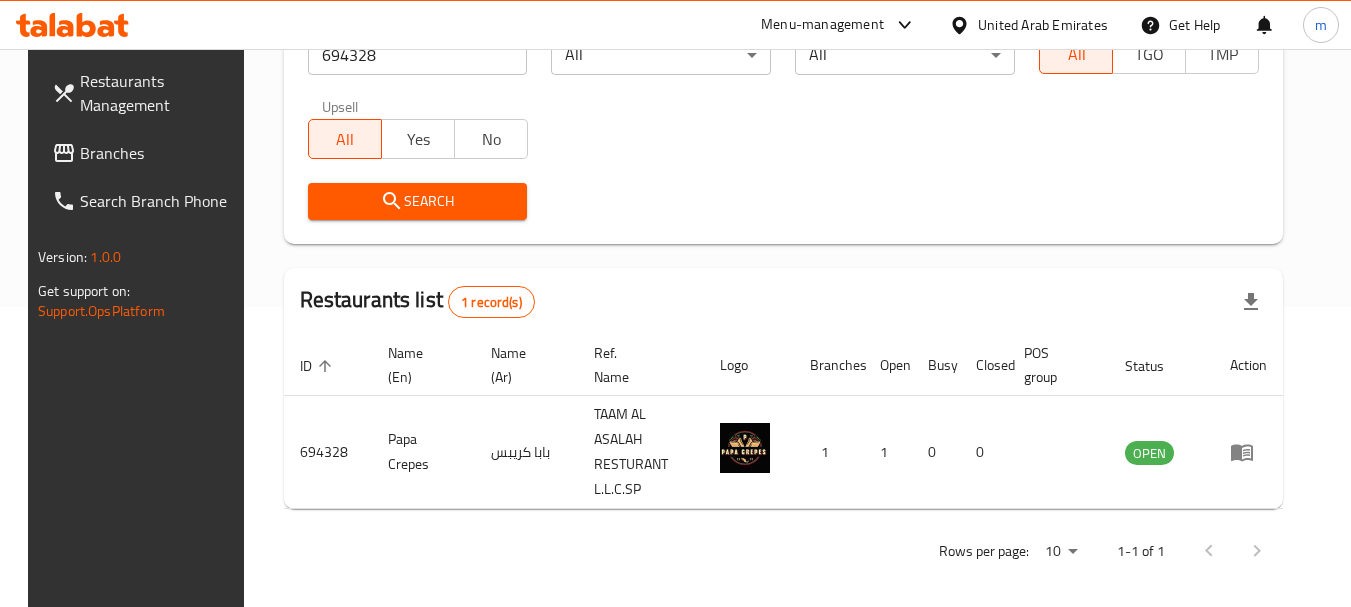 scroll, scrollTop: 285, scrollLeft: 0, axis: vertical 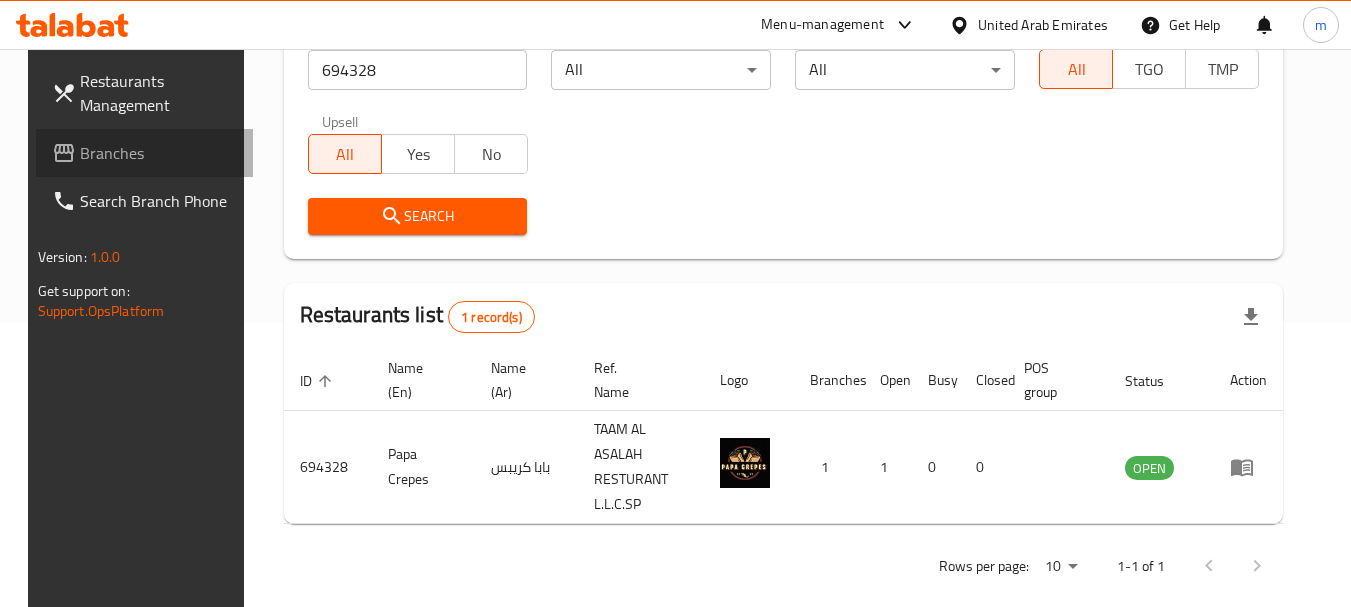 click on "Branches" at bounding box center (159, 153) 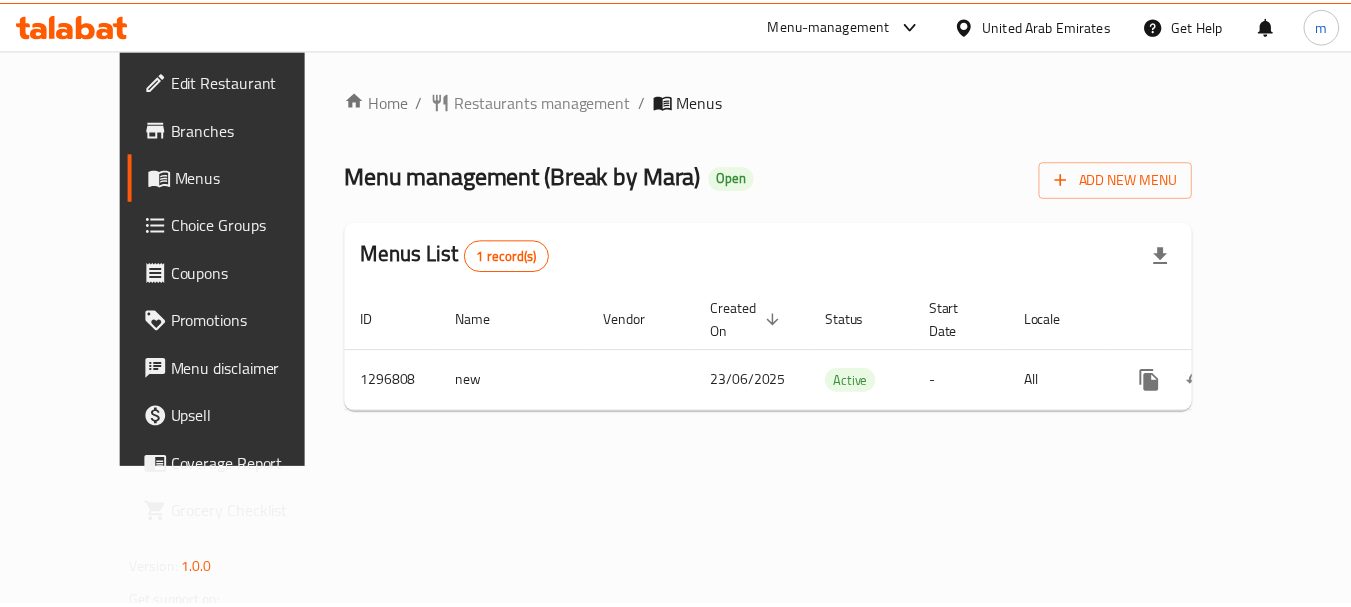 scroll, scrollTop: 0, scrollLeft: 0, axis: both 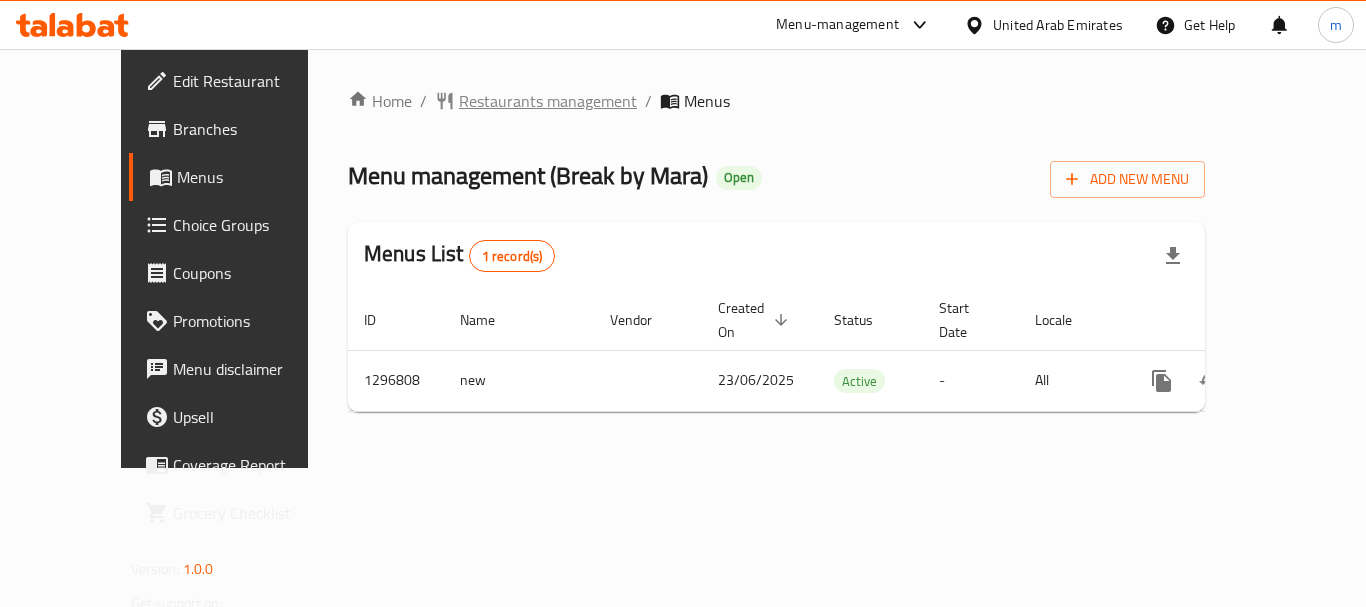 click on "Restaurants management" at bounding box center [548, 101] 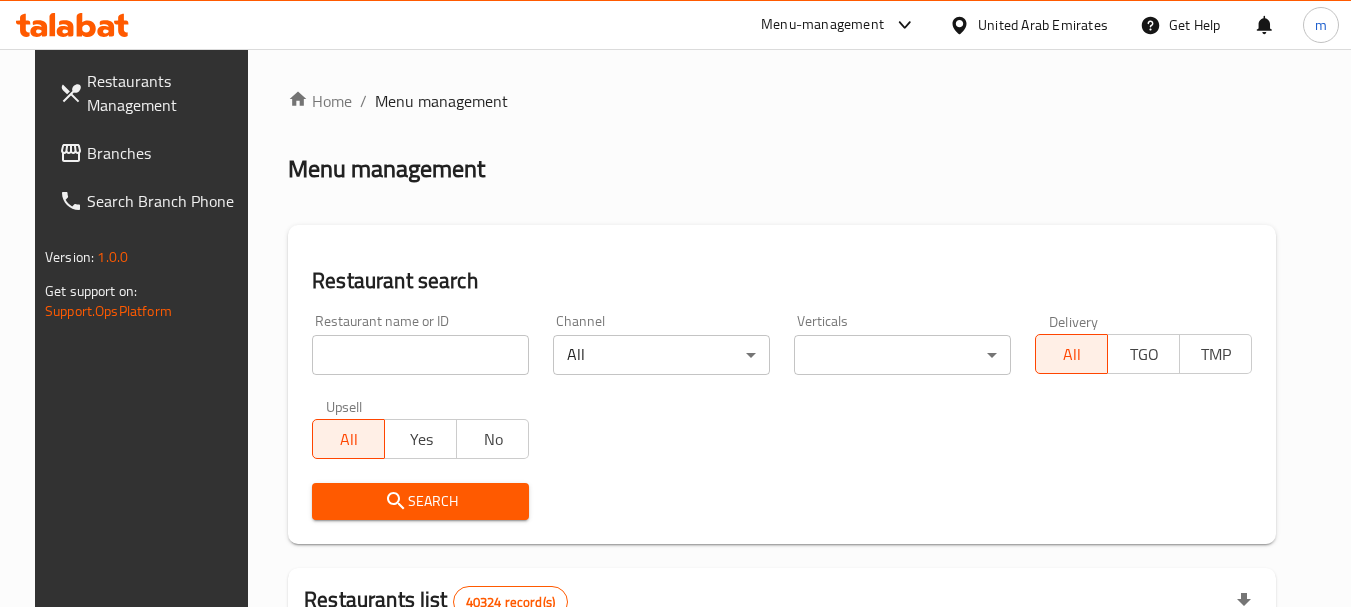click at bounding box center [675, 303] 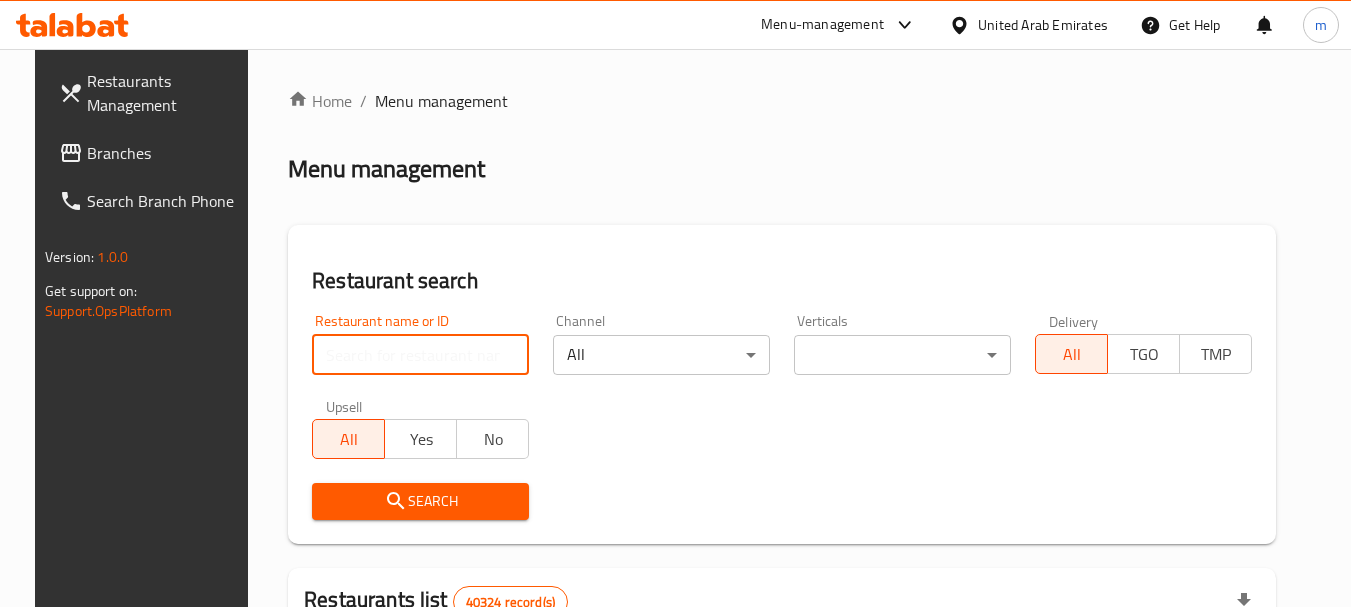 paste on "700208" 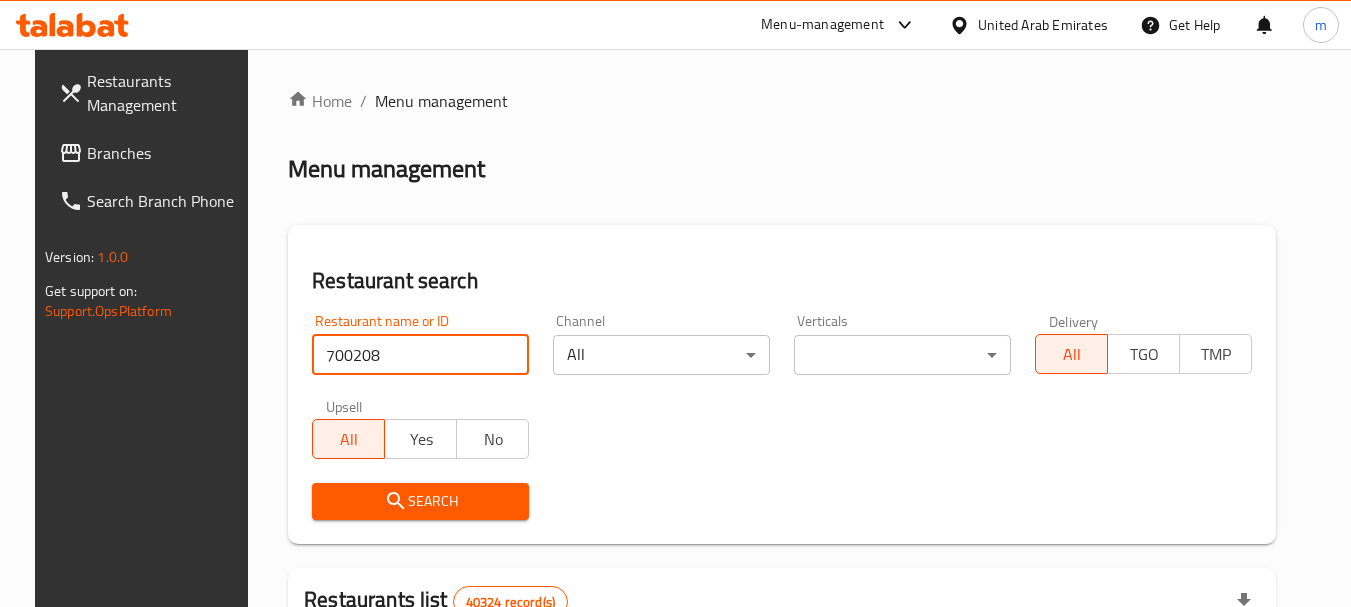 type on "700208" 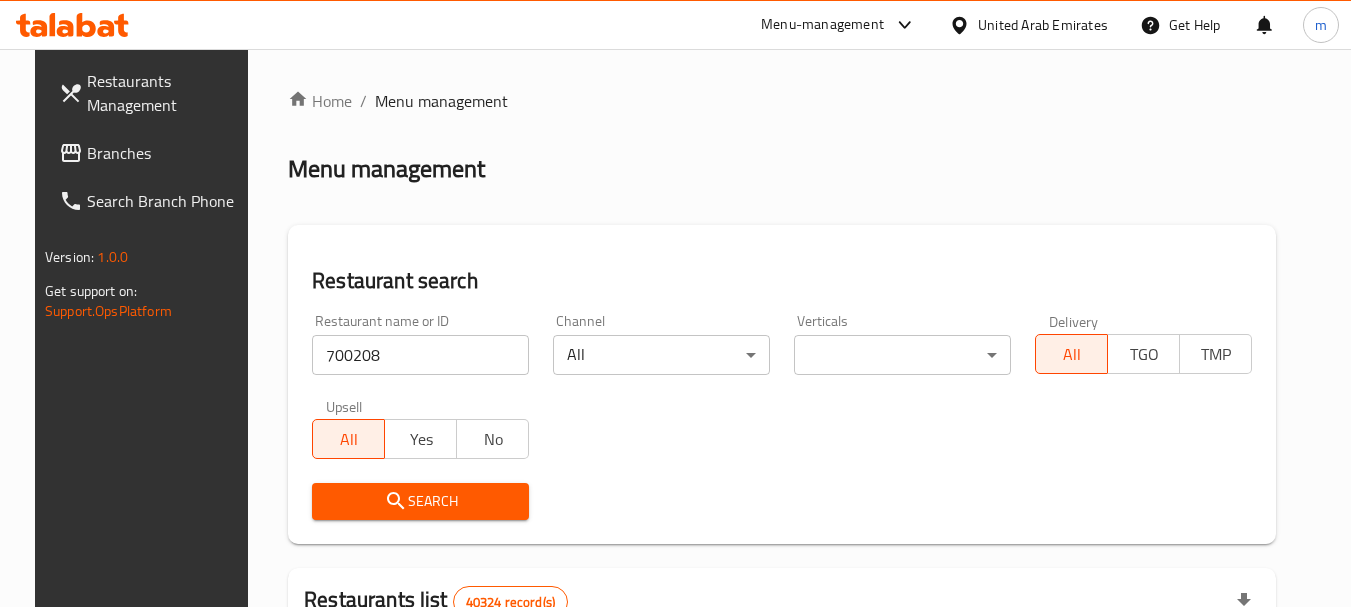 click on "Search" at bounding box center [420, 501] 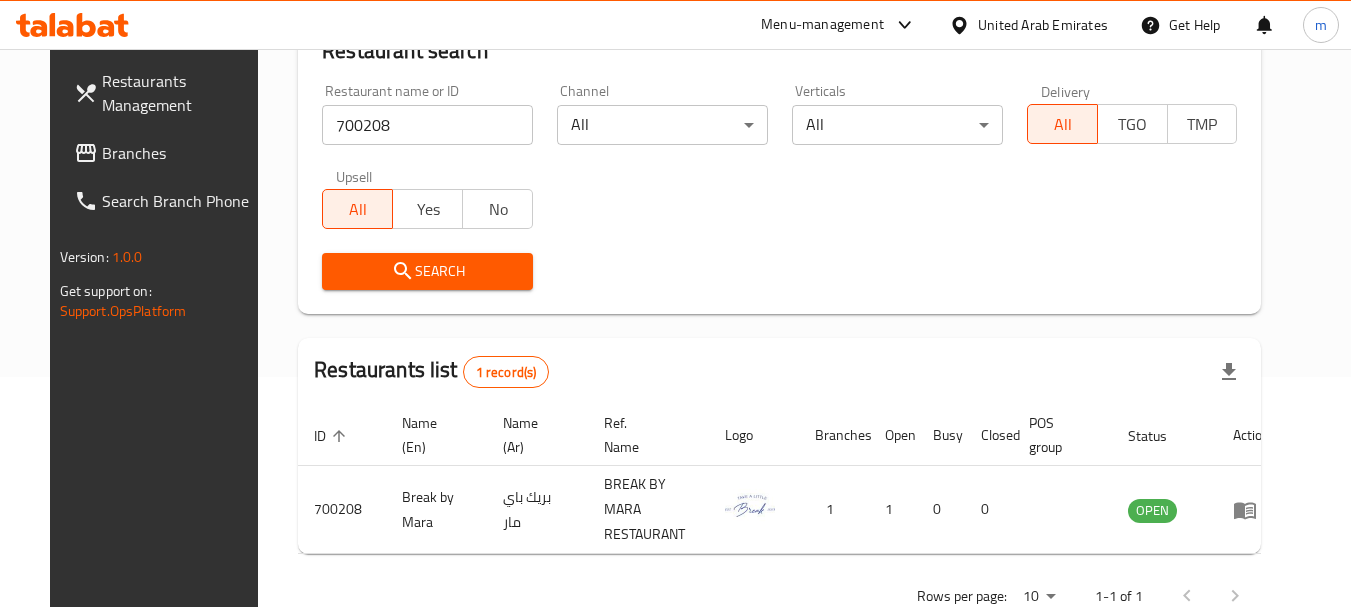 scroll, scrollTop: 268, scrollLeft: 0, axis: vertical 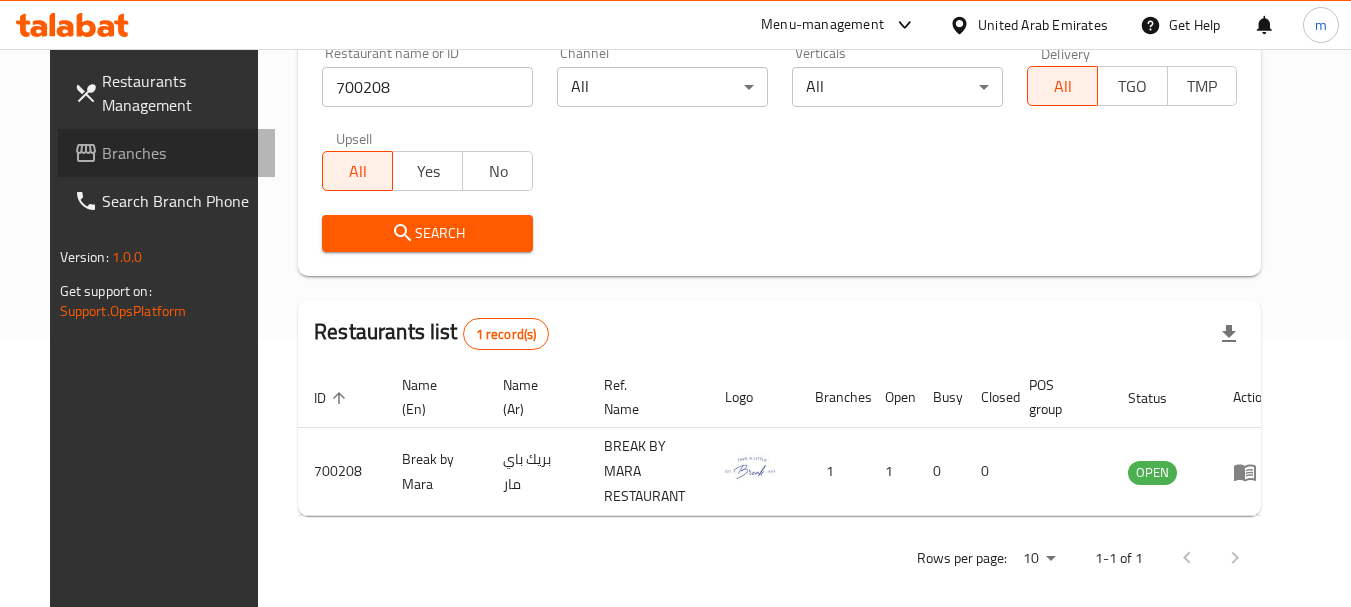 click on "Branches" at bounding box center (181, 153) 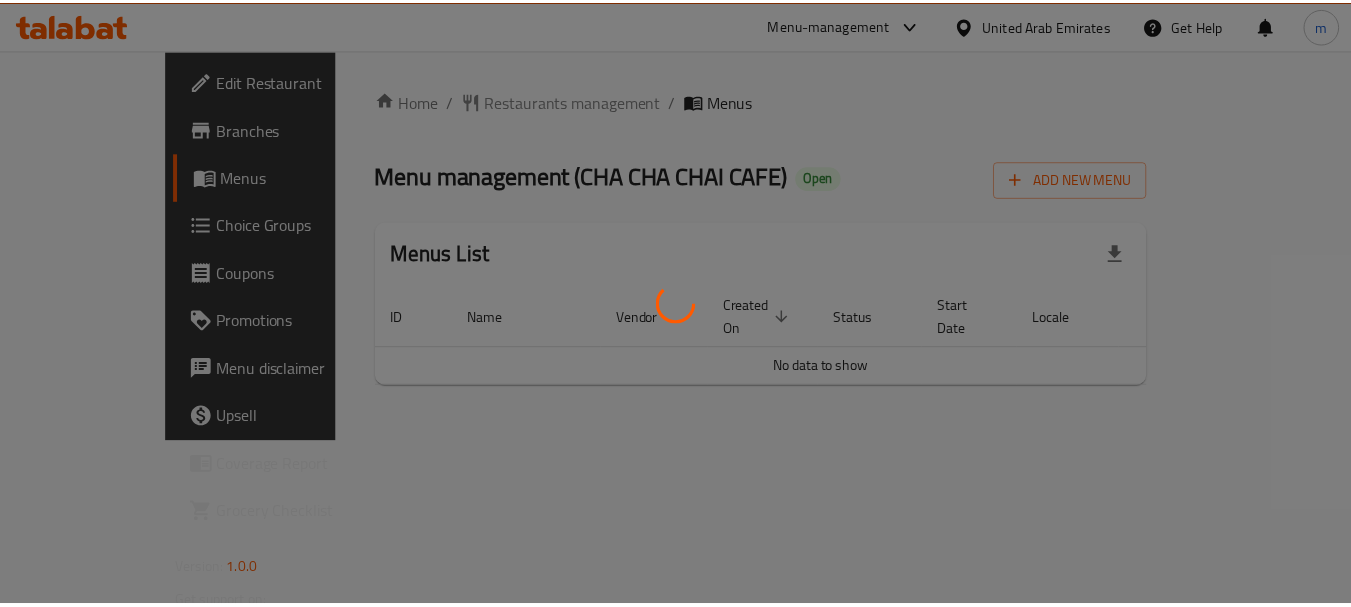 scroll, scrollTop: 0, scrollLeft: 0, axis: both 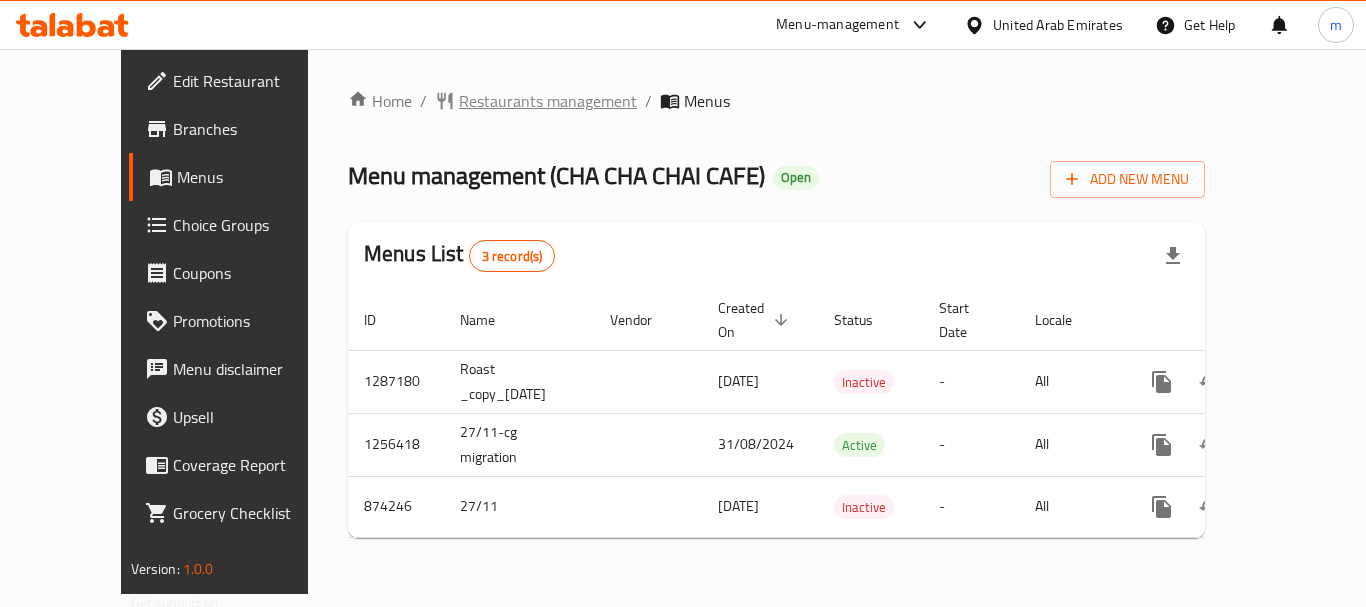 click on "Restaurants management" at bounding box center [548, 101] 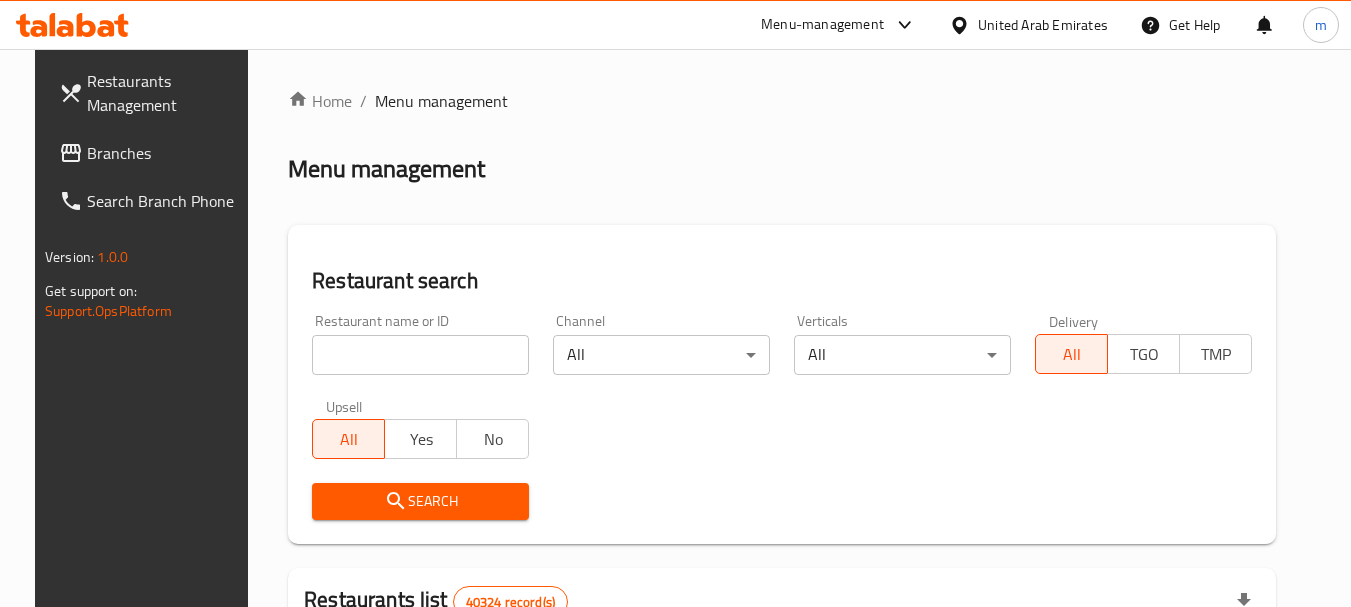 drag, startPoint x: 399, startPoint y: 331, endPoint x: 377, endPoint y: 362, distance: 38.013157 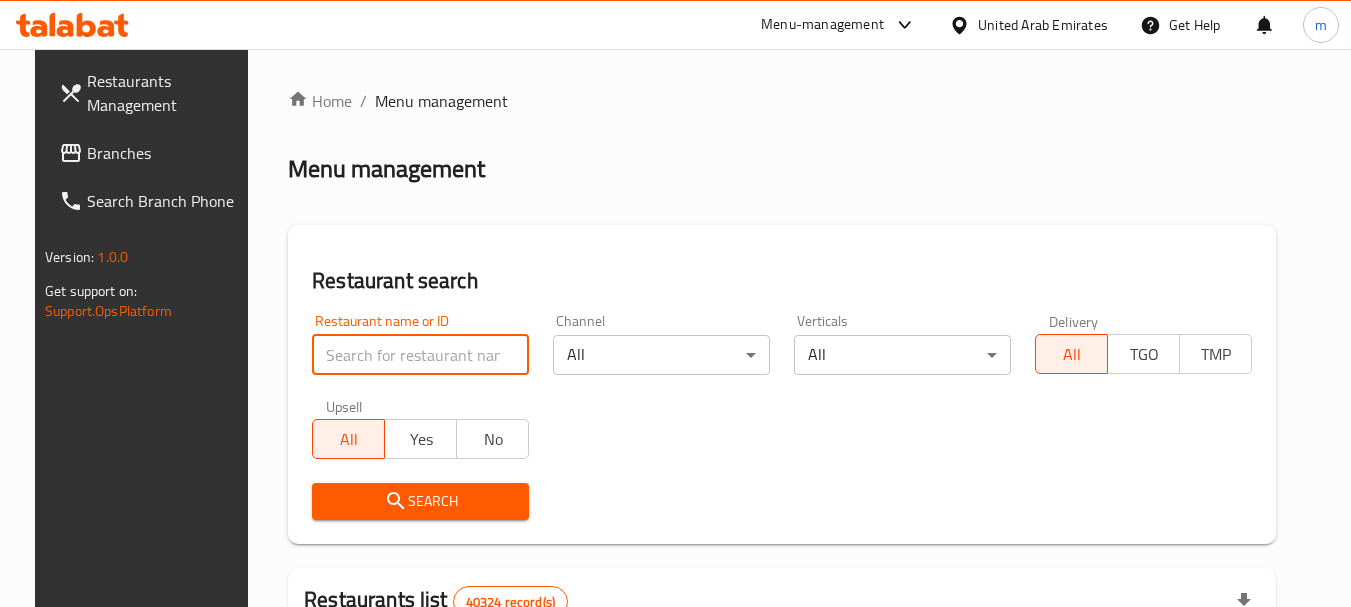 click at bounding box center (420, 355) 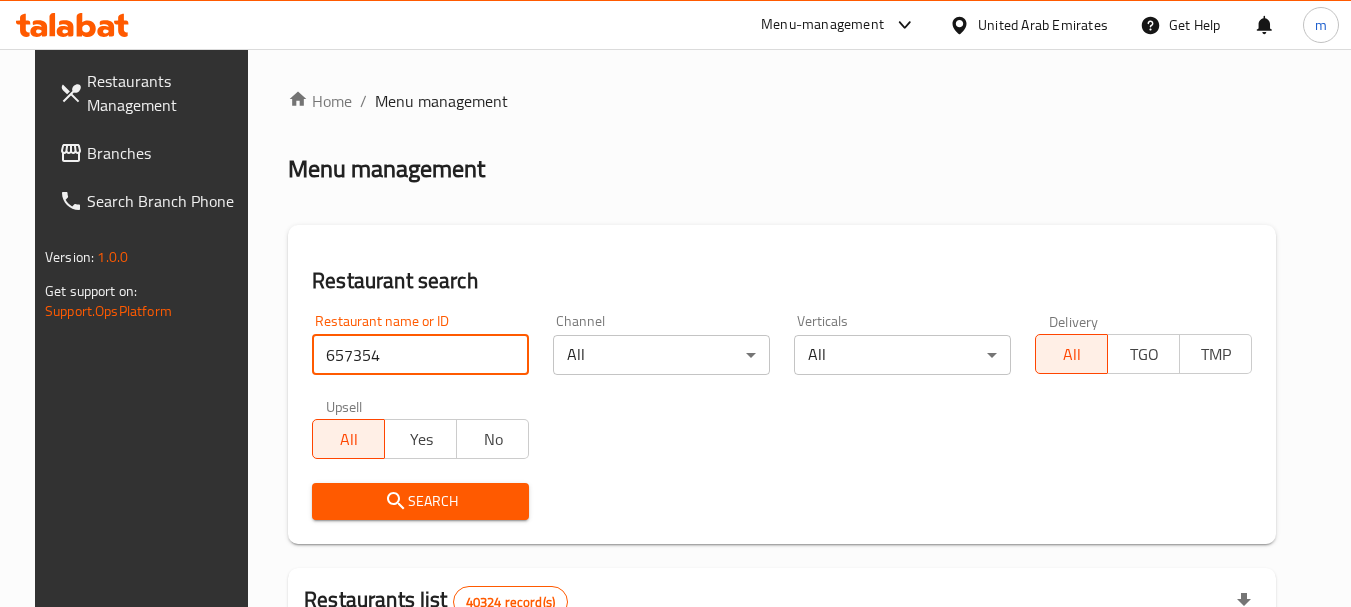 type on "657354" 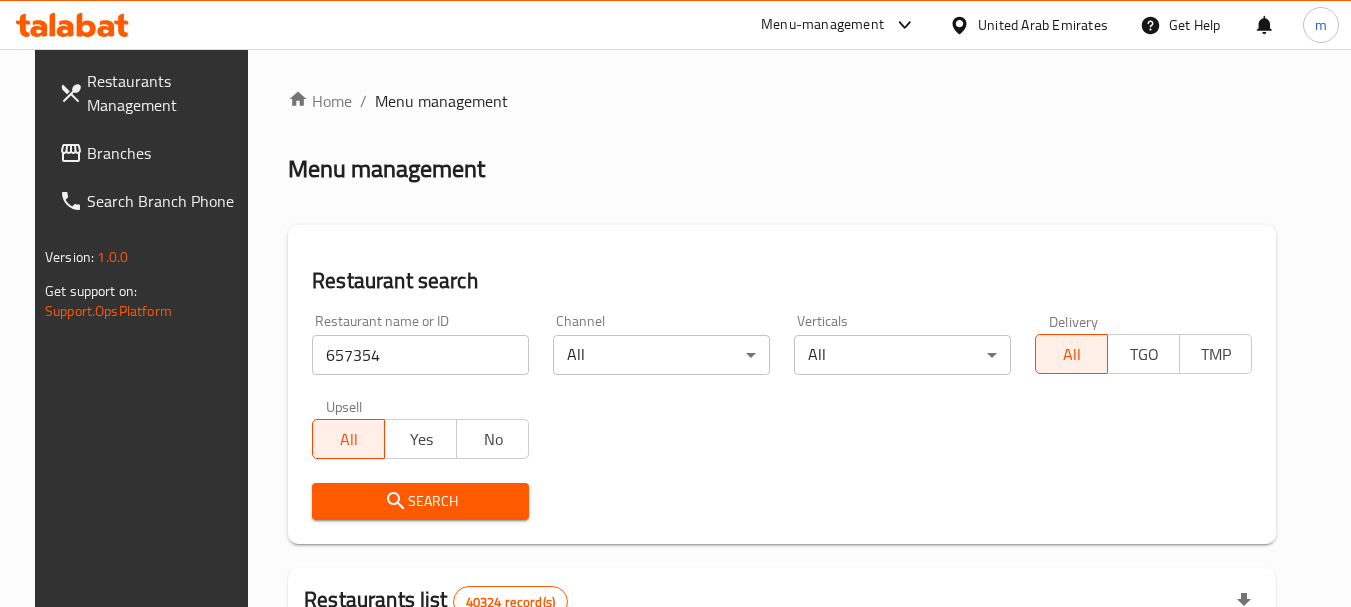 click on "Search" at bounding box center [420, 501] 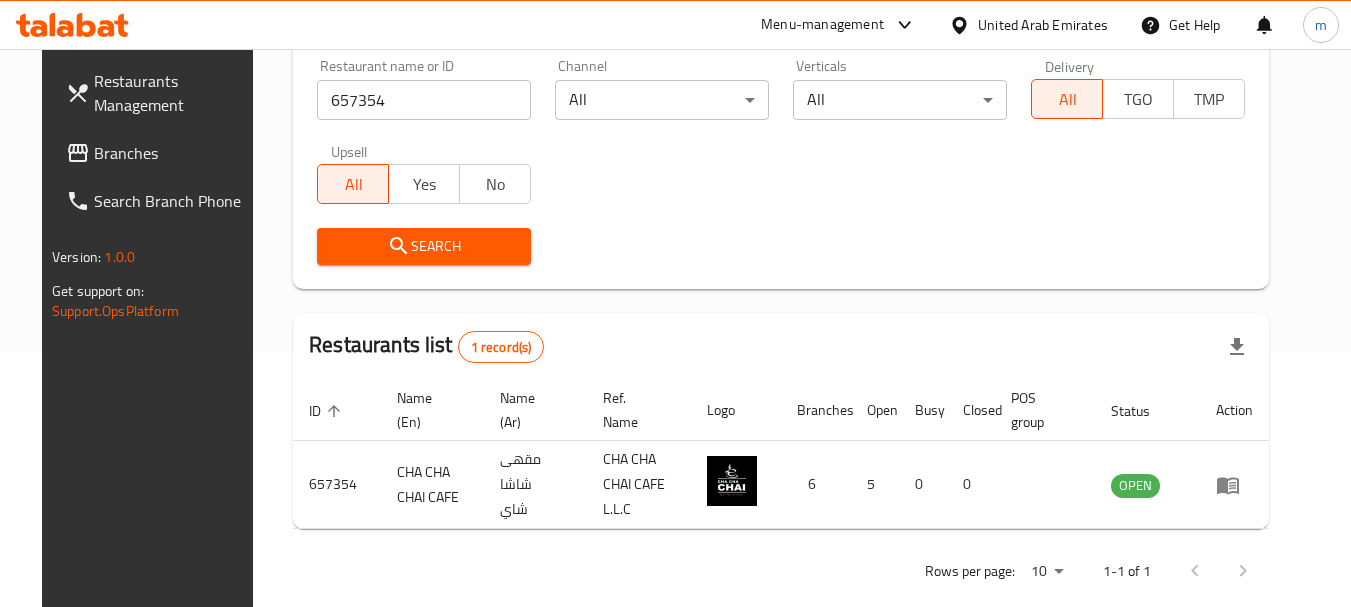 scroll, scrollTop: 268, scrollLeft: 0, axis: vertical 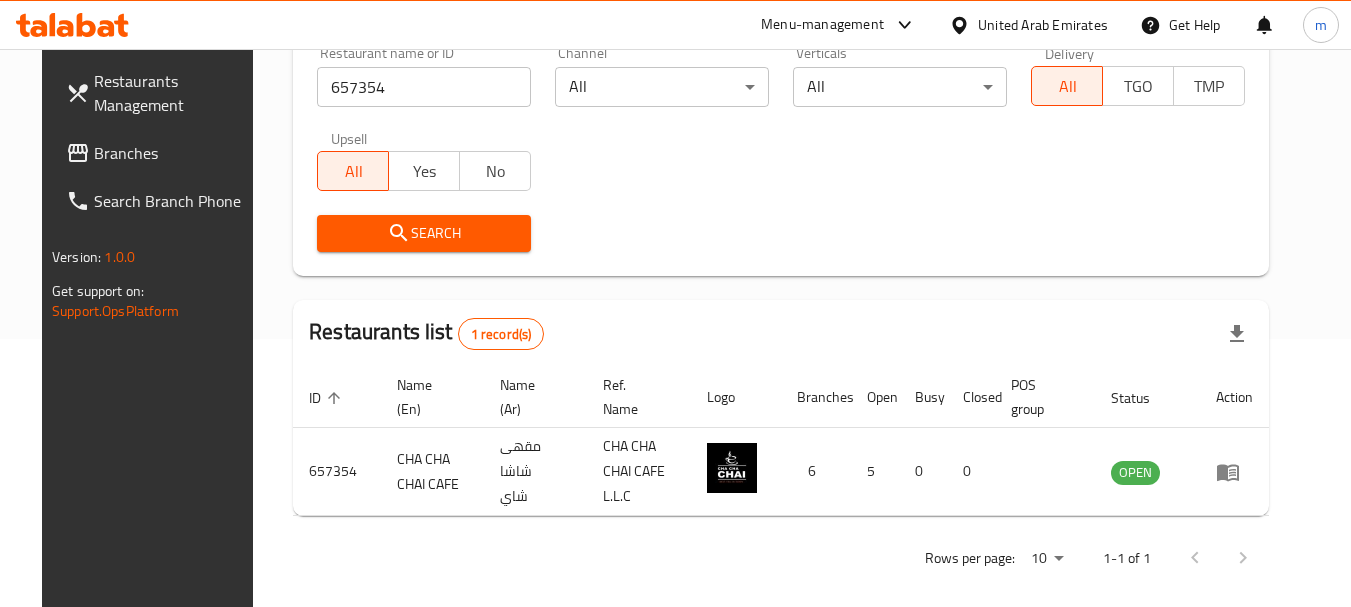 click on "United Arab Emirates" at bounding box center [1043, 25] 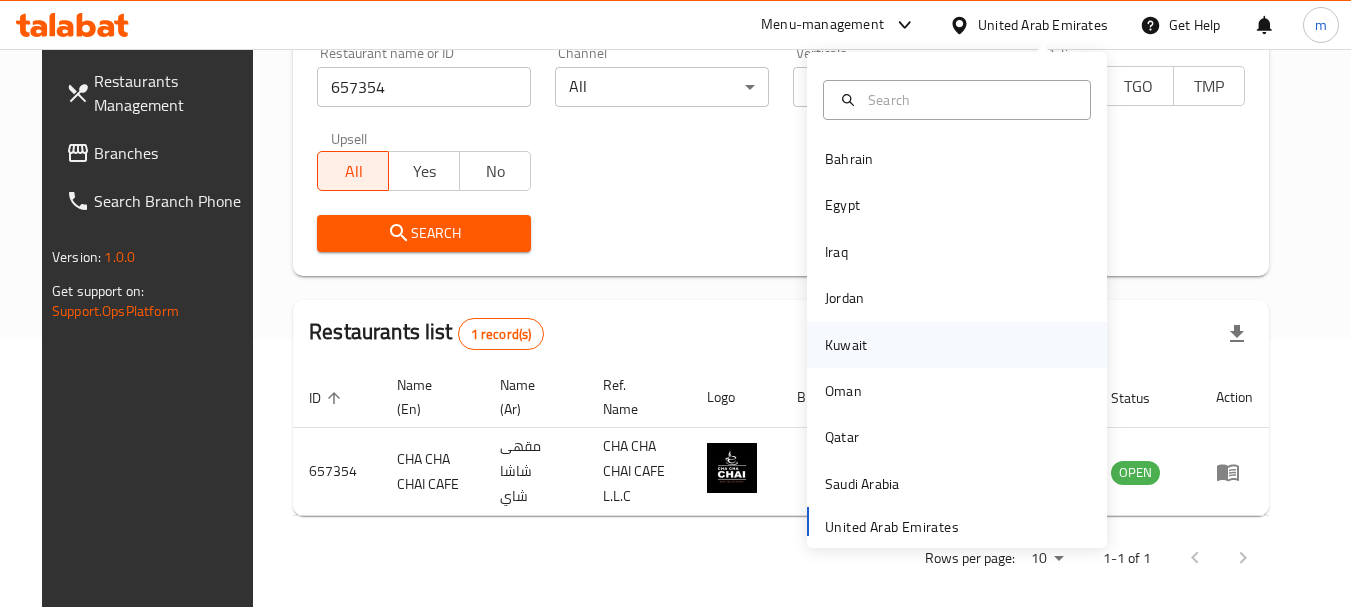 click on "Kuwait" at bounding box center (846, 345) 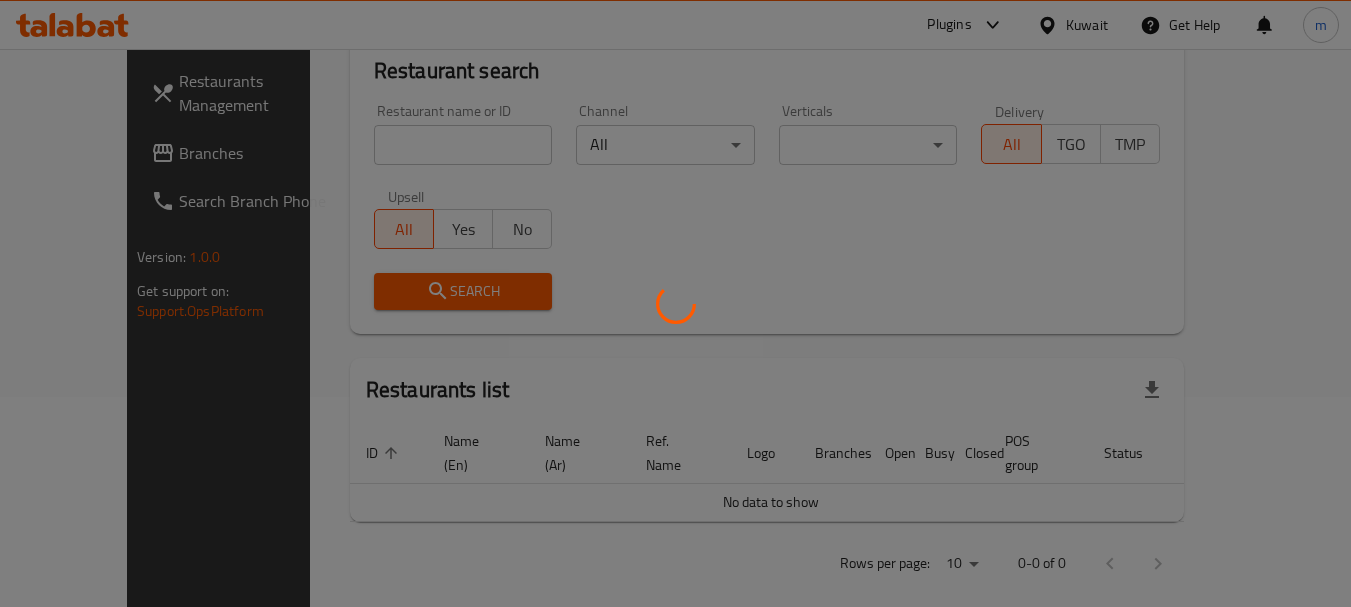 scroll, scrollTop: 268, scrollLeft: 0, axis: vertical 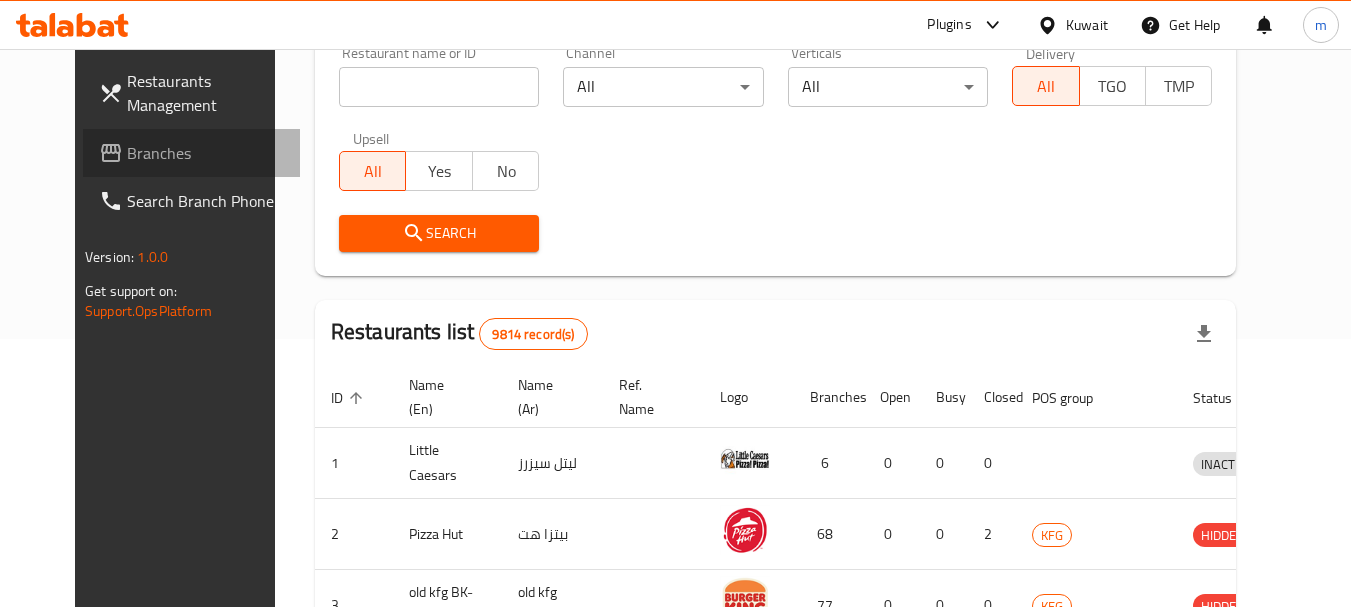 click on "Branches" at bounding box center (206, 153) 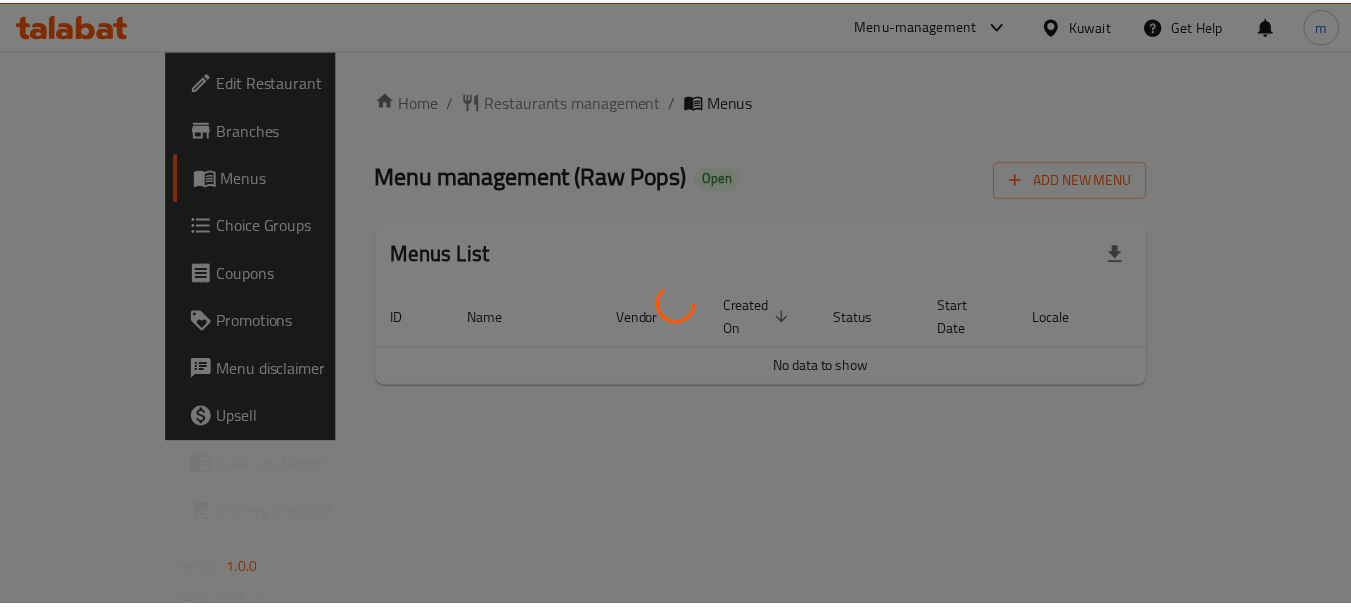 scroll, scrollTop: 0, scrollLeft: 0, axis: both 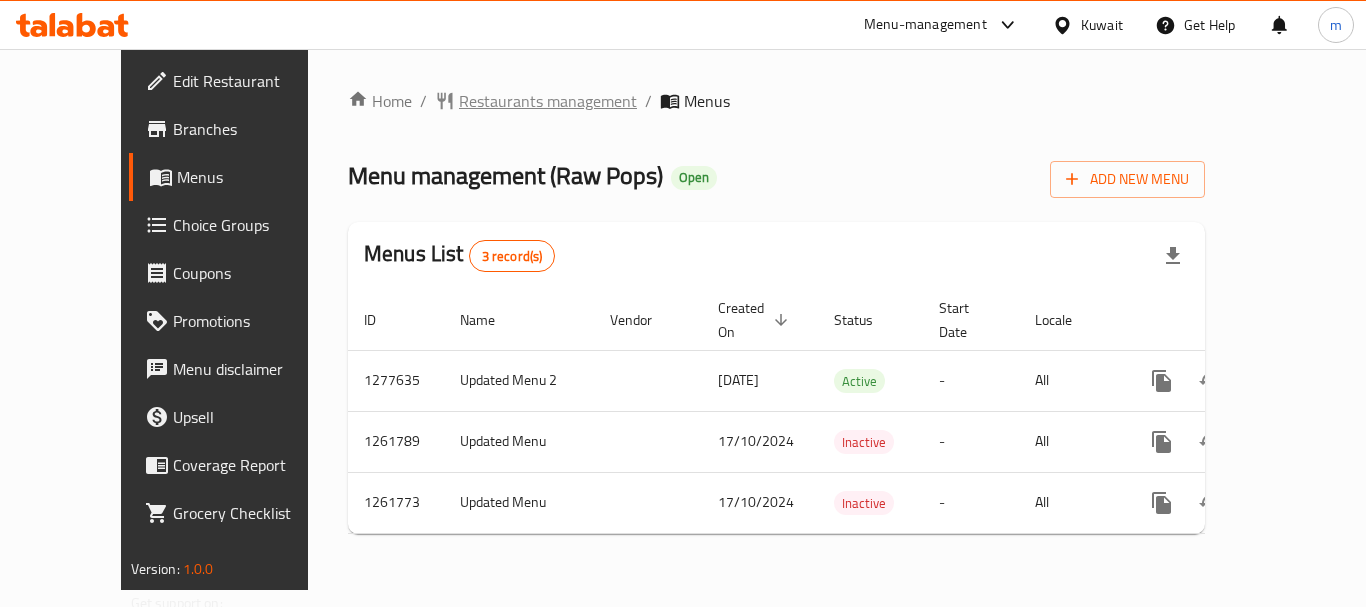 click on "Restaurants management" at bounding box center [548, 101] 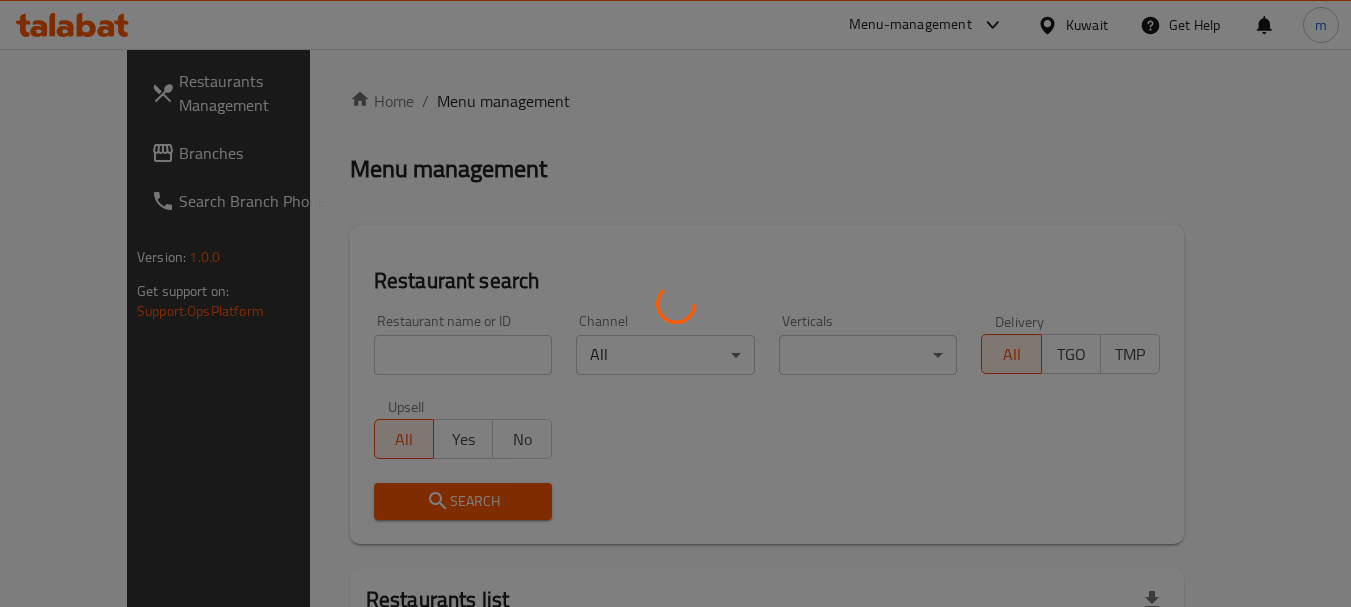 click at bounding box center [675, 303] 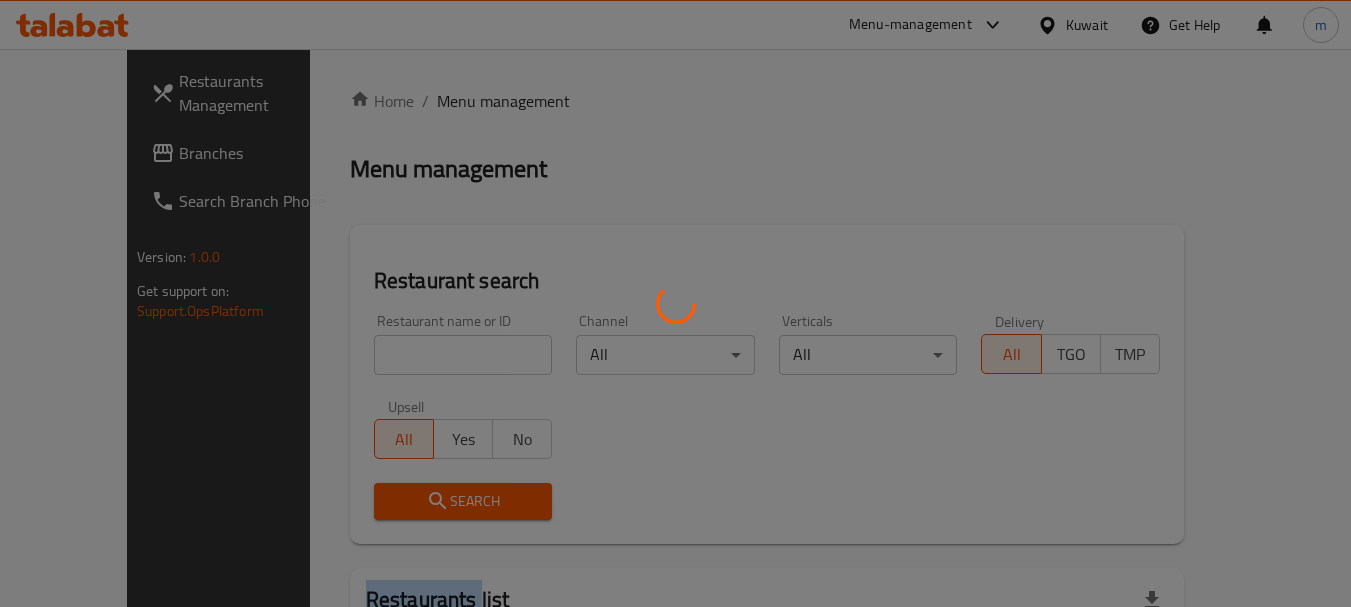 click at bounding box center (675, 303) 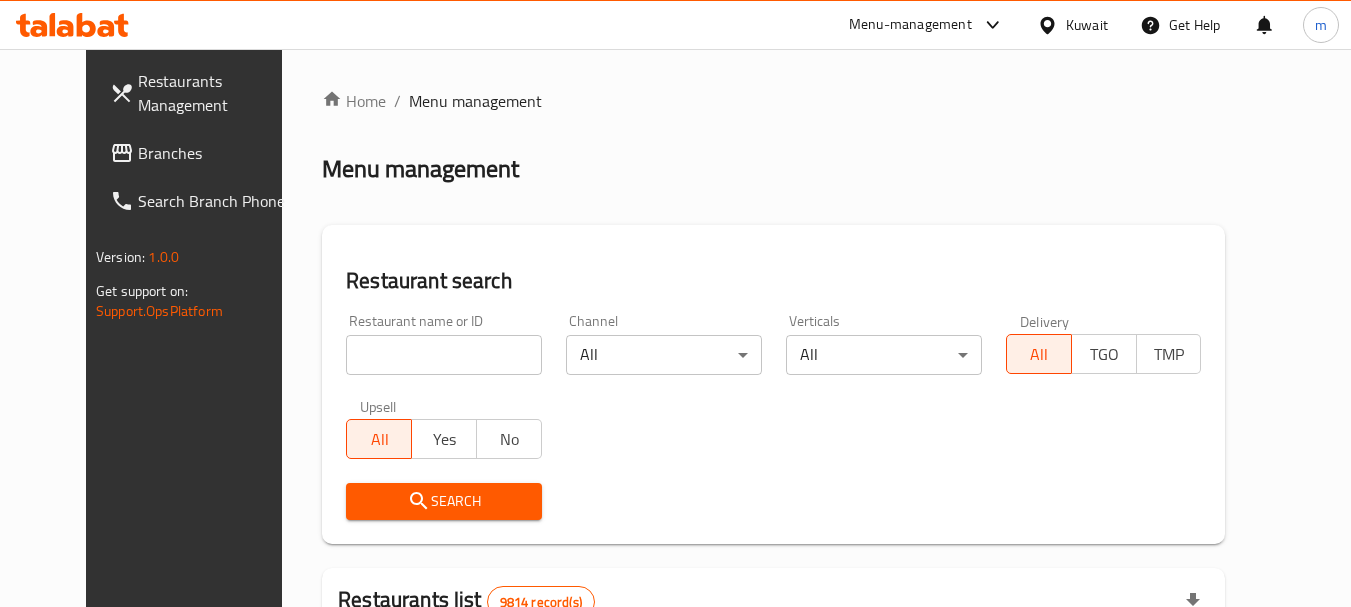 click on "Home / Menu management Menu management Restaurant search Restaurant name or ID Restaurant name or ID Channel All ​ Verticals All ​ Delivery All TGO TMP Upsell All Yes No   Search Restaurants list   9814 record(s) ID sorted ascending Name (En) Name (Ar) Ref. Name Logo Branches Open Busy Closed POS group Status Action 1 Little Caesars  ليتل سيزرز 6 0 0 0 INACTIVE 2 Pizza Hut بيتزا هت 68 0 0 2 KFG HIDDEN 3 old kfg BK-3 old kfg BK-3 77 0 0 0 KFG HIDDEN 4 Hardee's هارديز 58 51 0 0 Americana-Digital OPEN 5 Chicken Tikka دجاج تكا 15 12 0 0 OPEN 6 KFC كنتاكى 69 61 0 0 Americana-Digital OPEN 7 Dairy Queen ديري كوين 0 0 0 0 OPEN 8 Mais Alghanim ميس الغانم 11 11 0 0 OCIMS OPEN 9 Maki ماكي 2 2 0 0 OPEN 10 Rose PATISSERIE روز للمعجنات 1 1 0 0 OPEN Rows per page: 10 1-10 of 9814" at bounding box center (773, 692) 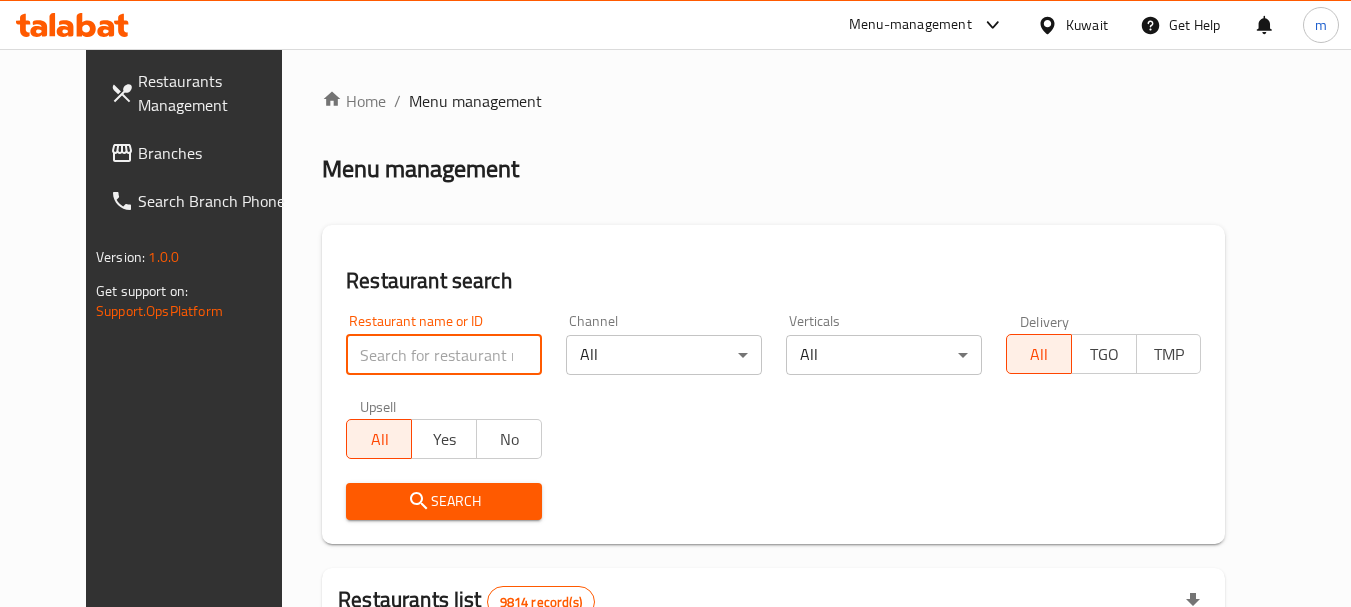 click at bounding box center (444, 355) 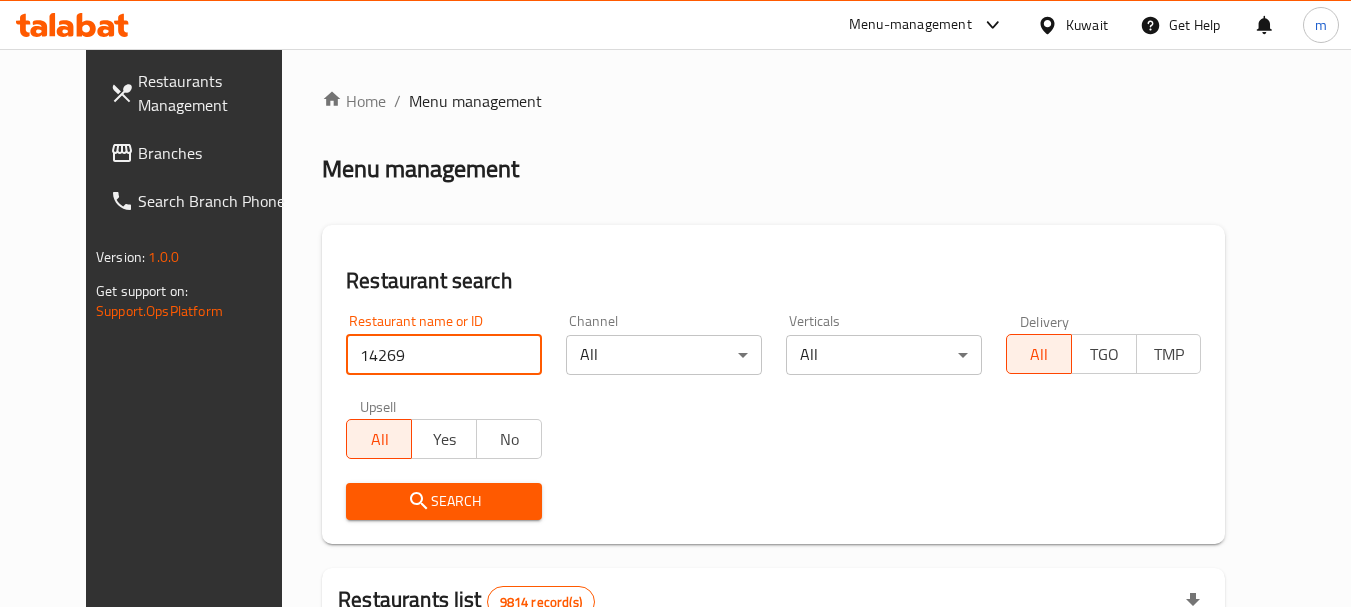 type on "14269" 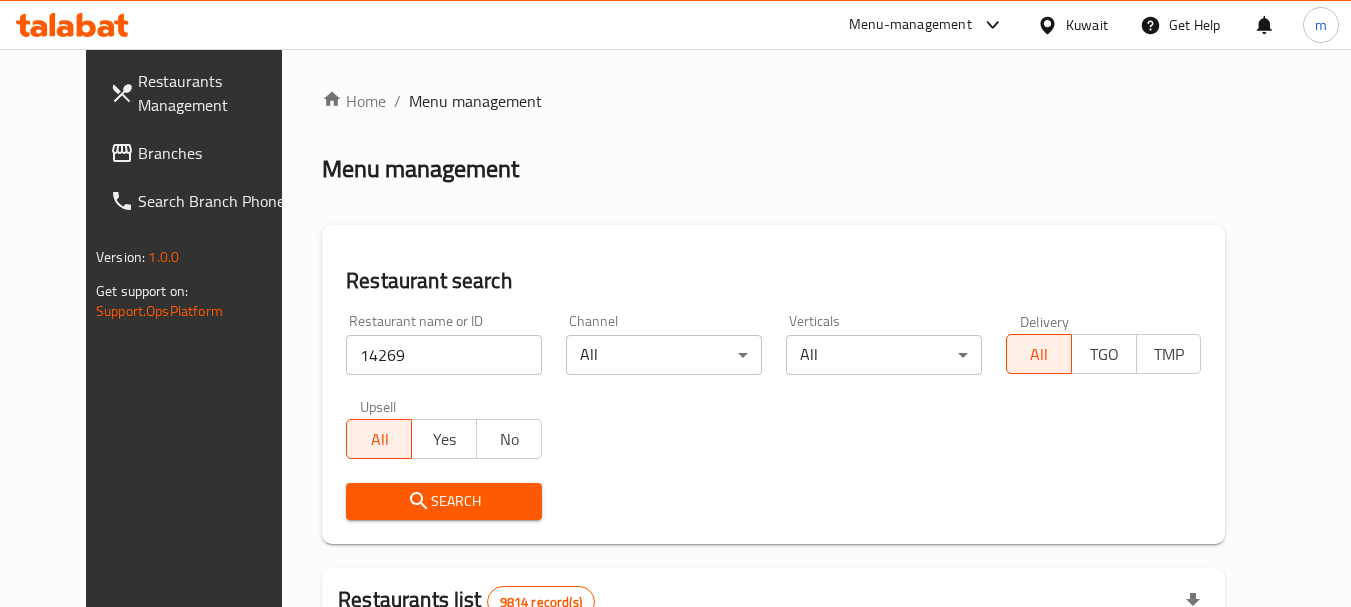 click on "Search" at bounding box center (444, 501) 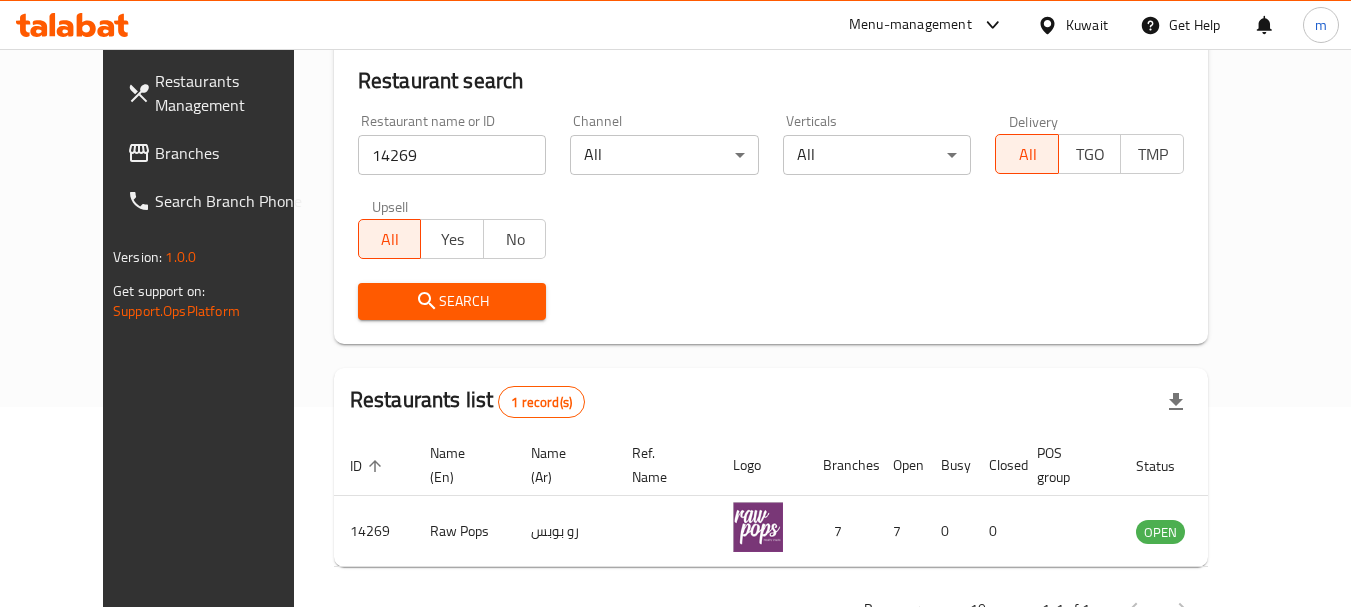scroll, scrollTop: 268, scrollLeft: 0, axis: vertical 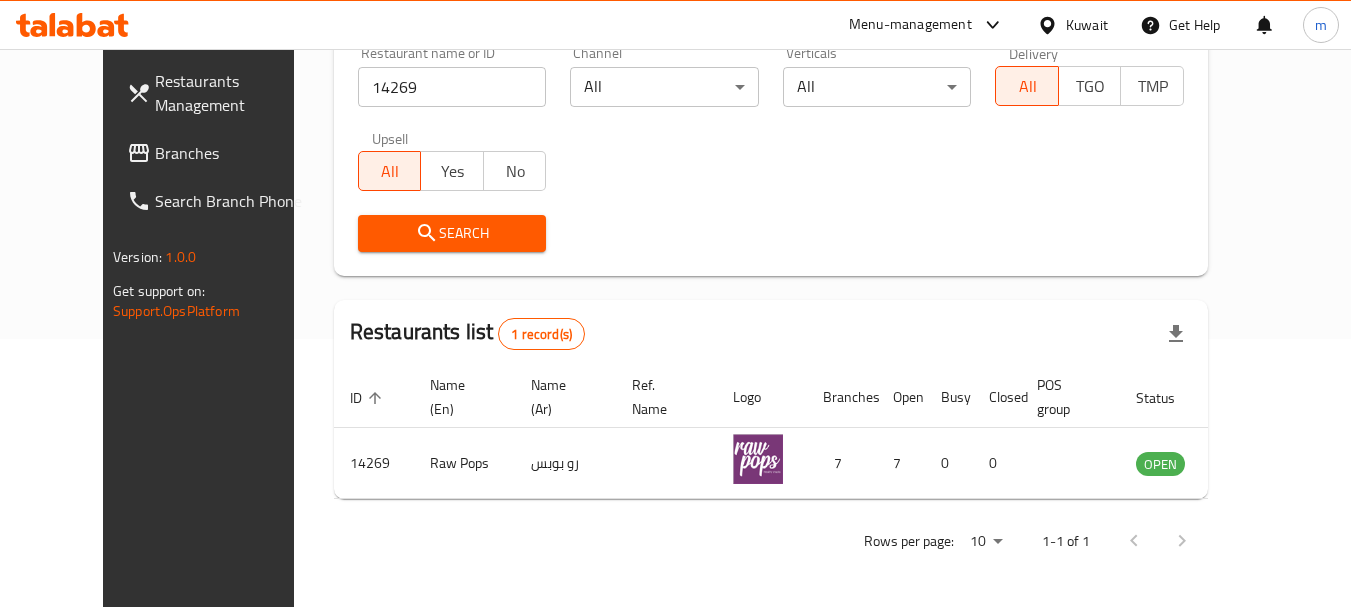 click on "Kuwait" at bounding box center (1087, 25) 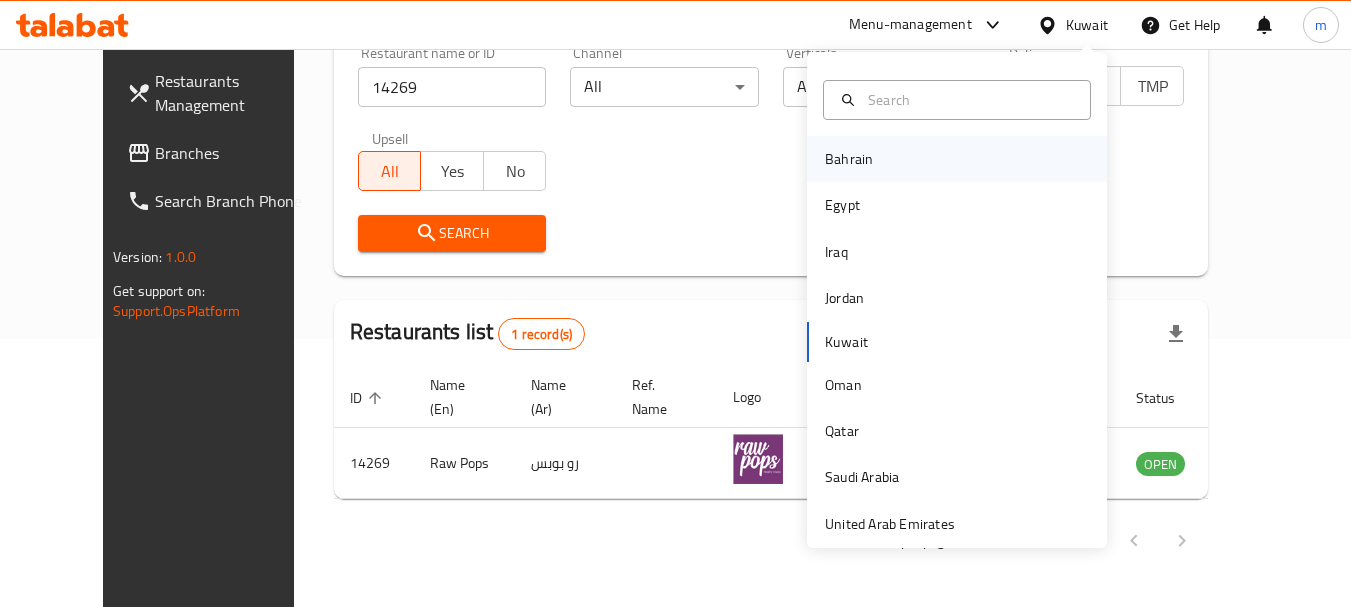 click on "Bahrain" at bounding box center (849, 159) 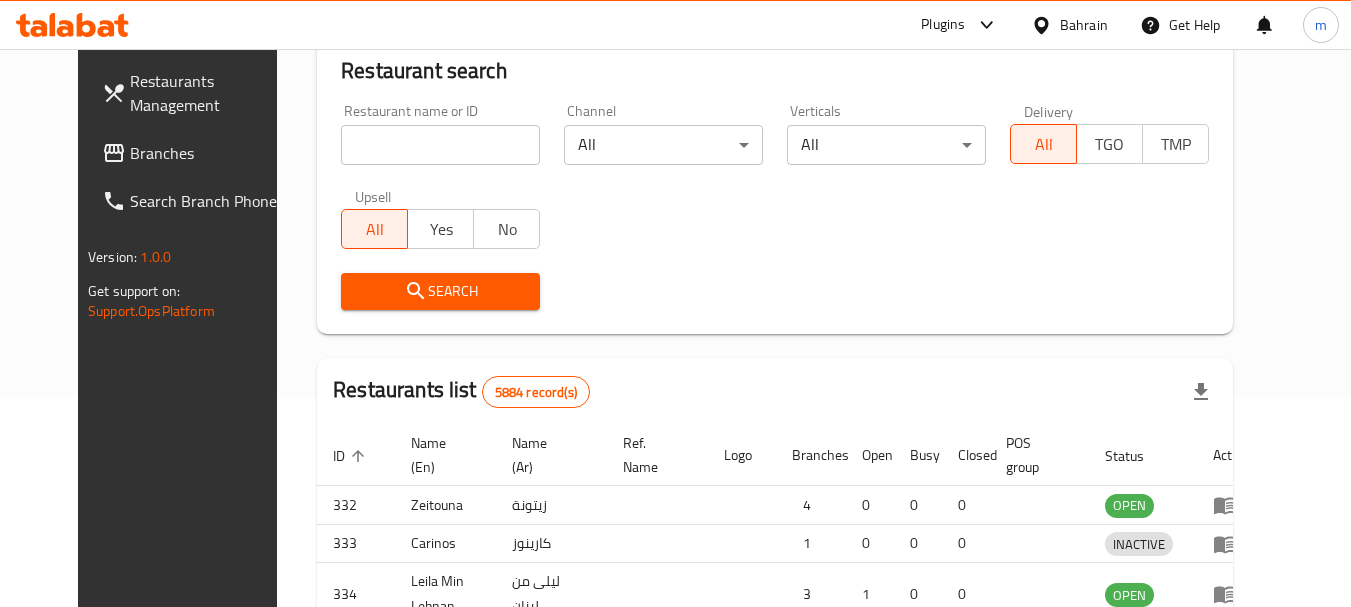 scroll, scrollTop: 268, scrollLeft: 0, axis: vertical 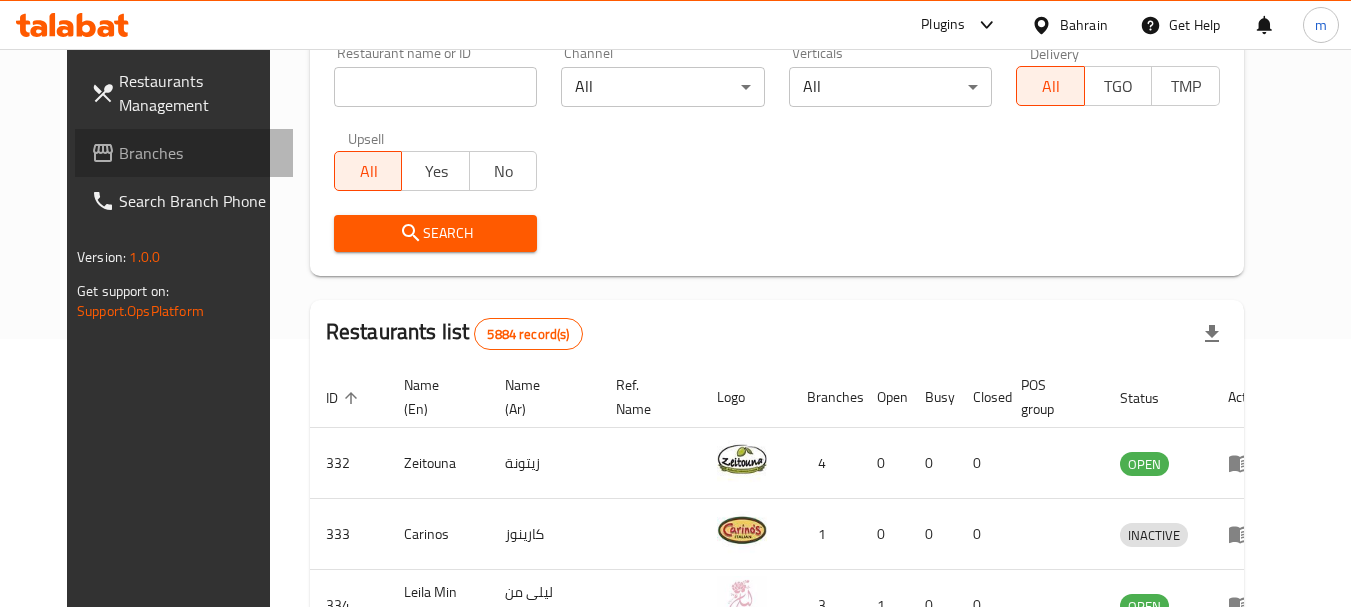 click on "Branches" at bounding box center (184, 153) 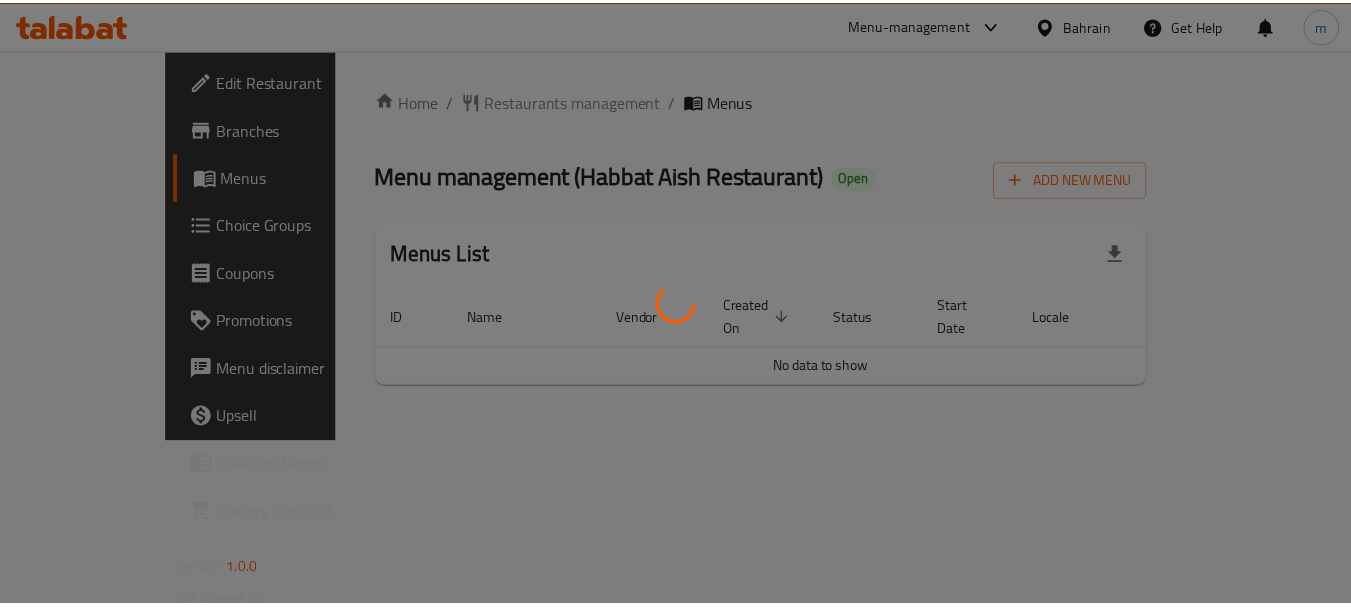 scroll, scrollTop: 0, scrollLeft: 0, axis: both 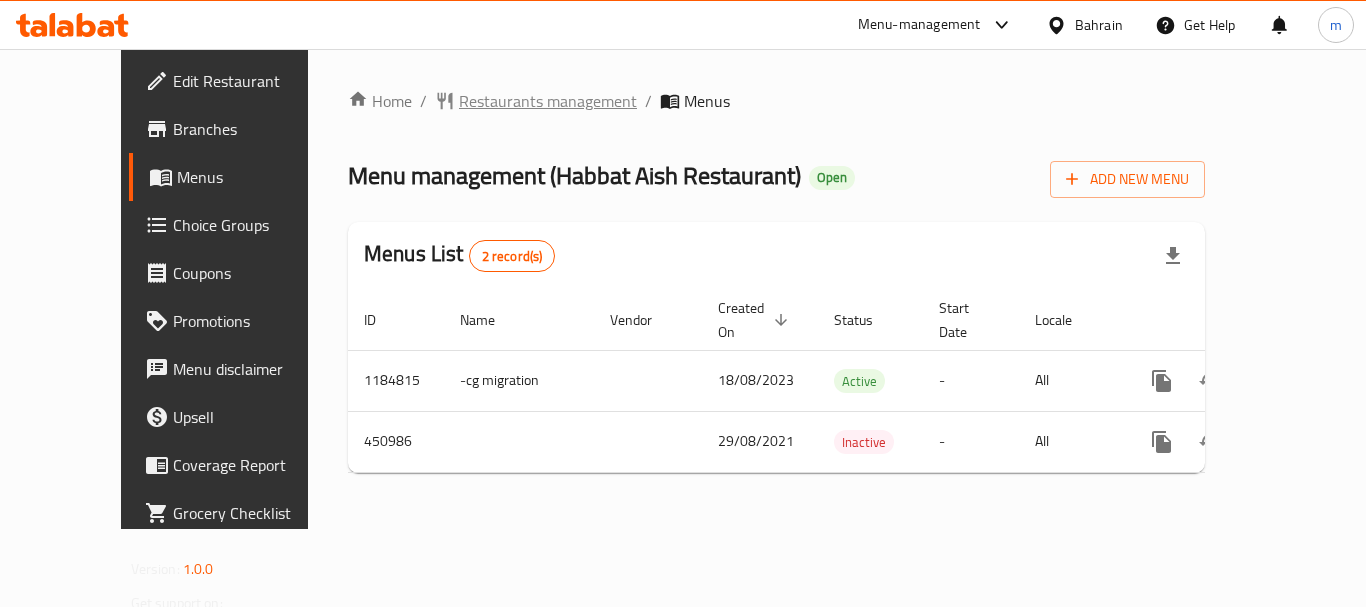 click on "Restaurants management" at bounding box center [548, 101] 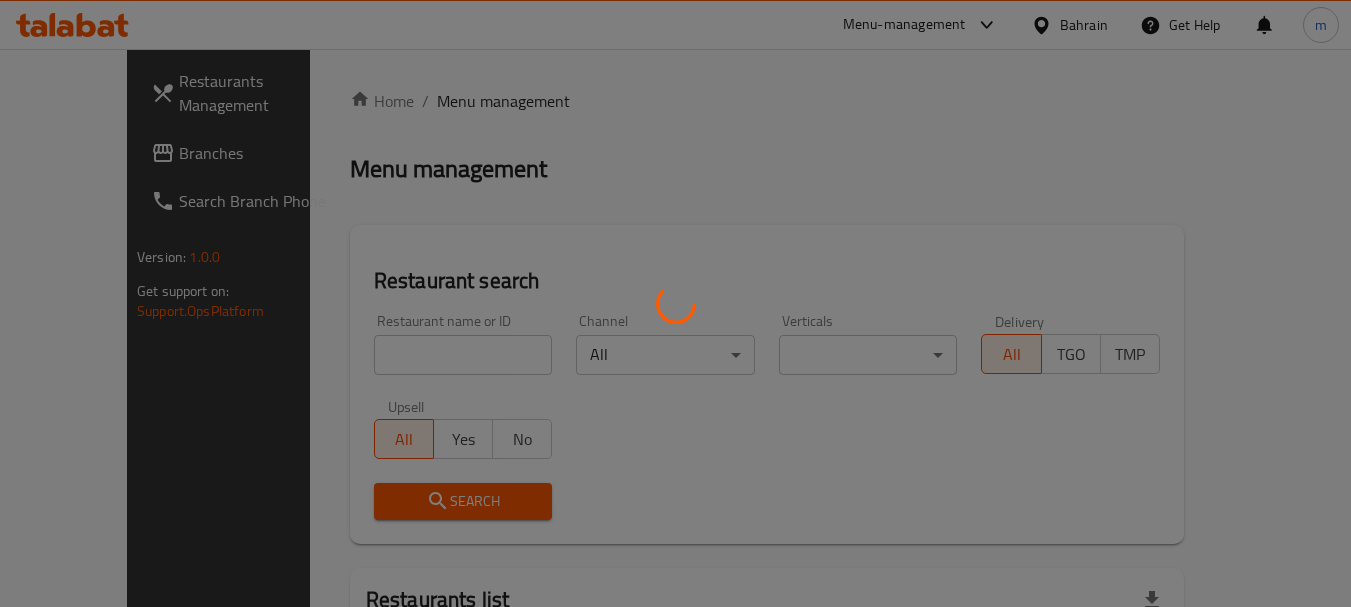 click at bounding box center [675, 303] 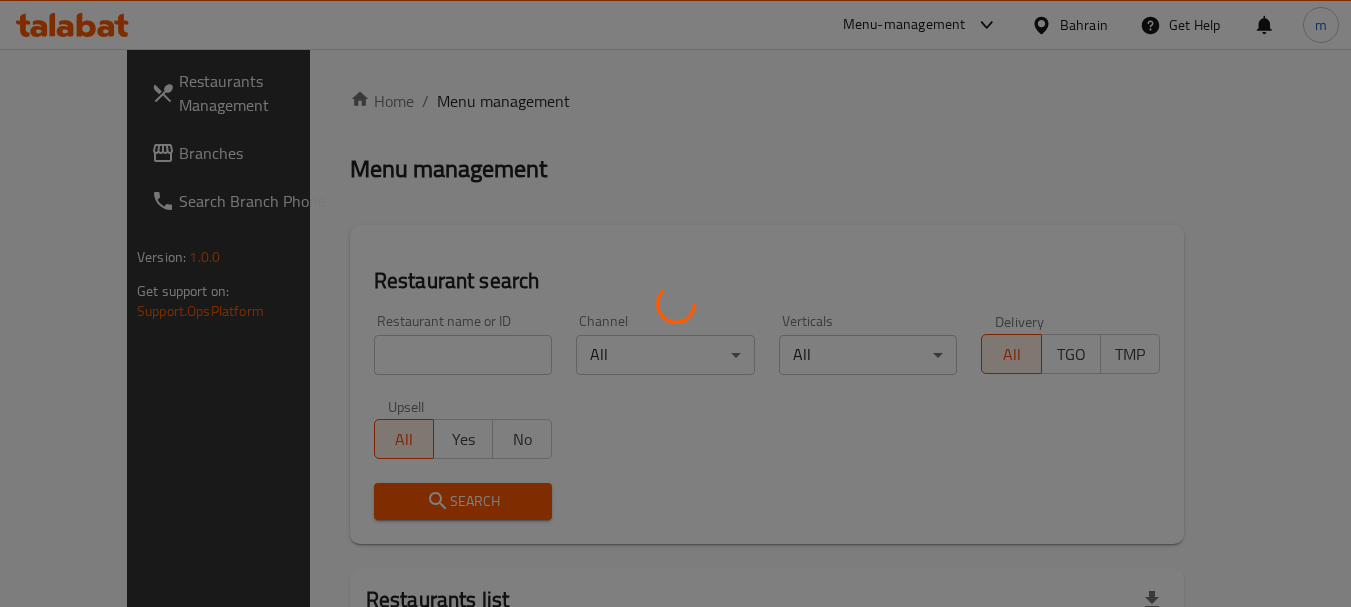 click at bounding box center (675, 303) 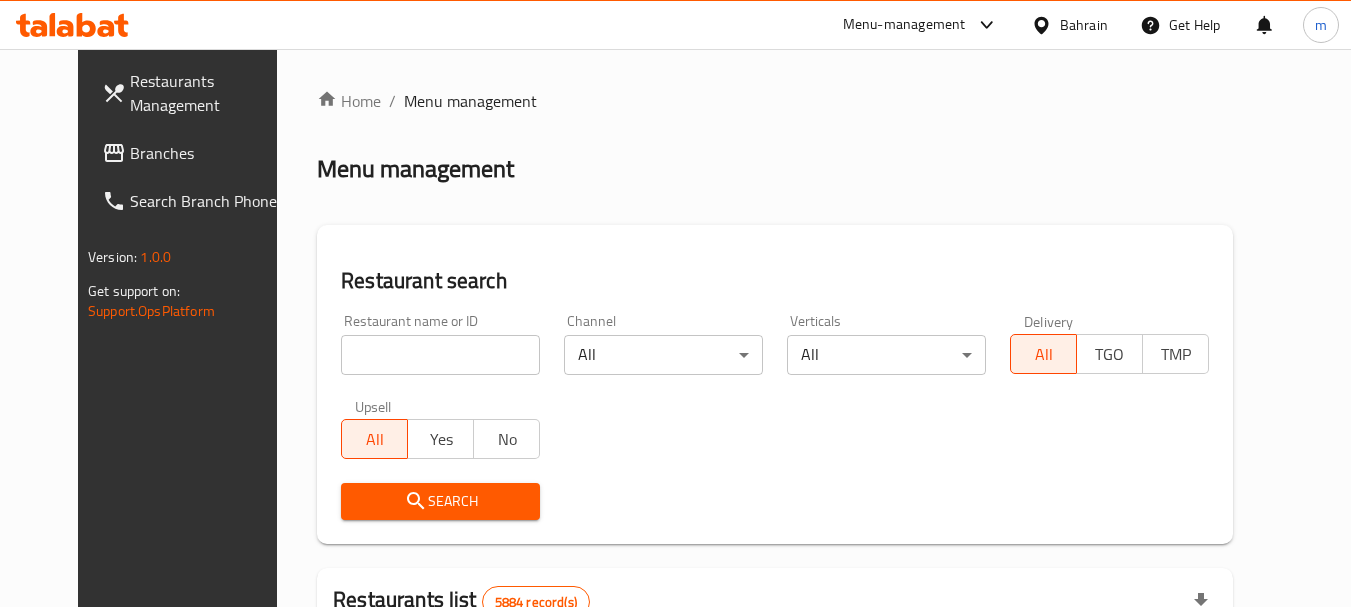 click at bounding box center (440, 355) 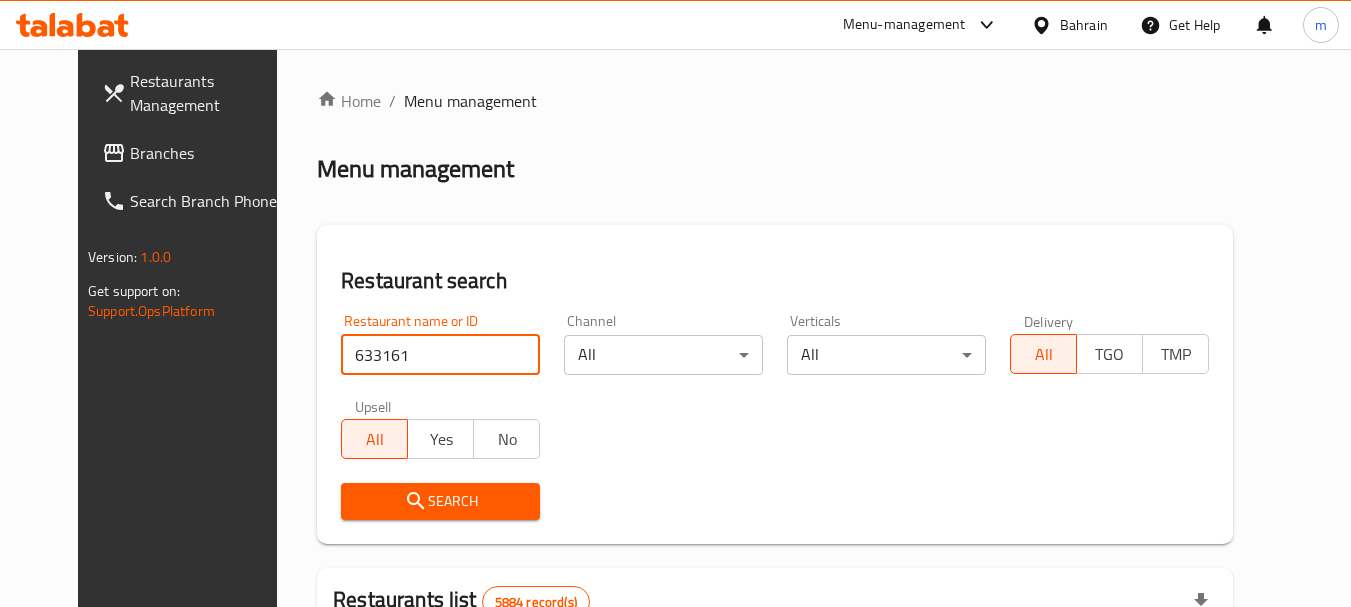 type on "633161" 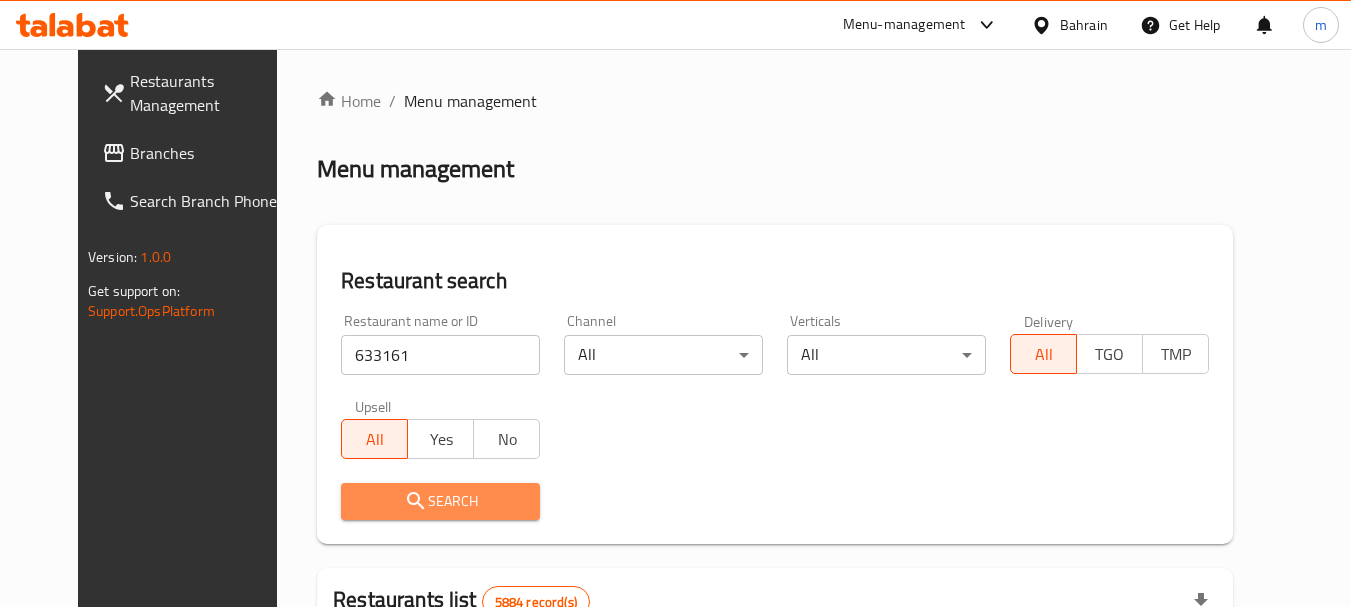 drag, startPoint x: 428, startPoint y: 495, endPoint x: 785, endPoint y: 418, distance: 365.20953 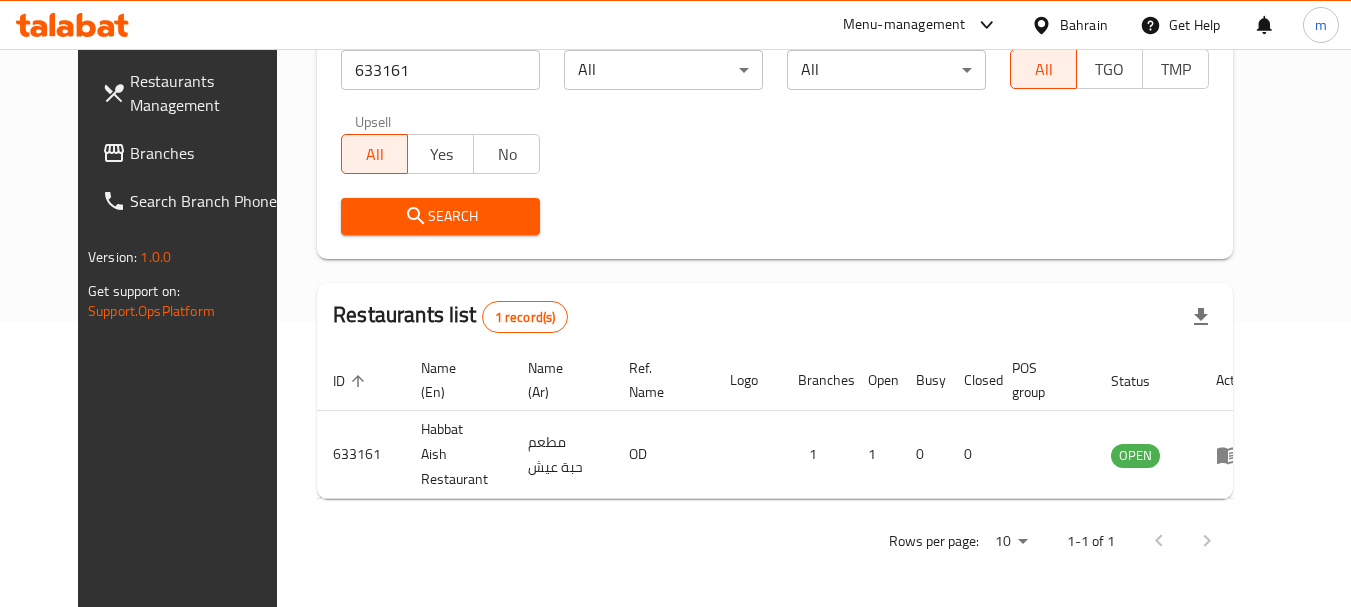 scroll, scrollTop: 268, scrollLeft: 0, axis: vertical 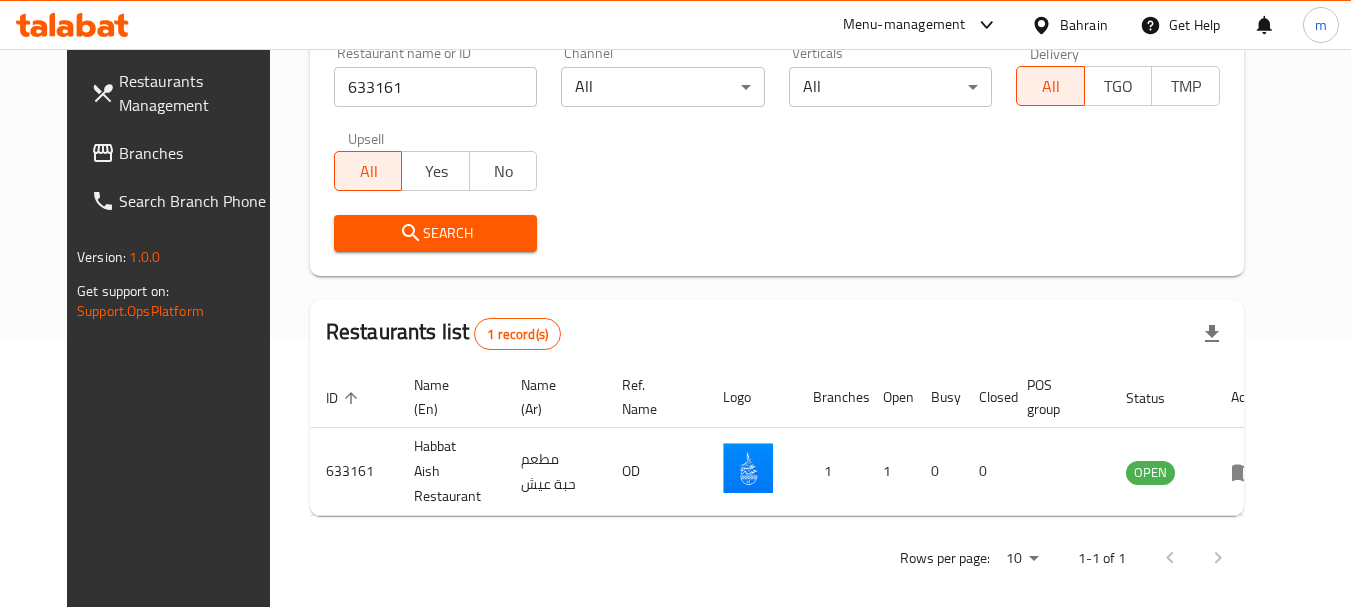 click on "Bahrain" at bounding box center (1084, 25) 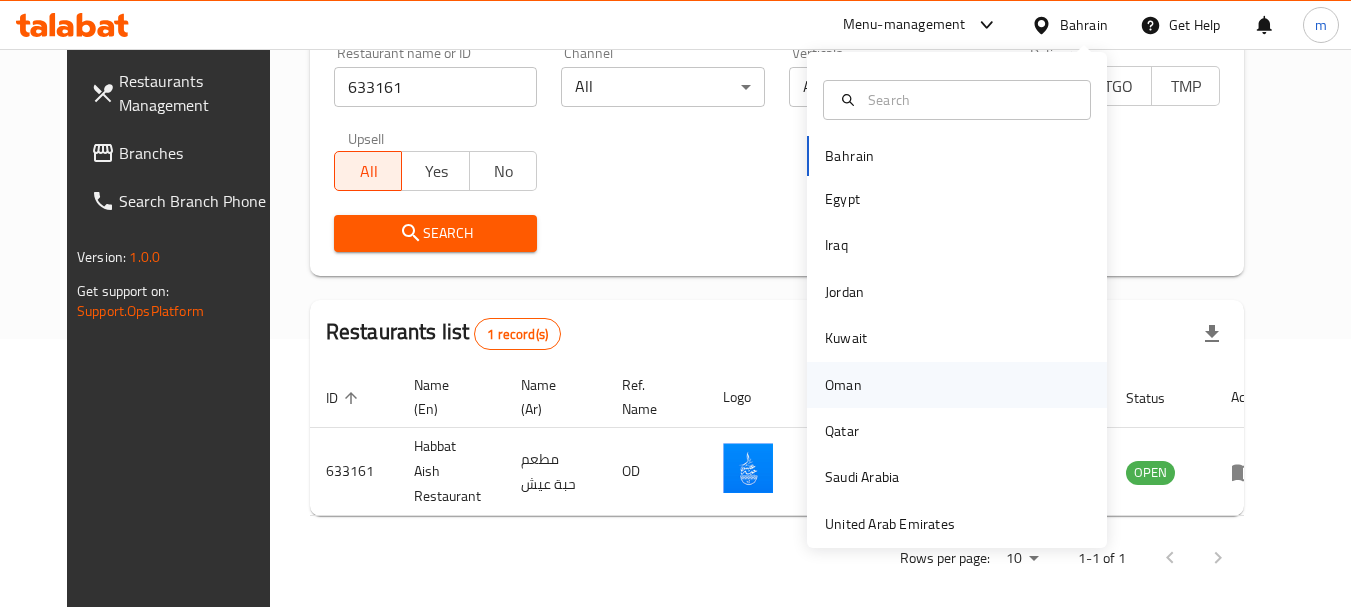 click on "Oman" at bounding box center (843, 385) 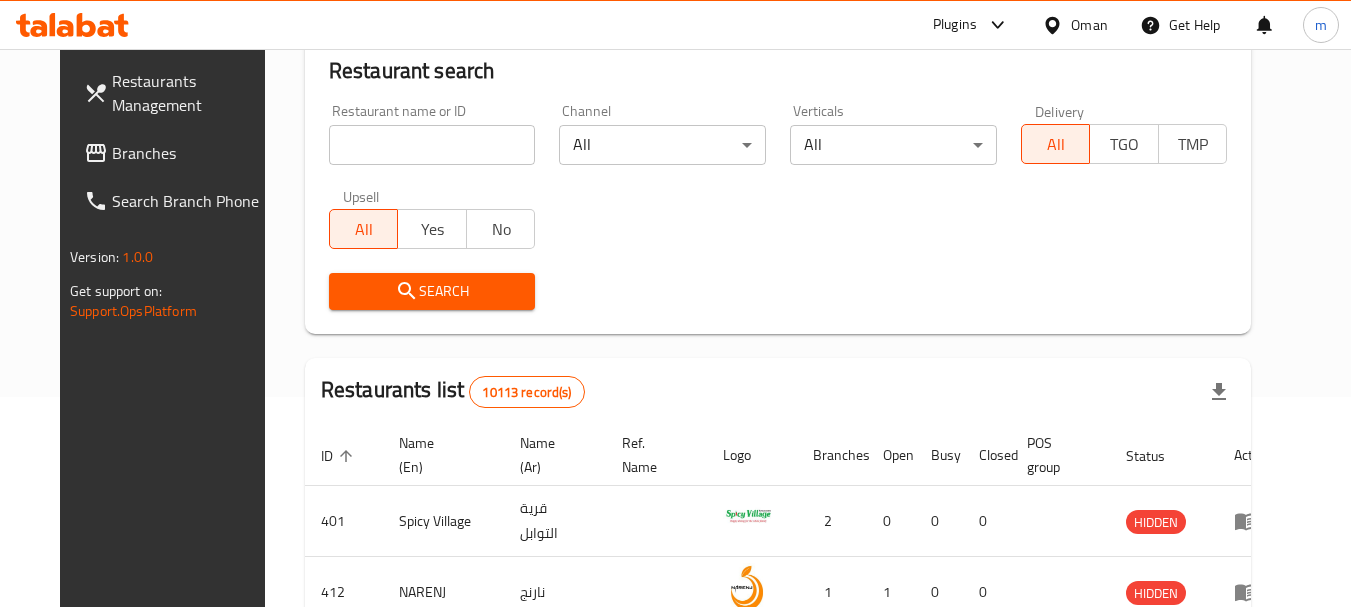 scroll, scrollTop: 268, scrollLeft: 0, axis: vertical 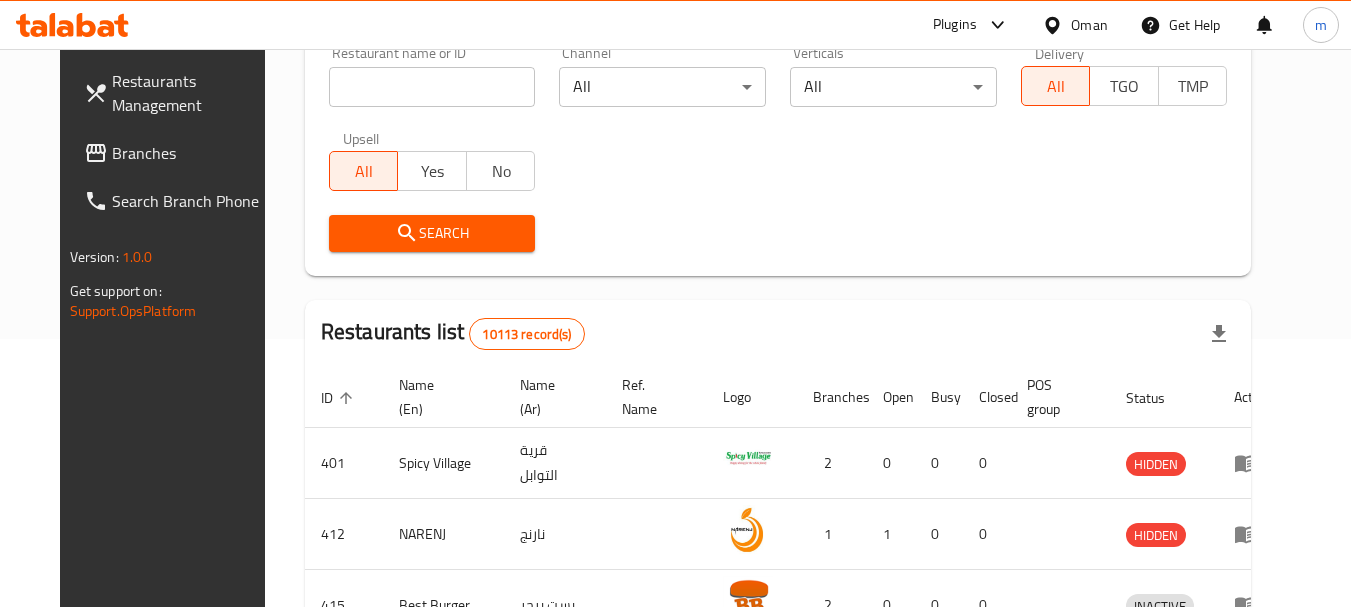 drag, startPoint x: 114, startPoint y: 157, endPoint x: 70, endPoint y: 162, distance: 44.28318 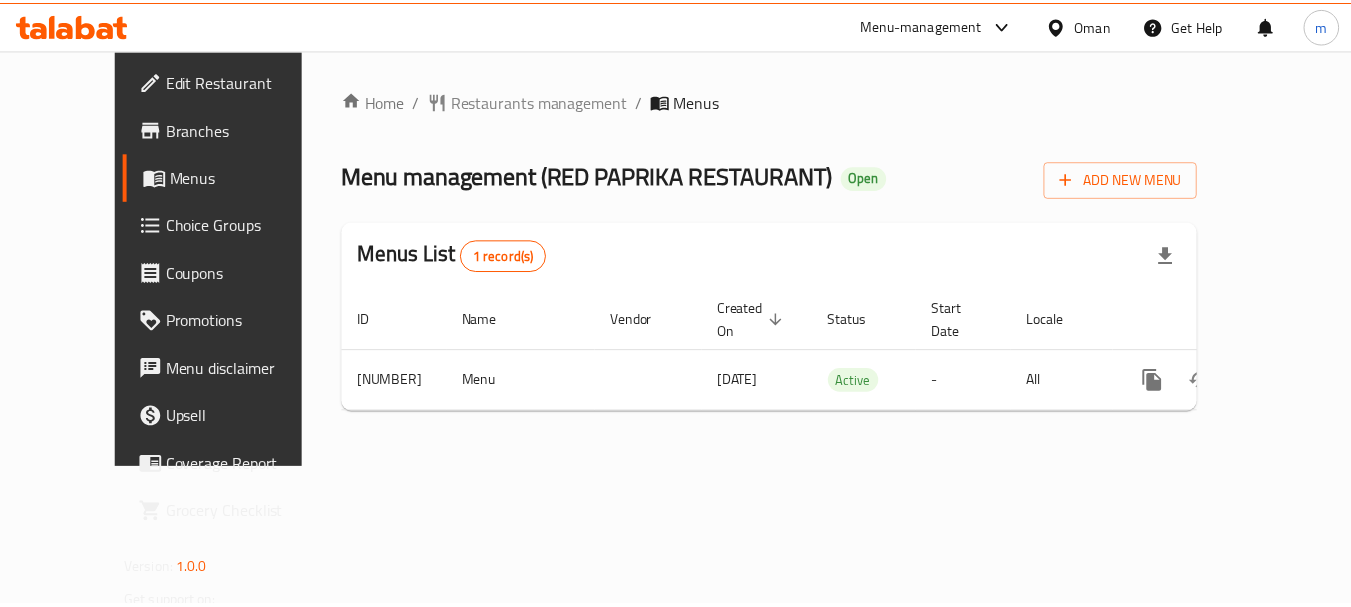 scroll, scrollTop: 0, scrollLeft: 0, axis: both 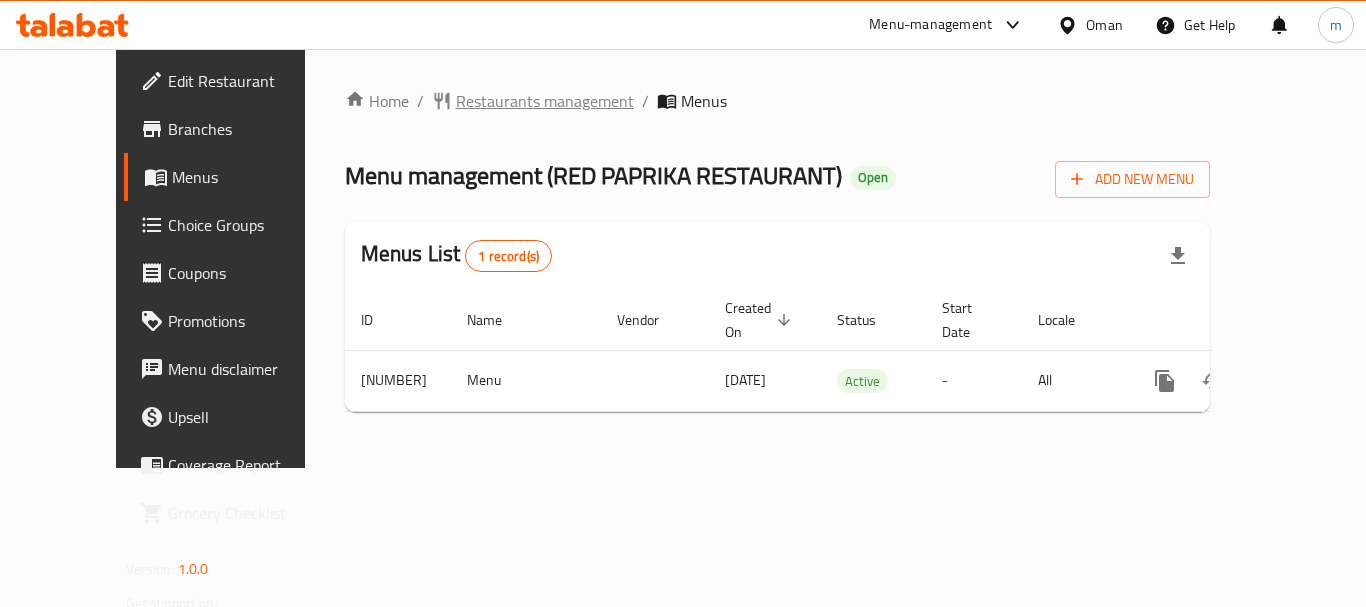 click on "Restaurants management" at bounding box center (545, 101) 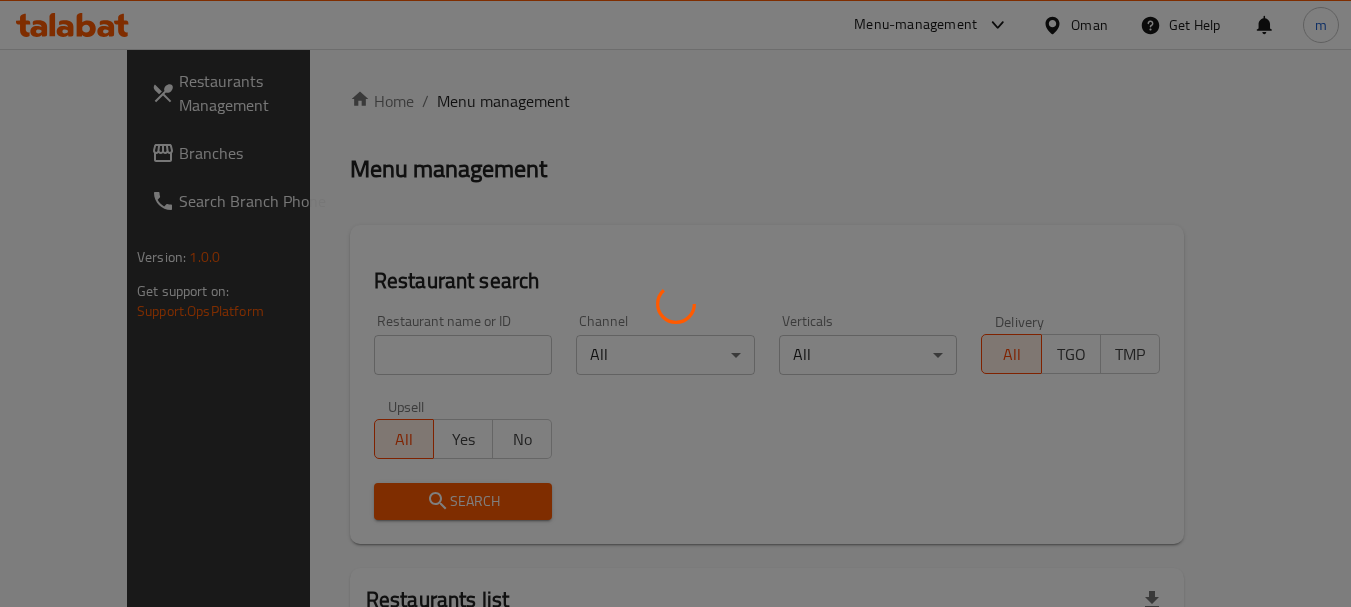 click at bounding box center (675, 303) 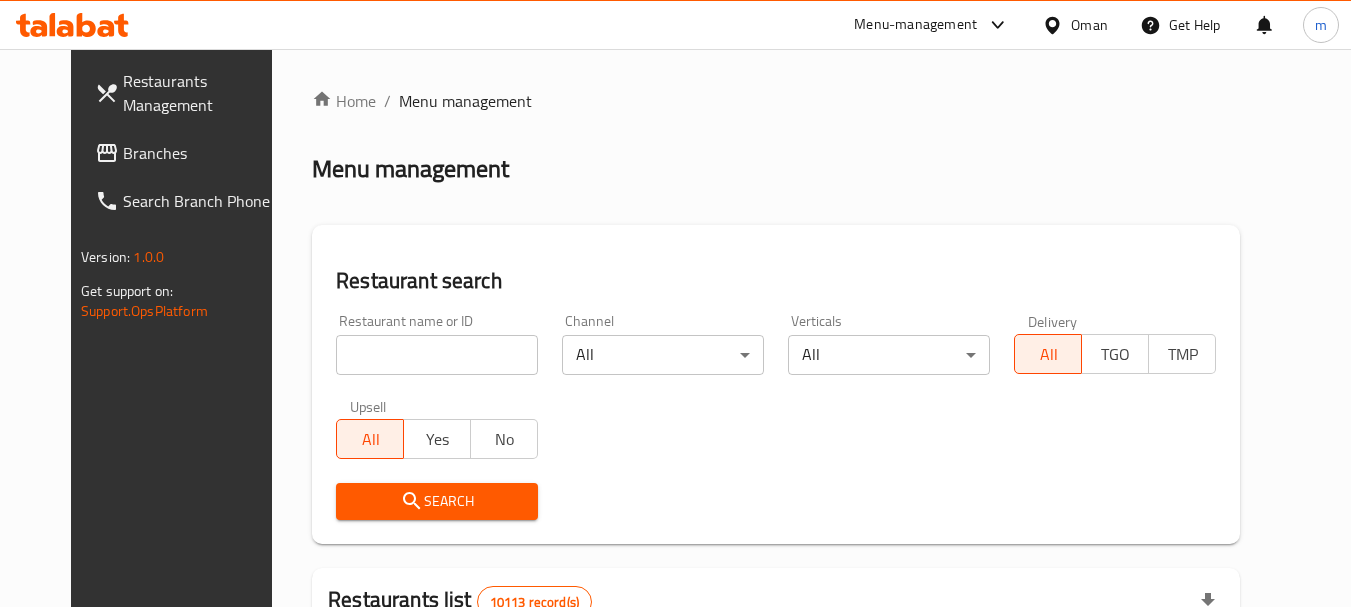 click at bounding box center (437, 355) 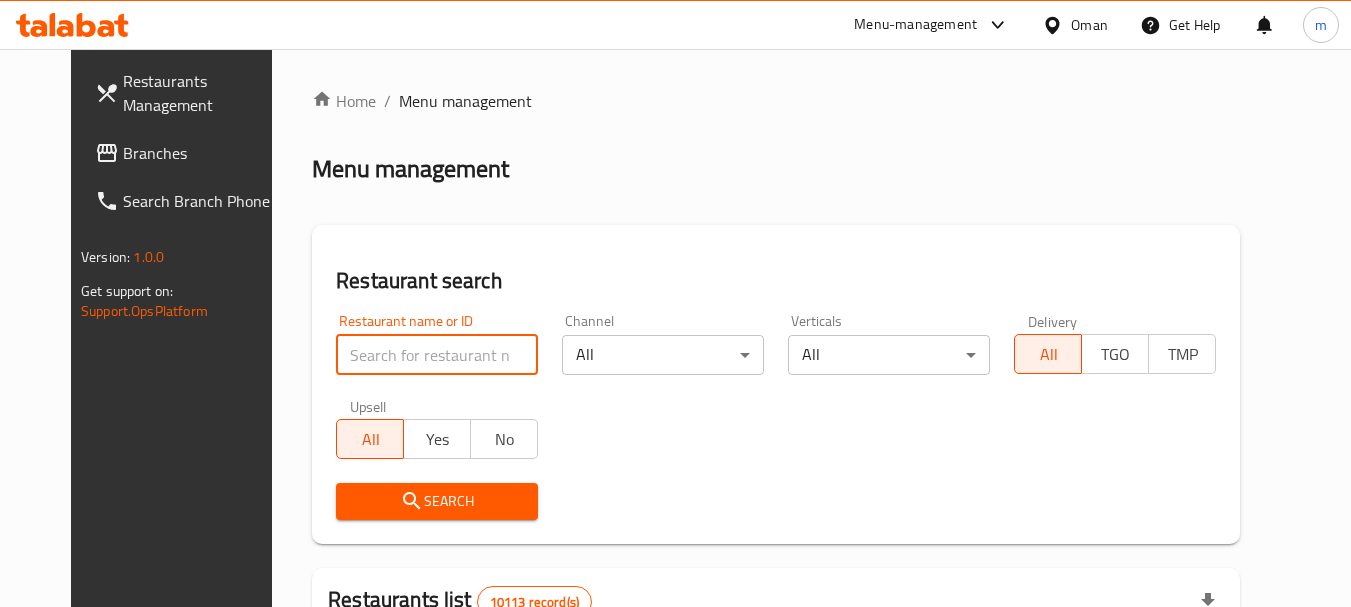 click at bounding box center (437, 355) 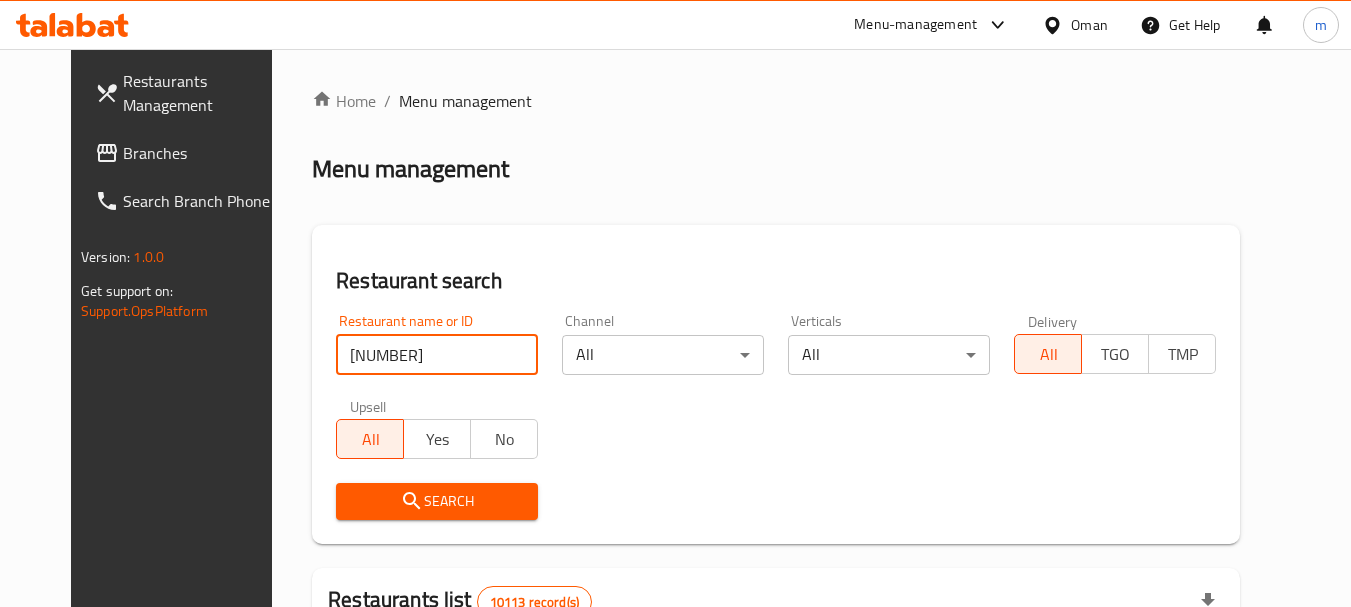 type on "[NUMBER]" 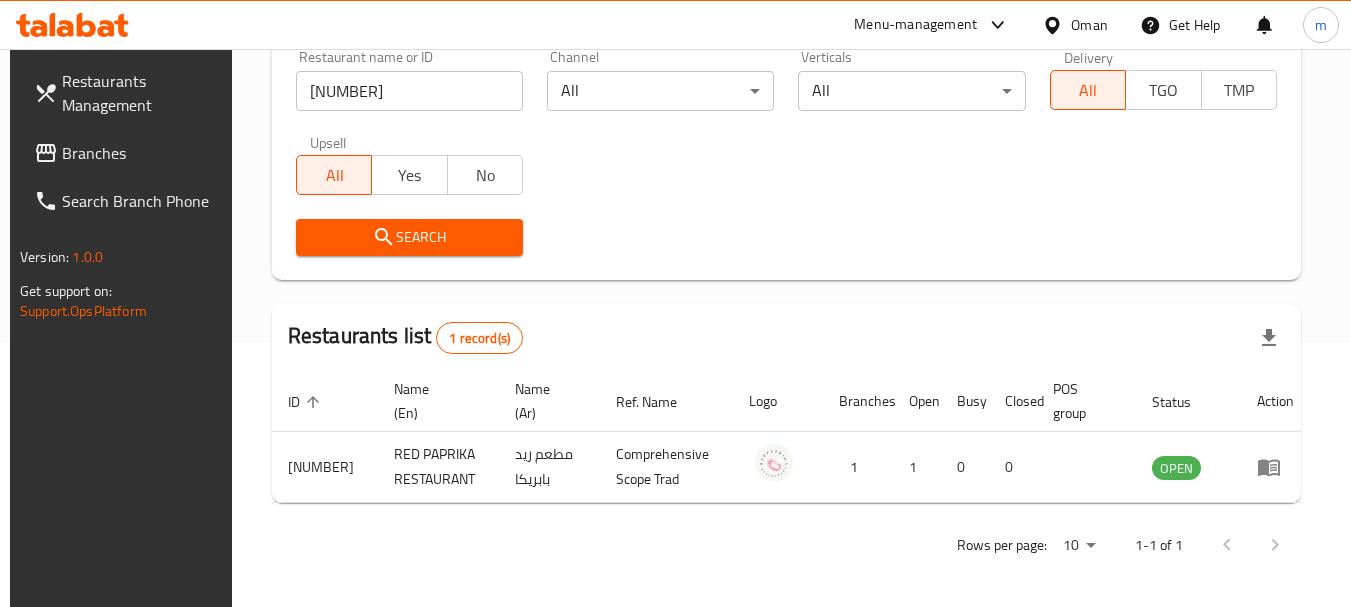 scroll, scrollTop: 268, scrollLeft: 0, axis: vertical 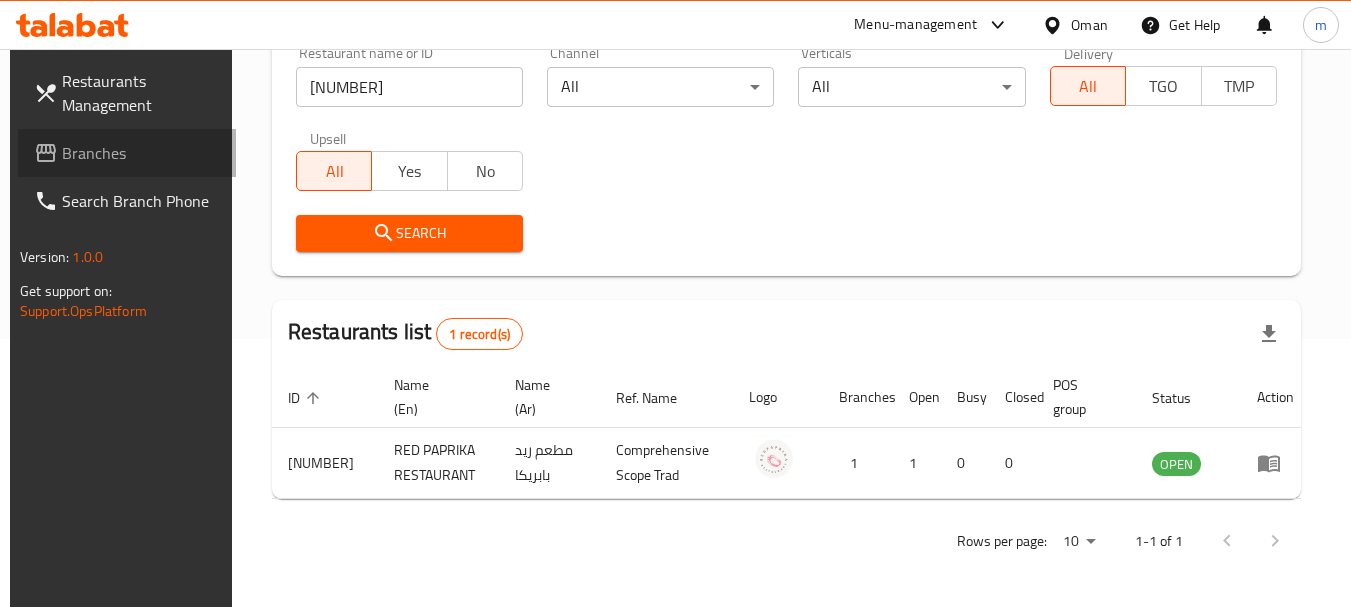 click on "Branches" at bounding box center [141, 153] 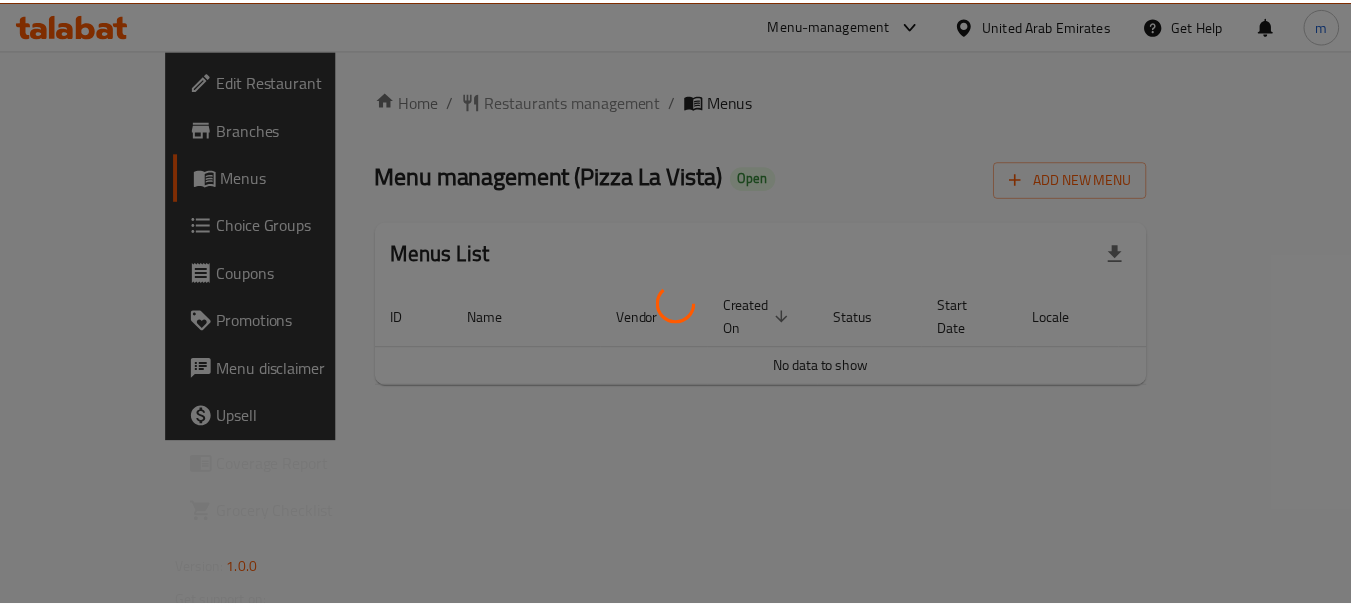 scroll, scrollTop: 0, scrollLeft: 0, axis: both 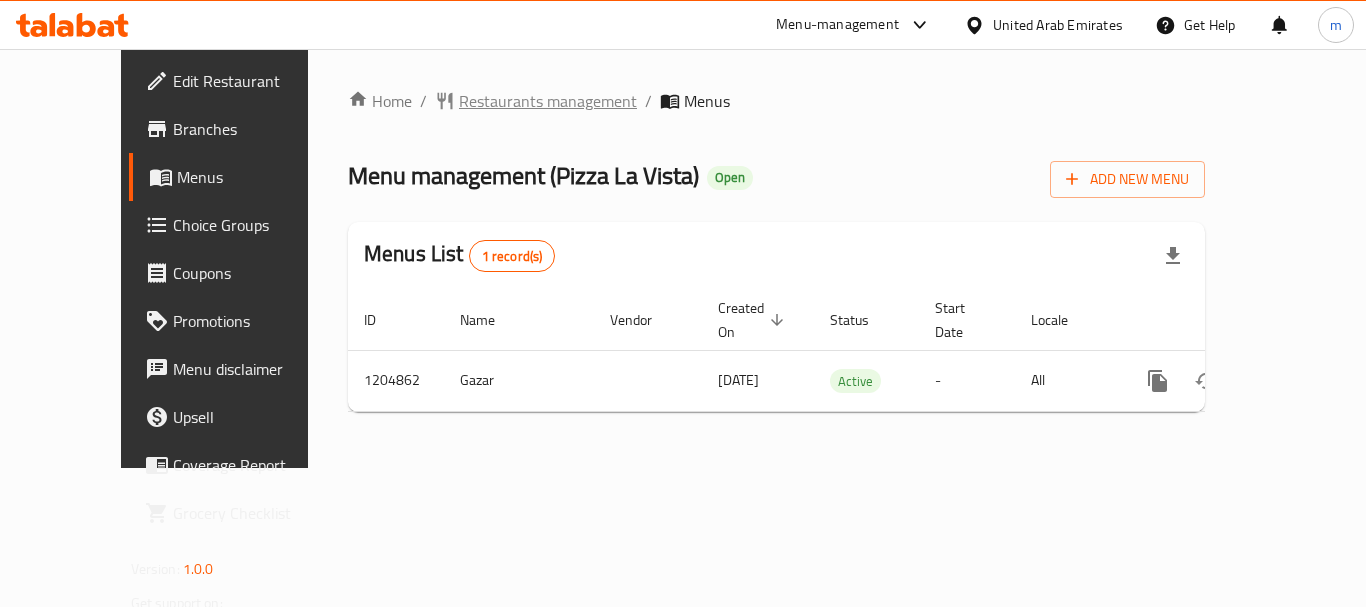 click on "Restaurants management" at bounding box center [548, 101] 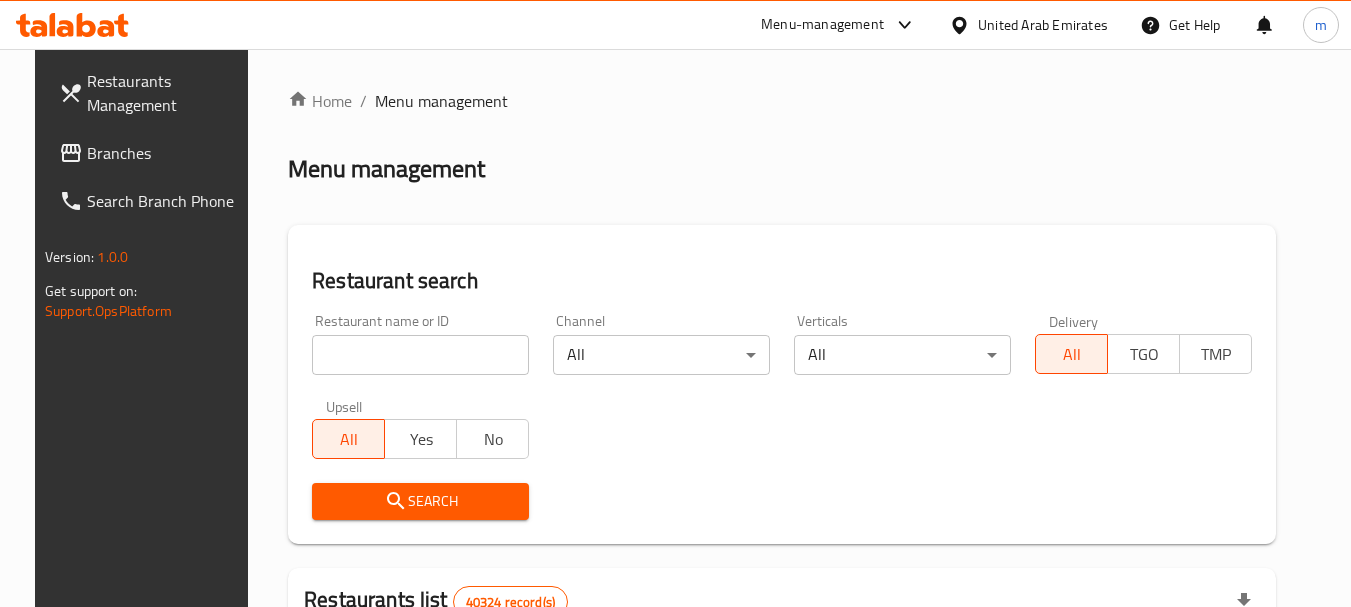 click at bounding box center [675, 303] 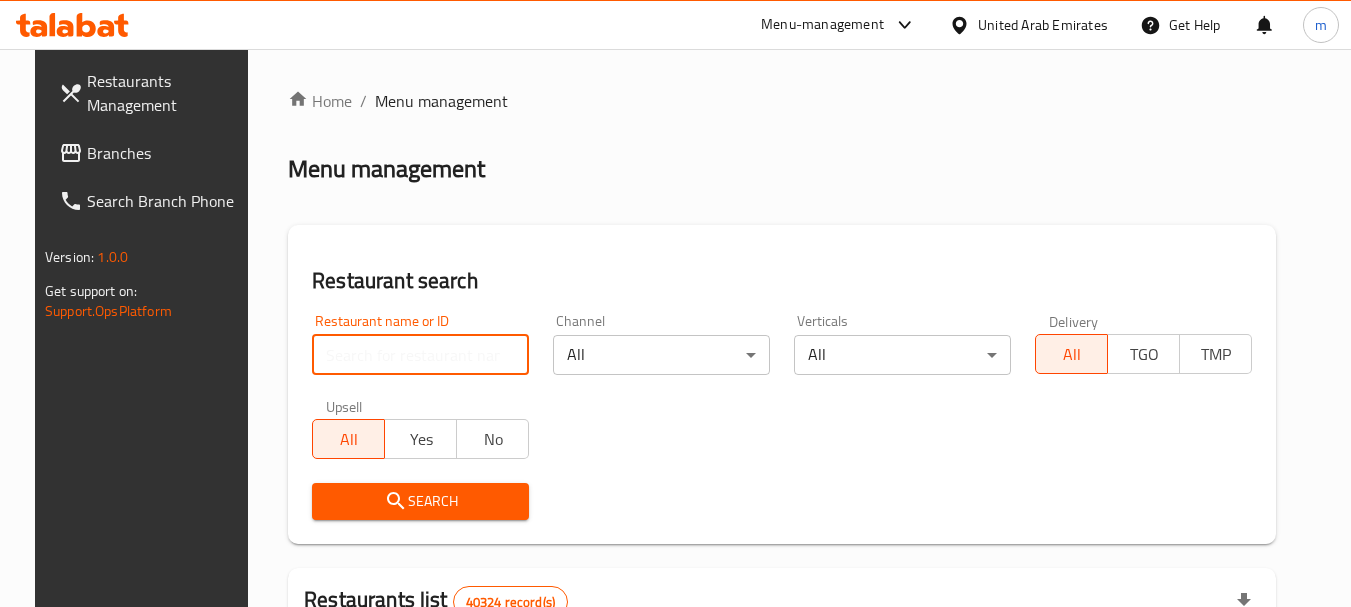 paste on "669974" 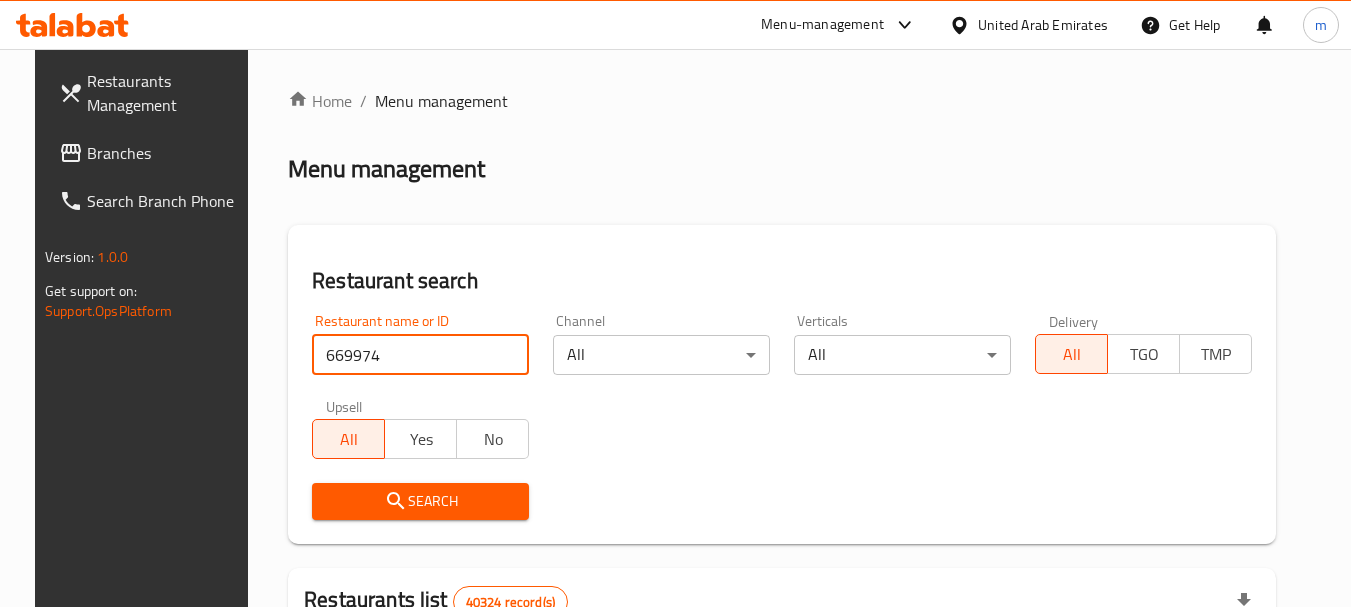 type on "669974" 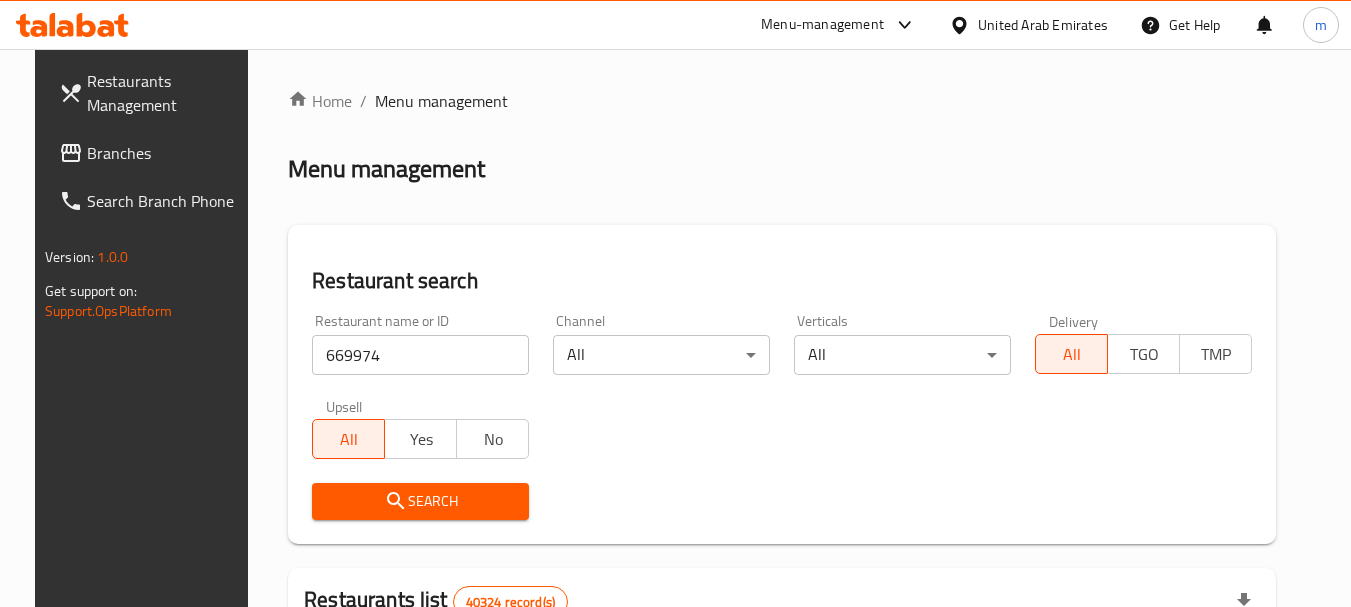 click 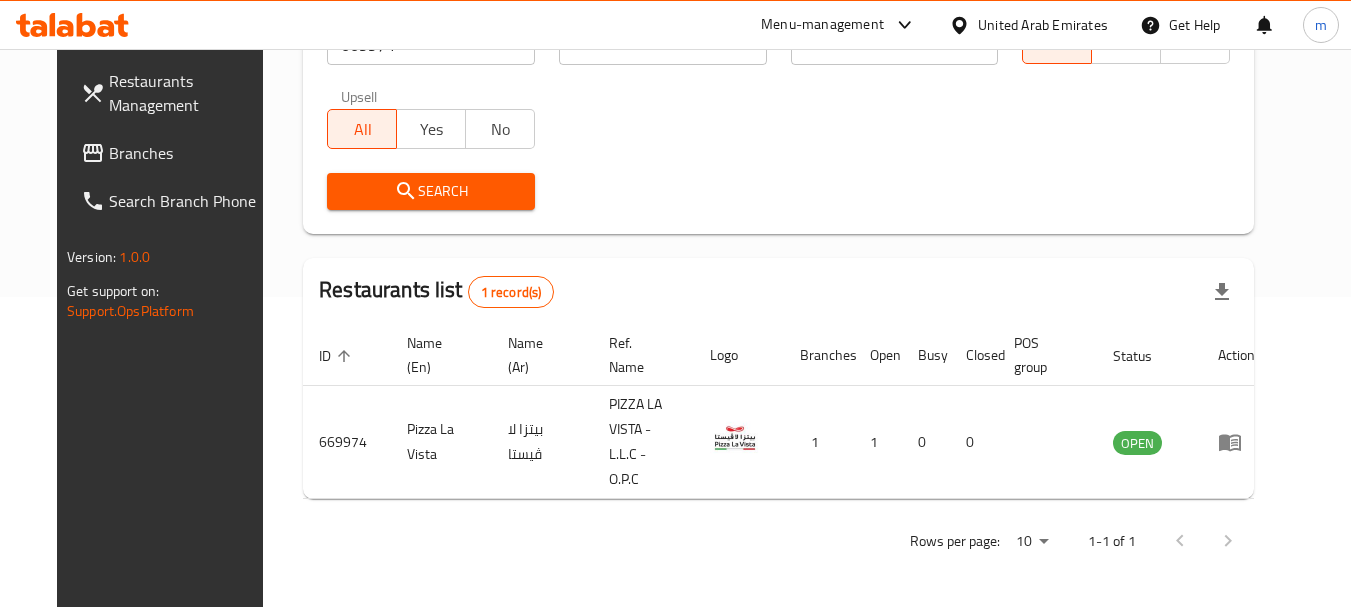 scroll, scrollTop: 268, scrollLeft: 0, axis: vertical 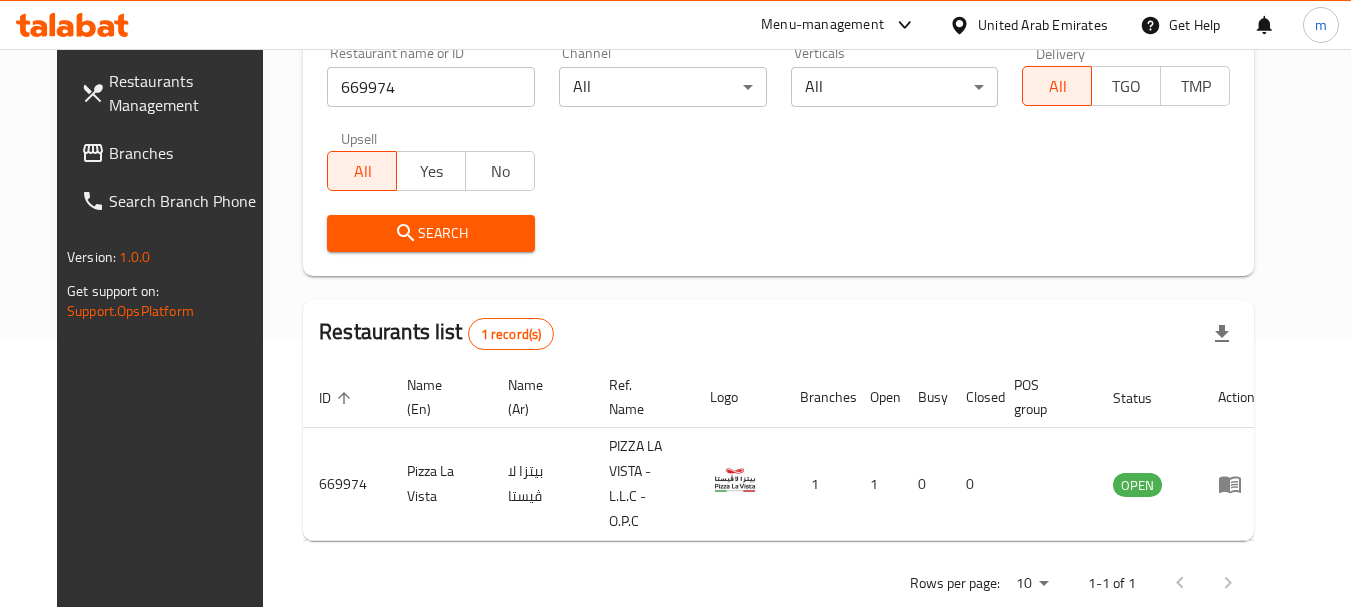 click on "United Arab Emirates" at bounding box center [1043, 25] 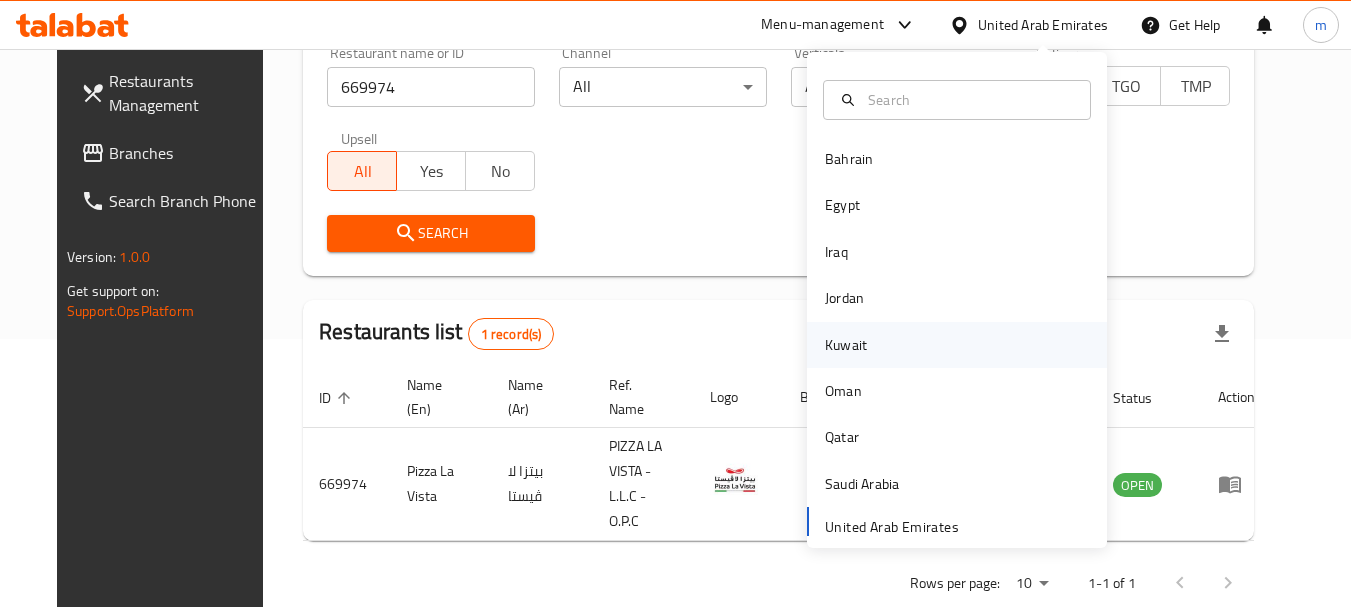 click on "Kuwait" at bounding box center [846, 345] 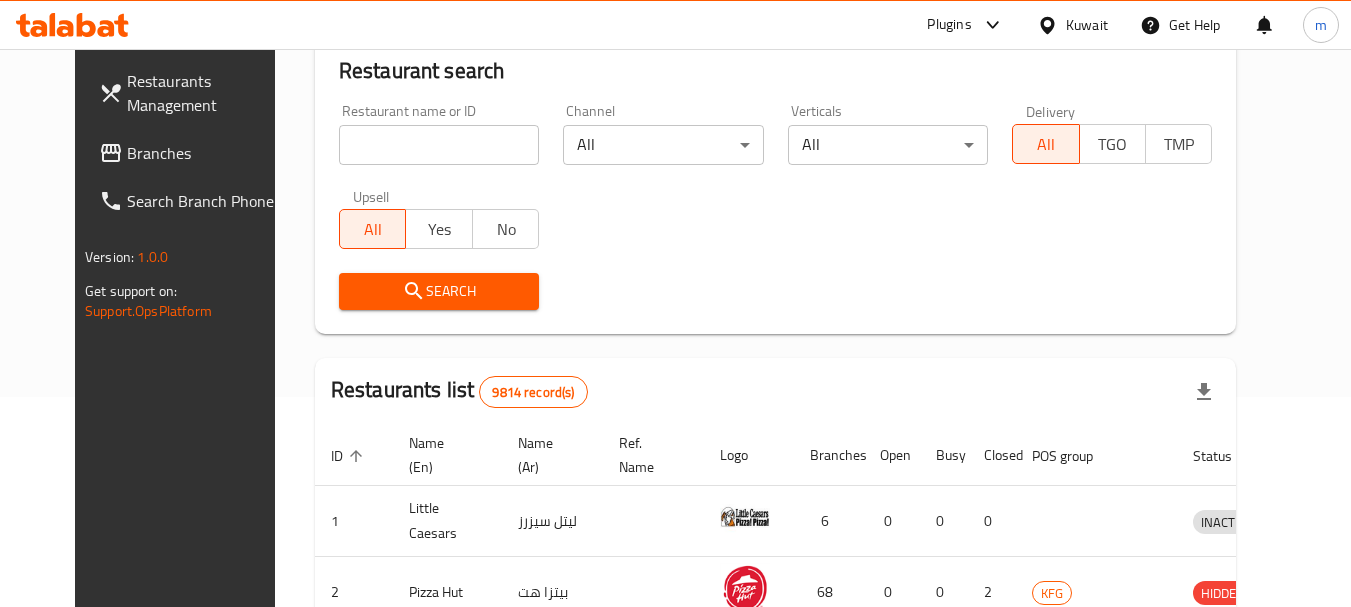 scroll, scrollTop: 268, scrollLeft: 0, axis: vertical 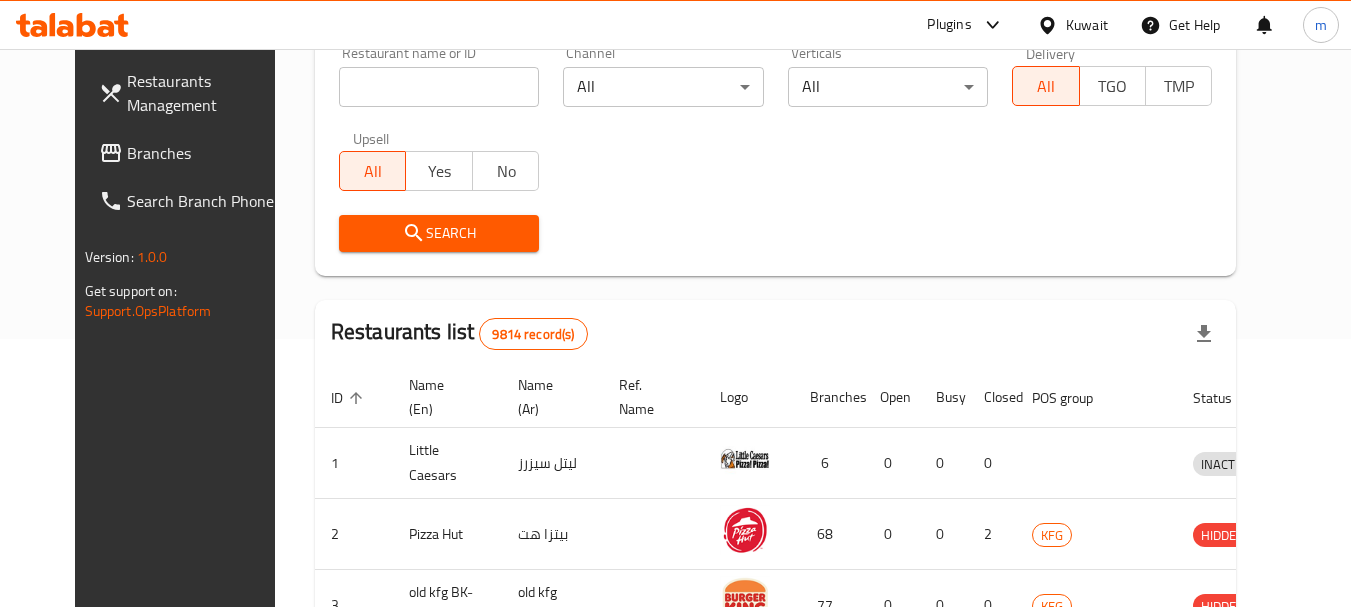 click on "Branches" at bounding box center [206, 153] 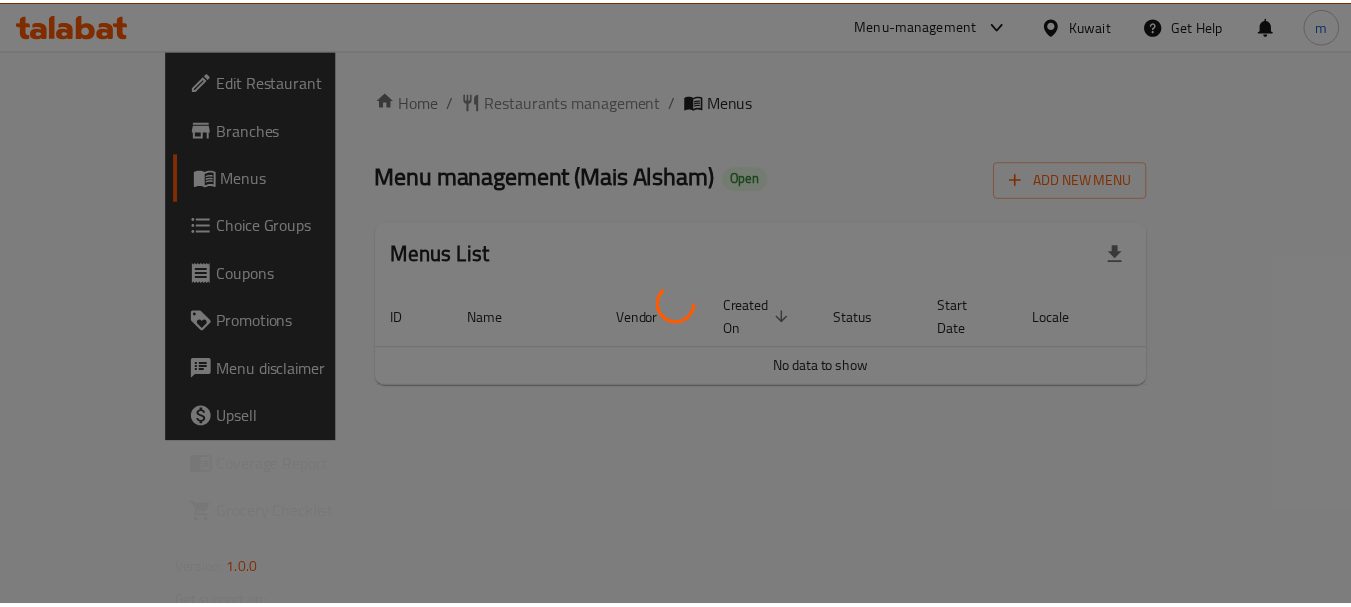 scroll, scrollTop: 0, scrollLeft: 0, axis: both 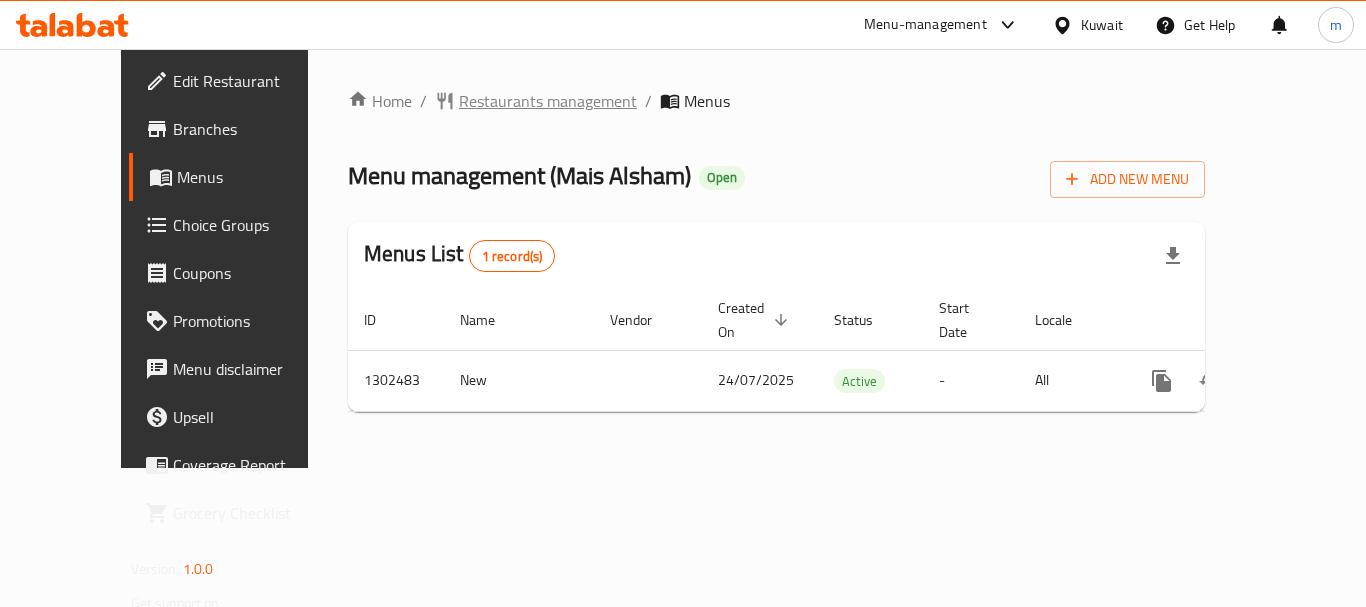 click on "Restaurants management" at bounding box center [548, 101] 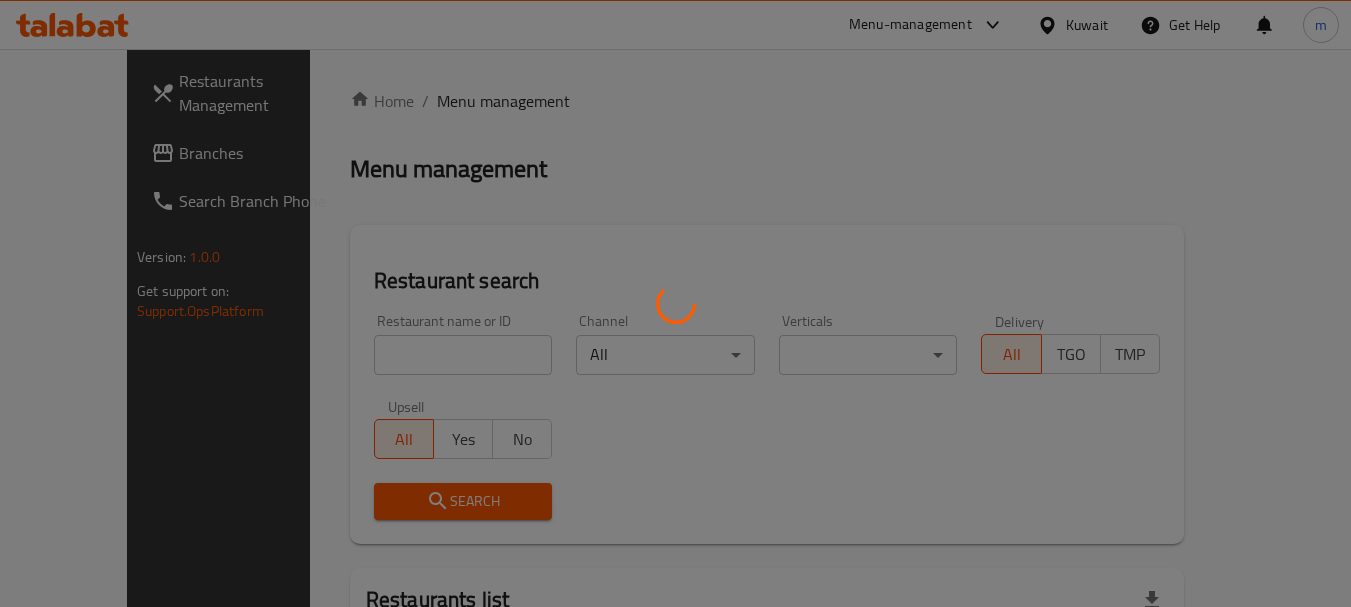 click at bounding box center [675, 303] 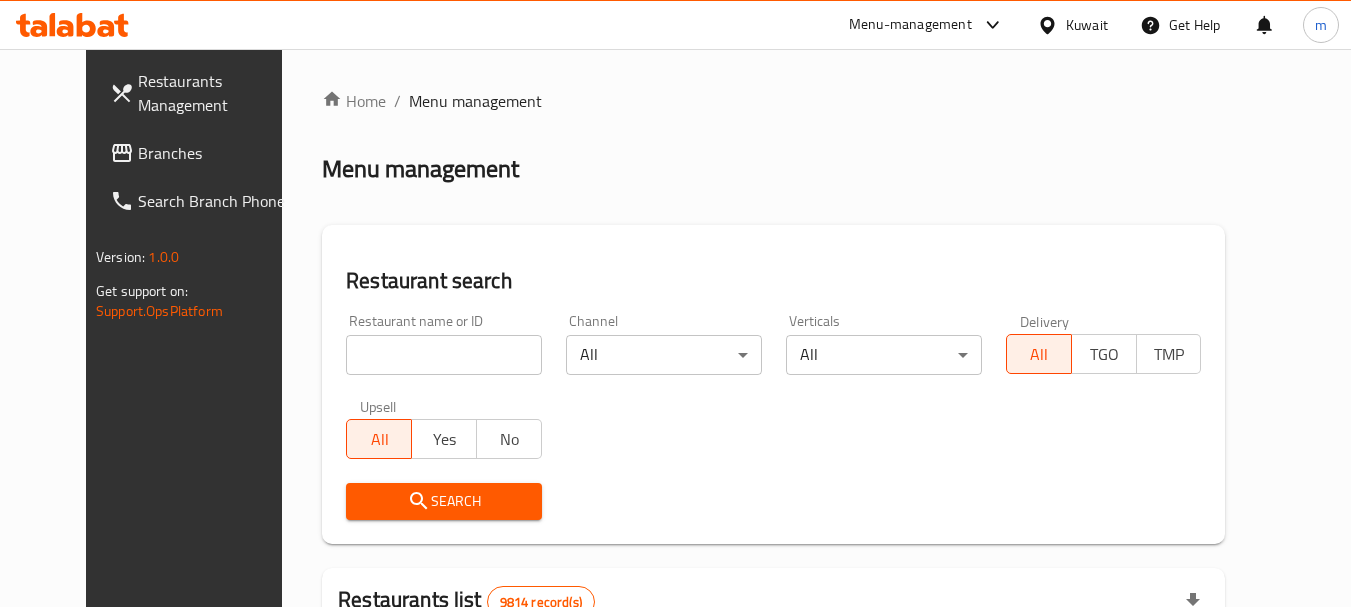 click on "Home / Menu management Menu management Restaurant search Restaurant name or ID Restaurant name or ID Channel All ​ Verticals All ​ Delivery All TGO TMP Upsell All Yes No   Search Restaurants list   9814 record(s) ID sorted ascending Name (En) Name (Ar) Ref. Name Logo Branches Open Busy Closed POS group Status Action 1 Little Caesars  ليتل سيزرز 6 0 0 0 INACTIVE 2 Pizza Hut بيتزا هت 68 0 0 2 KFG HIDDEN 3 old kfg BK-3 old kfg BK-3 77 0 0 0 KFG HIDDEN 4 Hardee's هارديز 58 51 0 0 Americana-Digital OPEN 5 Chicken Tikka دجاج تكا 15 12 0 0 OPEN 6 KFC كنتاكى 69 61 0 0 Americana-Digital OPEN 7 Dairy Queen ديري كوين 0 0 0 0 OPEN 8 Mais Alghanim ميس الغانم 11 11 0 0 OCIMS OPEN 9 Maki ماكي 2 2 0 0 OPEN 10 Rose PATISSERIE روز للمعجنات 1 1 0 0 OPEN Rows per page: 10 1-10 of 9814" at bounding box center [773, 692] 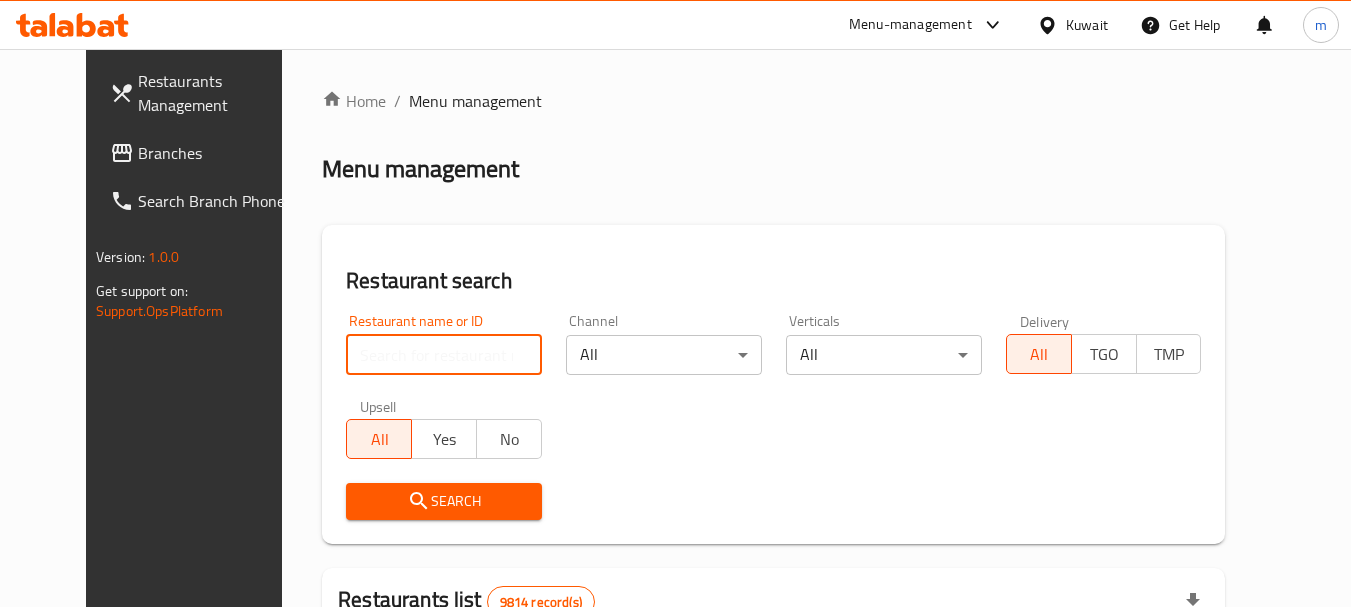 paste on "702412" 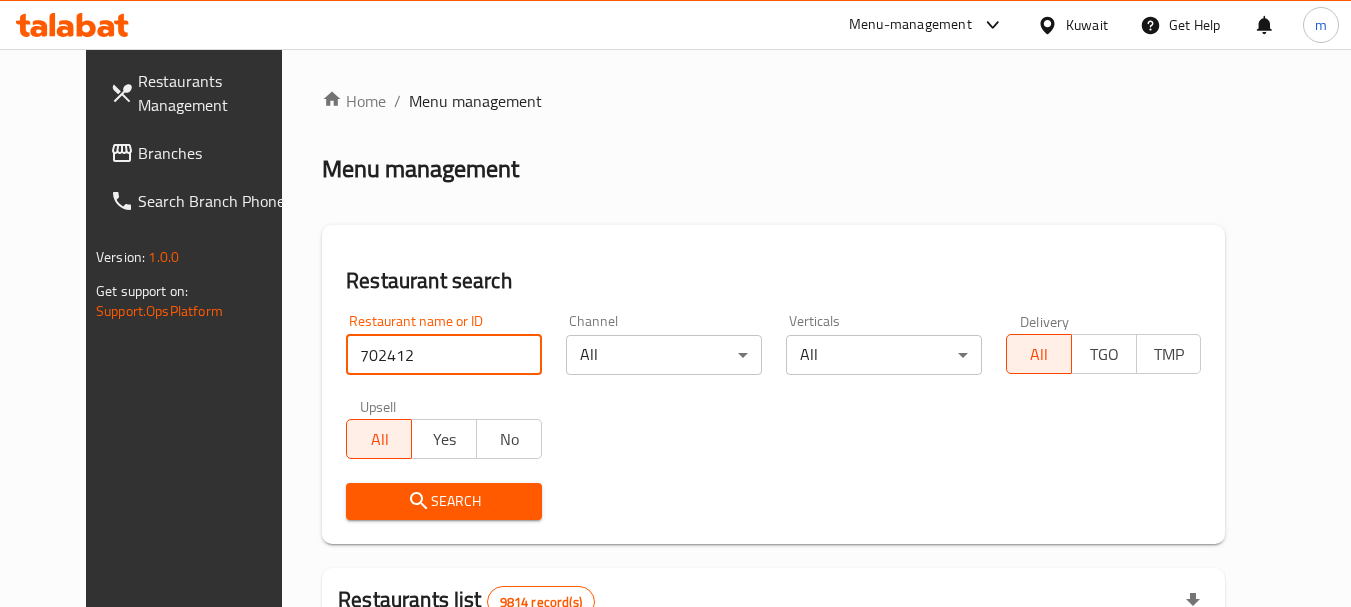 type on "702412" 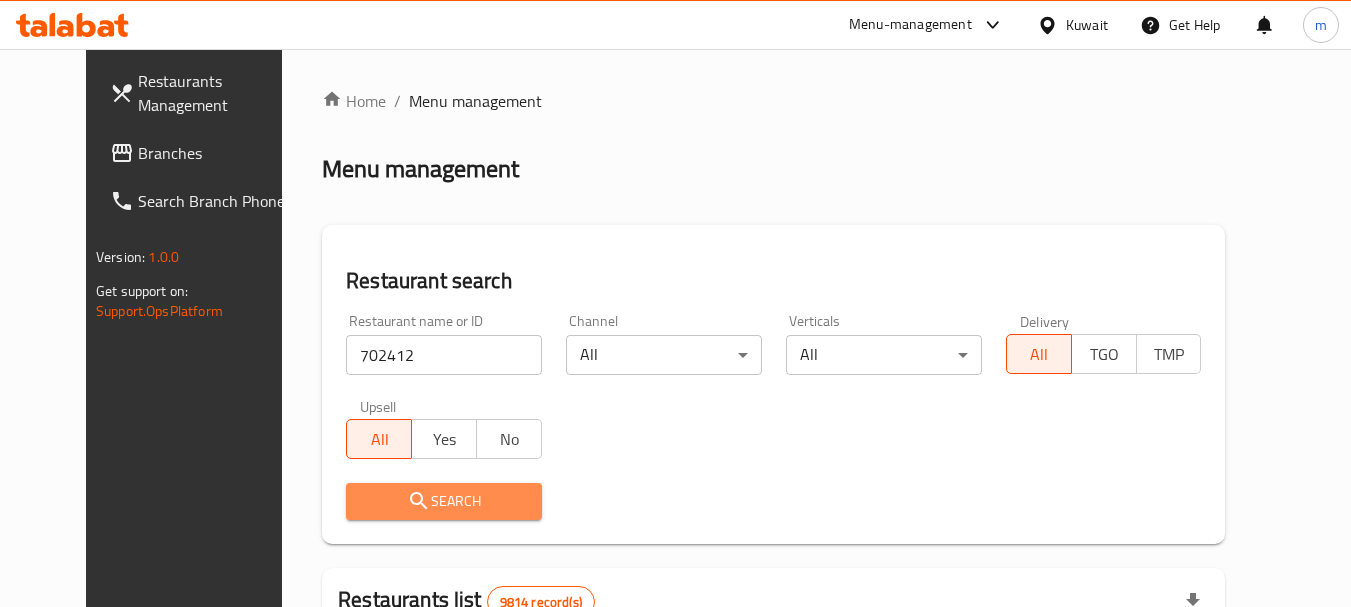 click on "Search" at bounding box center [444, 501] 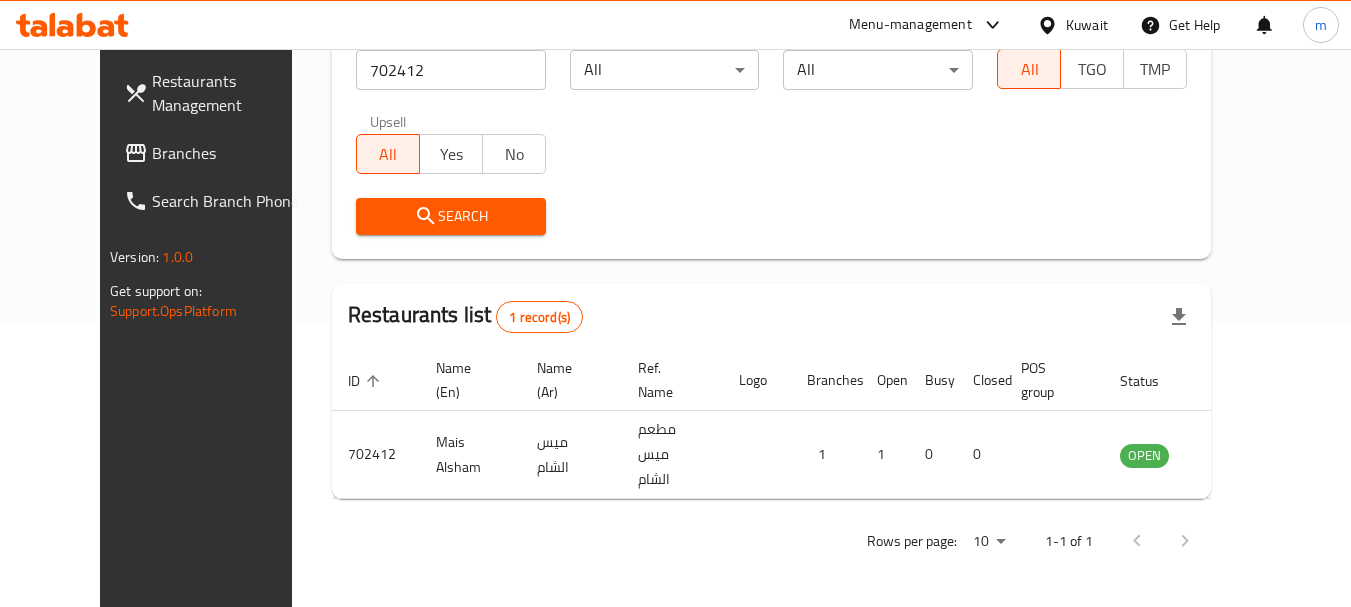 scroll, scrollTop: 268, scrollLeft: 0, axis: vertical 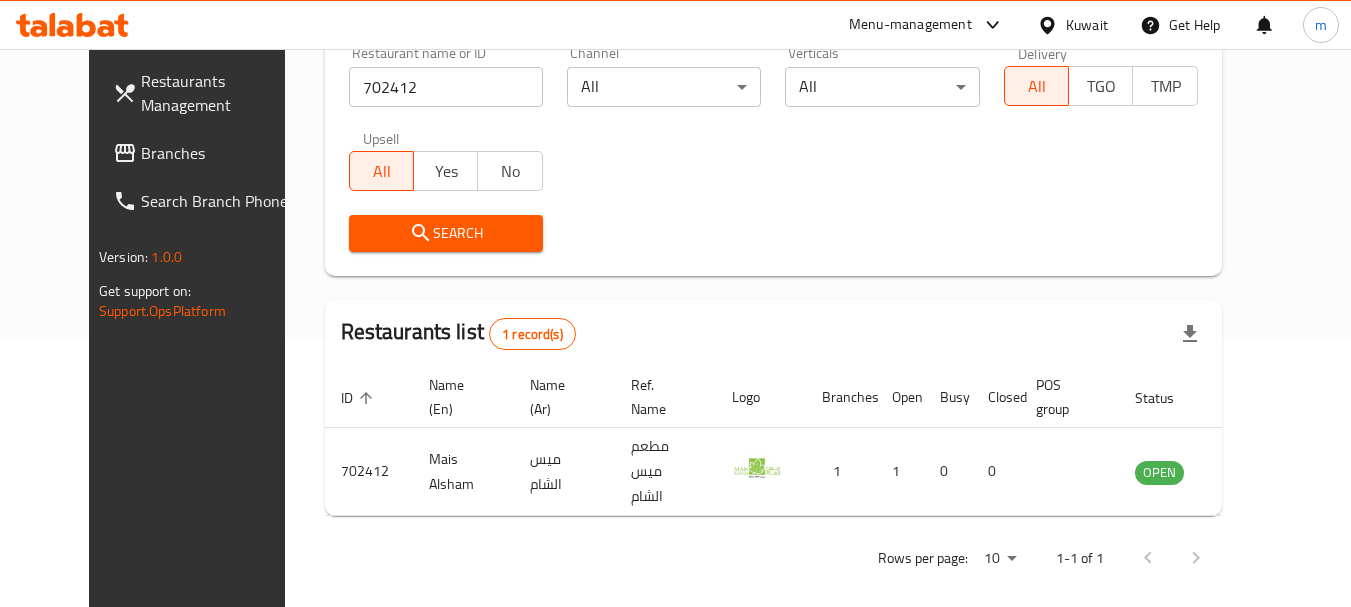 drag, startPoint x: 1079, startPoint y: 23, endPoint x: 1115, endPoint y: 194, distance: 174.7484 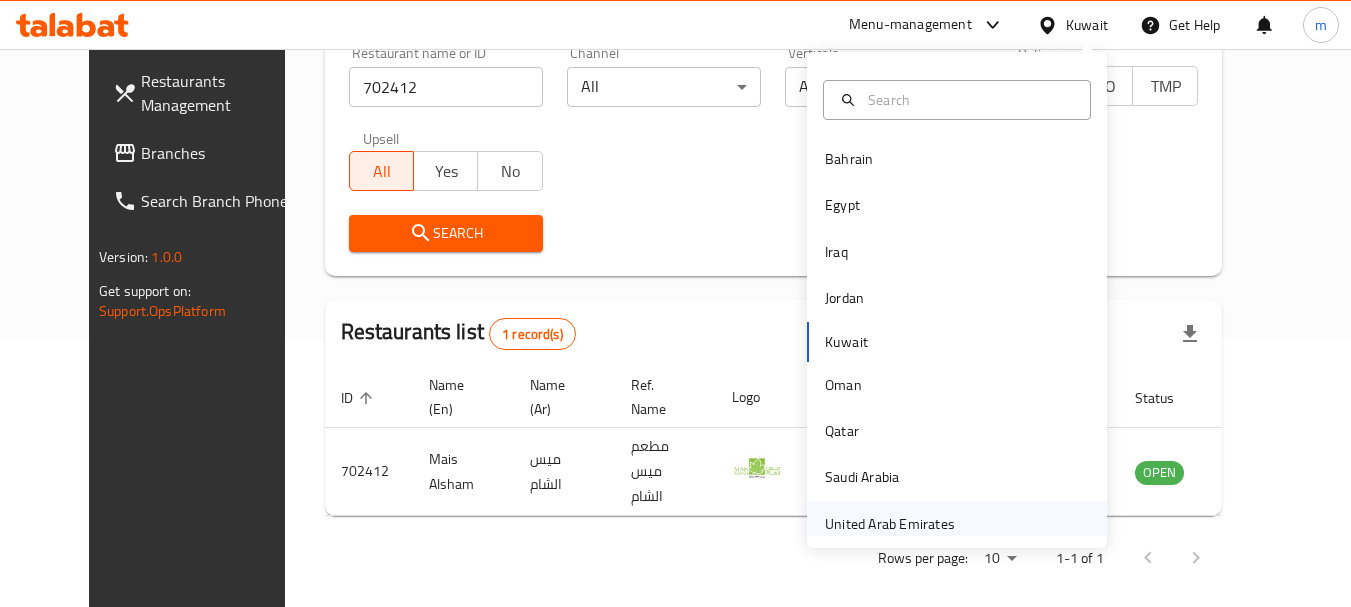 click on "United Arab Emirates" at bounding box center (890, 524) 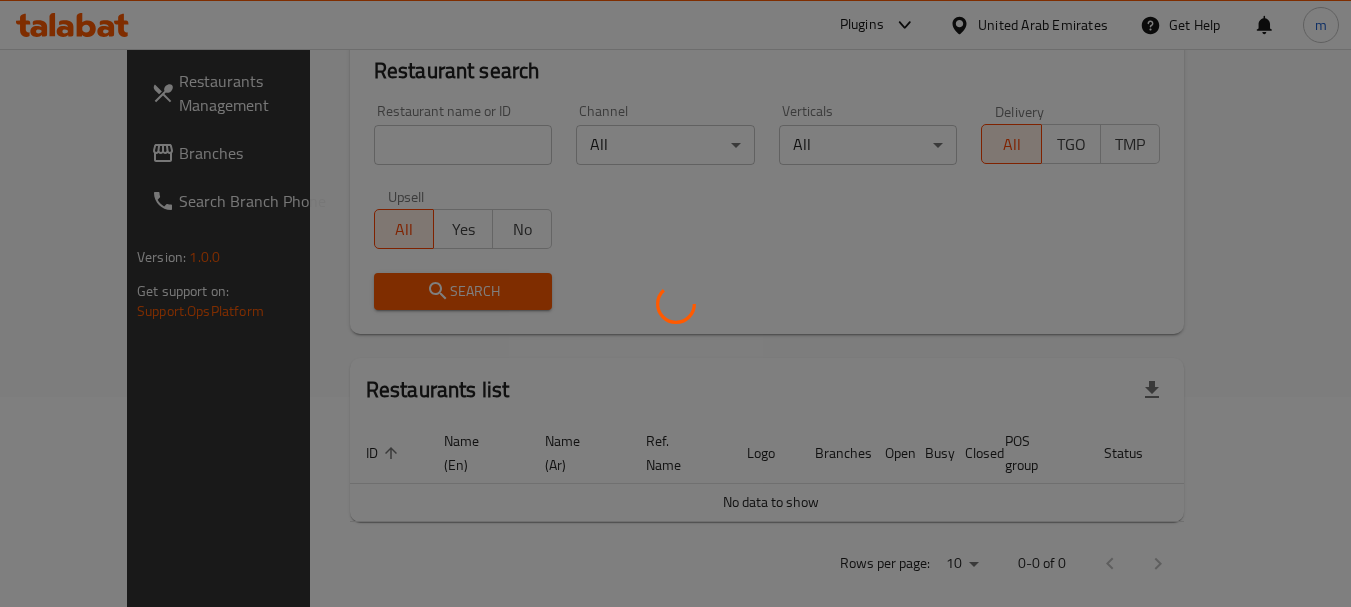 scroll, scrollTop: 268, scrollLeft: 0, axis: vertical 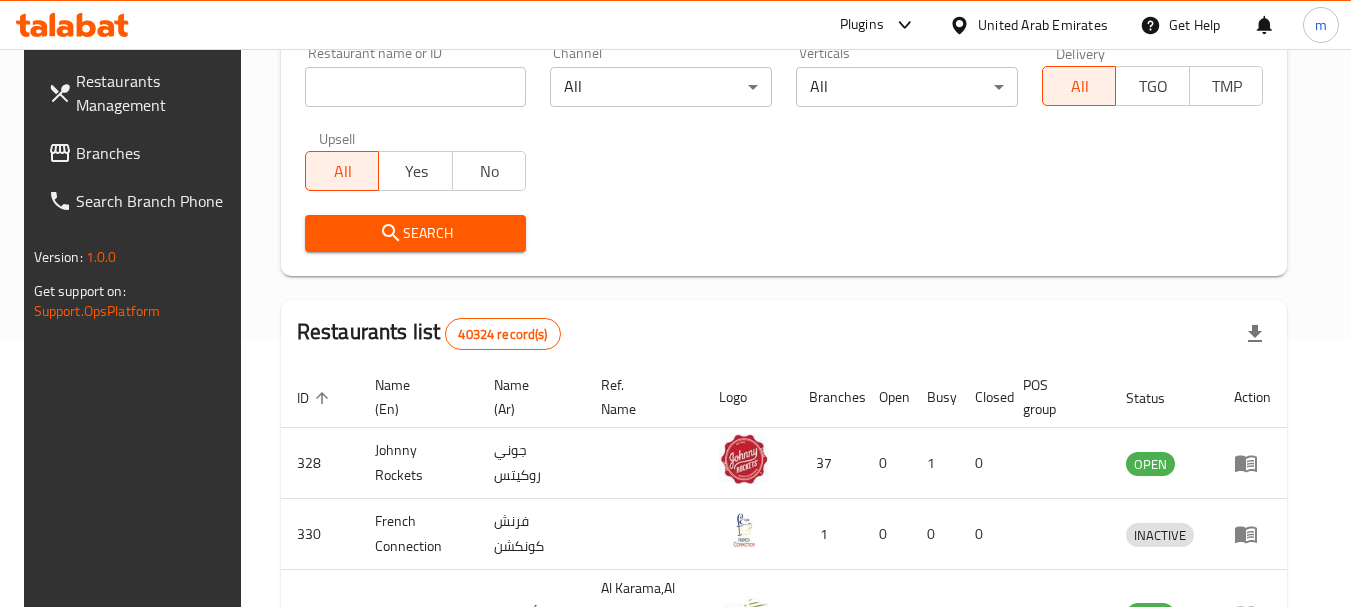 click on "Branches" at bounding box center [155, 153] 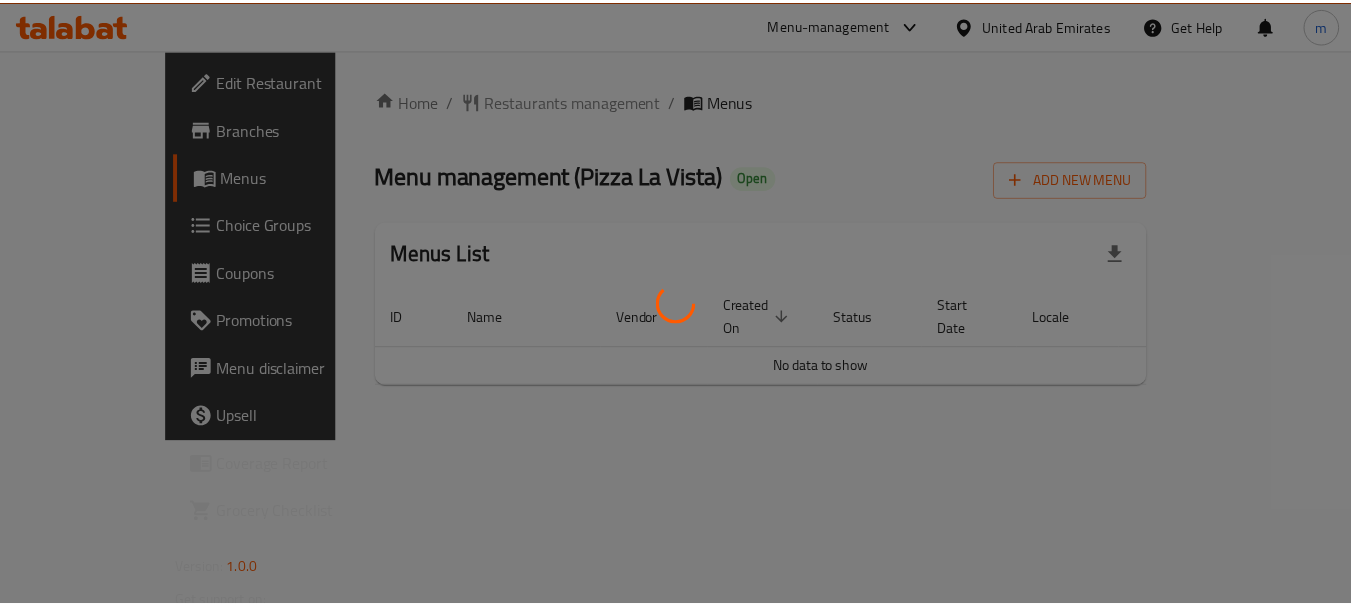 scroll, scrollTop: 0, scrollLeft: 0, axis: both 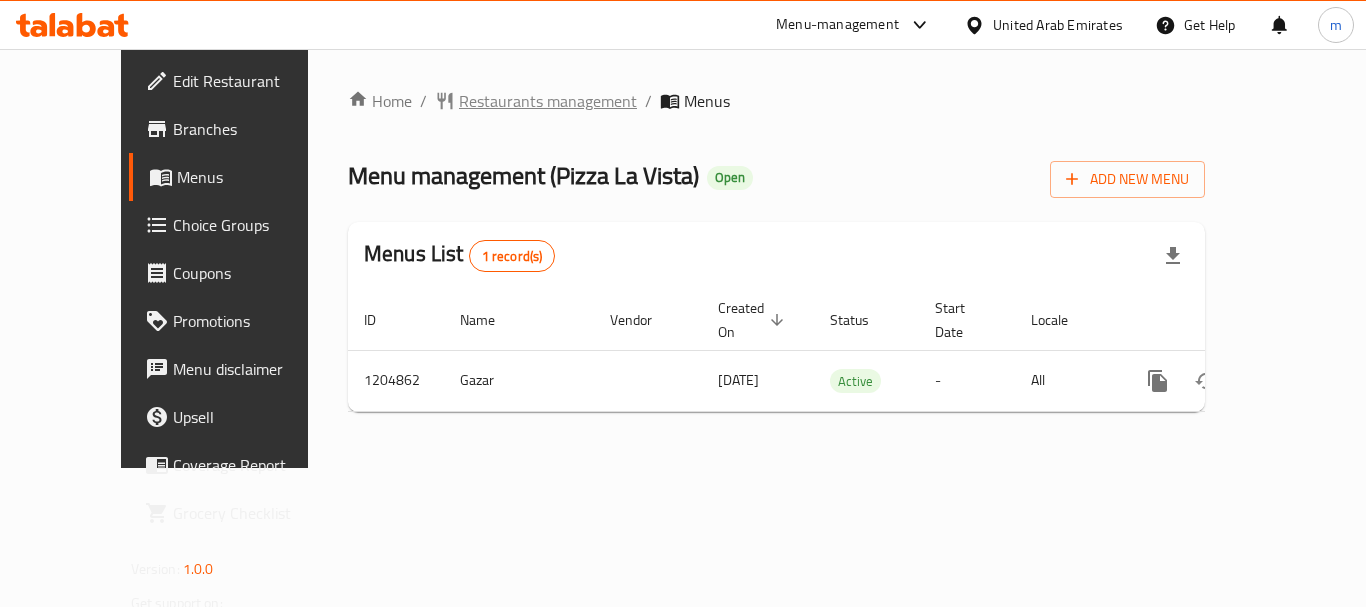 click on "Restaurants management" at bounding box center [548, 101] 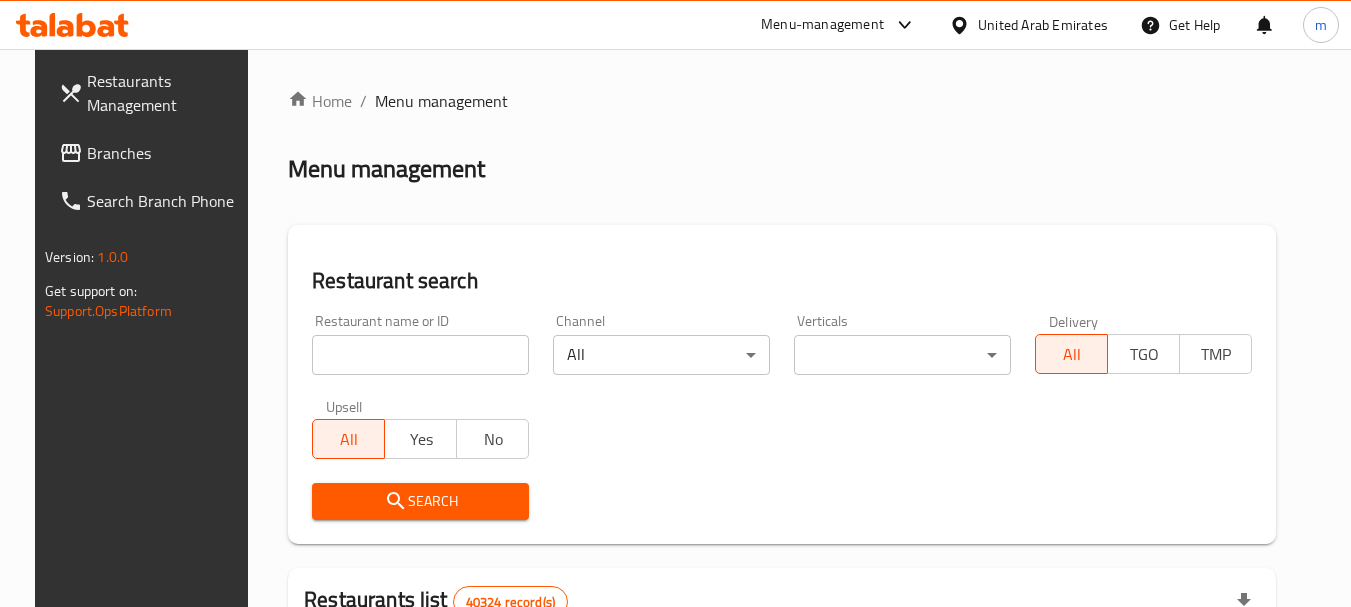 click at bounding box center (675, 303) 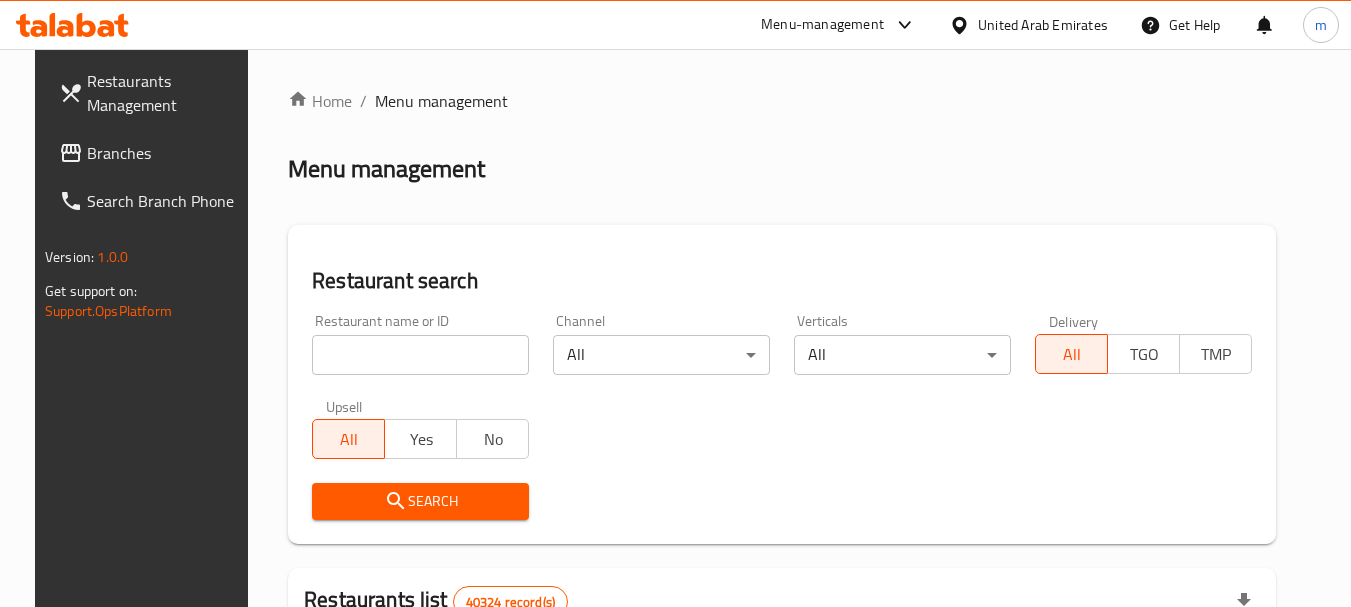 click at bounding box center (420, 355) 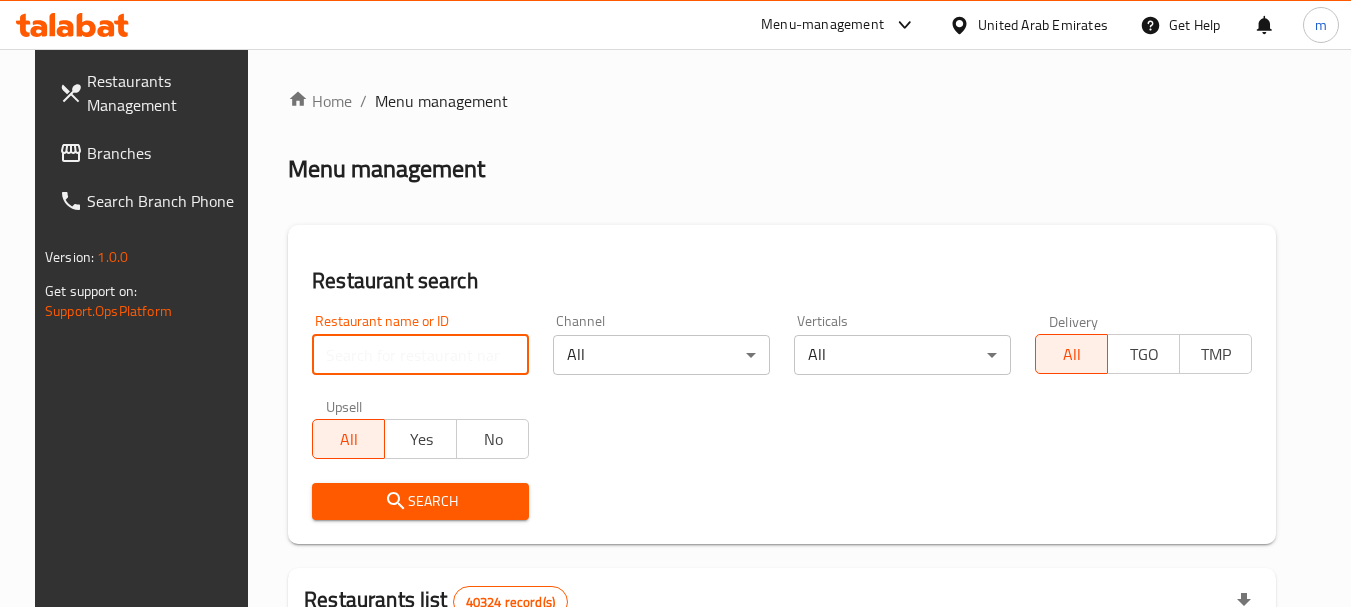 paste on "669974" 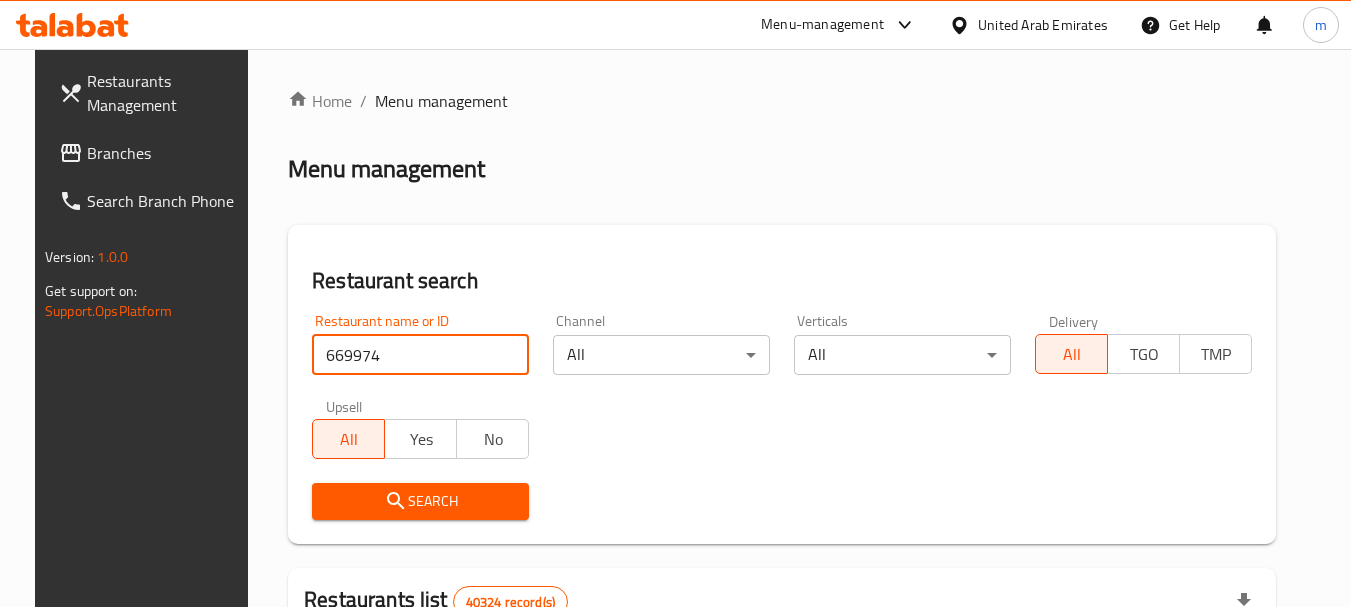 type on "669974" 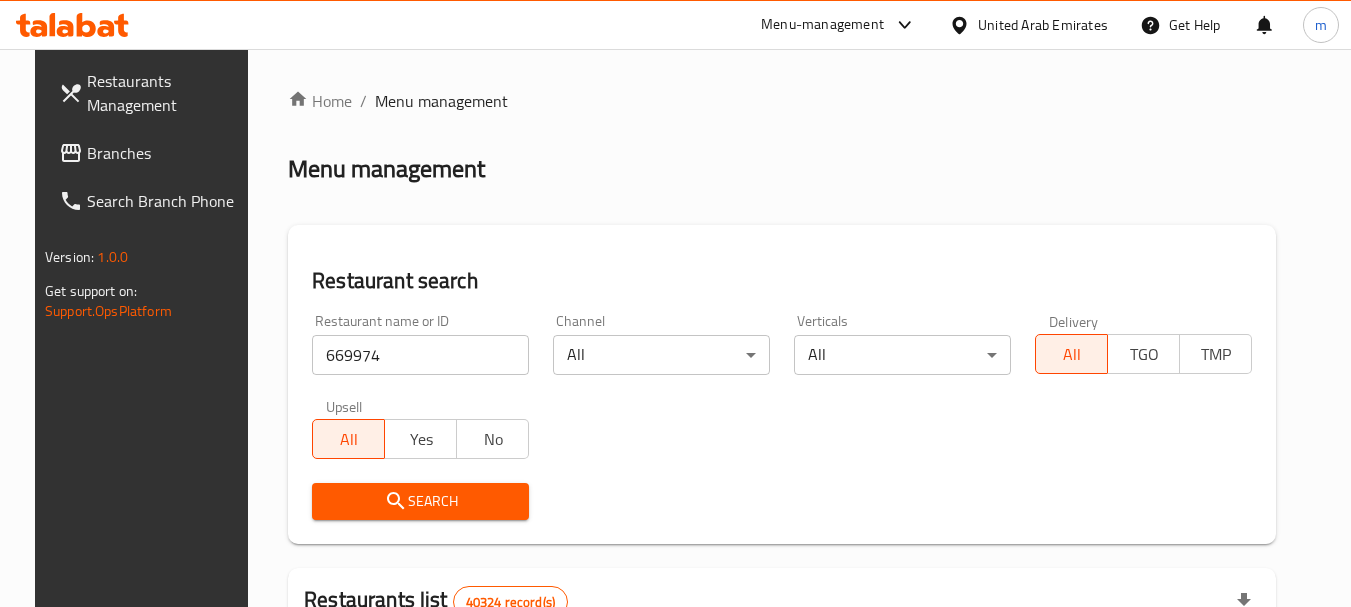 click on "Search" at bounding box center [420, 501] 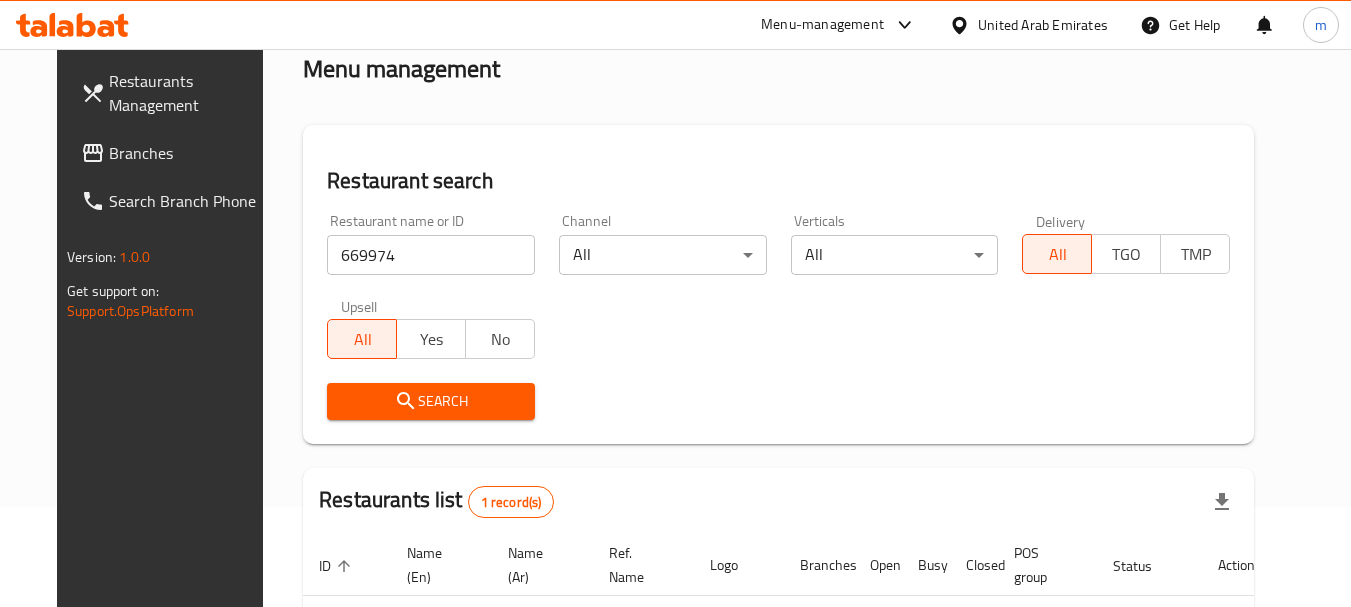 scroll, scrollTop: 268, scrollLeft: 0, axis: vertical 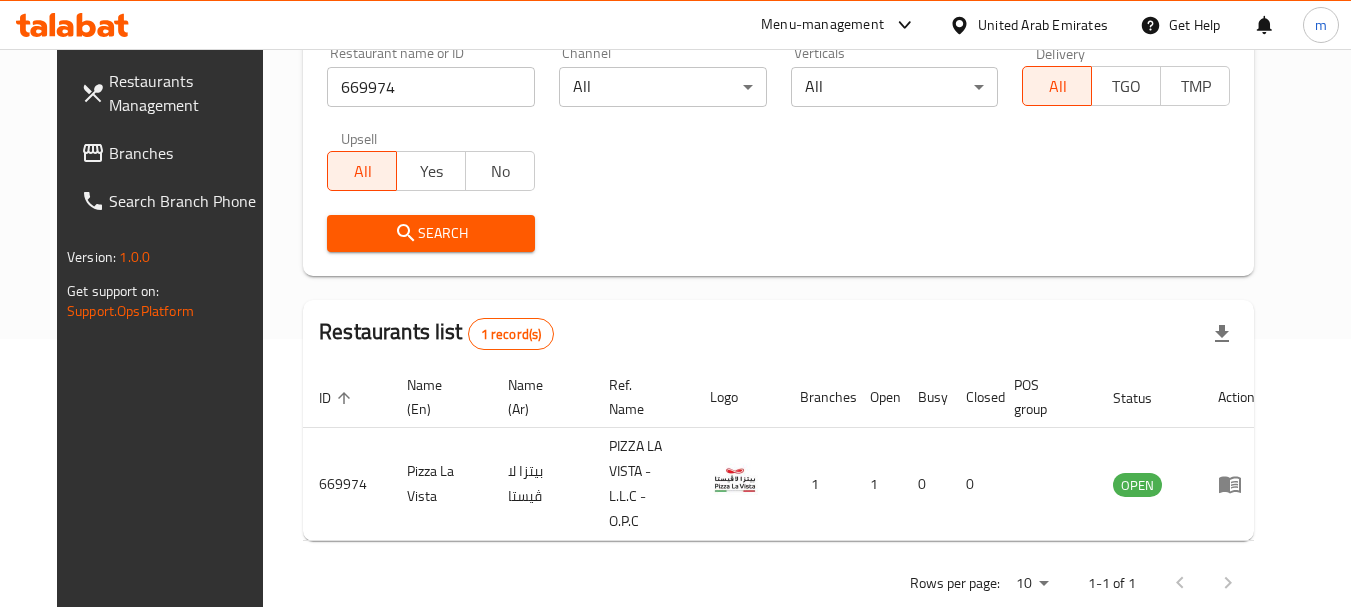 click on "Branches" at bounding box center (188, 153) 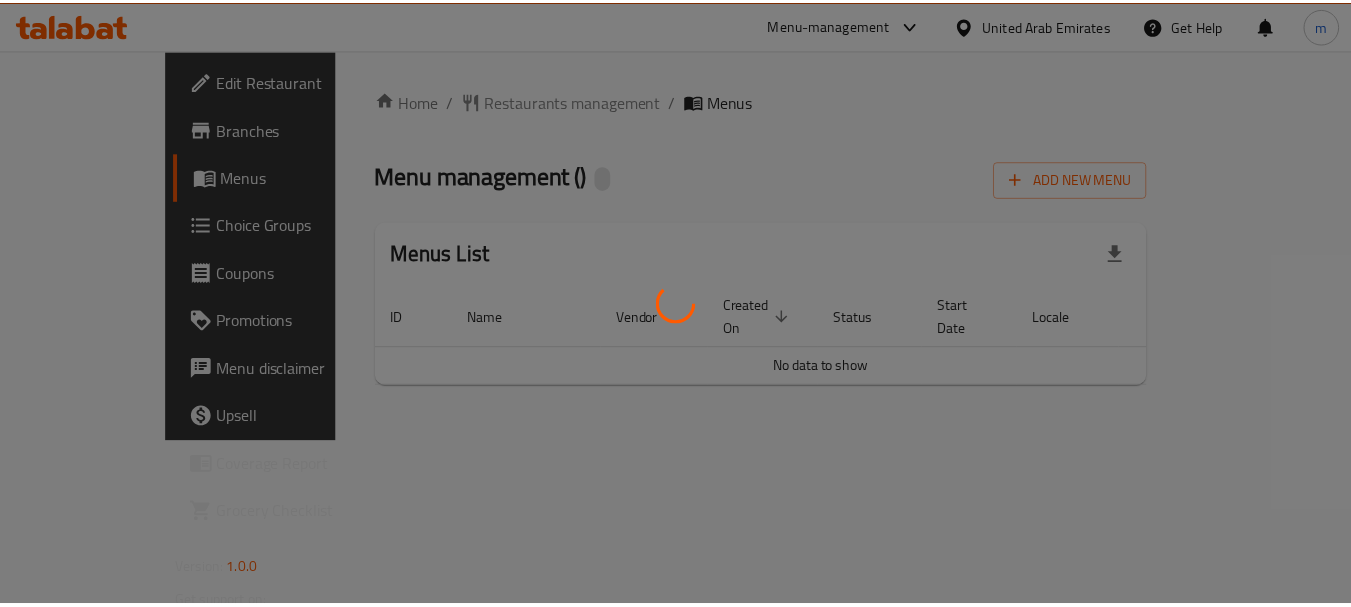 scroll, scrollTop: 0, scrollLeft: 0, axis: both 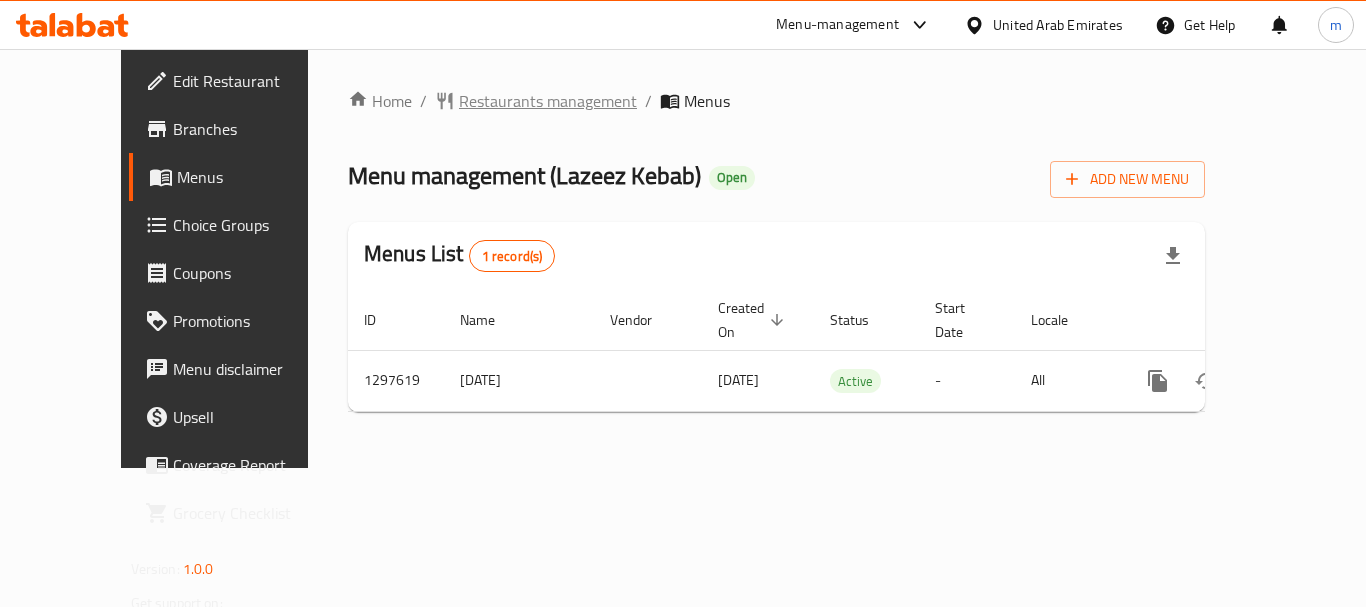 click on "Restaurants management" at bounding box center (548, 101) 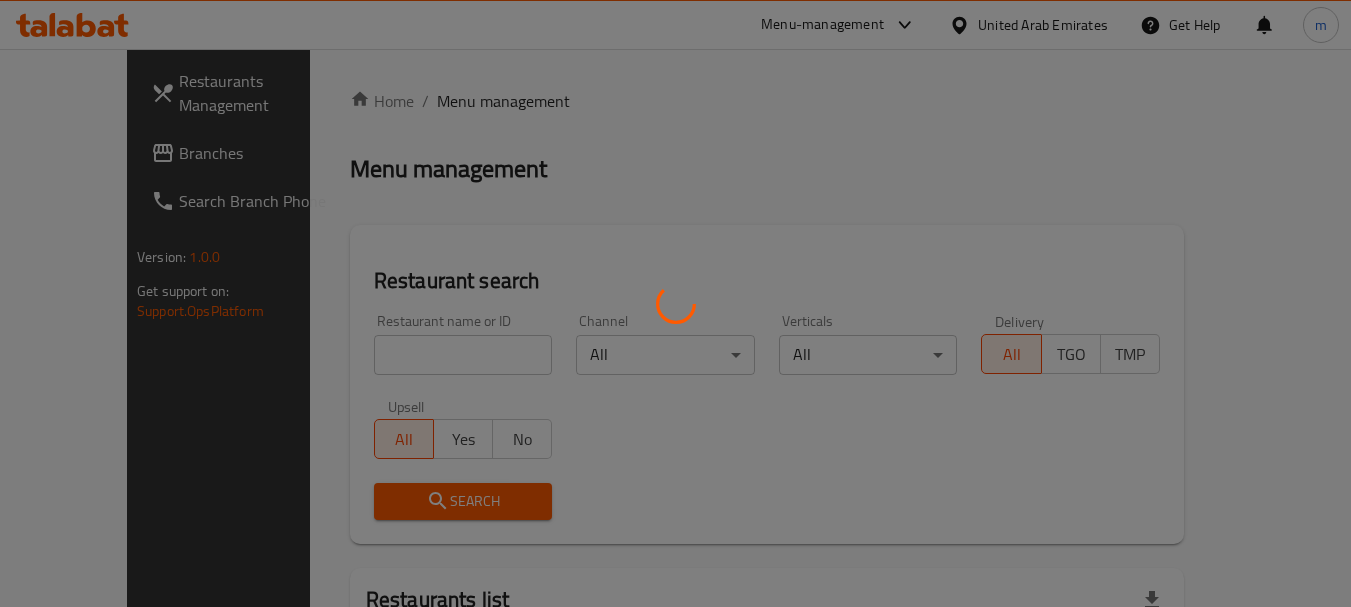 click at bounding box center (675, 303) 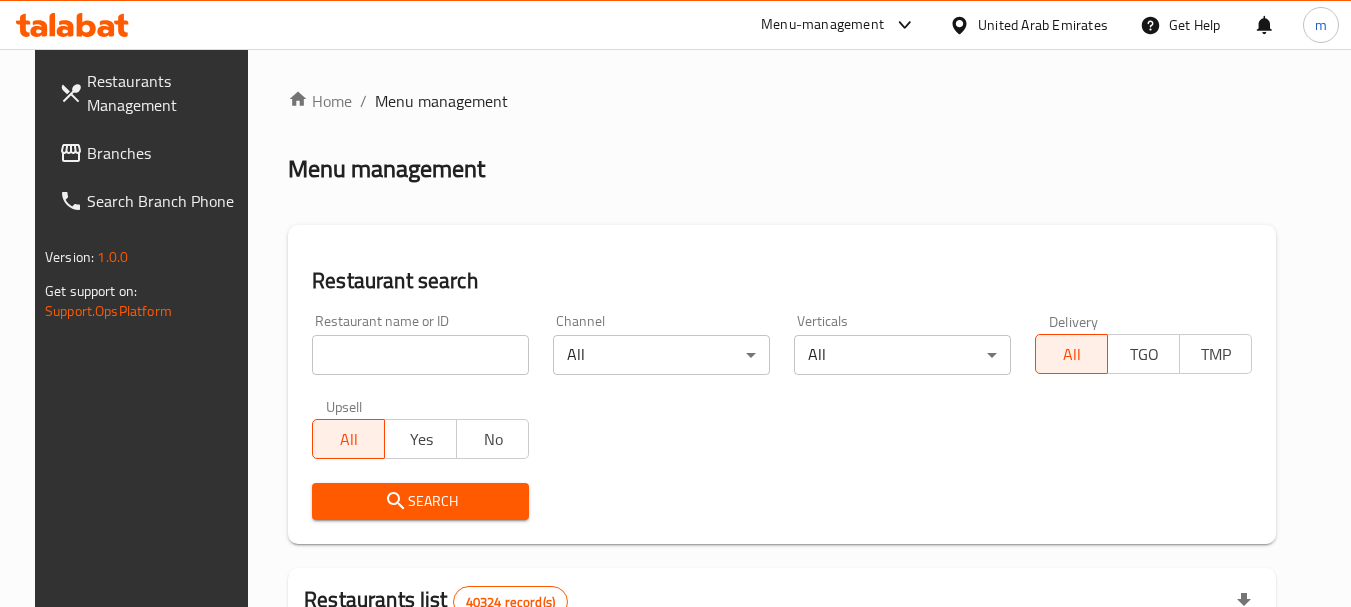 drag, startPoint x: 360, startPoint y: 357, endPoint x: 345, endPoint y: 358, distance: 15.033297 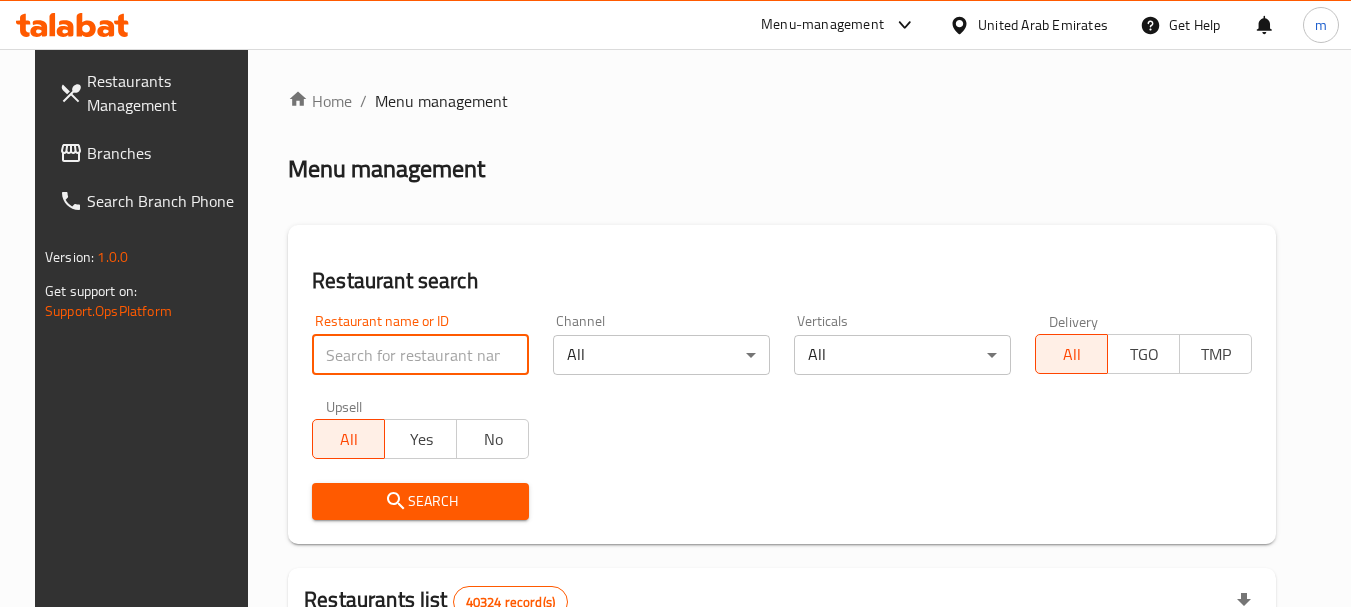 click at bounding box center (420, 355) 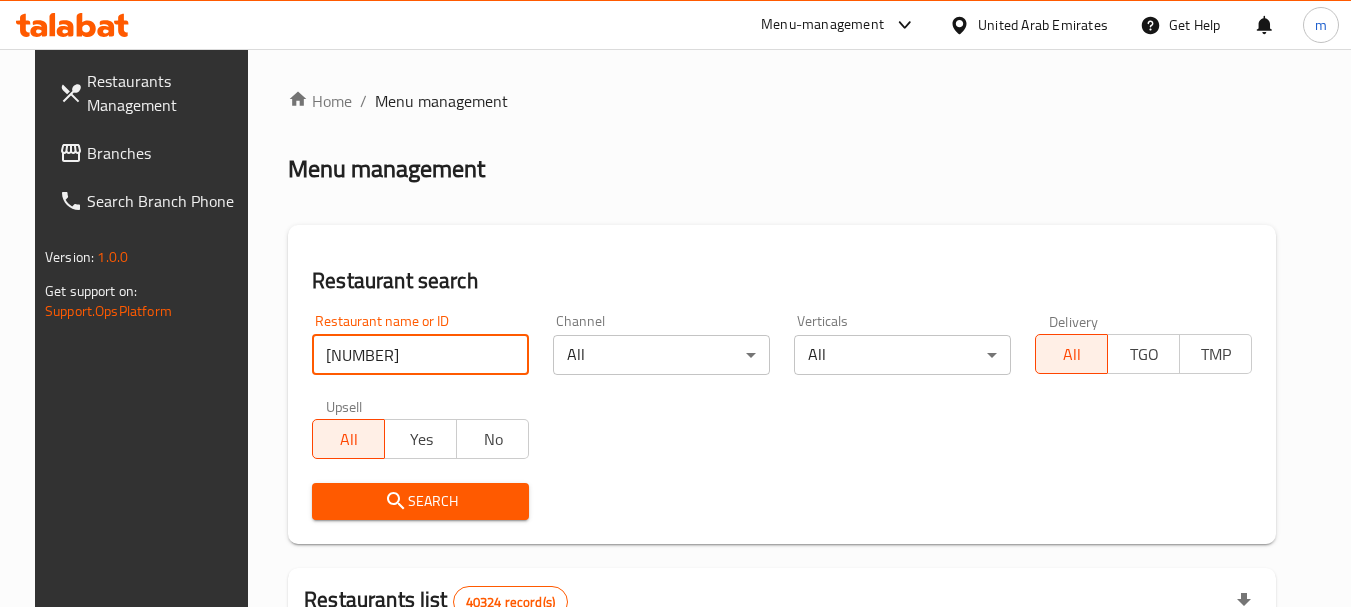 type on "700551" 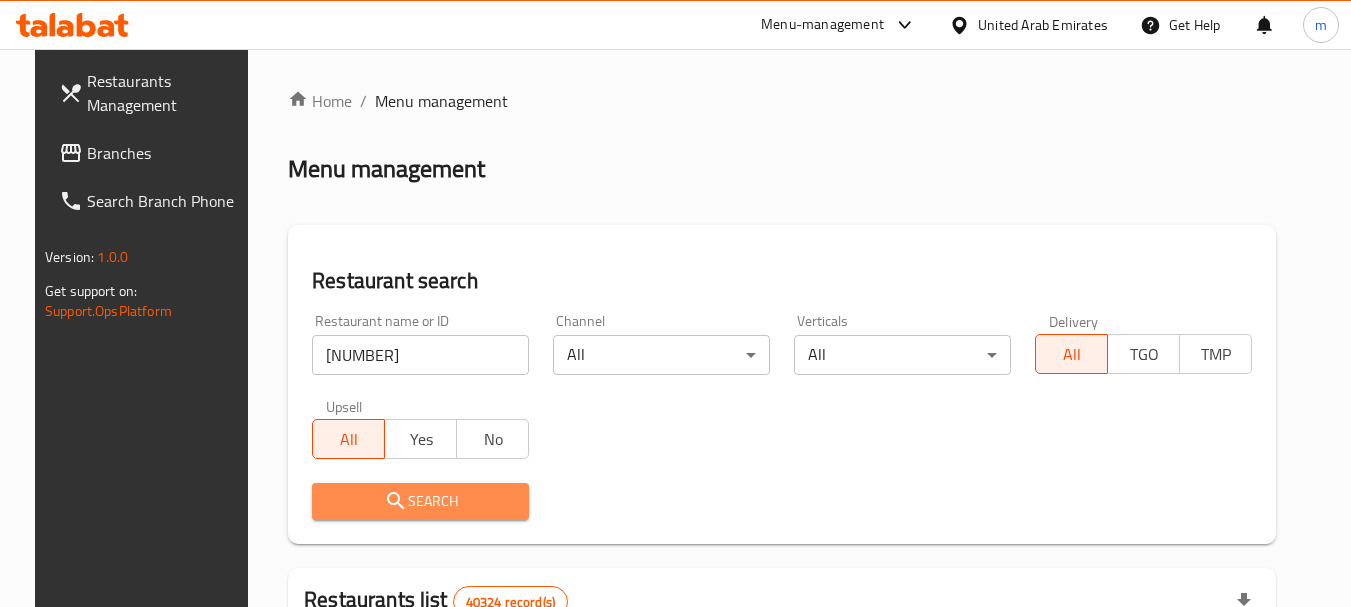 drag, startPoint x: 368, startPoint y: 498, endPoint x: 621, endPoint y: 445, distance: 258.4918 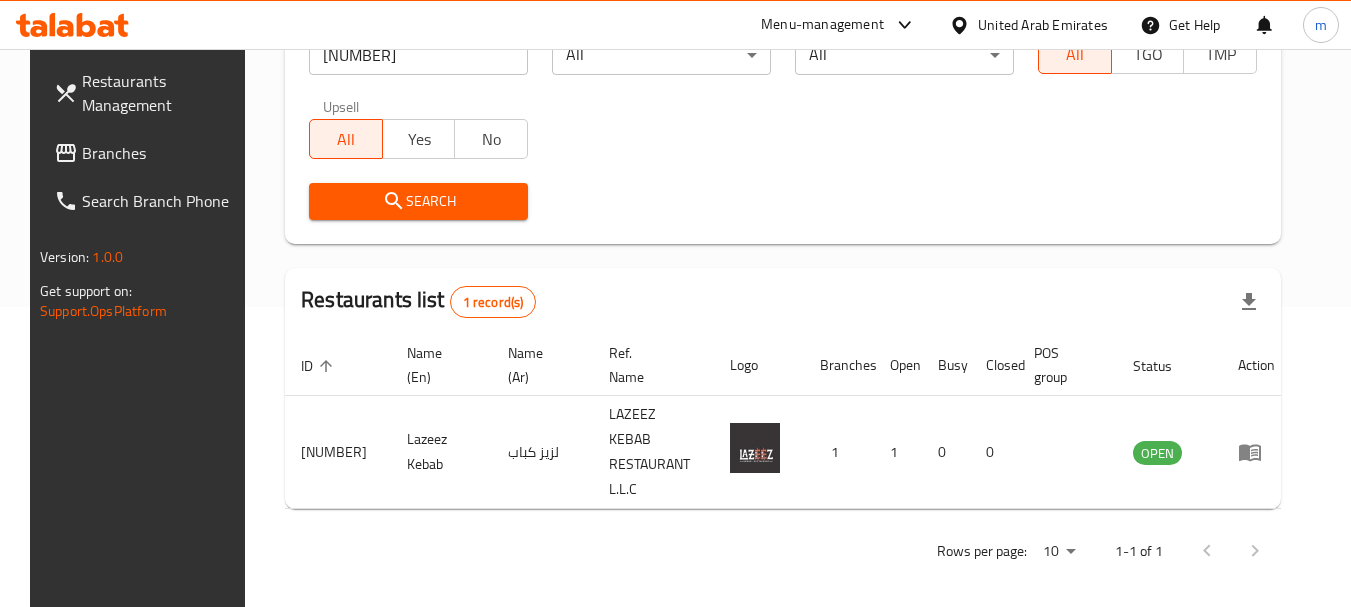 scroll, scrollTop: 268, scrollLeft: 0, axis: vertical 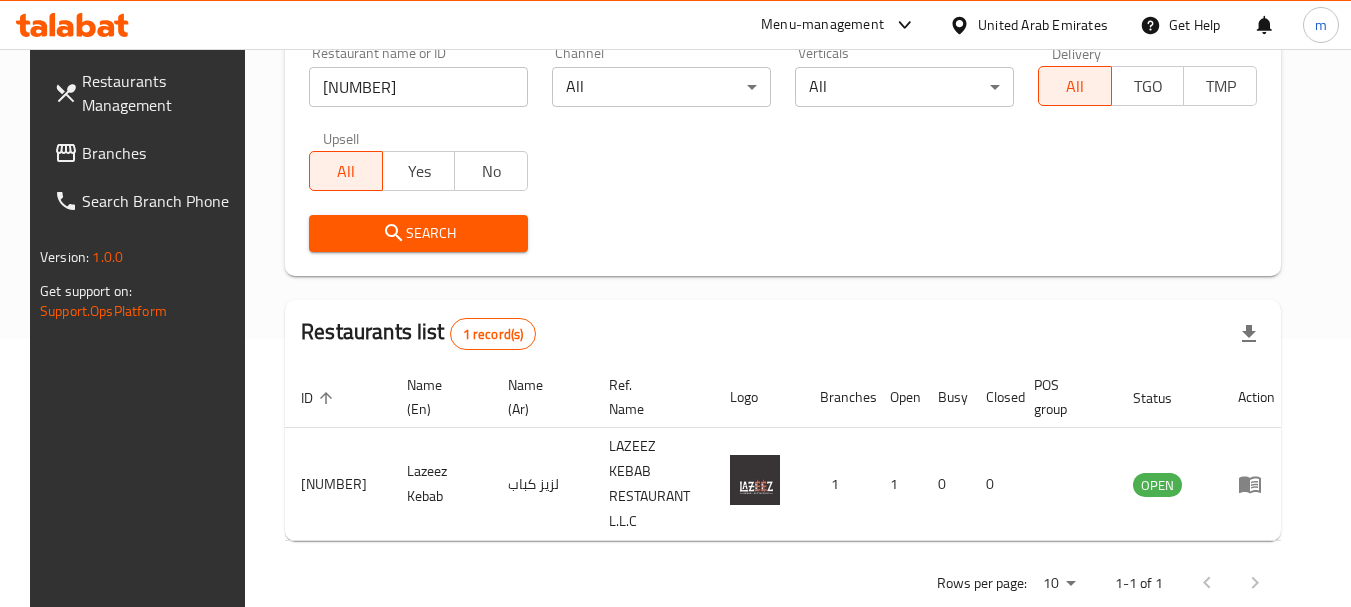 drag, startPoint x: 1016, startPoint y: 24, endPoint x: 1027, endPoint y: 24, distance: 11 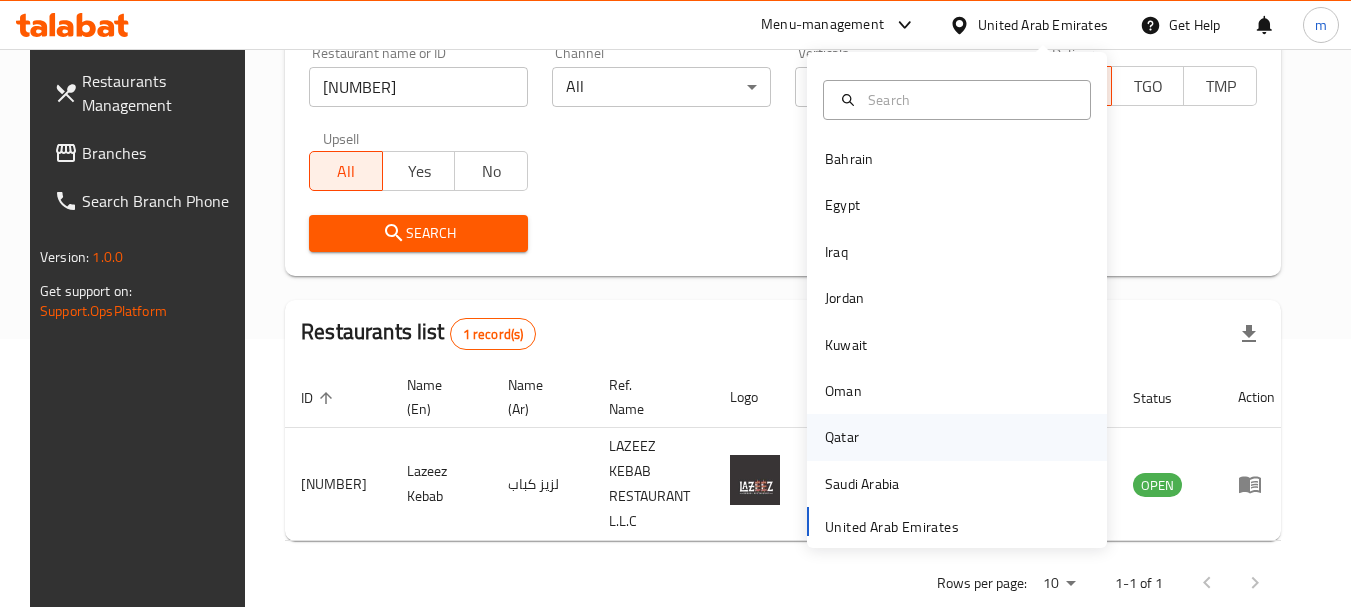 click on "Qatar" at bounding box center [842, 437] 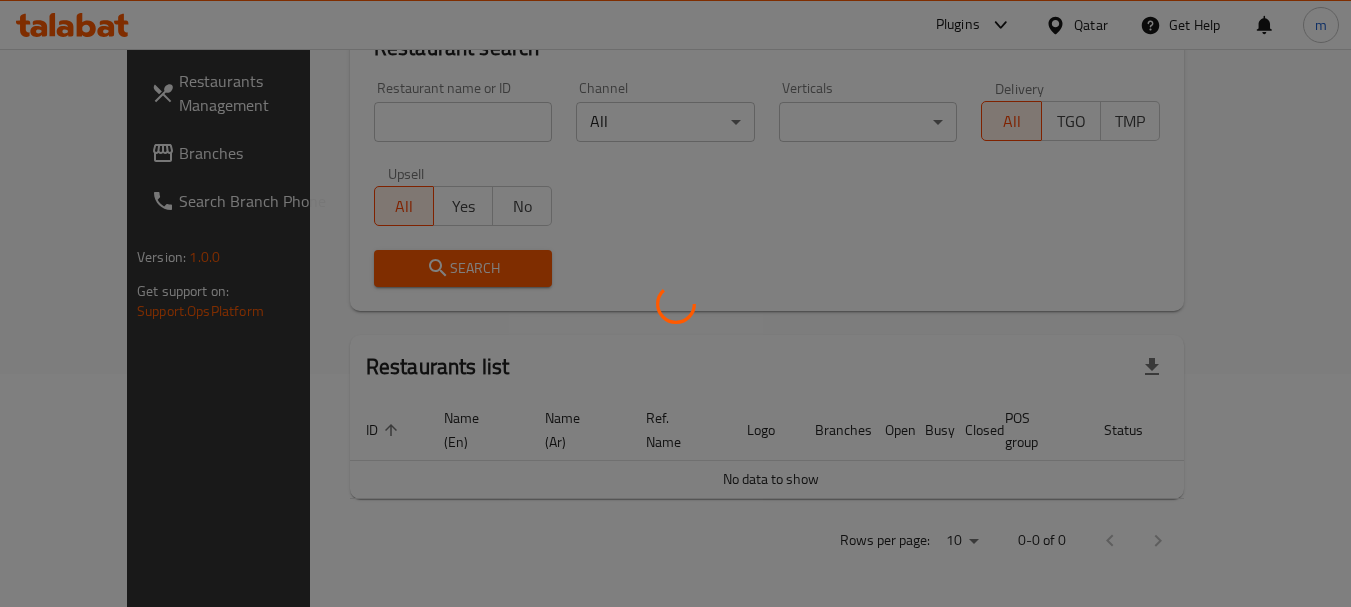 scroll, scrollTop: 210, scrollLeft: 0, axis: vertical 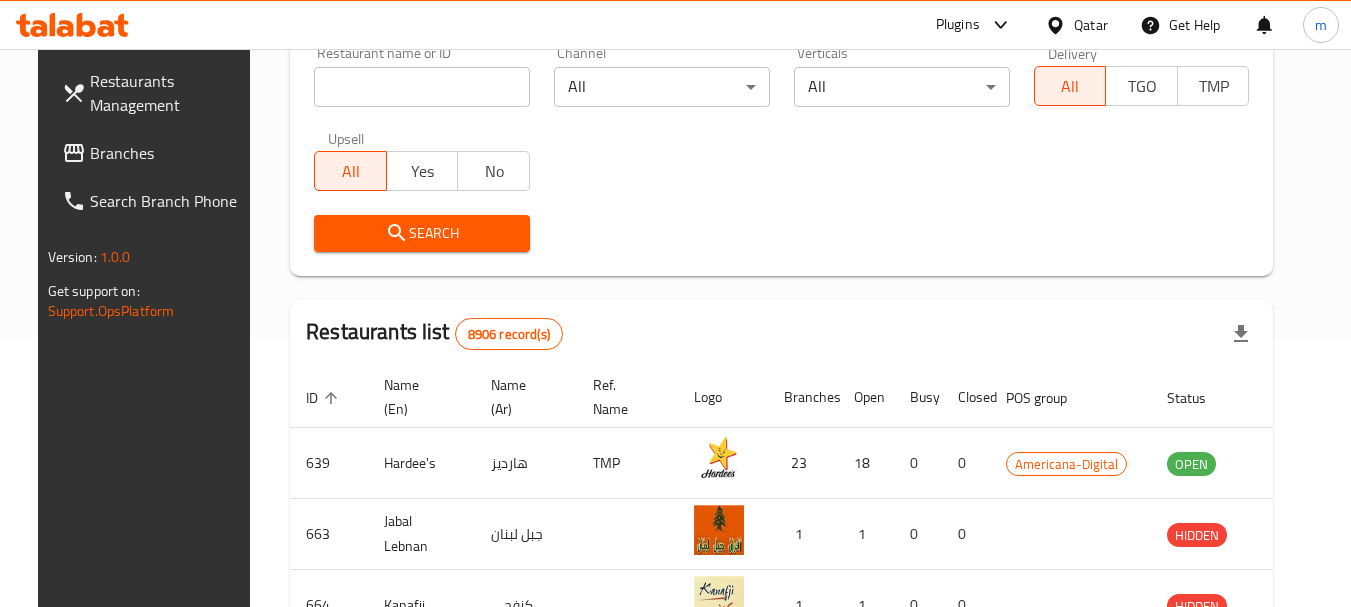 click at bounding box center [675, 303] 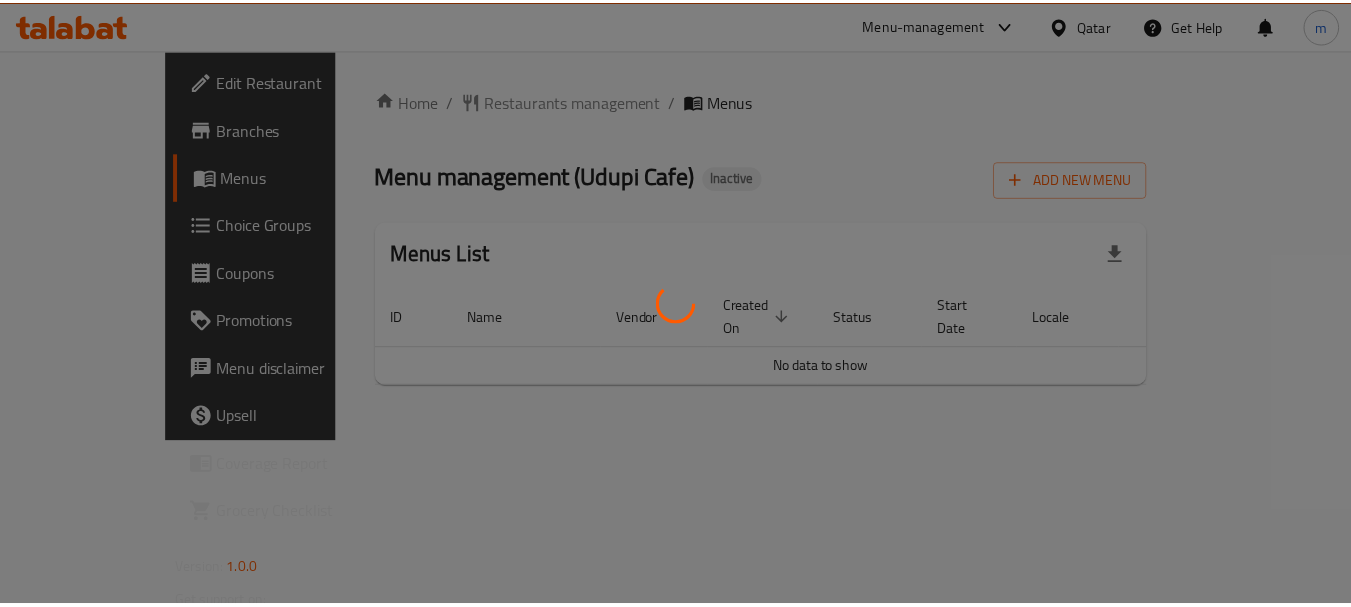 scroll, scrollTop: 0, scrollLeft: 0, axis: both 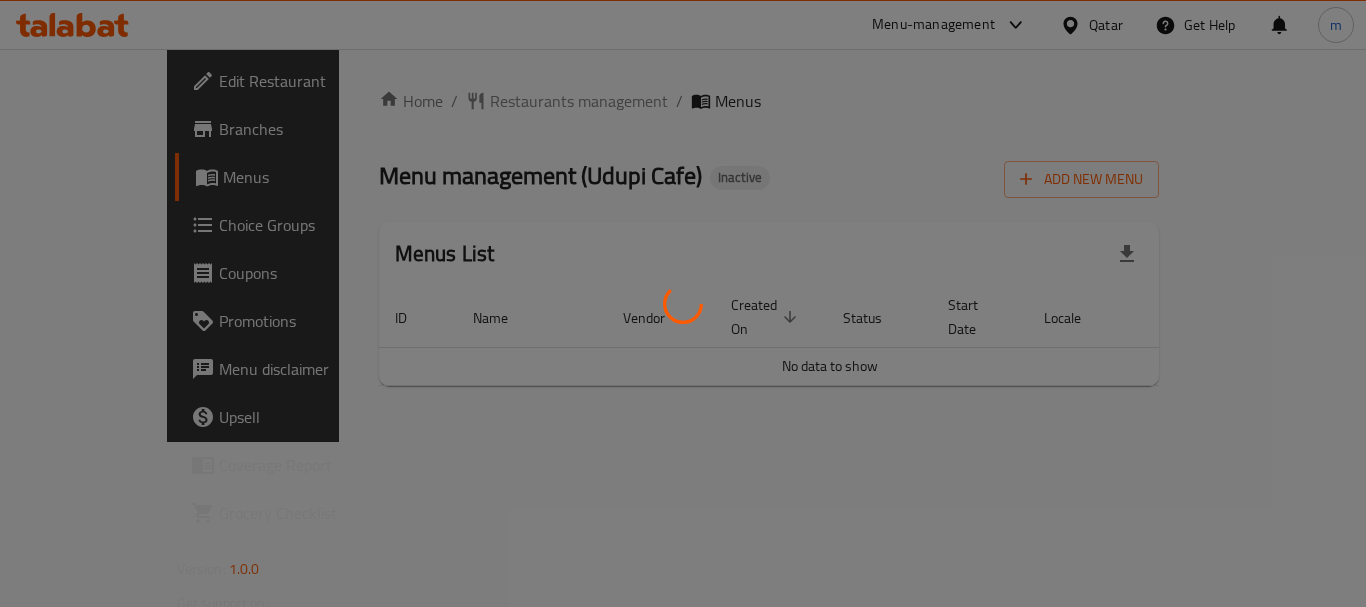 click at bounding box center [683, 303] 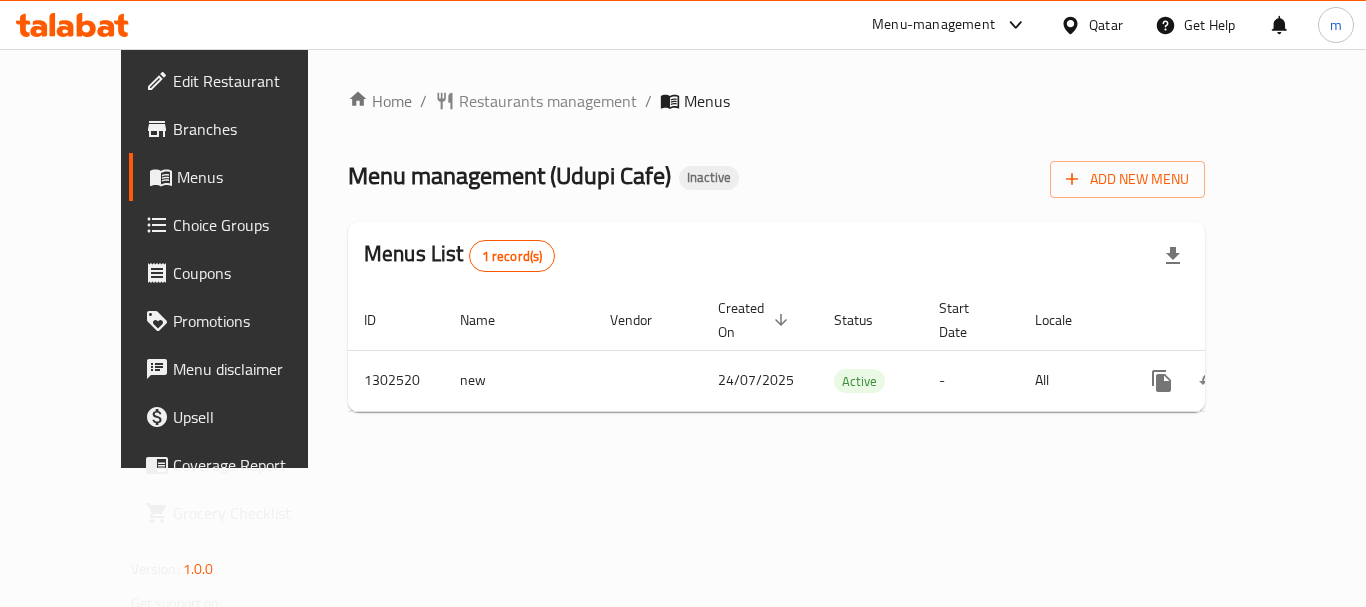 click on "Restaurants management" at bounding box center (548, 101) 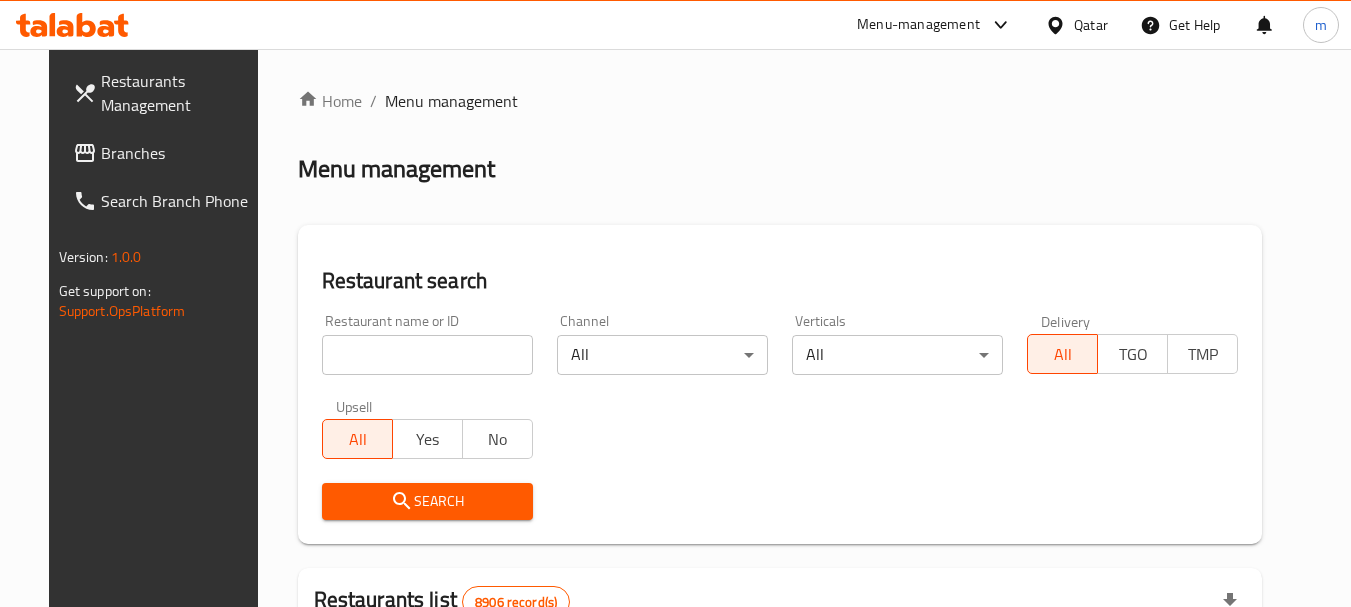 click at bounding box center [427, 355] 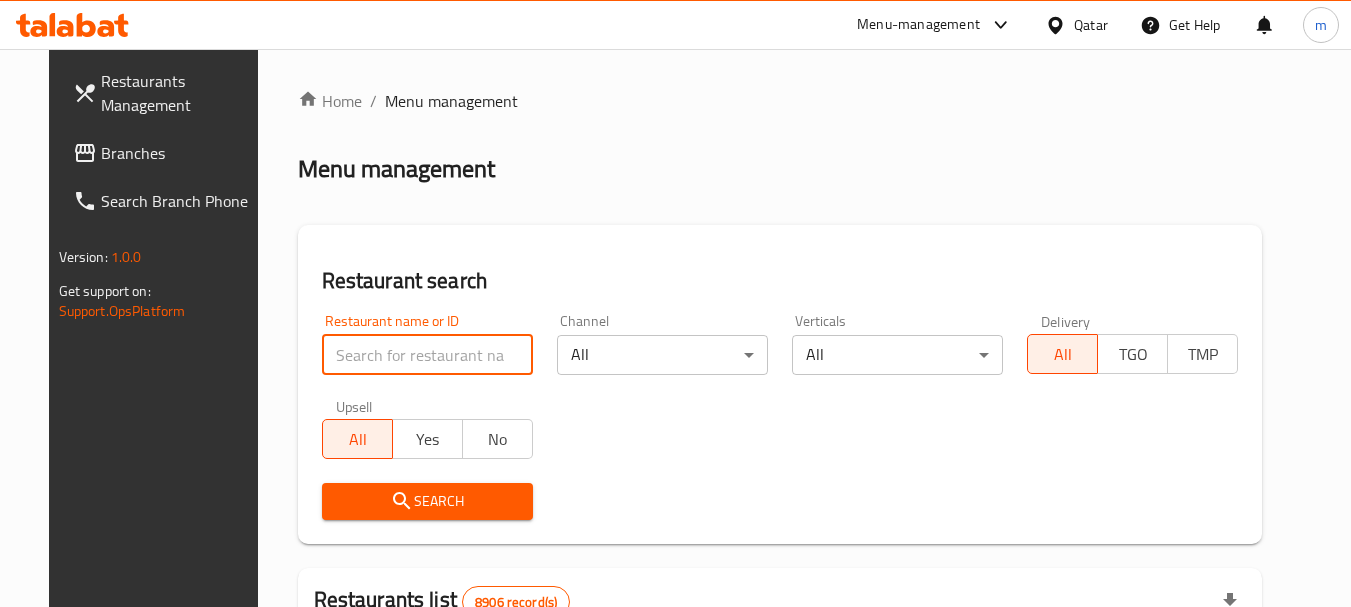 paste on "702447" 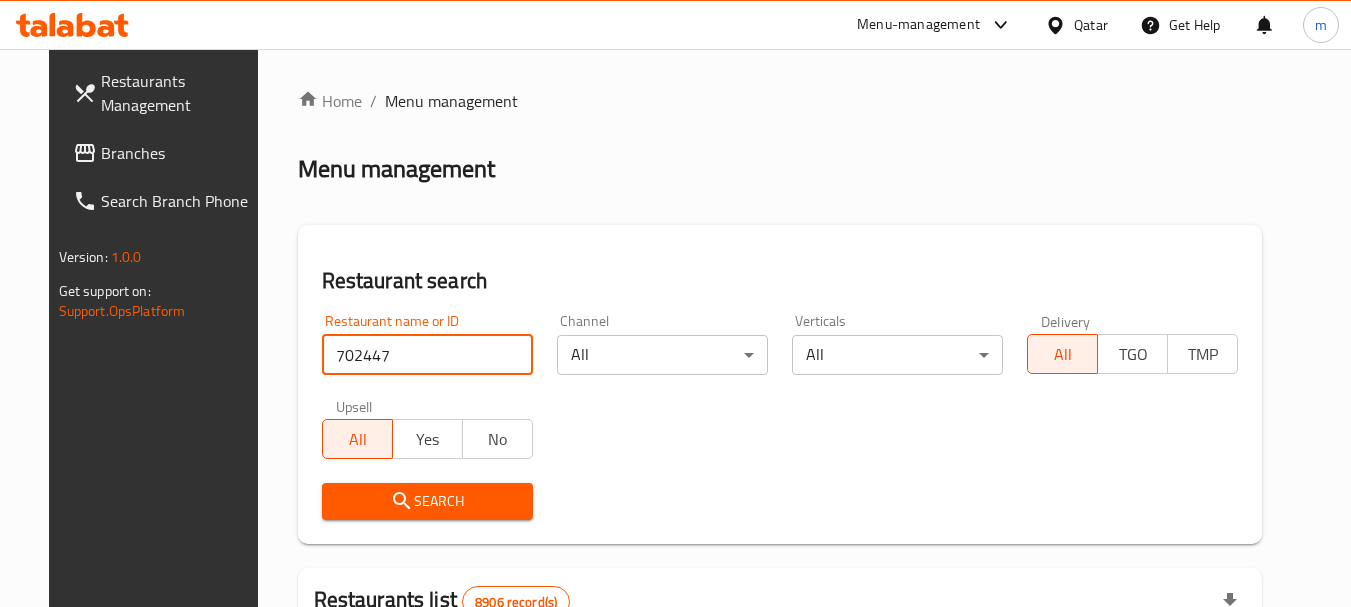 type on "702447" 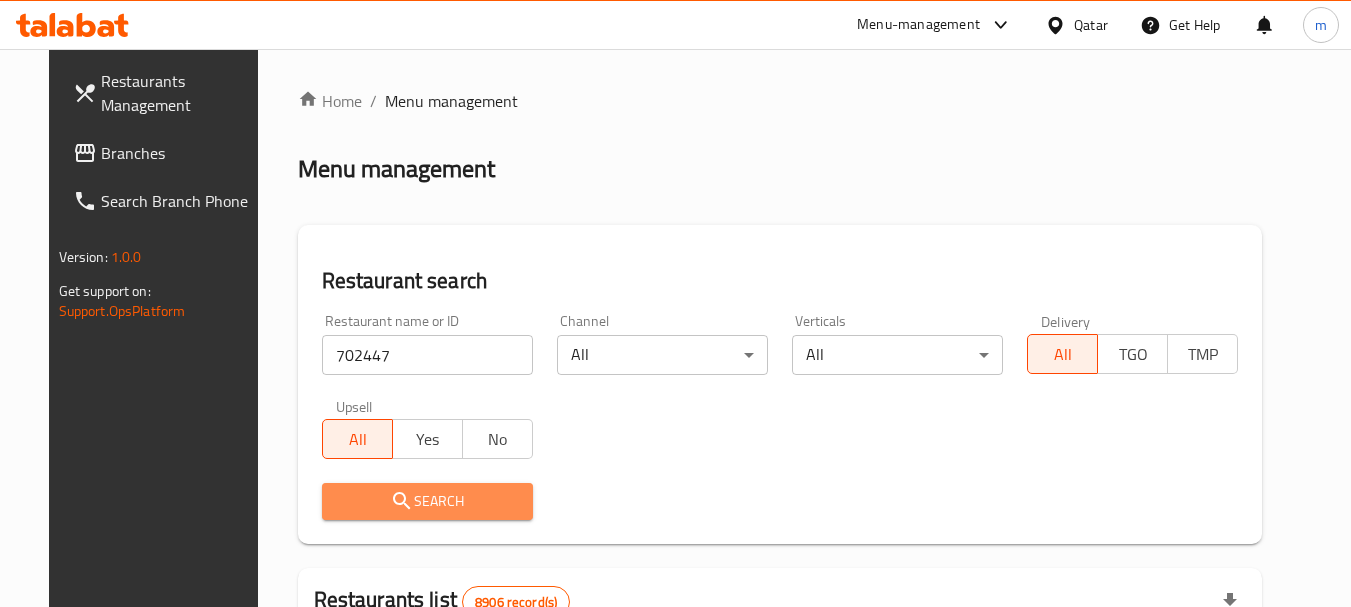 click on "Search" at bounding box center (427, 501) 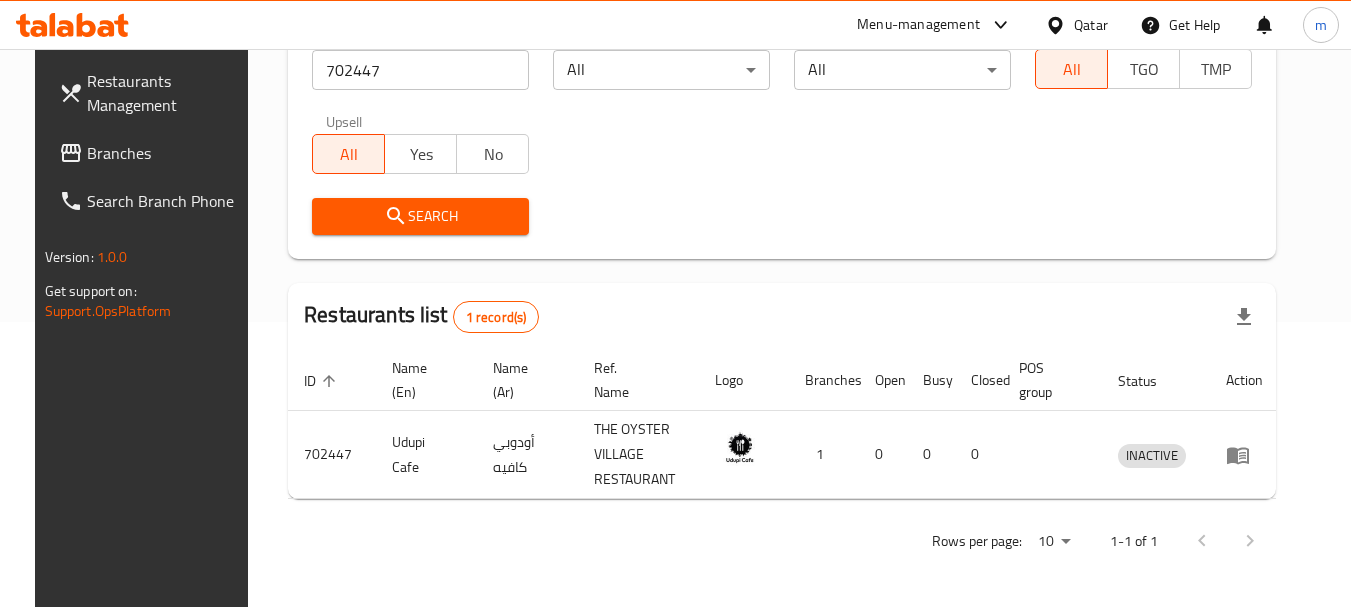 scroll, scrollTop: 285, scrollLeft: 0, axis: vertical 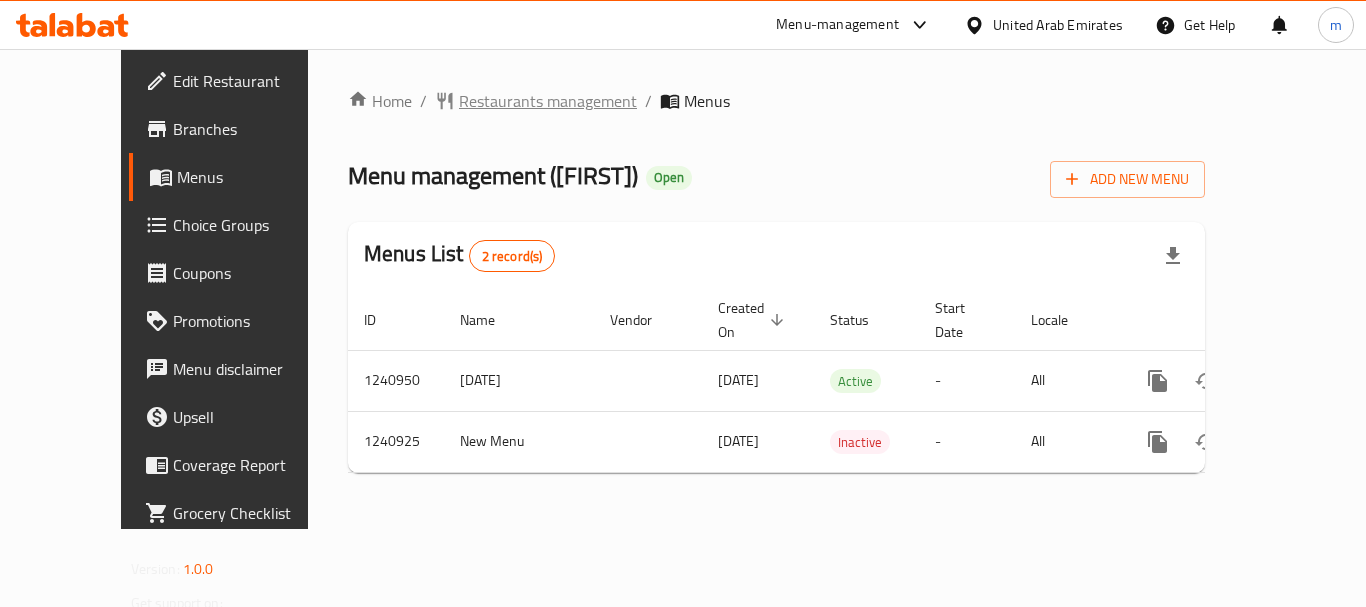 click on "Restaurants management" at bounding box center [548, 101] 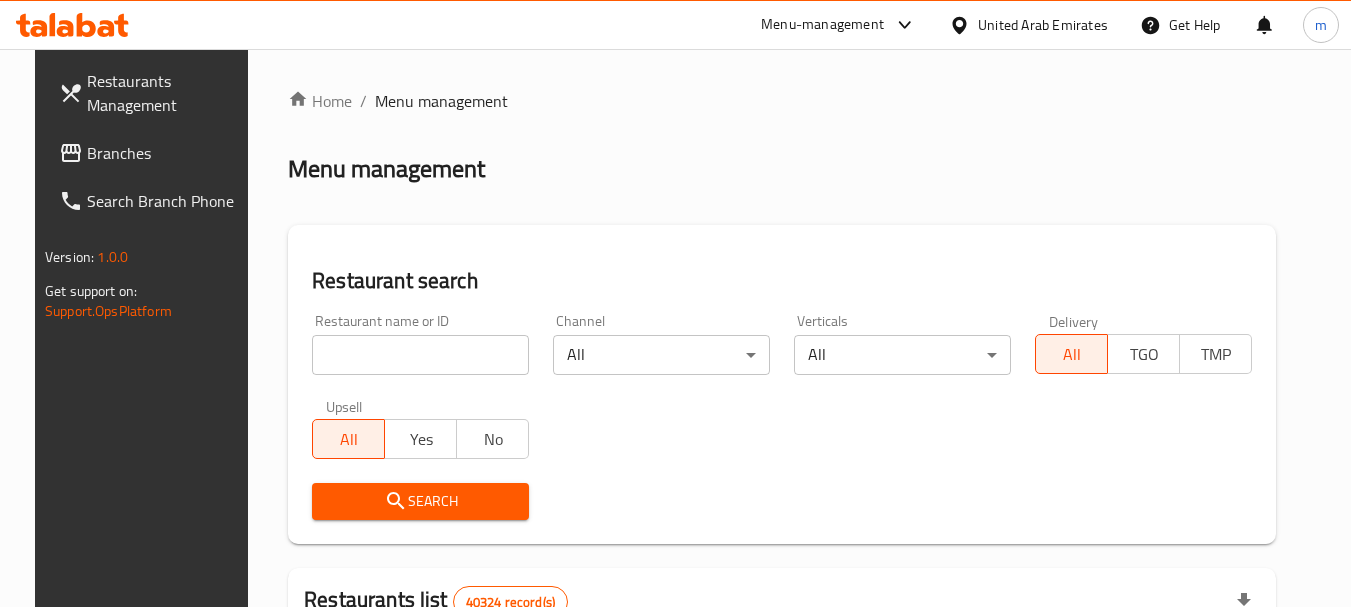 click at bounding box center (675, 303) 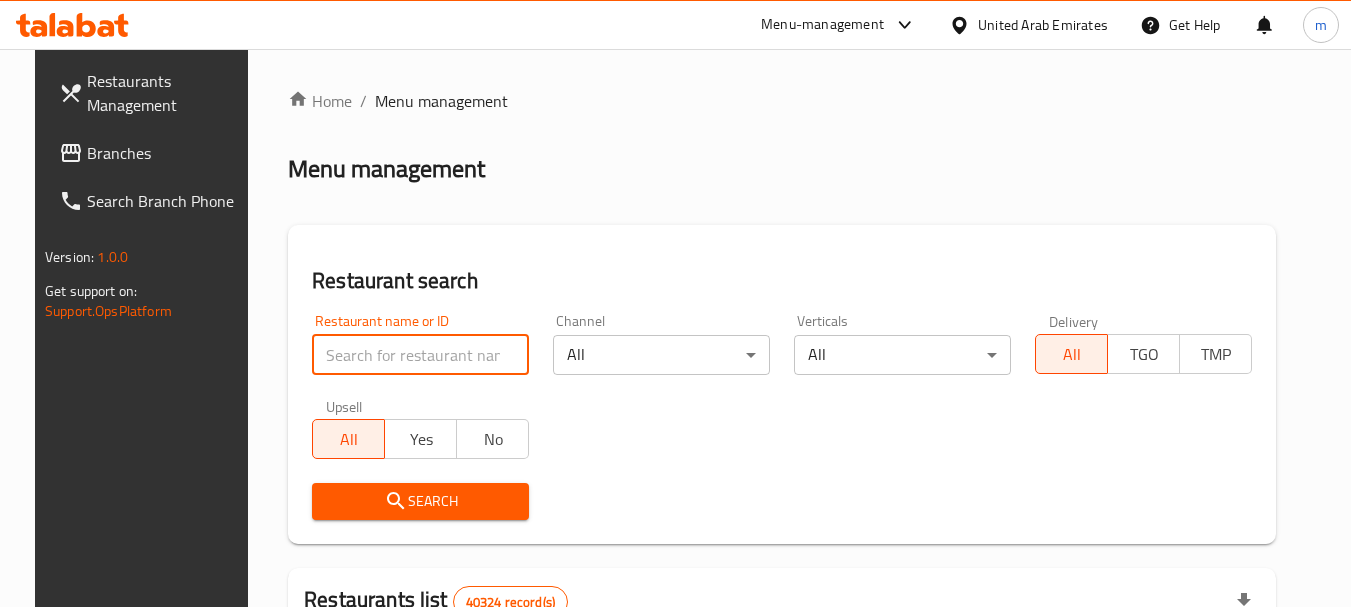 click at bounding box center [420, 355] 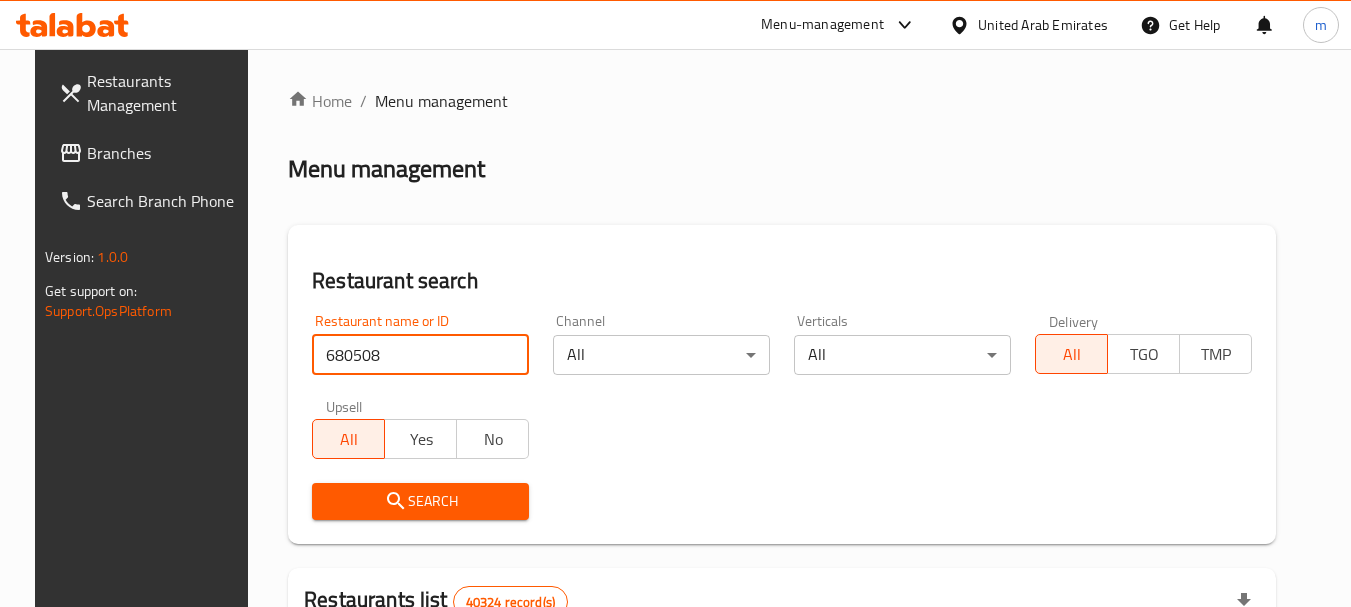 type on "680508" 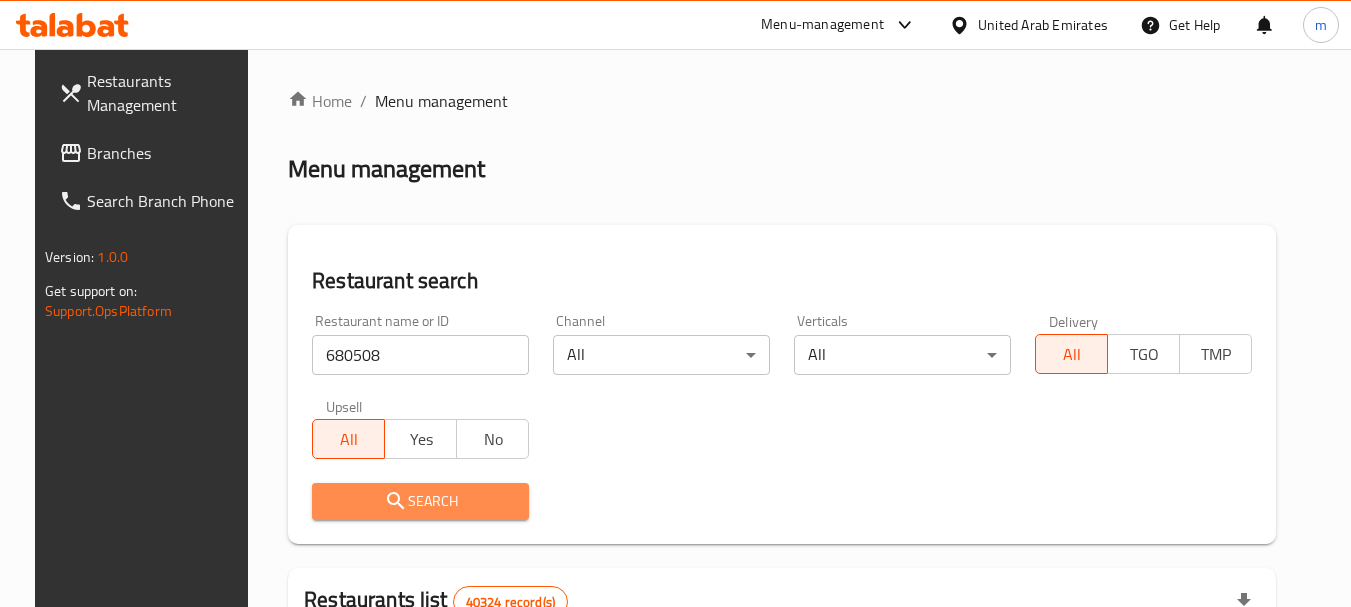 click on "Search" at bounding box center (420, 501) 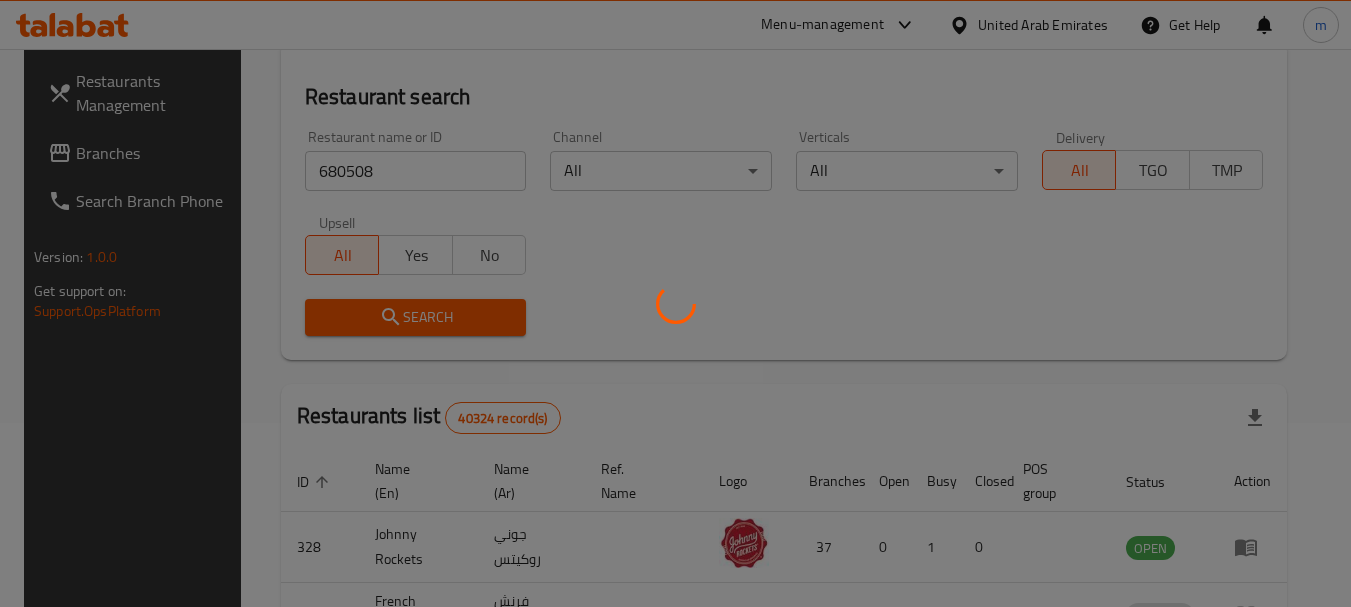 scroll, scrollTop: 200, scrollLeft: 0, axis: vertical 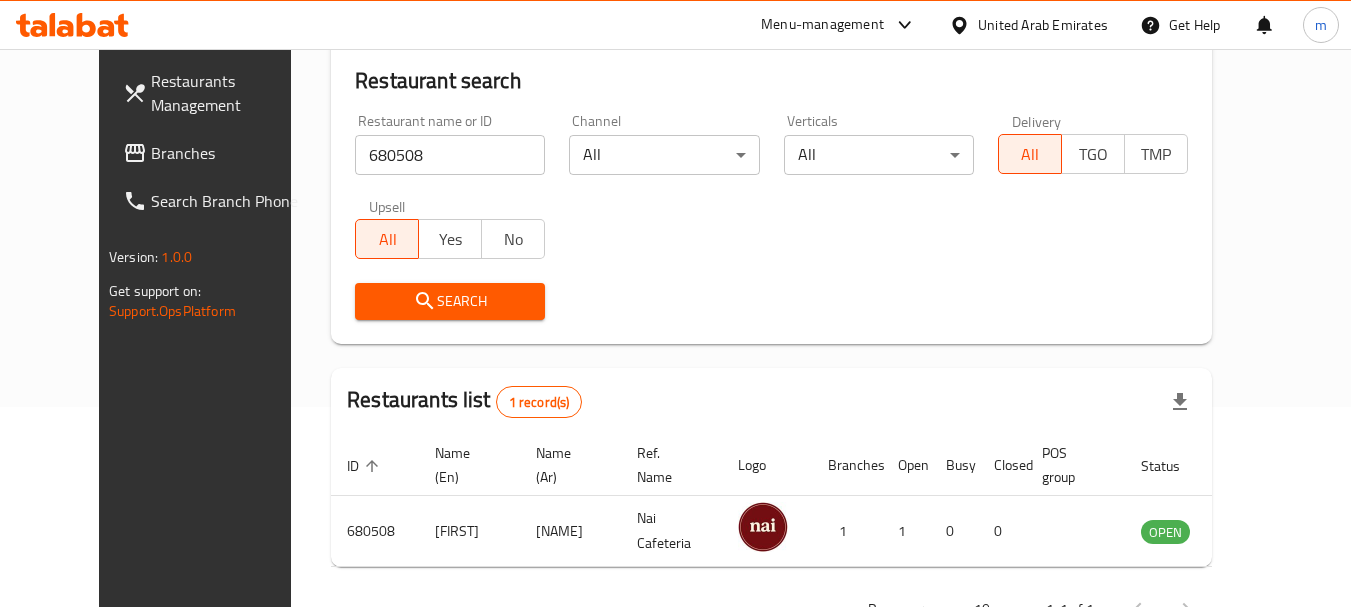 drag, startPoint x: 106, startPoint y: 161, endPoint x: 128, endPoint y: 161, distance: 22 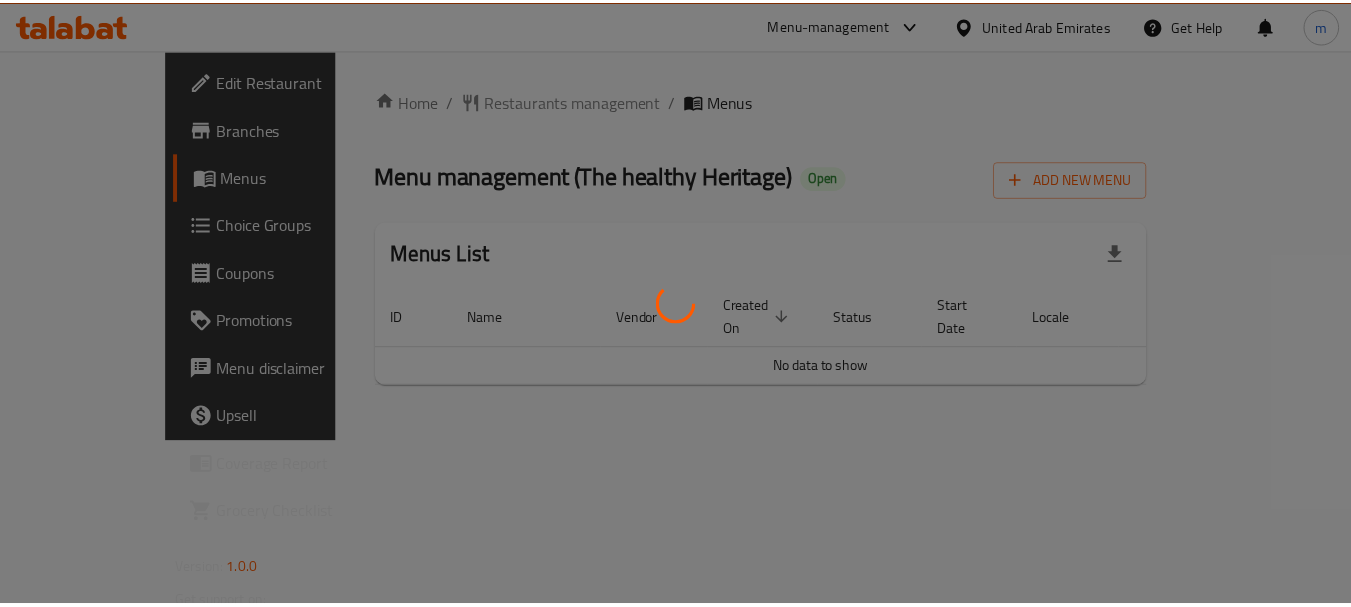 scroll, scrollTop: 0, scrollLeft: 0, axis: both 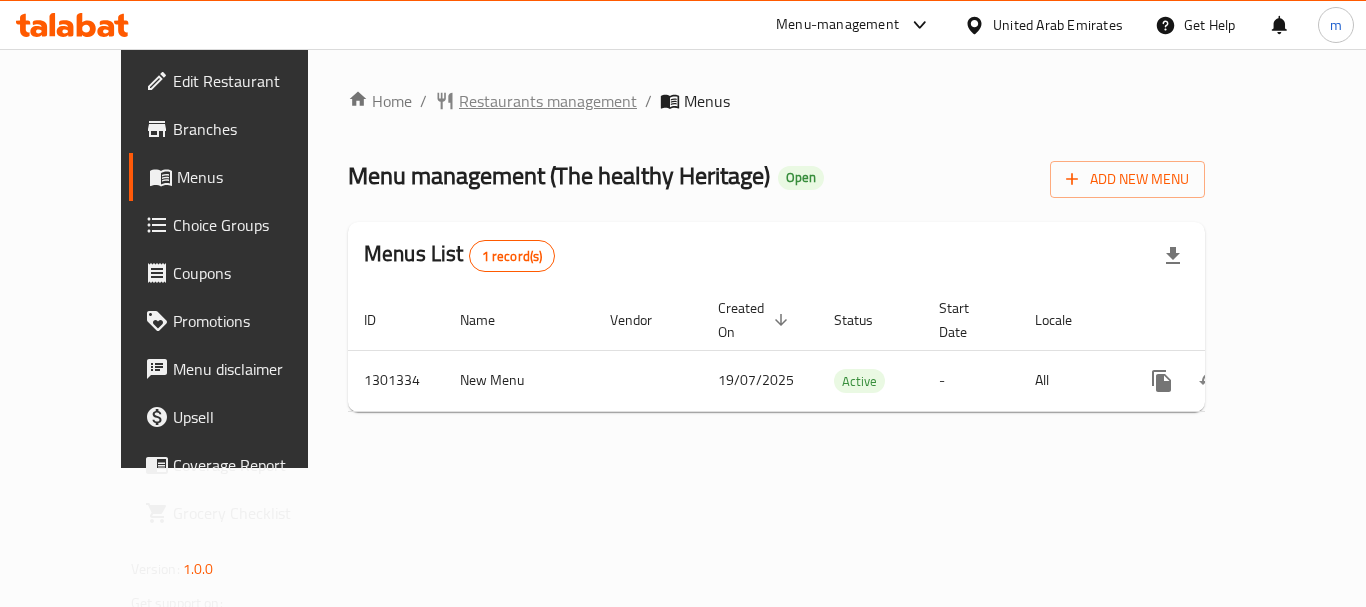 click on "Restaurants management" at bounding box center (548, 101) 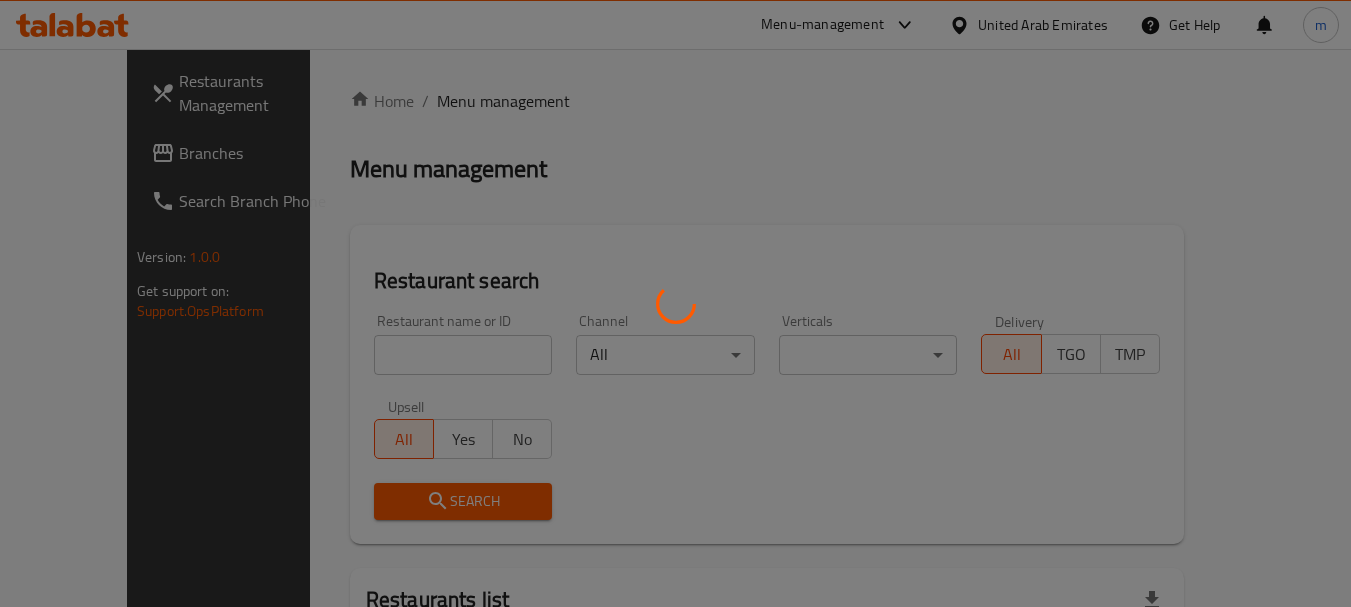 click at bounding box center [675, 303] 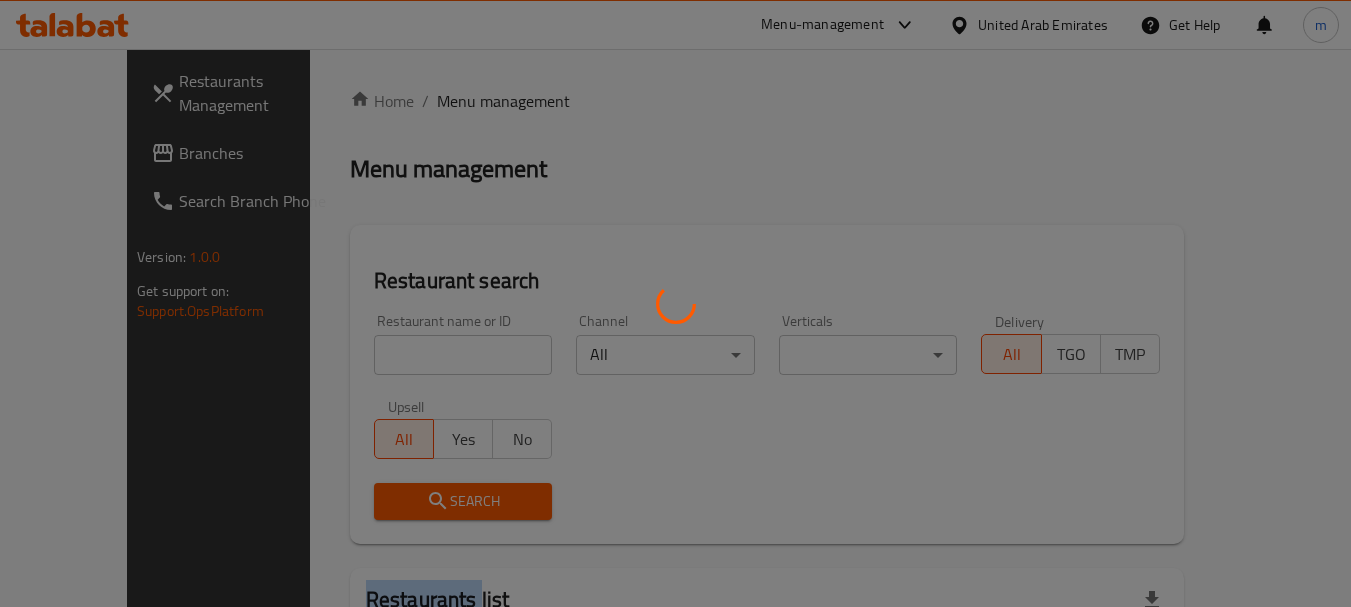 click at bounding box center (675, 303) 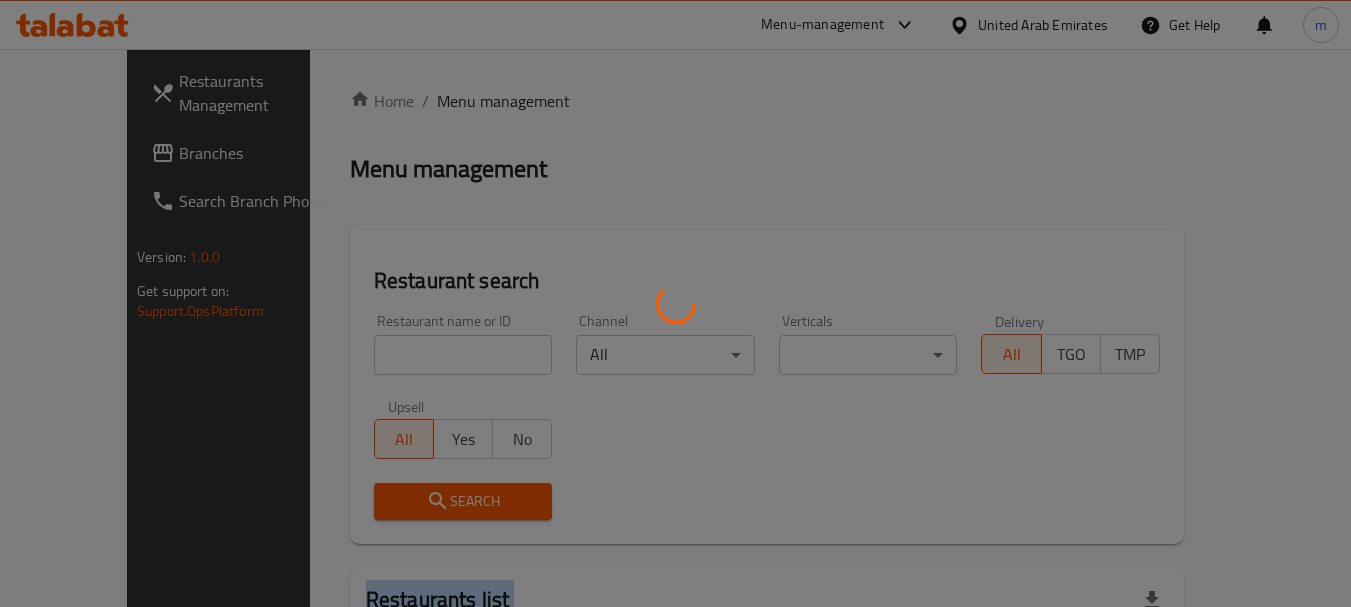 click at bounding box center (675, 303) 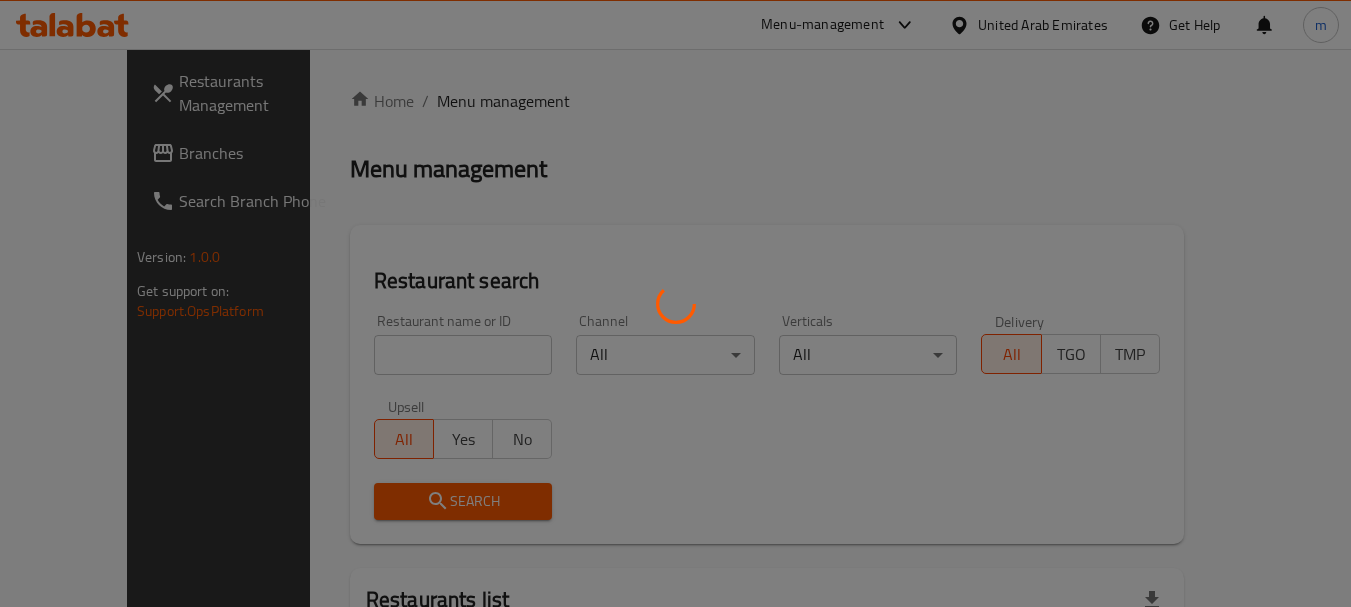 click at bounding box center (675, 303) 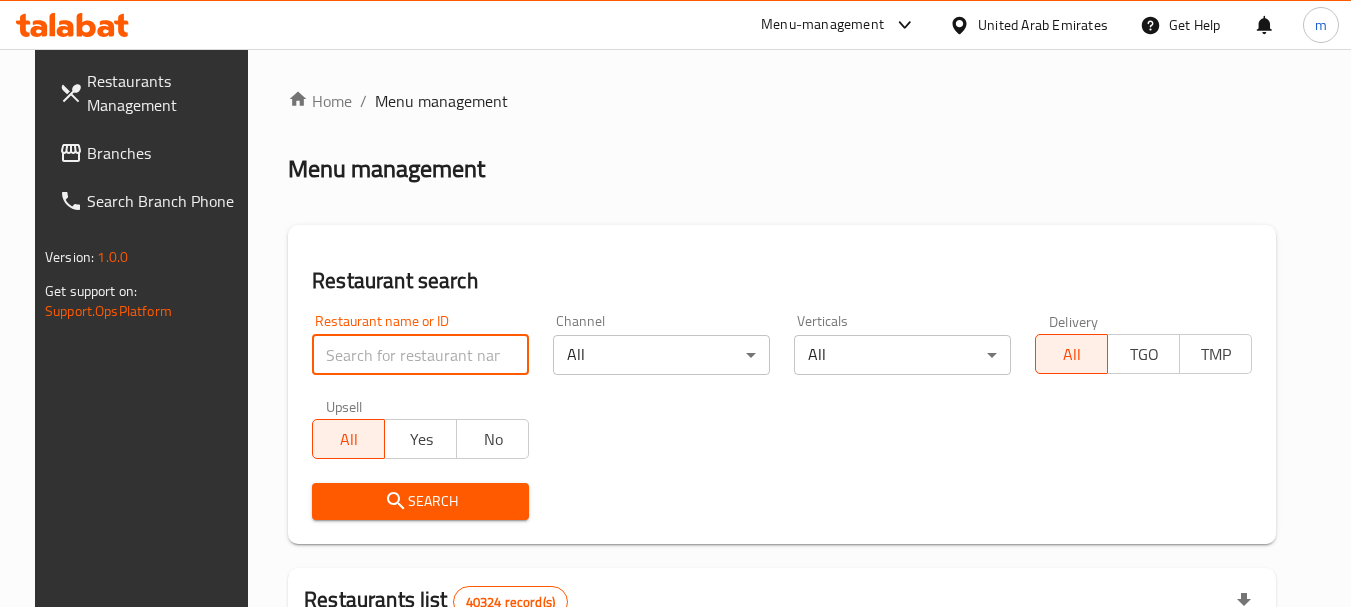 drag, startPoint x: 357, startPoint y: 349, endPoint x: 371, endPoint y: 349, distance: 14 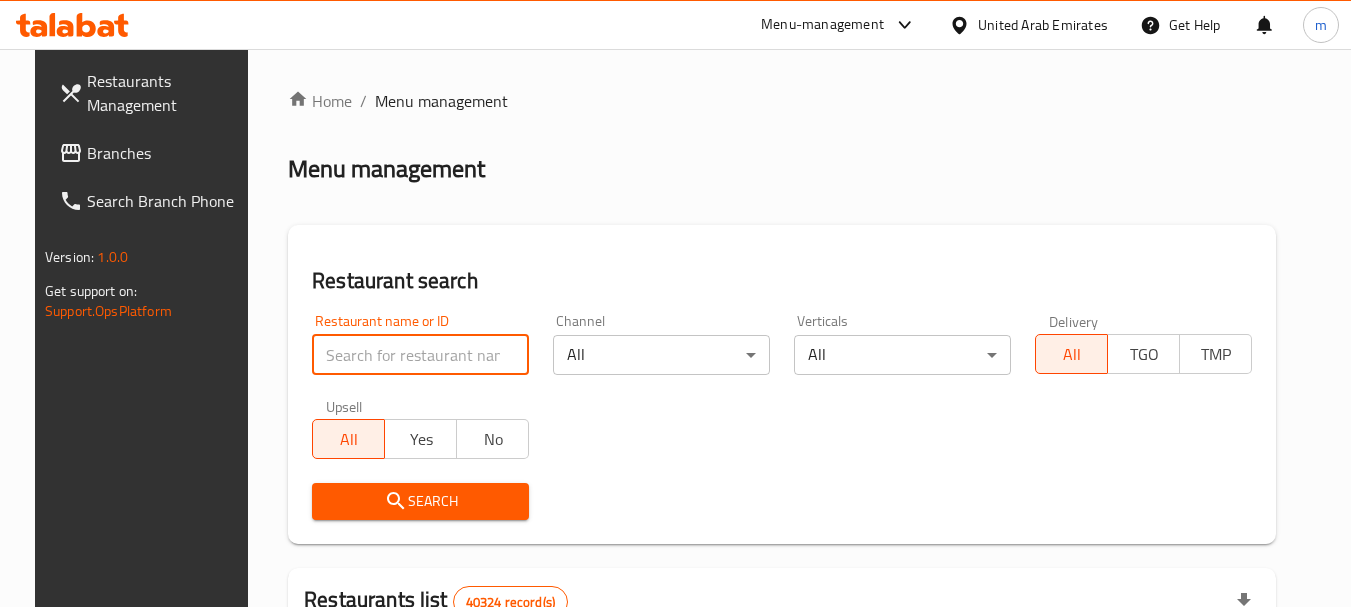 click at bounding box center [420, 355] 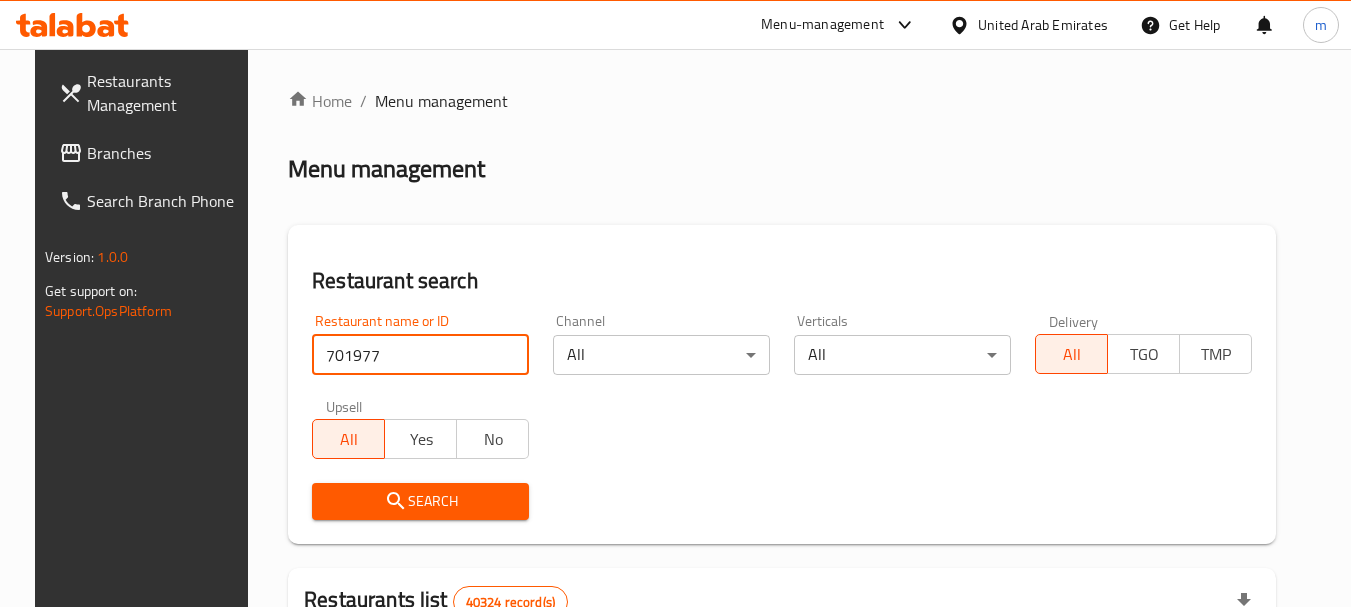 type on "701977" 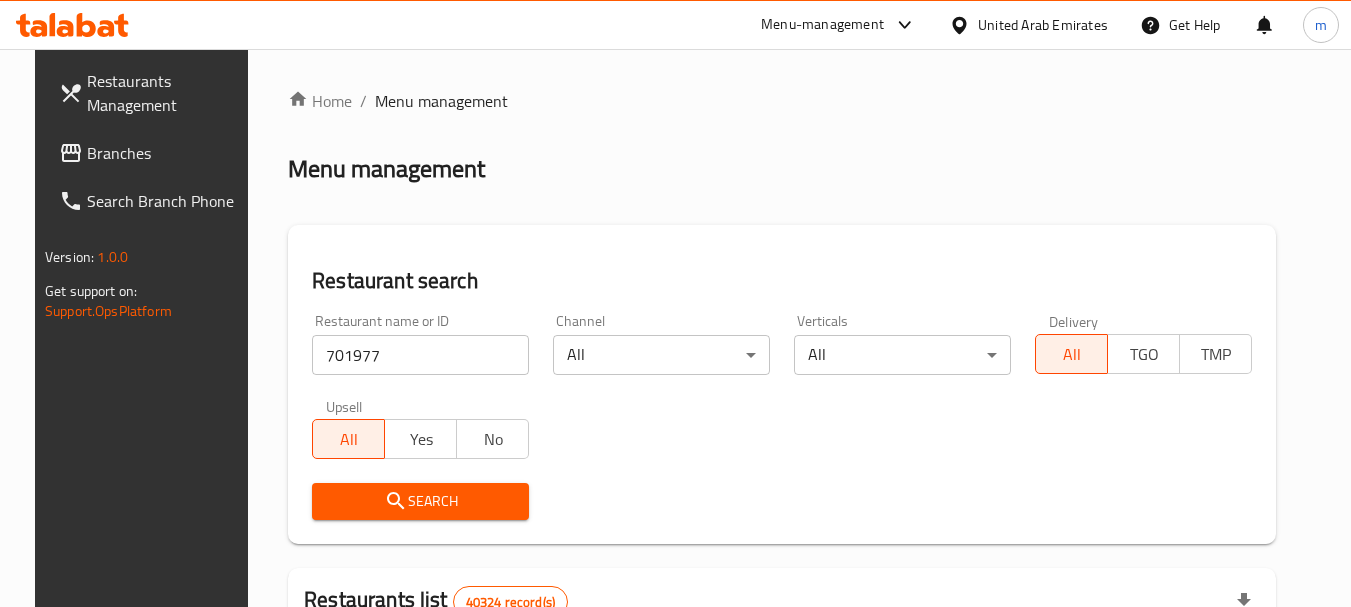 drag, startPoint x: 404, startPoint y: 504, endPoint x: 425, endPoint y: 493, distance: 23.70654 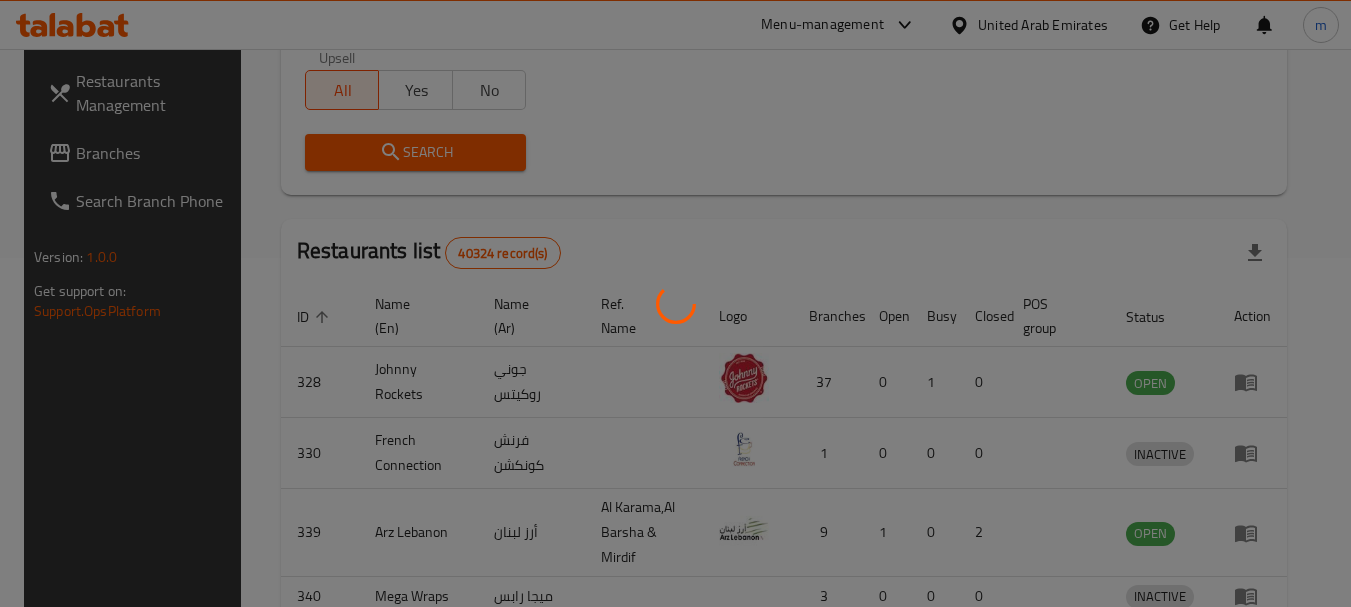 scroll, scrollTop: 268, scrollLeft: 0, axis: vertical 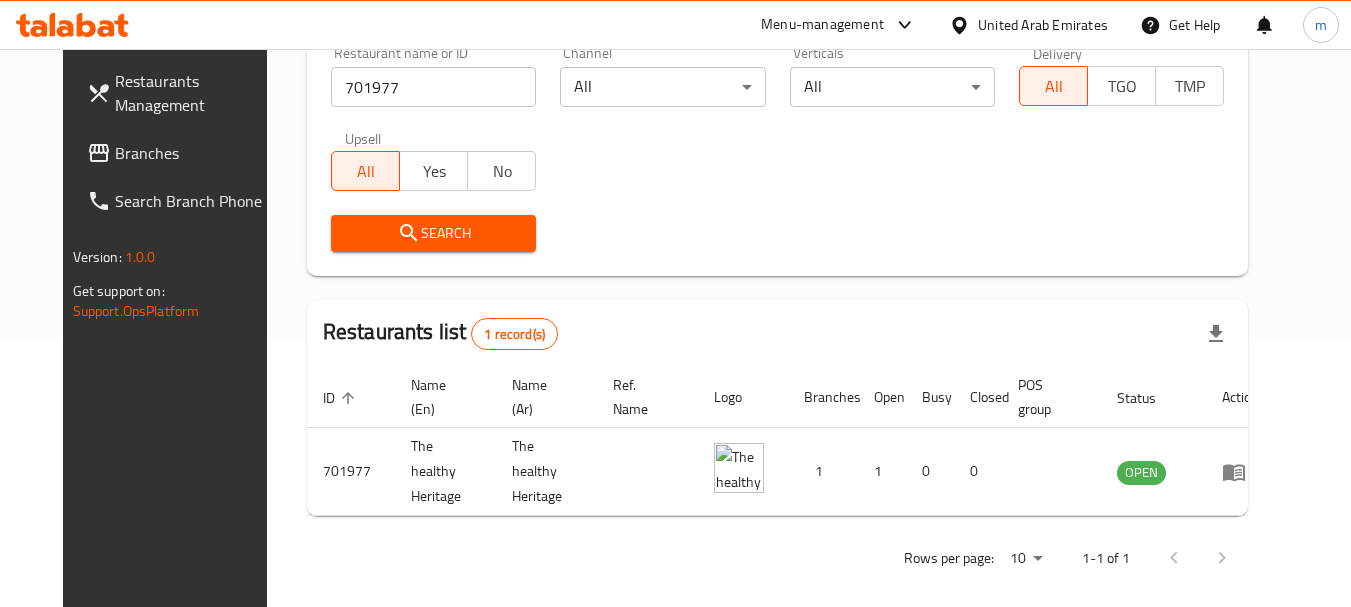 click on "Branches" at bounding box center [194, 153] 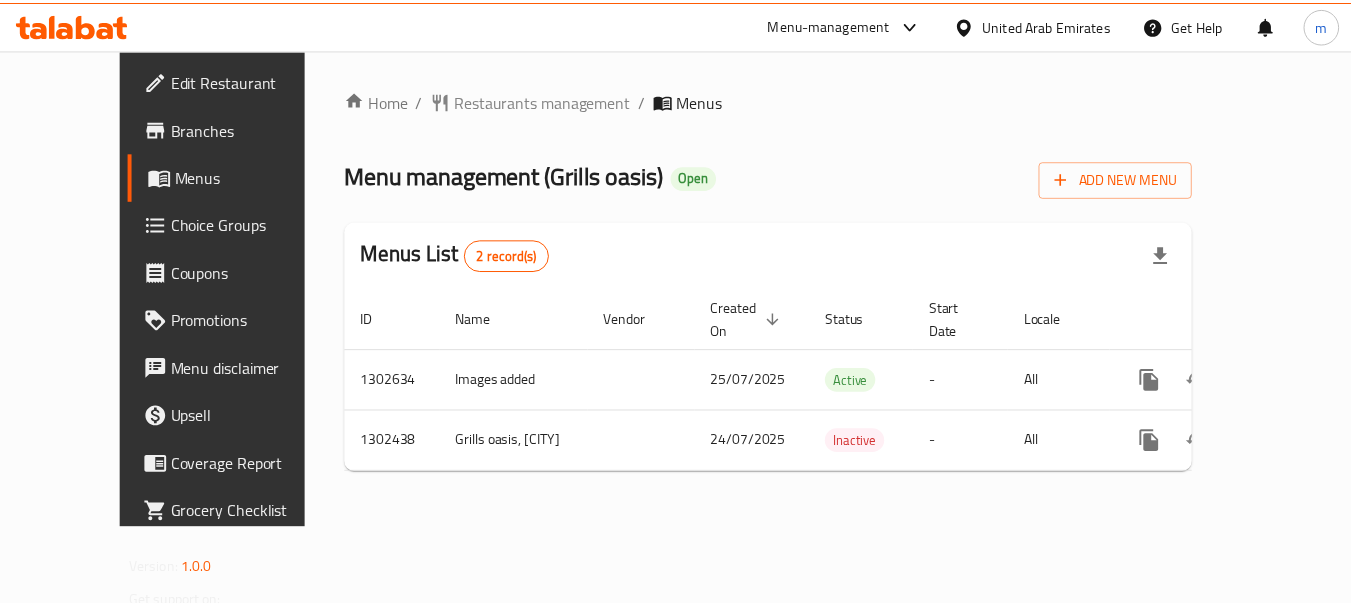 scroll, scrollTop: 0, scrollLeft: 0, axis: both 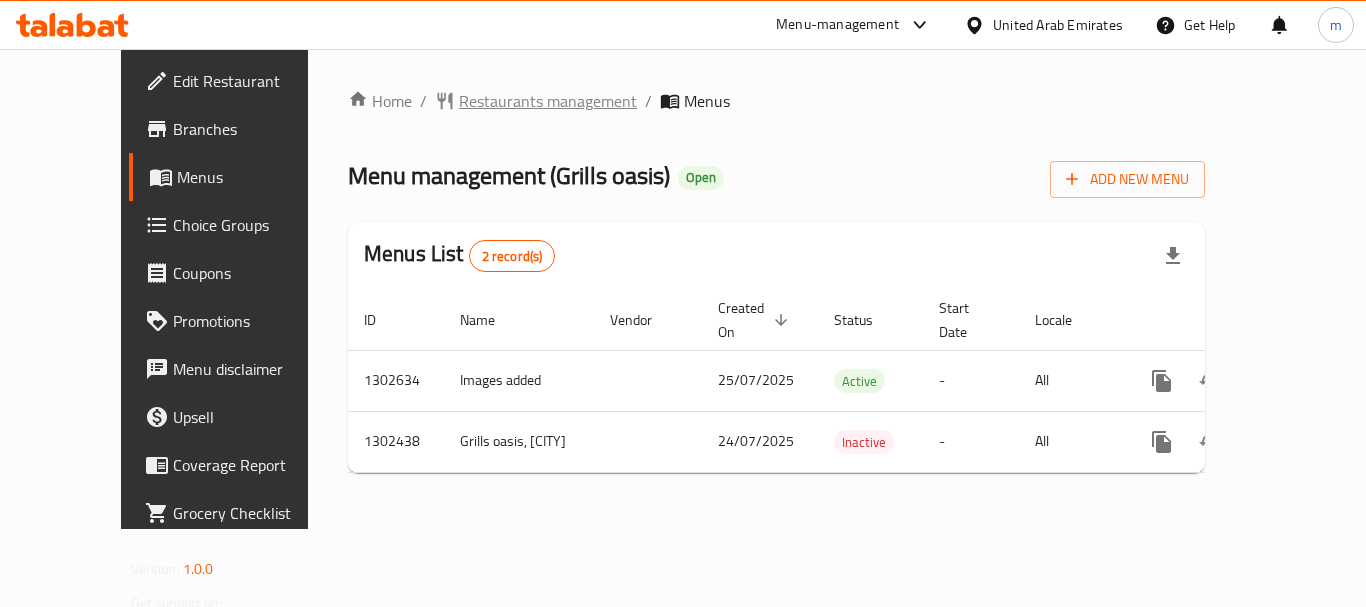 click on "Restaurants management" at bounding box center [548, 101] 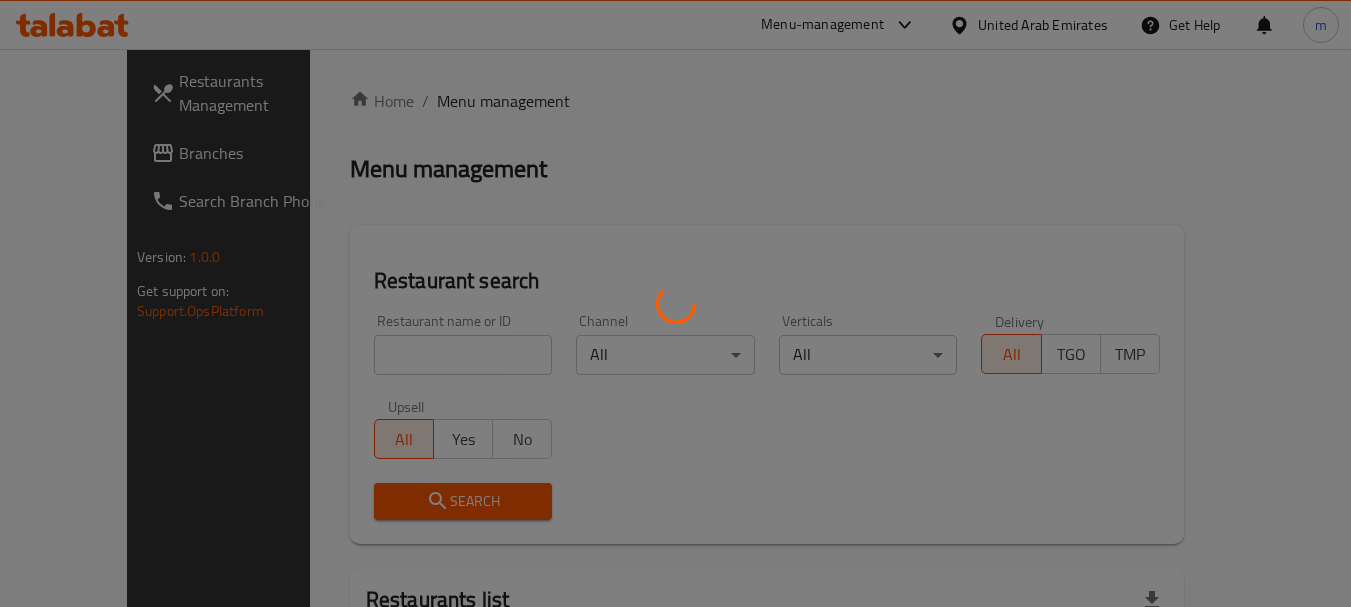 click at bounding box center (675, 303) 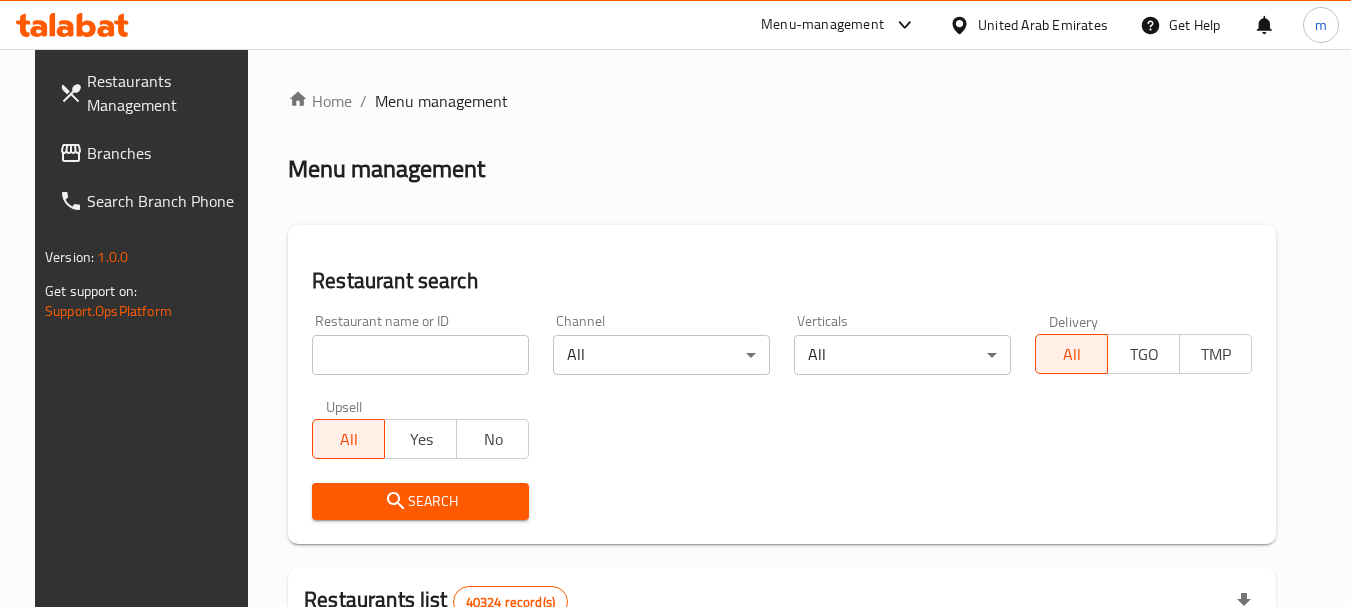 click on "Home / Menu management Menu management Restaurant search Restaurant name or ID Restaurant name or ID Channel All ​ Verticals All ​ Delivery All TGO TMP Upsell All Yes No   Search Restaurants list   40324 record(s) ID sorted ascending Name (En) Name (Ar) Ref. Name Logo Branches Open Busy Closed POS group Status Action 328 Johnny Rockets جوني روكيتس 37 0 1 0 OPEN 330 French Connection فرنش كونكشن 1 0 0 0 INACTIVE 339 Arz Lebanon أرز لبنان Al Karama,Al Barsha & Mirdif 9 1 0 2 OPEN 340 Mega Wraps ميجا رابس 3 0 0 0 INACTIVE 342 Sandella's Flatbread Cafe سانديلاز فلات براد 7 0 0 0 INACTIVE 343 Dragon Hut كوخ التنين 1 0 0 0 INACTIVE 348 Thai Kitchen المطبخ التايلندى 1 0 0 0 INACTIVE 349 Mughal  موغل 1 0 0 0 HIDDEN 350 HOT N COOL (Old) هوت و كول 1 0 0 0 INACTIVE 355 Al Habasha  الحبشة 11 1 0 0 HIDDEN Rows per page: 10 1-10 of 40324" at bounding box center [782, 717] 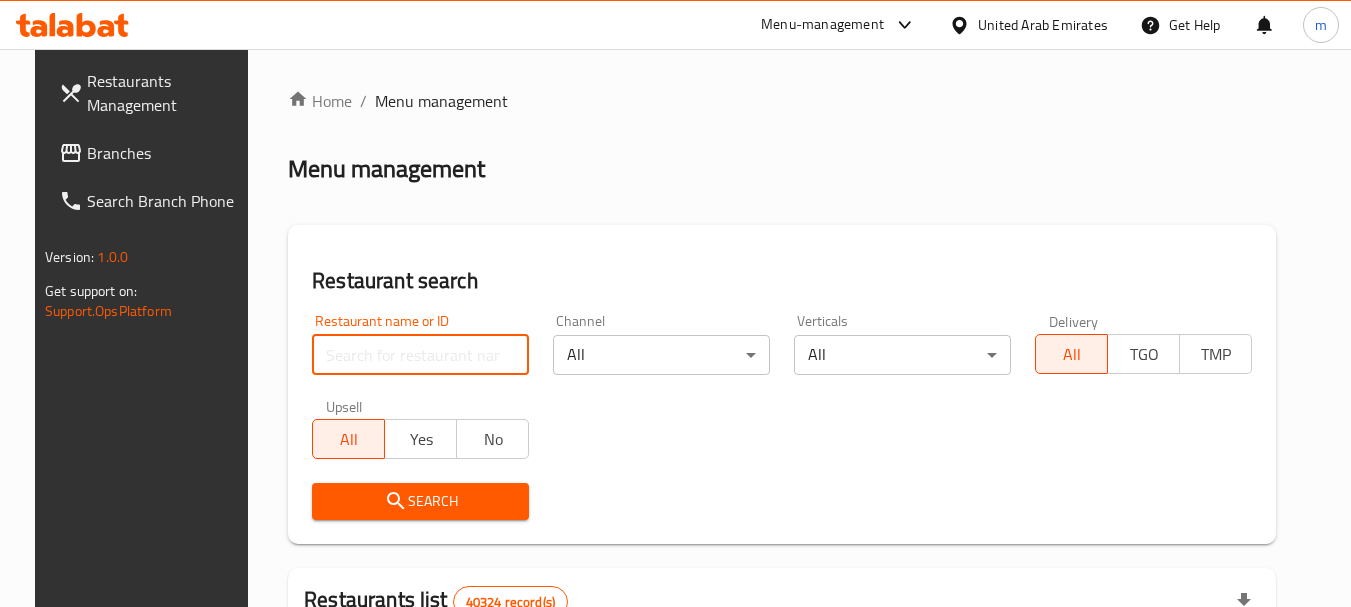 paste on "702418" 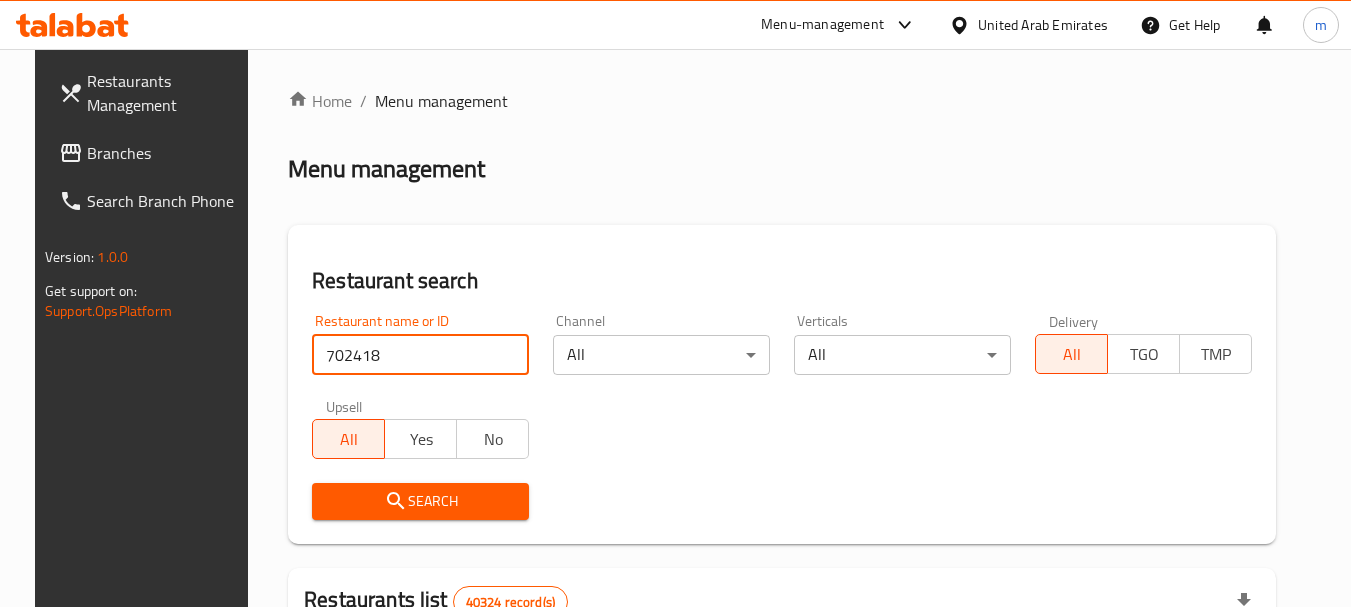 type on "702418" 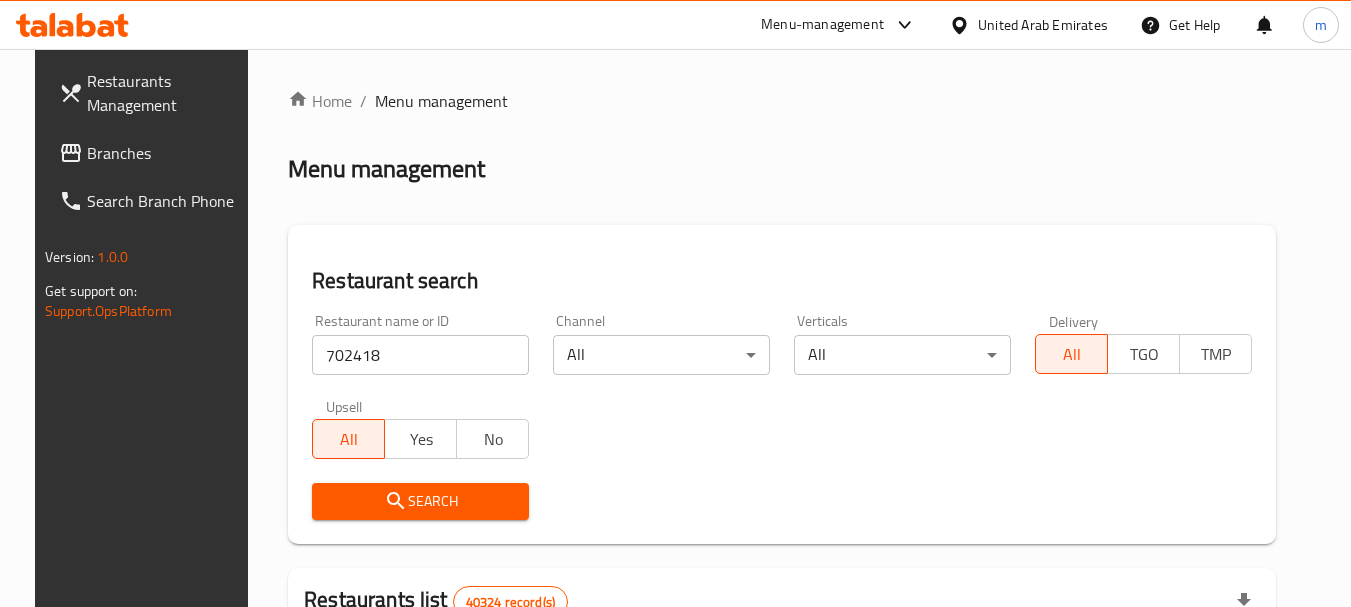 click on "Search" at bounding box center [420, 501] 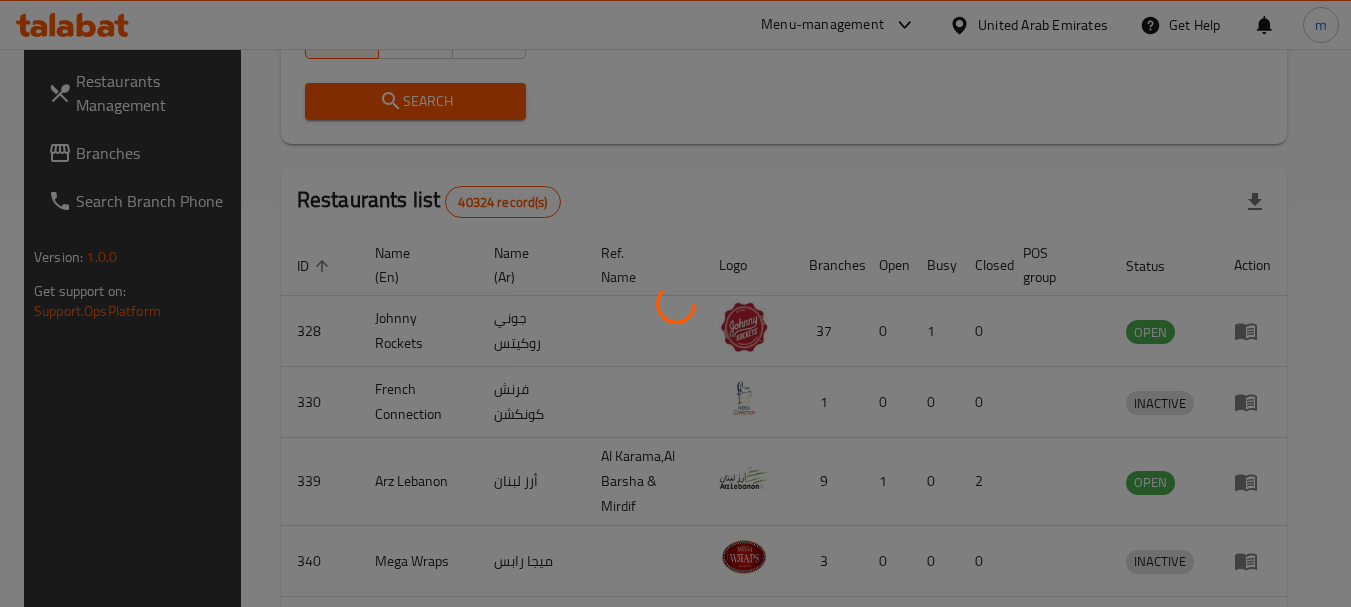 scroll, scrollTop: 285, scrollLeft: 0, axis: vertical 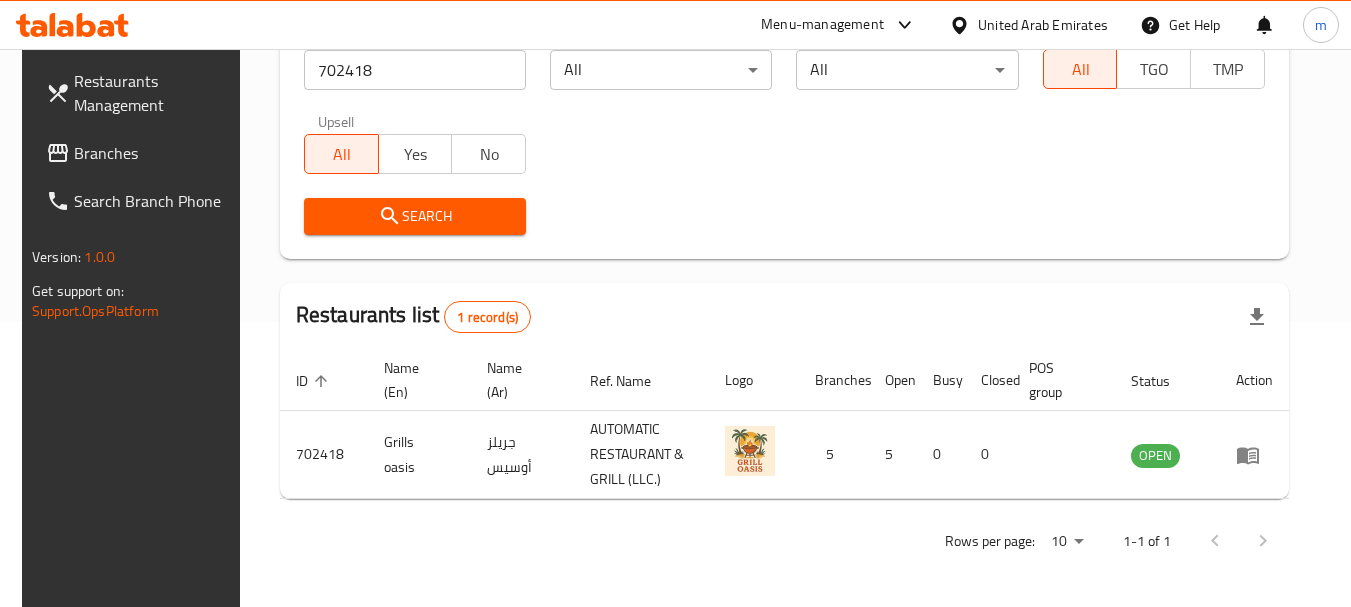 click on "United Arab Emirates" at bounding box center (1043, 25) 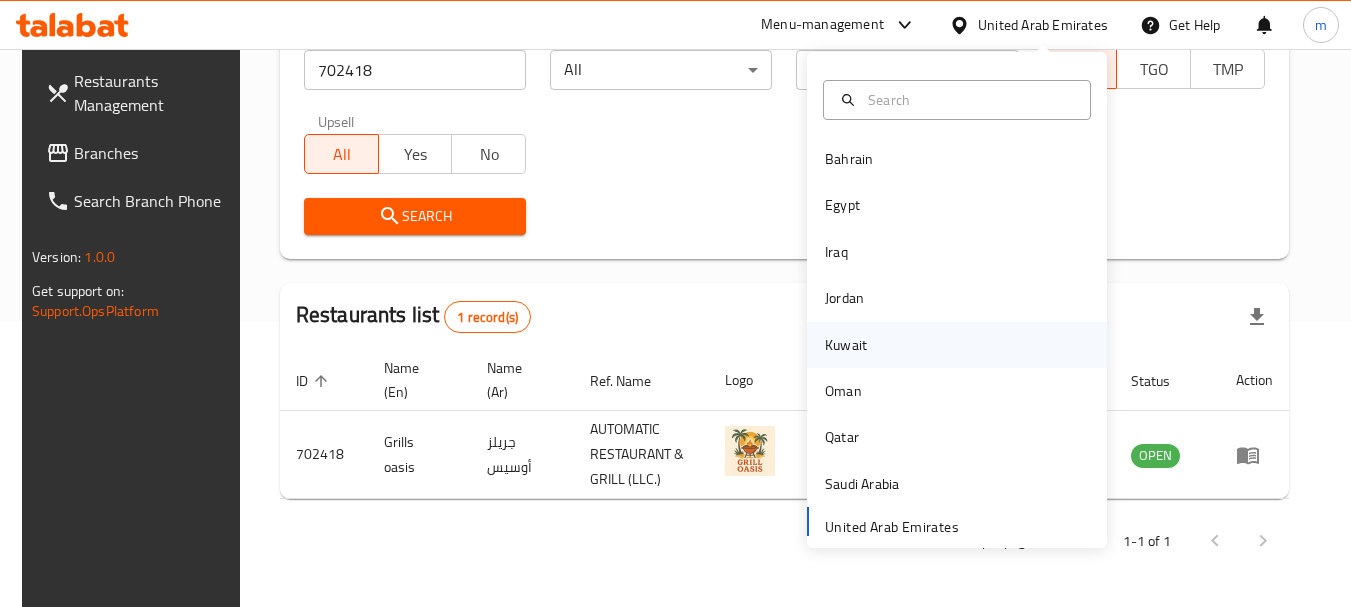 click on "Kuwait" at bounding box center [846, 345] 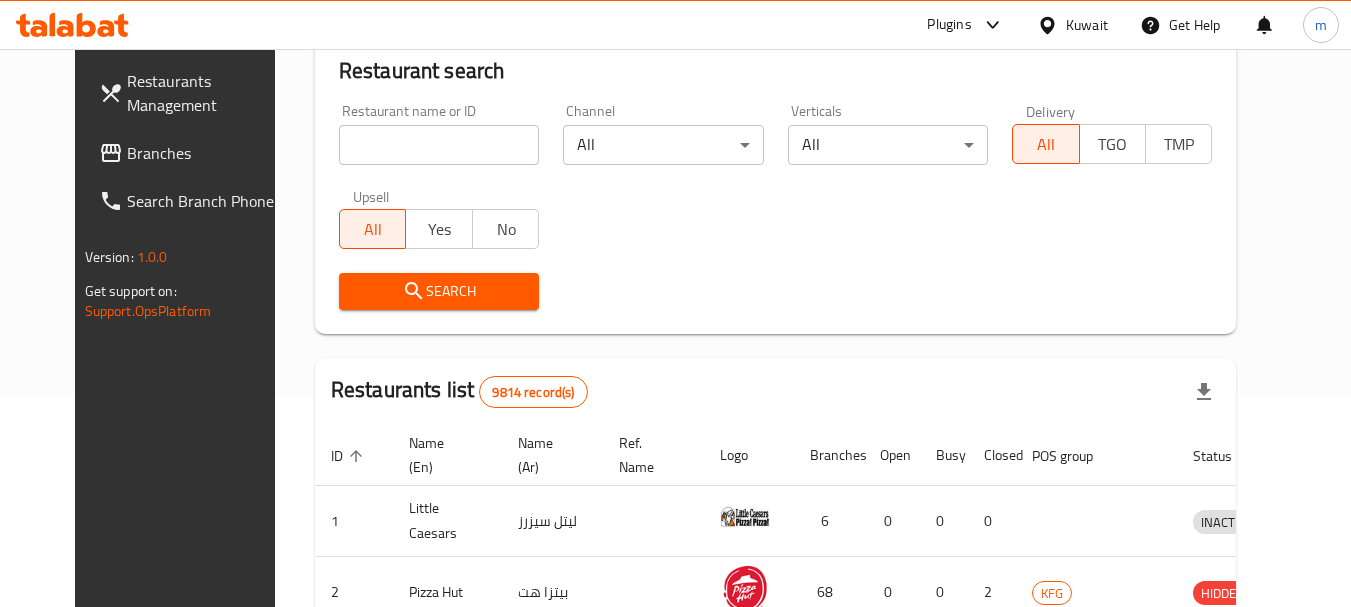 scroll, scrollTop: 285, scrollLeft: 0, axis: vertical 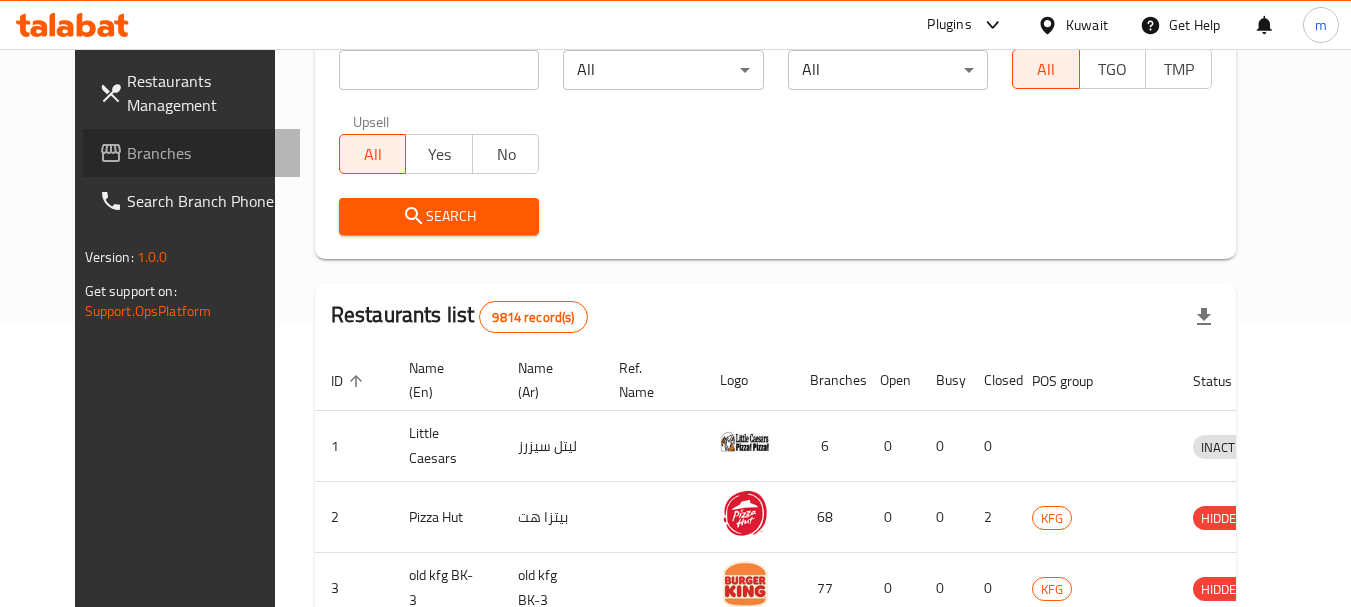 click on "Branches" at bounding box center (192, 153) 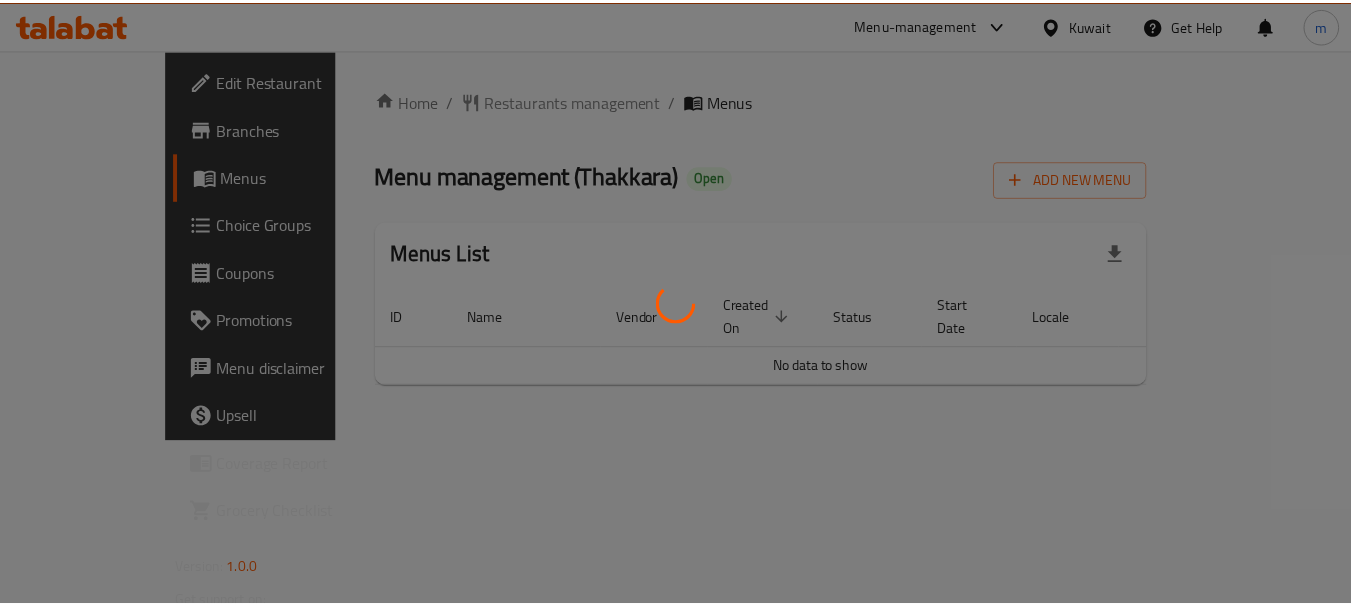 scroll, scrollTop: 0, scrollLeft: 0, axis: both 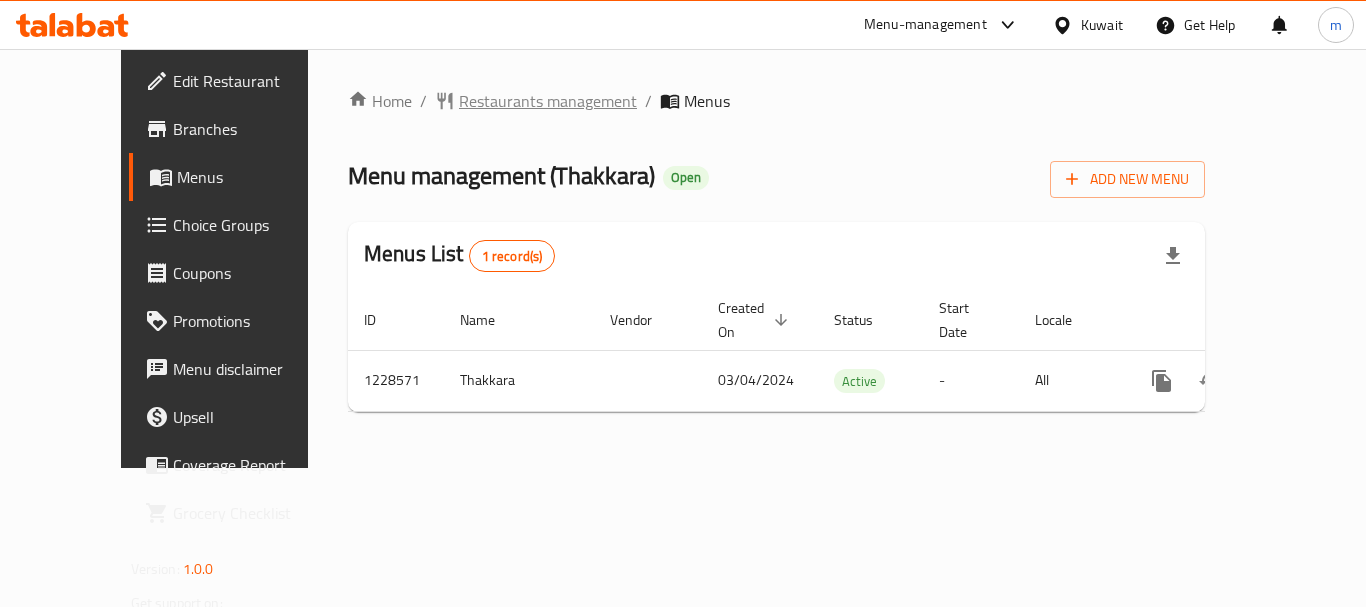 click on "Restaurants management" at bounding box center [548, 101] 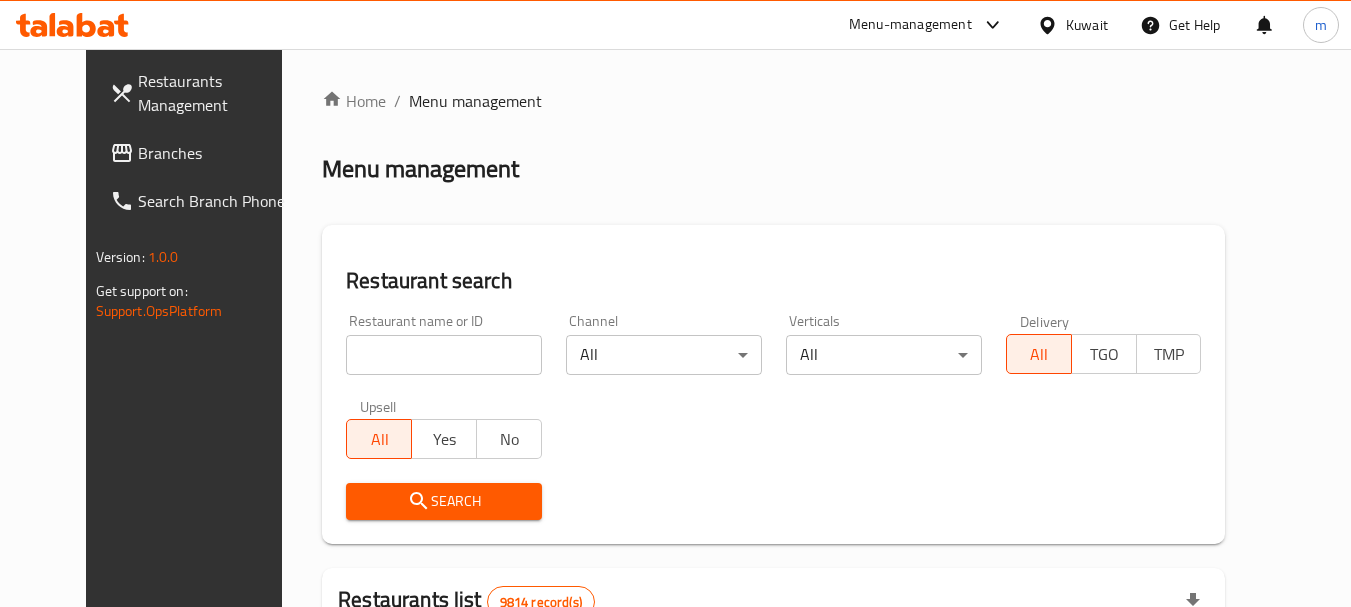 click at bounding box center (444, 355) 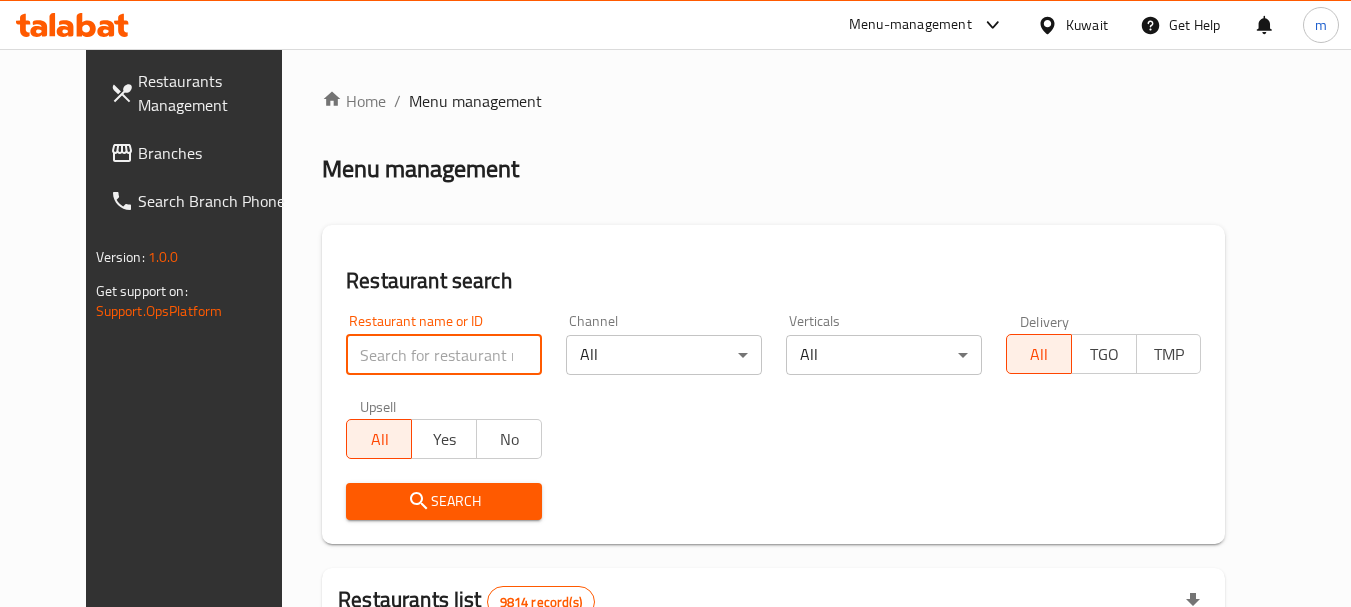 click at bounding box center [444, 355] 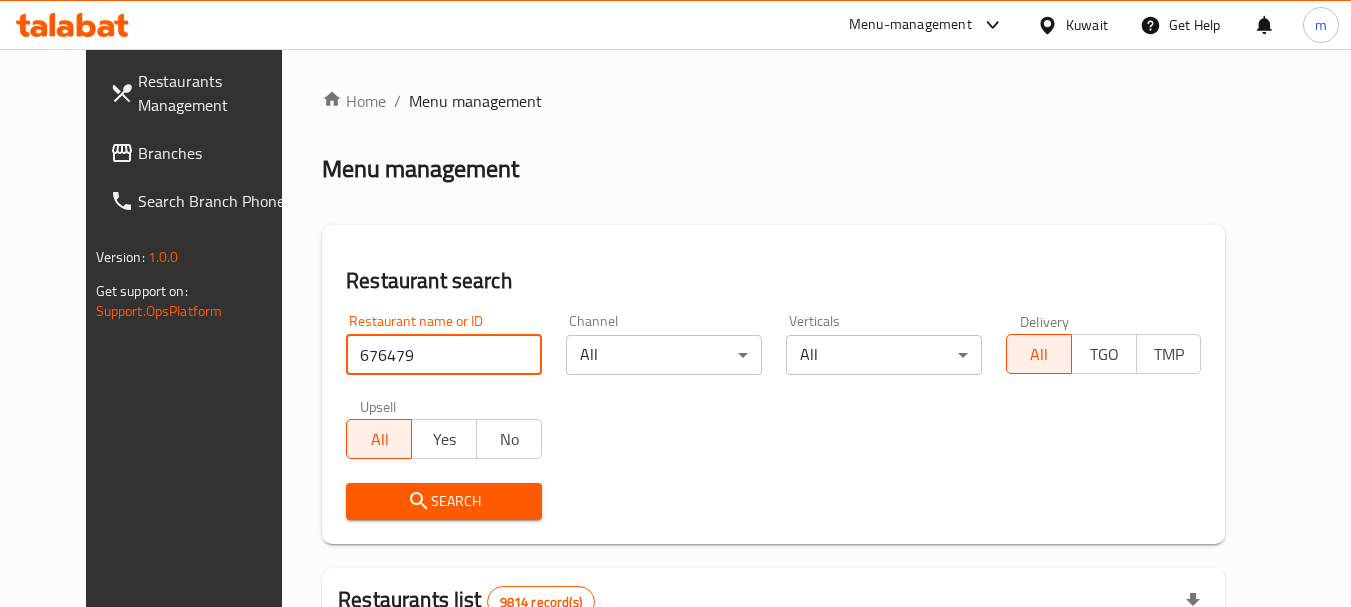 type on "676479" 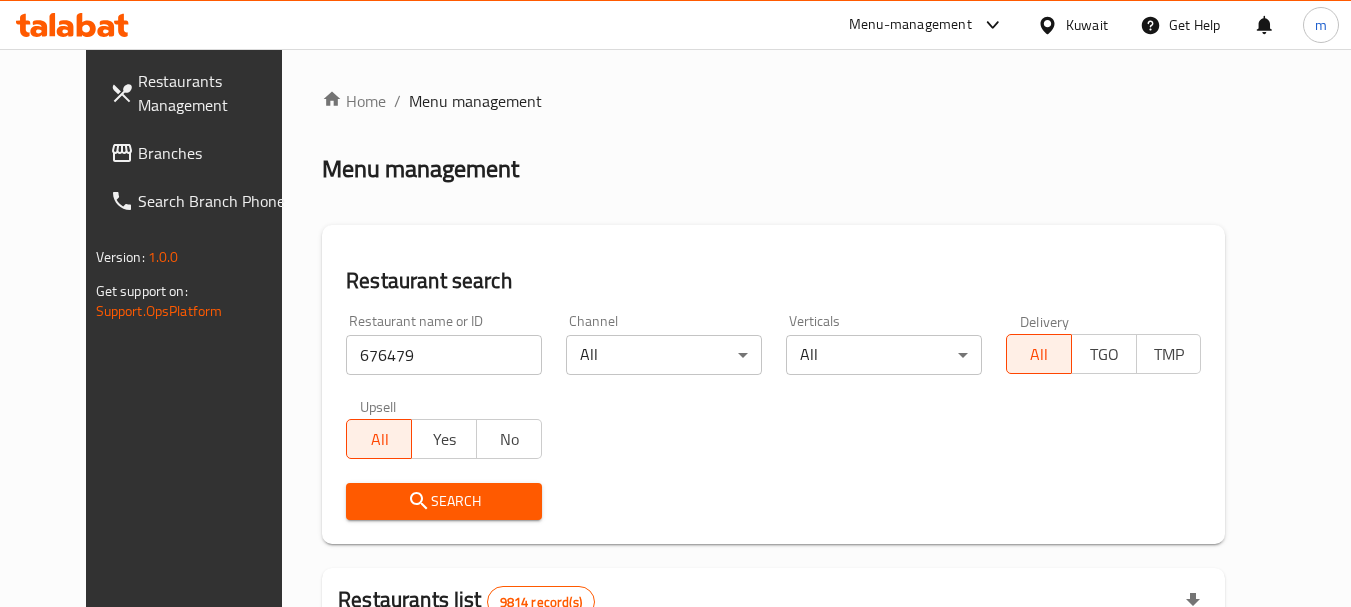 drag, startPoint x: 394, startPoint y: 501, endPoint x: 513, endPoint y: 465, distance: 124.32619 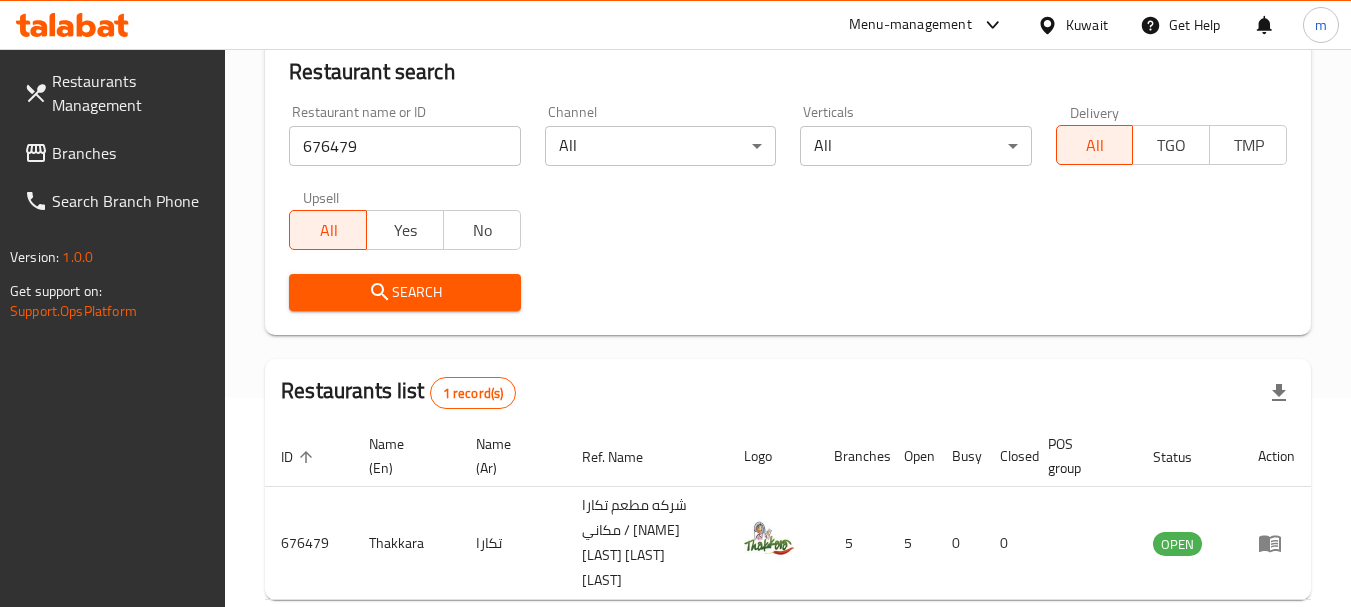 scroll, scrollTop: 310, scrollLeft: 0, axis: vertical 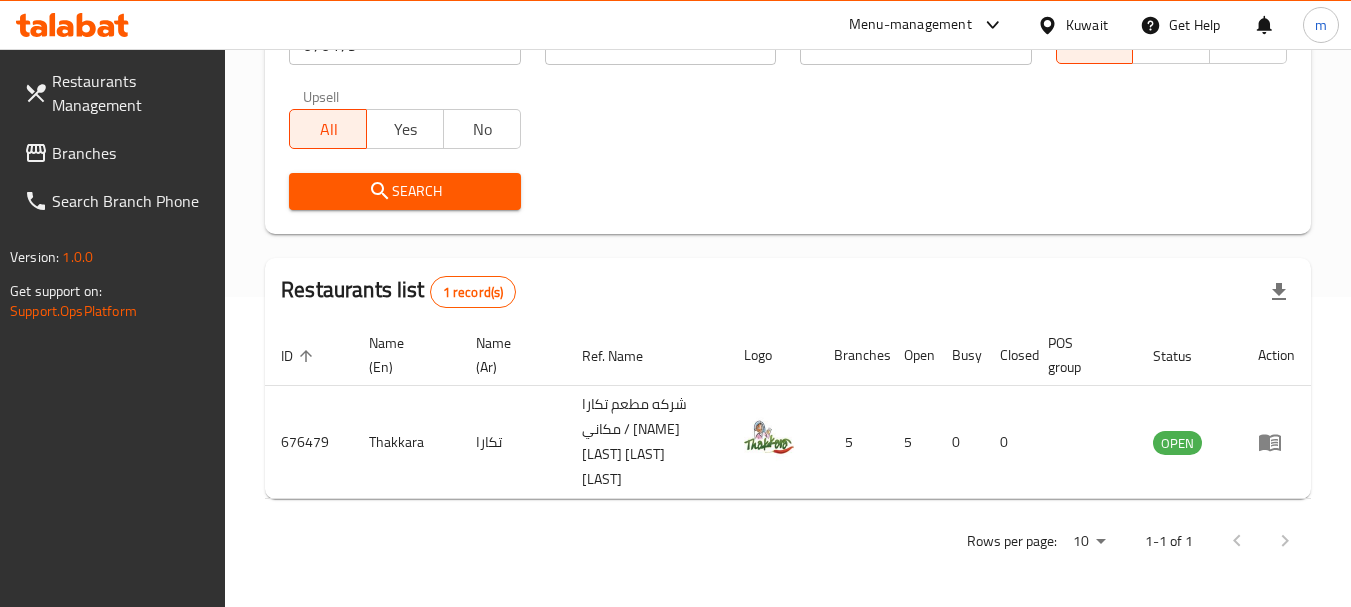 click on "Kuwait" at bounding box center (1087, 25) 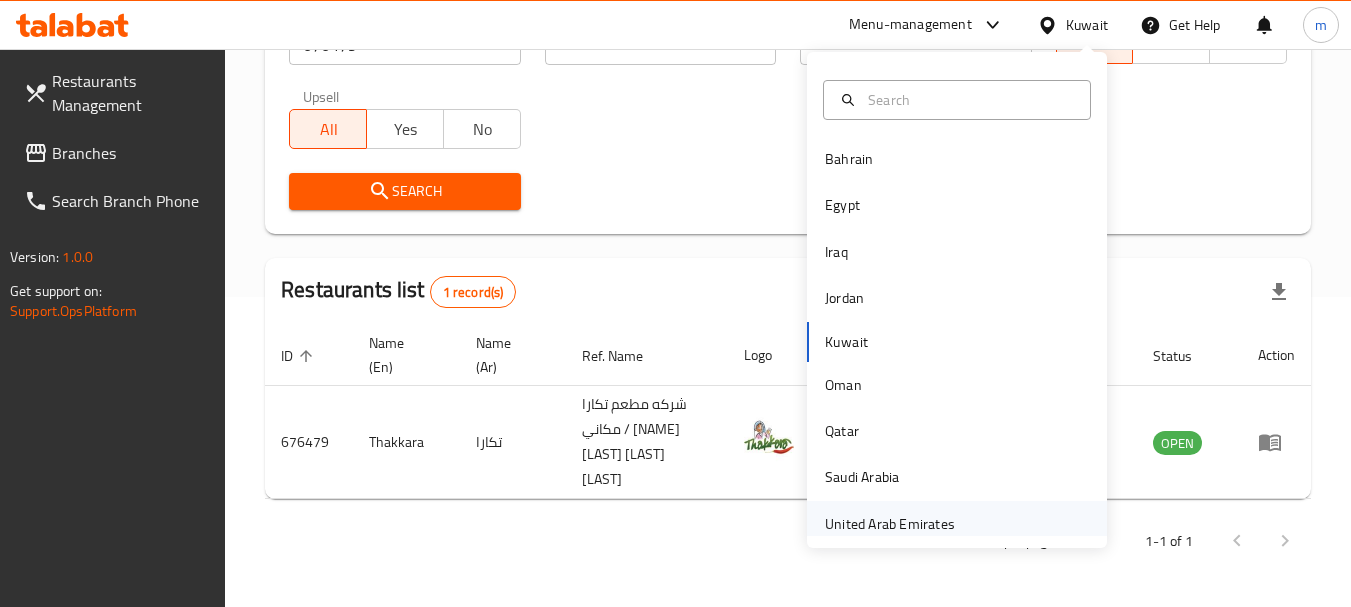click on "United Arab Emirates" at bounding box center [890, 524] 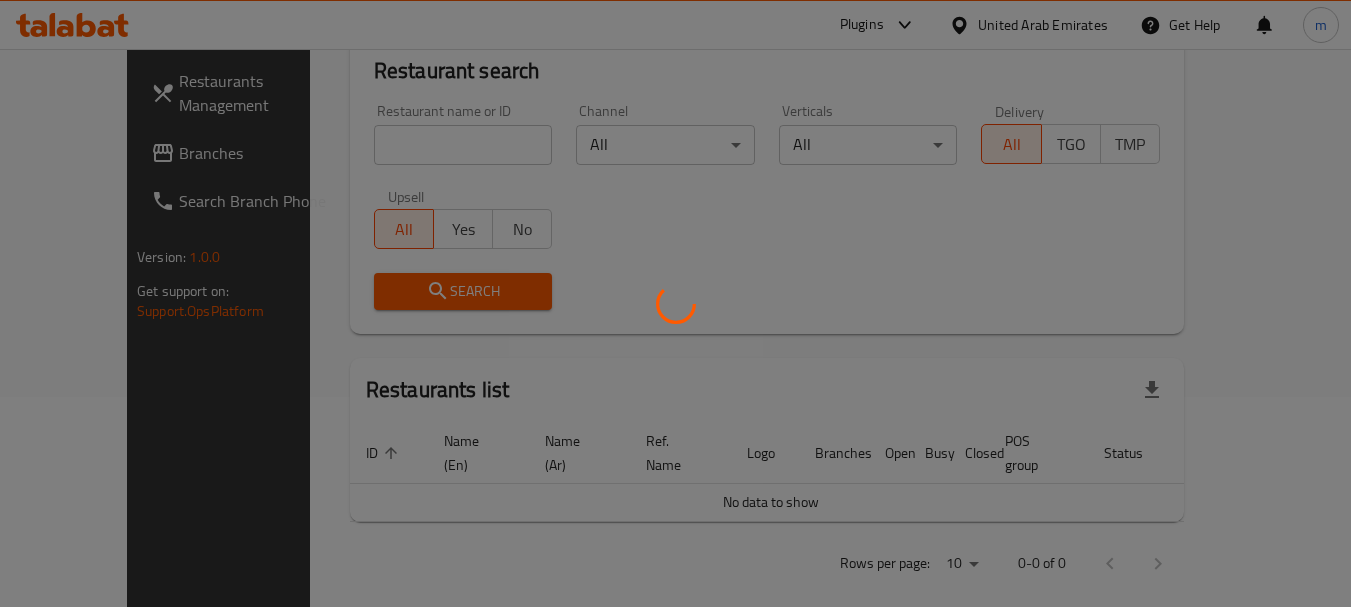 scroll, scrollTop: 310, scrollLeft: 0, axis: vertical 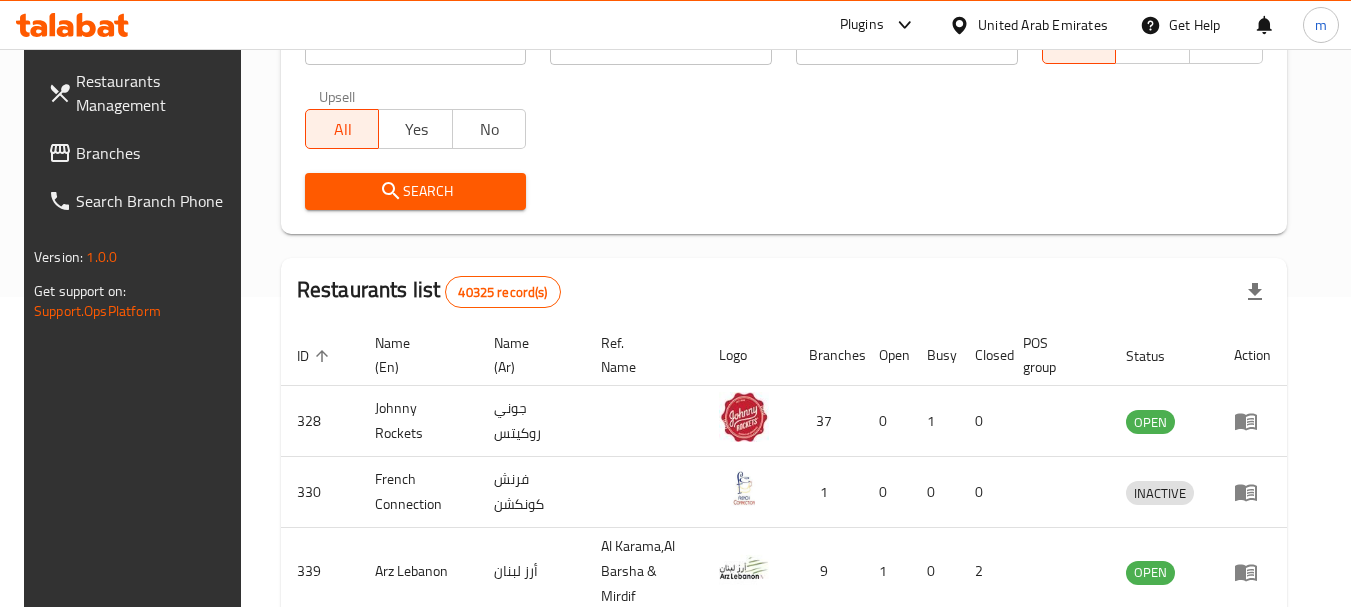 click on "Branches" at bounding box center [155, 153] 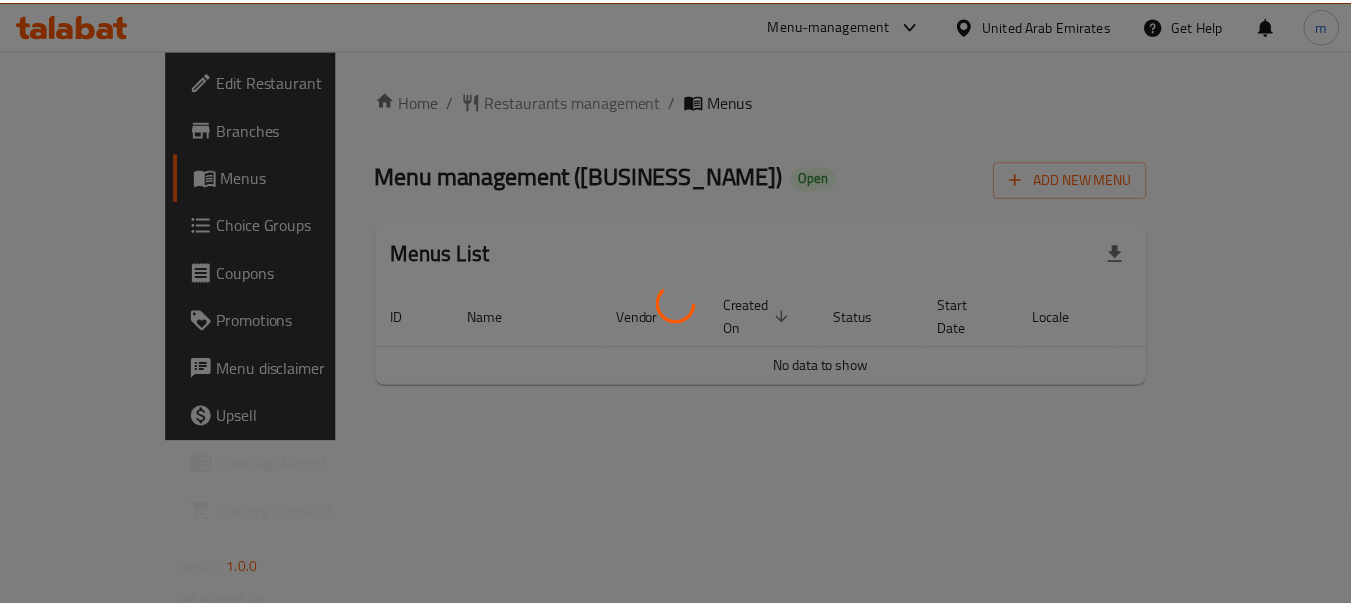 scroll, scrollTop: 0, scrollLeft: 0, axis: both 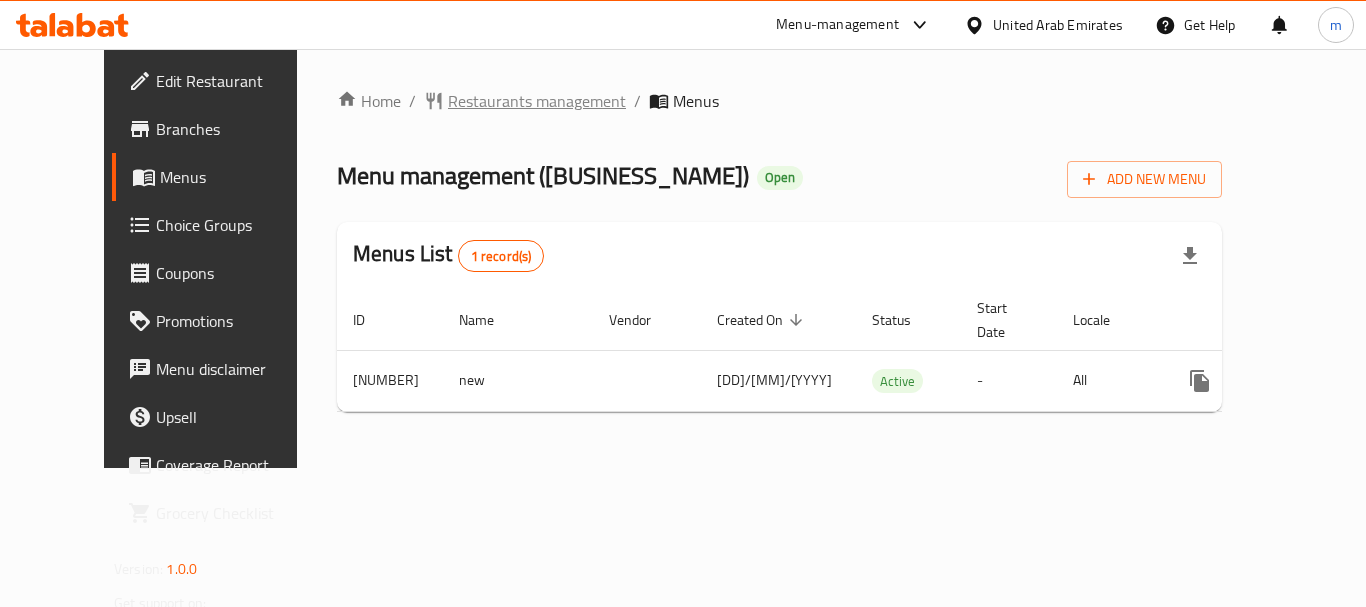 click on "Restaurants management" at bounding box center [537, 101] 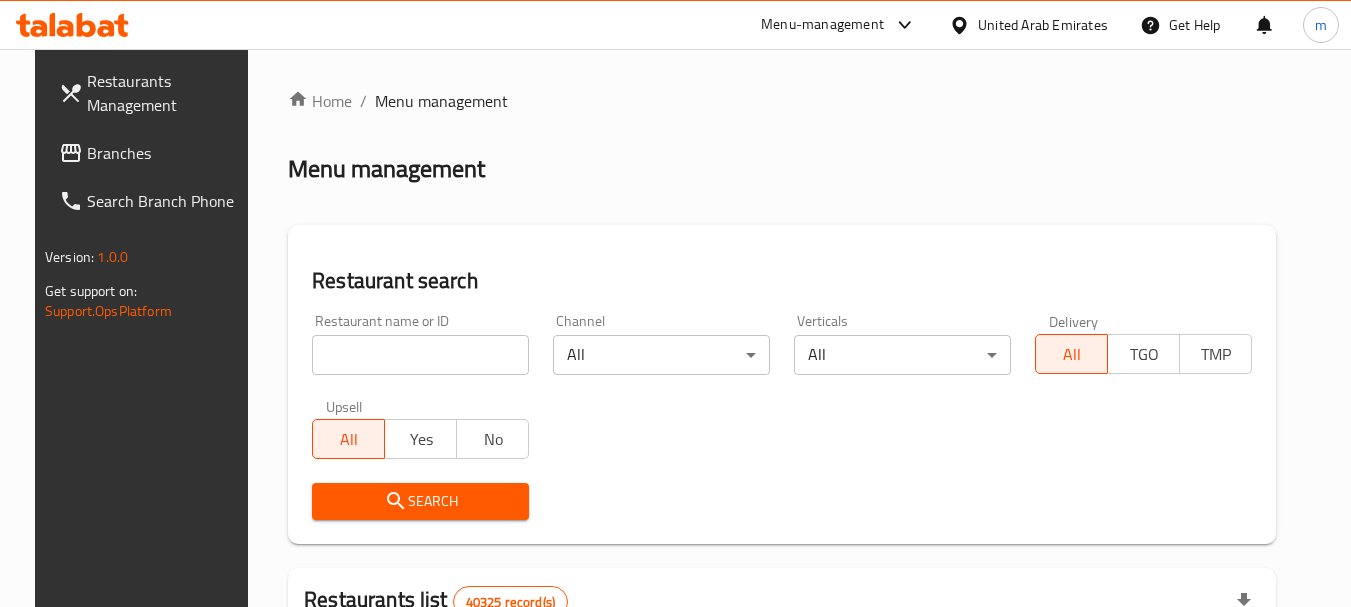 click at bounding box center [675, 303] 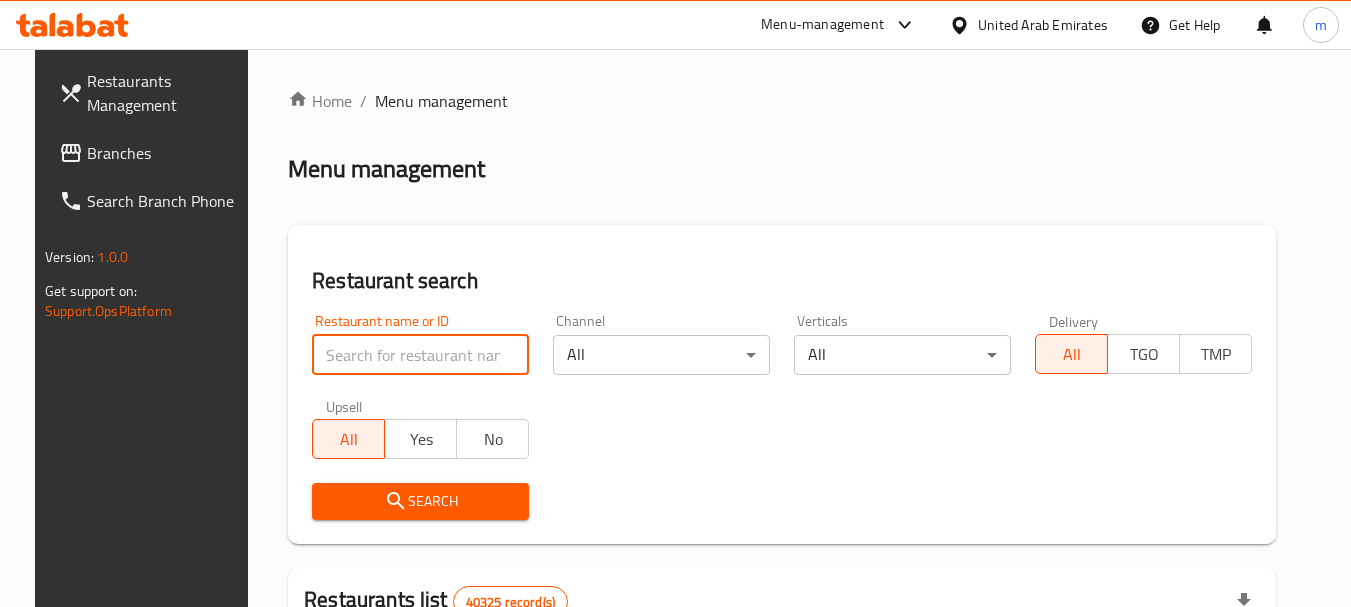 click at bounding box center (420, 355) 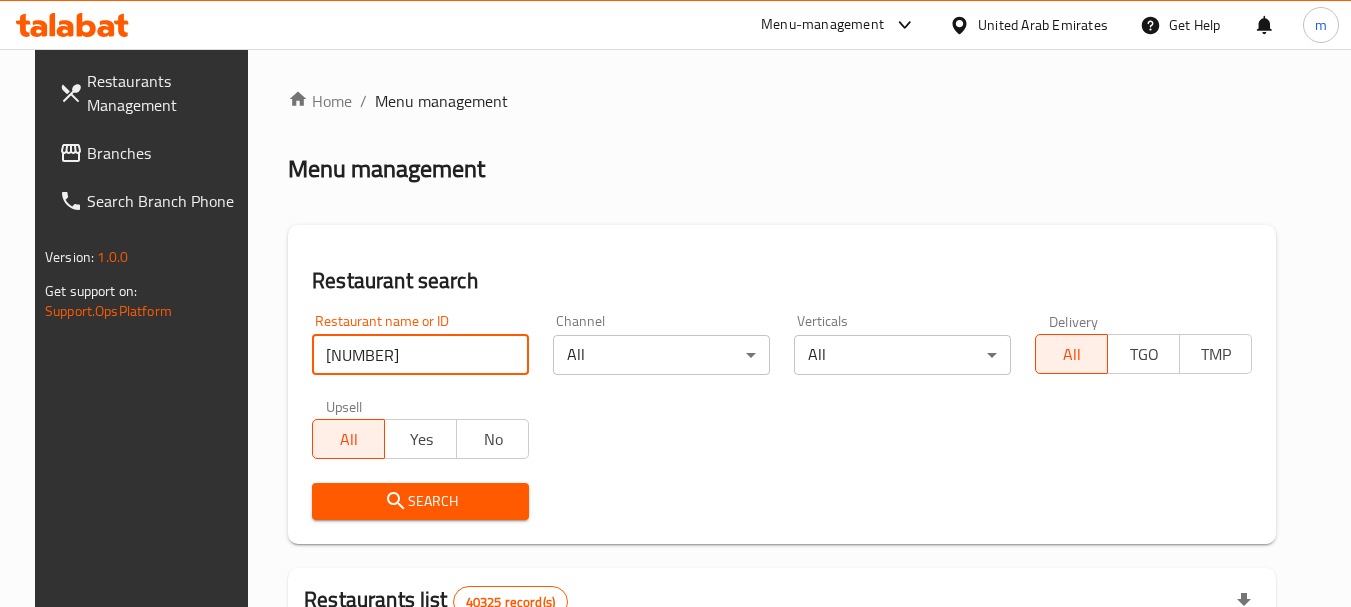 type on "697287" 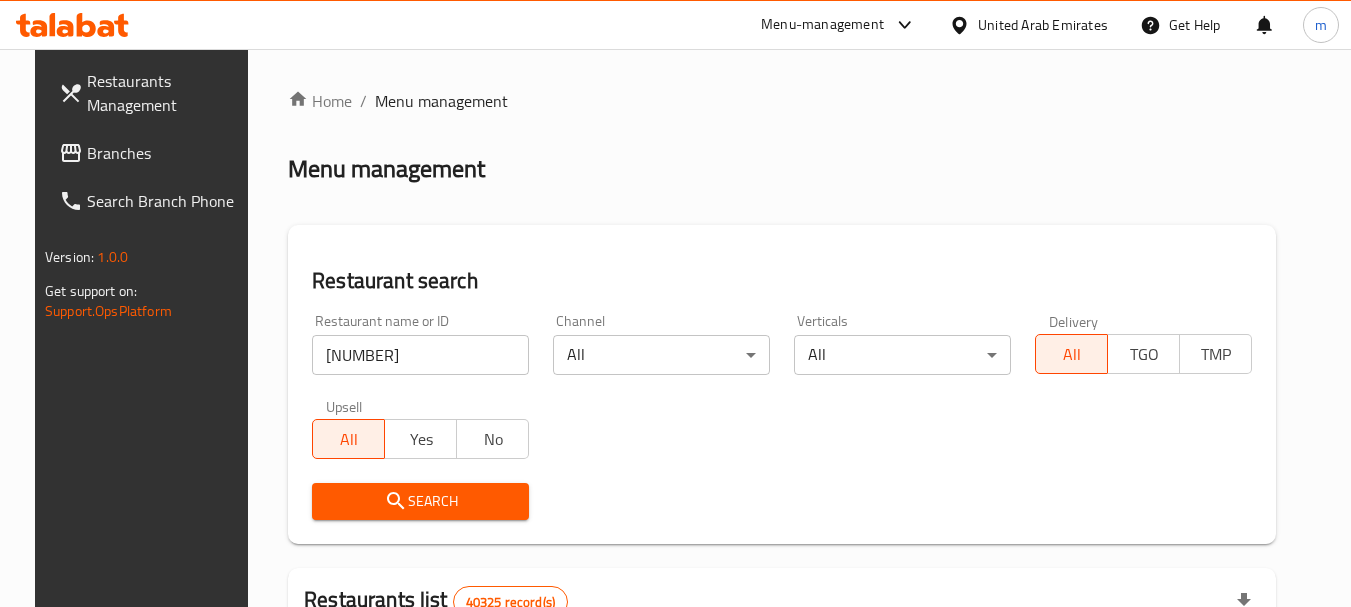 click on "Search" at bounding box center (420, 501) 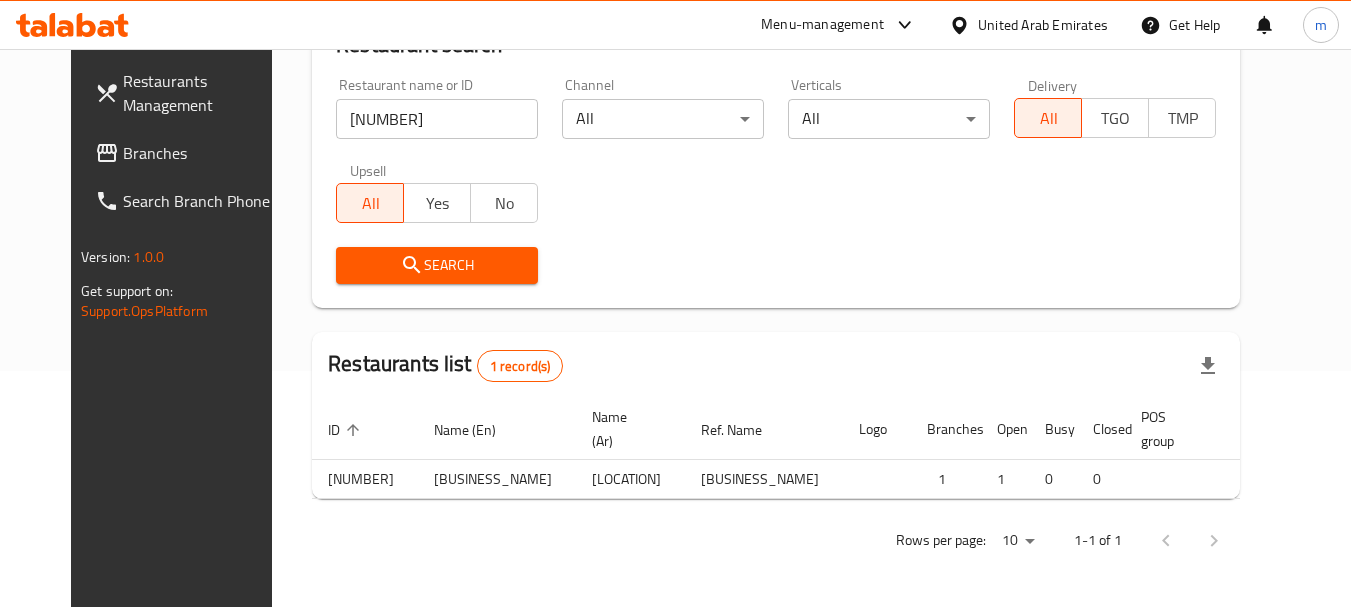 scroll, scrollTop: 268, scrollLeft: 0, axis: vertical 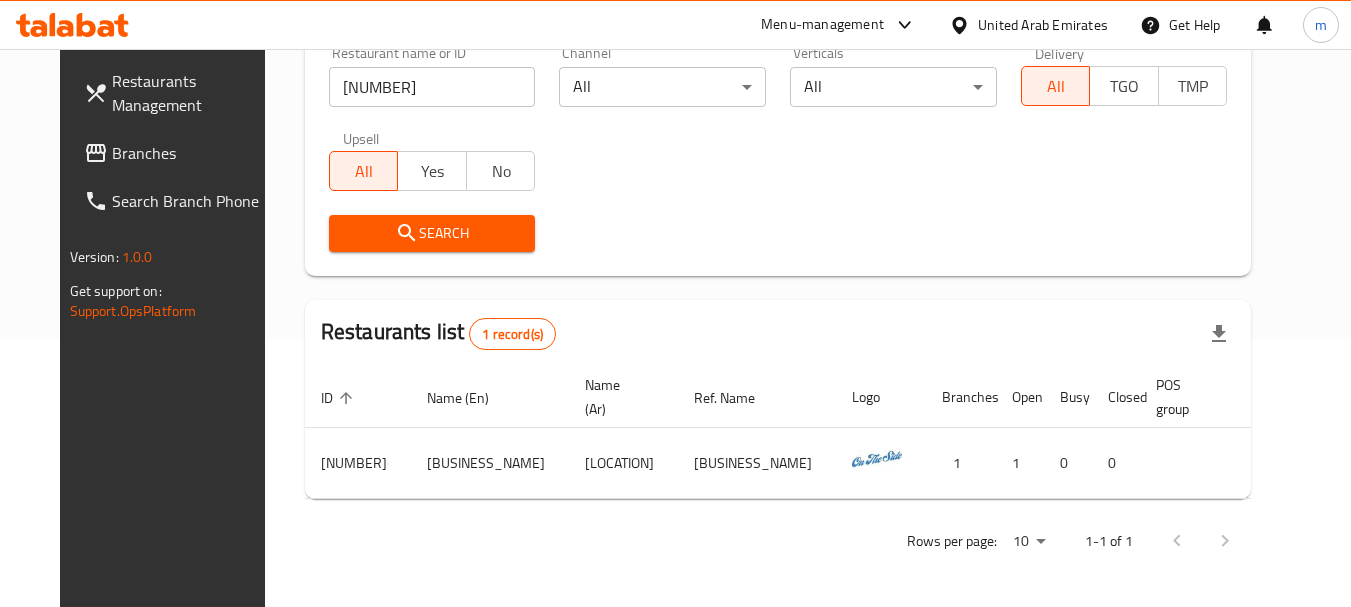 click on "Branches" at bounding box center (191, 153) 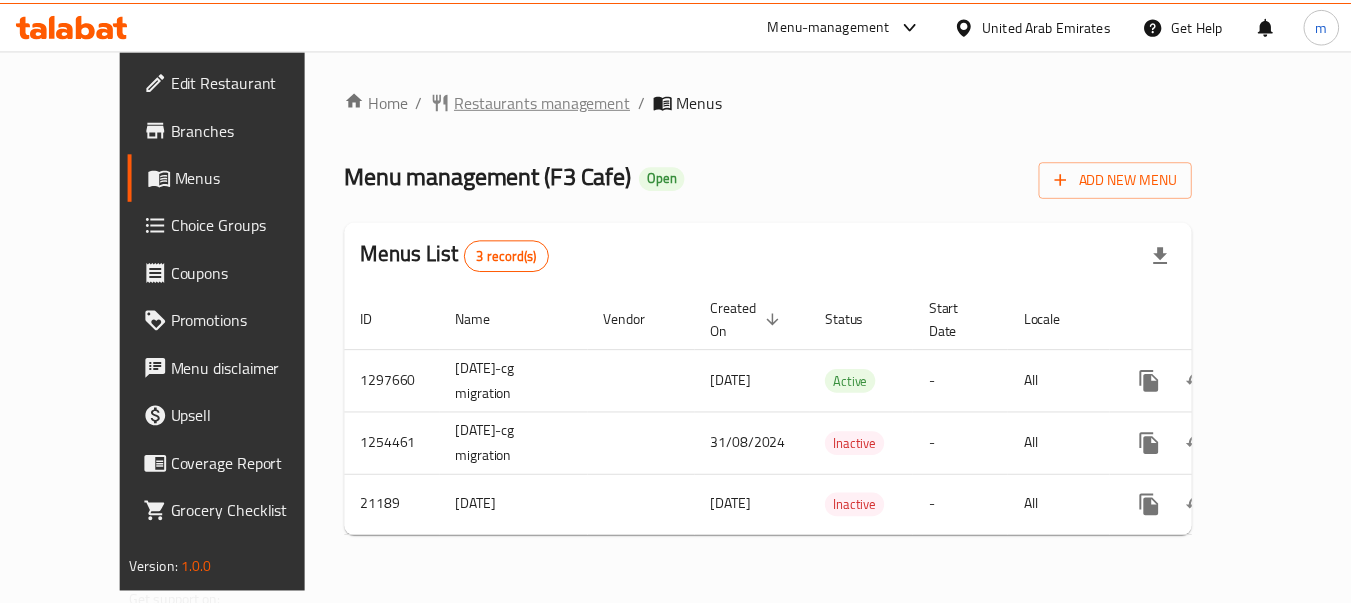 scroll, scrollTop: 0, scrollLeft: 0, axis: both 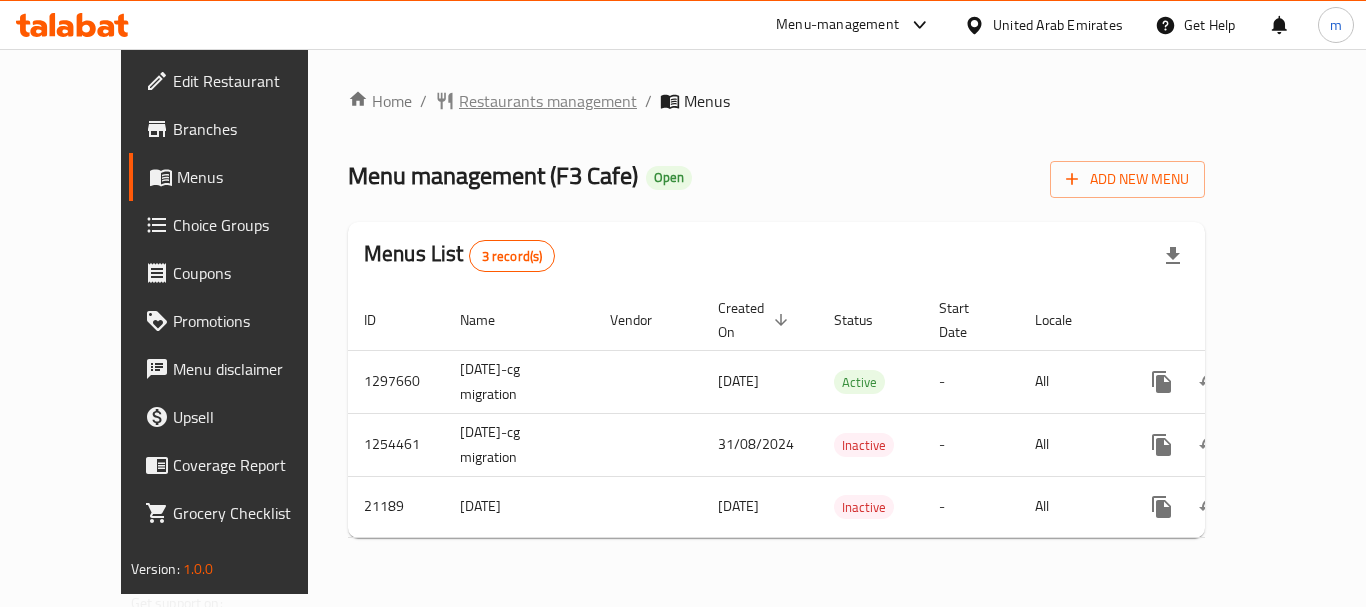 click on "Restaurants management" at bounding box center (548, 101) 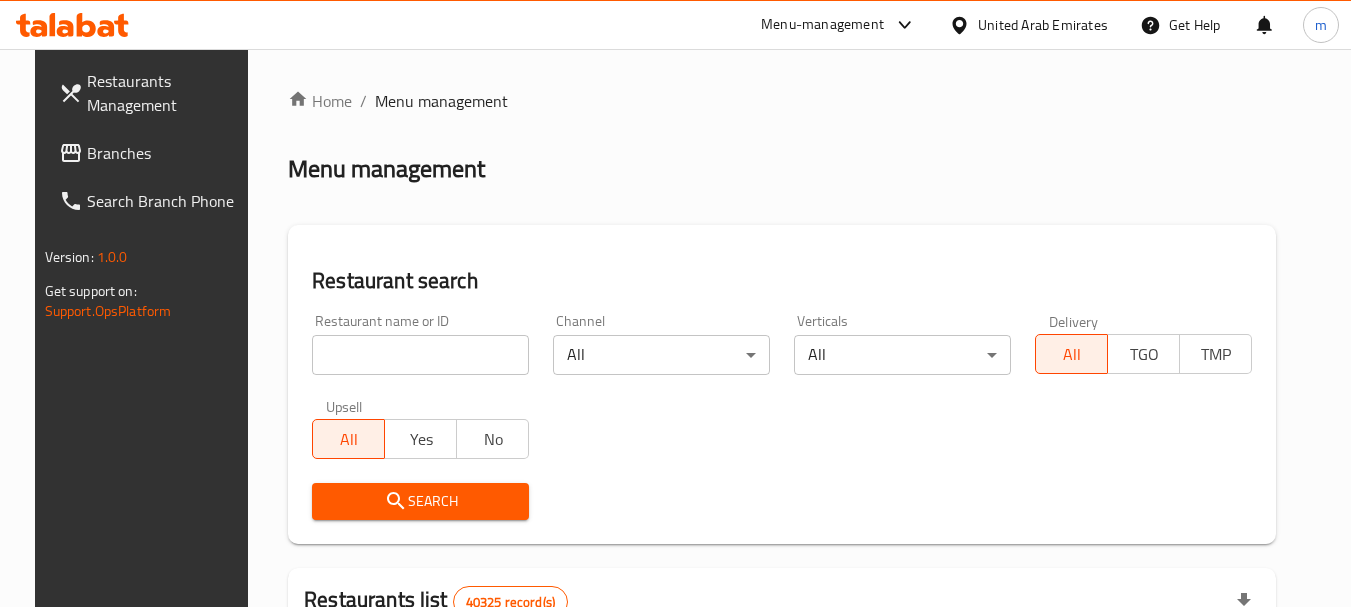 click at bounding box center [675, 303] 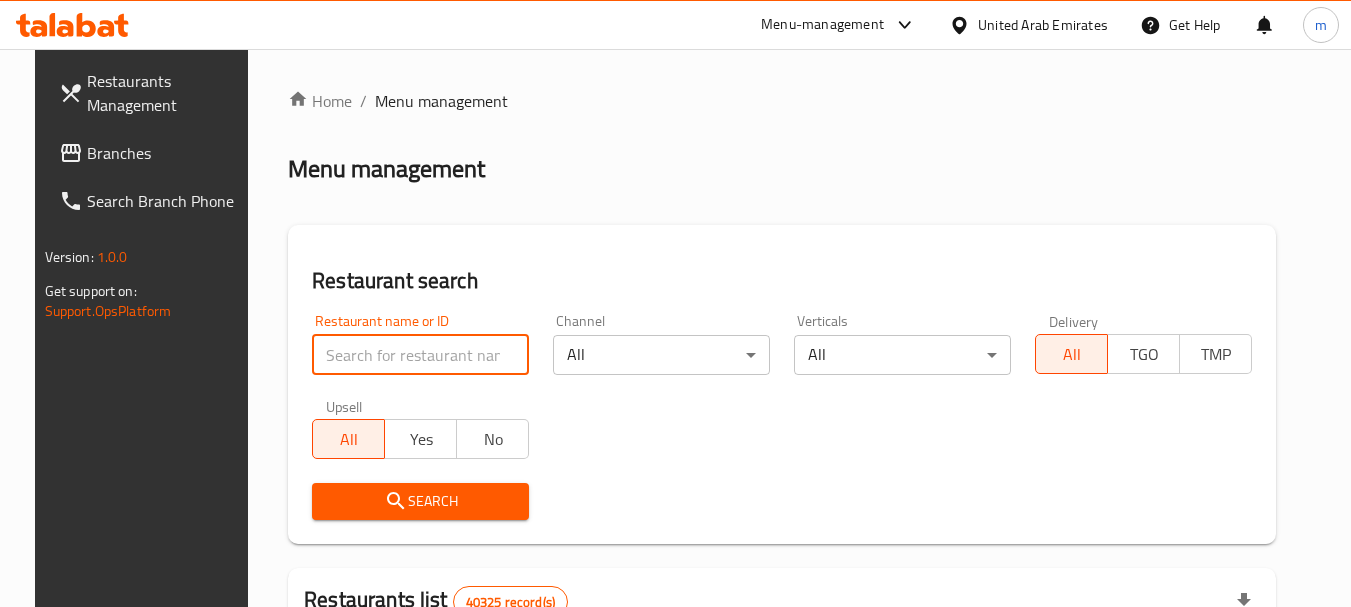 click at bounding box center (420, 355) 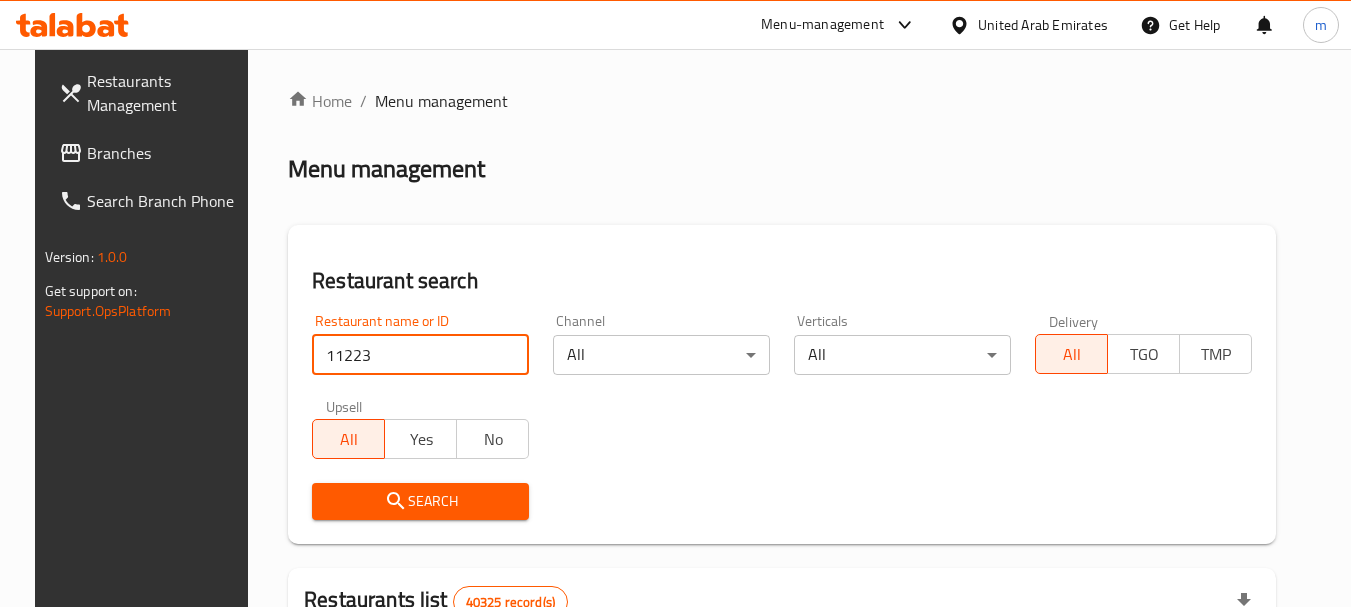 type on "11223" 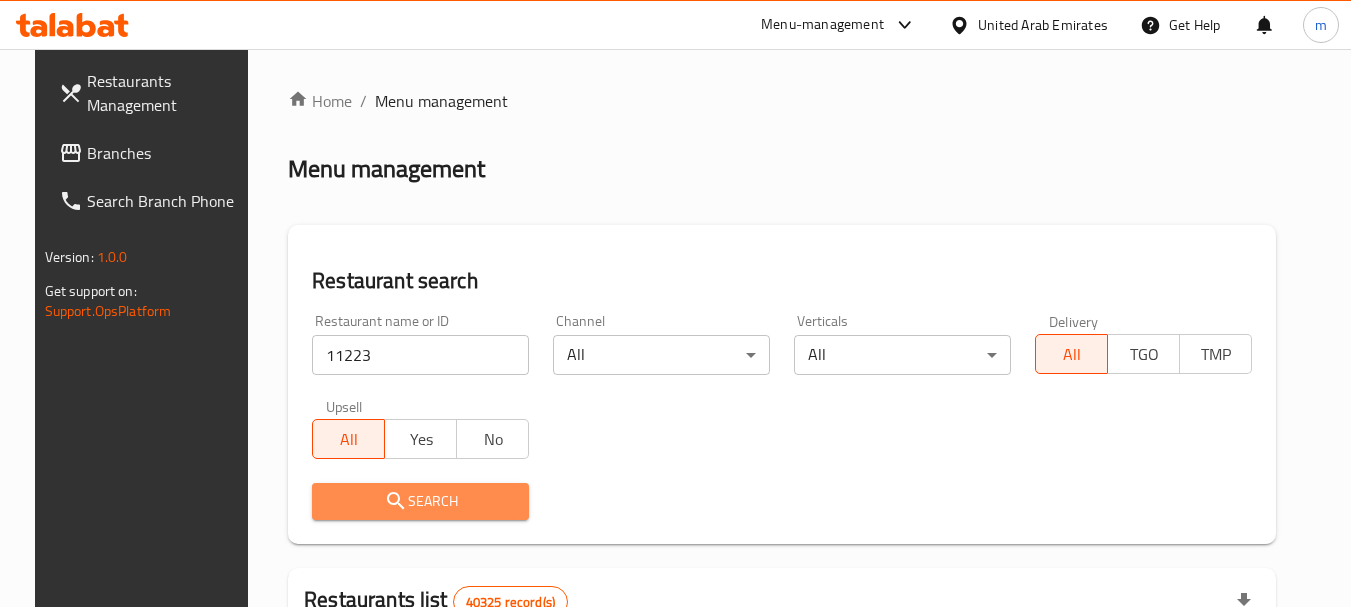 click 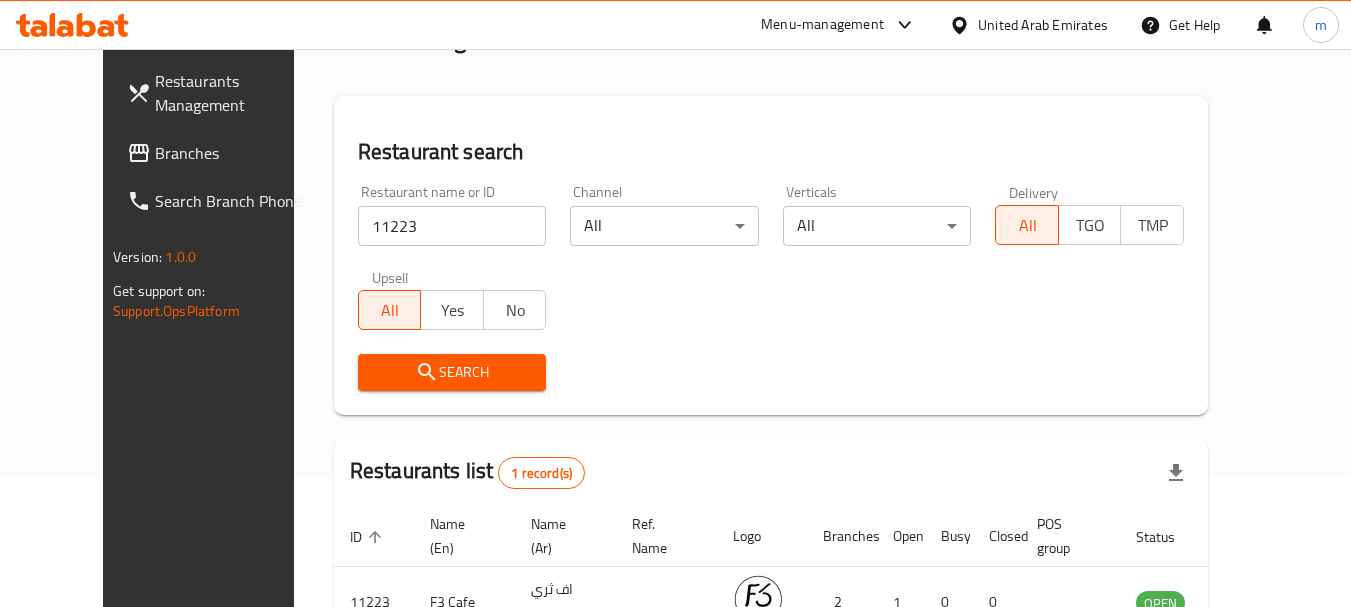scroll, scrollTop: 268, scrollLeft: 0, axis: vertical 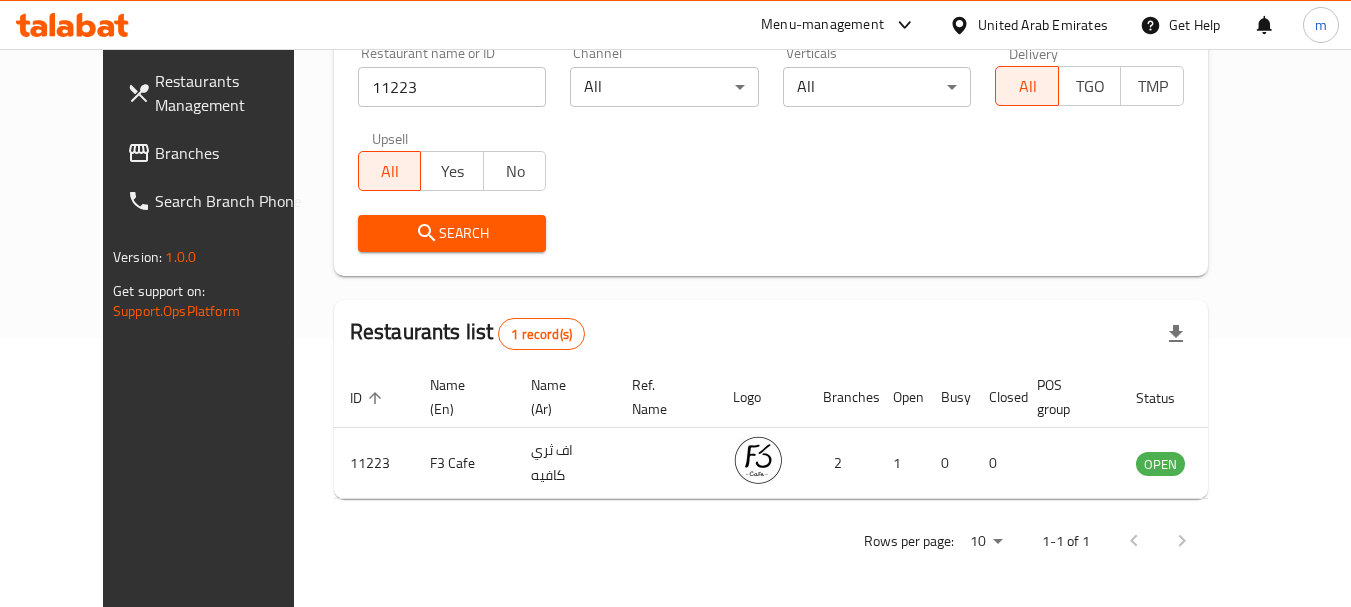 click on "United Arab Emirates" at bounding box center [1043, 25] 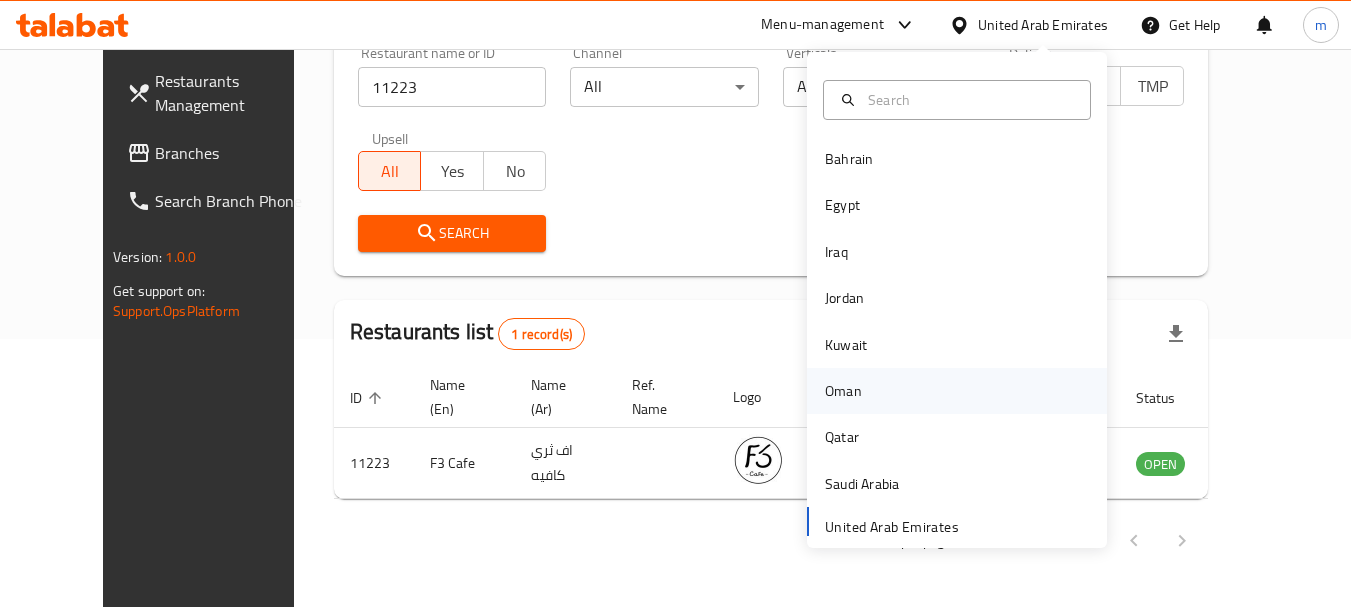 click on "Oman" at bounding box center [843, 391] 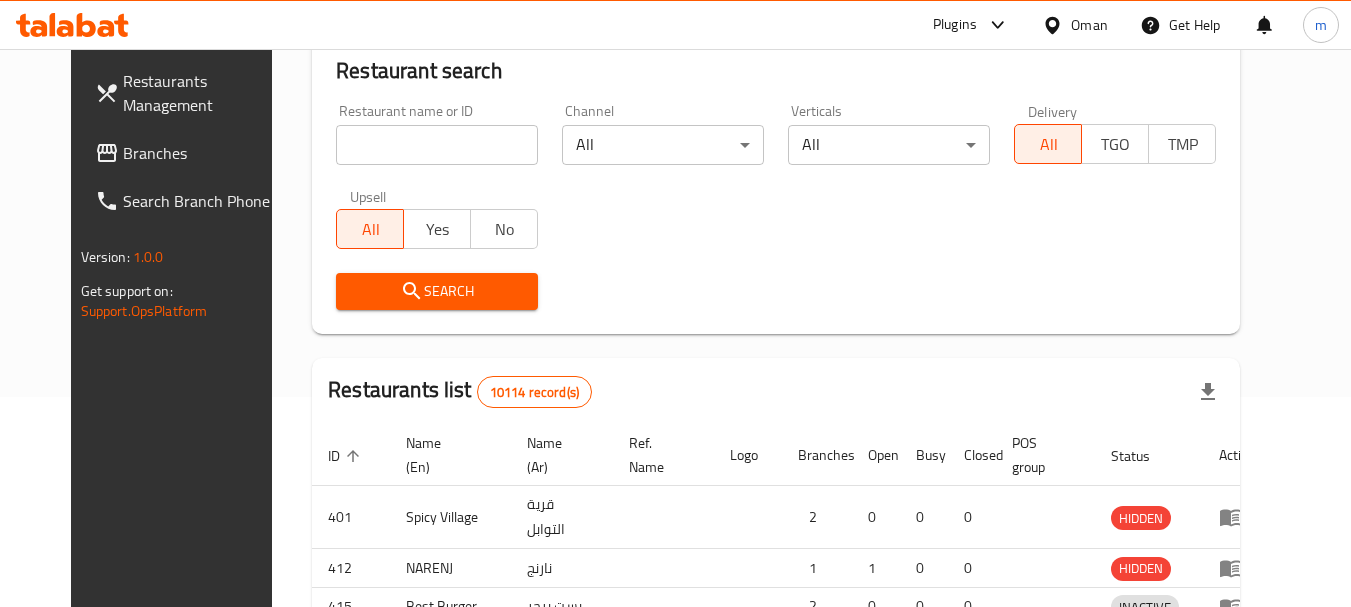 scroll, scrollTop: 268, scrollLeft: 0, axis: vertical 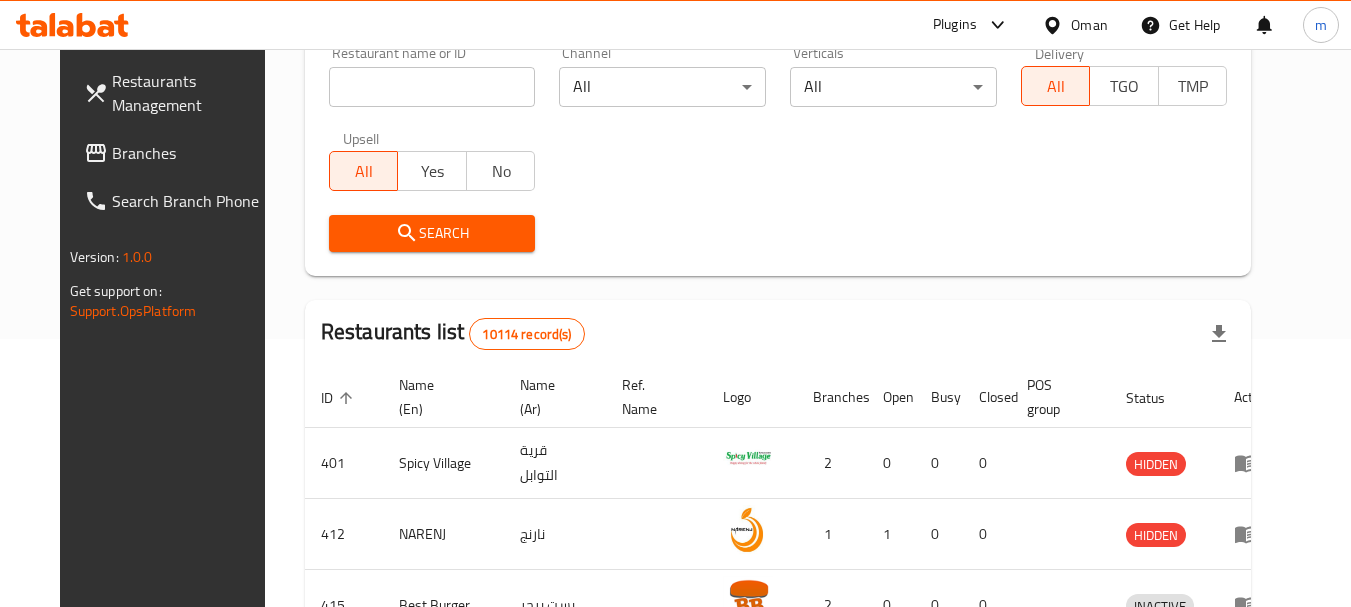 drag, startPoint x: 46, startPoint y: 141, endPoint x: 3, endPoint y: 147, distance: 43.416588 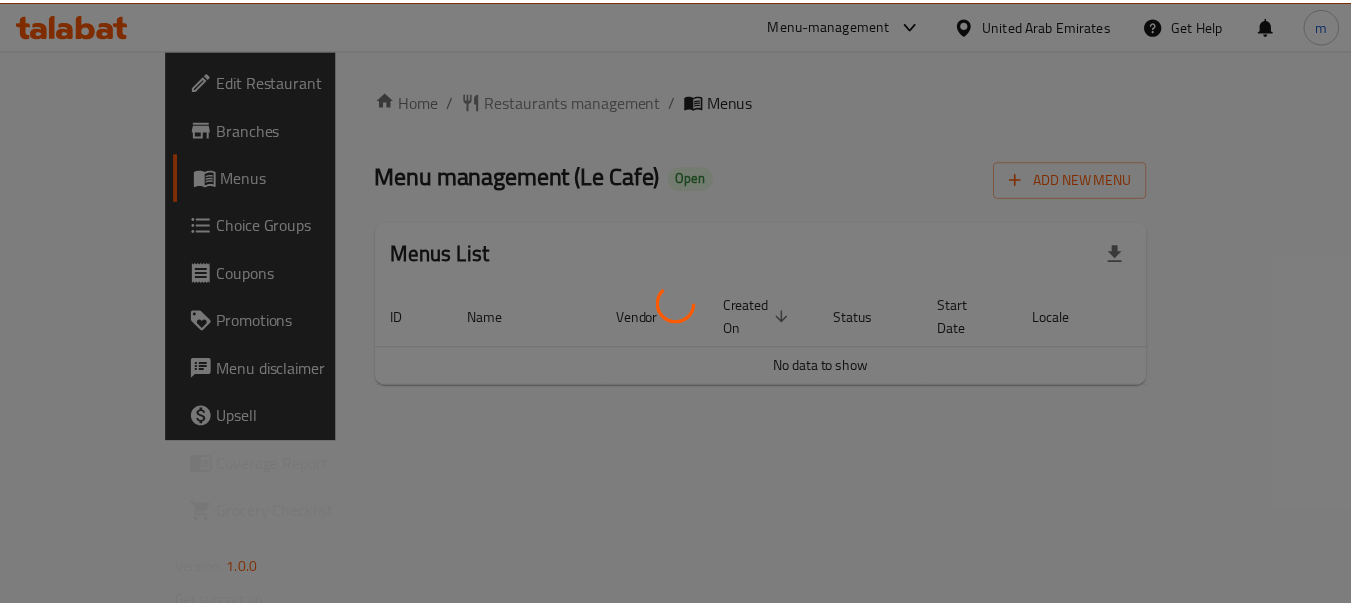 scroll, scrollTop: 0, scrollLeft: 0, axis: both 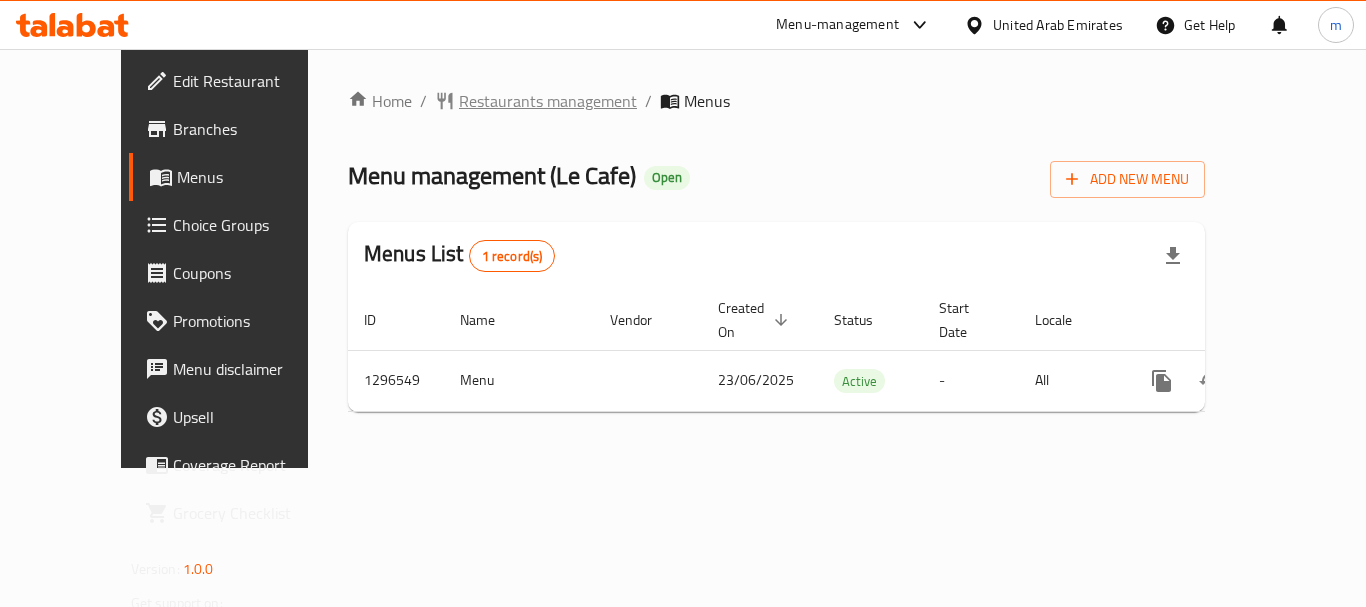 click on "Restaurants management" at bounding box center [548, 101] 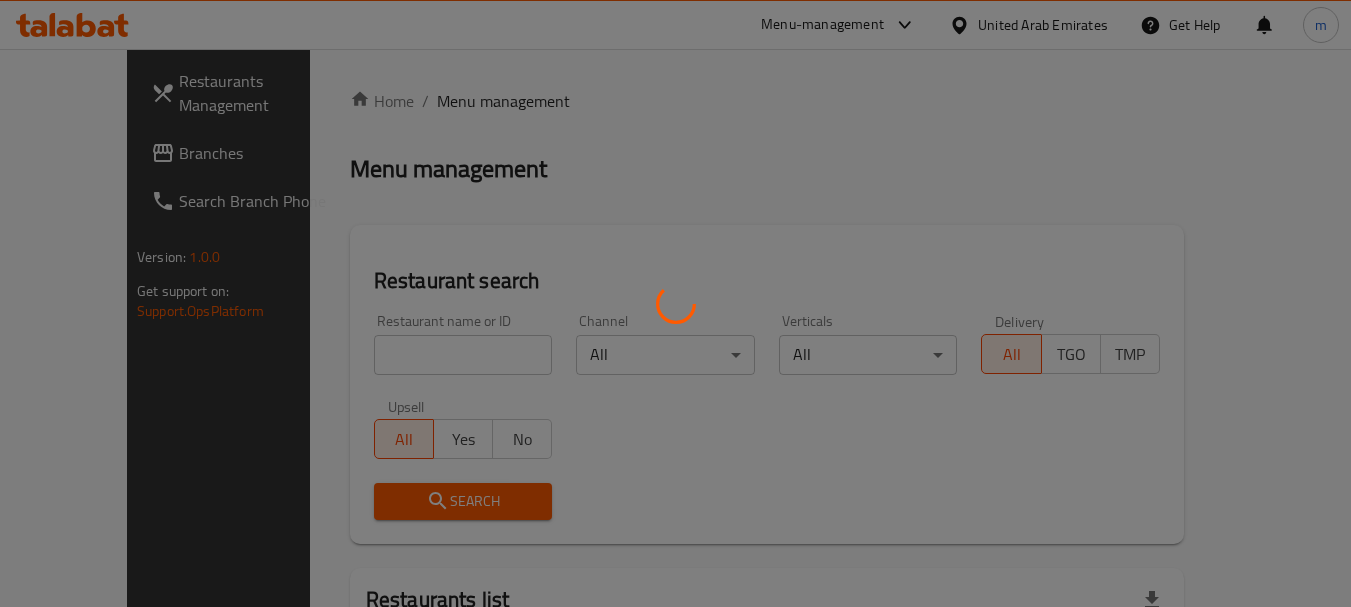 click at bounding box center [675, 303] 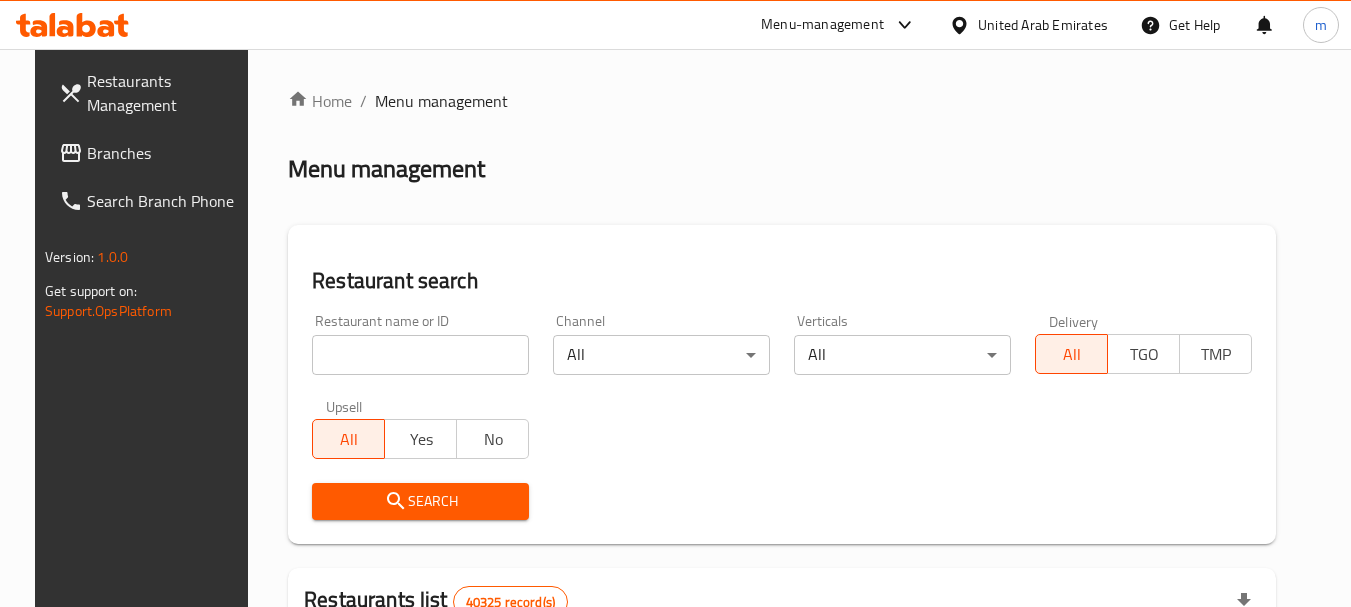 click at bounding box center (675, 303) 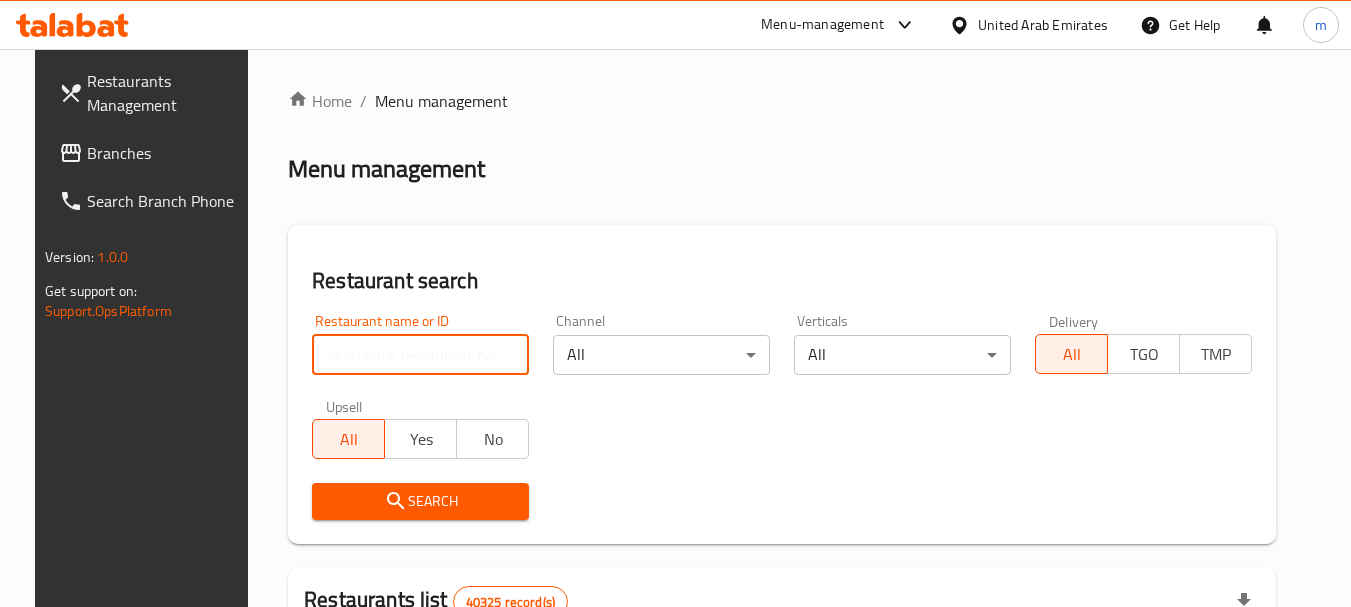 paste on "700117" 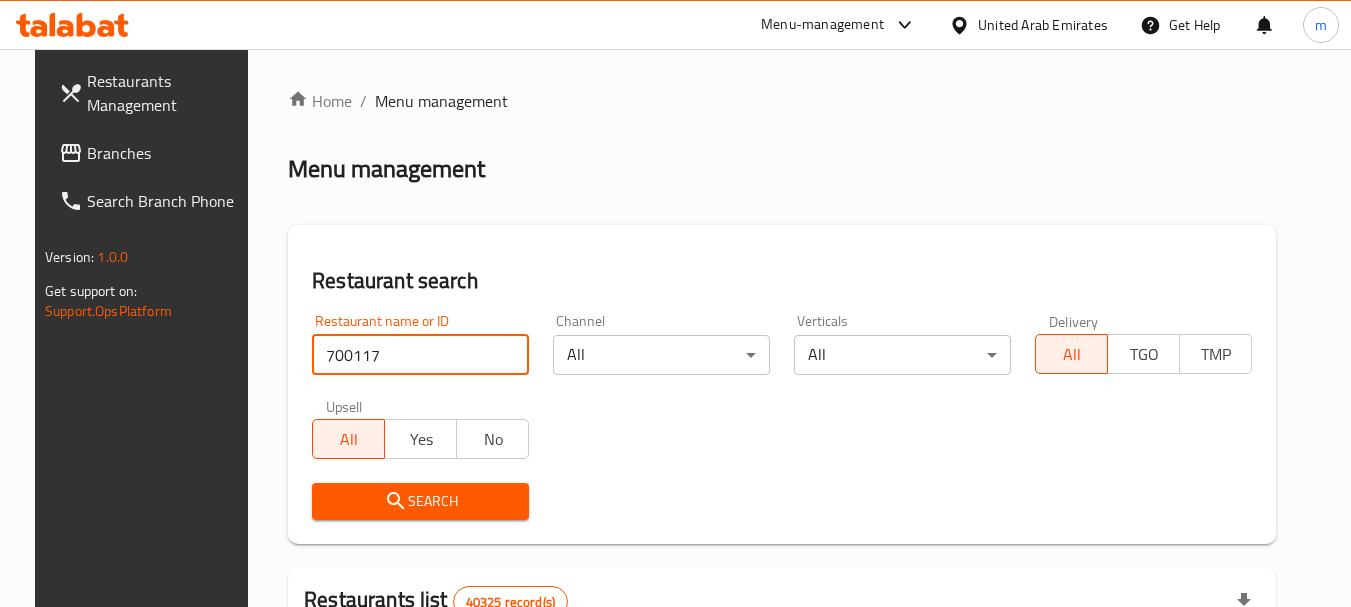 type on "700117" 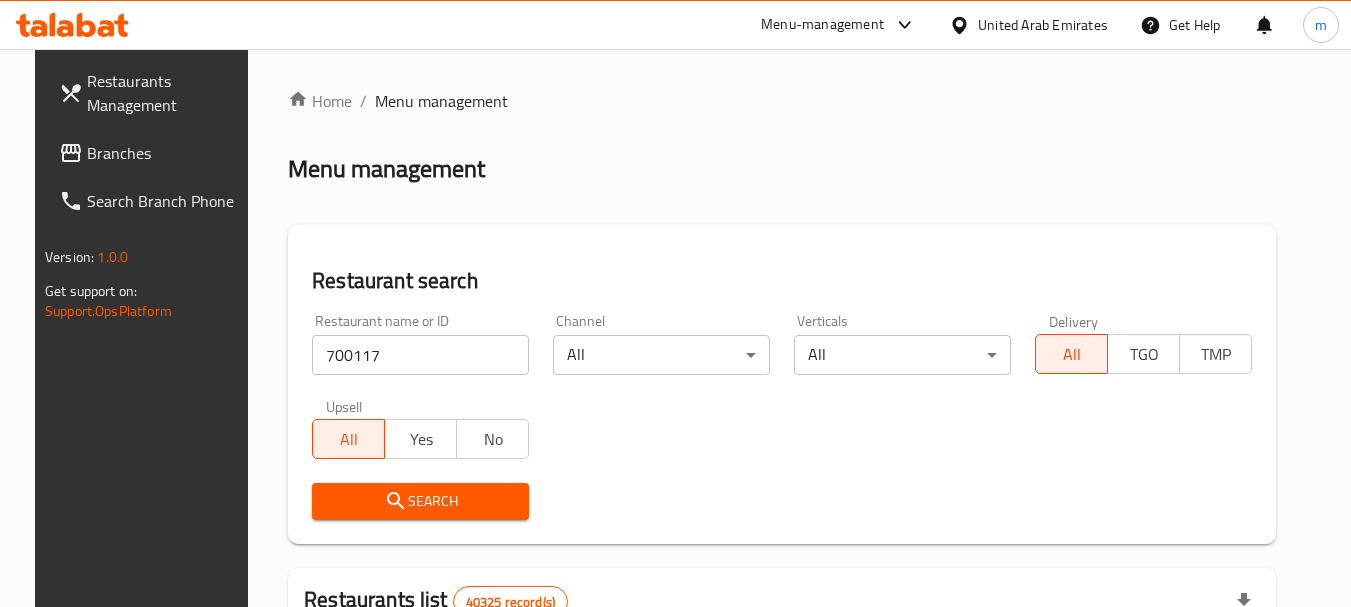 click on "Search" at bounding box center (420, 501) 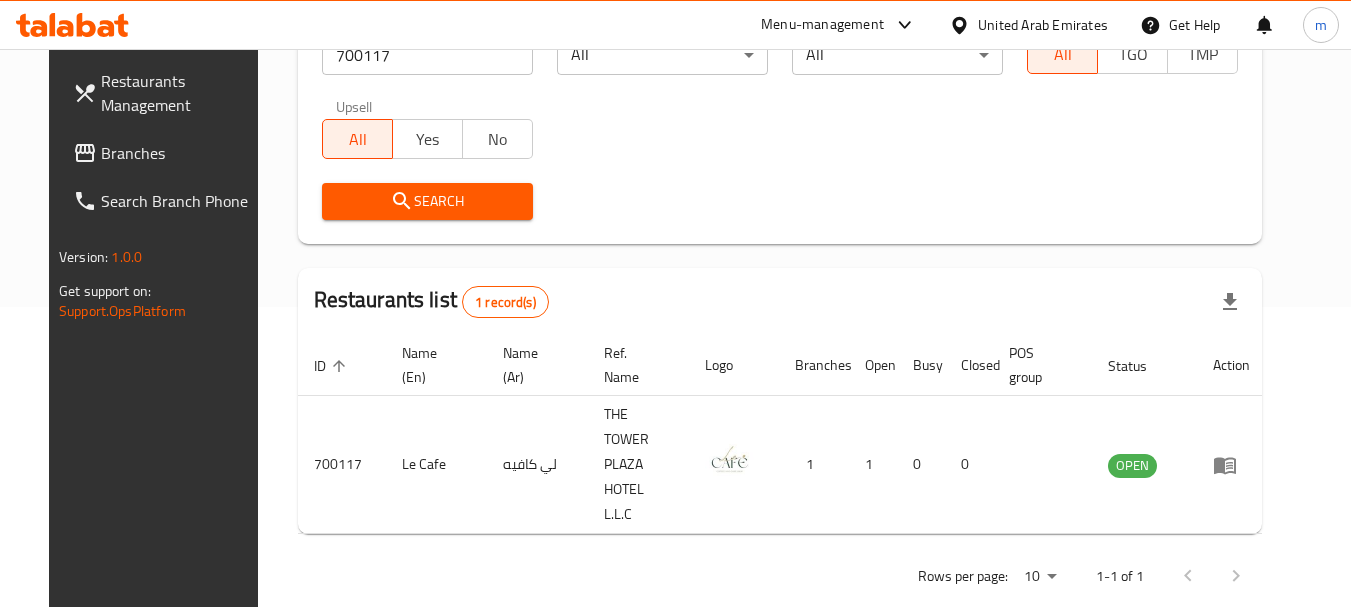 scroll, scrollTop: 285, scrollLeft: 0, axis: vertical 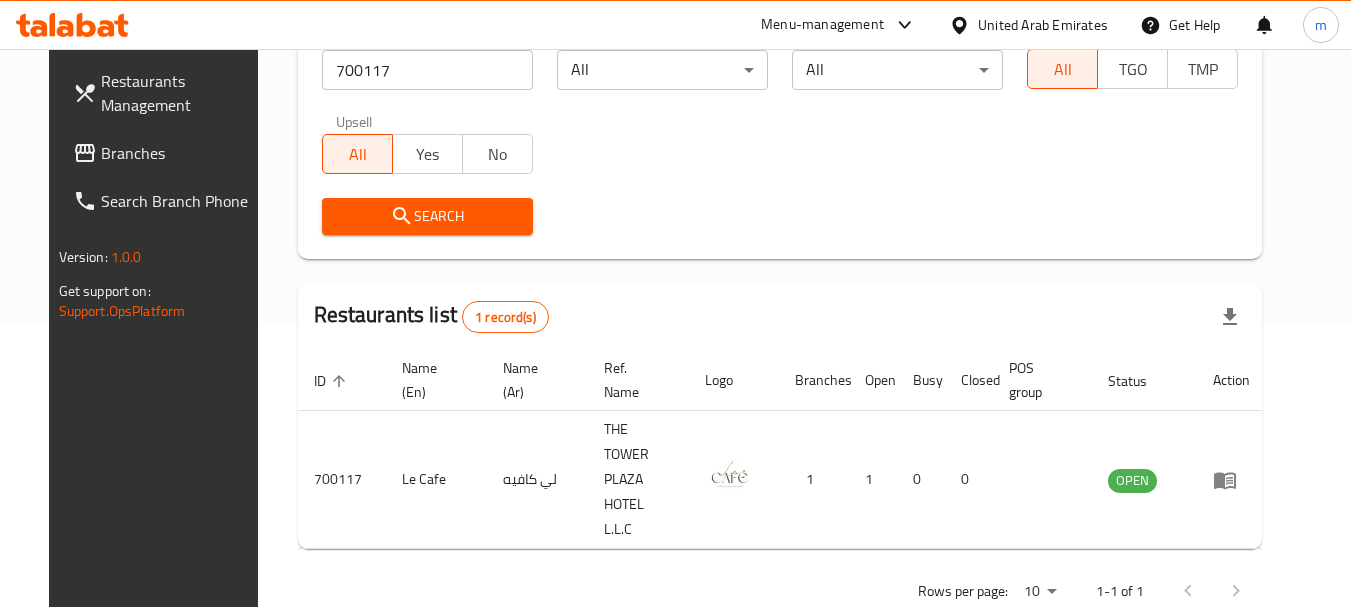 click on "United Arab Emirates" at bounding box center (1043, 25) 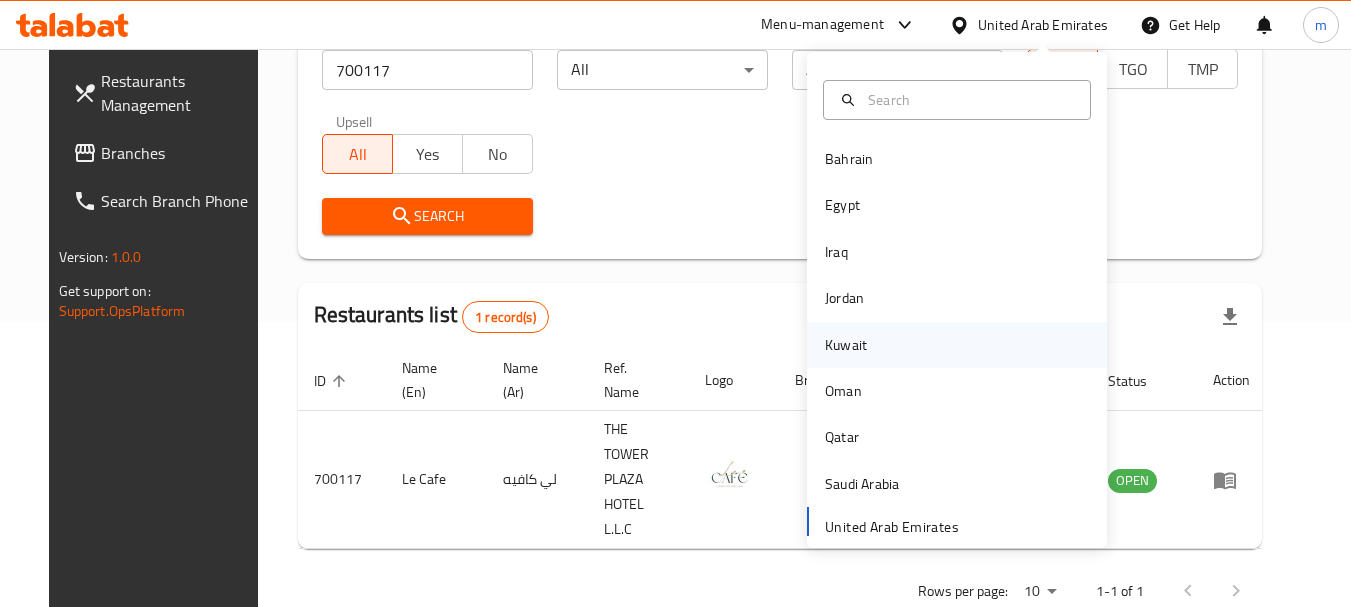 click on "Kuwait" at bounding box center (846, 345) 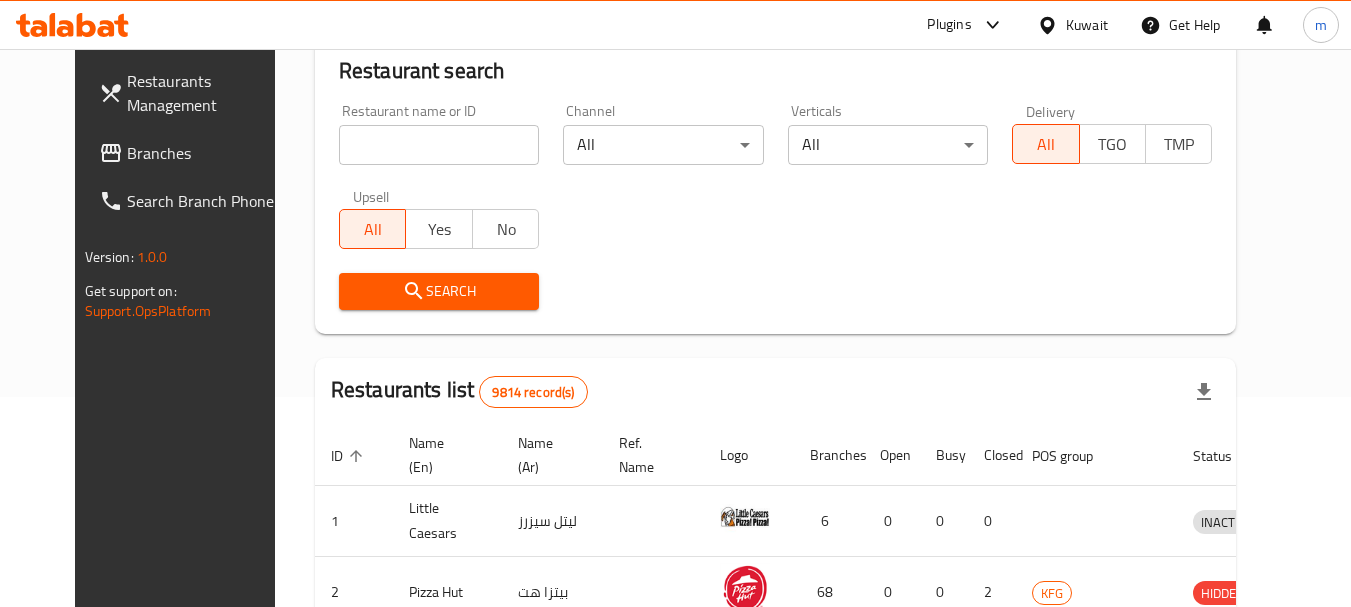 scroll, scrollTop: 285, scrollLeft: 0, axis: vertical 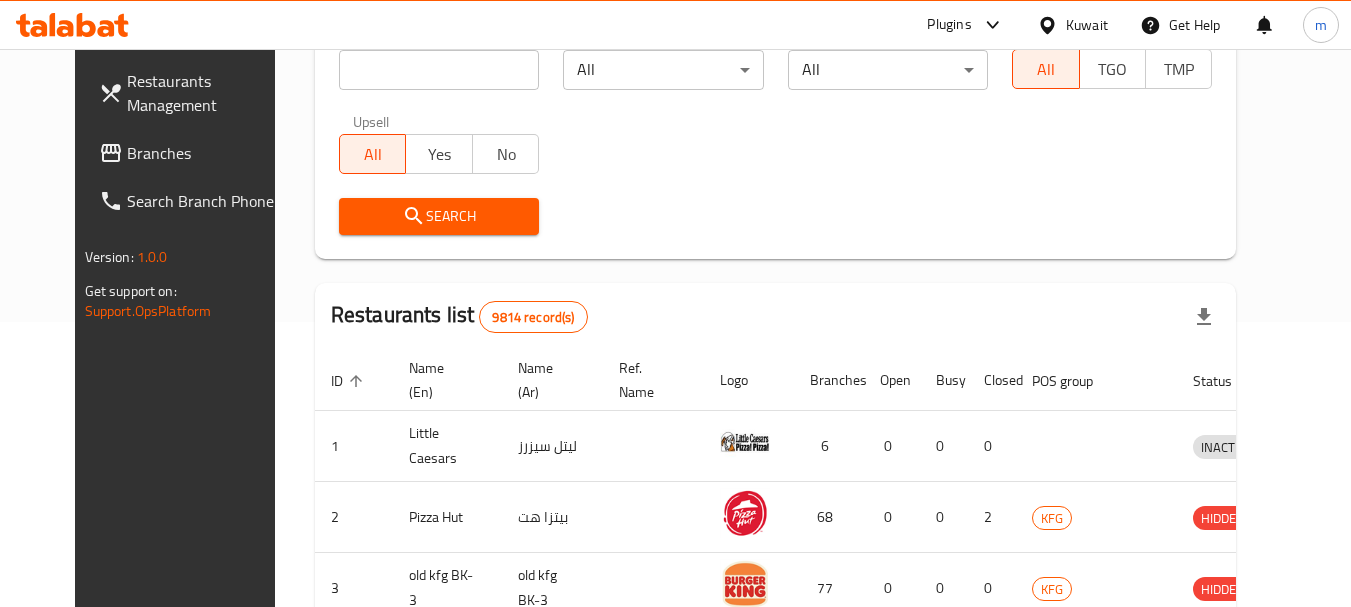 click on "Branches" at bounding box center (206, 153) 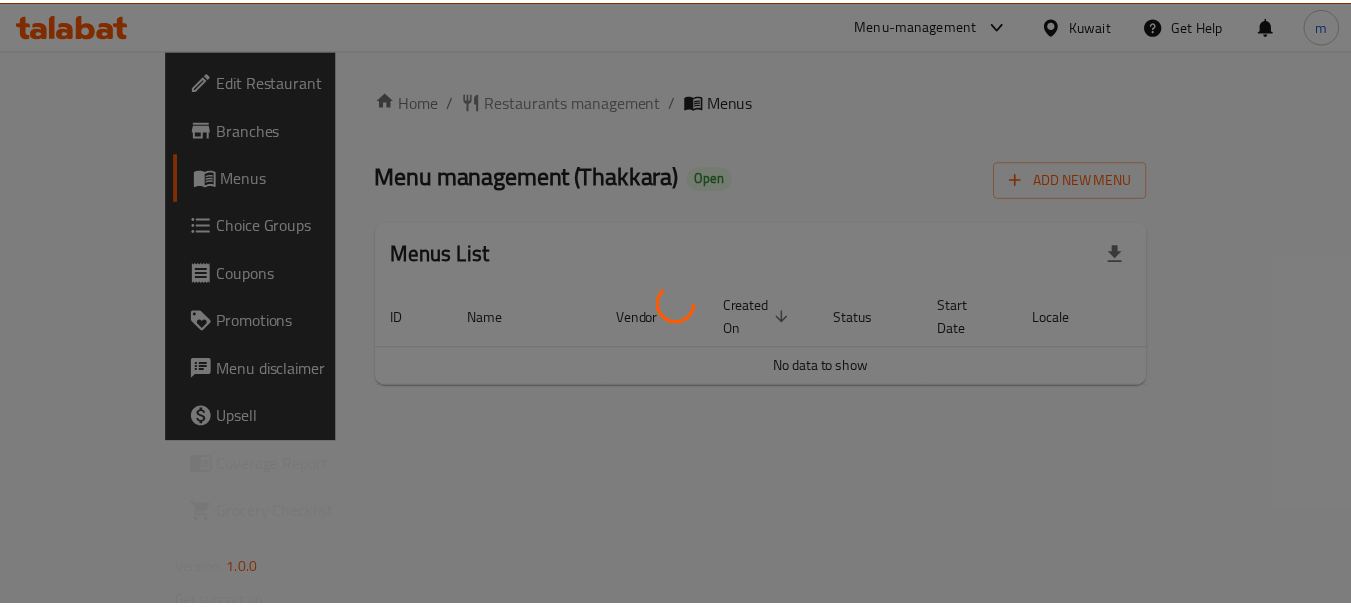 scroll, scrollTop: 0, scrollLeft: 0, axis: both 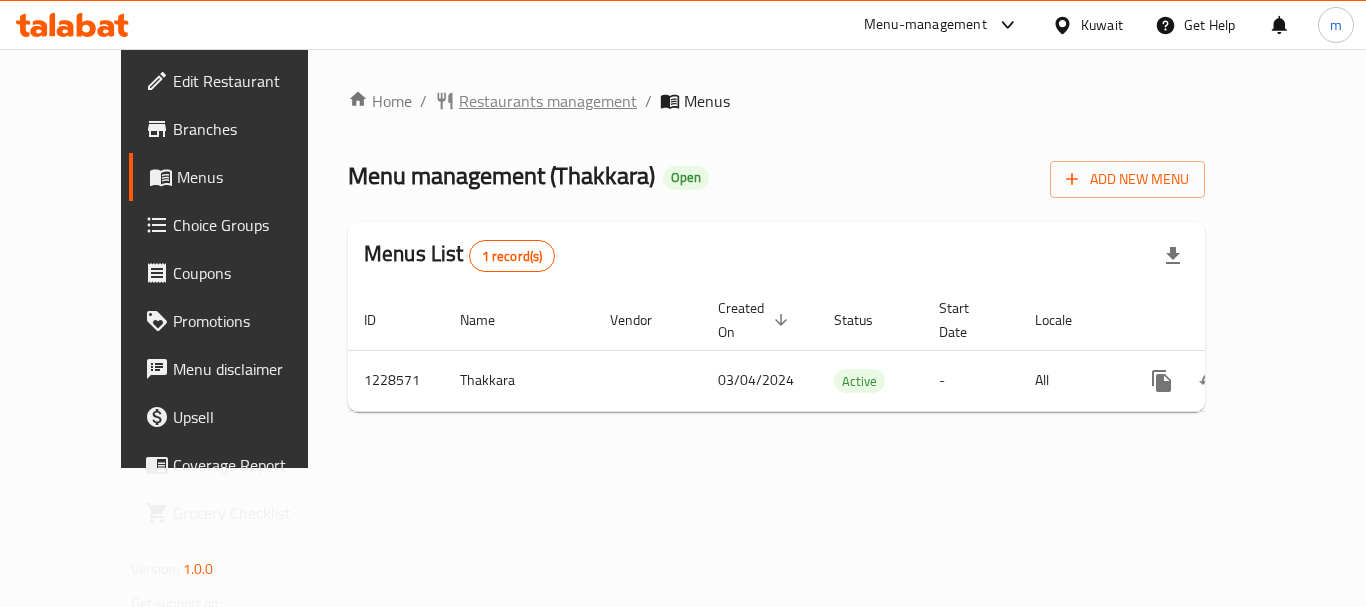 click on "Restaurants management" at bounding box center [548, 101] 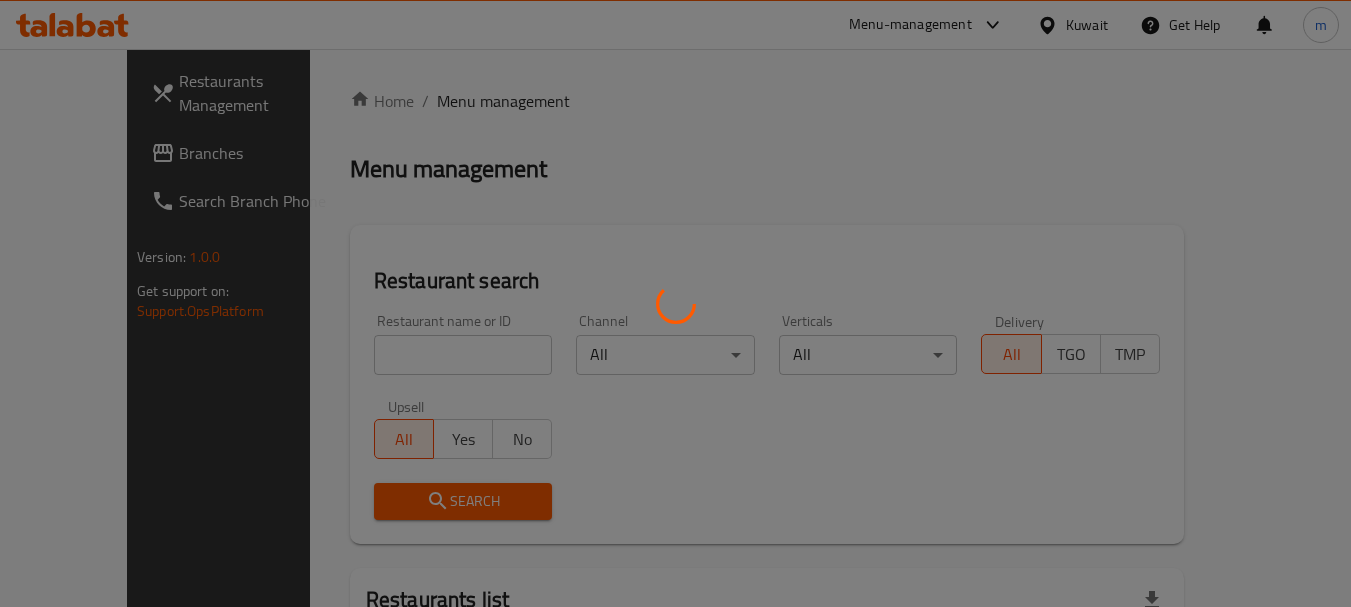 drag, startPoint x: 404, startPoint y: 380, endPoint x: 370, endPoint y: 352, distance: 44.04543 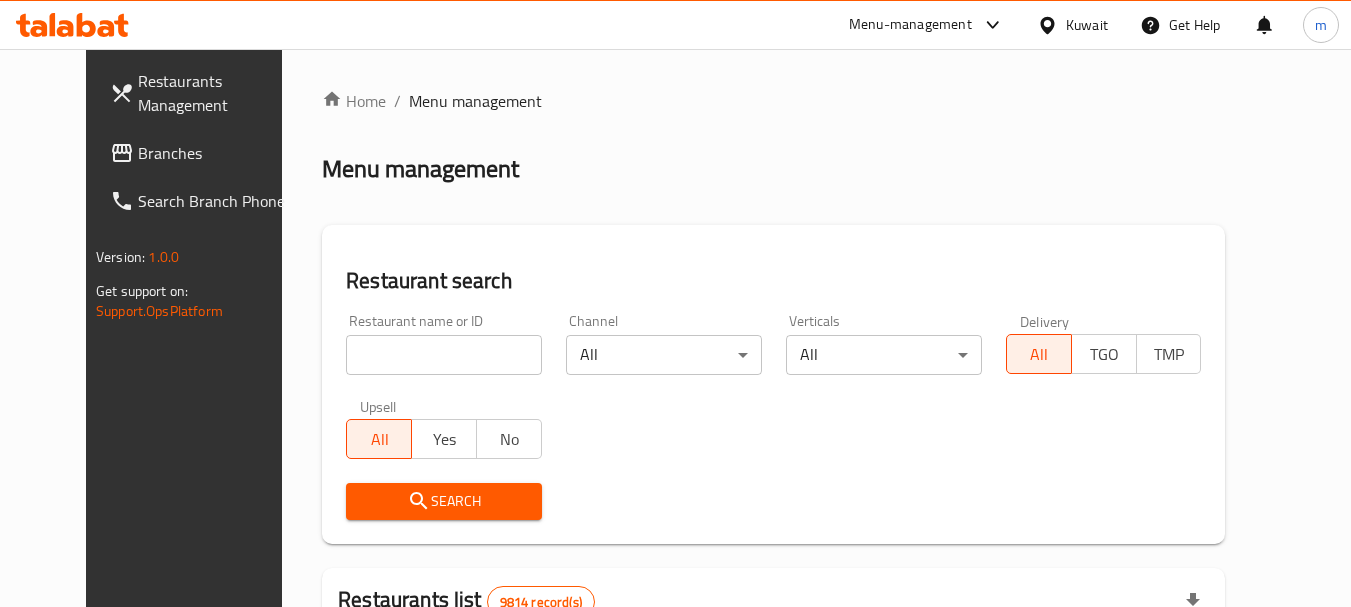 click on "Home / Menu management Menu management Restaurant search Restaurant name or ID Restaurant name or ID Channel All ​ Verticals All ​ Delivery All TGO TMP Upsell All Yes No   Search Restaurants list   9814 record(s) ID sorted ascending Name (En) Name (Ar) Ref. Name Logo Branches Open Busy Closed POS group Status Action 1 Little Caesars  ليتل سيزرز 6 0 0 0 INACTIVE 2 Pizza Hut بيتزا هت 68 0 0 2 KFG HIDDEN 3 old kfg BK-3 old kfg BK-3 77 0 0 0 KFG HIDDEN 4 Hardee's هارديز 58 51 0 0 Americana-Digital OPEN 5 Chicken Tikka دجاج تكا 15 12 0 0 OPEN 6 KFC كنتاكى 69 61 0 0 Americana-Digital OPEN 7 Dairy Queen ديري كوين 0 0 0 0 OPEN 8 Mais Alghanim ميس الغانم 11 11 0 0 OCIMS OPEN 9 Maki ماكي 2 2 0 0 OPEN 10 Rose PATISSERIE روز للمعجنات 1 1 0 0 OPEN Rows per page: 10 1-10 of 9814" at bounding box center [773, 692] 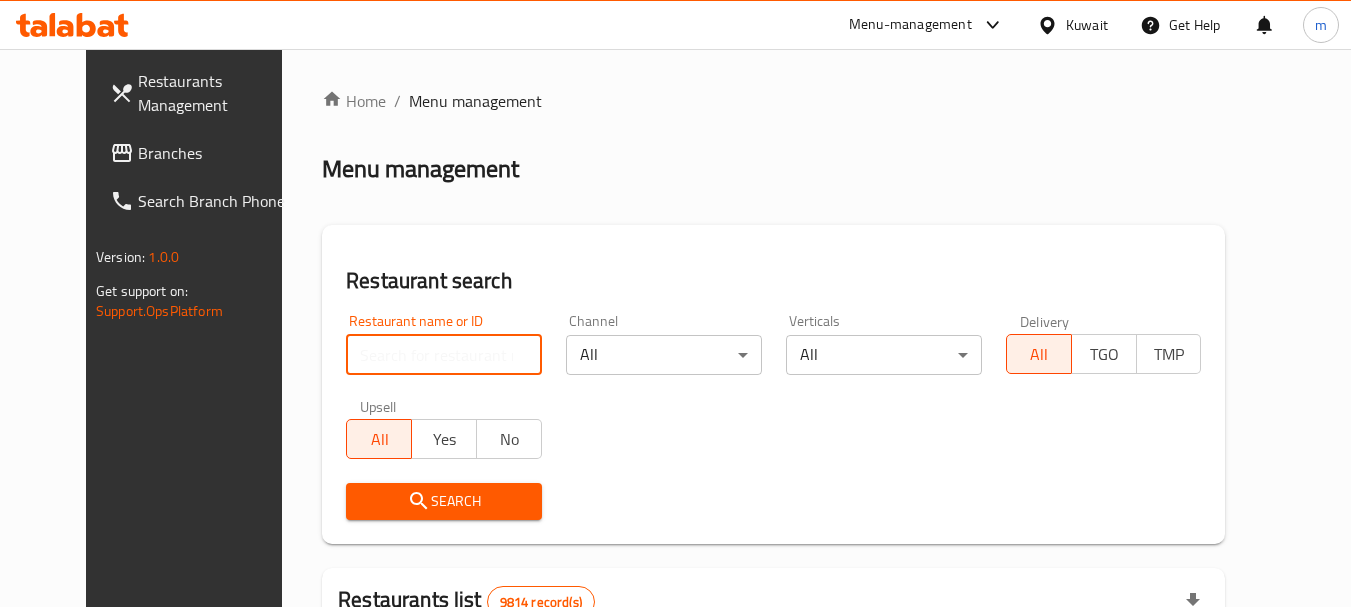 paste on "676479" 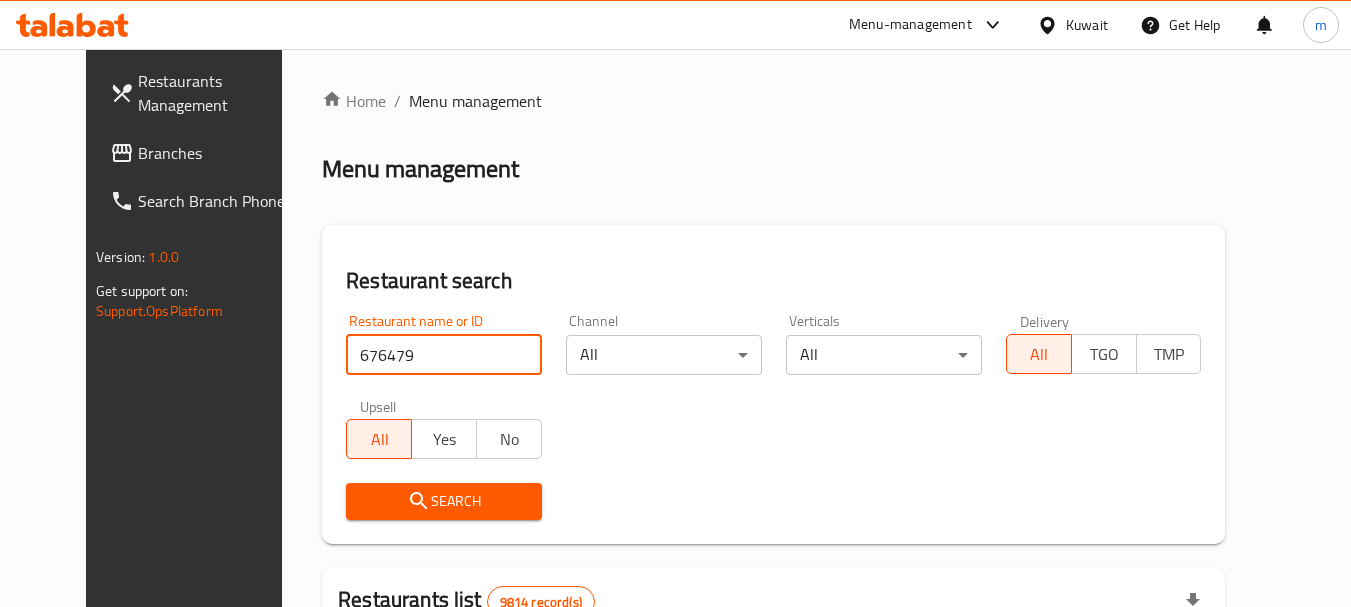 type on "676479" 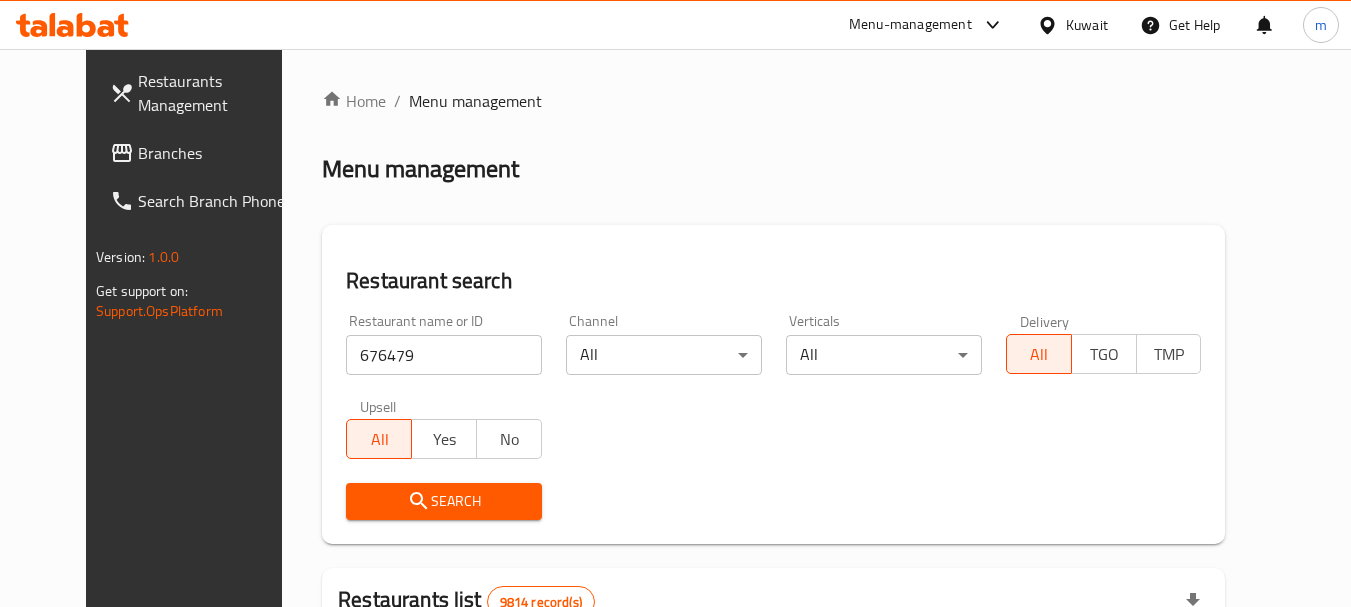 drag, startPoint x: 399, startPoint y: 497, endPoint x: 461, endPoint y: 475, distance: 65.78754 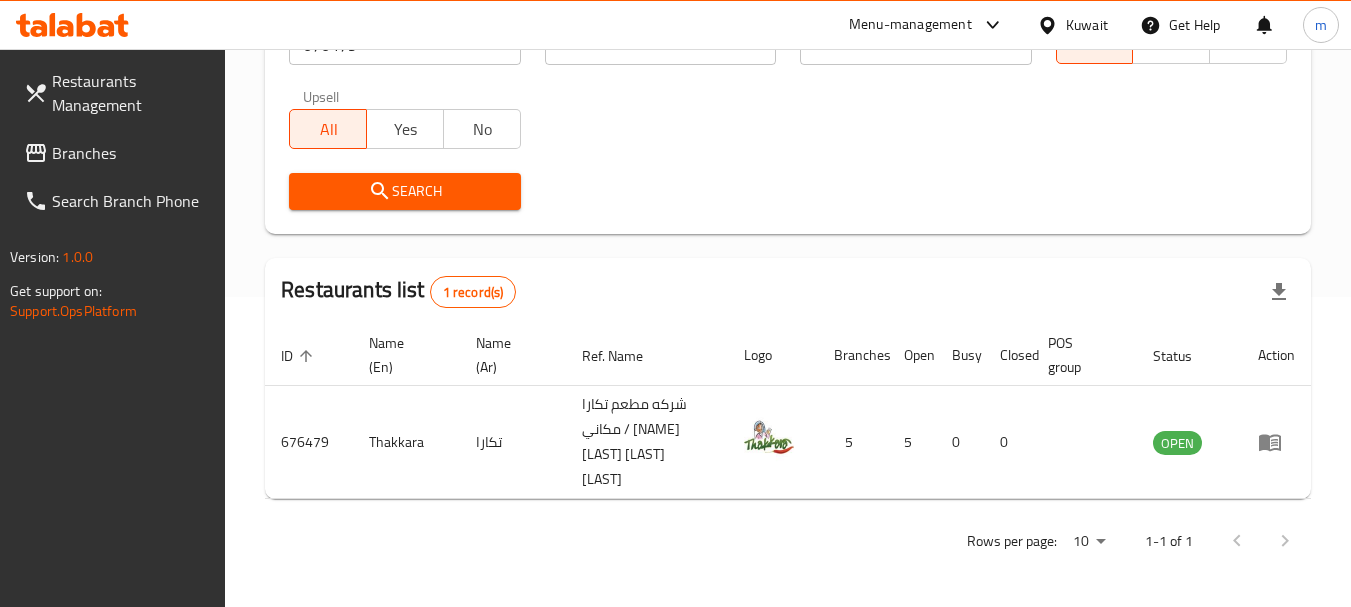scroll, scrollTop: 310, scrollLeft: 0, axis: vertical 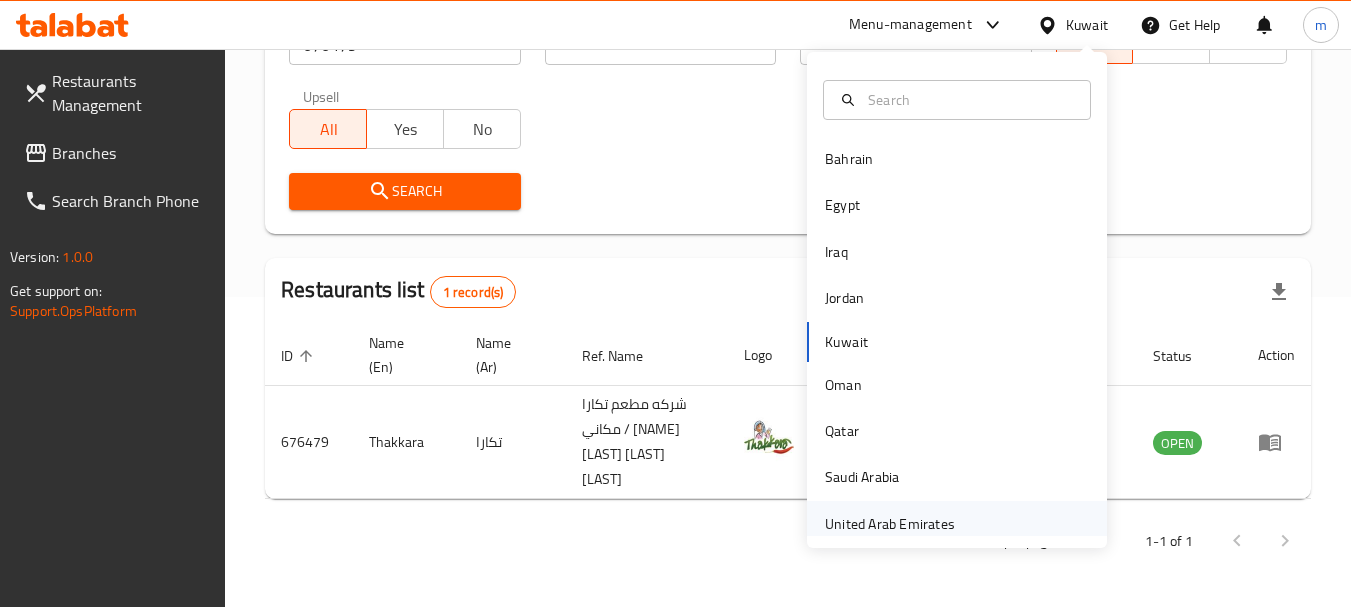 click on "United Arab Emirates" at bounding box center [890, 524] 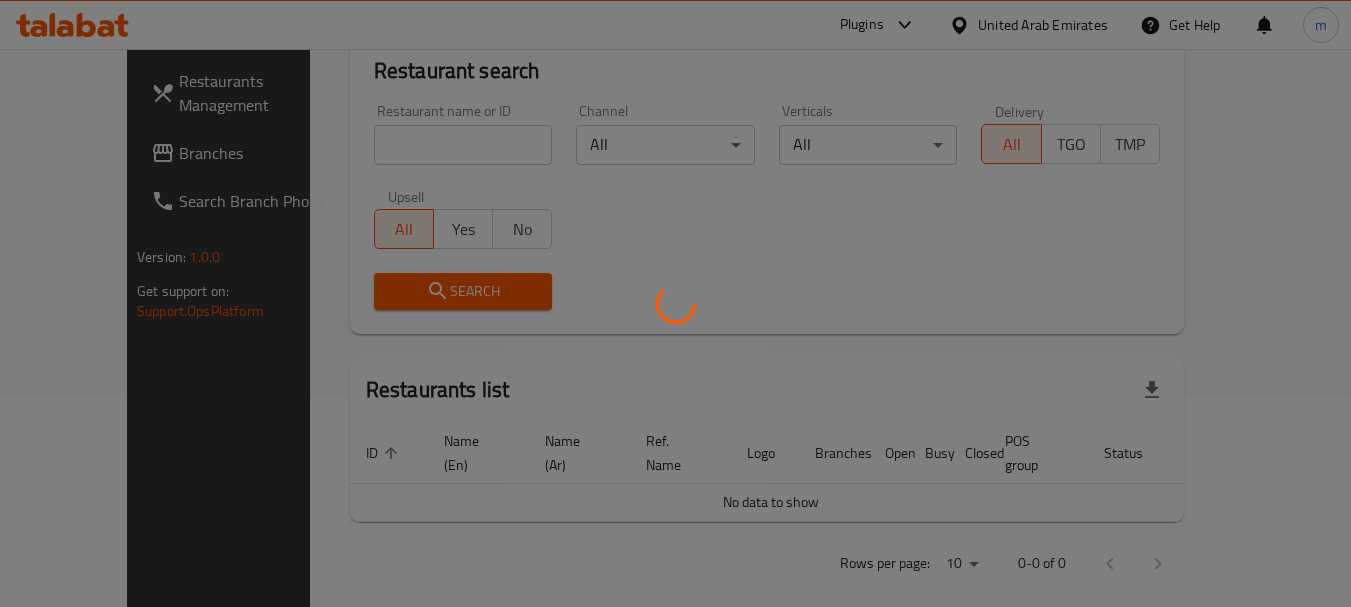 scroll, scrollTop: 310, scrollLeft: 0, axis: vertical 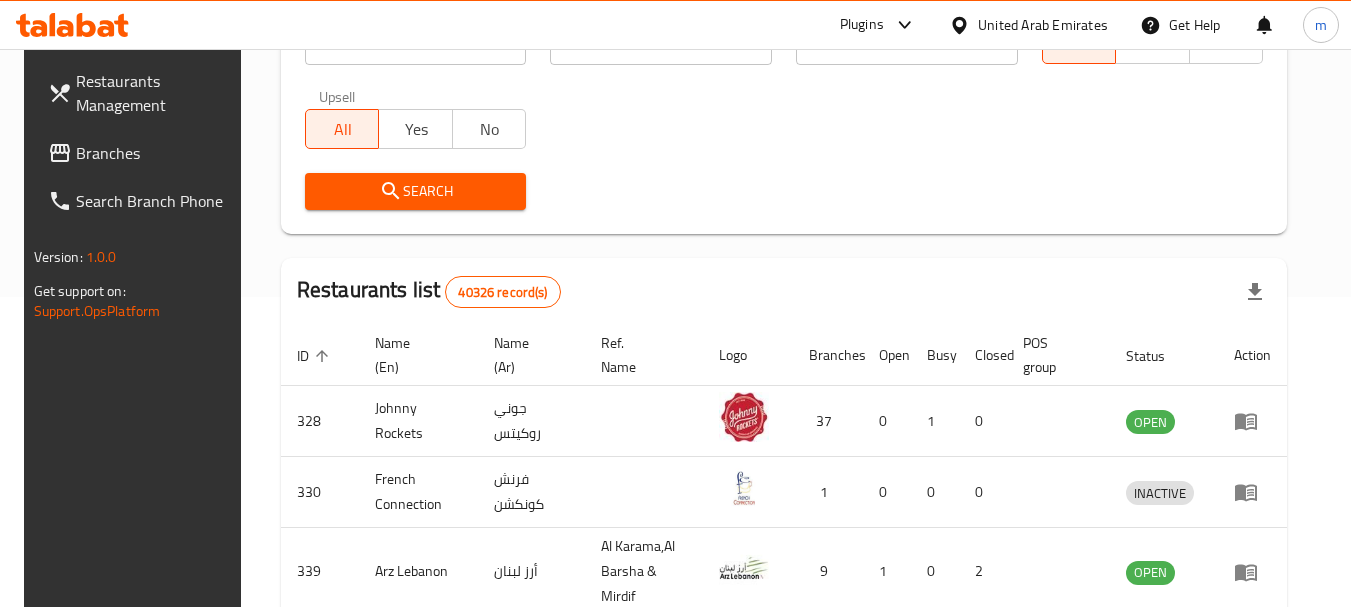 drag, startPoint x: 132, startPoint y: 164, endPoint x: 12, endPoint y: 197, distance: 124.45481 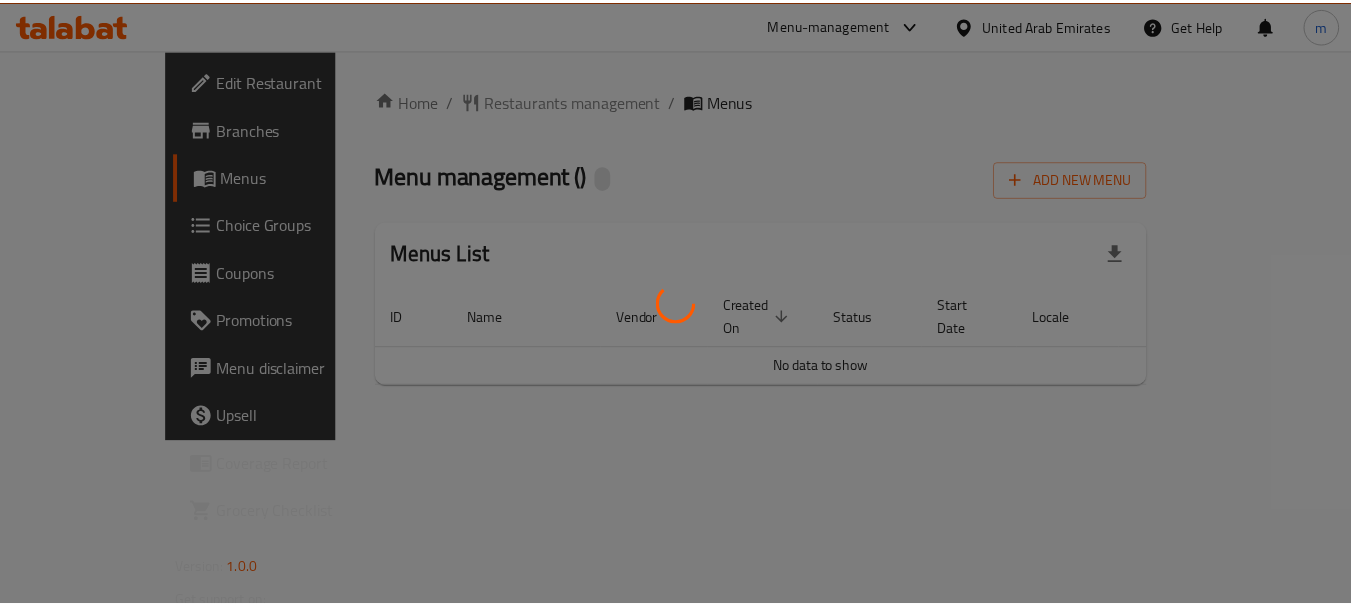 scroll, scrollTop: 0, scrollLeft: 0, axis: both 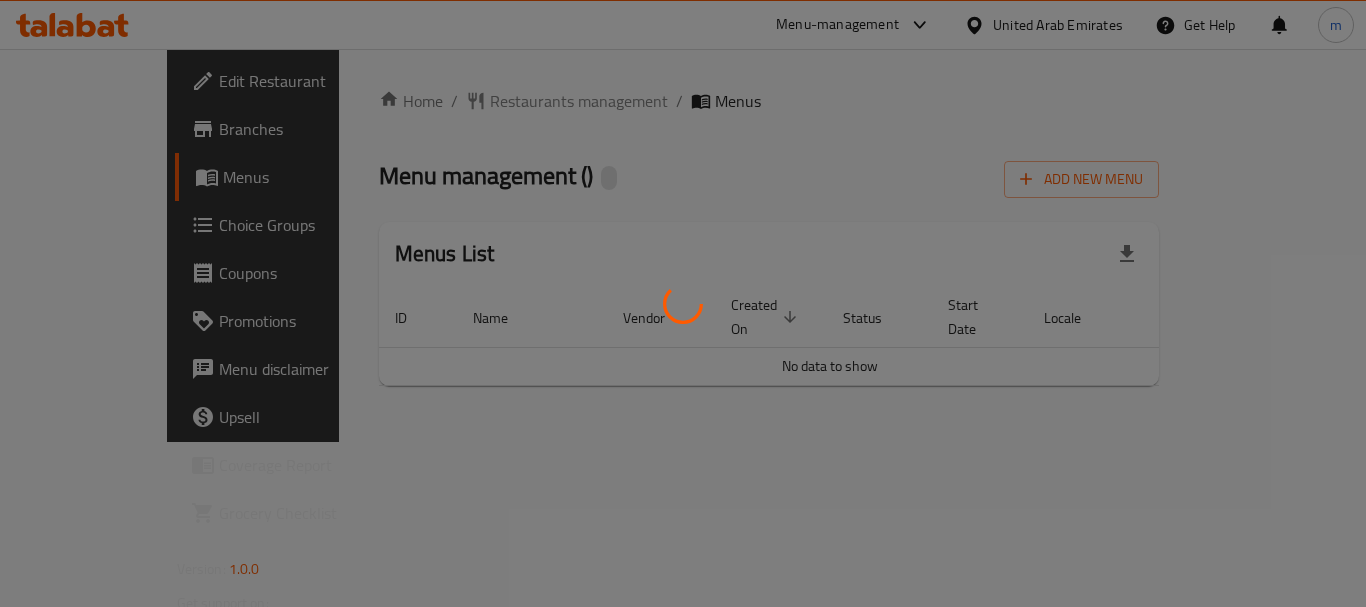 click at bounding box center [683, 303] 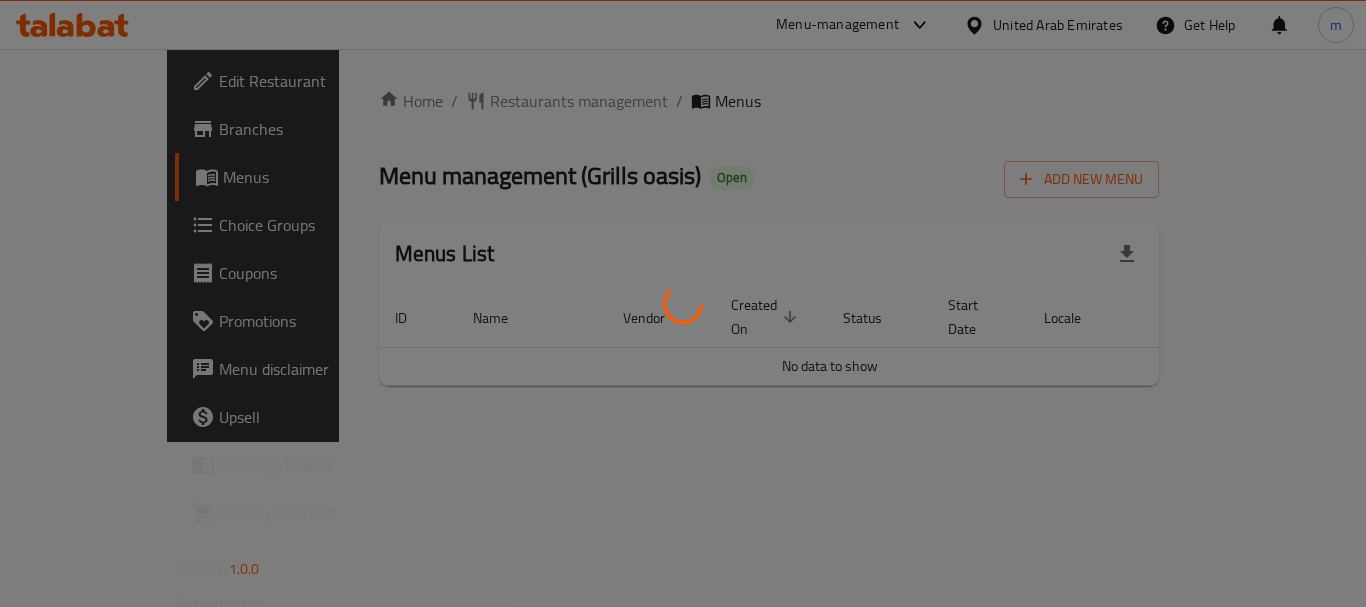 click at bounding box center (683, 303) 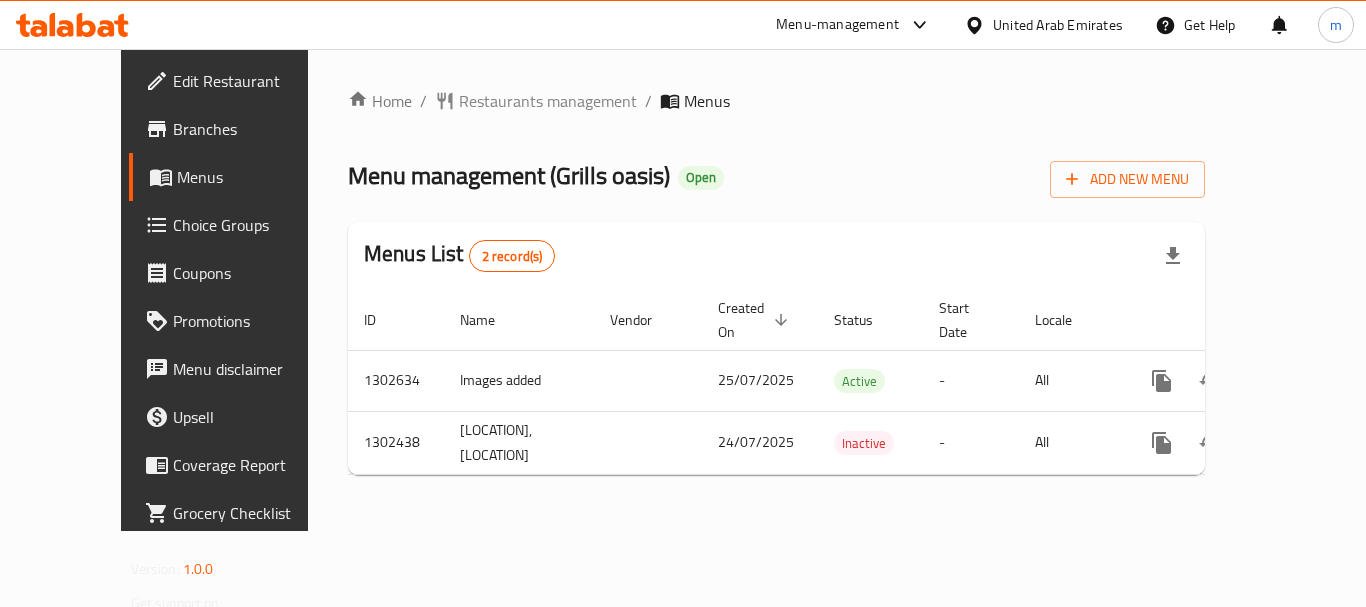 click on "Restaurants management" at bounding box center [548, 101] 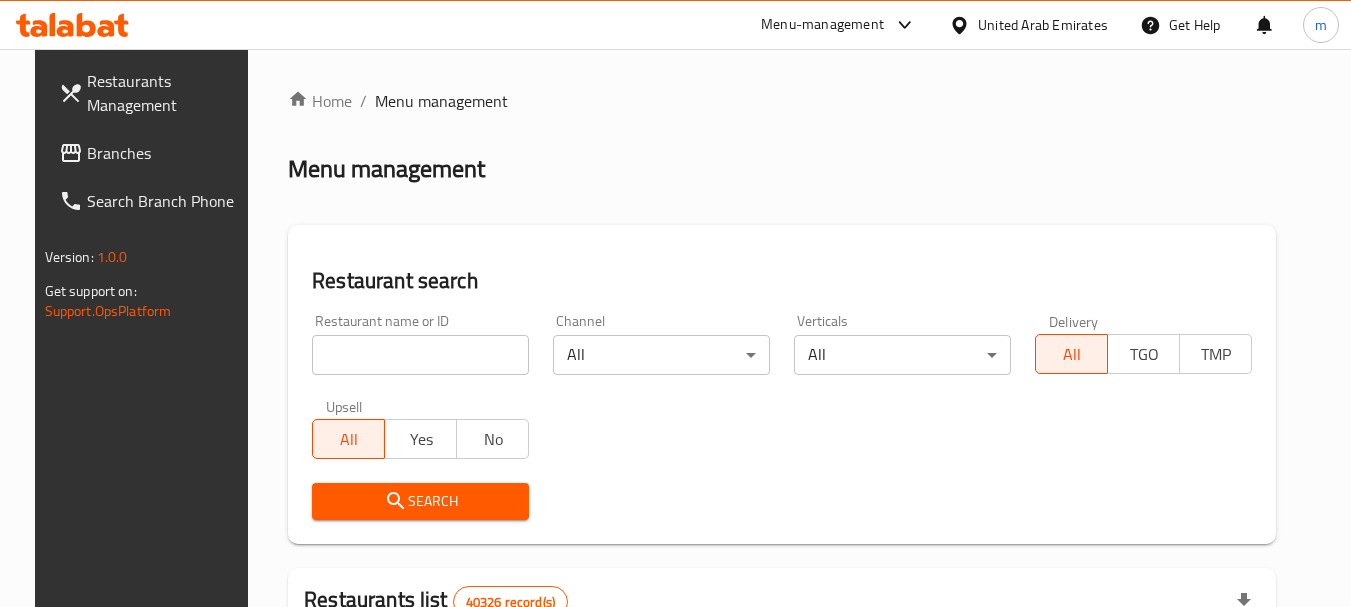 click on "Home / Menu management Menu management Restaurant search Restaurant name or ID Restaurant name or ID Channel All ​ Verticals All ​ Delivery All TGO TMP Upsell All Yes No   Search Restaurants list   40326 record(s) ID sorted ascending Name (En) Name (Ar) Ref. Name Logo Branches Open Busy Closed POS group Status Action 328 Johnny Rockets جوني روكيتس 37 0 1 0 OPEN 330 French Connection فرنش كونكشن 1 0 0 0 INACTIVE 339 Arz Lebanon أرز لبنان Al Karama,Al Barsha ​ & [LOCATION] 9 1 0 2 OPEN 340 Mega Wraps ميجا رابس 3 0 0 0 INACTIVE 342 Sandella's Flatbread Cafe سانديلاز فلات براد 7 0 0 0 INACTIVE 343 Dragon Hut كوخ التنين 1 0 0 0 INACTIVE 348 Thai Kitchen المطبخ التايلندى 1 0 0 0 INACTIVE 349 Mughal  موغل 1 0 0 0 HIDDEN 350 HOT N COOL (Old) هوت و كول 1 0 0 0 INACTIVE 355 Al Habasha  الحبشة 11 1 0 0 HIDDEN Rows per page: 10 1-10 of 40326" at bounding box center (782, 717) 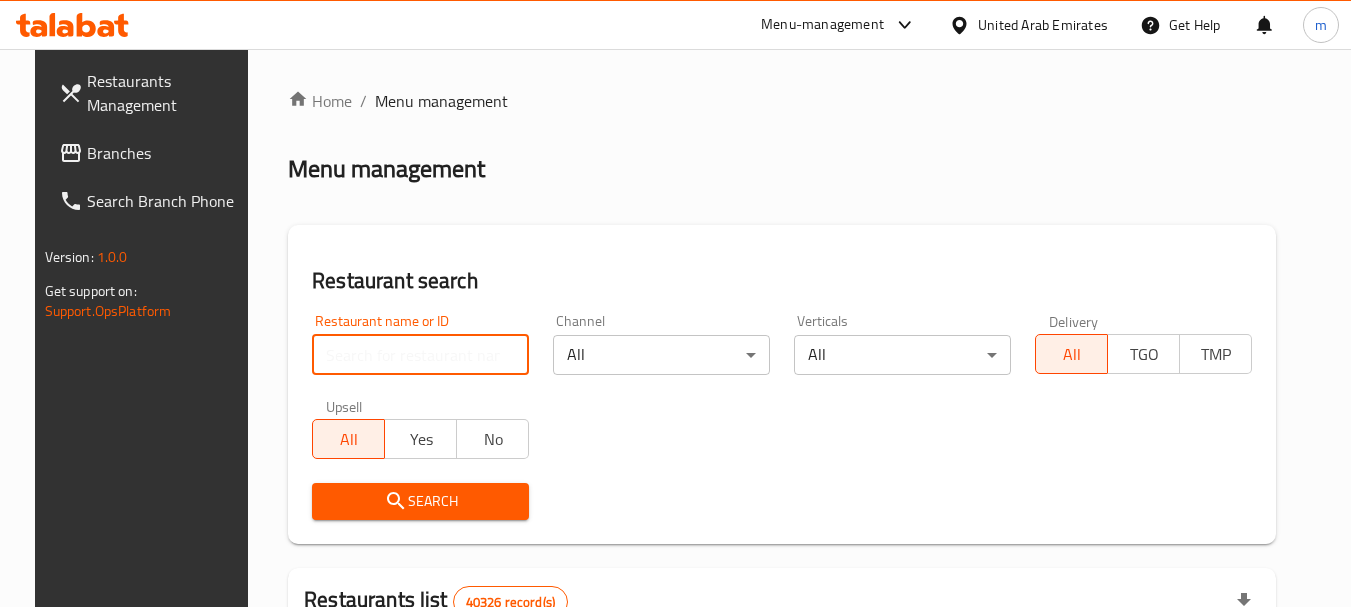 paste on "702418" 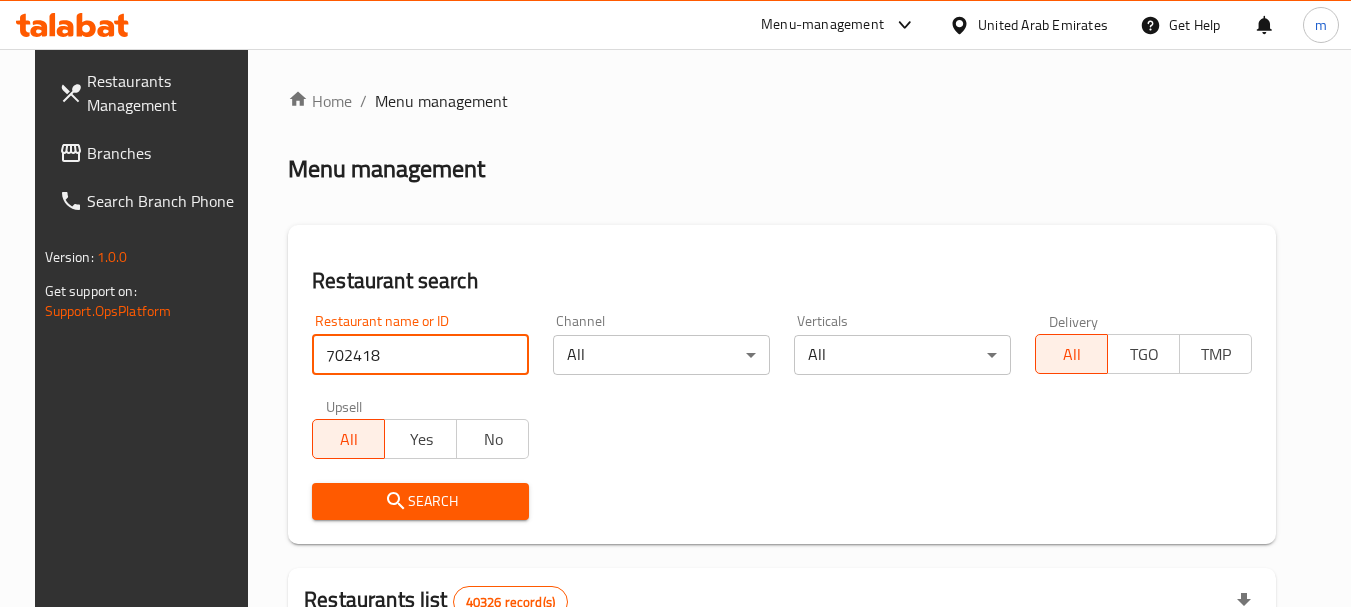 type on "702418" 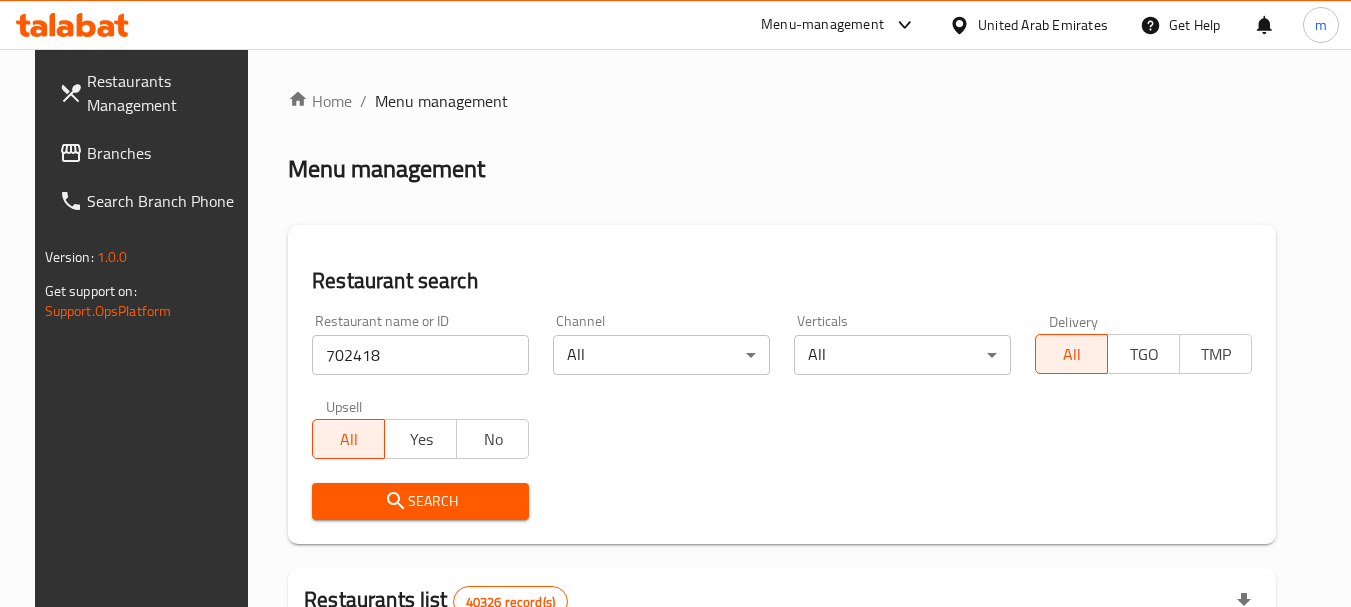 drag, startPoint x: 379, startPoint y: 488, endPoint x: 394, endPoint y: 486, distance: 15.132746 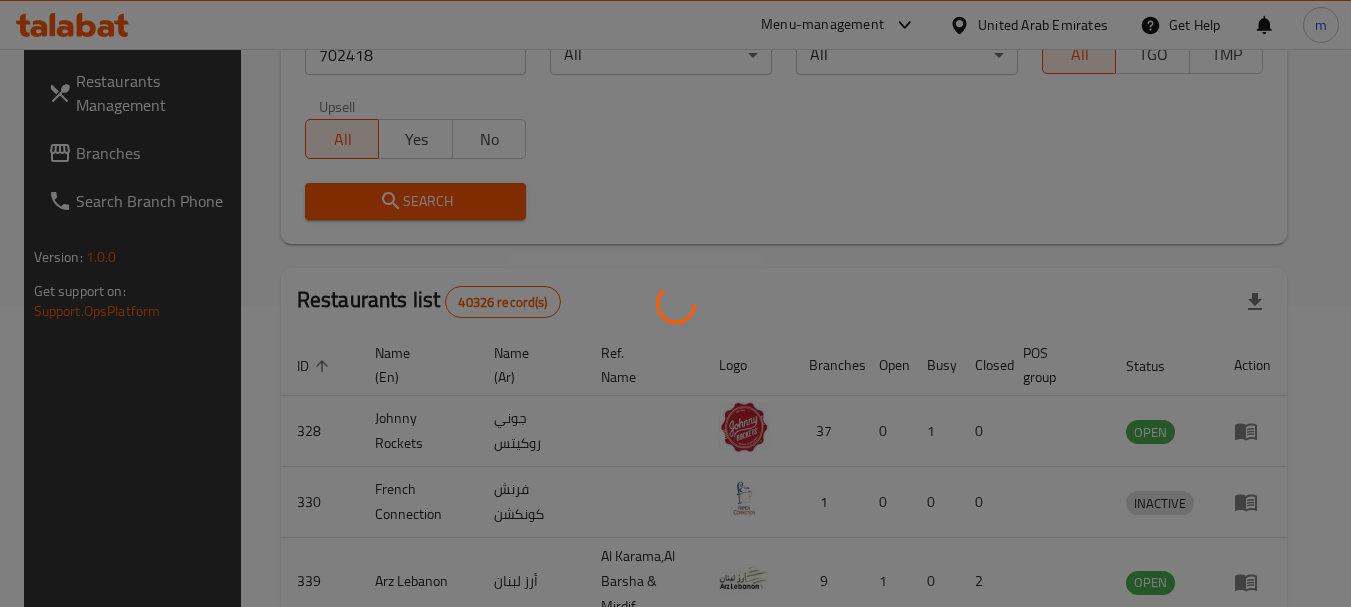 scroll, scrollTop: 285, scrollLeft: 0, axis: vertical 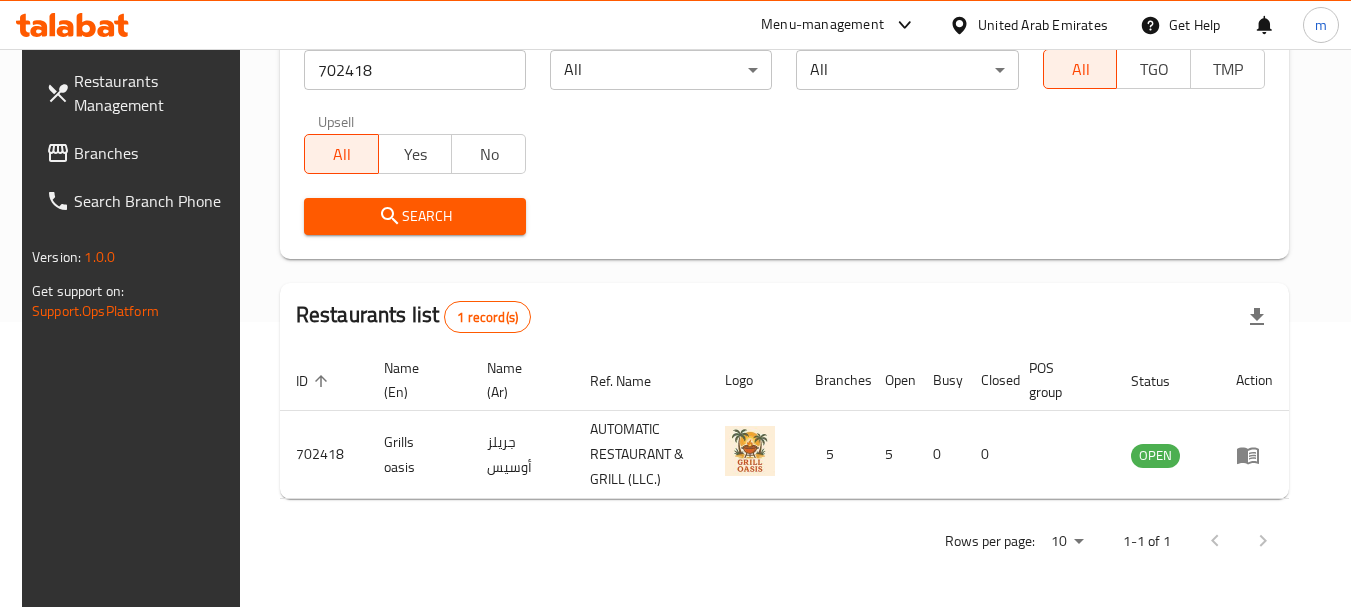 click on "Branches" at bounding box center (153, 153) 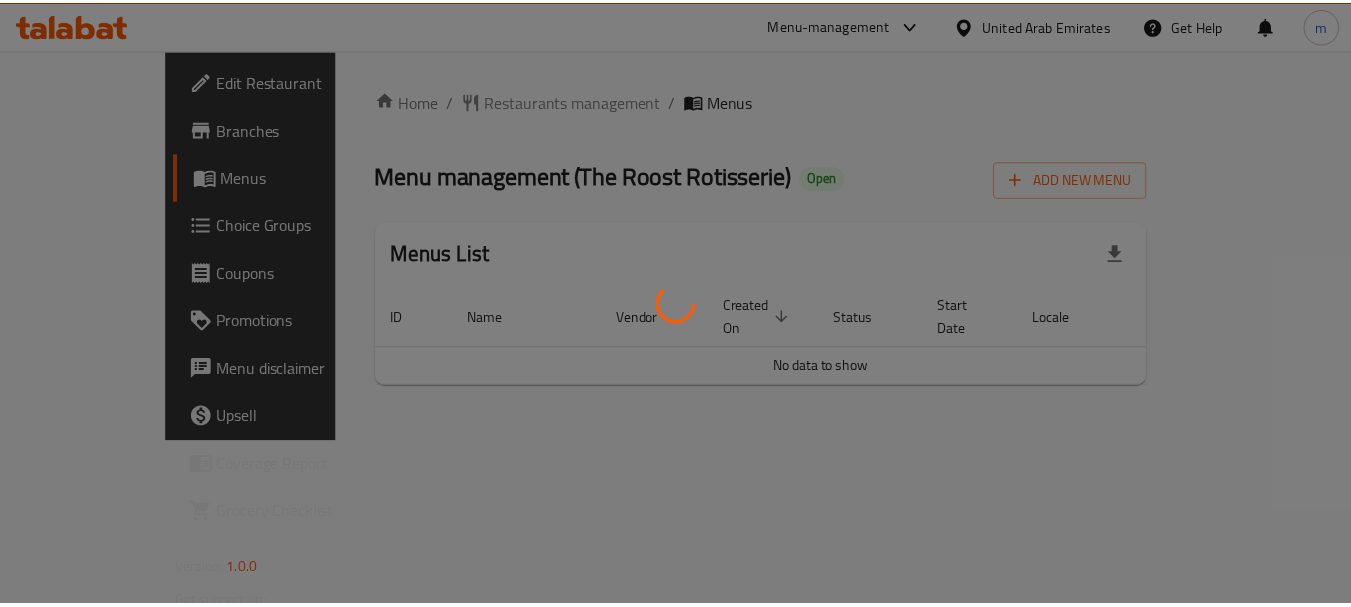 scroll, scrollTop: 0, scrollLeft: 0, axis: both 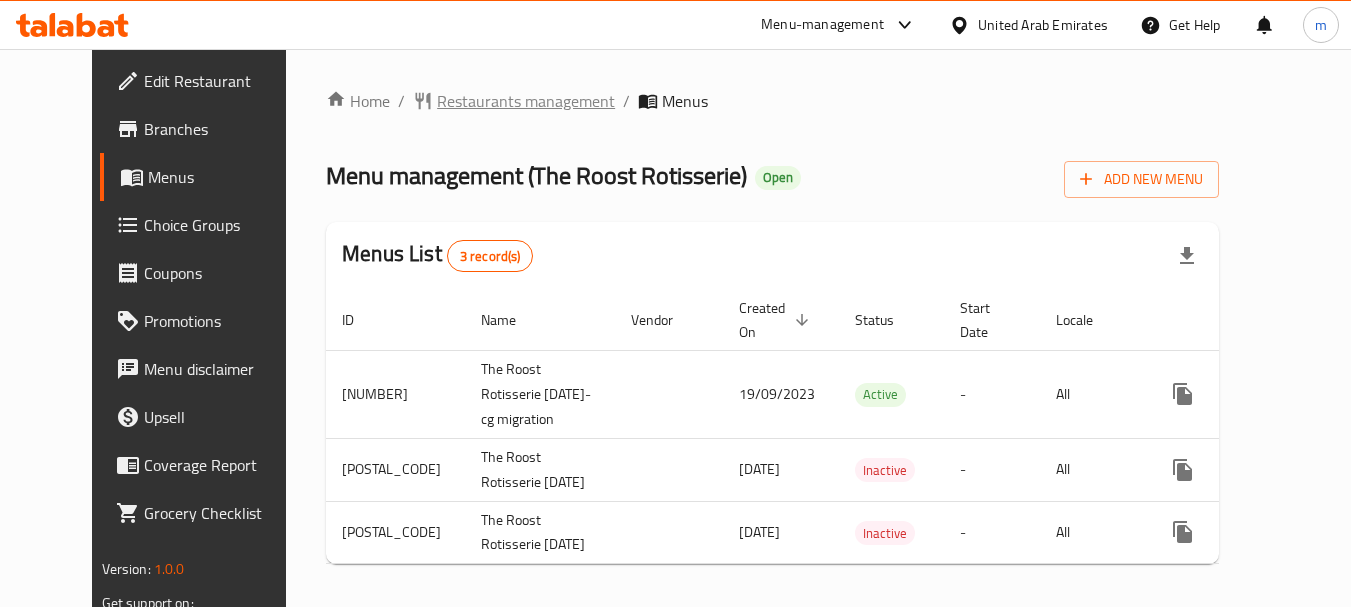 click on "Restaurants management" at bounding box center [526, 101] 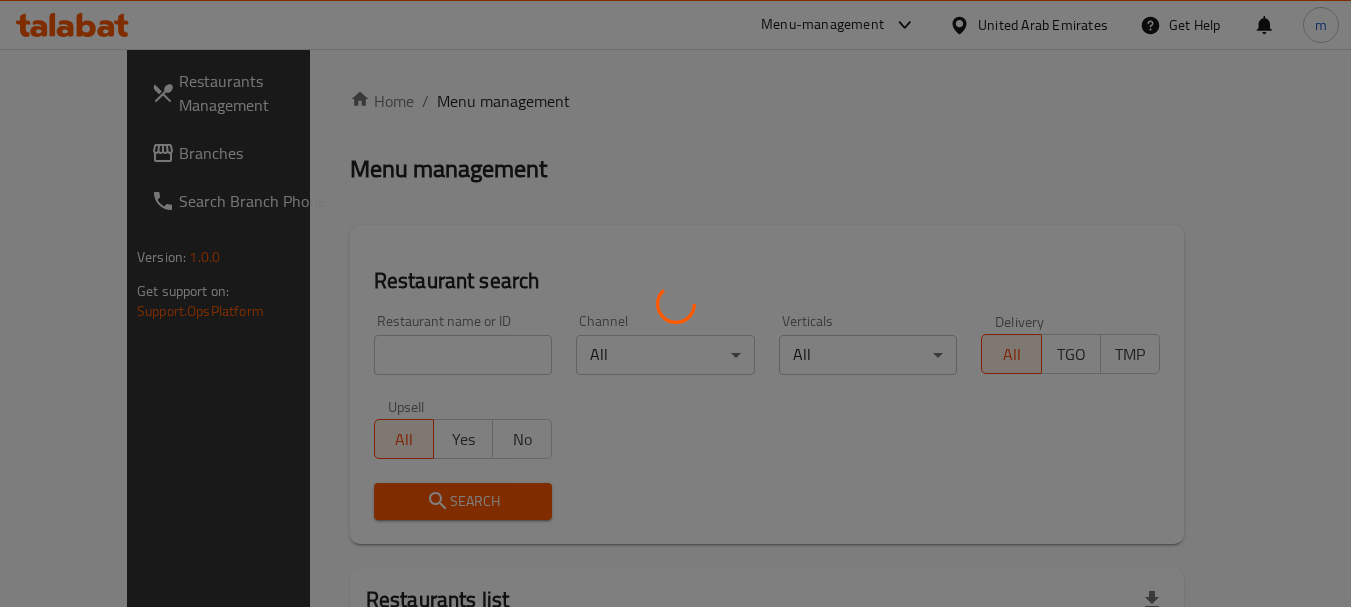 click at bounding box center (675, 303) 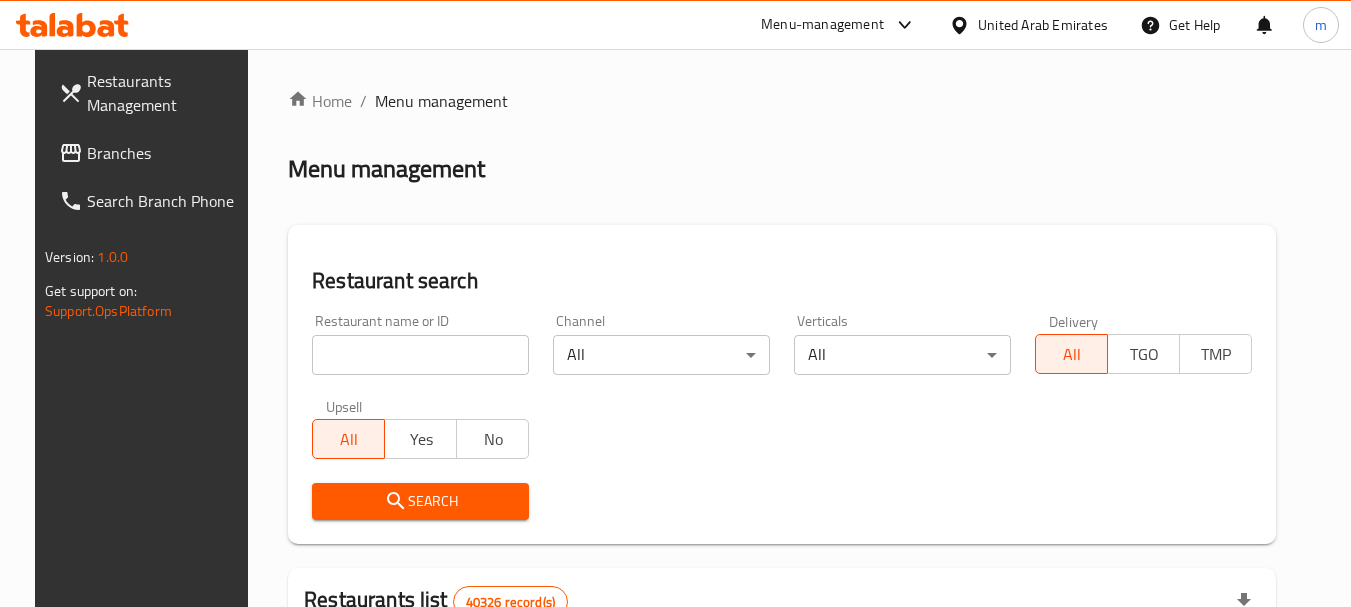 click at bounding box center (420, 355) 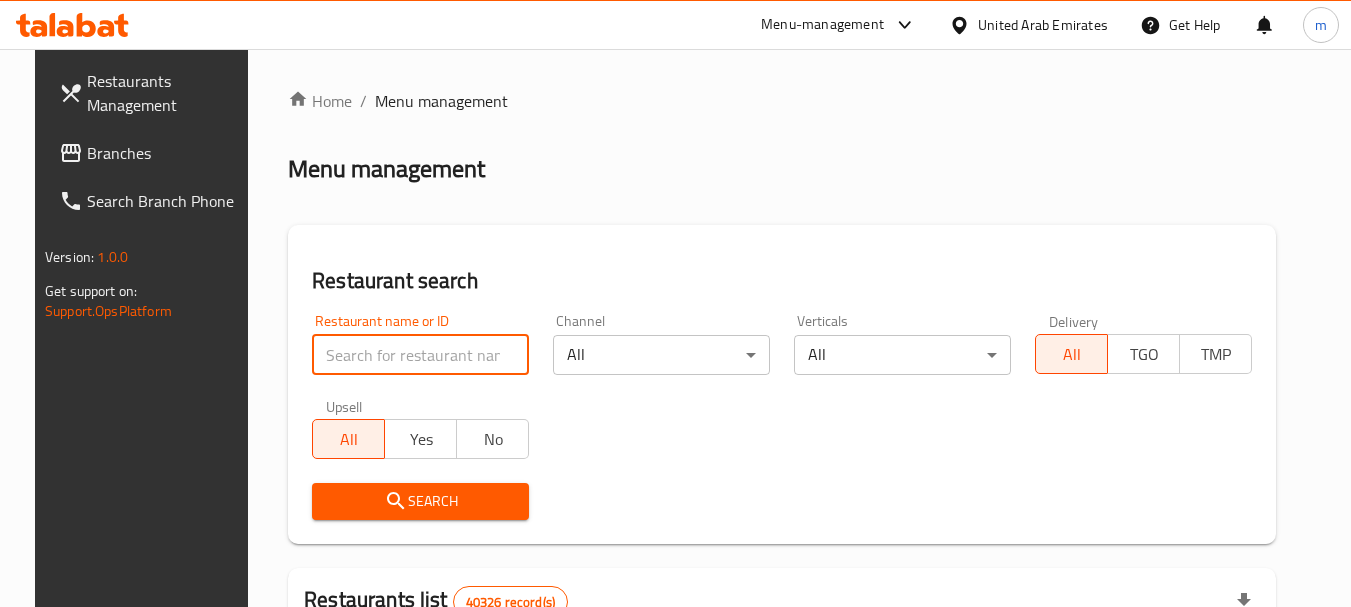 click at bounding box center (420, 355) 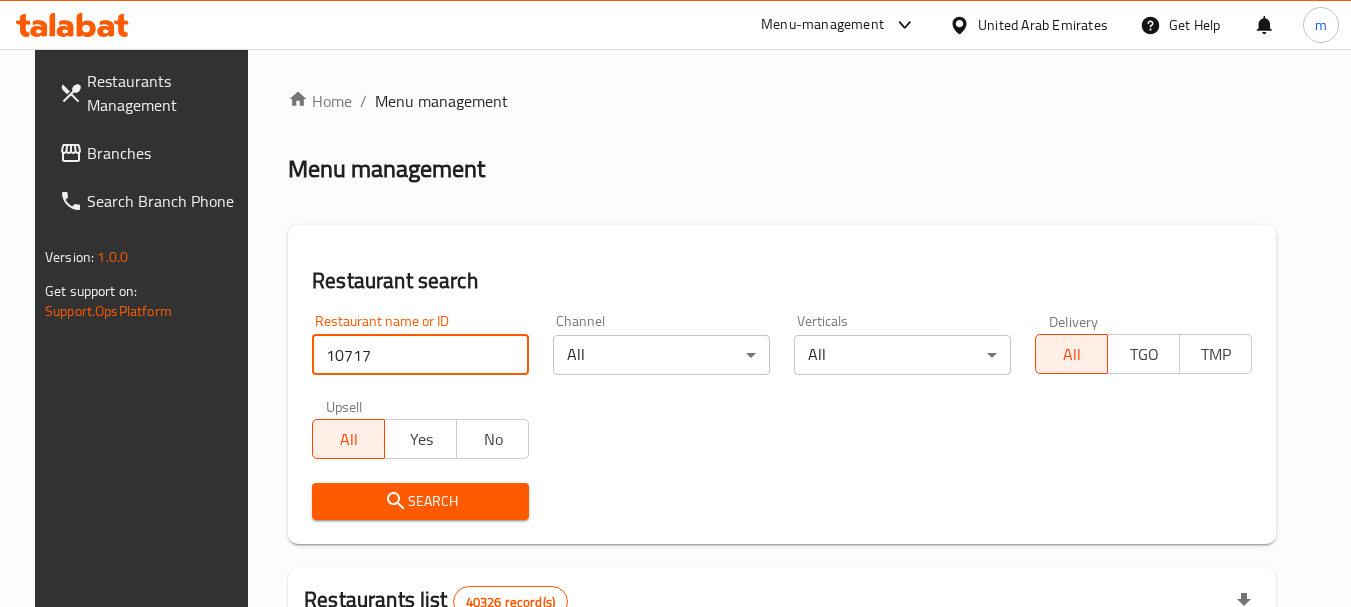 type on "10717" 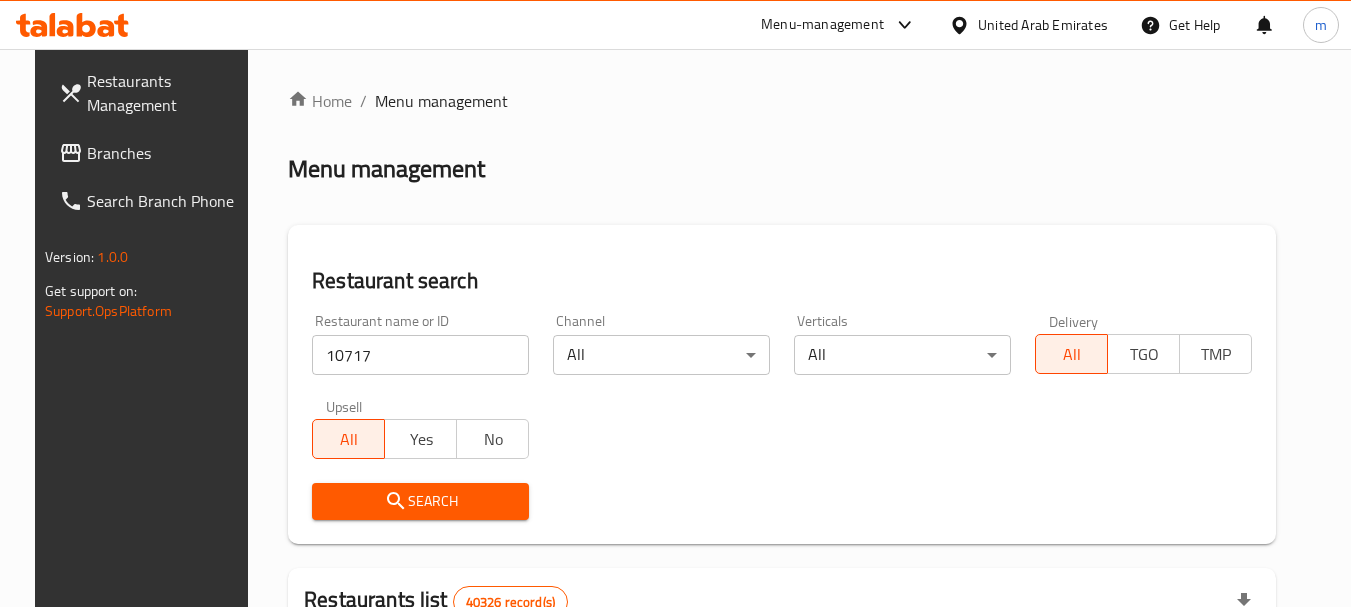 drag, startPoint x: 407, startPoint y: 495, endPoint x: 419, endPoint y: 483, distance: 16.970562 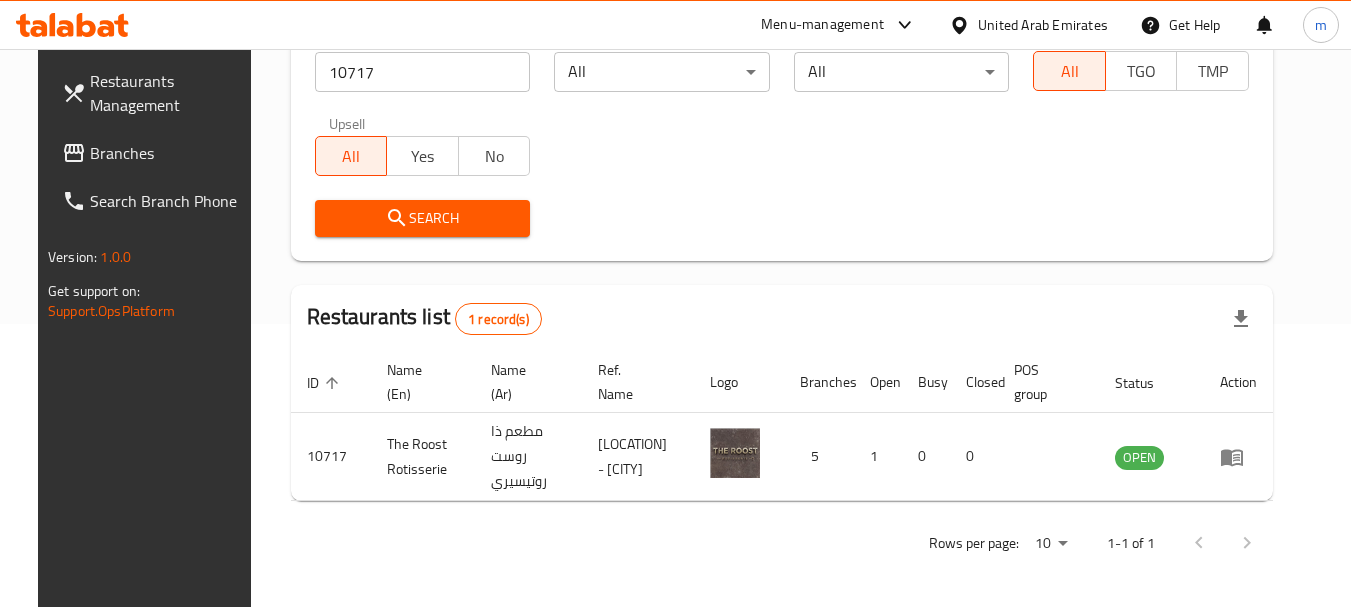 scroll, scrollTop: 285, scrollLeft: 0, axis: vertical 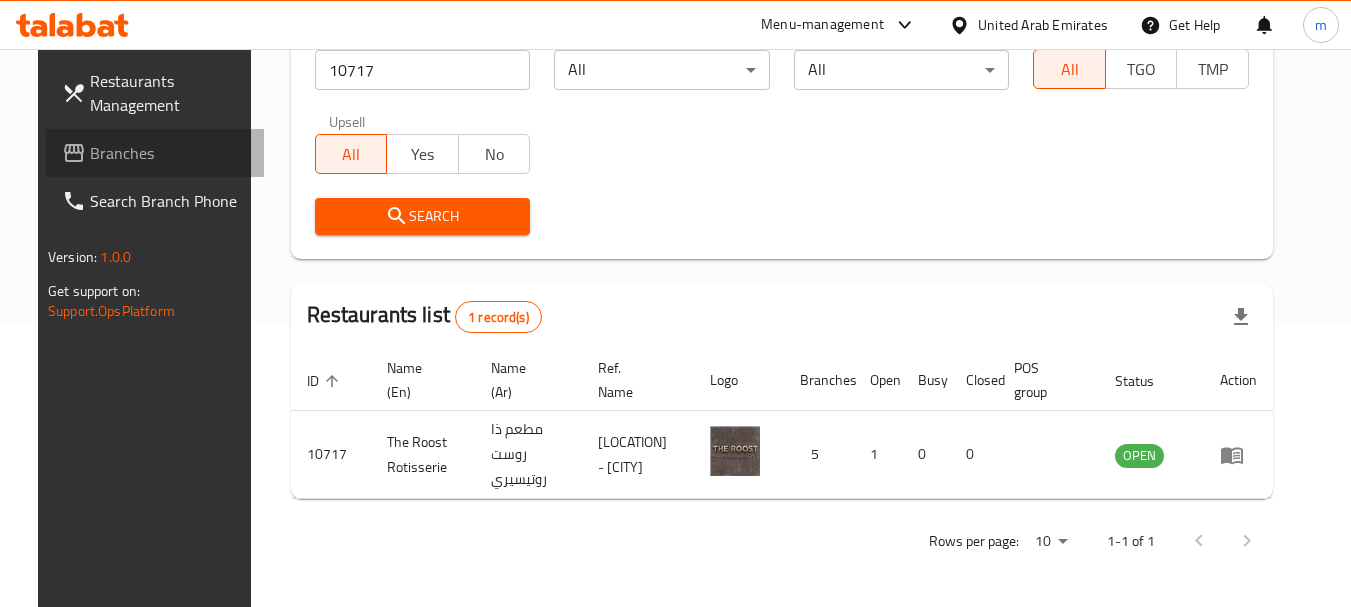 click on "Branches" at bounding box center [169, 153] 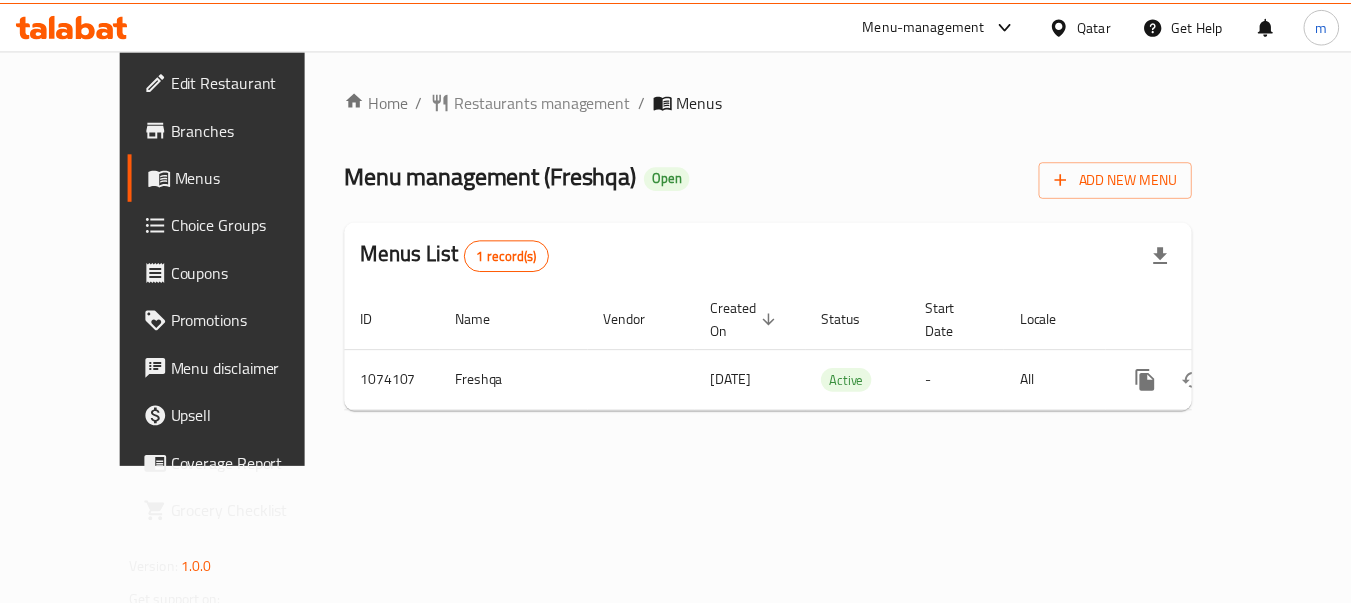 scroll, scrollTop: 0, scrollLeft: 0, axis: both 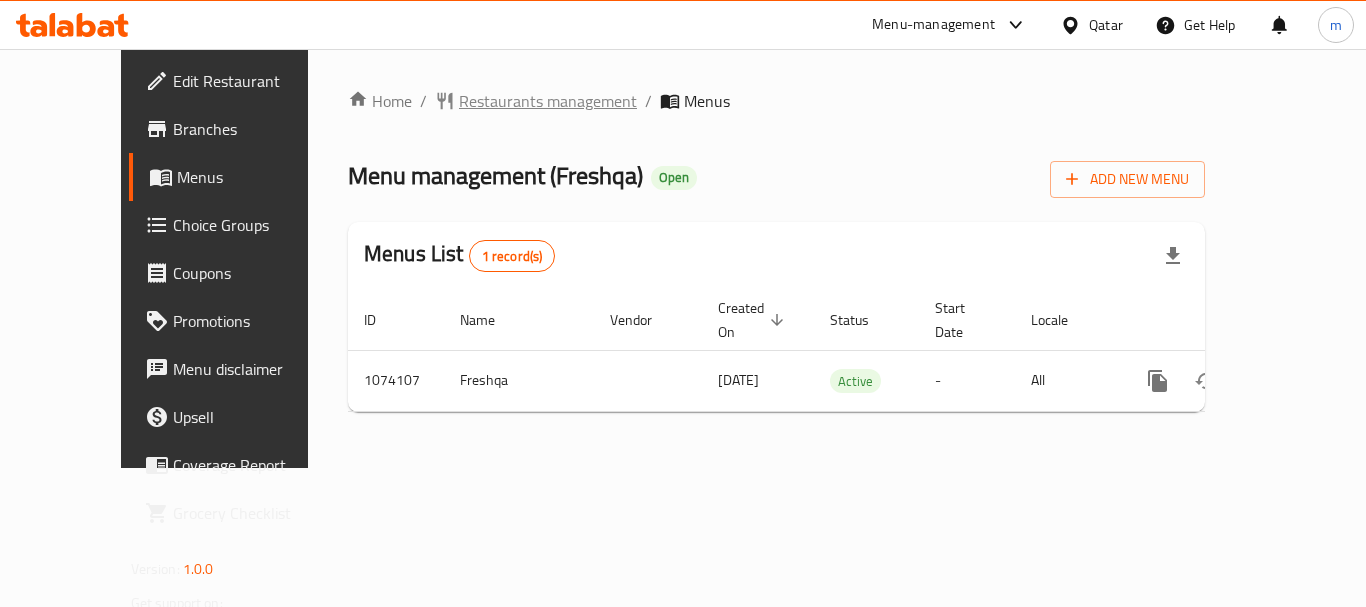 click on "Restaurants management" at bounding box center (548, 101) 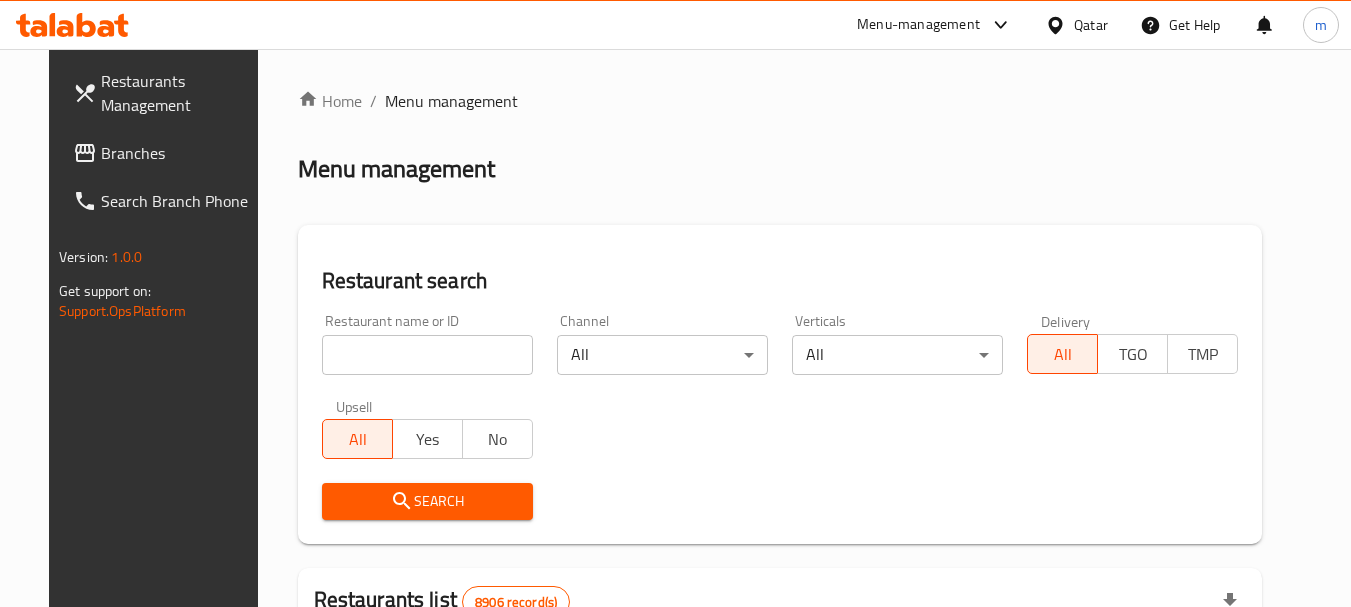 click at bounding box center [675, 303] 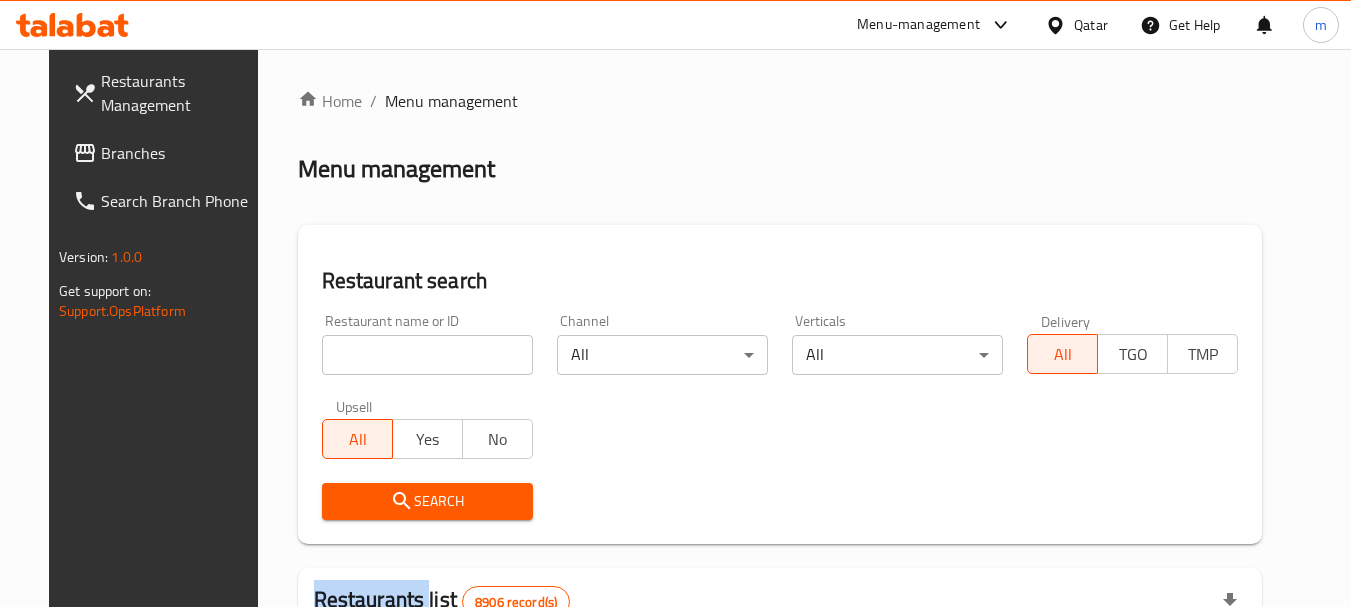 click on "Home / Menu management Menu management Restaurant search Restaurant name or ID Restaurant name or ID Channel All ​ Verticals All ​ Delivery All TGO TMP Upsell All Yes No   Search Restaurants list   8906 record(s) ID sorted ascending Name (En) Name (Ar) Ref. Name Logo Branches Open Busy Closed POS group Status Action 639 Hardee's هارديز TMP 23 18 0 0 Americana-Digital OPEN 663 Jabal Lebnan جبل لبنان 1 1 0 0 HIDDEN 664 Kanafji كنفجي 1 1 0 0 HIDDEN 665 Take Away تيك آوي 1 1 0 0 HIDDEN 666 Zaman Al-Khair Restaurant مطعم زمان الخير 1 0 0 0 INACTIVE 667 Al-Rabwah الربوة 1 0 0 0 INACTIVE 672 Bait Jedy بيت جدي 1 1 0 0 HIDDEN 673 Coffee Centre مركز القهوة 1 0 0 0 INACTIVE 676 Morning fresh مورنيج فريش 1 1 0 0 HIDDEN 680 Al-Qarmouty القرموطي 1 0 0 0 HIDDEN Rows per page: 10 1-10 of 8906" at bounding box center (780, 693) 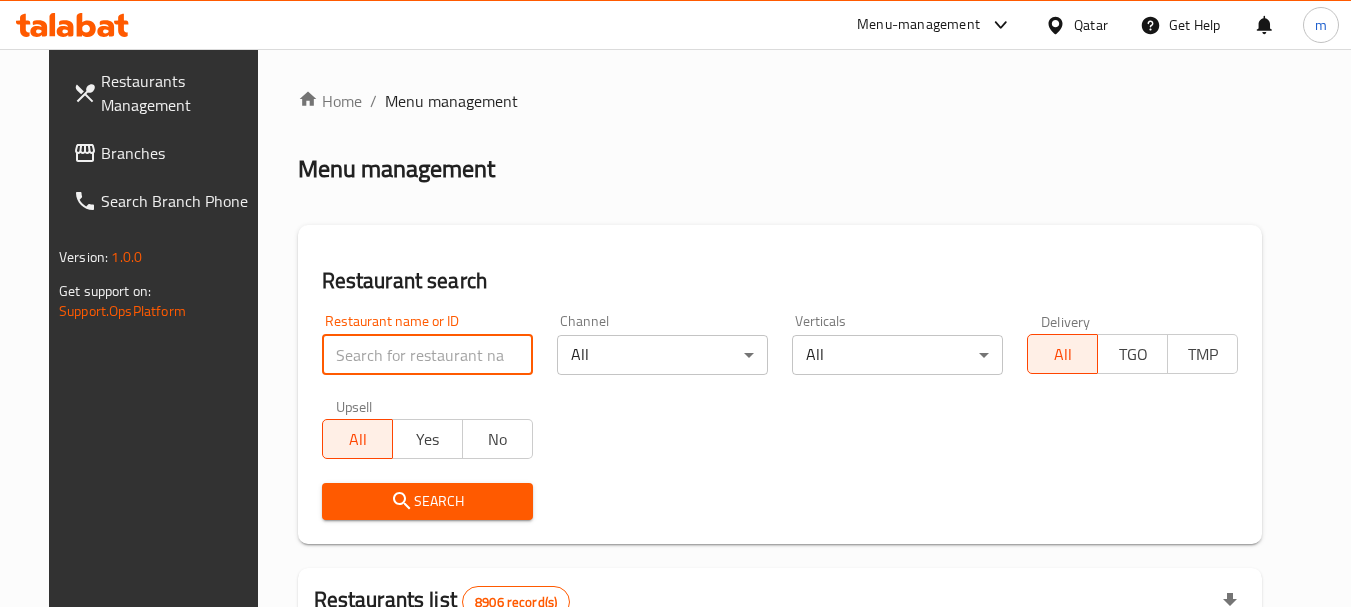 click at bounding box center (427, 355) 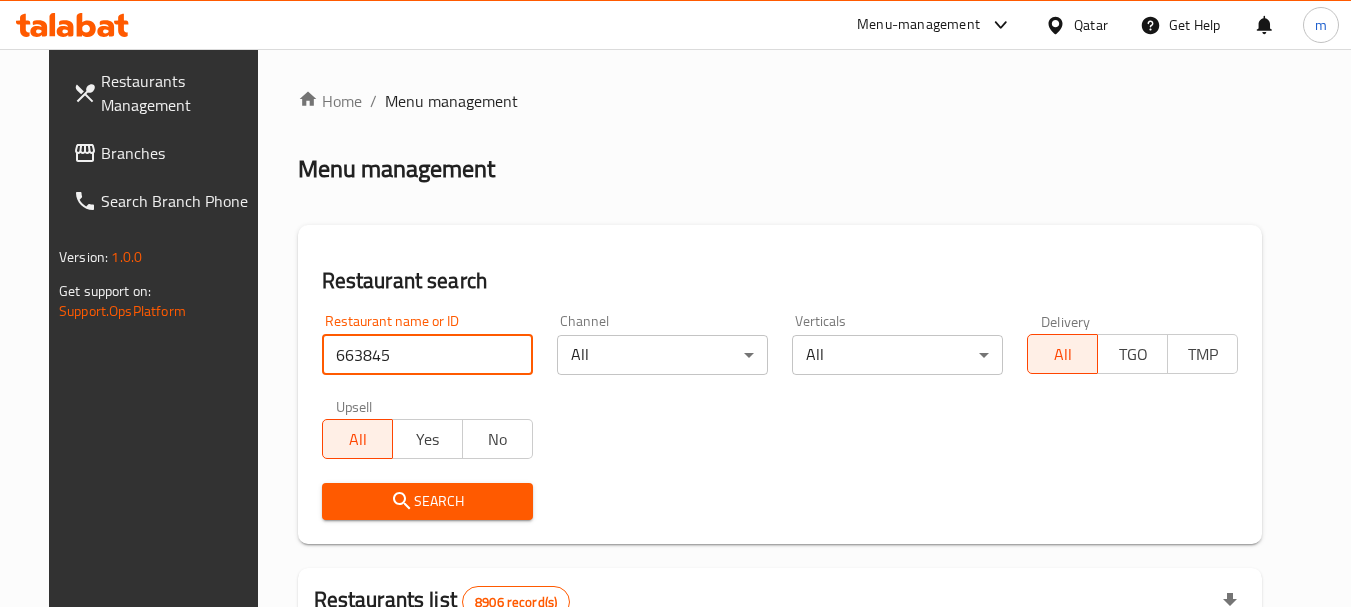 type on "663845" 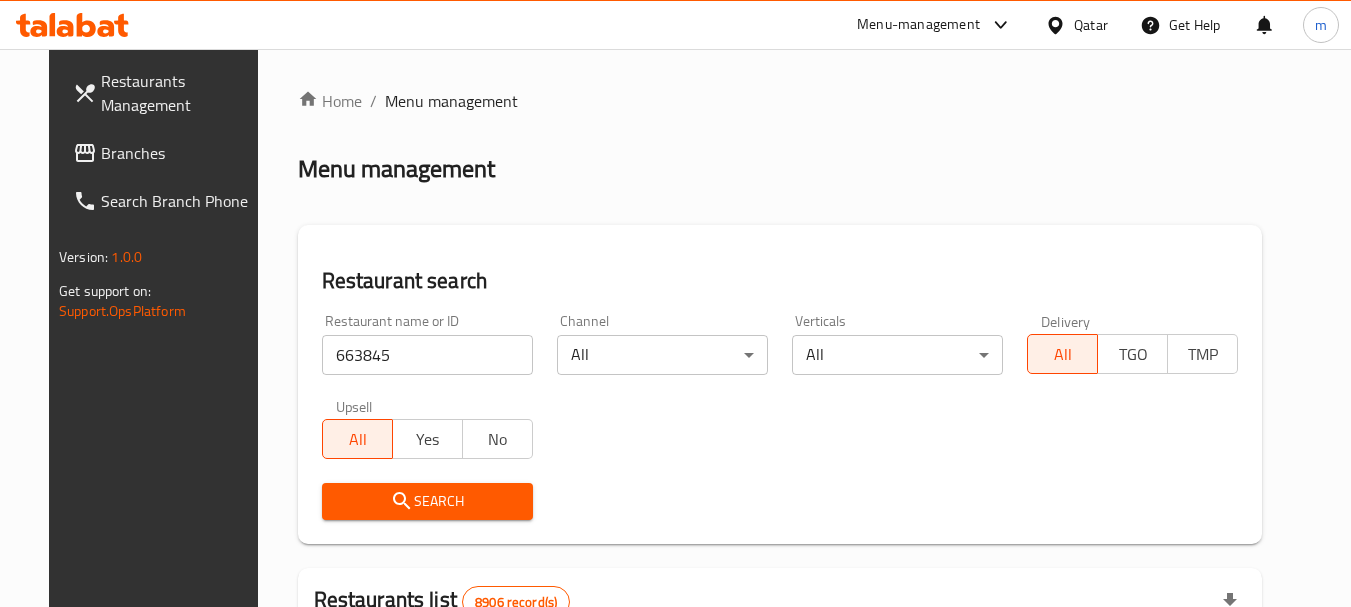 click on "Search" at bounding box center [427, 501] 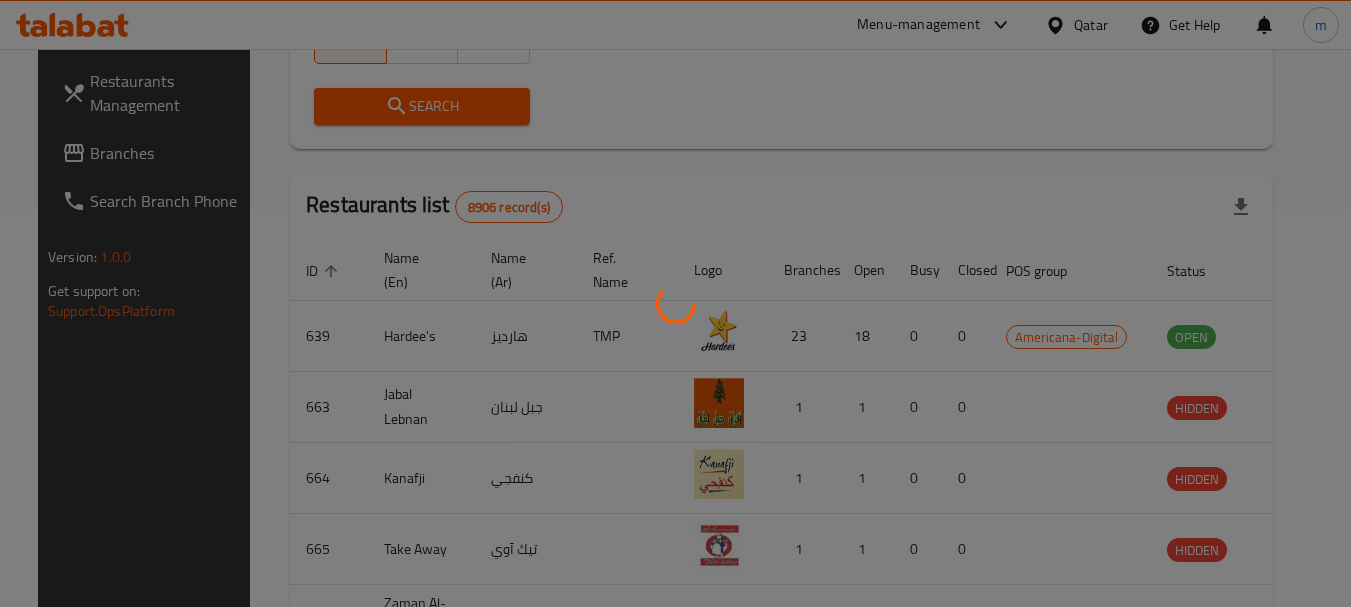 scroll, scrollTop: 268, scrollLeft: 0, axis: vertical 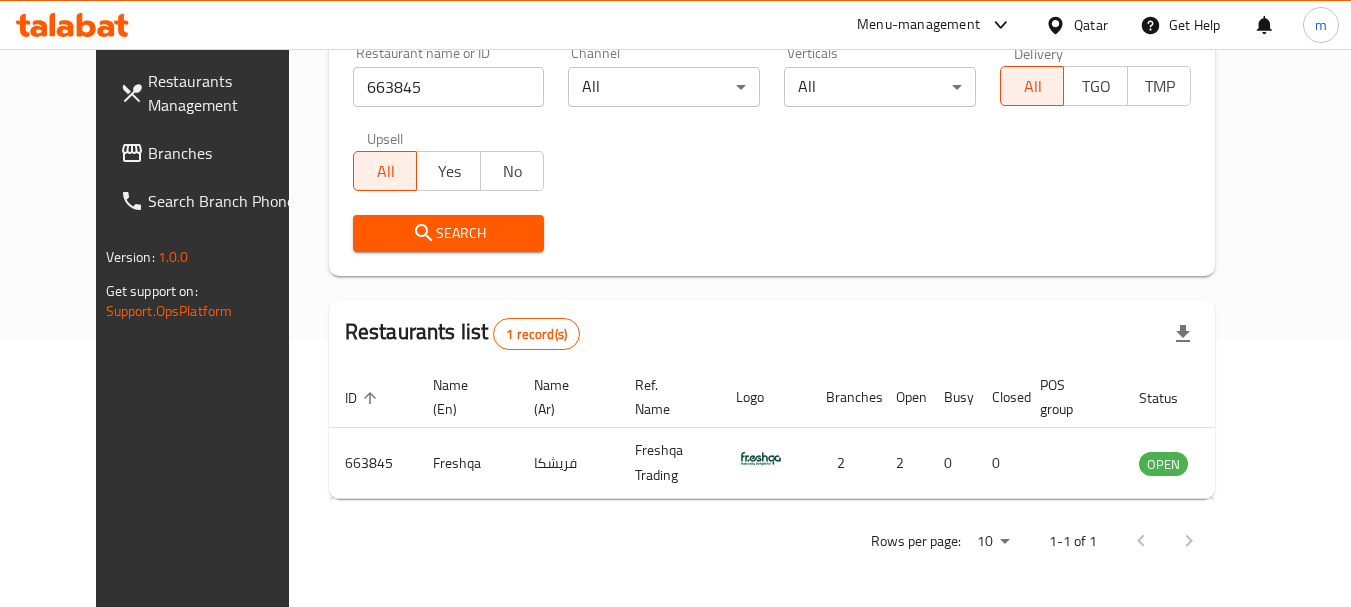 click on "Qatar" at bounding box center [1091, 25] 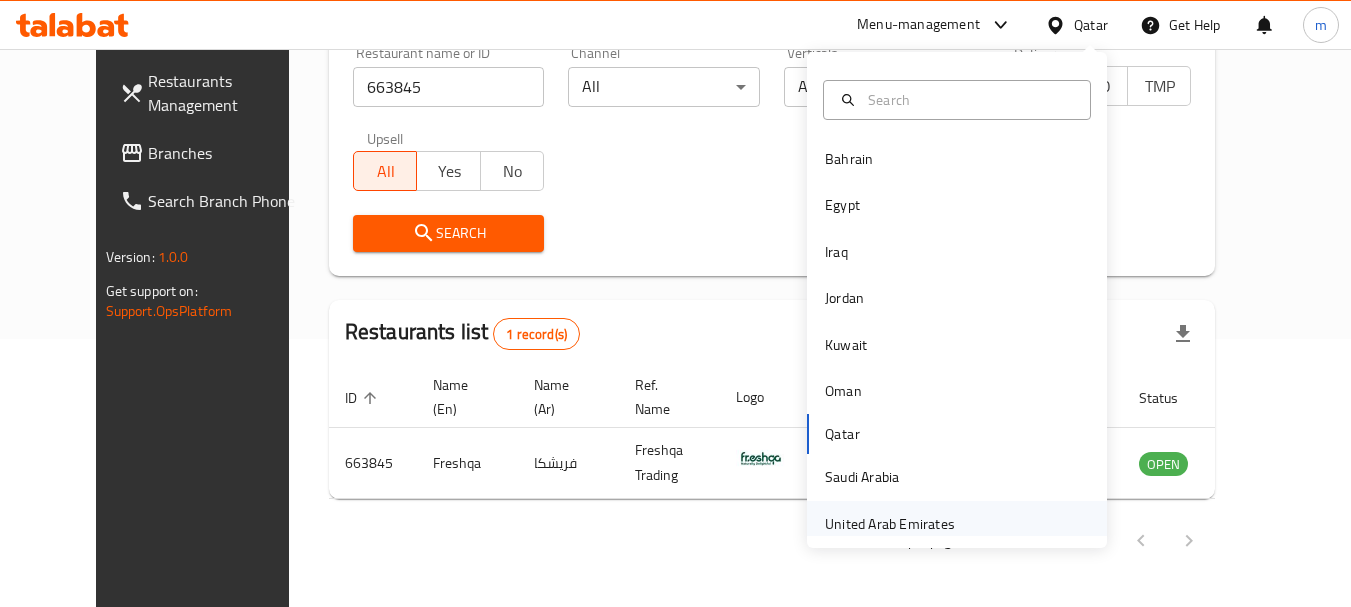 click on "United Arab Emirates" at bounding box center (890, 524) 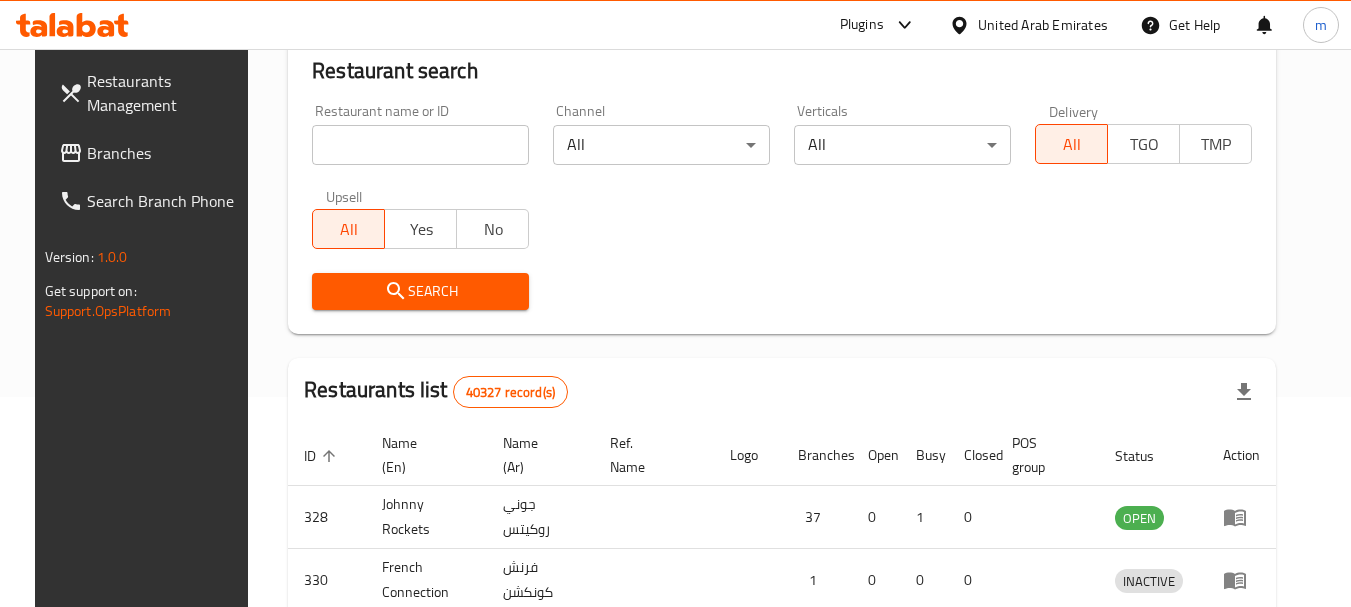 scroll, scrollTop: 268, scrollLeft: 0, axis: vertical 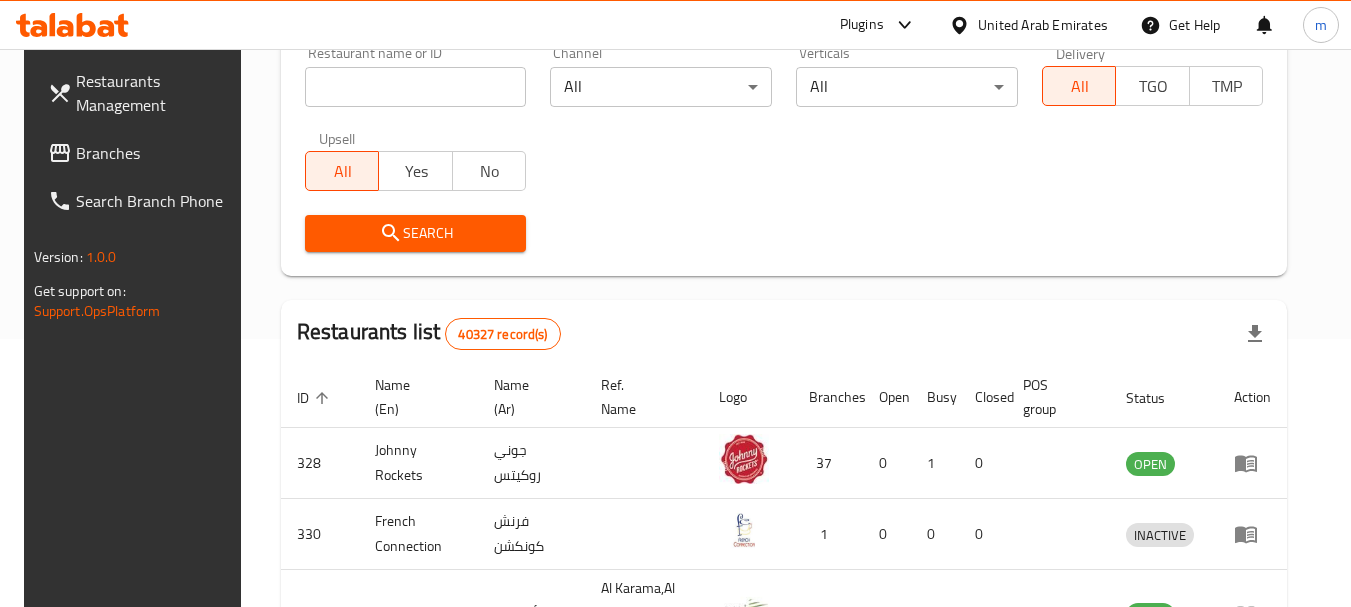 click on "Branches" at bounding box center (155, 153) 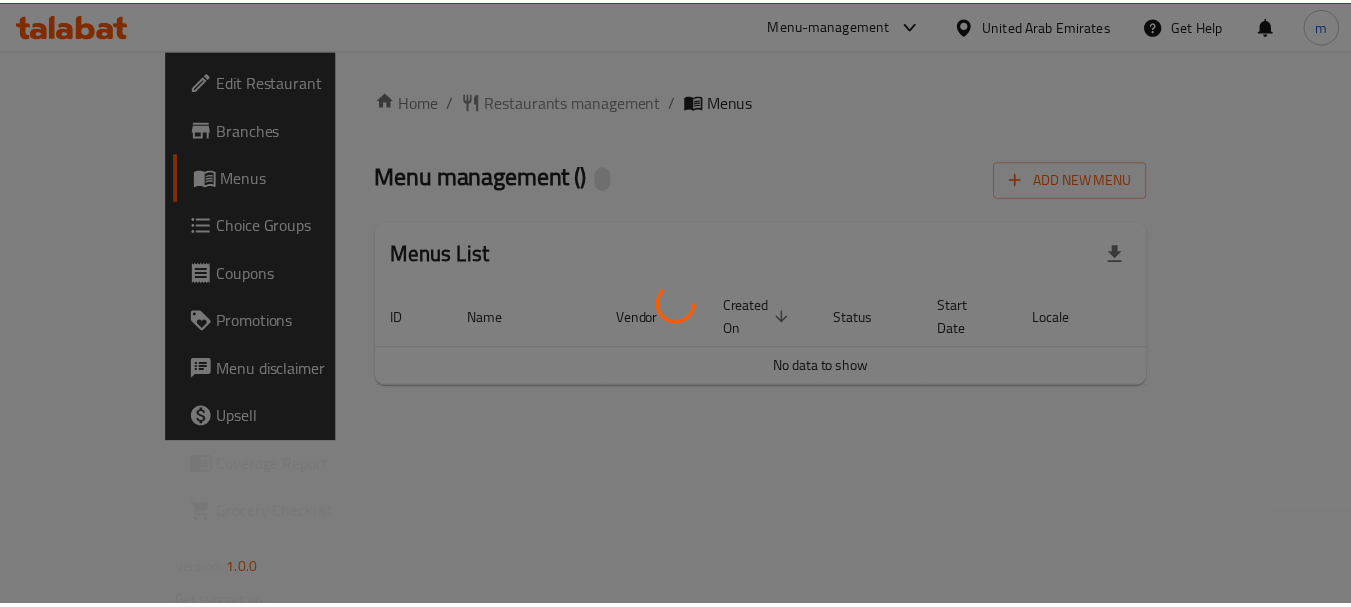 scroll, scrollTop: 0, scrollLeft: 0, axis: both 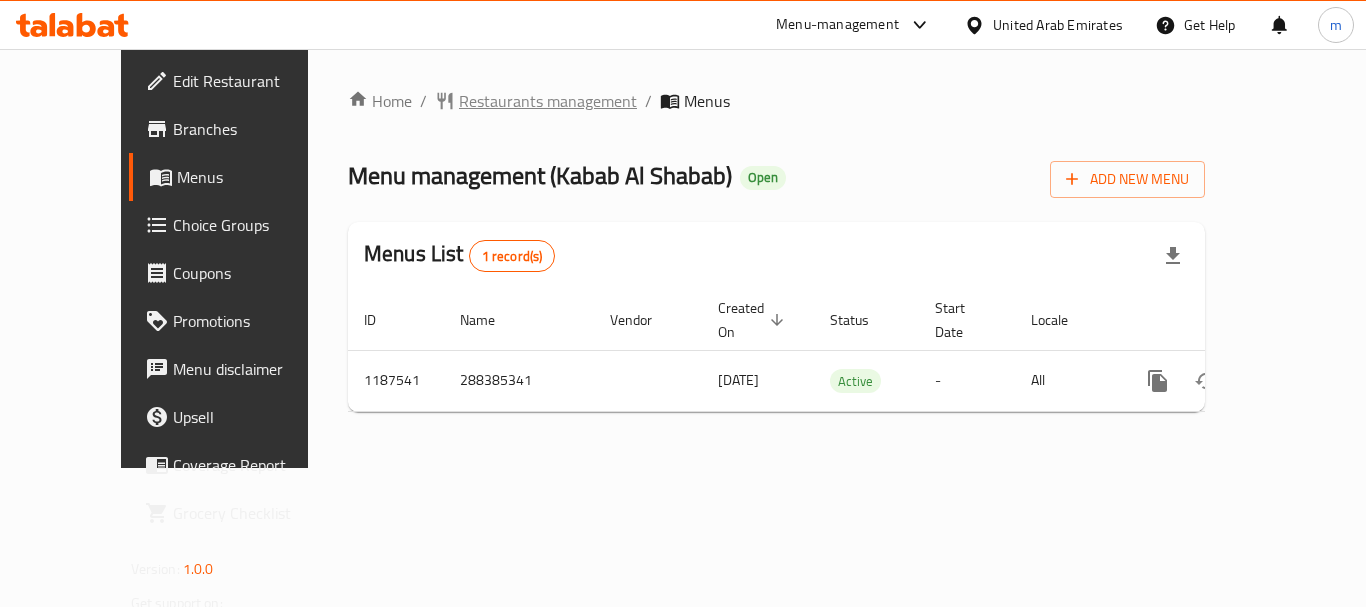 click on "Restaurants management" at bounding box center [548, 101] 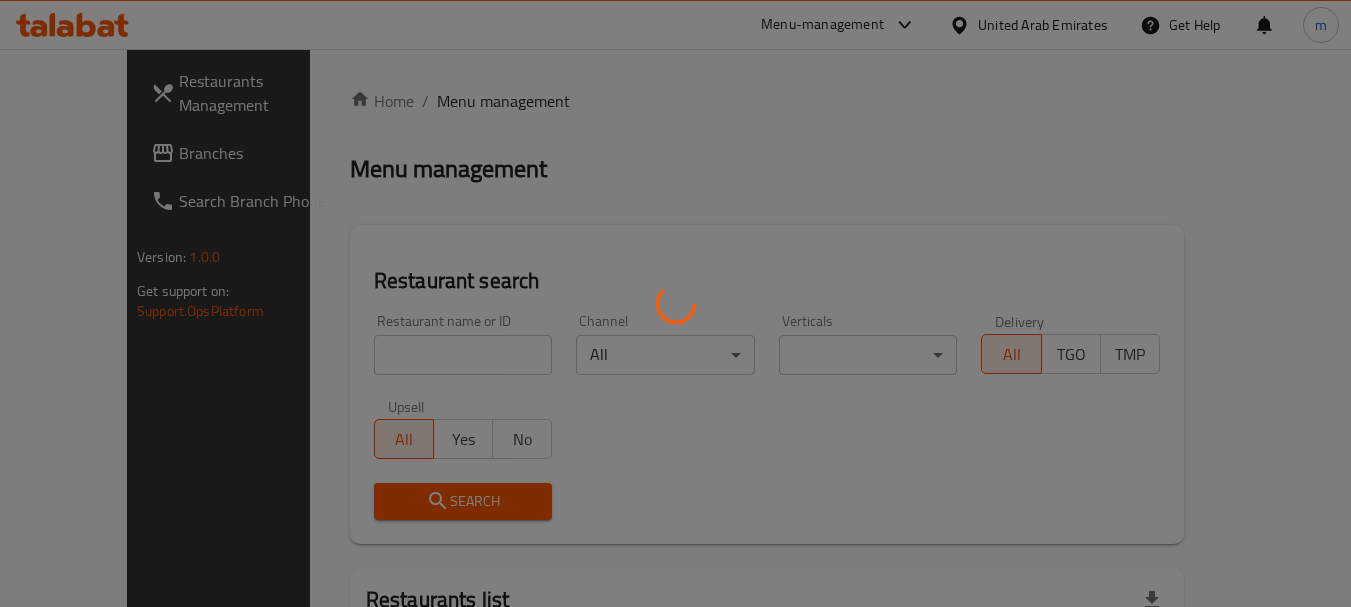 click at bounding box center (675, 303) 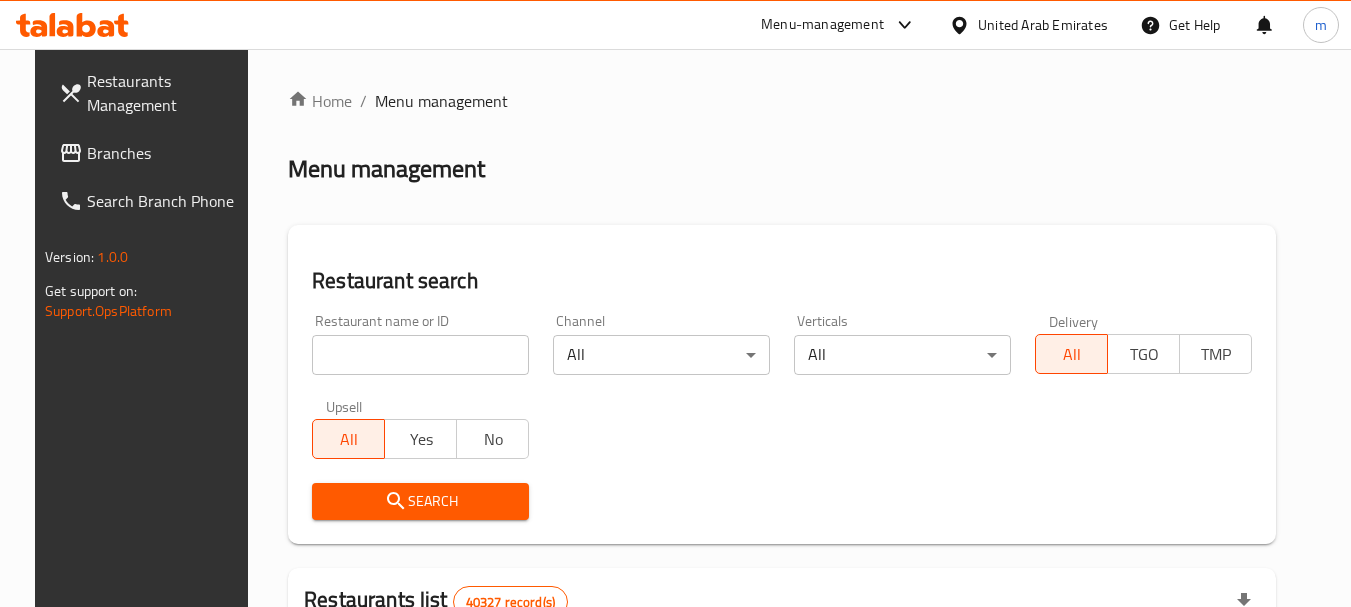 click at bounding box center [675, 303] 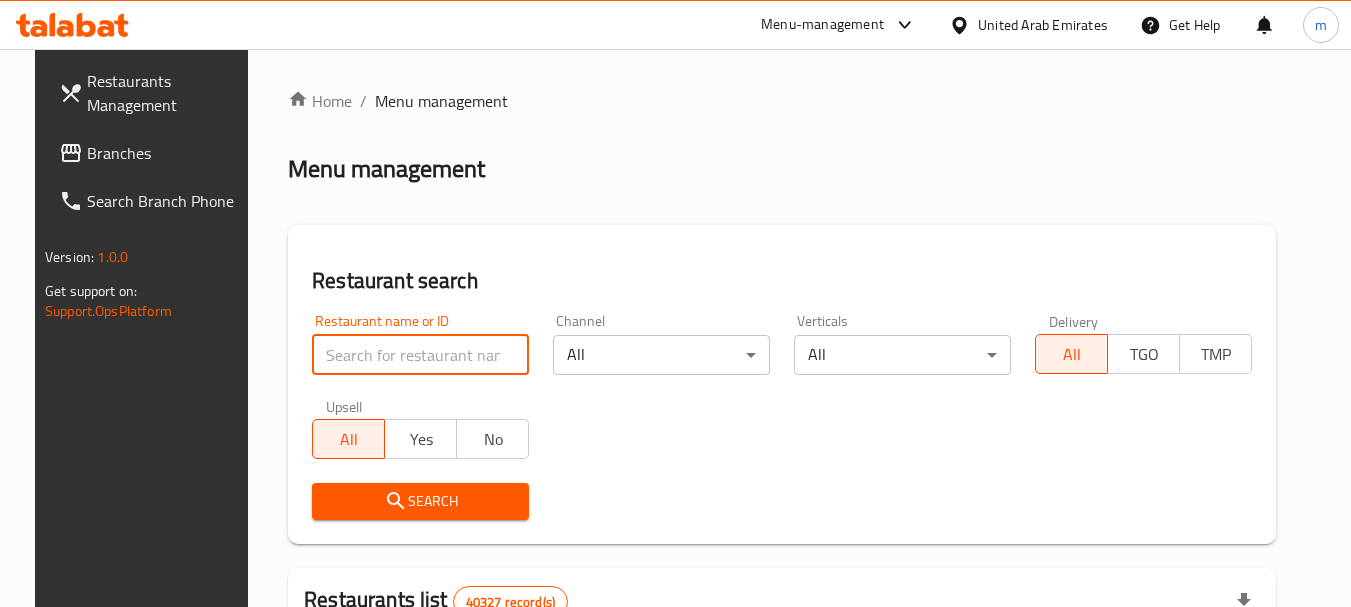 click at bounding box center (420, 355) 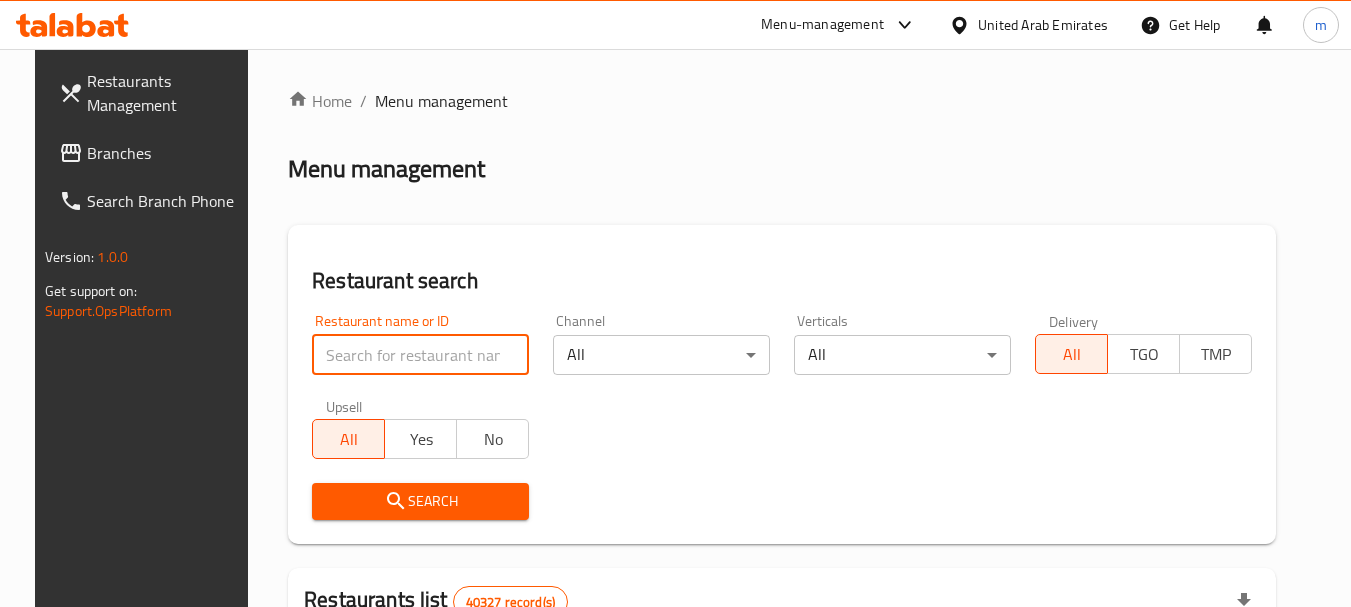 click at bounding box center [420, 355] 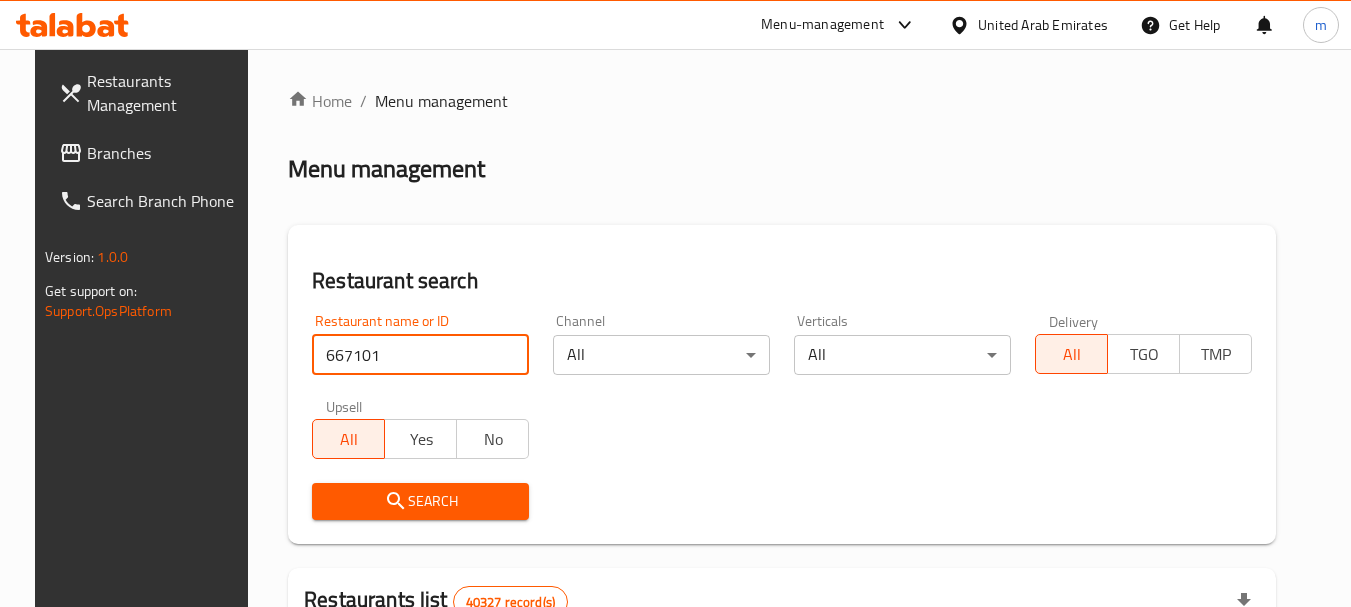 type on "667101" 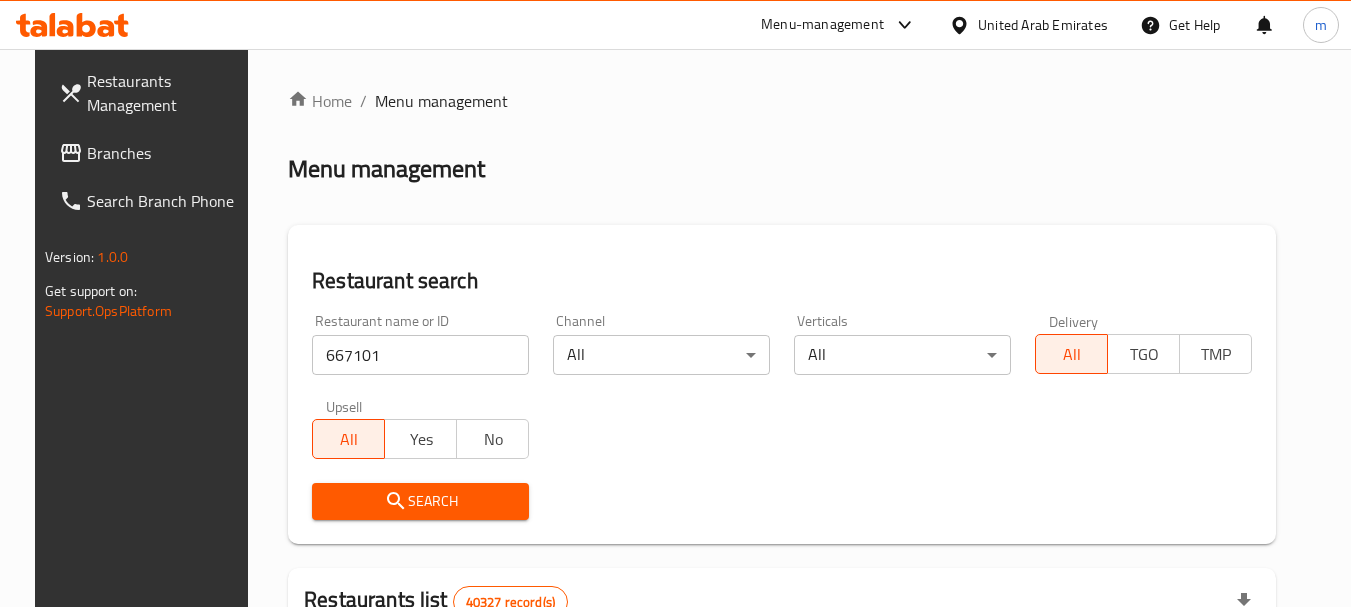 click on "Search" at bounding box center (420, 501) 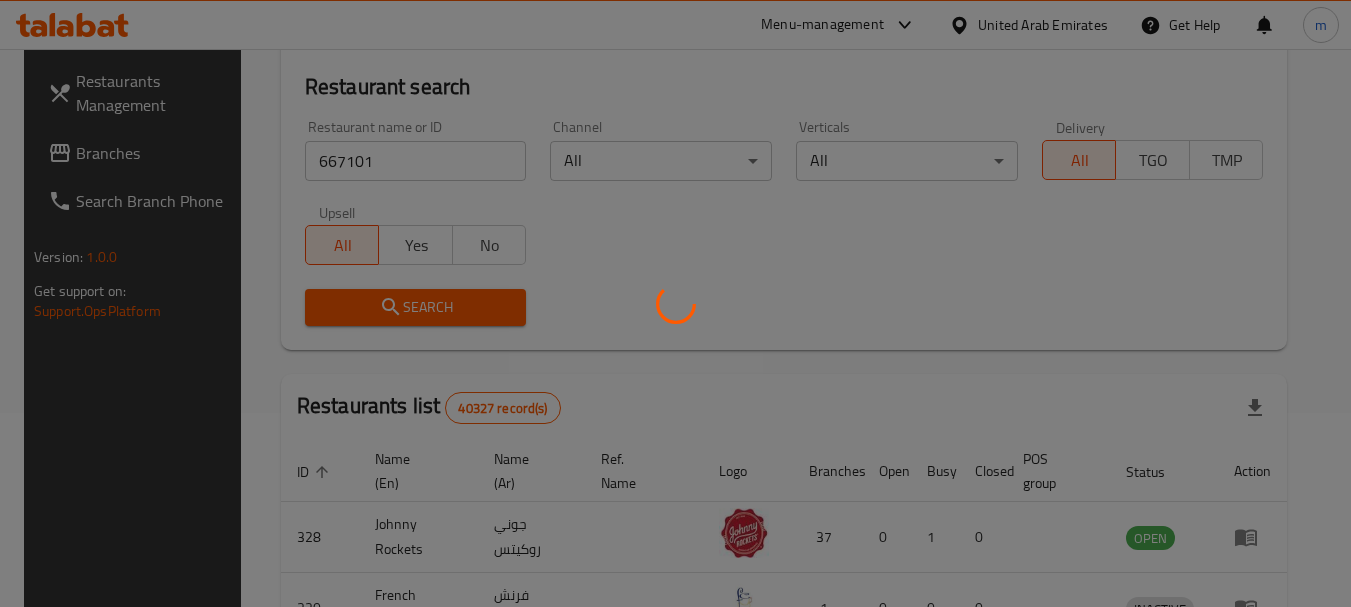 scroll, scrollTop: 200, scrollLeft: 0, axis: vertical 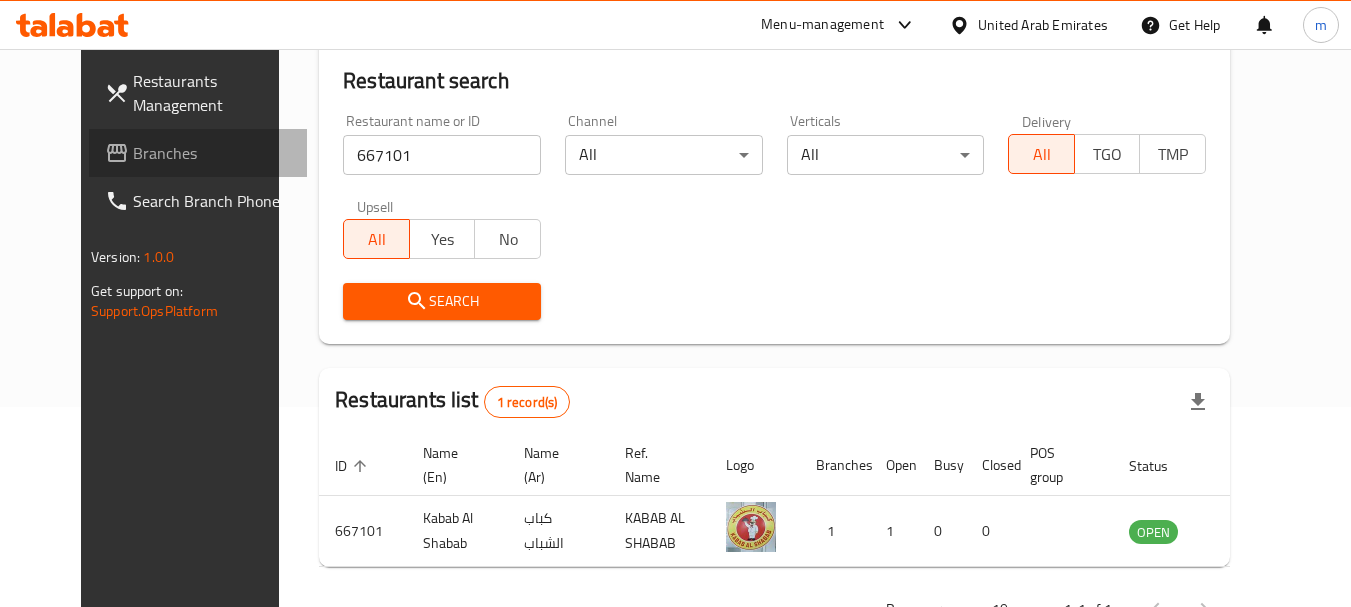 click on "Branches" at bounding box center (212, 153) 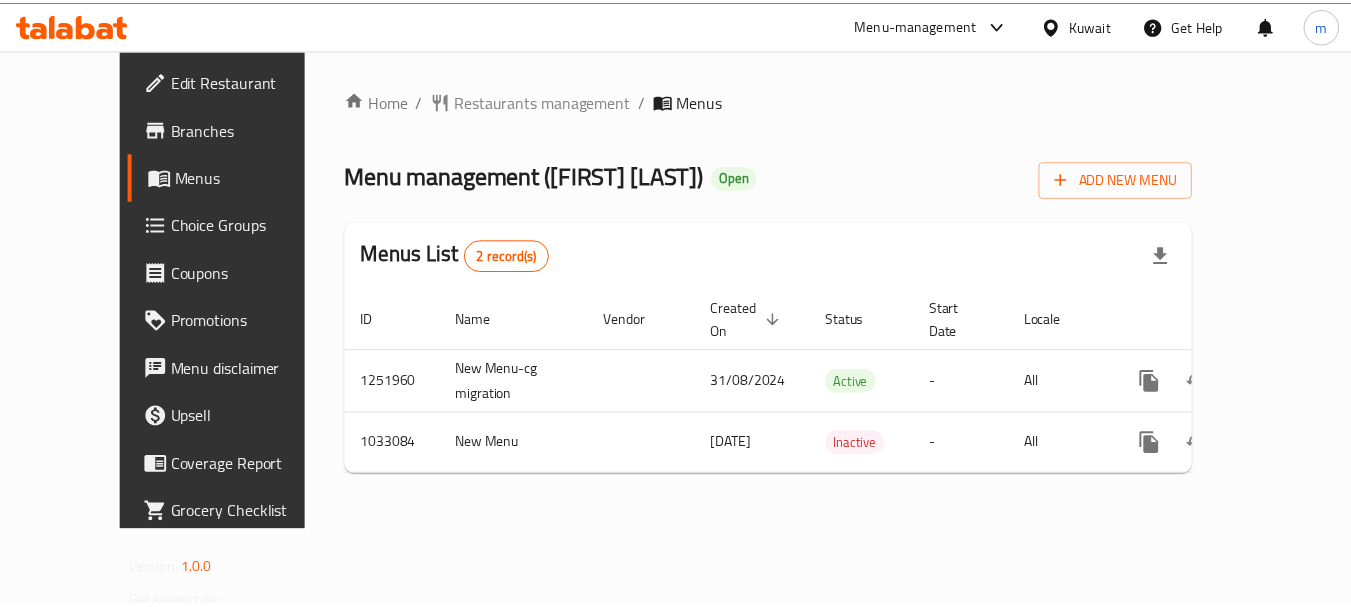 scroll, scrollTop: 0, scrollLeft: 0, axis: both 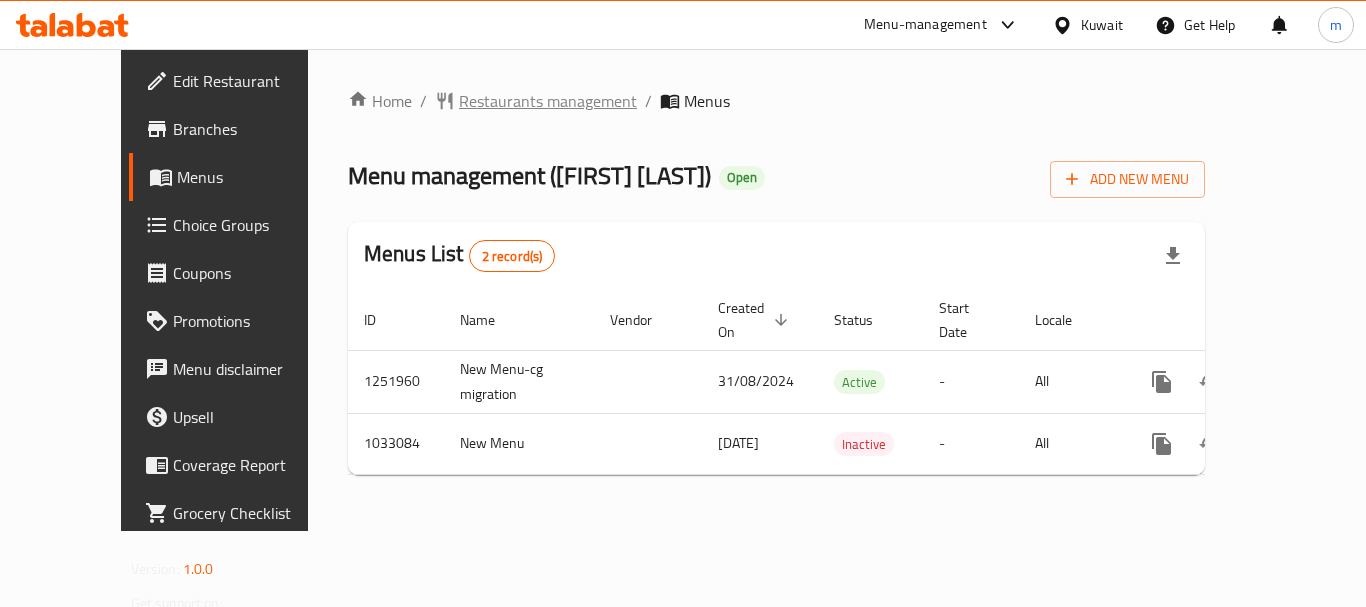 click on "Restaurants management" at bounding box center (548, 101) 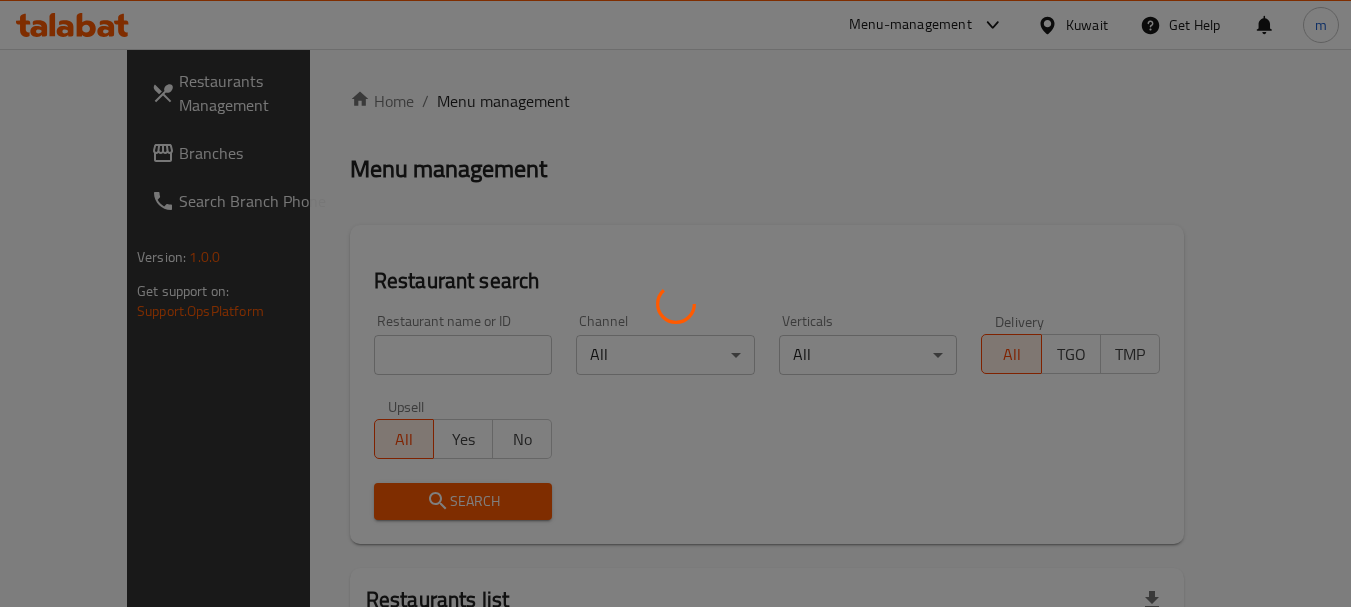 click at bounding box center (675, 303) 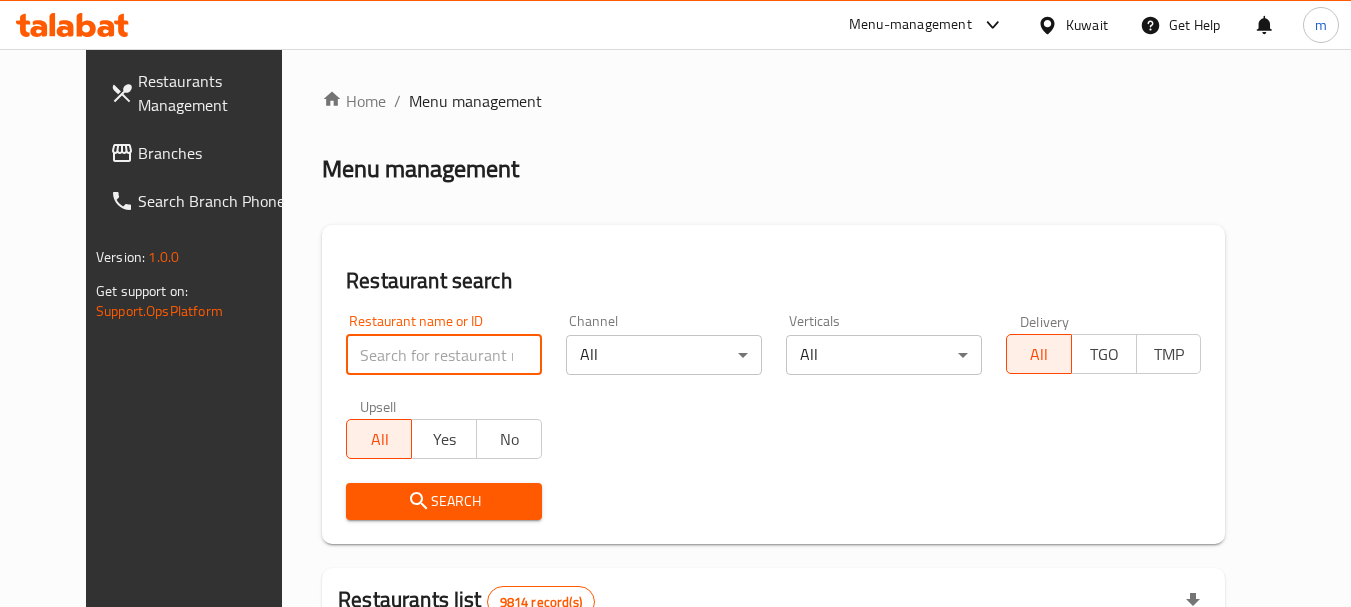 click at bounding box center [444, 355] 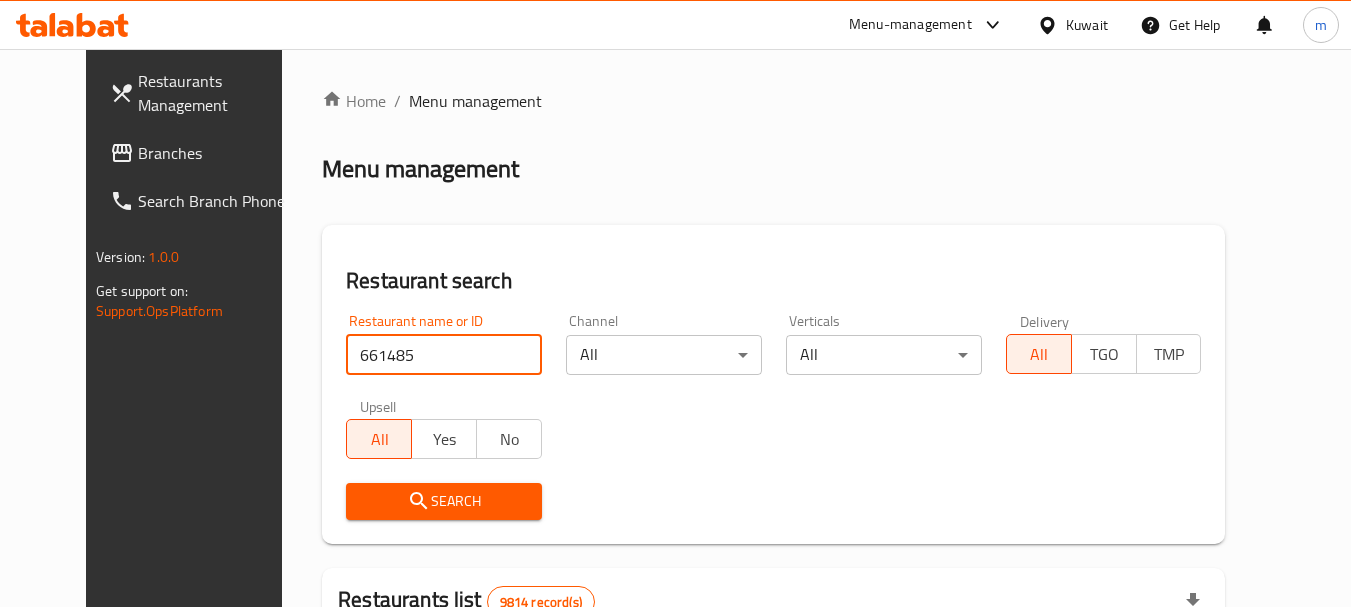 type on "661485" 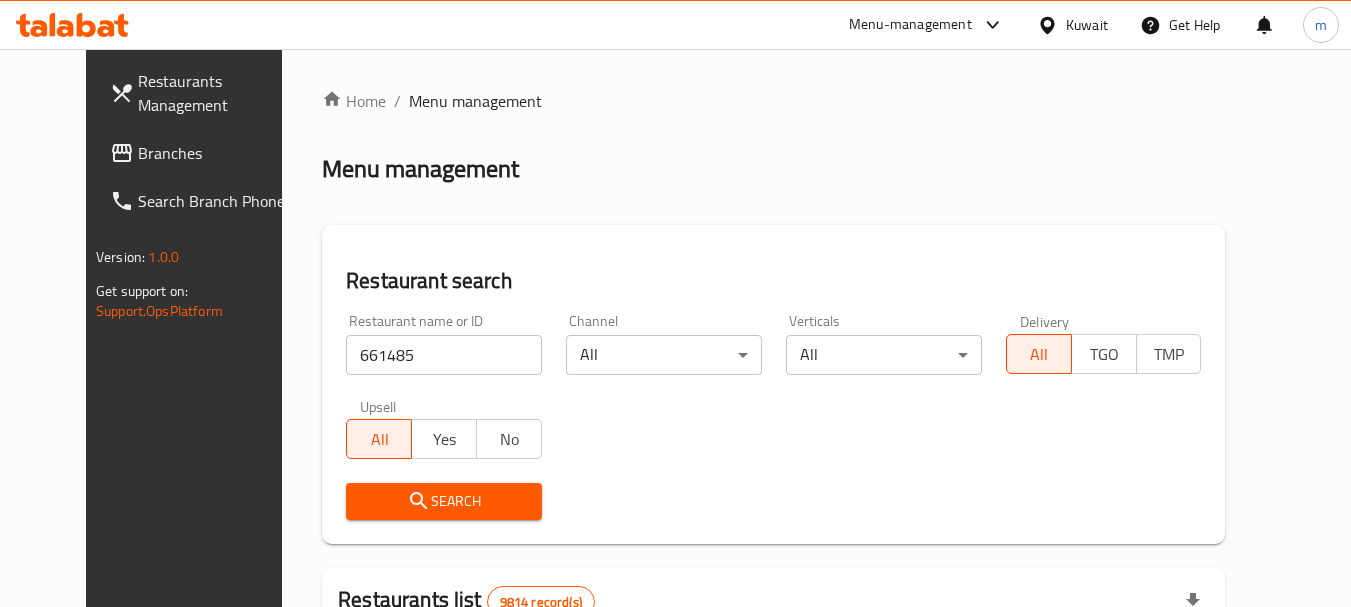 click 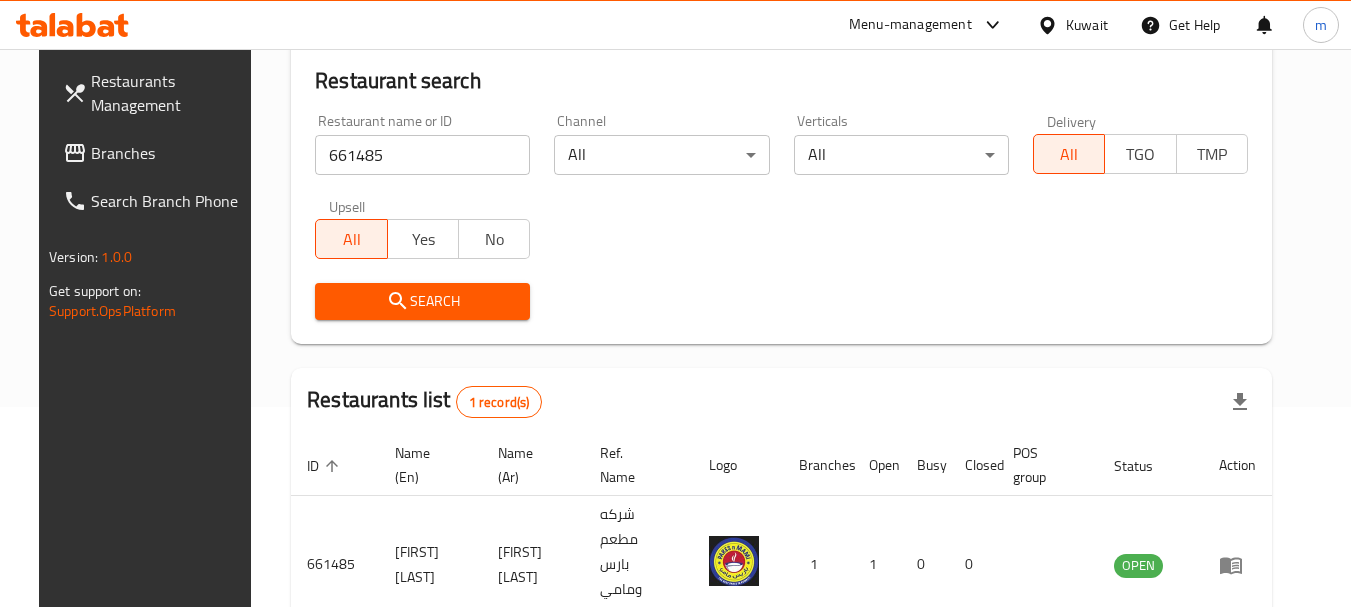 scroll, scrollTop: 268, scrollLeft: 0, axis: vertical 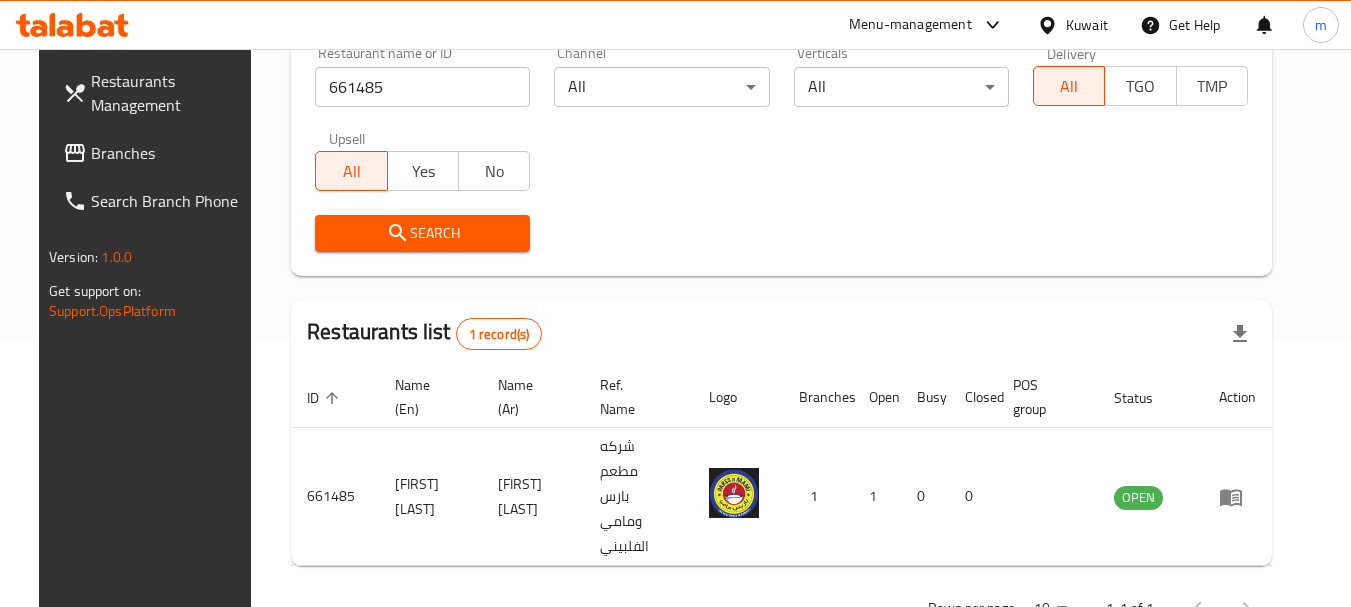 click on "Search" at bounding box center (781, 233) 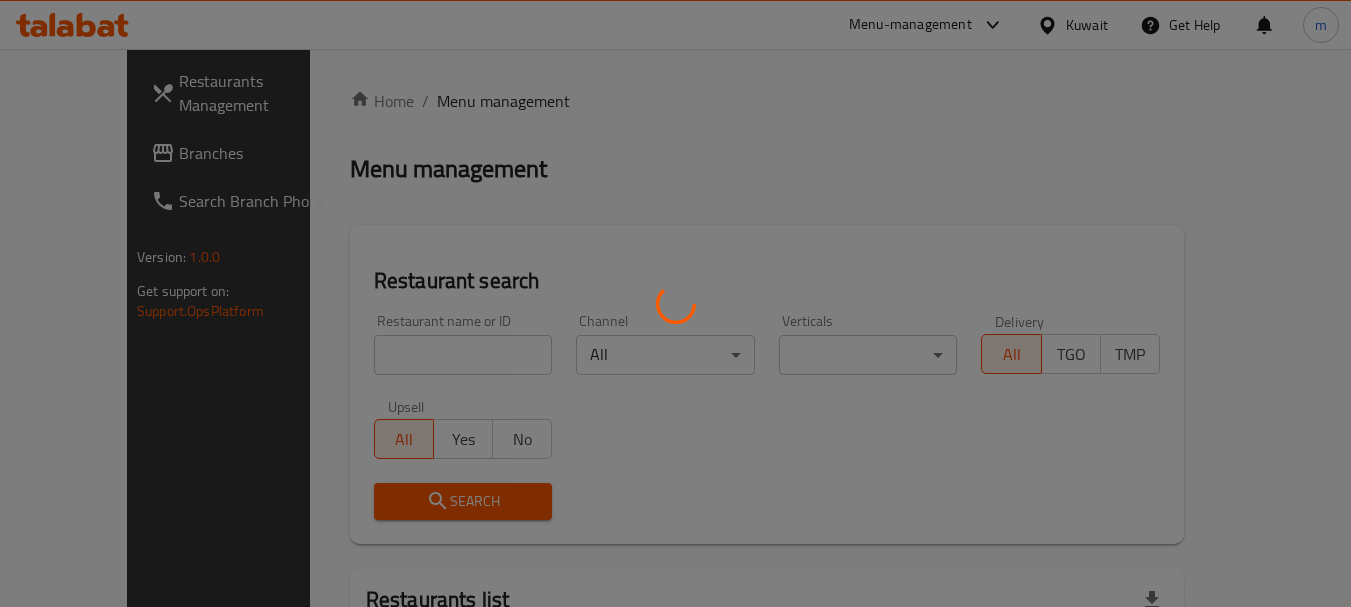 scroll, scrollTop: 0, scrollLeft: 0, axis: both 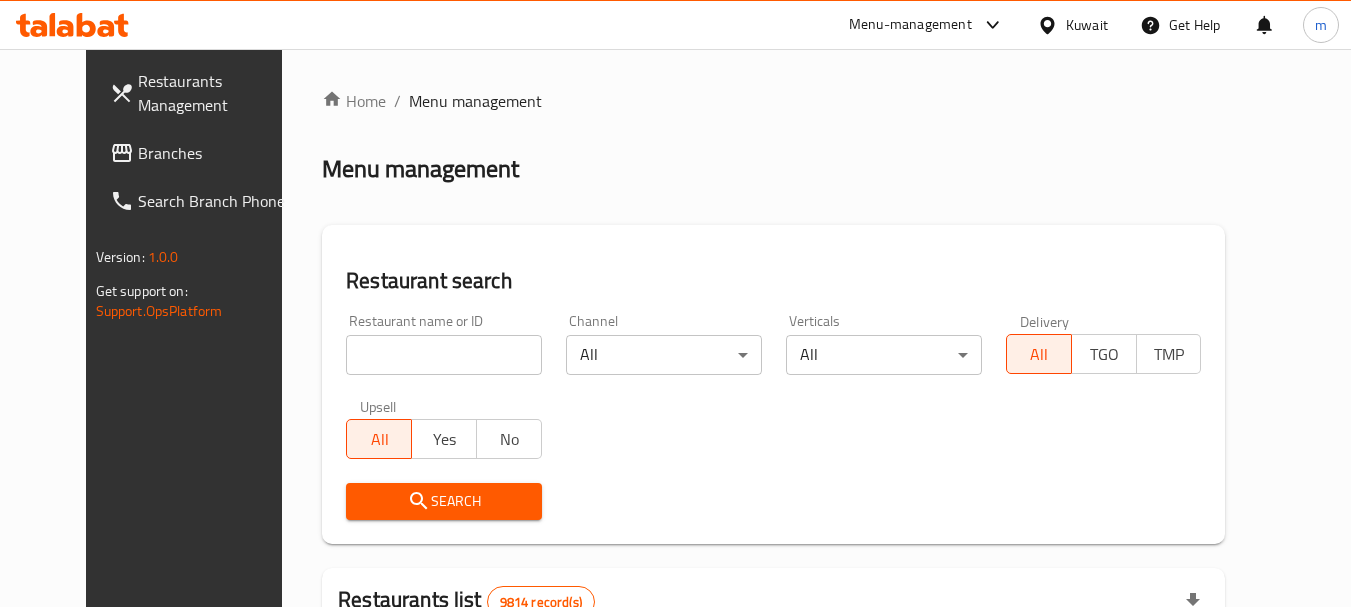 click at bounding box center [1051, 25] 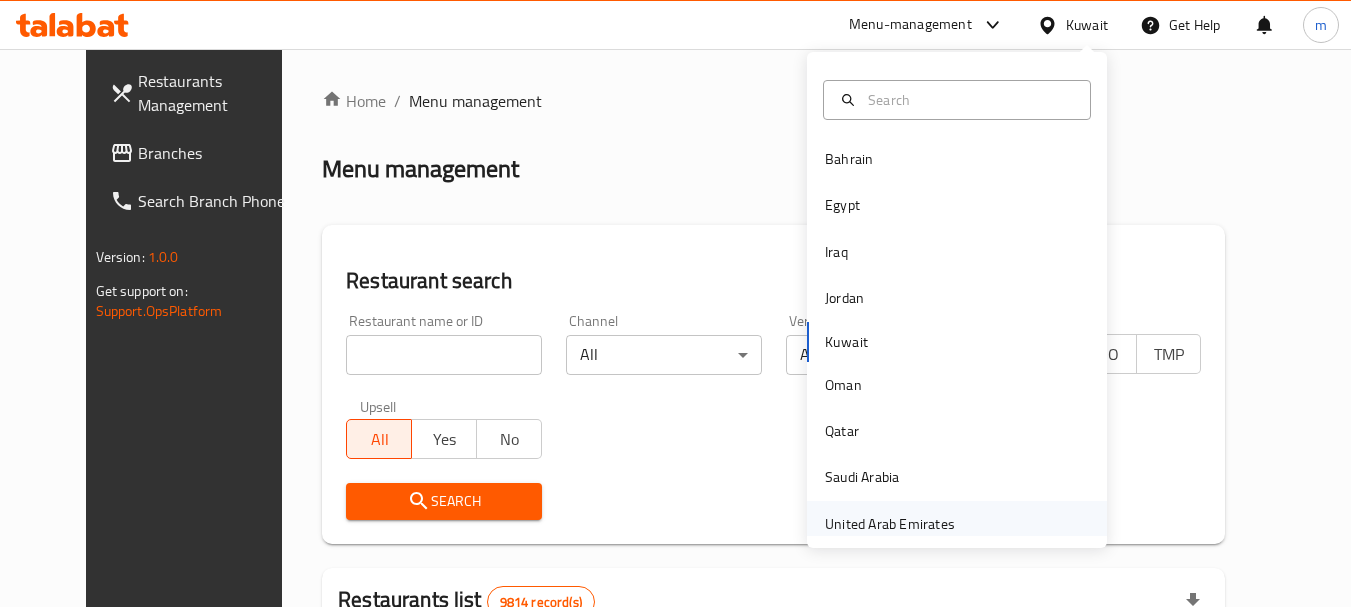 click on "United Arab Emirates" at bounding box center (890, 524) 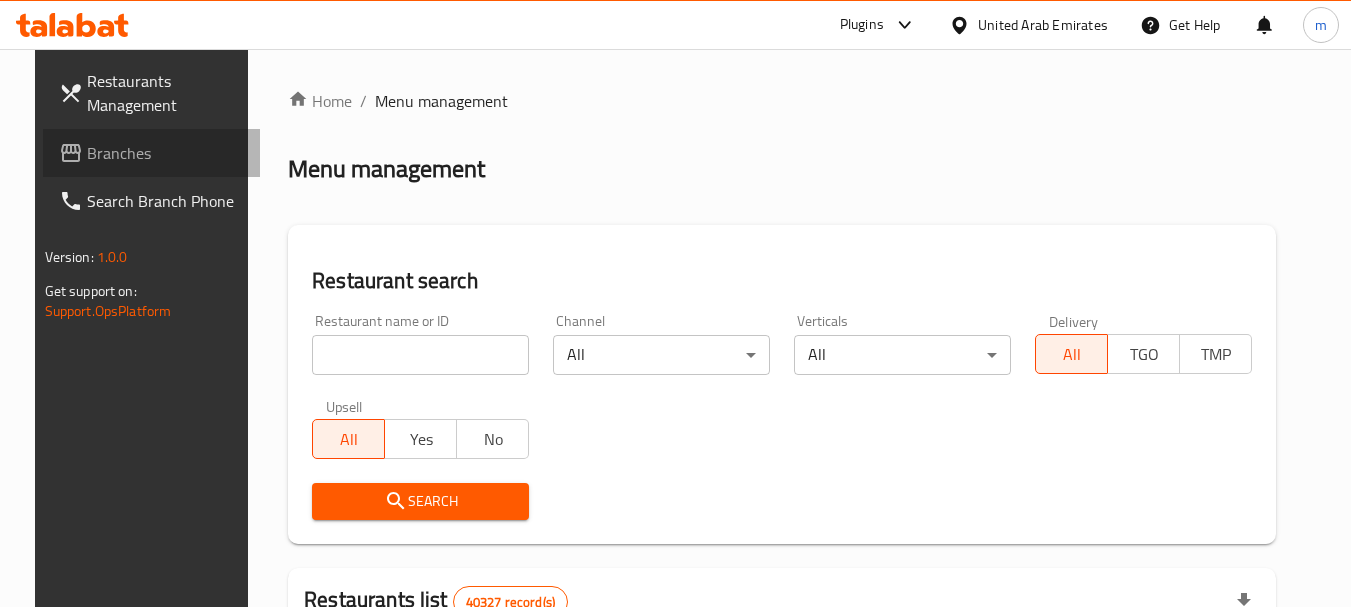 click on "Branches" at bounding box center [166, 153] 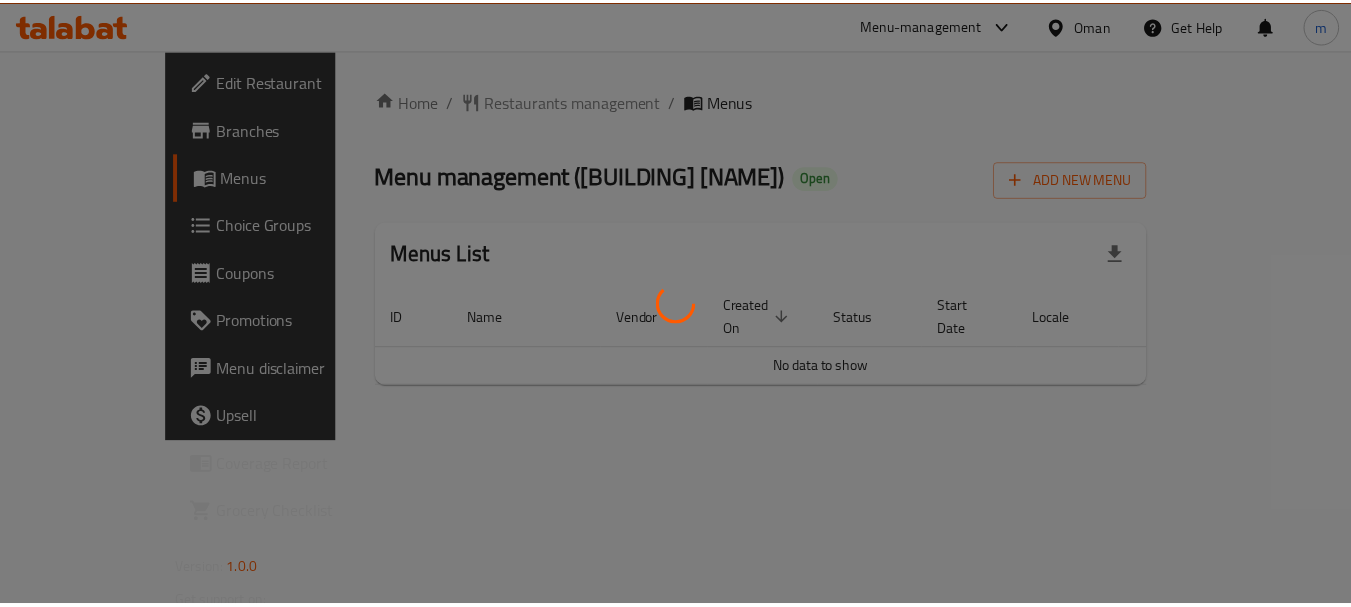 scroll, scrollTop: 0, scrollLeft: 0, axis: both 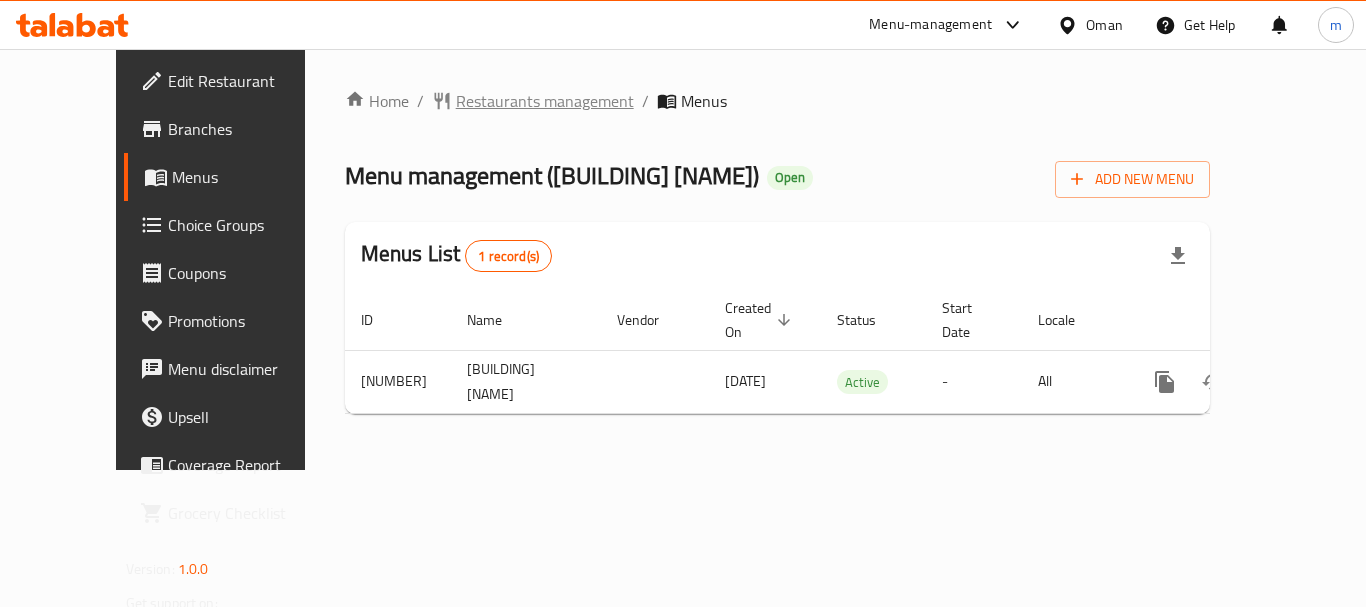 click on "Restaurants management" at bounding box center [545, 101] 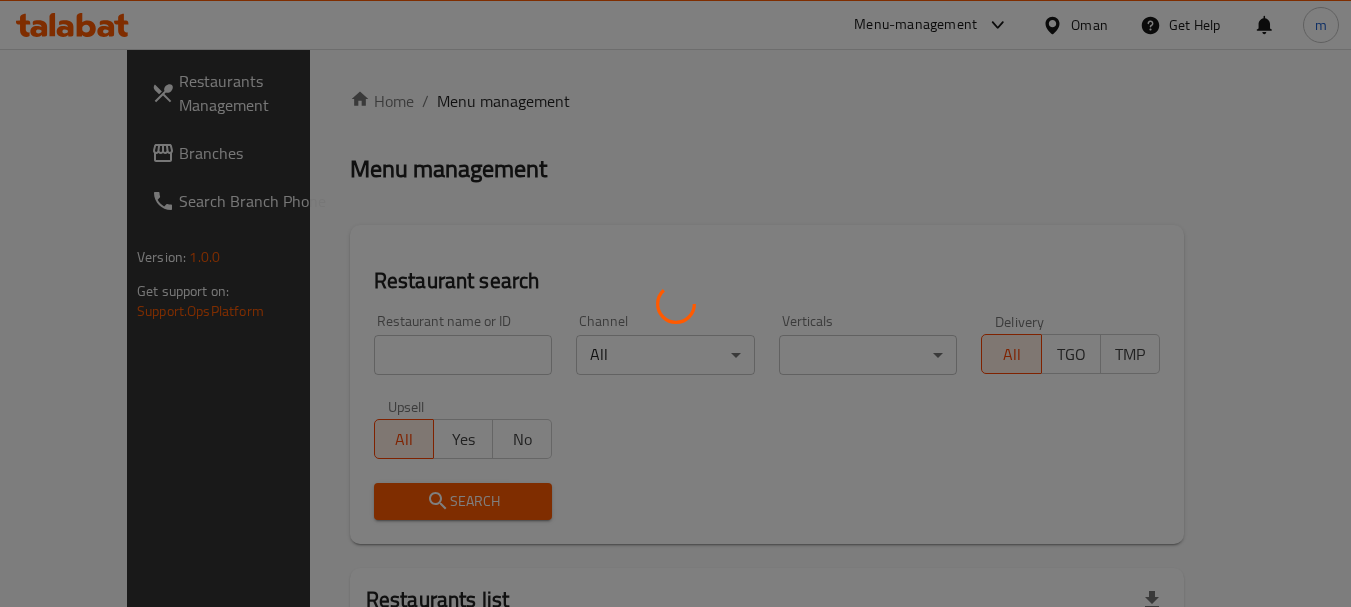 click at bounding box center [675, 303] 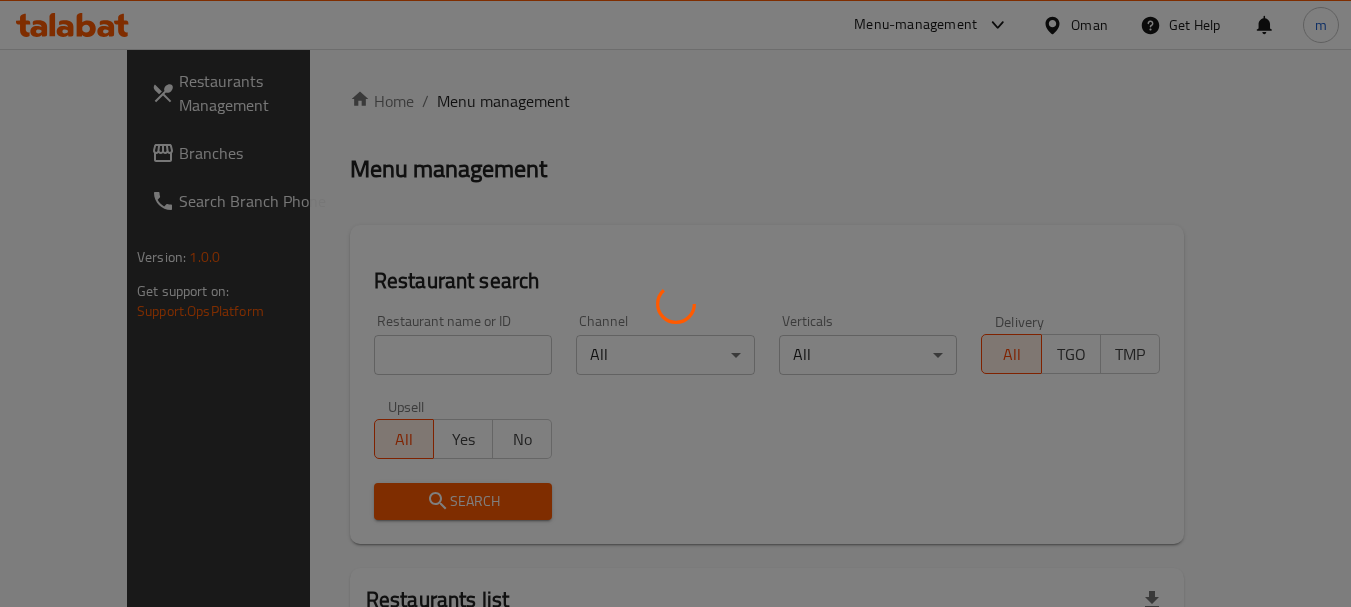click at bounding box center (675, 303) 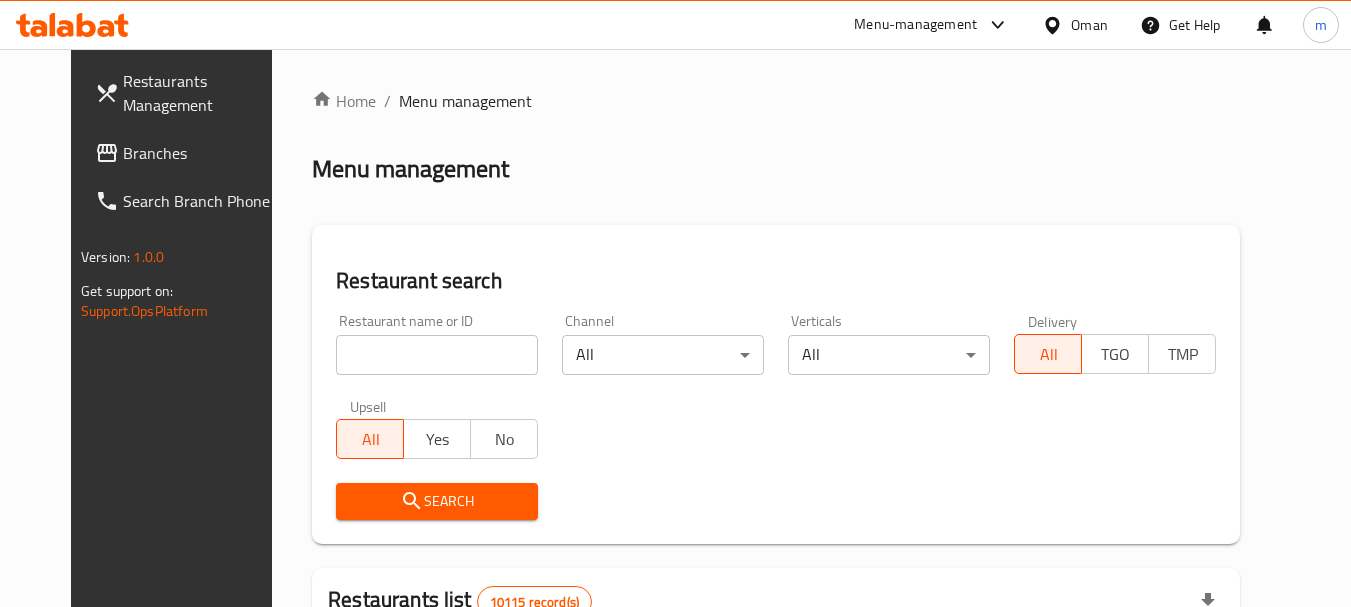 click at bounding box center (437, 355) 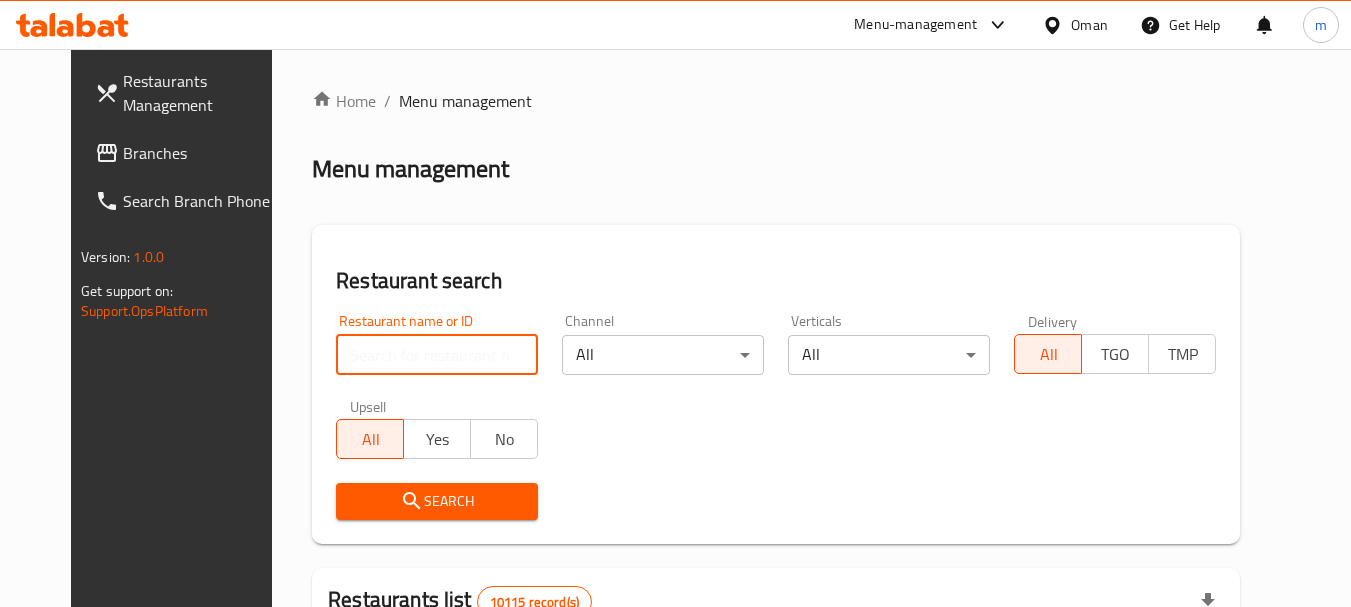 paste on "674257" 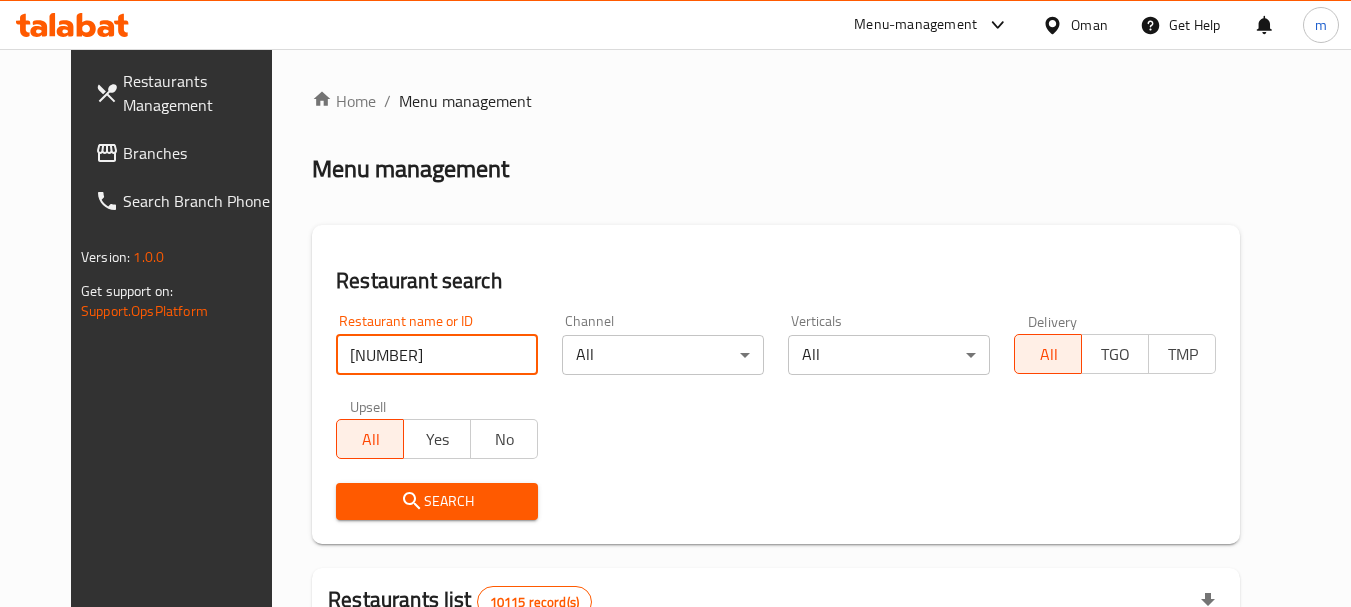 type on "674257" 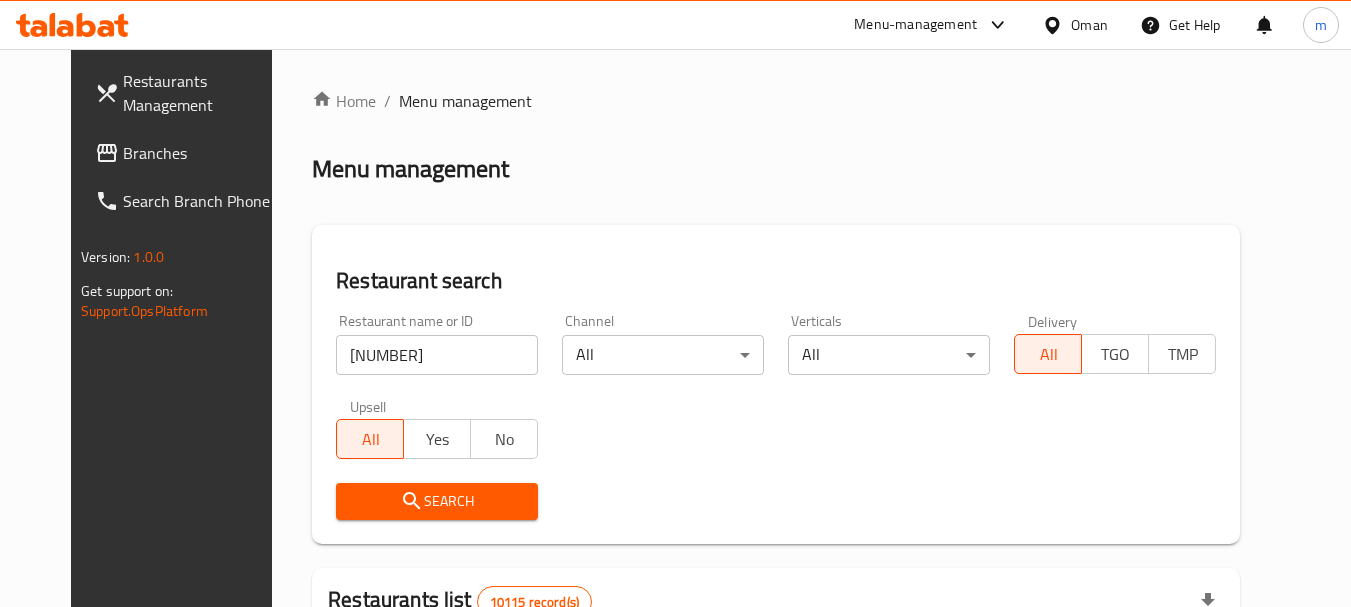 click on "Search" at bounding box center (437, 501) 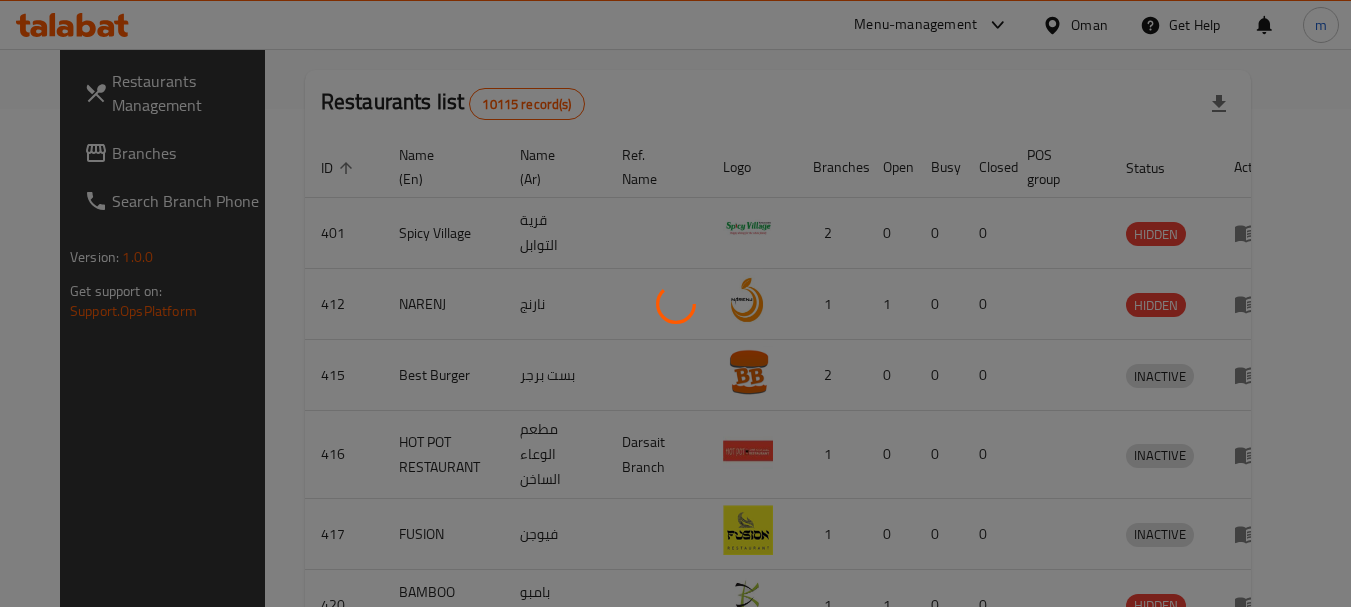scroll, scrollTop: 268, scrollLeft: 0, axis: vertical 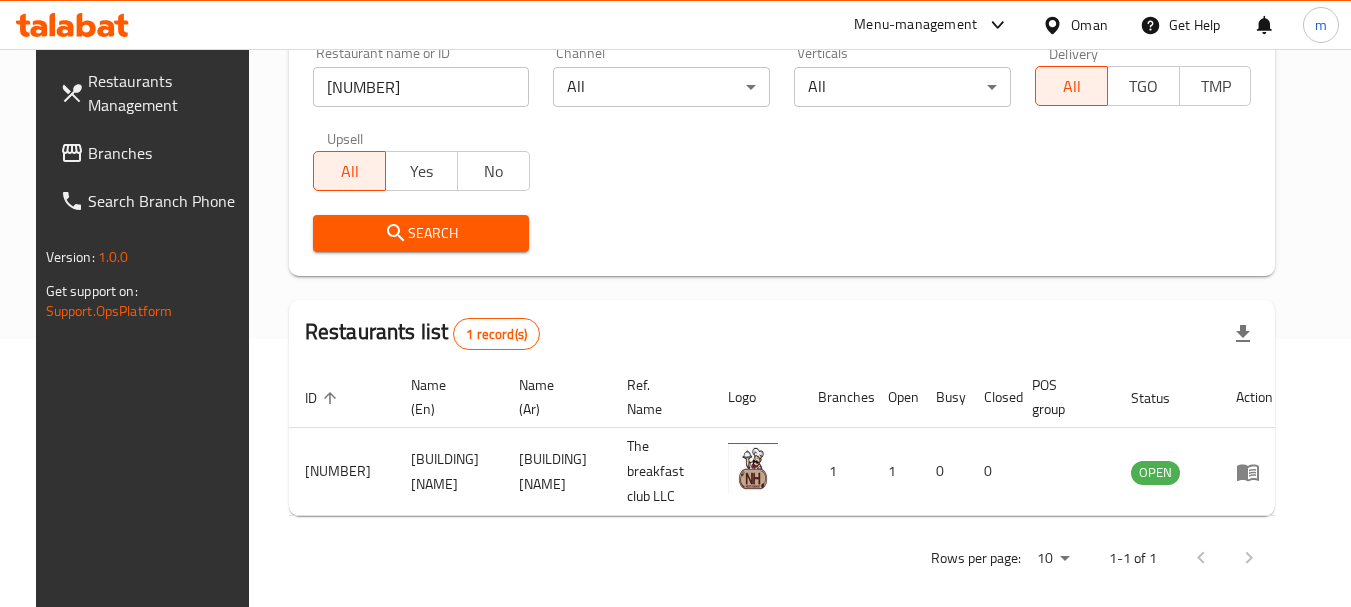 click on "Oman" at bounding box center (1089, 25) 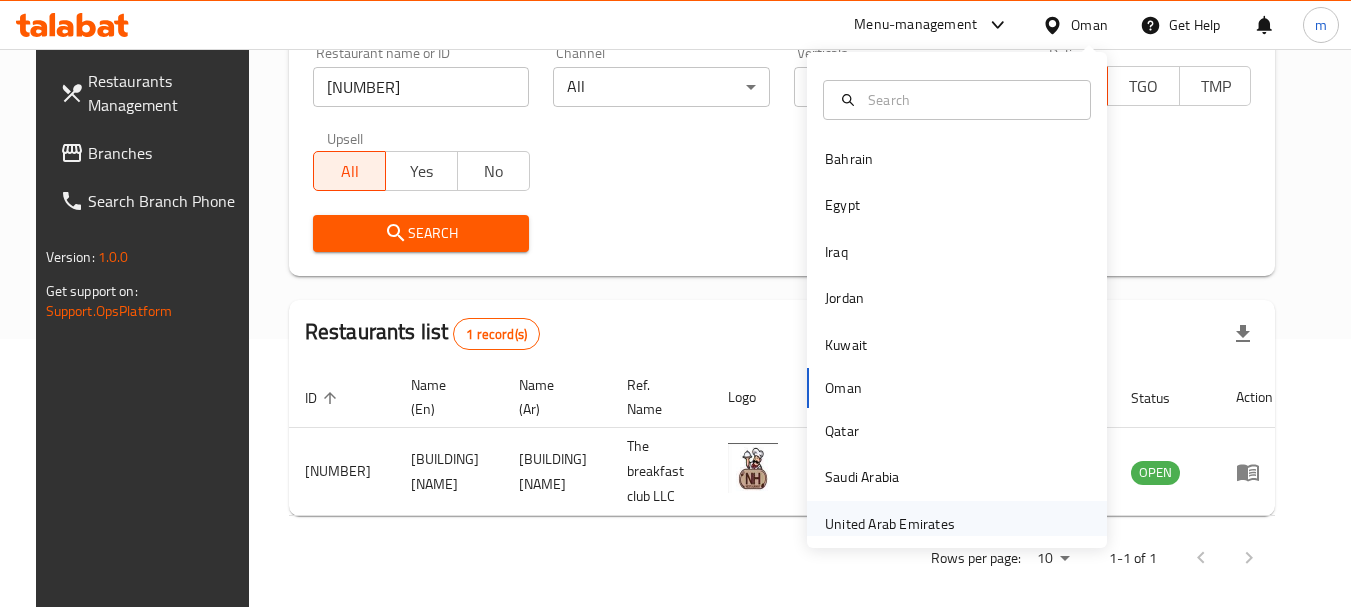 click on "United Arab Emirates" at bounding box center (890, 524) 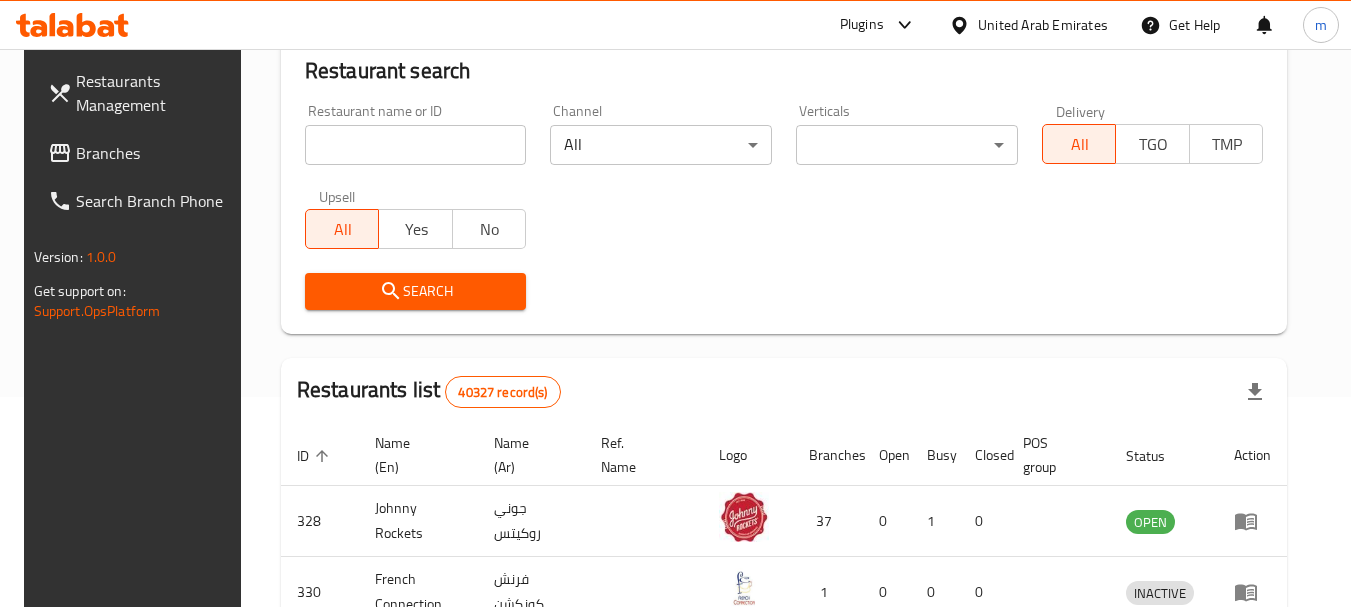 scroll, scrollTop: 268, scrollLeft: 0, axis: vertical 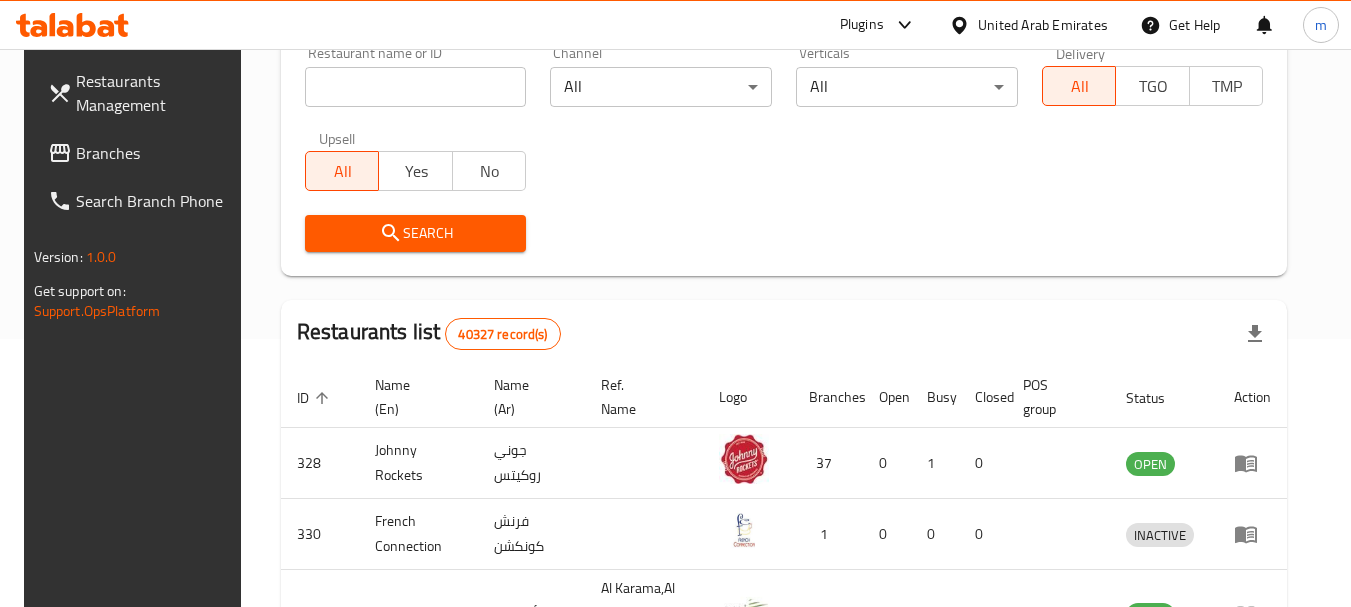 click on "Branches" at bounding box center (155, 153) 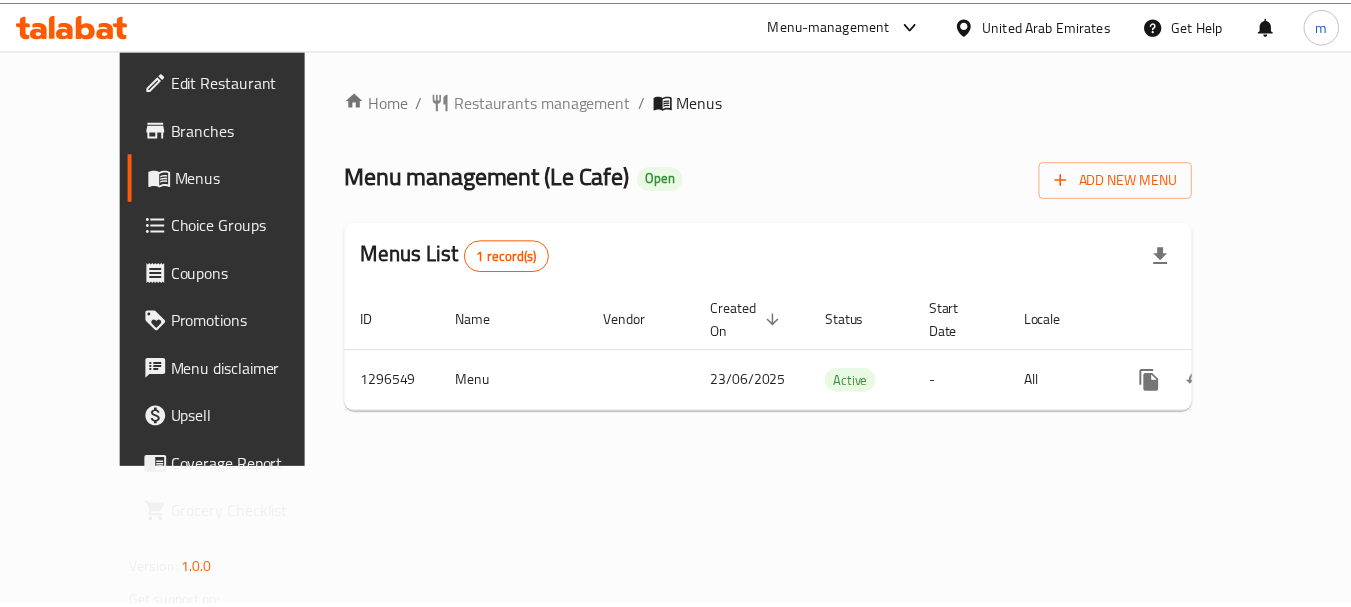 scroll, scrollTop: 0, scrollLeft: 0, axis: both 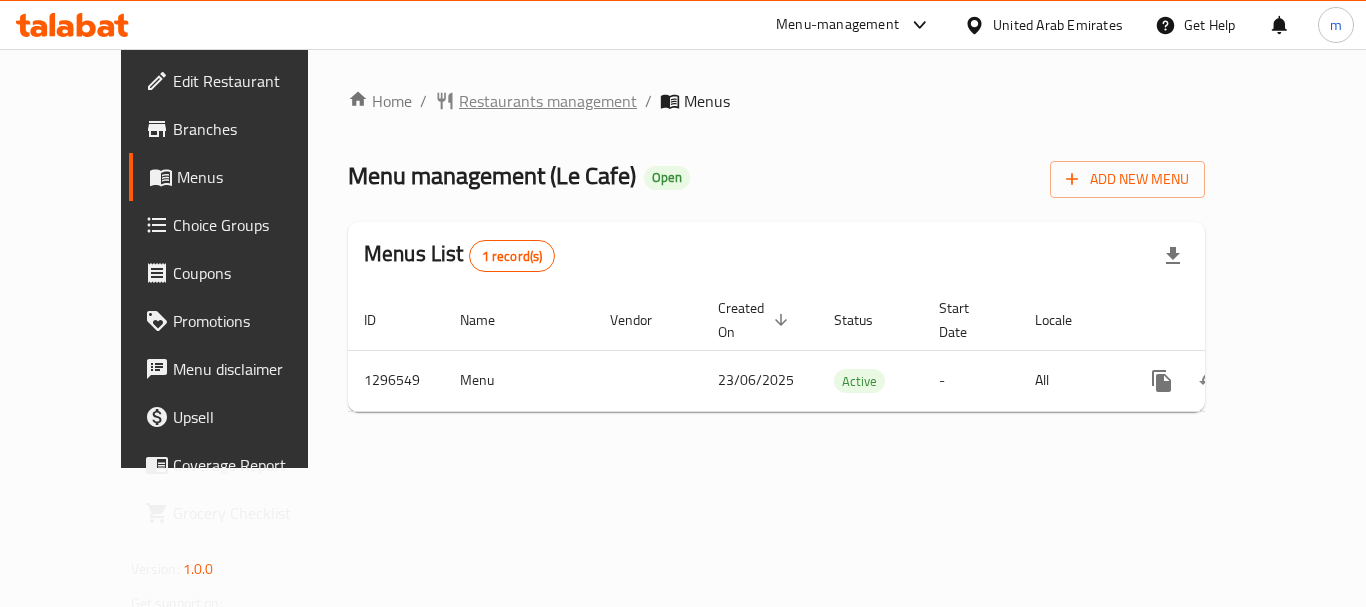 click on "Restaurants management" at bounding box center [548, 101] 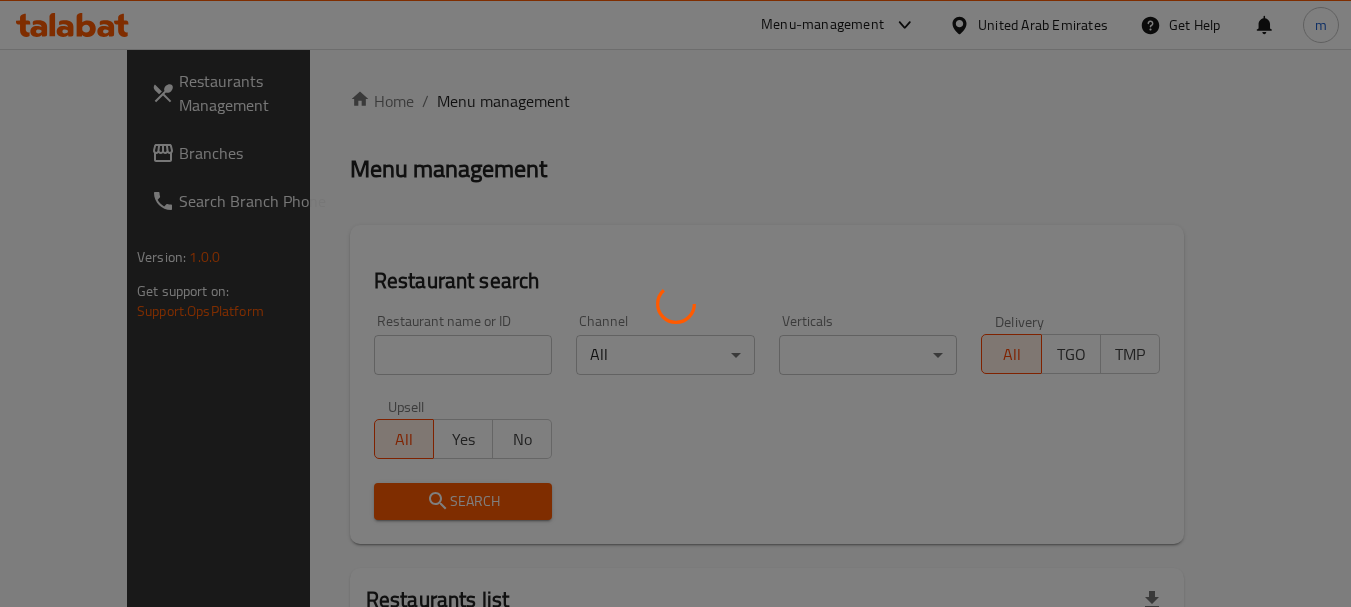 click at bounding box center (675, 303) 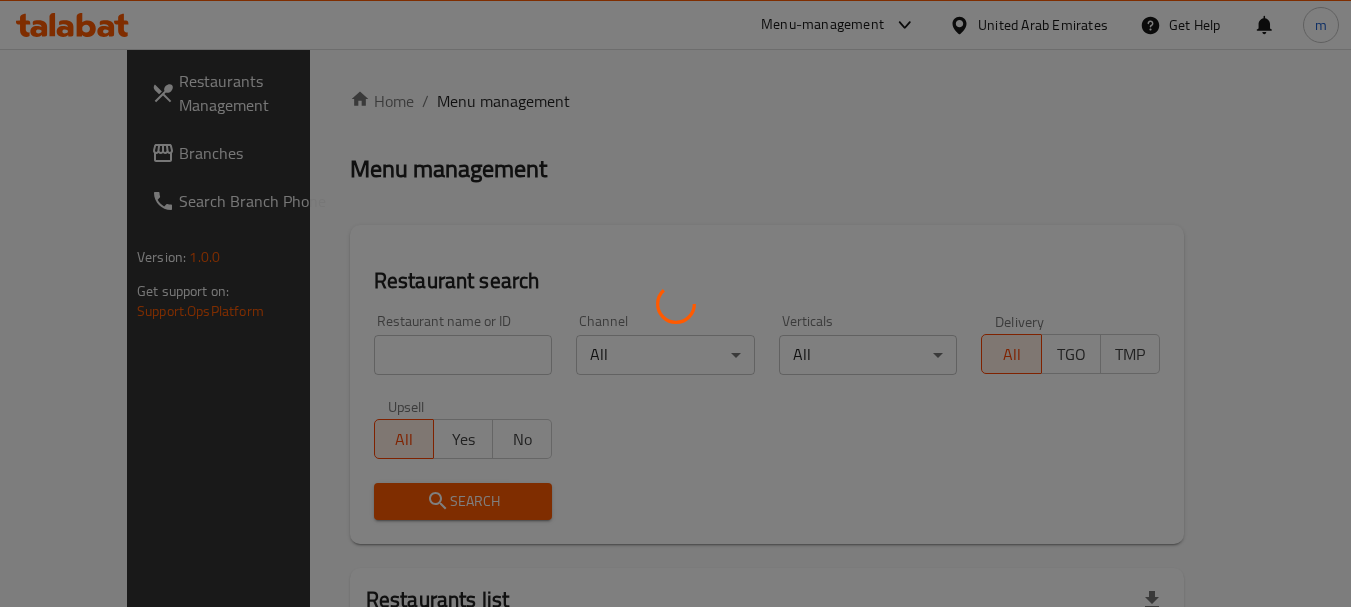 click at bounding box center (675, 303) 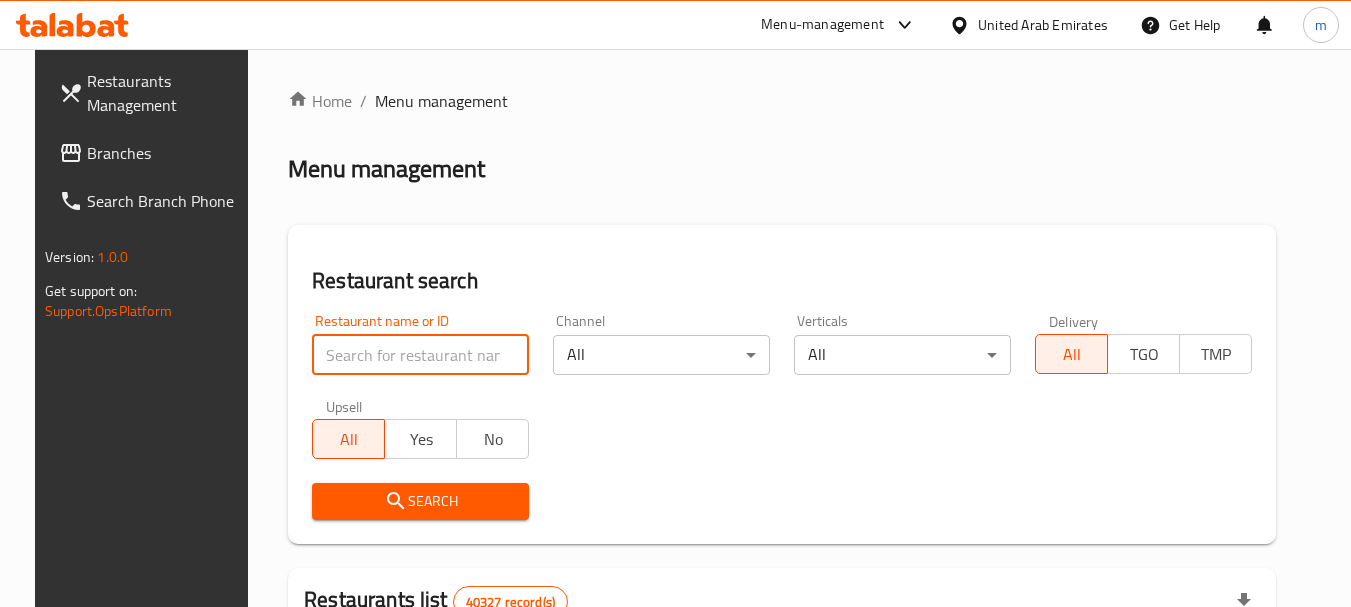click at bounding box center (420, 355) 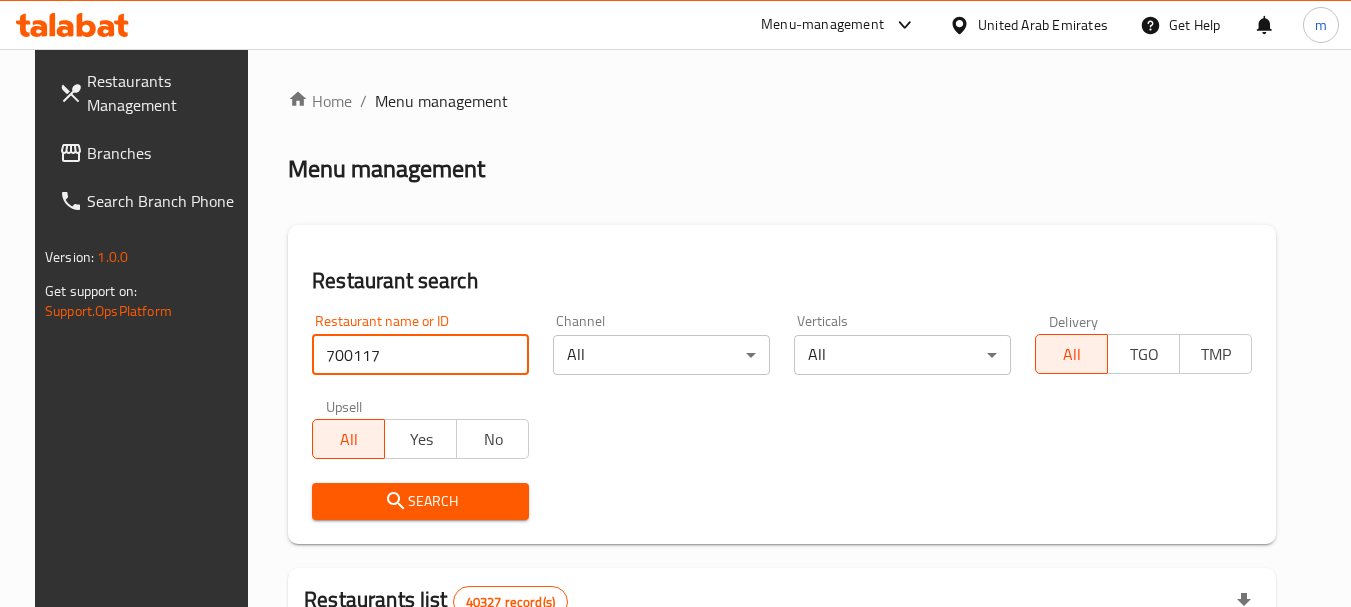 type on "700117" 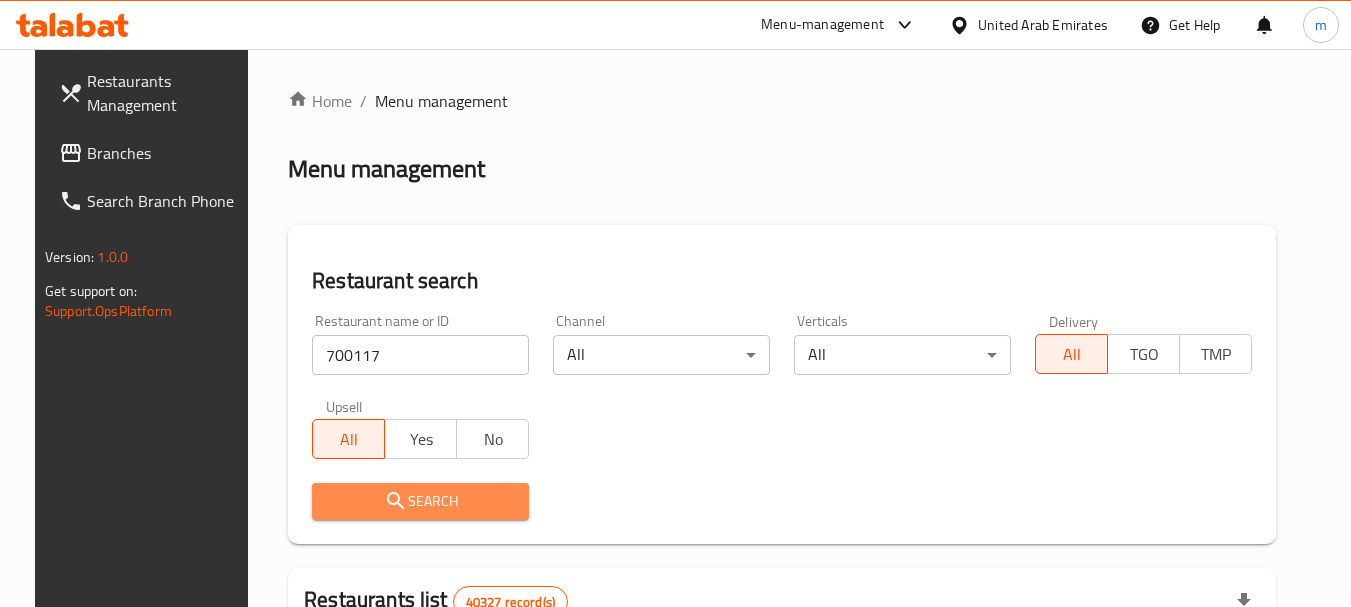 drag, startPoint x: 398, startPoint y: 490, endPoint x: 610, endPoint y: 427, distance: 221.16284 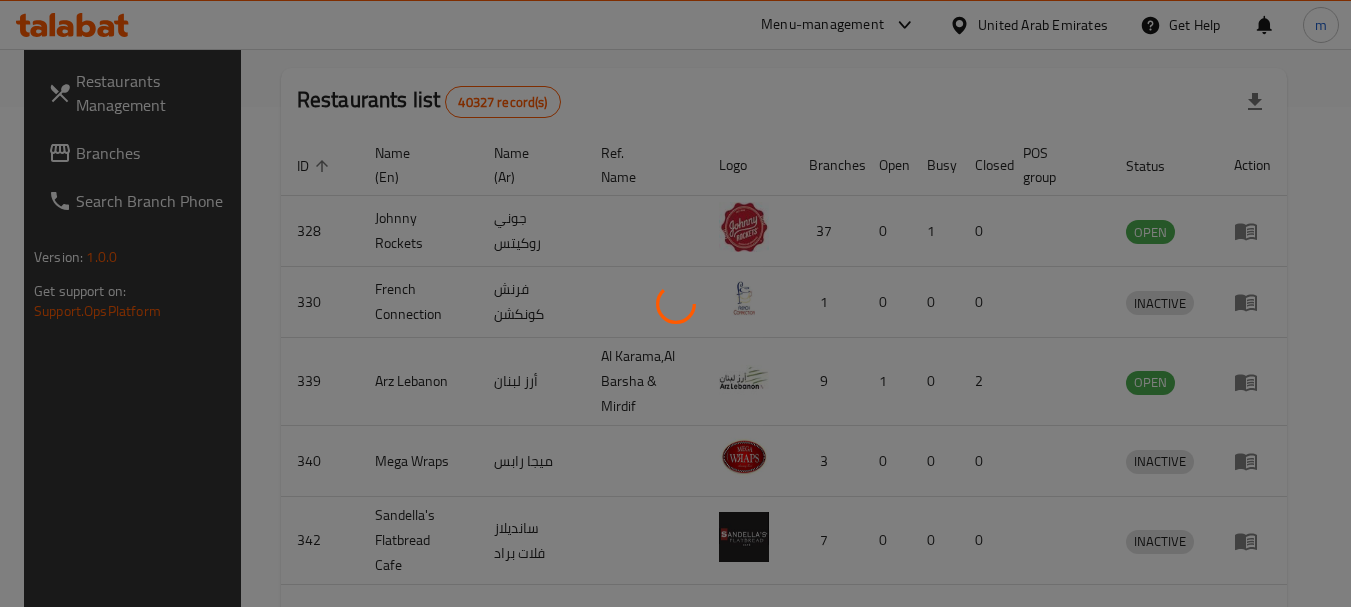 scroll, scrollTop: 285, scrollLeft: 0, axis: vertical 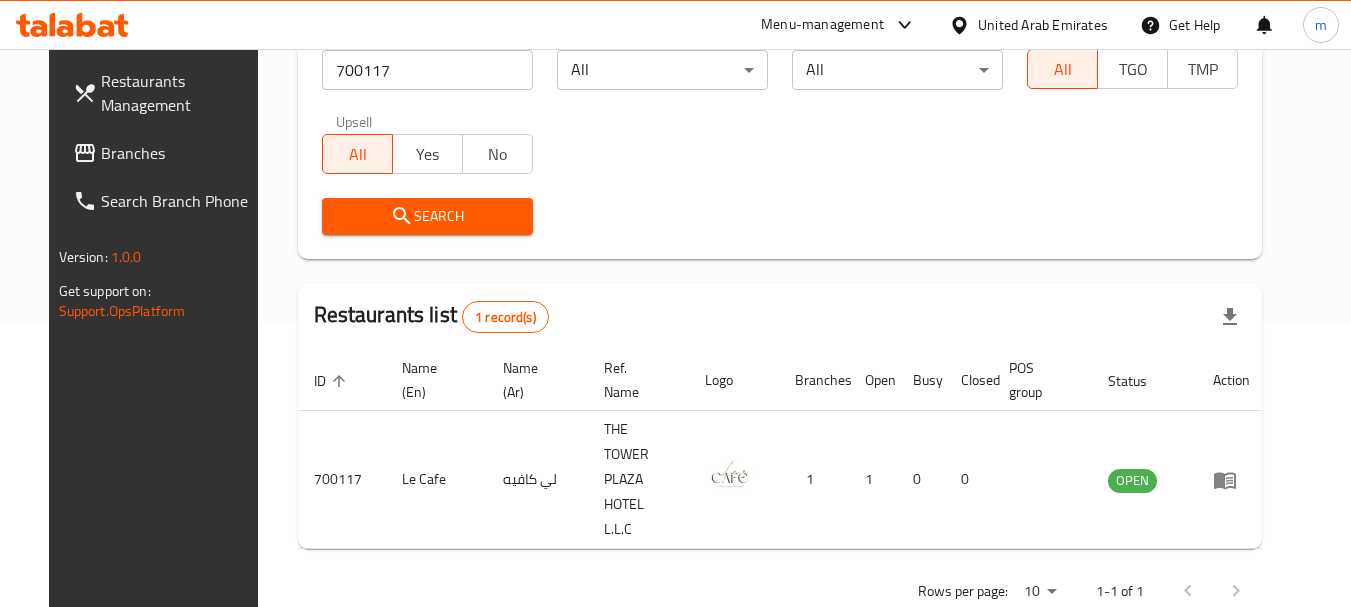 click on "United Arab Emirates" at bounding box center [1028, 25] 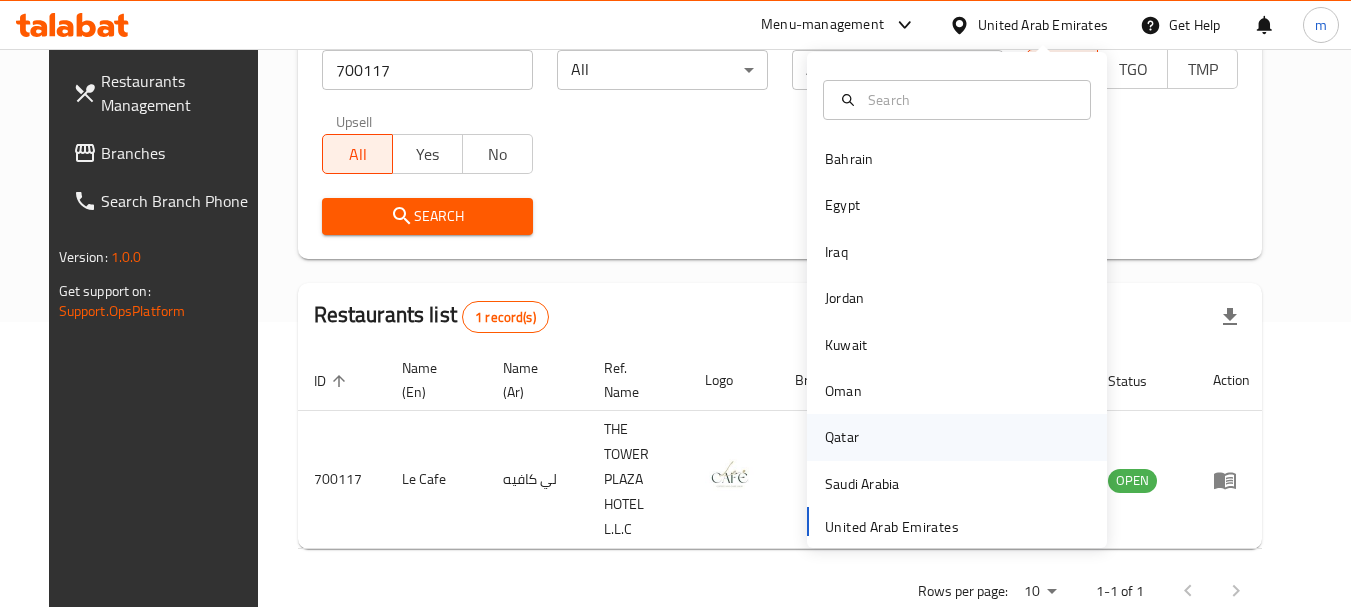 click on "Qatar" at bounding box center (842, 437) 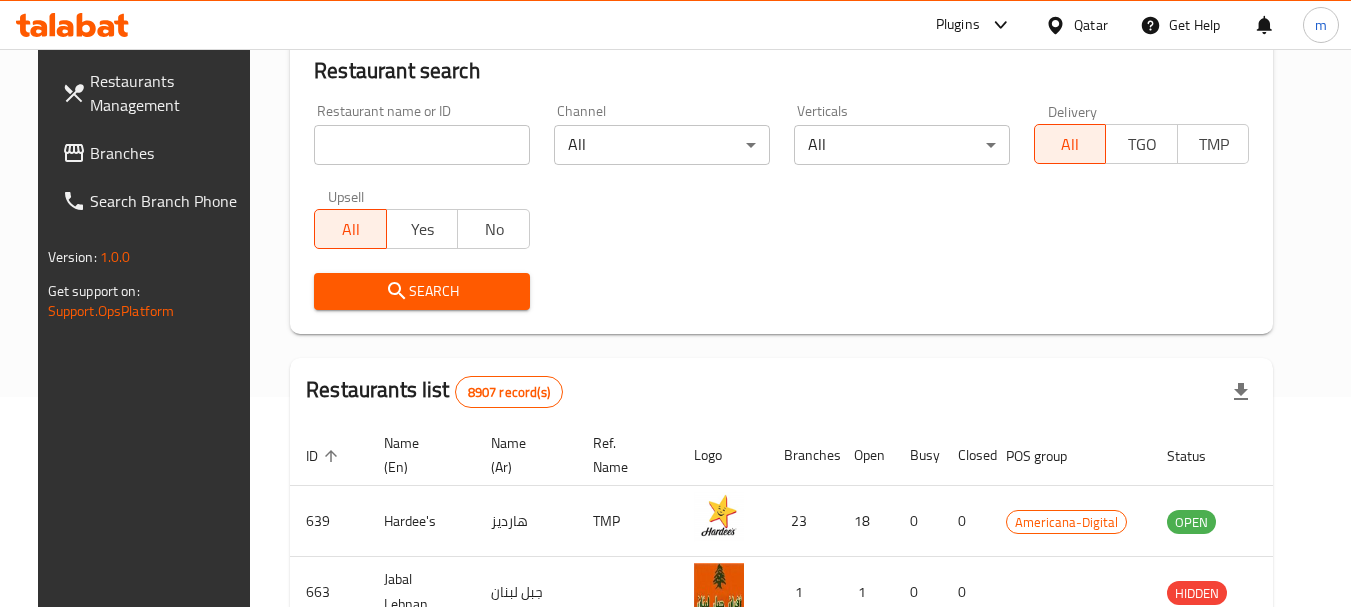 scroll, scrollTop: 285, scrollLeft: 0, axis: vertical 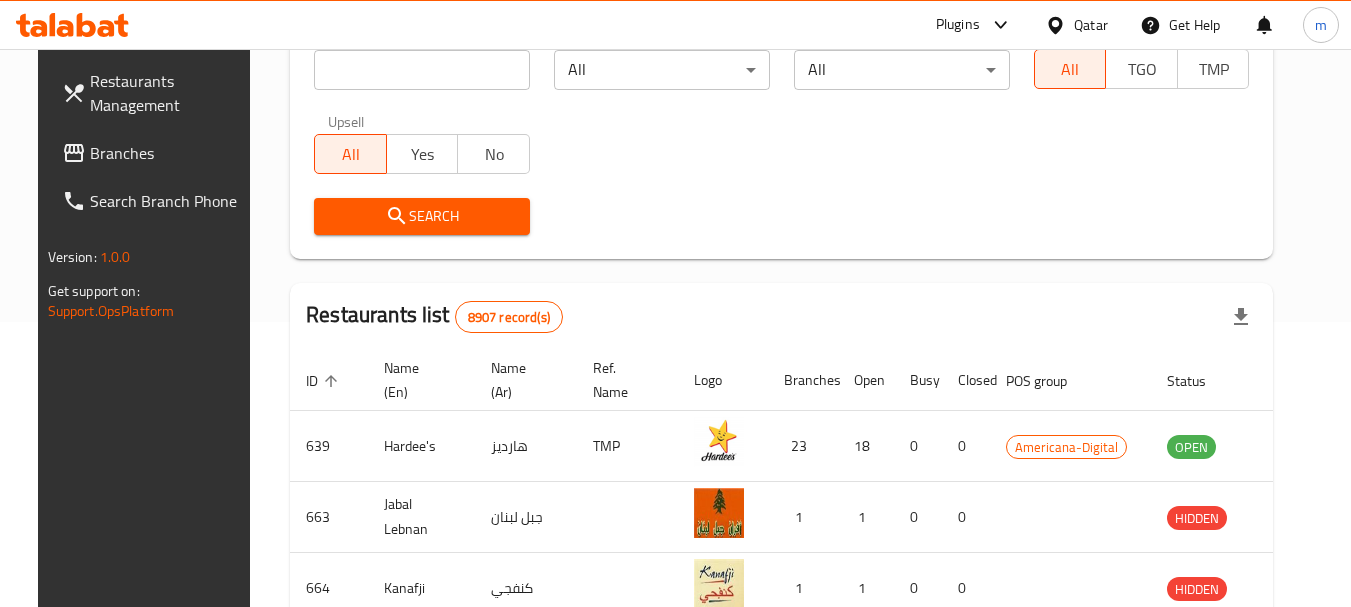 click on "Branches" at bounding box center (169, 153) 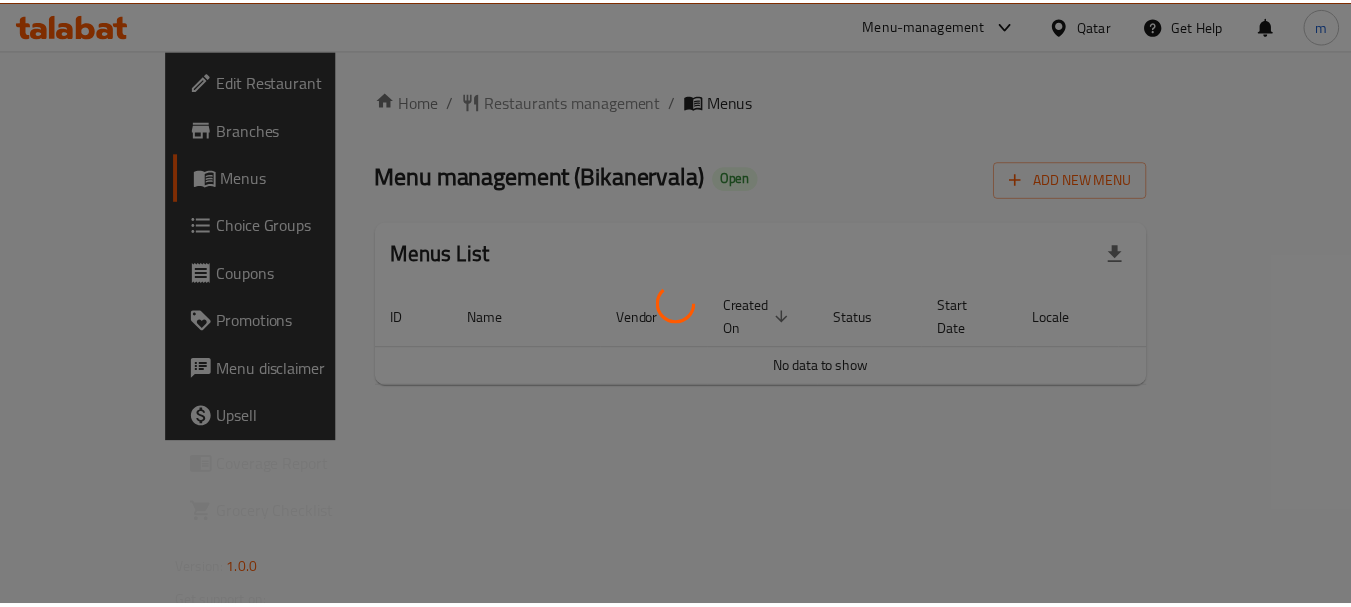 scroll, scrollTop: 0, scrollLeft: 0, axis: both 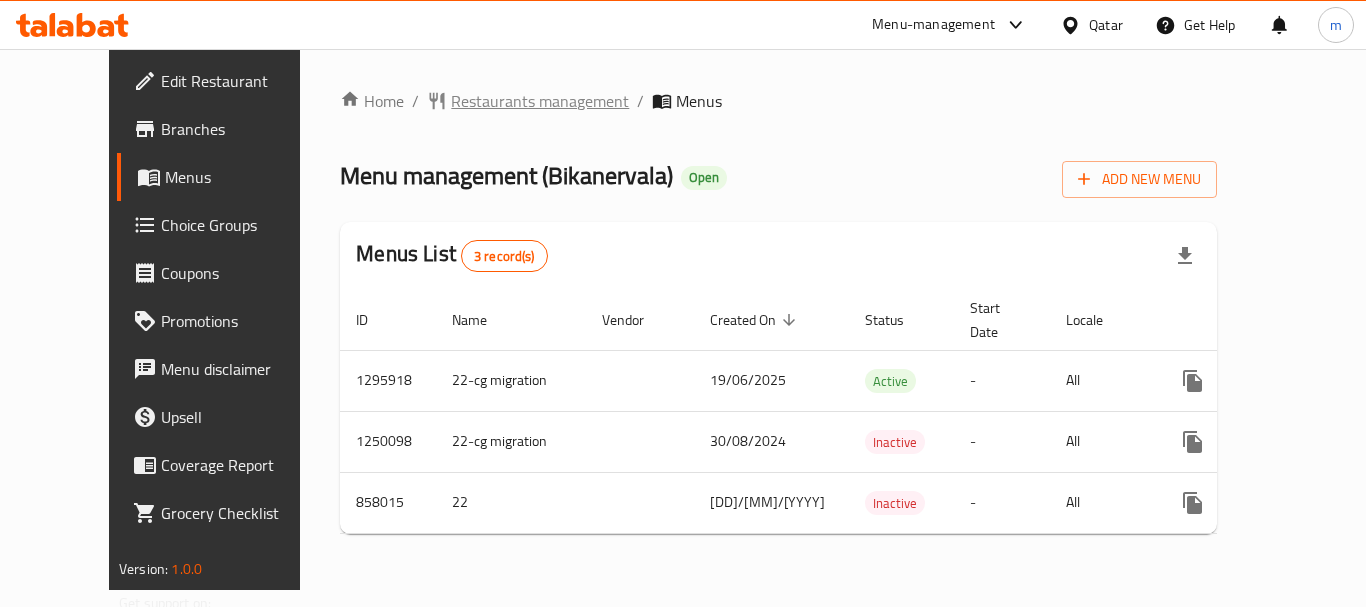 click on "Restaurants management" at bounding box center (540, 101) 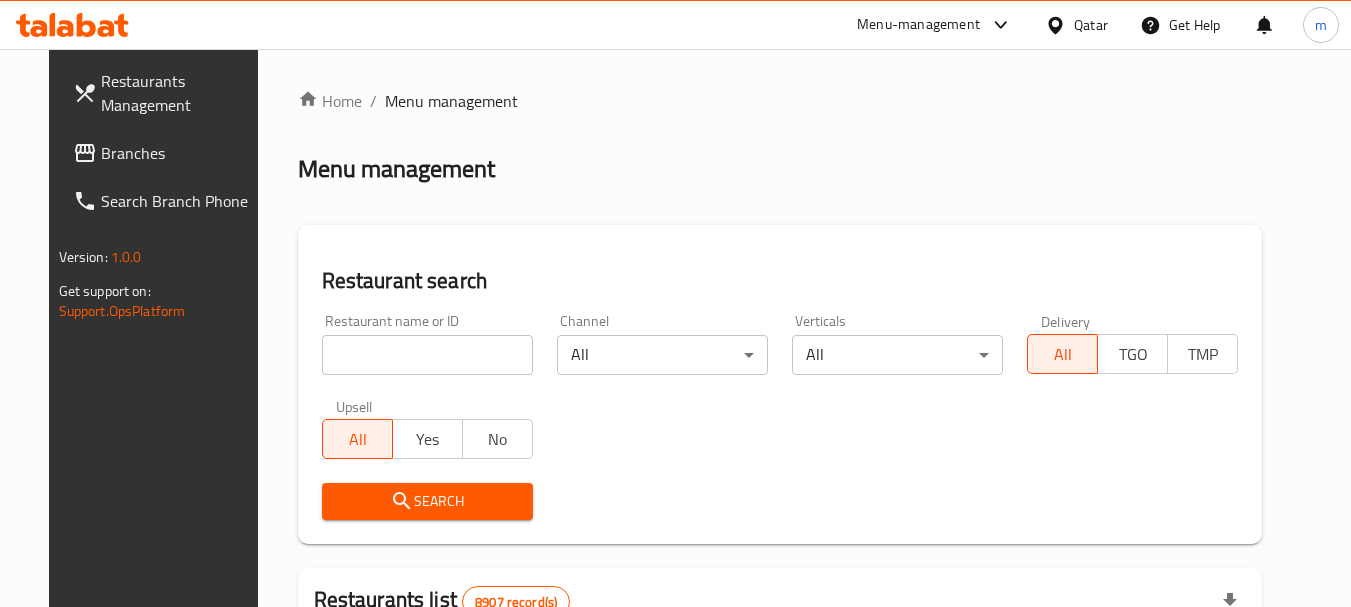 click at bounding box center (427, 355) 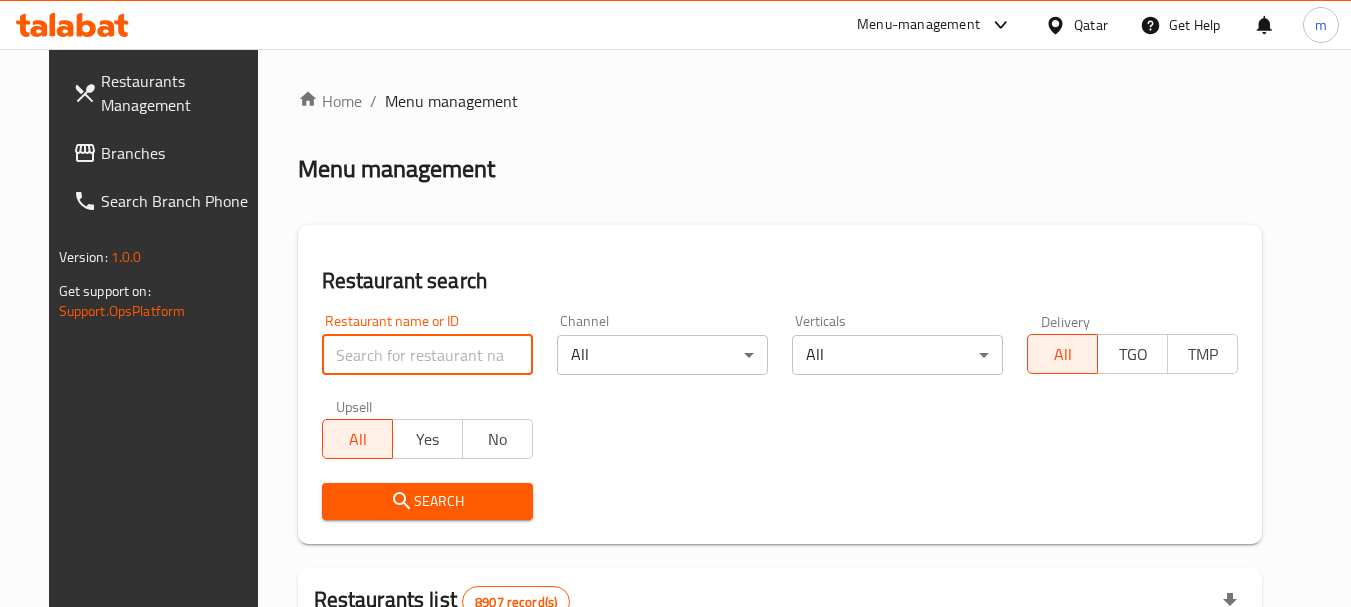 paste on "656692" 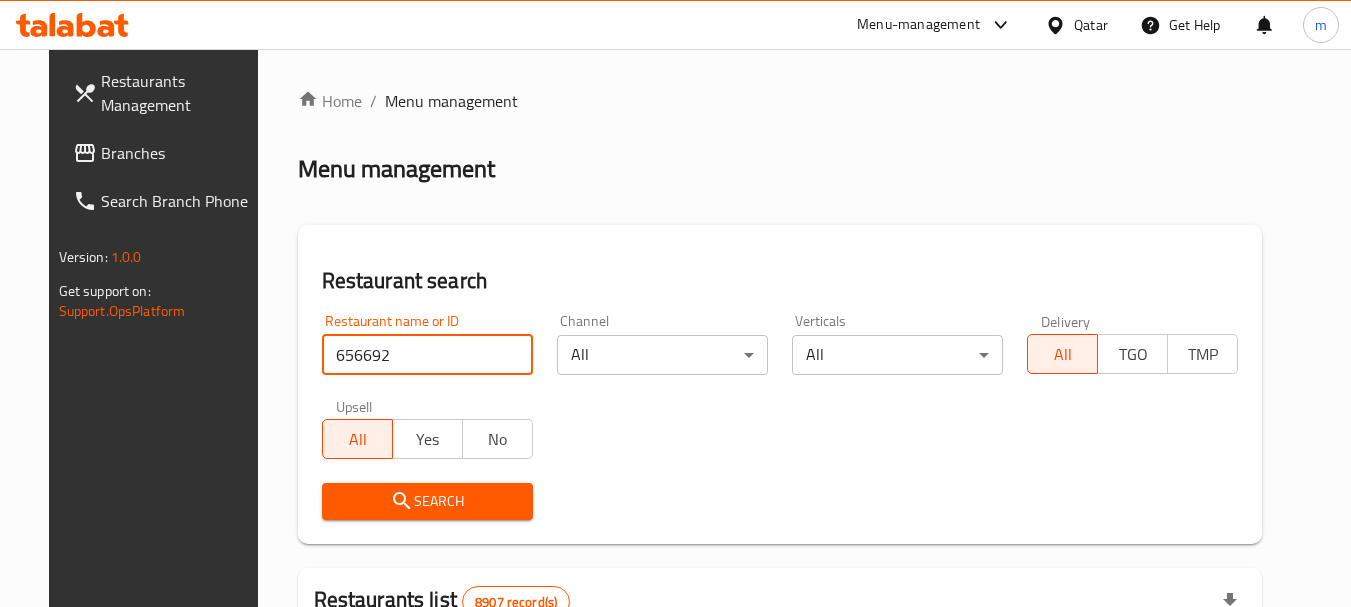type on "656692" 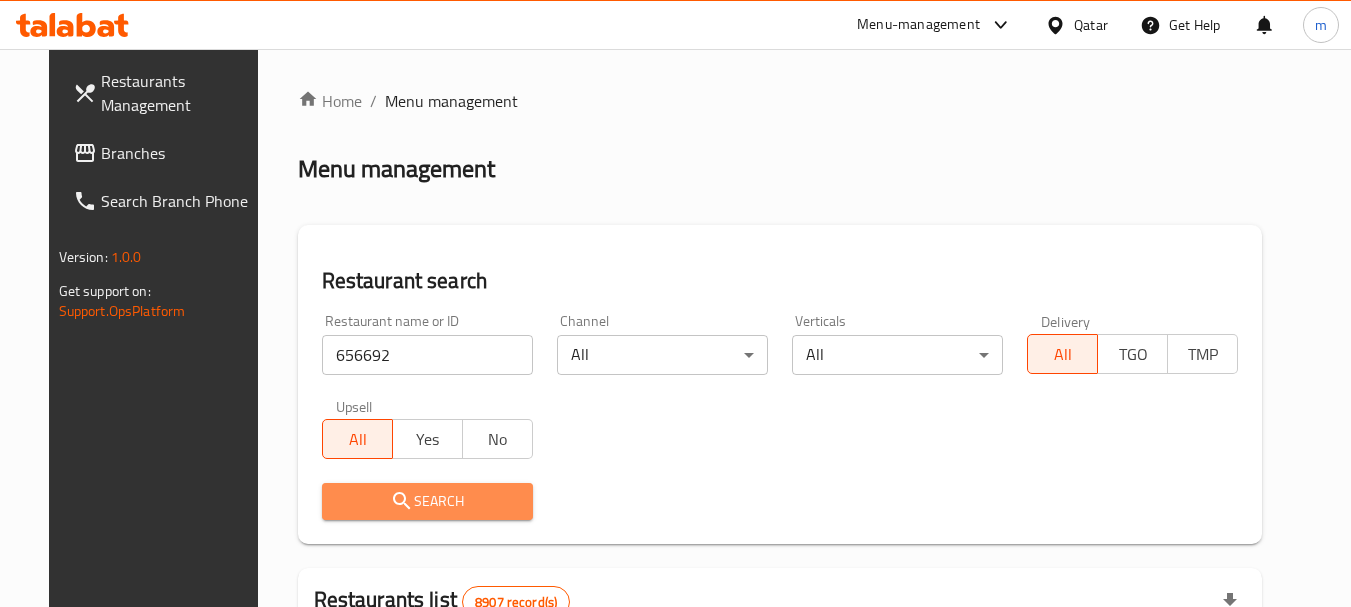 click on "Search" at bounding box center [427, 501] 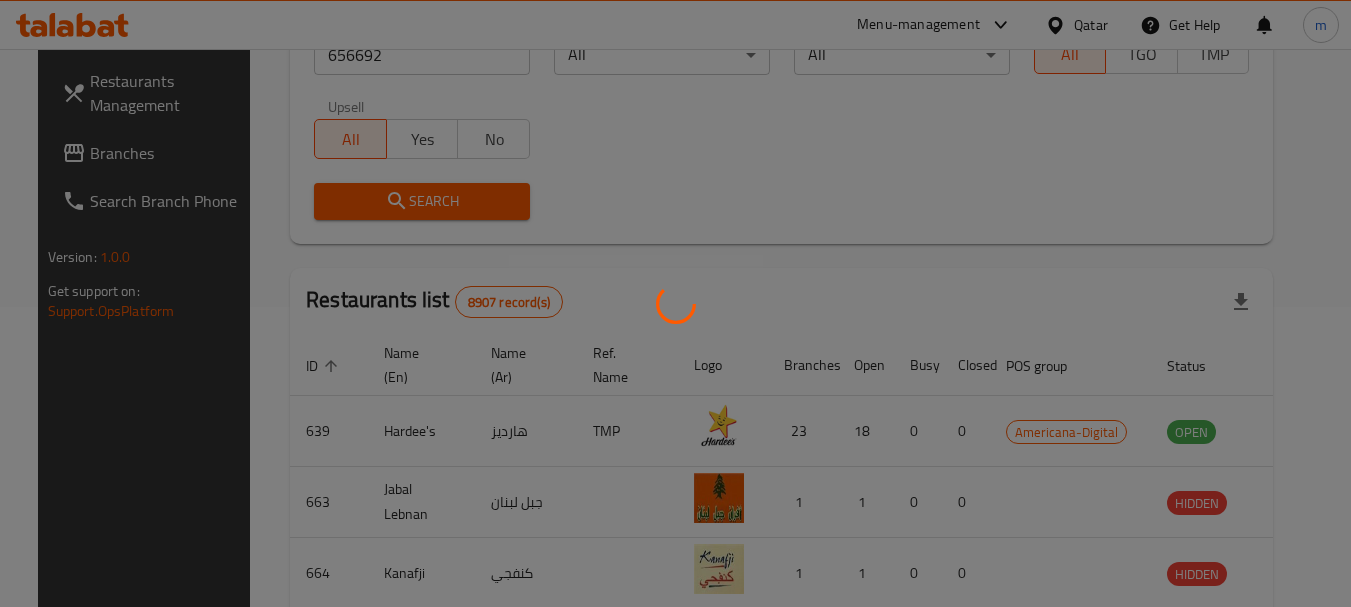 scroll, scrollTop: 268, scrollLeft: 0, axis: vertical 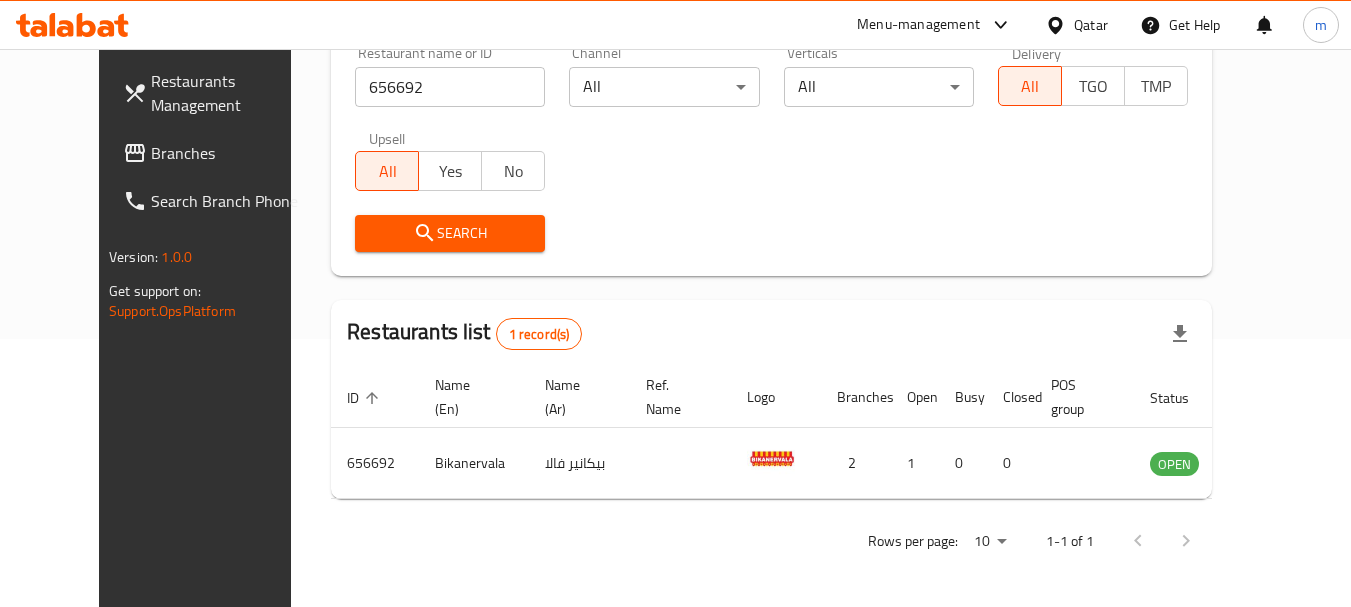 click on "Qatar" at bounding box center (1091, 25) 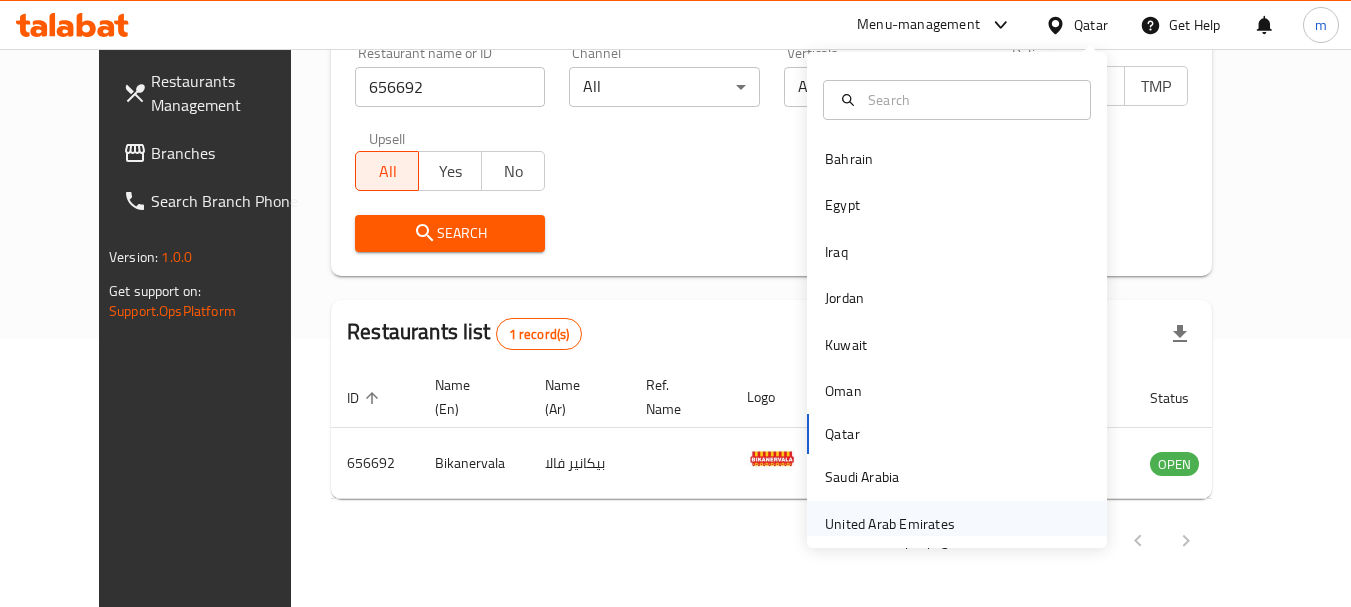 click on "United Arab Emirates" at bounding box center [890, 524] 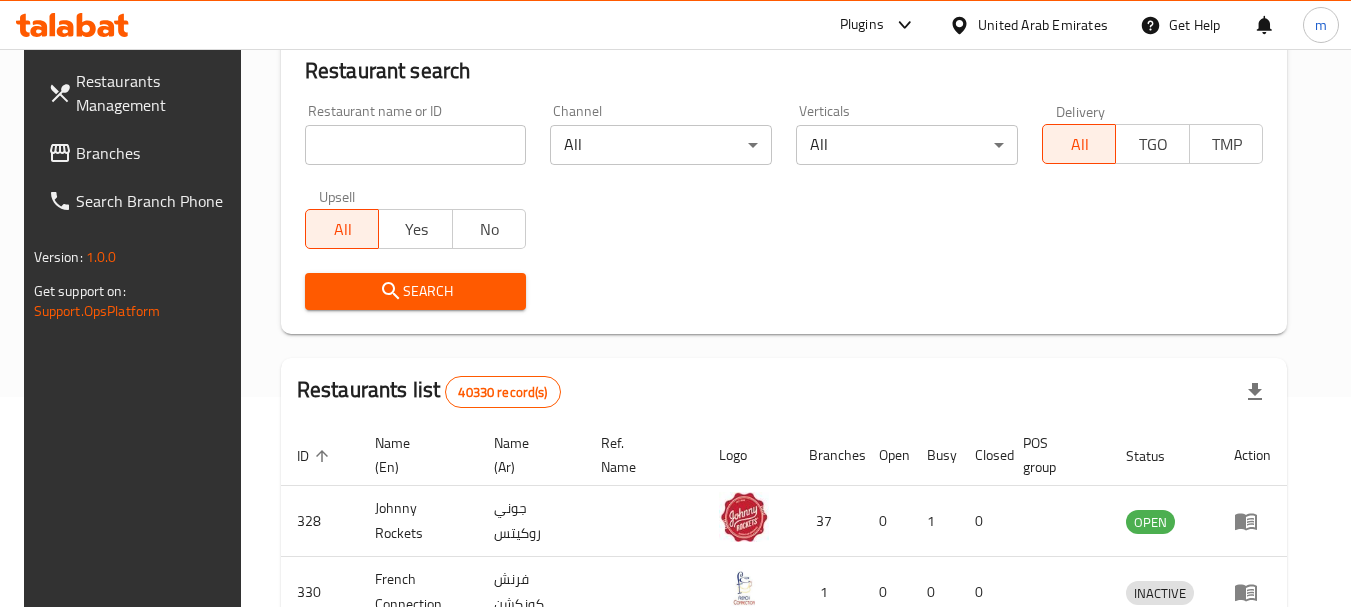 scroll, scrollTop: 268, scrollLeft: 0, axis: vertical 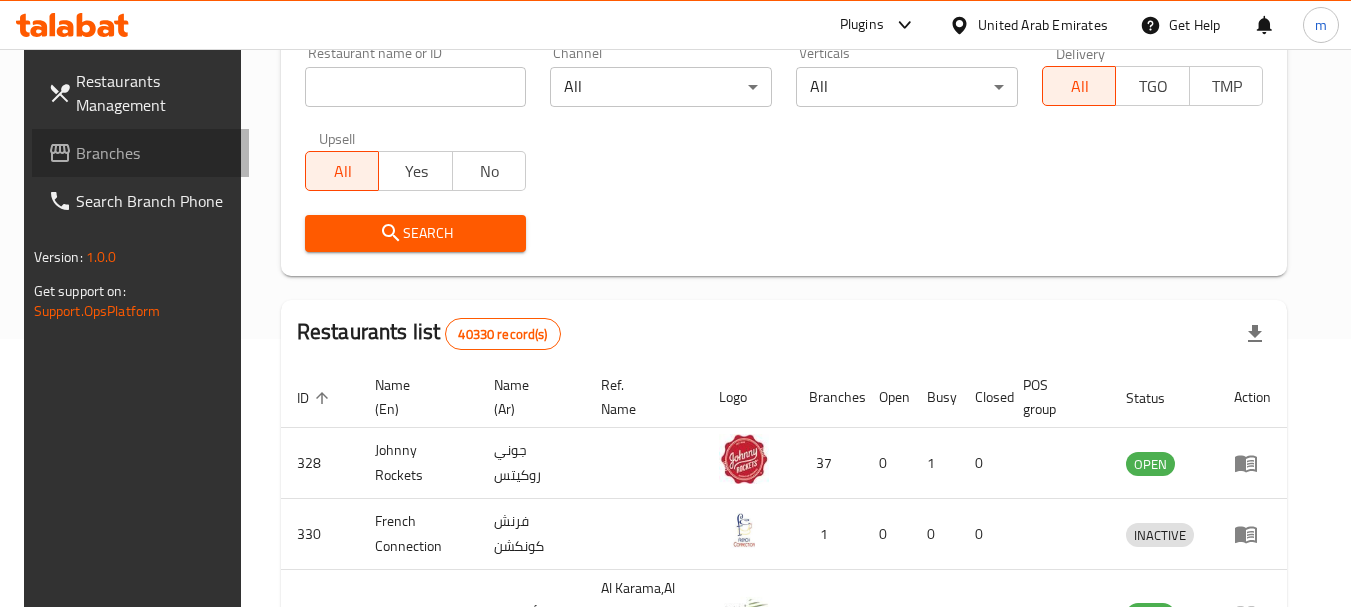 click on "Branches" at bounding box center (155, 153) 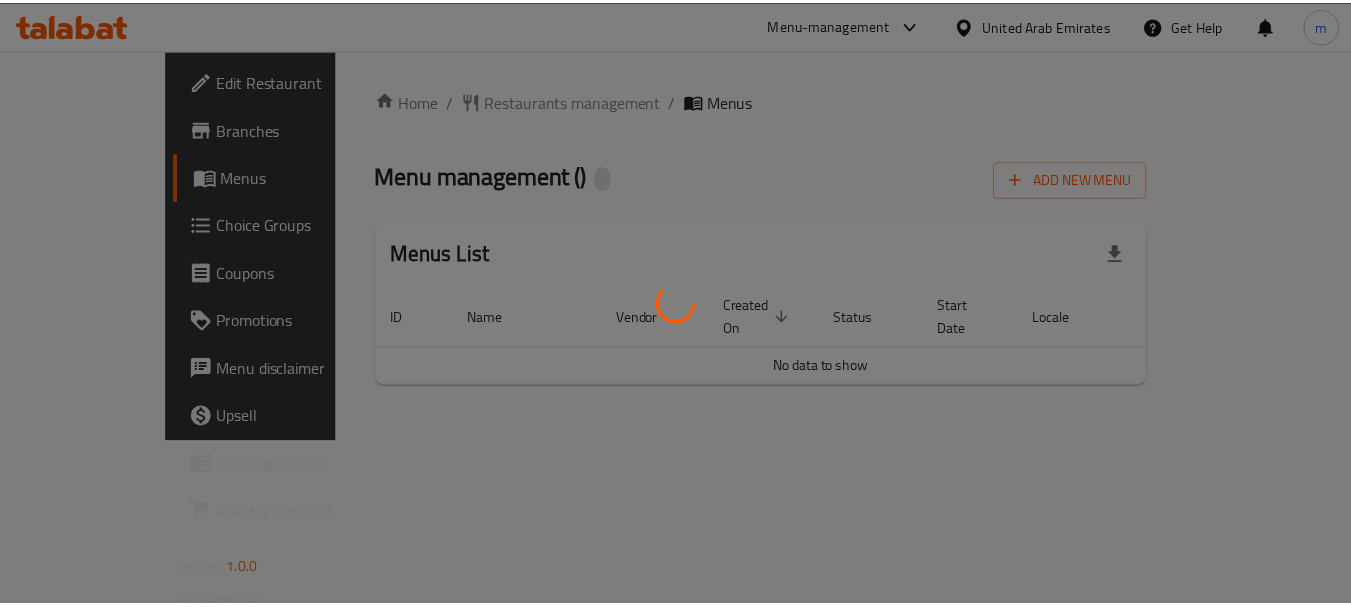 scroll, scrollTop: 0, scrollLeft: 0, axis: both 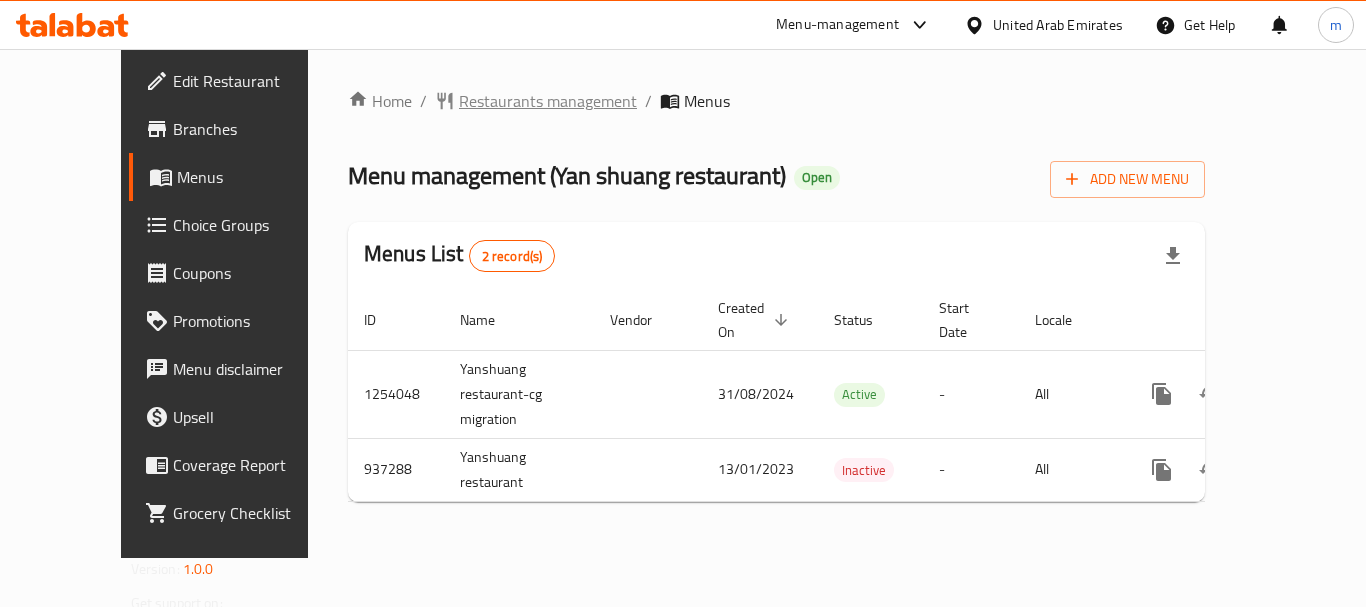 click on "Restaurants management" at bounding box center (548, 101) 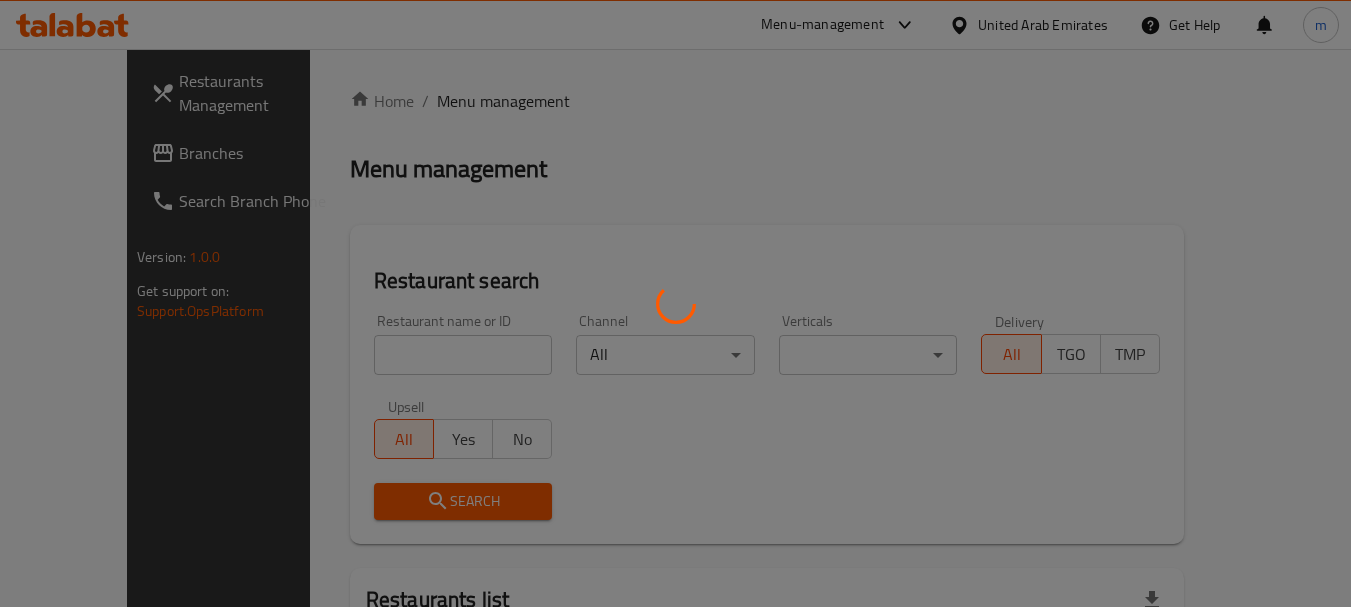 click at bounding box center [675, 303] 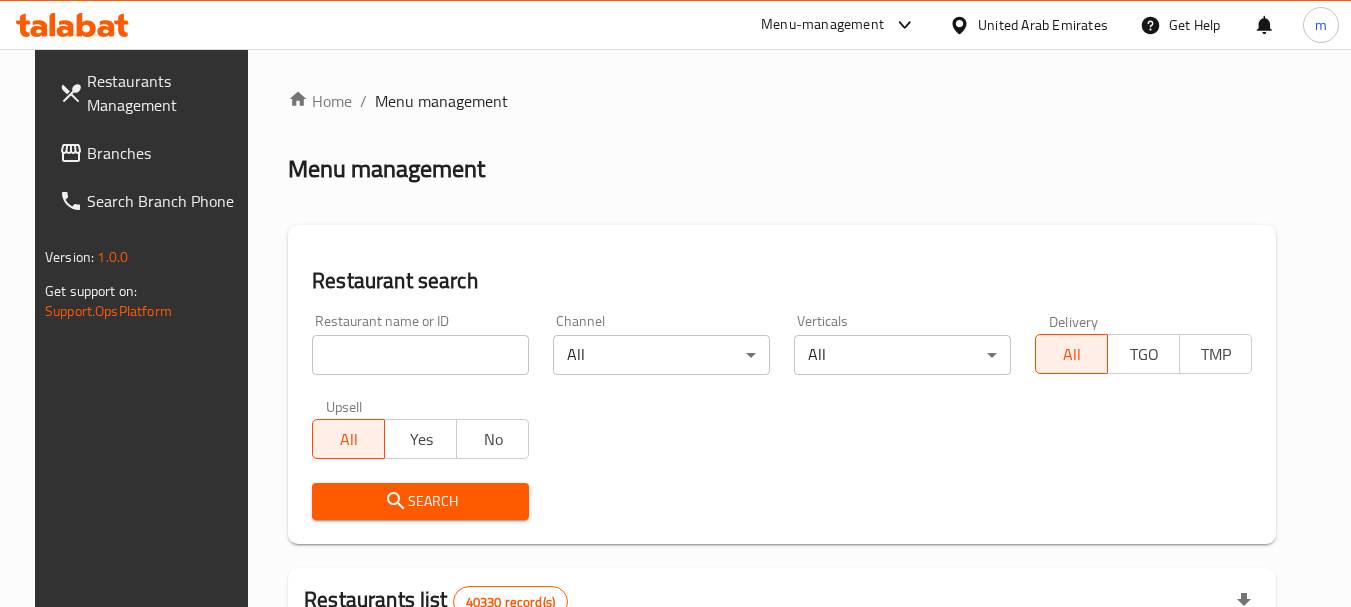 click on "Home / Menu management Menu management Restaurant search Restaurant name or ID Restaurant name or ID Channel All ​ Verticals All ​ Delivery All TGO TMP Upsell All Yes No   Search Restaurants list   40330 record(s) ID sorted ascending Name (En) Name (Ar) Ref. Name Logo Branches Open Busy Closed POS group Status Action 328 Johnny Rockets جوني روكيتس 37 0 1 0 OPEN 330 French Connection فرنش كونكشن 1 0 0 0 INACTIVE 339 Arz Lebanon أرز لبنان Al Karama,Al Barsha & Mirdif 9 1 0 2 OPEN 340 Mega Wraps ميجا رابس 3 0 0 0 INACTIVE 342 Sandella's Flatbread Cafe سانديلاز فلات براد 7 0 0 0 INACTIVE 343 Dragon Hut كوخ التنين 1 0 0 0 INACTIVE 348 Thai Kitchen المطبخ التايلندى 1 0 0 0 INACTIVE 349 Mughal  موغل 1 0 0 0 HIDDEN 350 HOT N COOL (Old) هوت و كول 1 0 0 0 INACTIVE 355 Al Habasha  الحبشة 11 1 0 0 HIDDEN Rows per page: 10 1-10 of 40330" at bounding box center [782, 717] 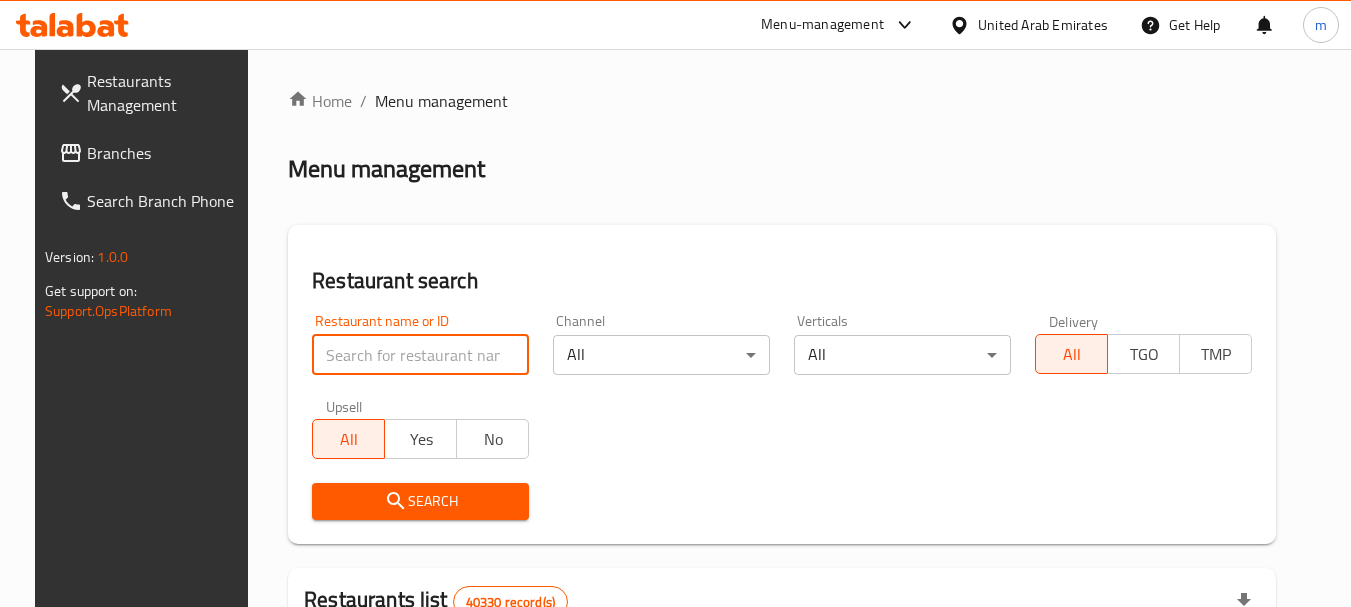 click at bounding box center (420, 355) 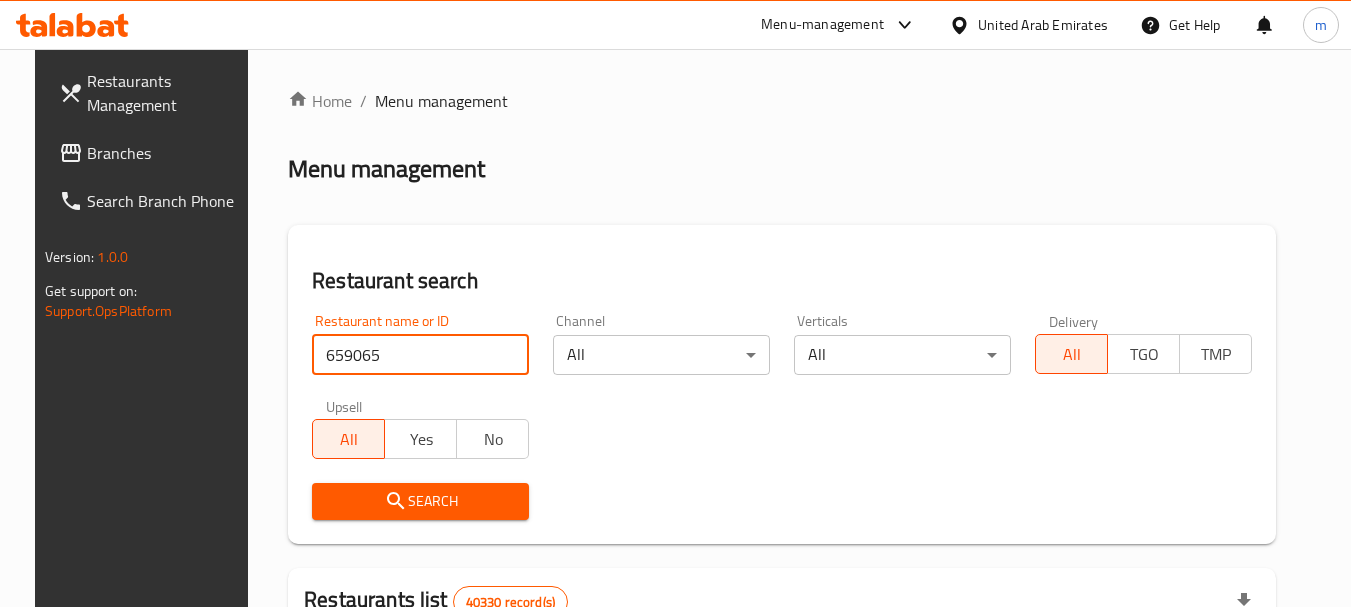 type on "659065" 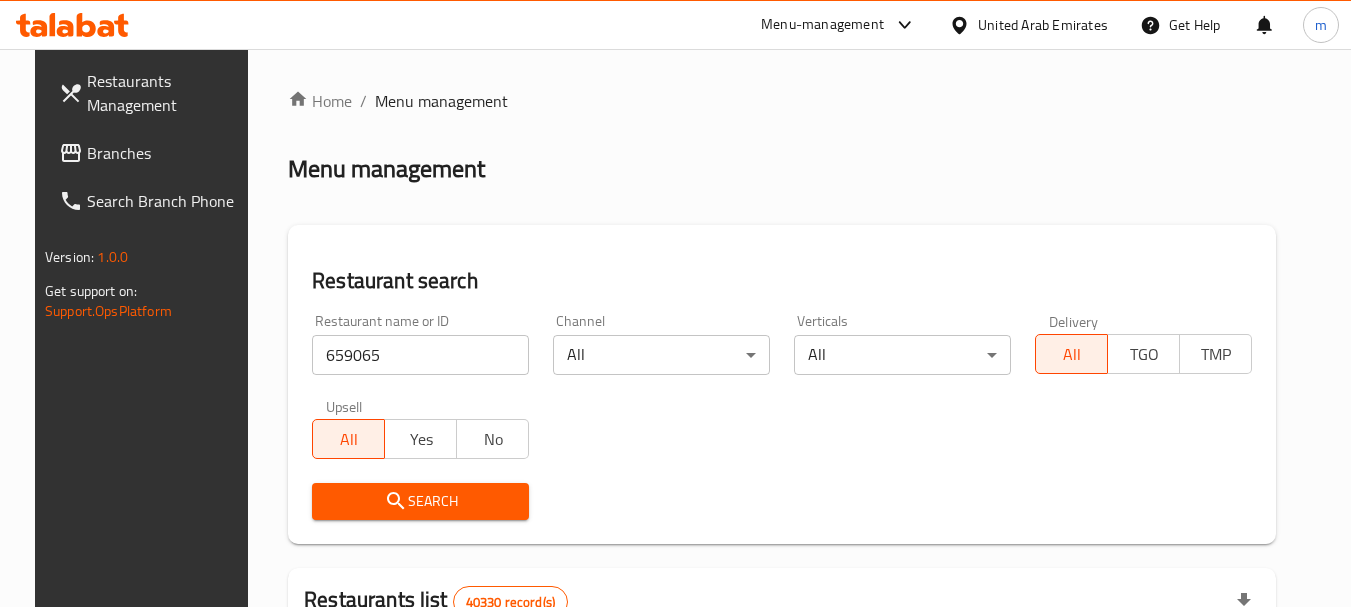 click on "Search" at bounding box center (420, 501) 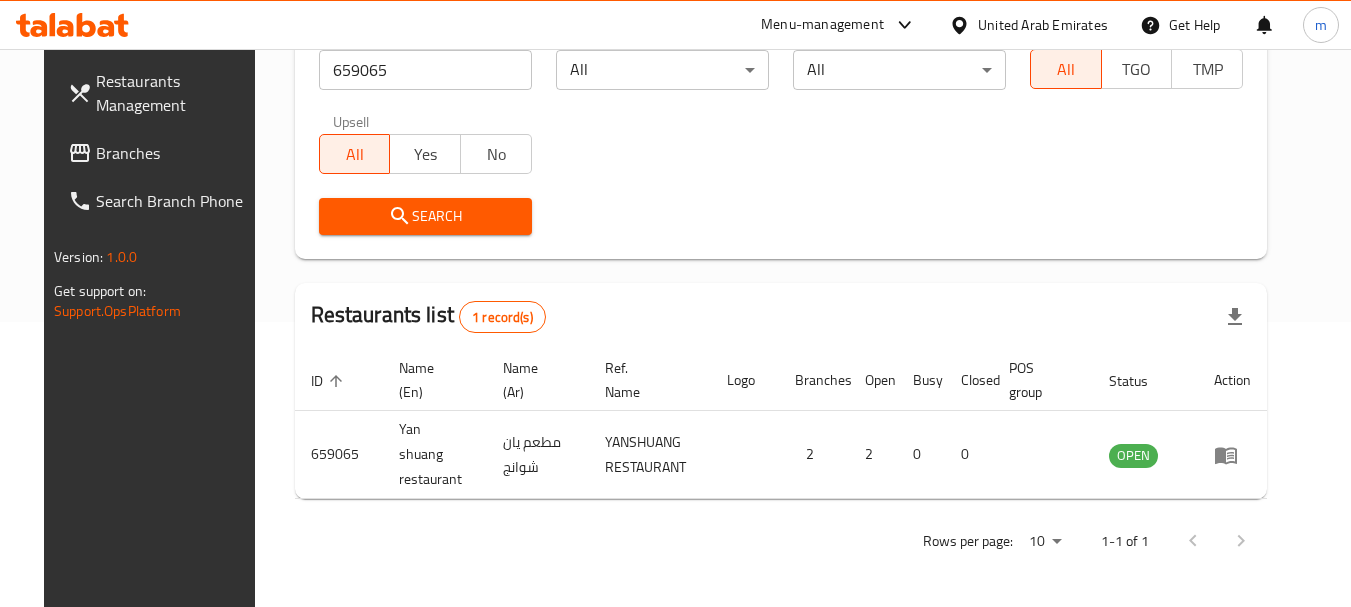 scroll, scrollTop: 268, scrollLeft: 0, axis: vertical 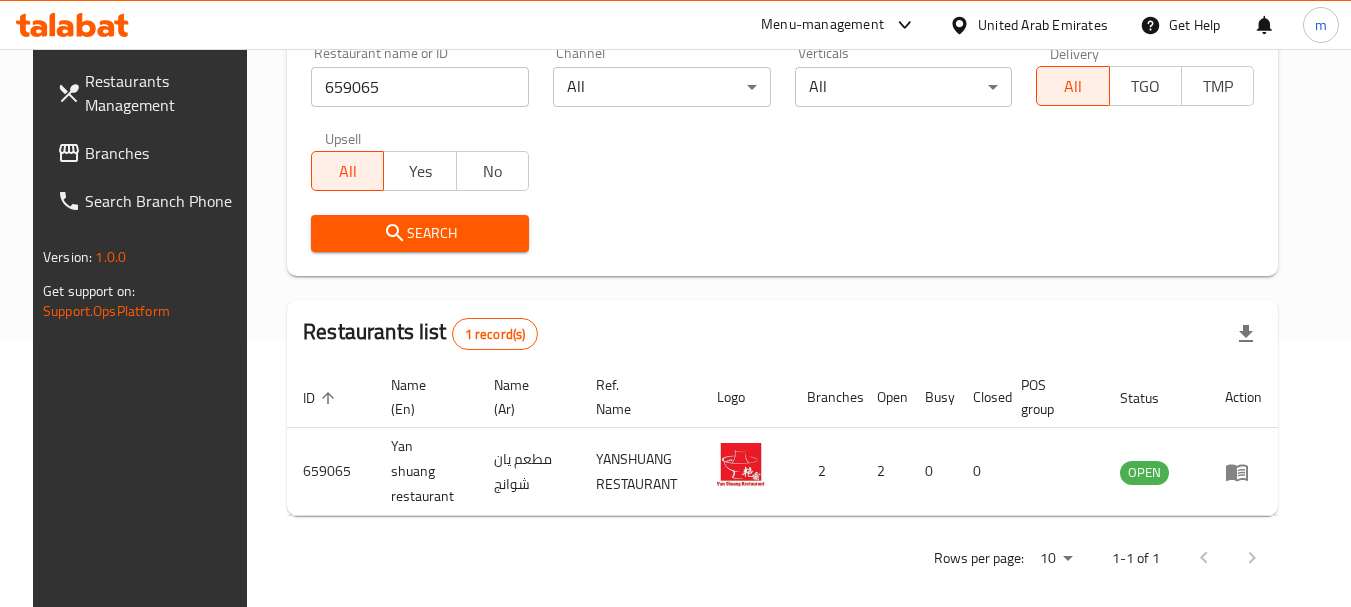 click on "United Arab Emirates" at bounding box center (1043, 25) 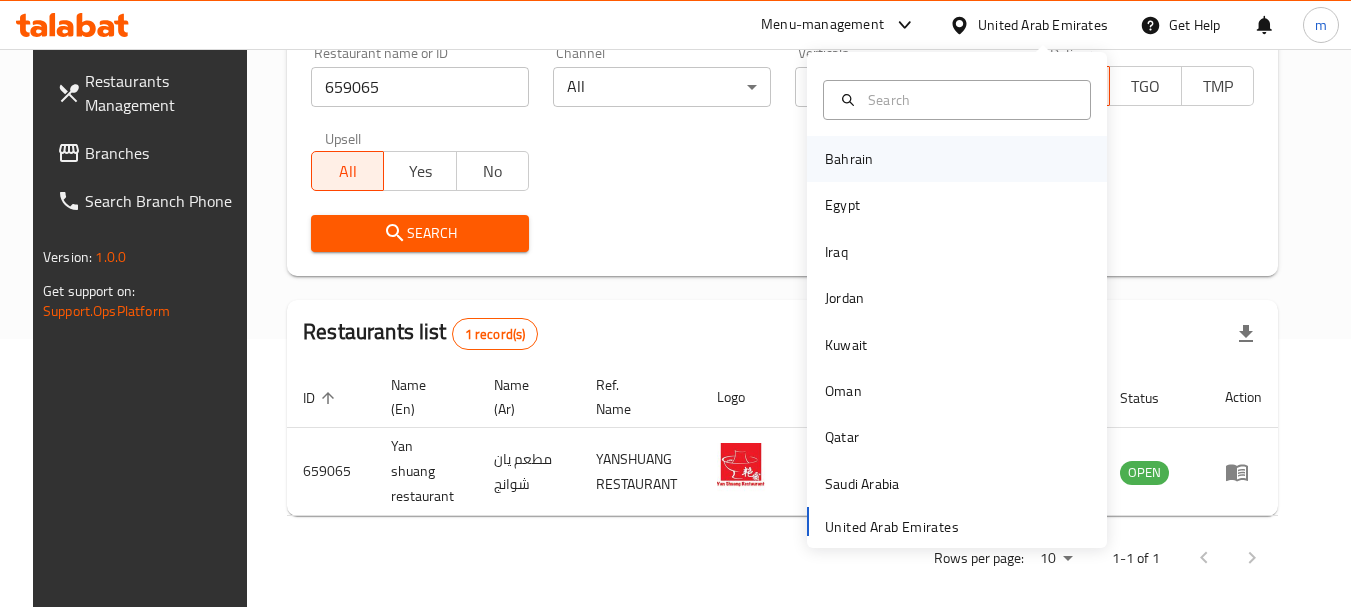 click on "Bahrain" at bounding box center [849, 159] 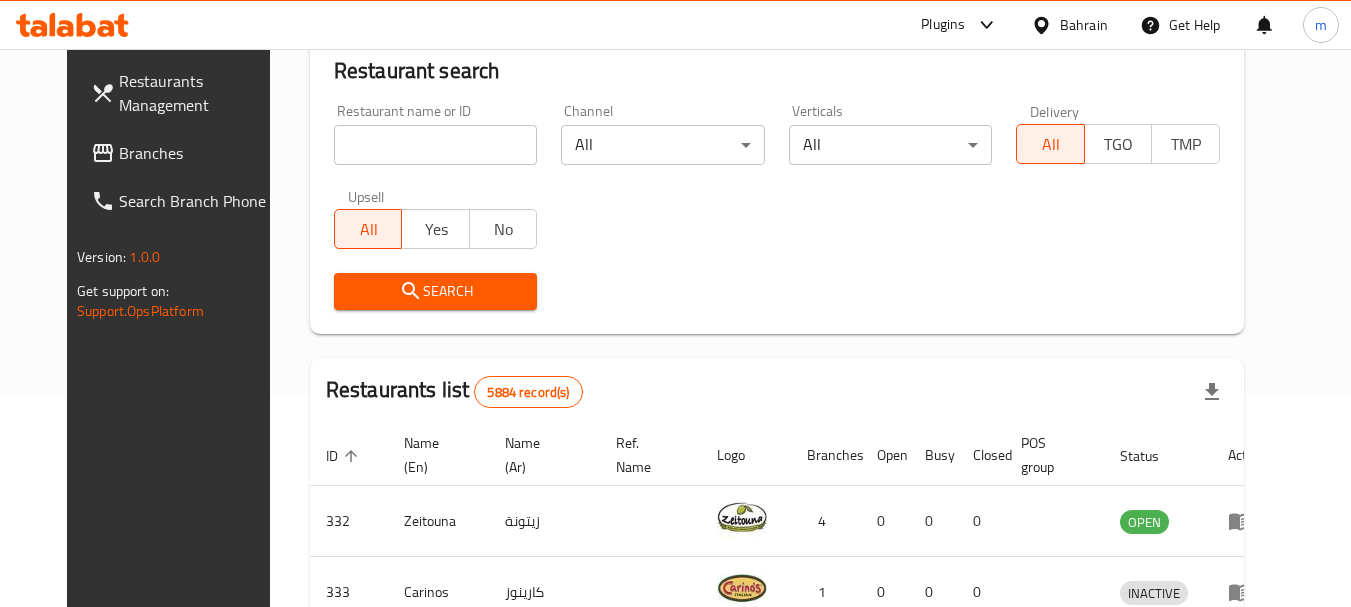 scroll, scrollTop: 268, scrollLeft: 0, axis: vertical 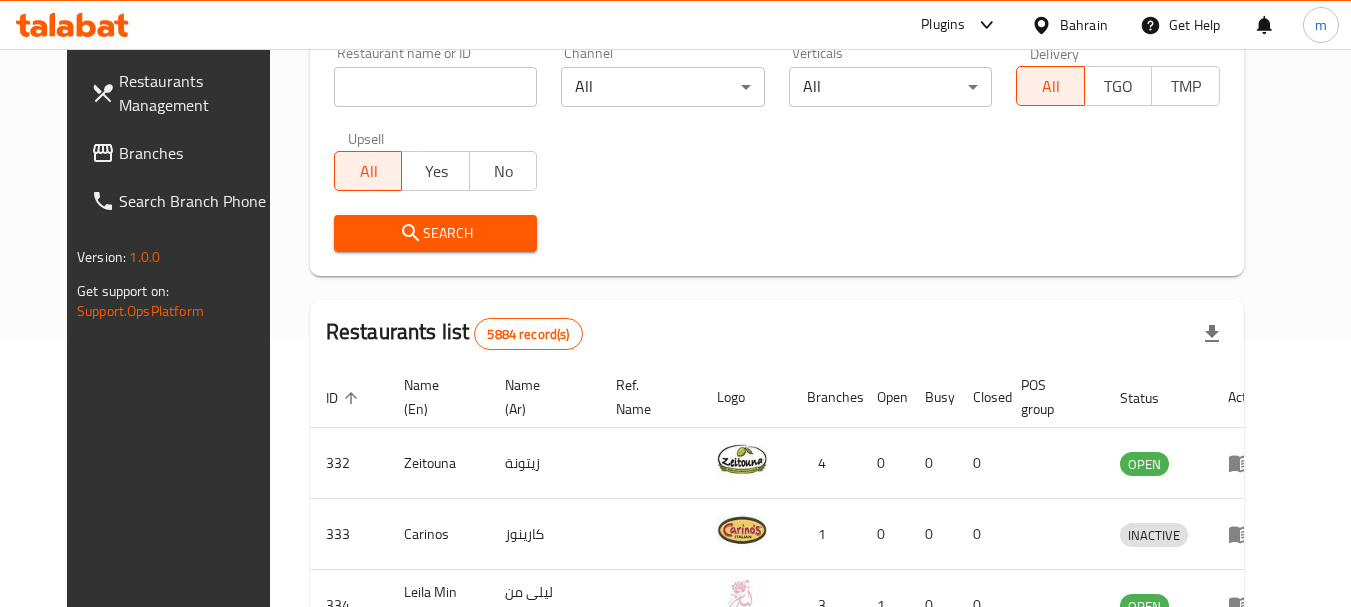 click on "Branches" at bounding box center [198, 153] 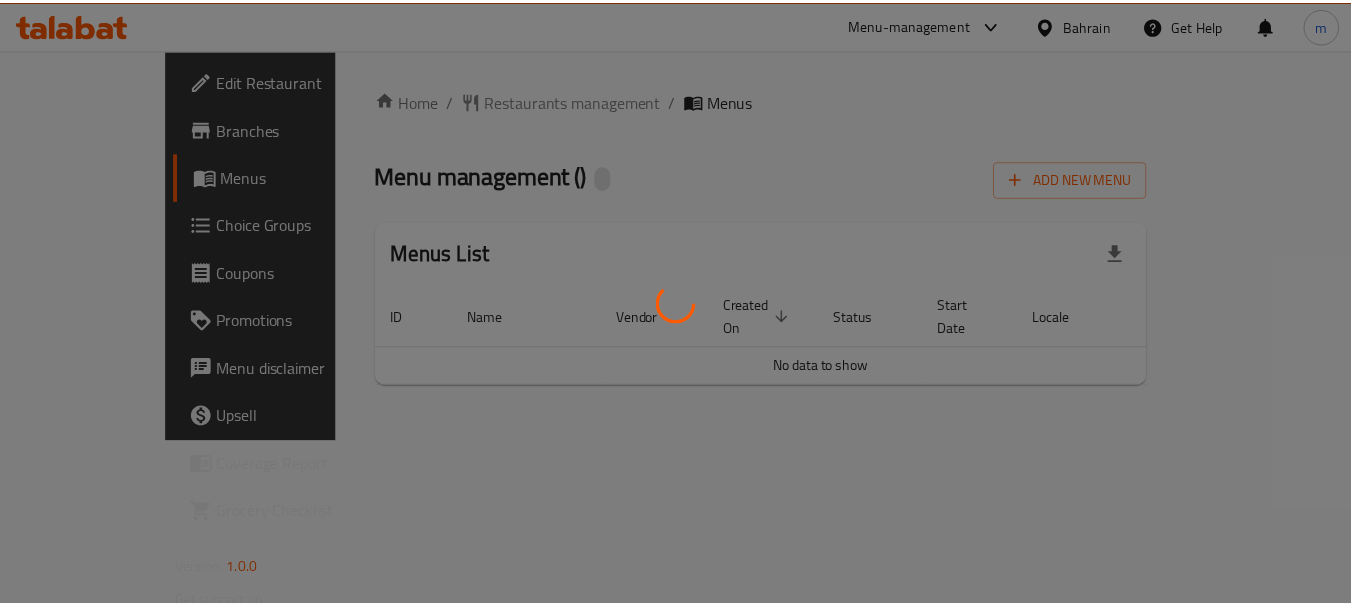 scroll, scrollTop: 0, scrollLeft: 0, axis: both 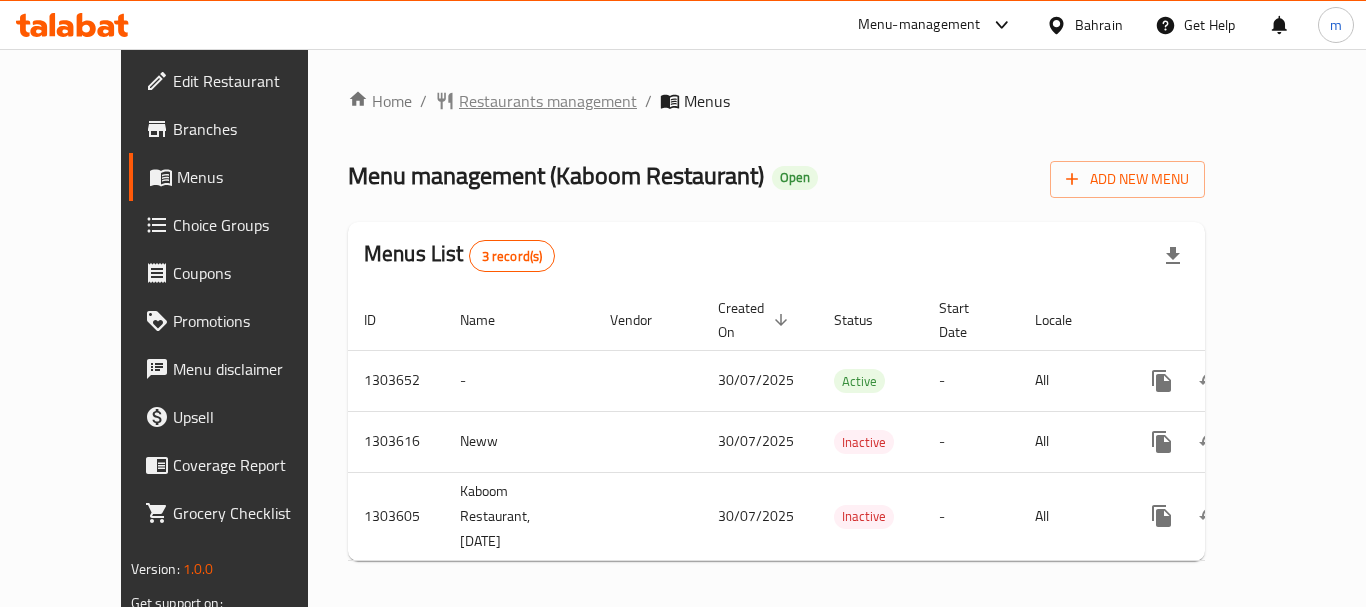click on "Restaurants management" at bounding box center (548, 101) 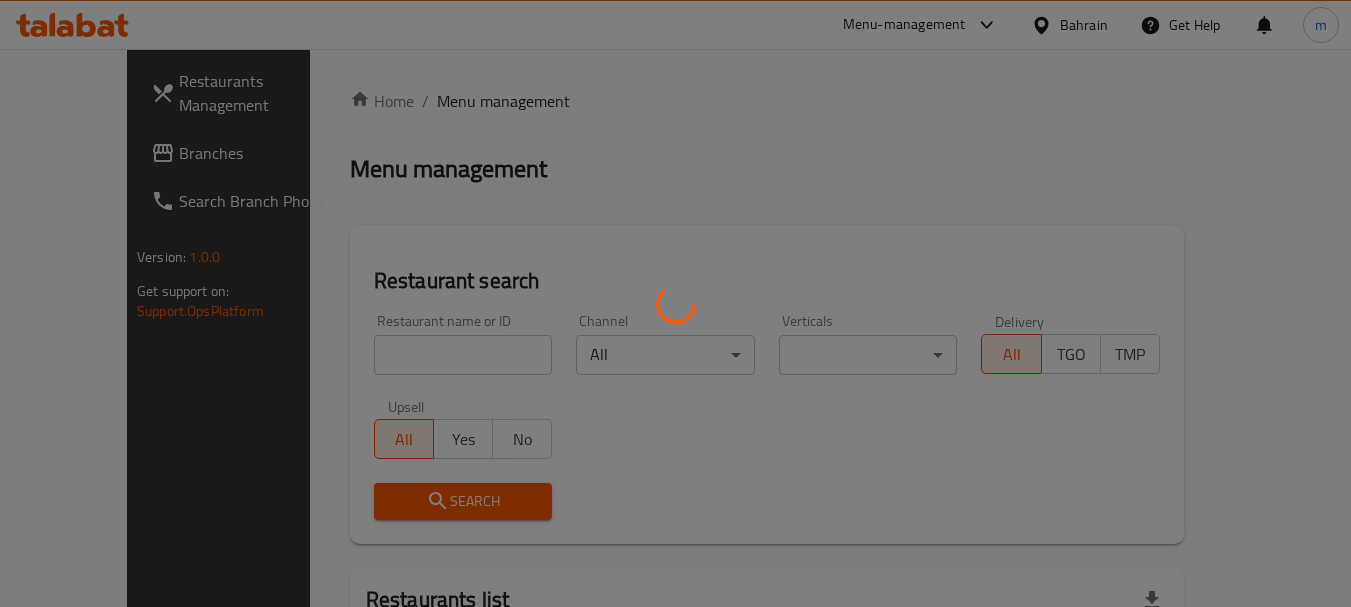 click at bounding box center (675, 303) 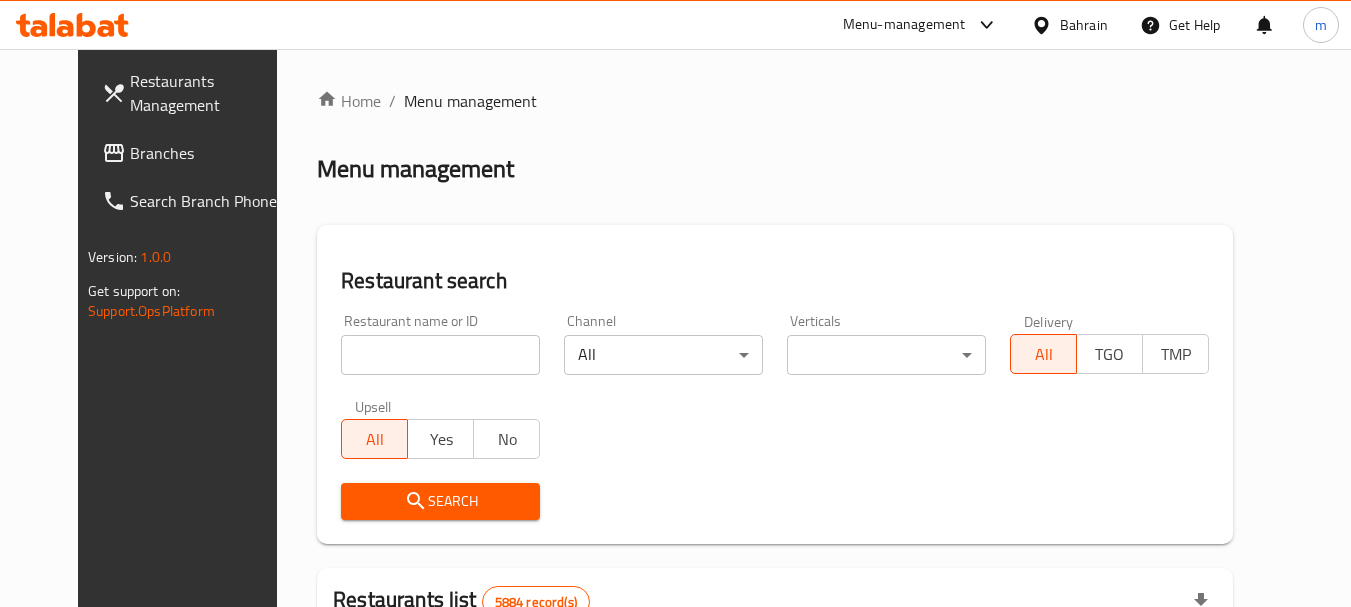 click on "Home / Menu management Menu management Restaurant search Restaurant name or ID Restaurant name or ID Channel All ​ Verticals ​ ​ Delivery All TGO TMP Upsell All Yes No   Search Restaurants list   5884 record(s) ID sorted ascending Name (En) Name (Ar) Ref. Name Logo Branches Open Busy Closed POS group Status Action 332 Zeitouna زيتونة 4 0 0 0 OPEN 333 Carinos كارينوز 1 0 0 0 INACTIVE 334 Leila Min Lebnan ليلى من لبنان 3 1 0 0 OPEN 335 Johnny Rockets جوني روكيتس 4 0 0 0 INACTIVE 336 Hussien حسين 1 0 0 0 INACTIVE 337 2466 2466 1 0 0 0 INACTIVE 341 Healthy Calorie هيلثي كالوري 7 3 0 0 OPEN 344 Franks A Lot فرانكس ألوت 2 1 0 0 OPEN 346 Mr.Candy مستر.كاندي 1 0 0 0 INACTIVE 351 REDPAN BURGER STEAK رد بان برجر ستيك 1 0 0 0 INACTIVE Rows per page: 10 1-10 of 5884" at bounding box center [775, 693] 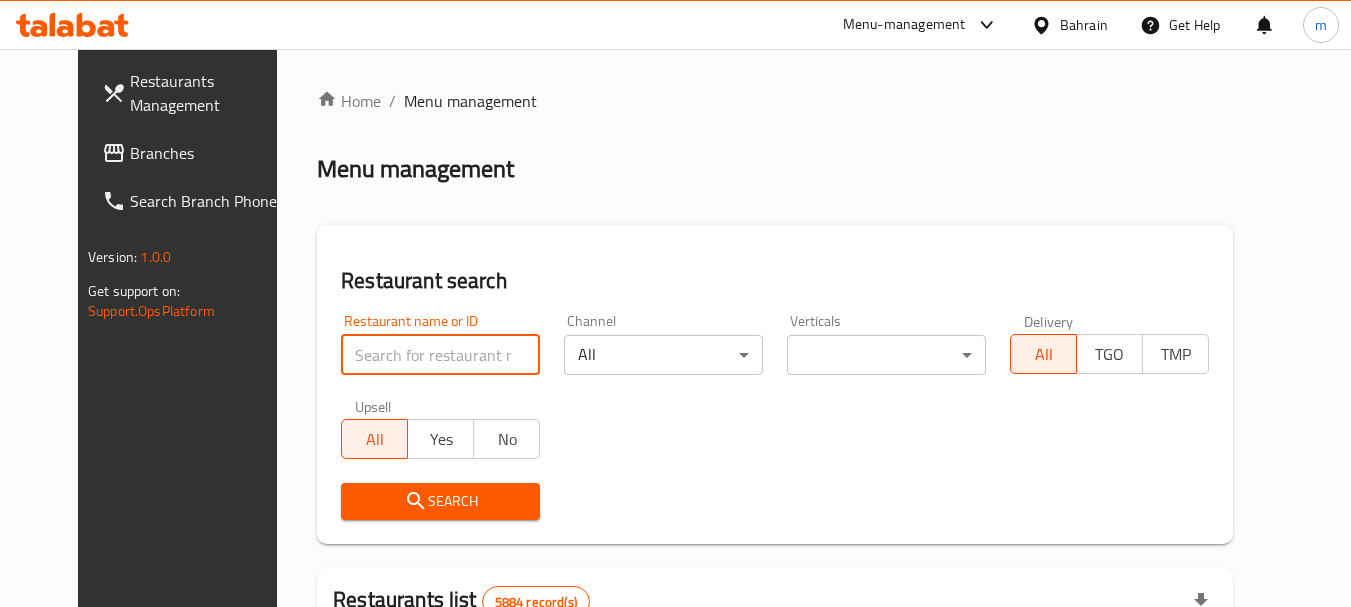 click at bounding box center [440, 355] 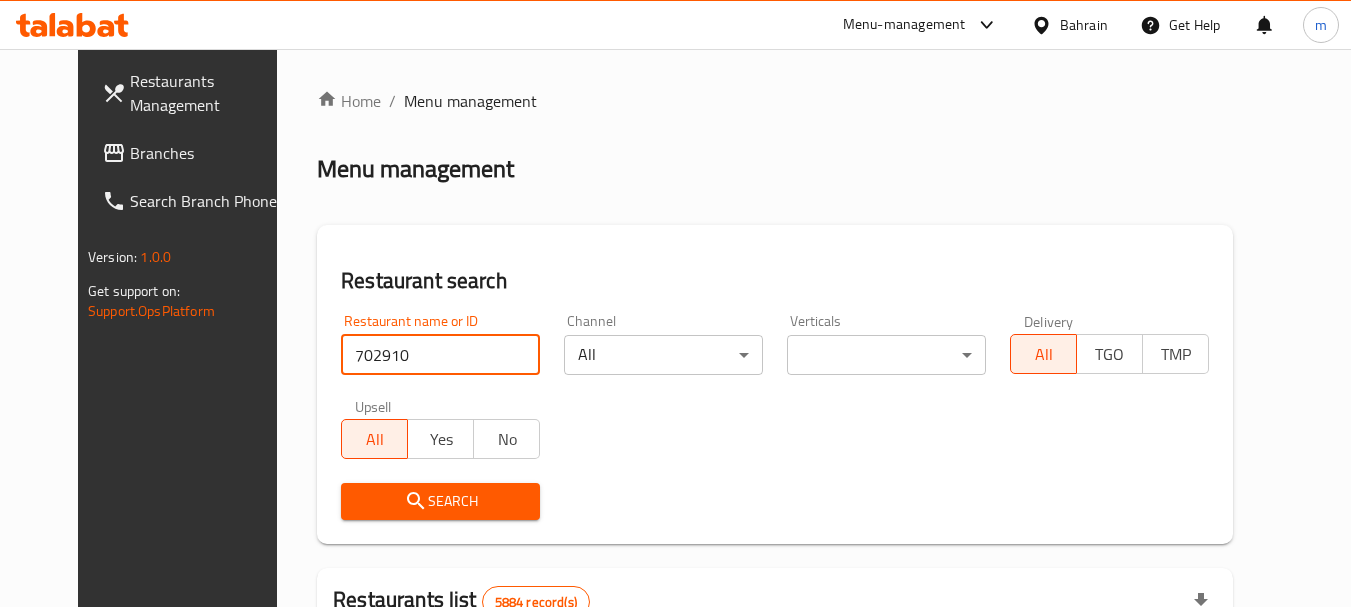type on "702910" 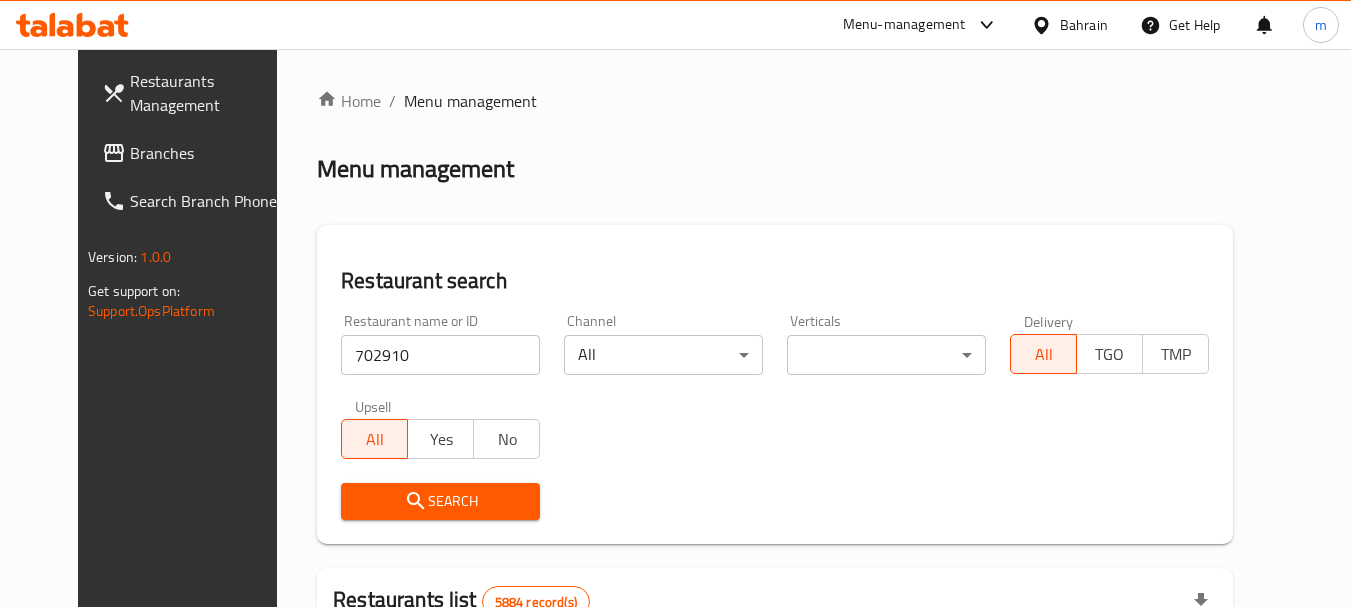 drag, startPoint x: 379, startPoint y: 493, endPoint x: 484, endPoint y: 478, distance: 106.06602 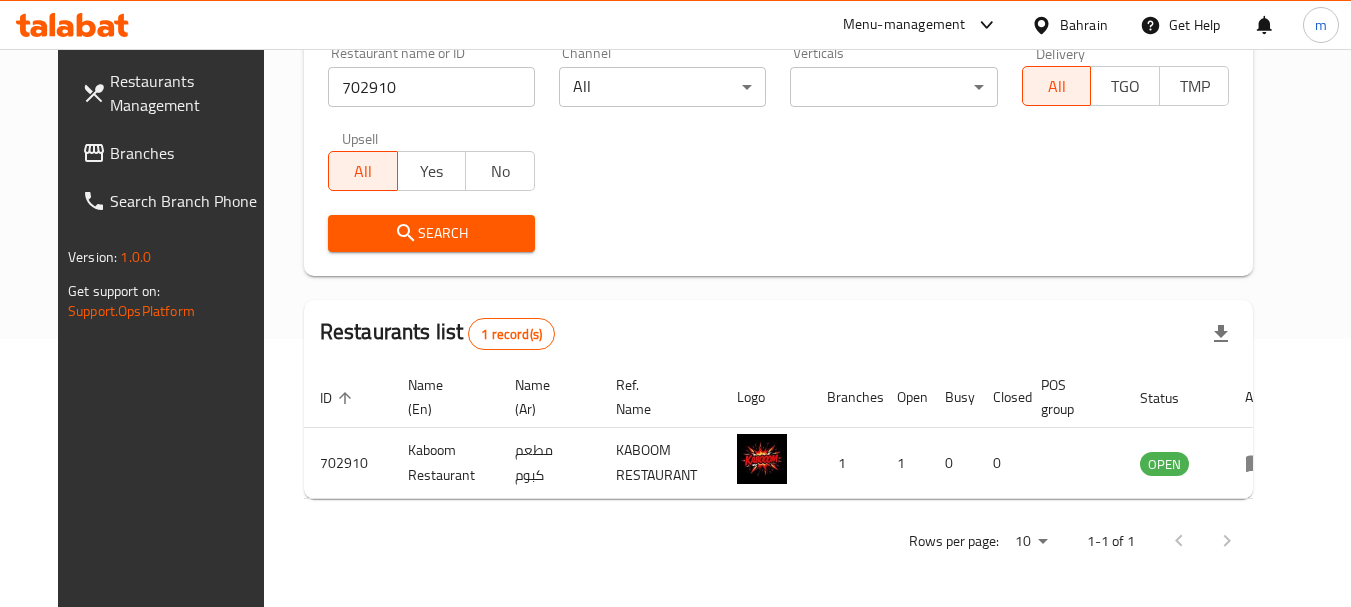 scroll, scrollTop: 268, scrollLeft: 0, axis: vertical 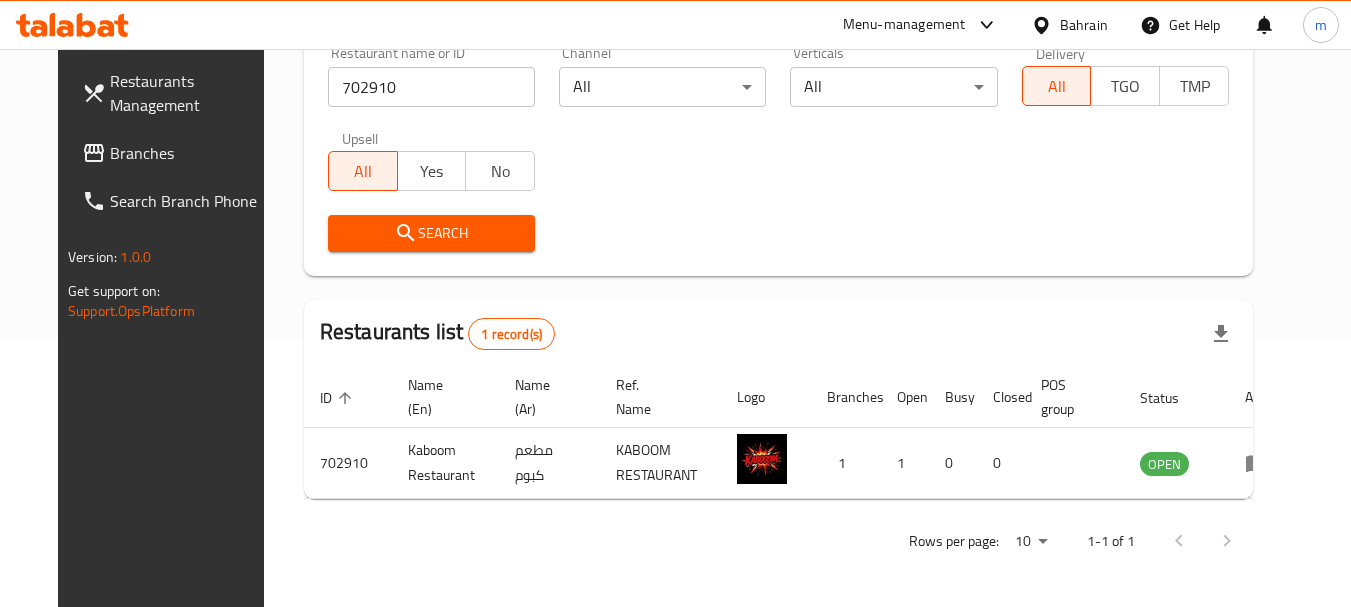 click on "Bahrain" at bounding box center (1084, 25) 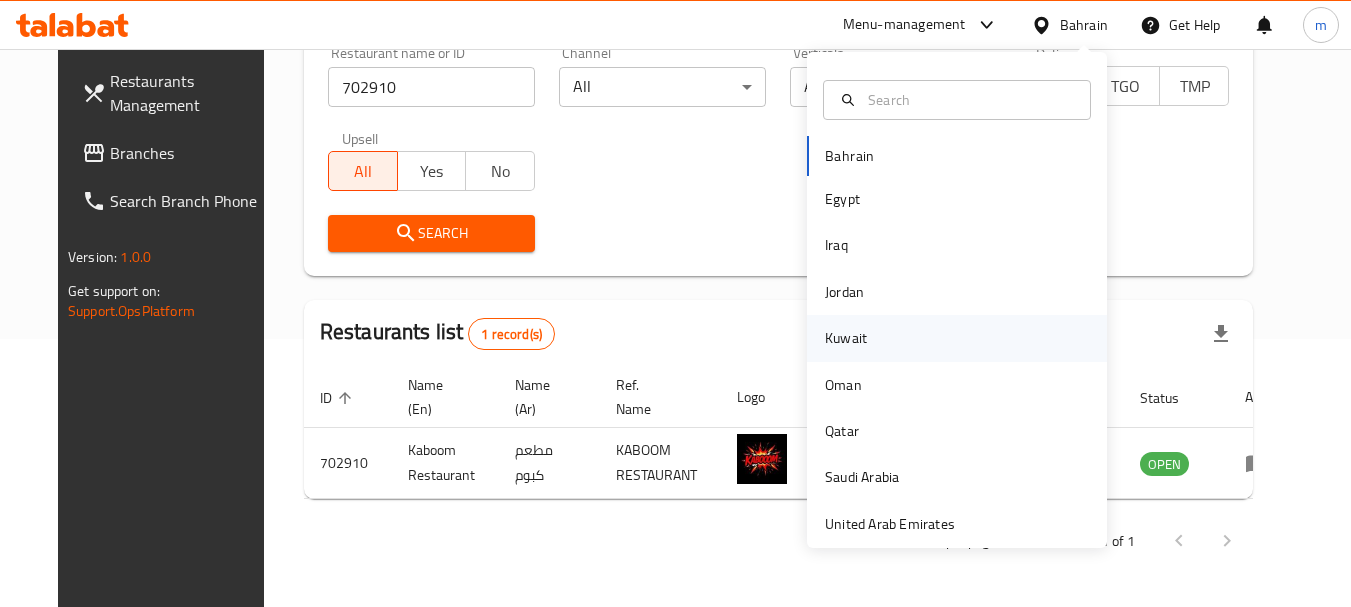 click on "Kuwait" at bounding box center [846, 338] 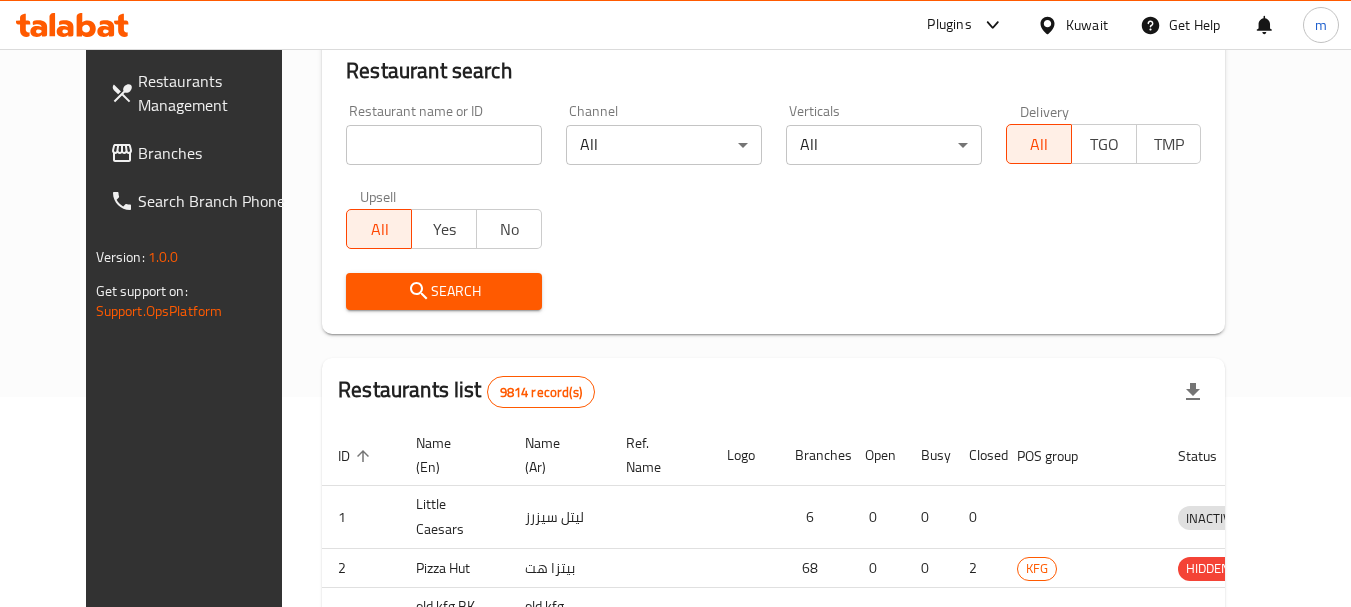 scroll, scrollTop: 268, scrollLeft: 0, axis: vertical 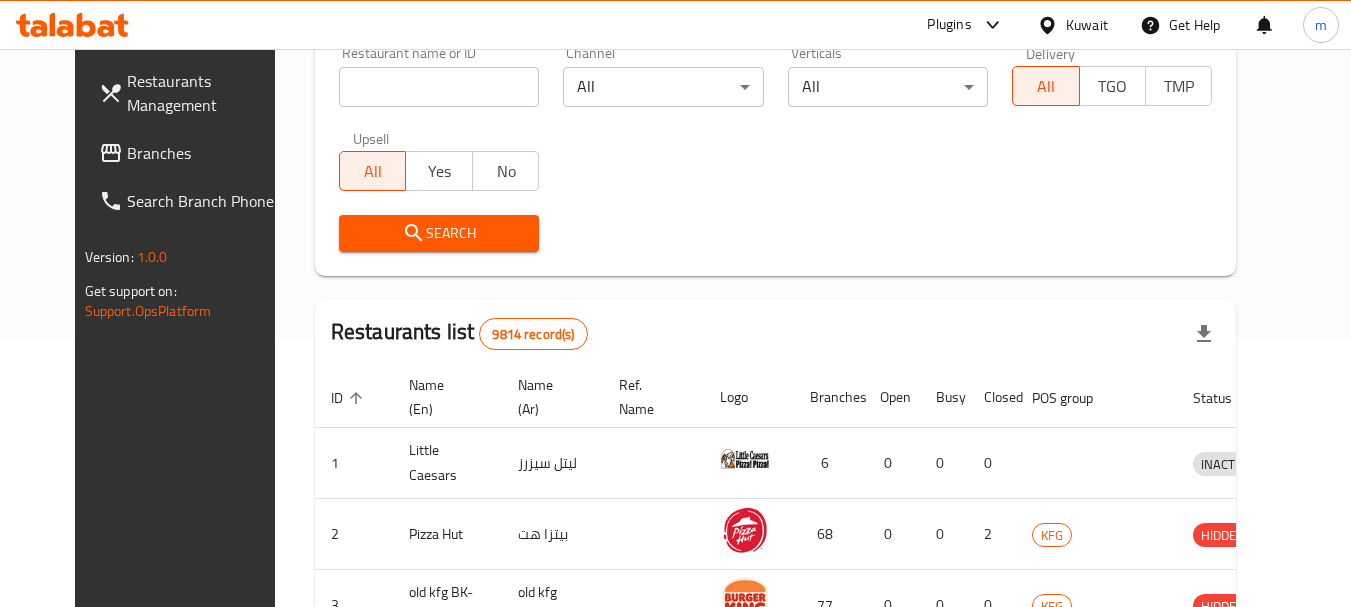 click on "Branches" at bounding box center (206, 153) 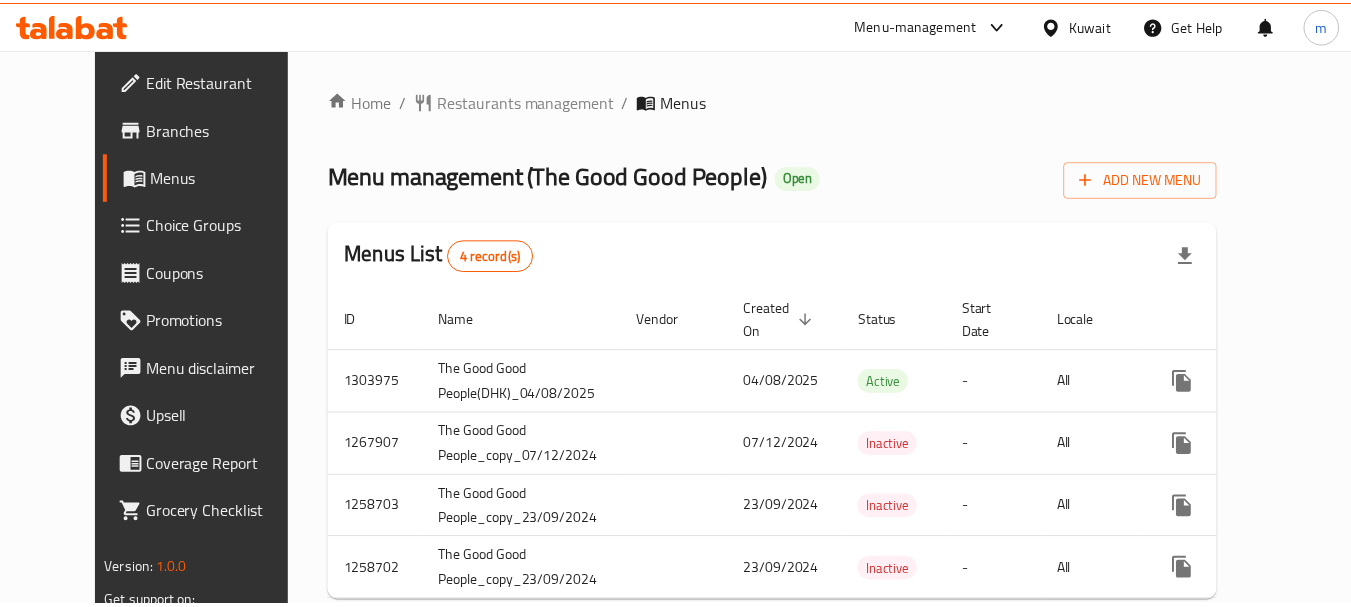 scroll, scrollTop: 0, scrollLeft: 0, axis: both 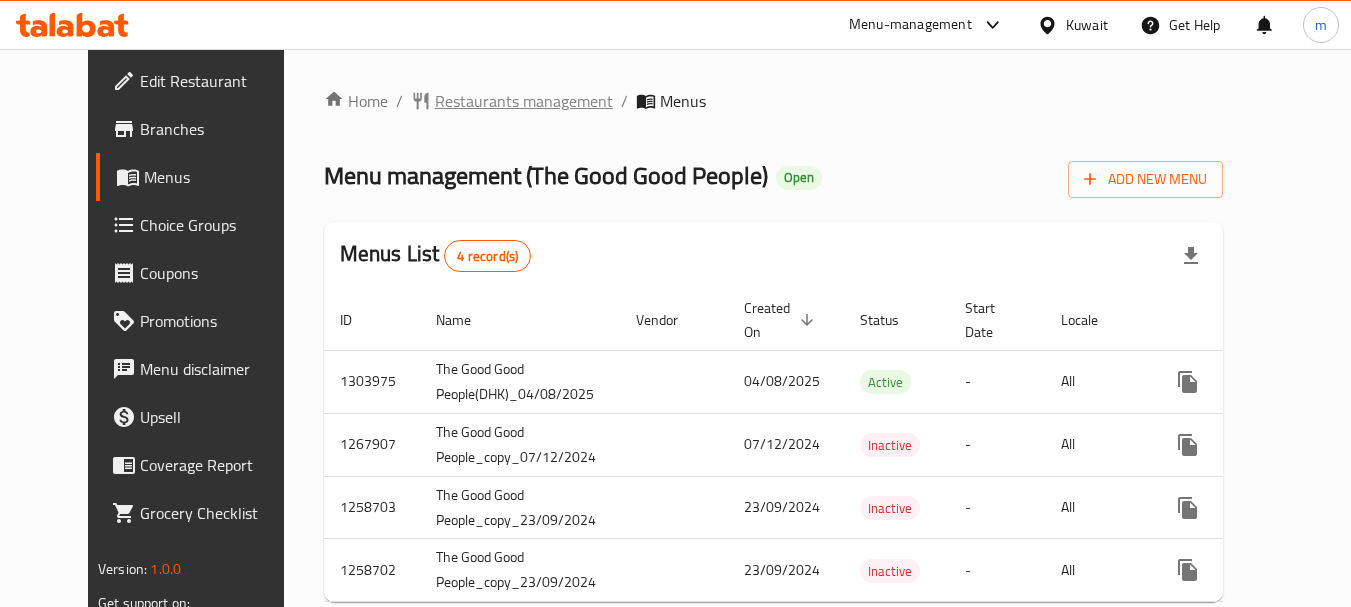 click on "Restaurants management" at bounding box center [524, 101] 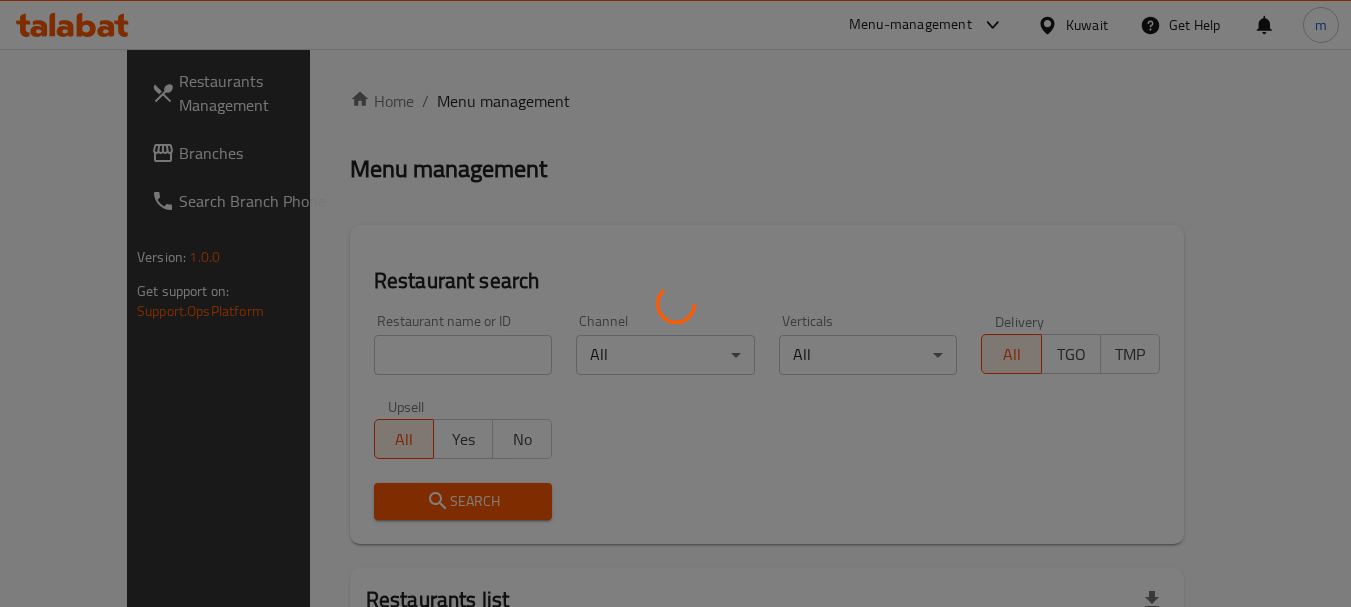 drag, startPoint x: 370, startPoint y: 360, endPoint x: 349, endPoint y: 358, distance: 21.095022 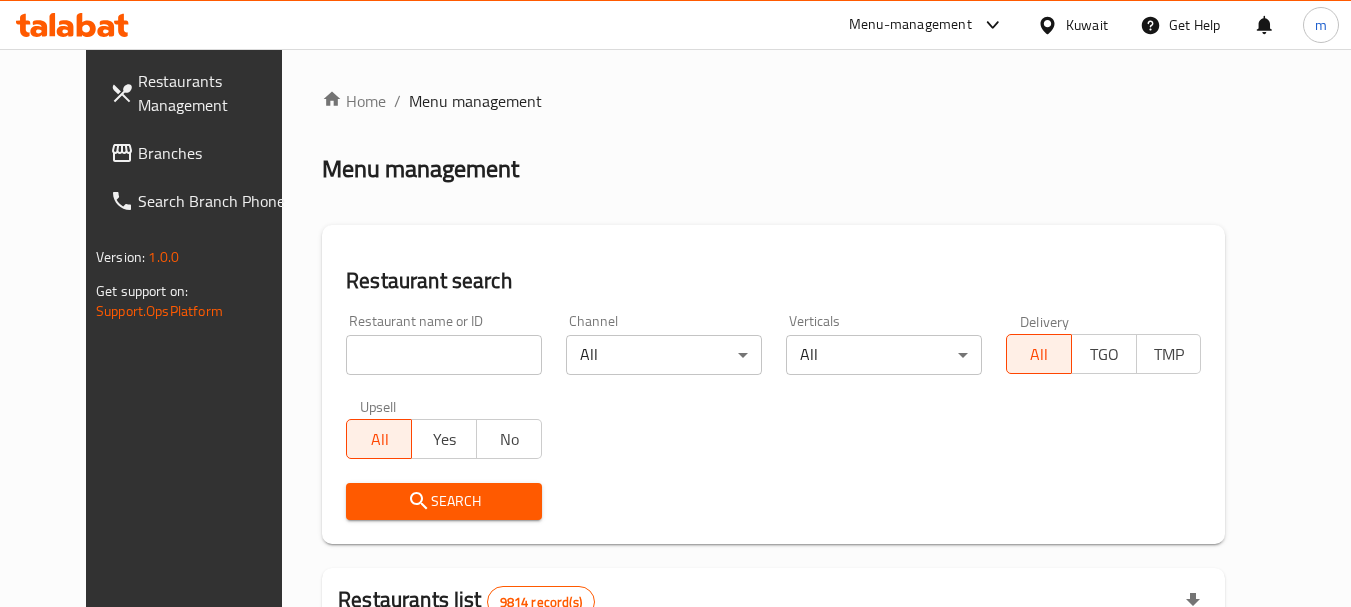 click on "Home / Menu management Menu management Restaurant search Restaurant name or ID Restaurant name or ID Channel All ​ Verticals All ​ Delivery All TGO TMP Upsell All Yes No   Search Restaurants list   9814 record(s) ID sorted ascending Name (En) Name (Ar) Ref. Name Logo Branches Open Busy Closed POS group Status Action 1 Little Caesars  ليتل سيزرز 6 0 0 0 INACTIVE 2 Pizza Hut بيتزا هت 68 0 0 2 KFG HIDDEN 3 old kfg BK-3 old kfg BK-3 77 0 0 0 KFG HIDDEN 4 Hardee's هارديز 58 51 0 0 Americana-Digital OPEN 5 Chicken Tikka دجاج تكا 15 12 0 0 OPEN 6 KFC كنتاكى 69 61 0 0 Americana-Digital OPEN 7 Dairy Queen ديري كوين 0 0 0 0 OPEN 8 Mais Alghanim ميس الغانم 11 11 0 0 OCIMS OPEN 9 Maki ماكي 2 2 0 0 OPEN 10 Rose PATISSERIE روز للمعجنات 1 1 0 0 OPEN Rows per page: 10 1-10 of 9814" at bounding box center (773, 692) 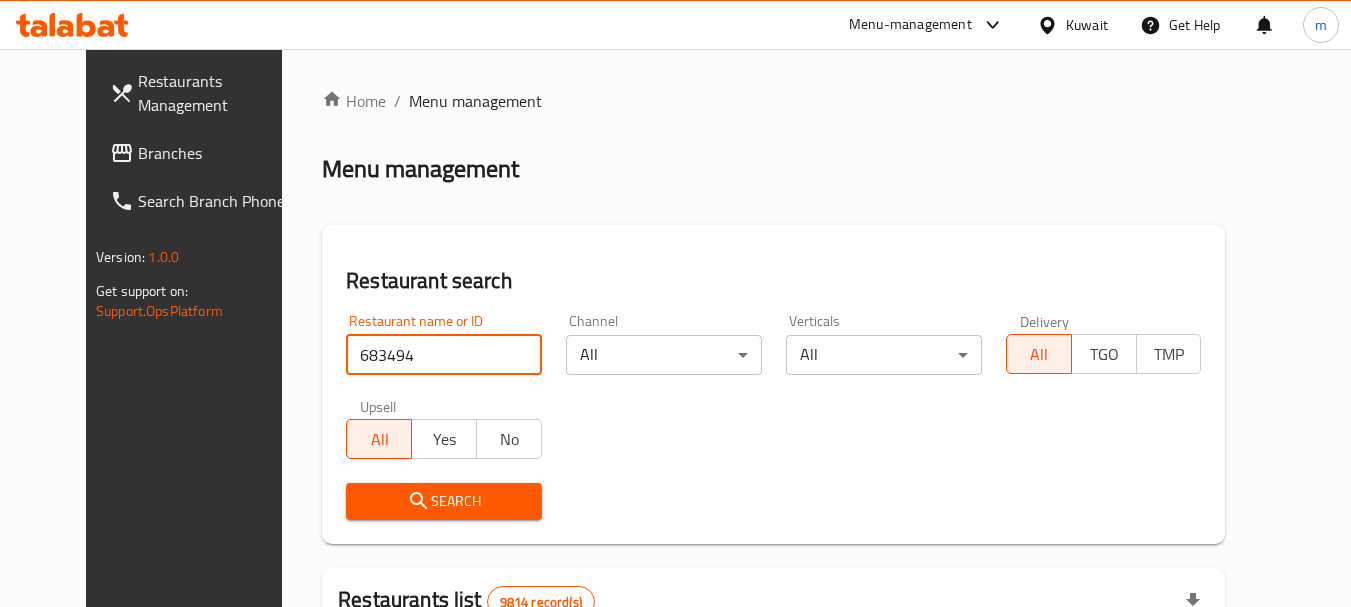 type on "683494" 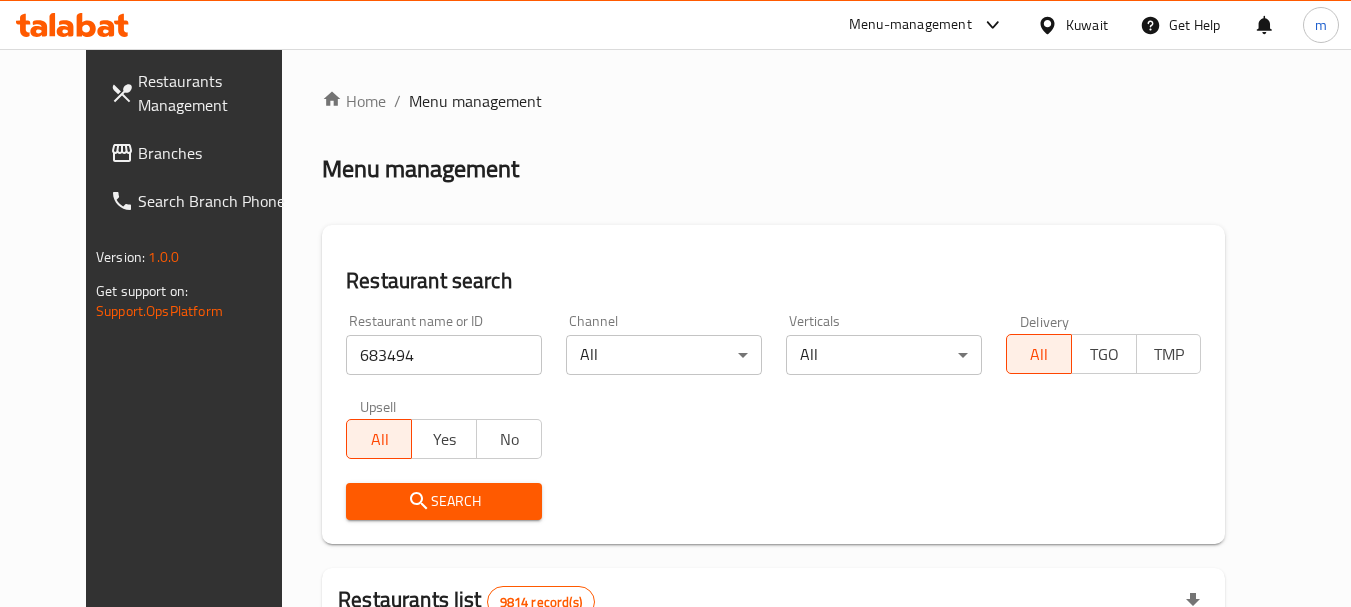 click on "Search" at bounding box center (444, 501) 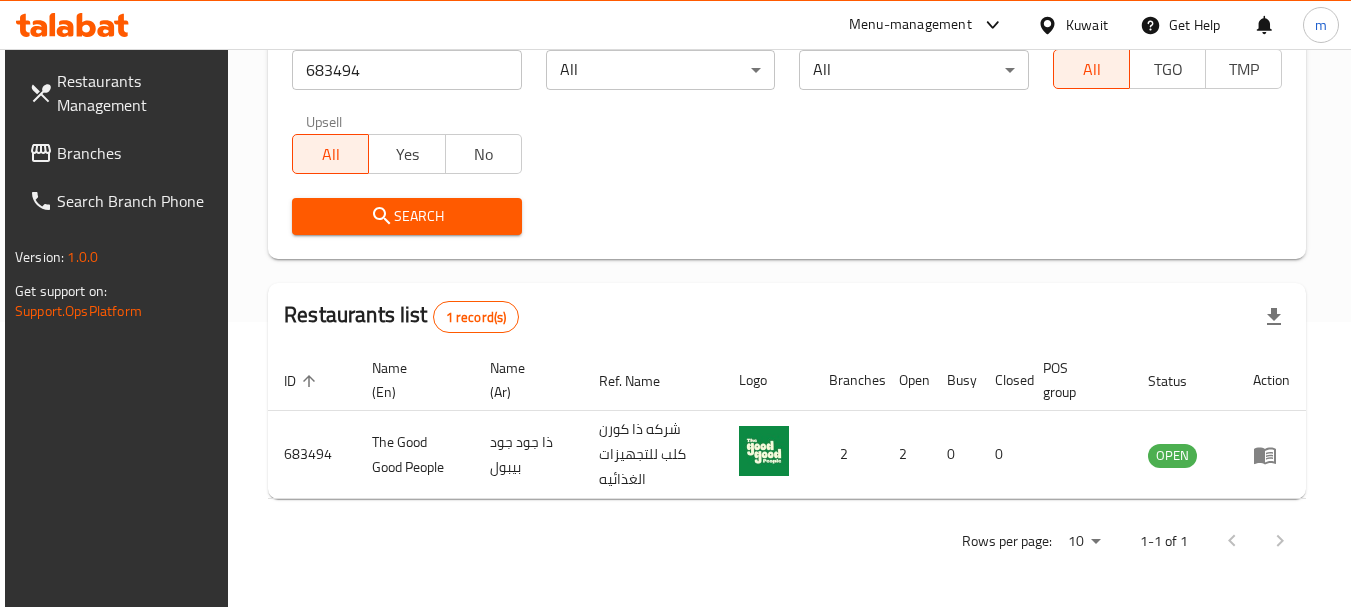 scroll, scrollTop: 285, scrollLeft: 0, axis: vertical 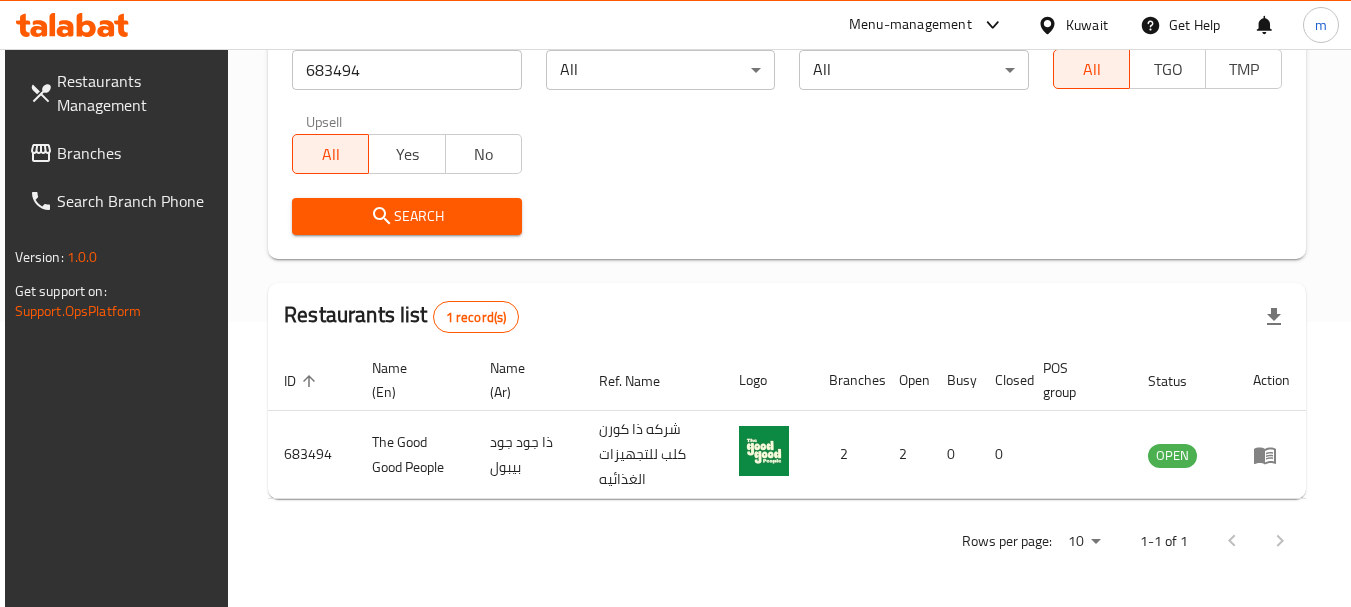click on "Kuwait" at bounding box center (1087, 25) 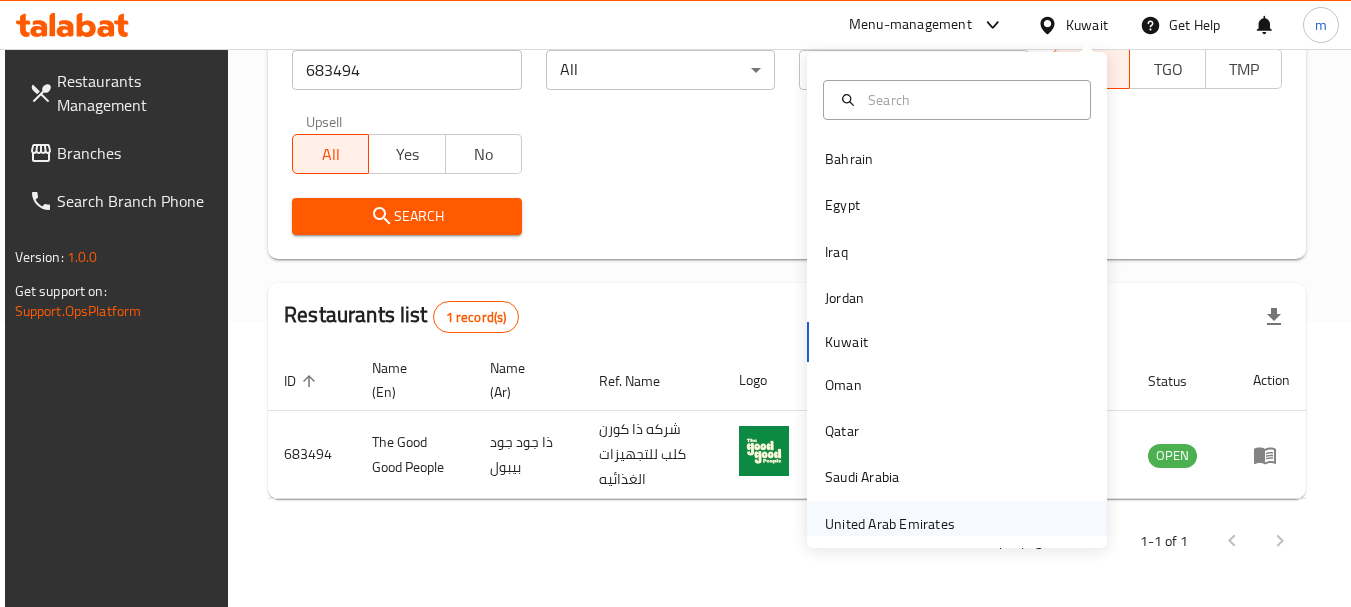 click on "United Arab Emirates" at bounding box center (890, 524) 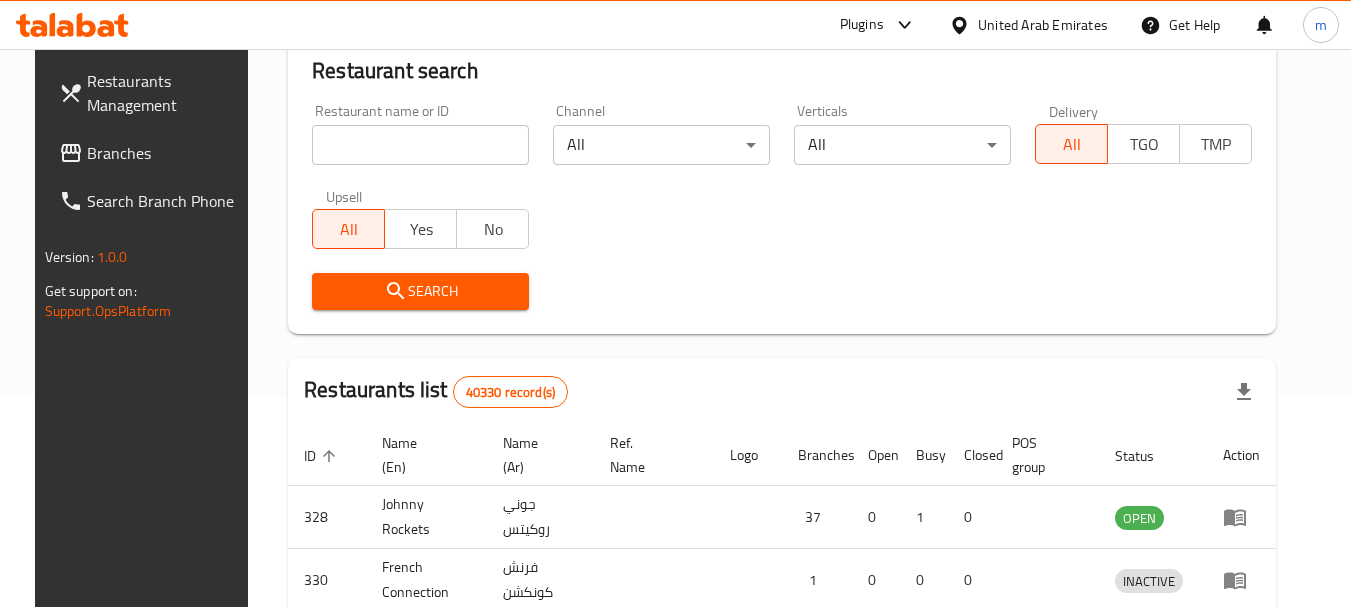 scroll, scrollTop: 285, scrollLeft: 0, axis: vertical 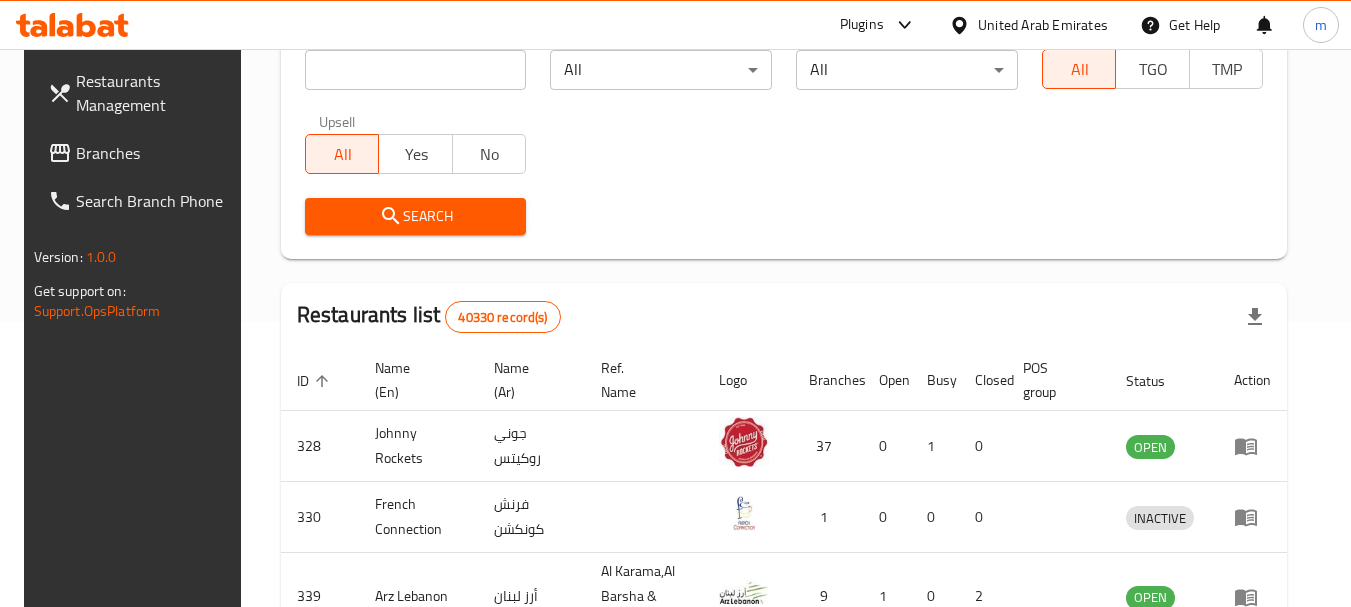click on "Branches" at bounding box center [155, 153] 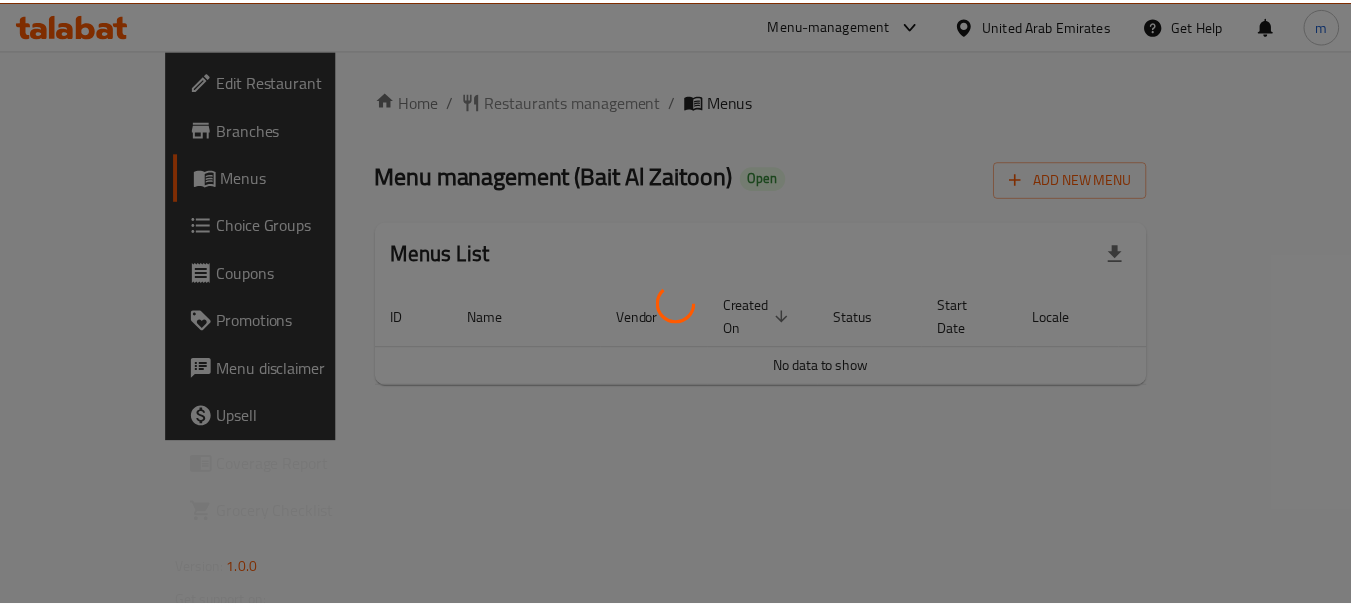 scroll, scrollTop: 0, scrollLeft: 0, axis: both 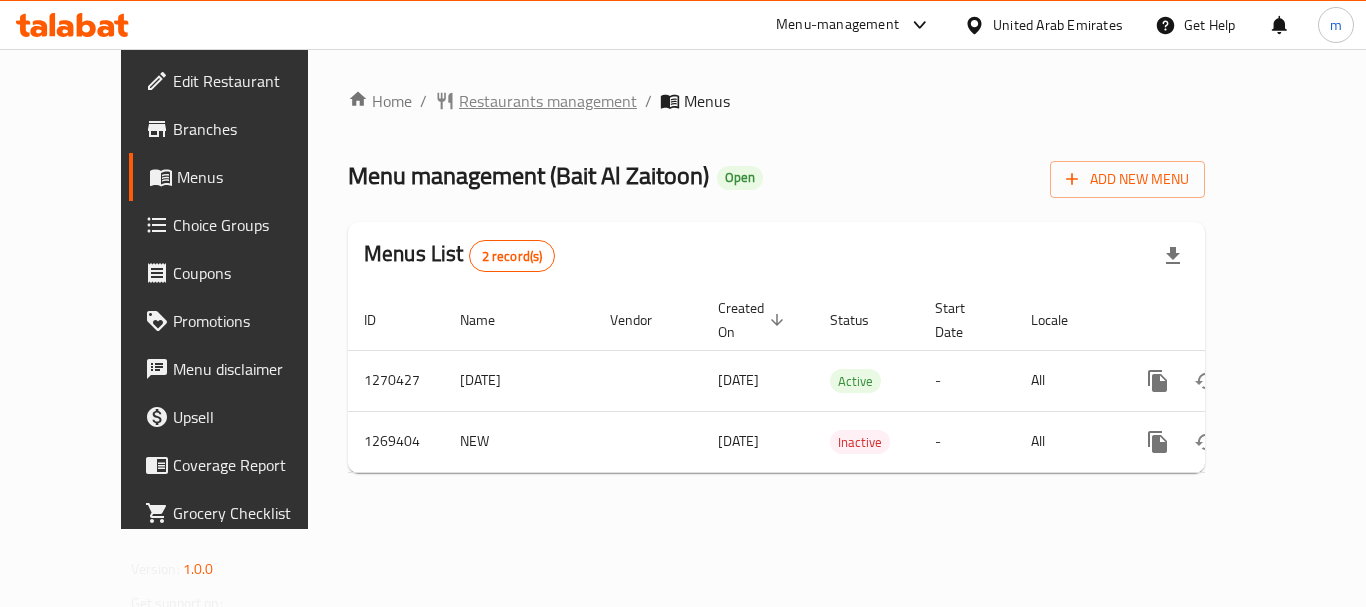 click on "Restaurants management" at bounding box center (548, 101) 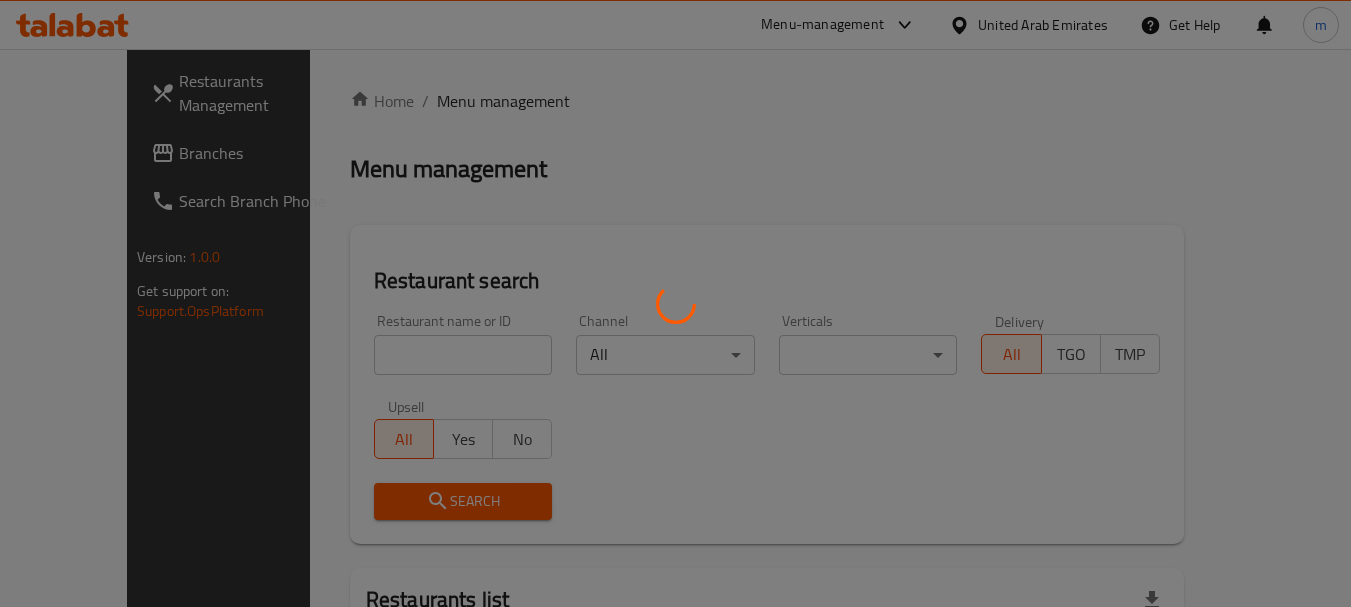 click at bounding box center [675, 303] 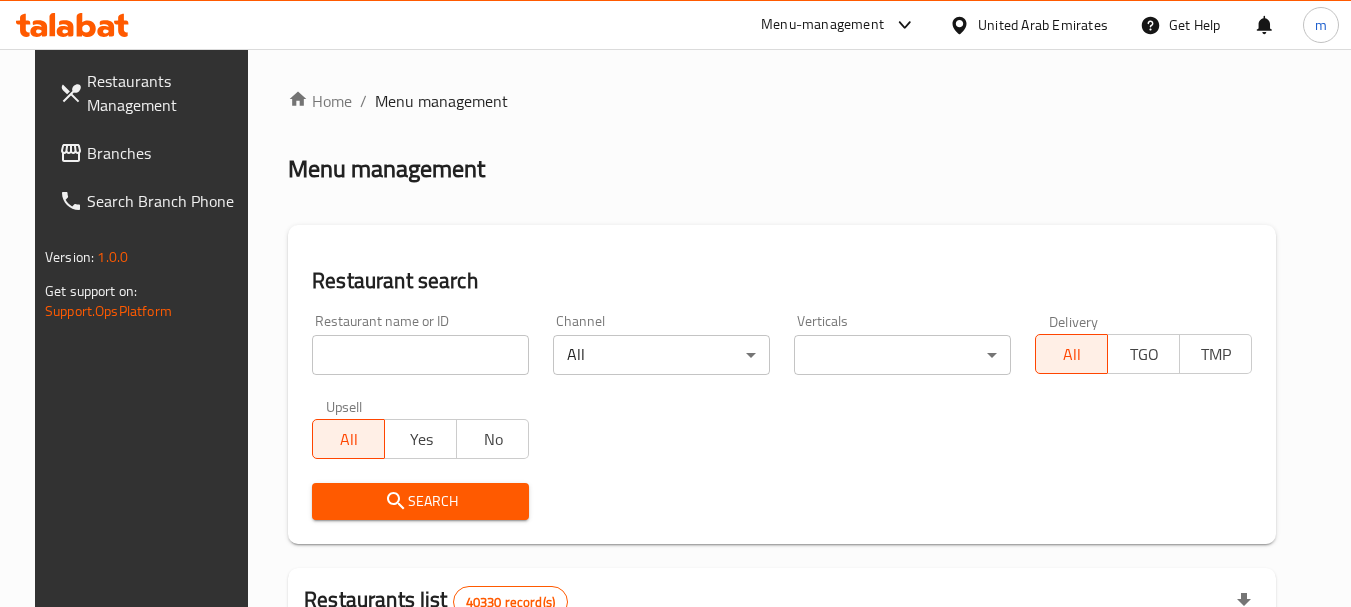 click at bounding box center (675, 303) 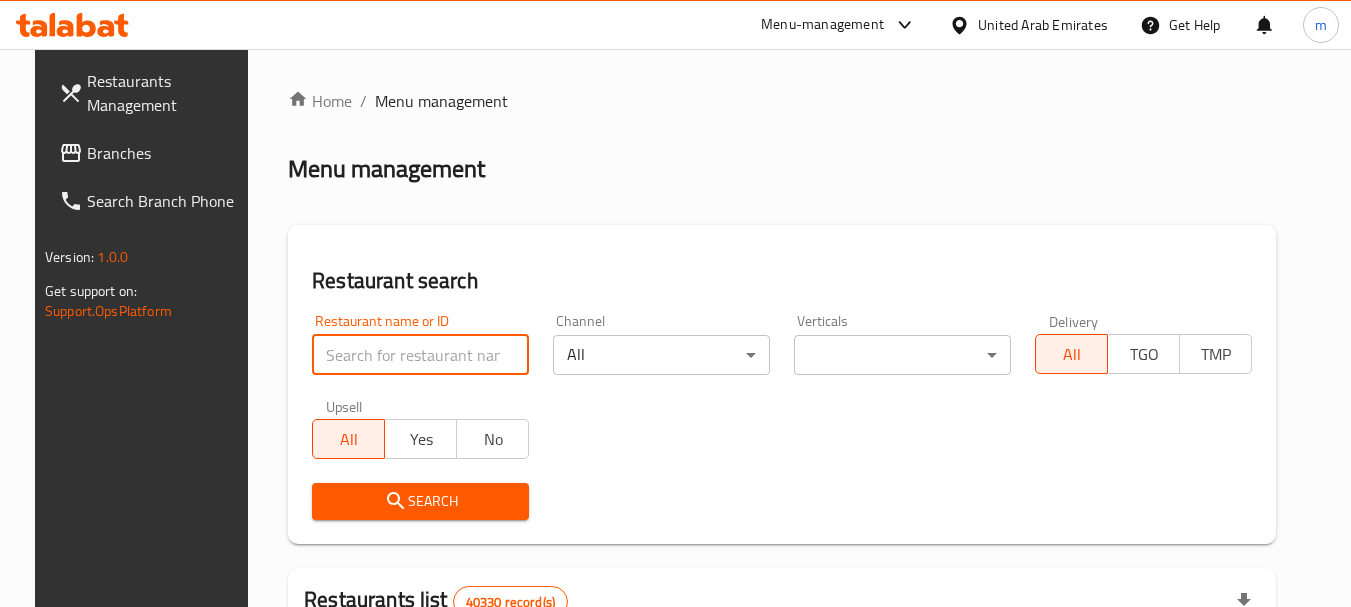 click at bounding box center (420, 355) 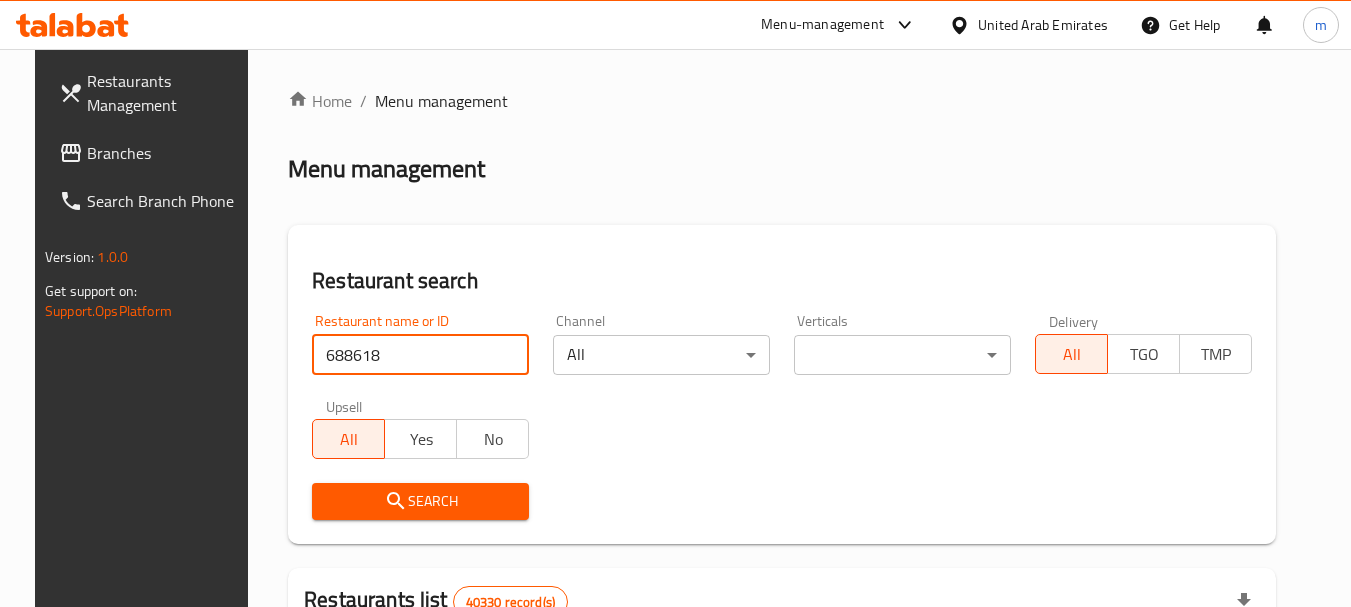 type on "688618" 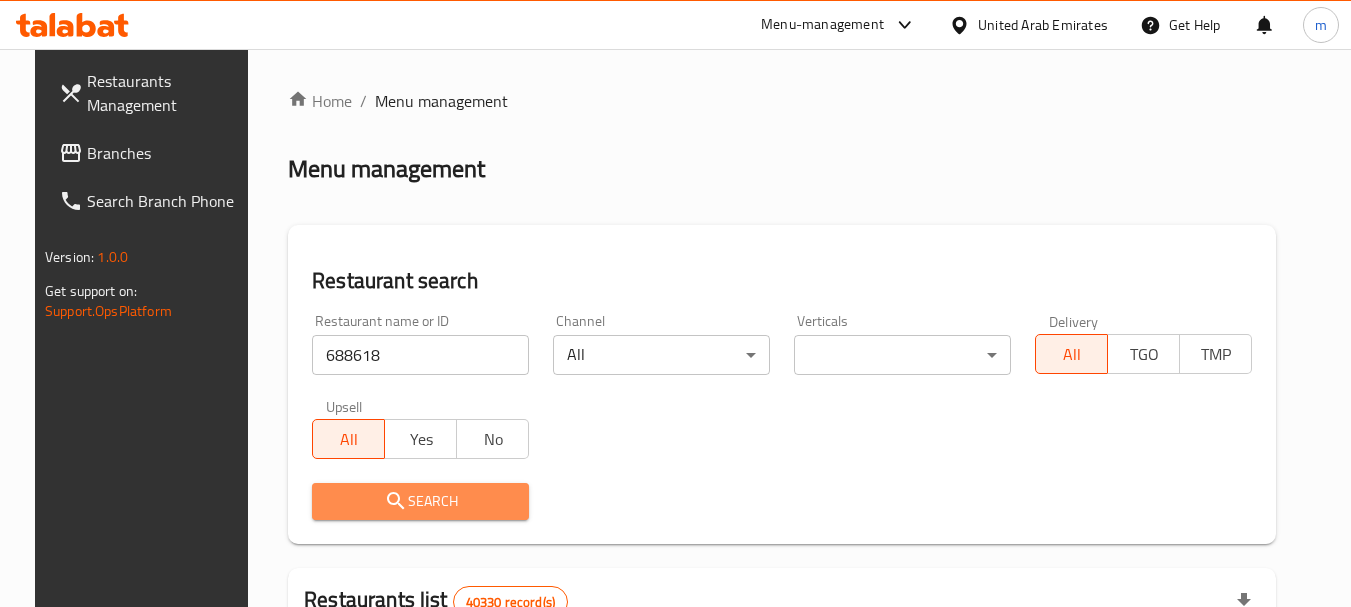 click on "Search" at bounding box center [420, 501] 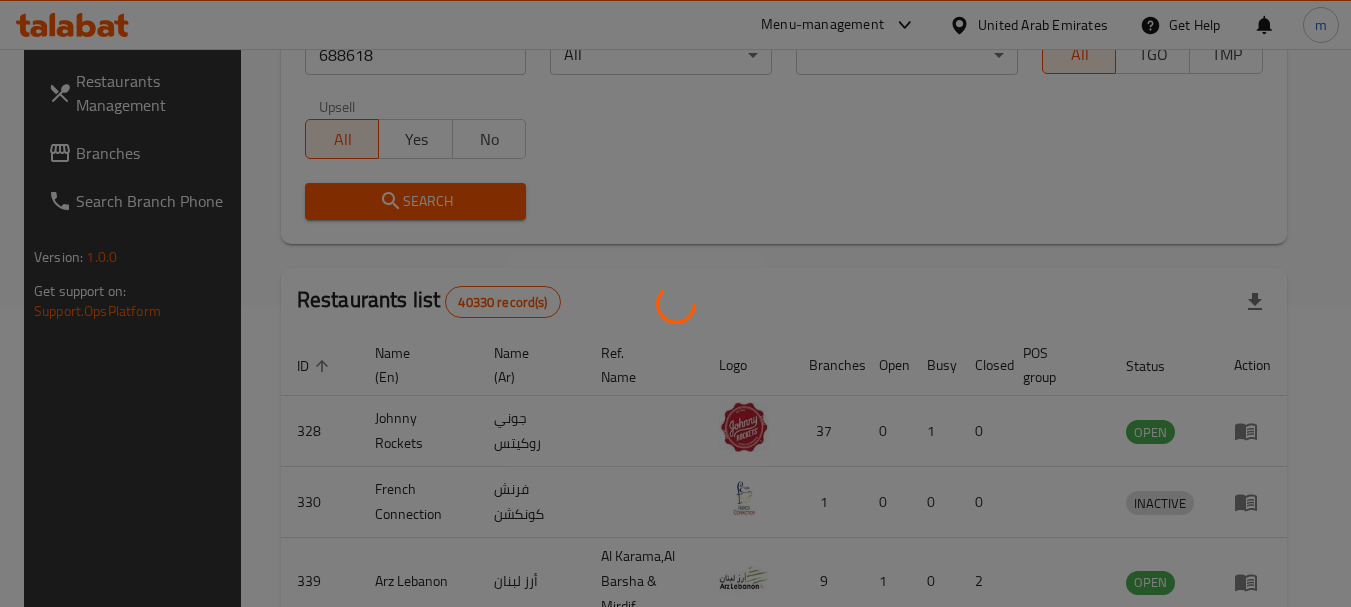 scroll, scrollTop: 285, scrollLeft: 0, axis: vertical 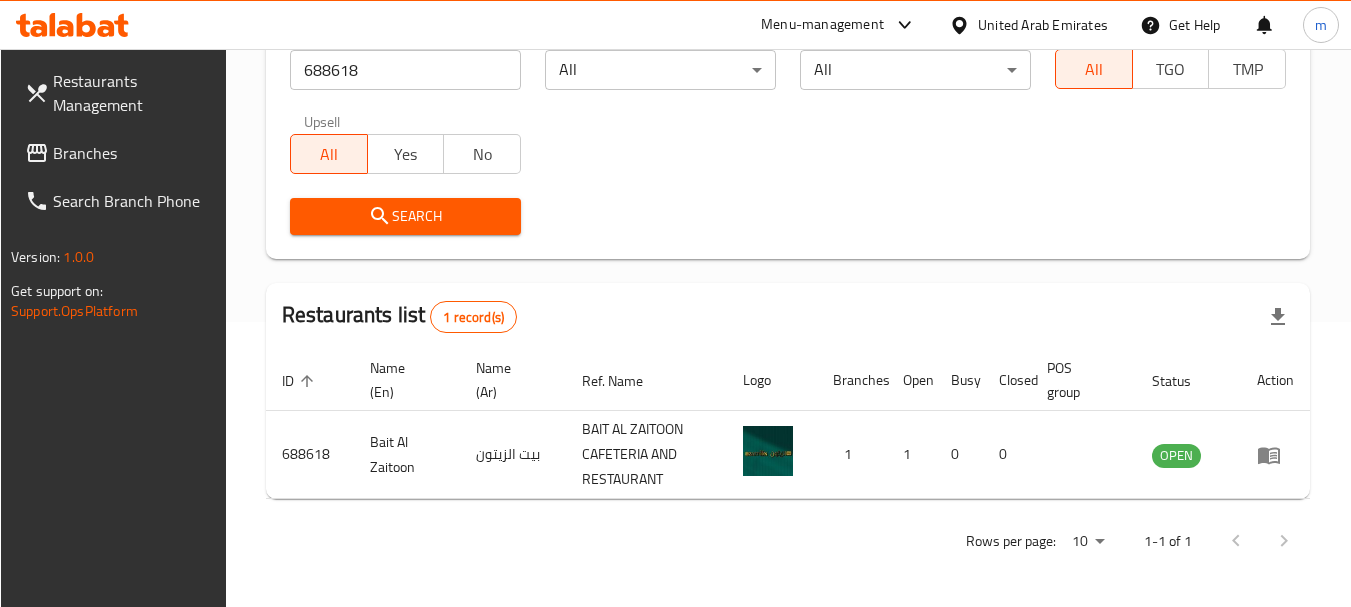 click on "United Arab Emirates" at bounding box center (1043, 25) 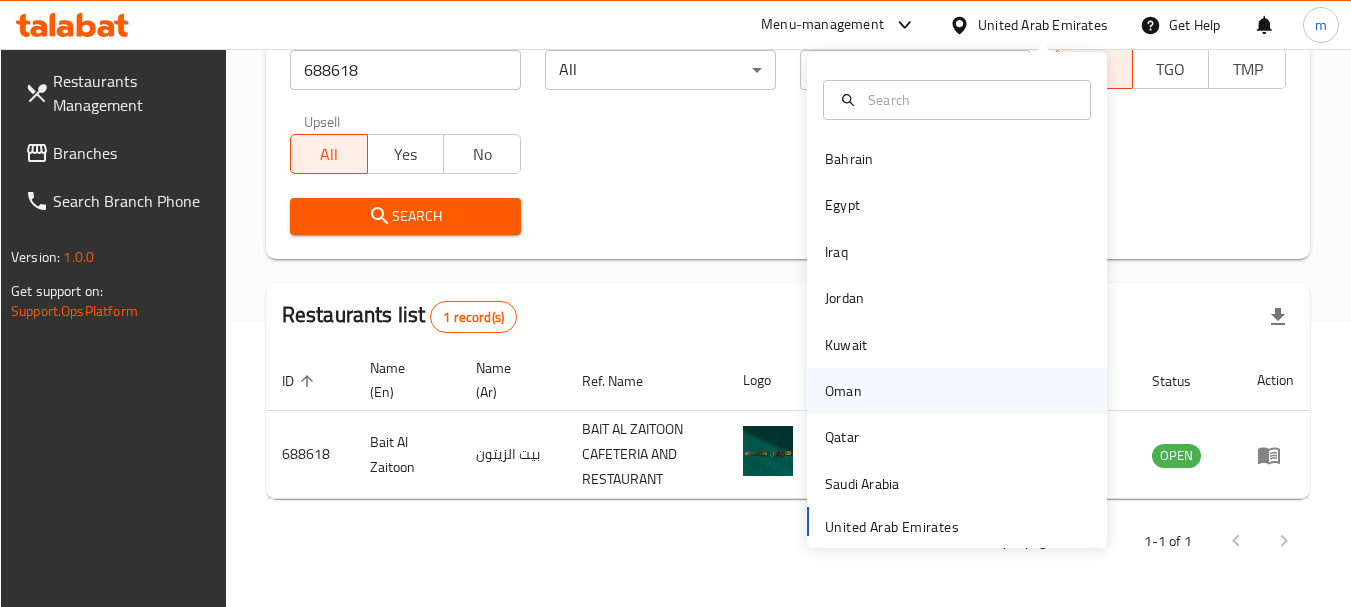 click on "Oman" at bounding box center [843, 391] 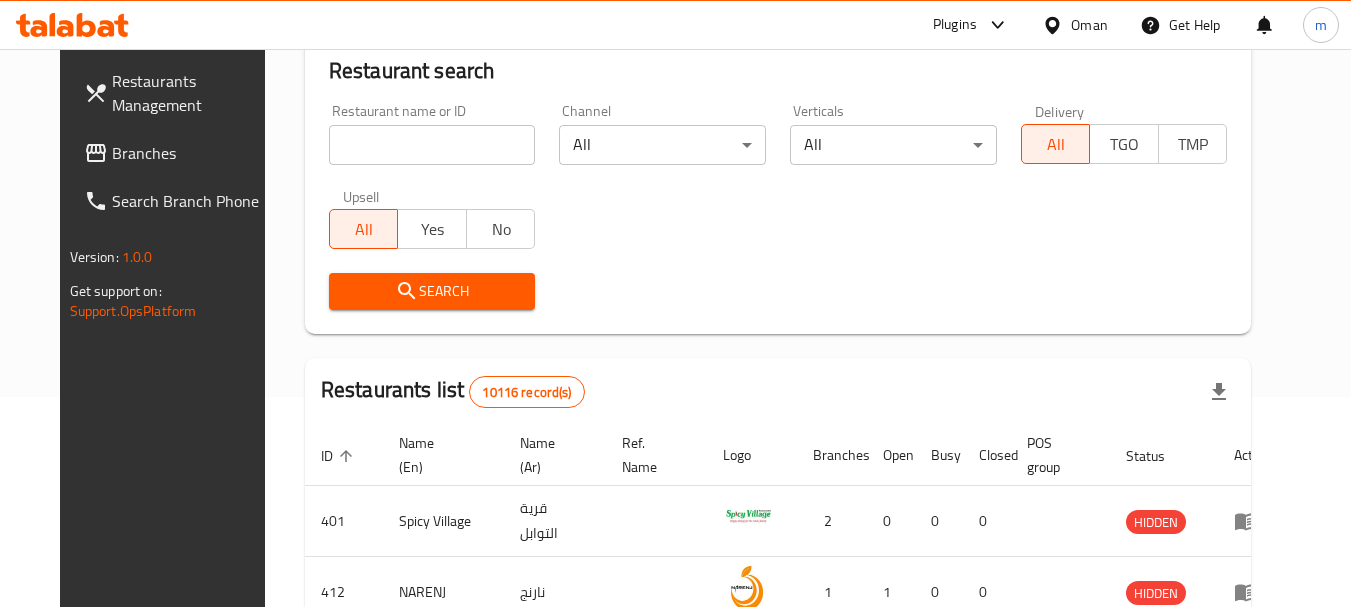 scroll, scrollTop: 285, scrollLeft: 0, axis: vertical 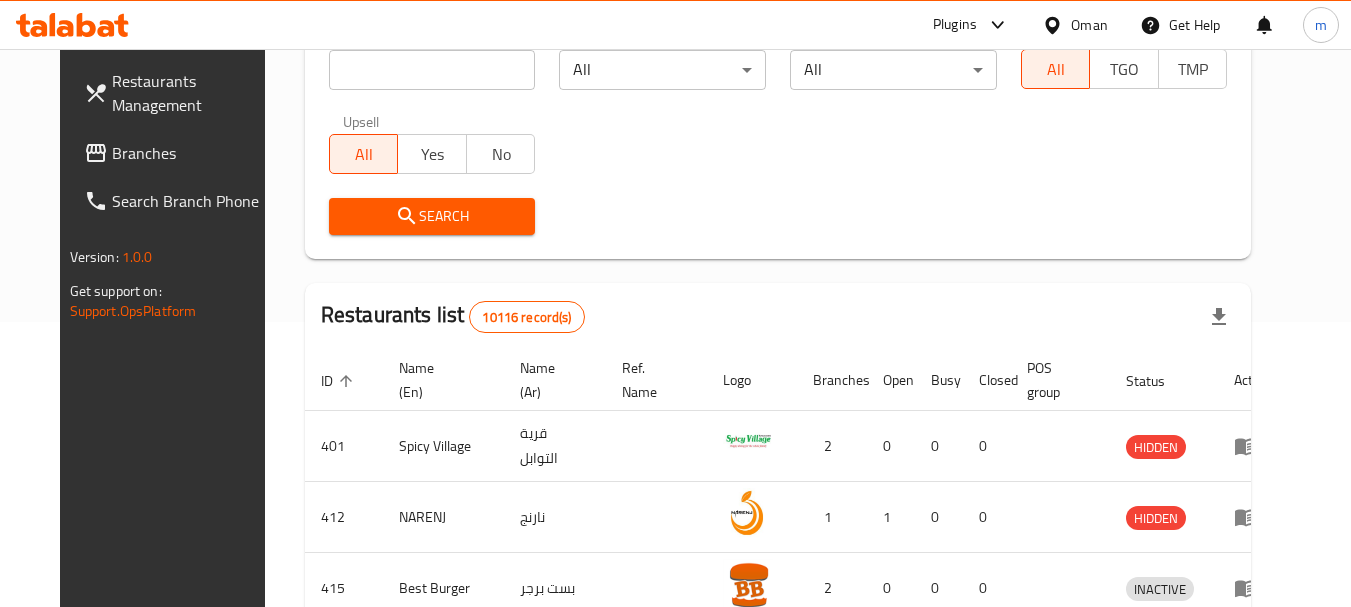 click on "Branches" at bounding box center (191, 153) 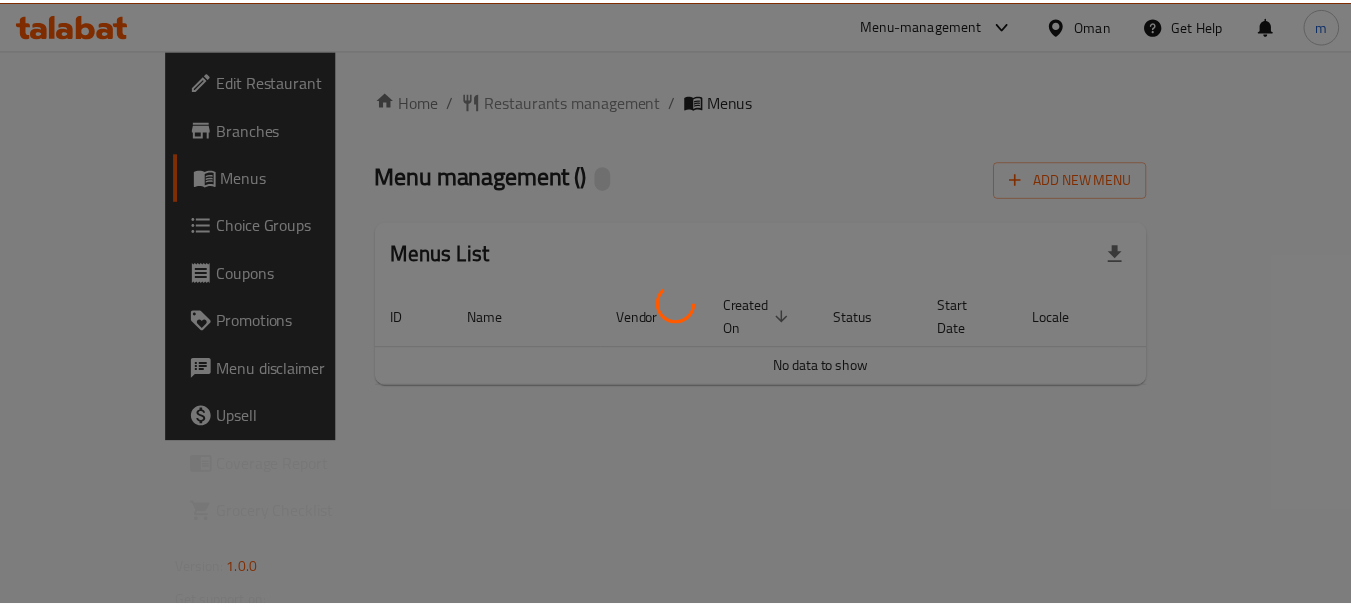 scroll, scrollTop: 0, scrollLeft: 0, axis: both 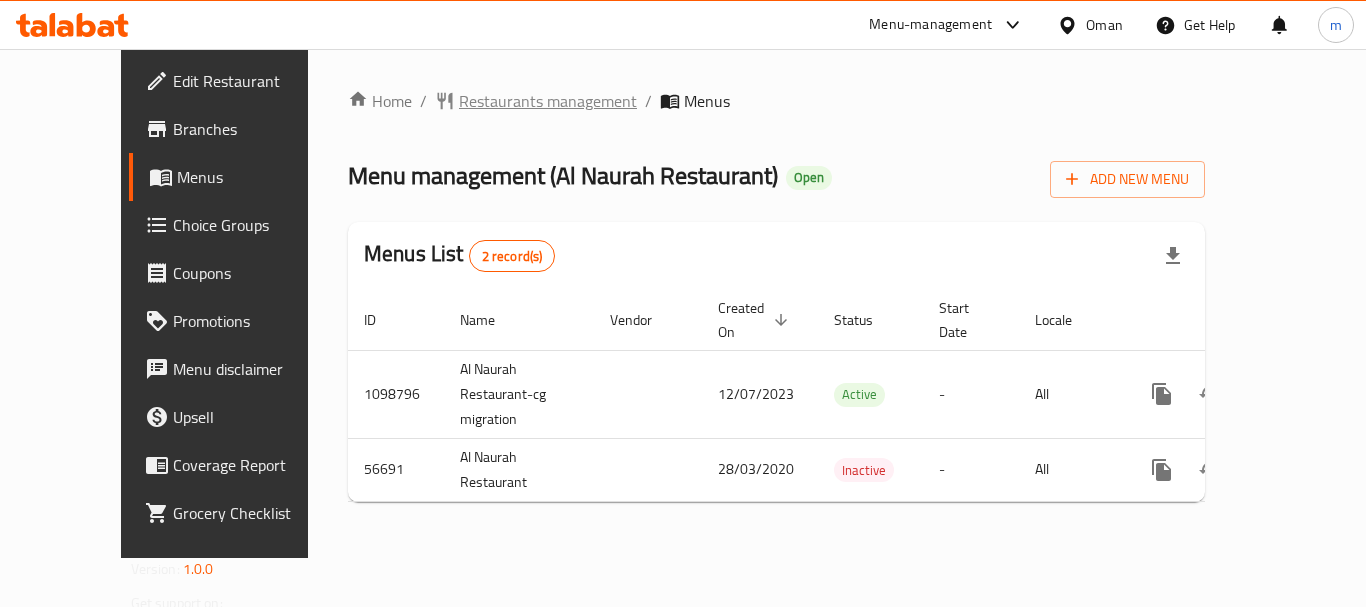 click on "Restaurants management" at bounding box center (548, 101) 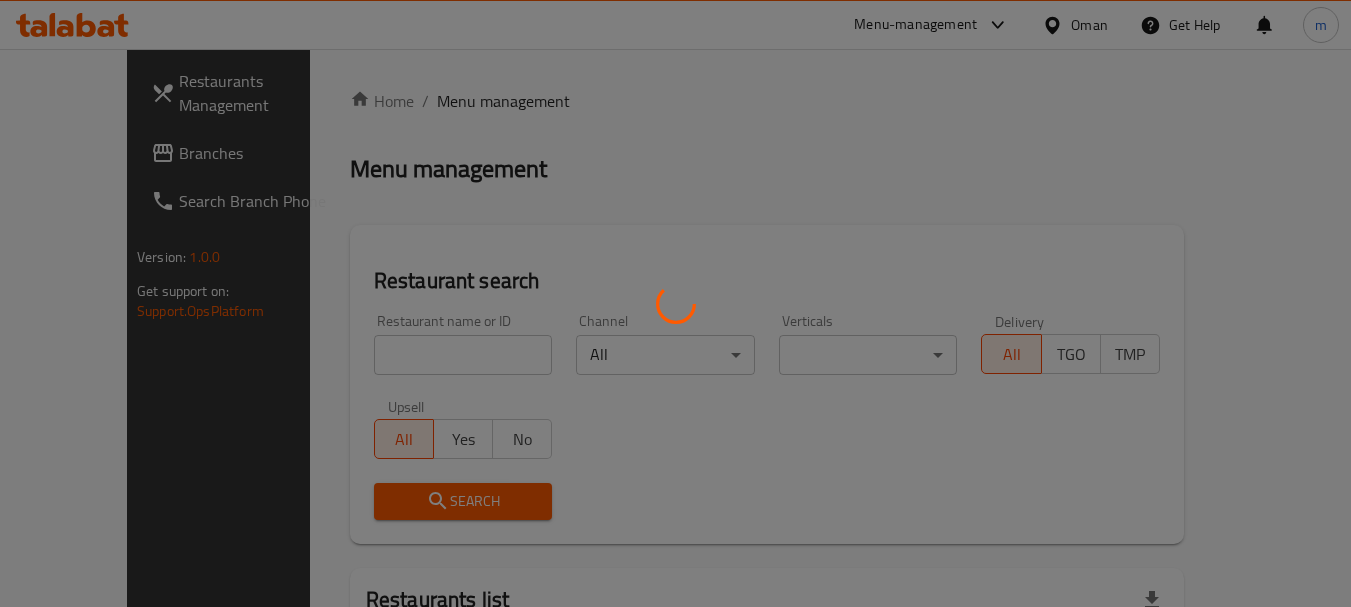 click at bounding box center (675, 303) 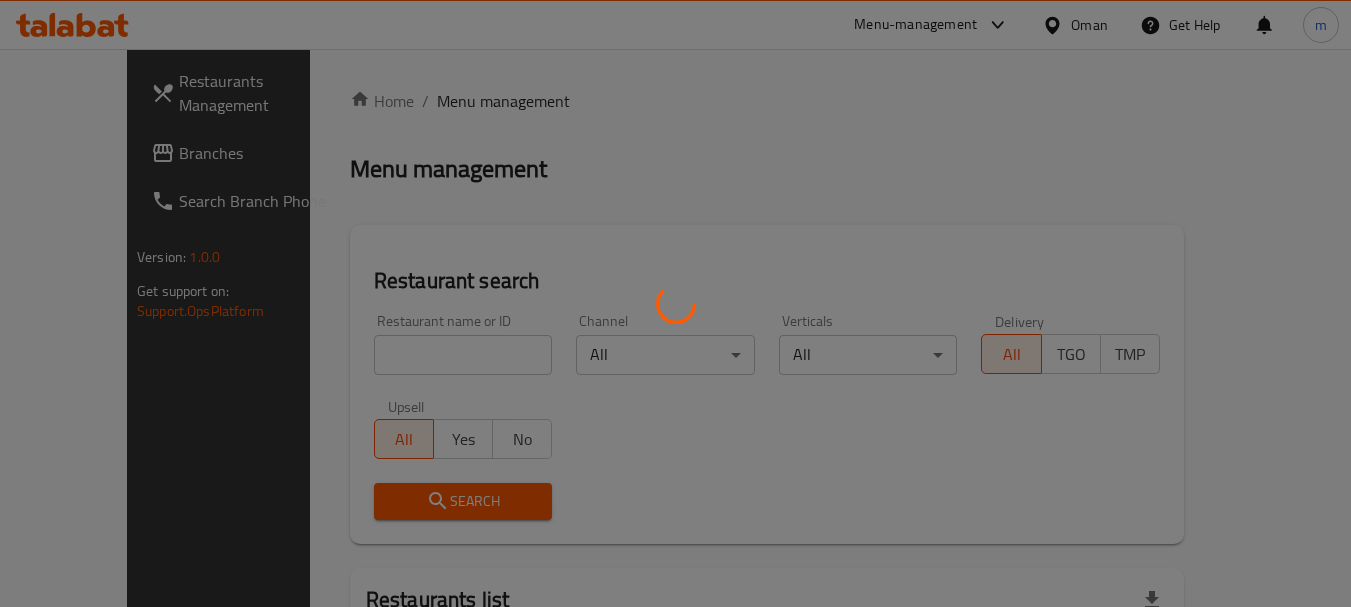 click at bounding box center (675, 303) 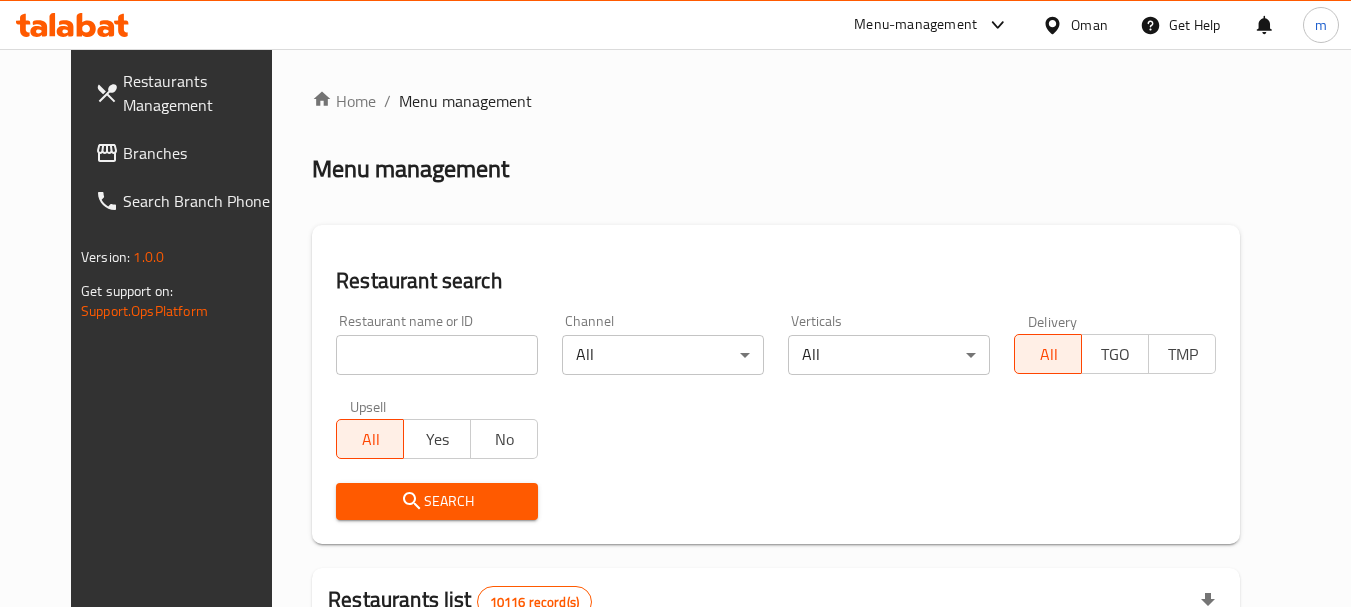click on "Home / Menu management Menu management Restaurant search Restaurant name or ID Restaurant name or ID Channel All ​ Verticals All ​ Delivery All TGO TMP Upsell All Yes No   Search Restaurants list   10116 record(s) ID sorted ascending Name (En) Name (Ar) Ref. Name Logo Branches Open Busy Closed POS group Status Action 401 Spicy Village قرية التوابل 2 0 0 0 HIDDEN 412 NARENJ نارنج 1 1 0 0 HIDDEN 415 Best Burger بست برجر 2 0 0 0 INACTIVE 416 HOT POT RESTAURANT مطعم الوعاء الساخن Darsait Branch  1 0 0 0 INACTIVE 417 FUSION فيوجن 1 0 0 0 INACTIVE 420 BAMBOO KITCHEN بامبو كتشن 1 1 0 0 HIDDEN 422 GOLDEN BEAN CAFE مقهى البن الذهبي 1 1 0 0 INACTIVE 424 Just Grilled جست جريلد 1 0 0 0 INACTIVE 467 MEERATH FAMOUS ميرات المشهورة 1 1 0 0 OPEN 470 ZAIKA DELHI KA مذاق من دلهي  1 0 0 0 INACTIVE Rows per page: 10 1-10 of 10116" at bounding box center (776, 730) 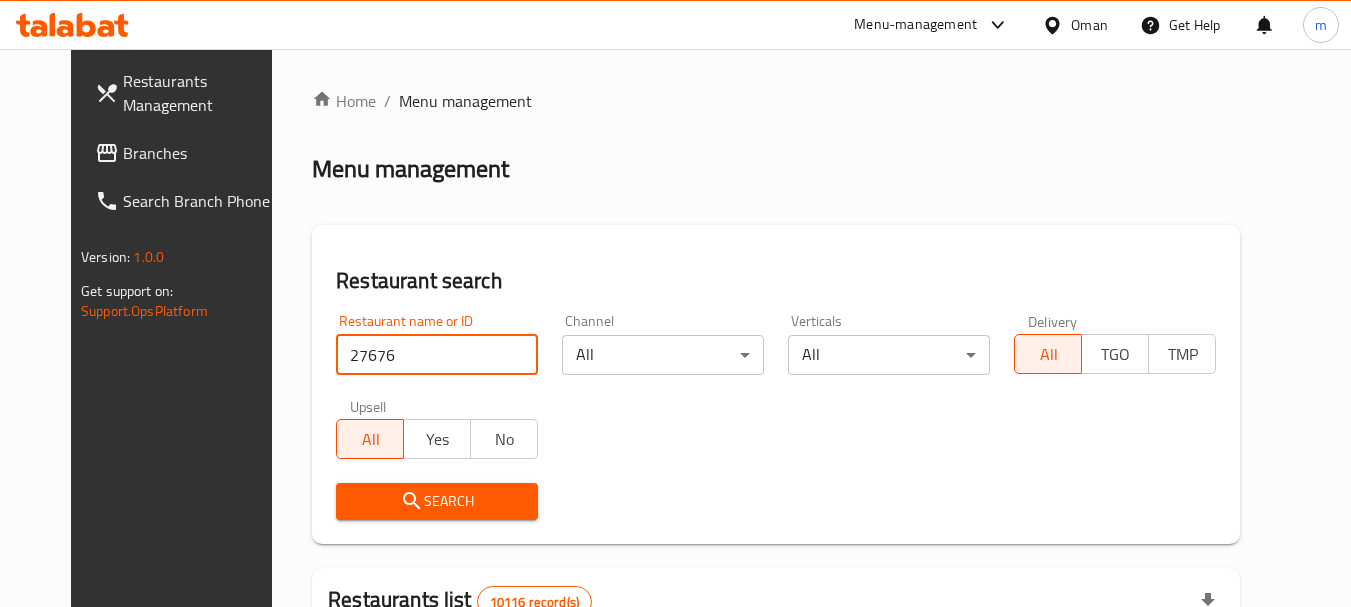 type on "27676" 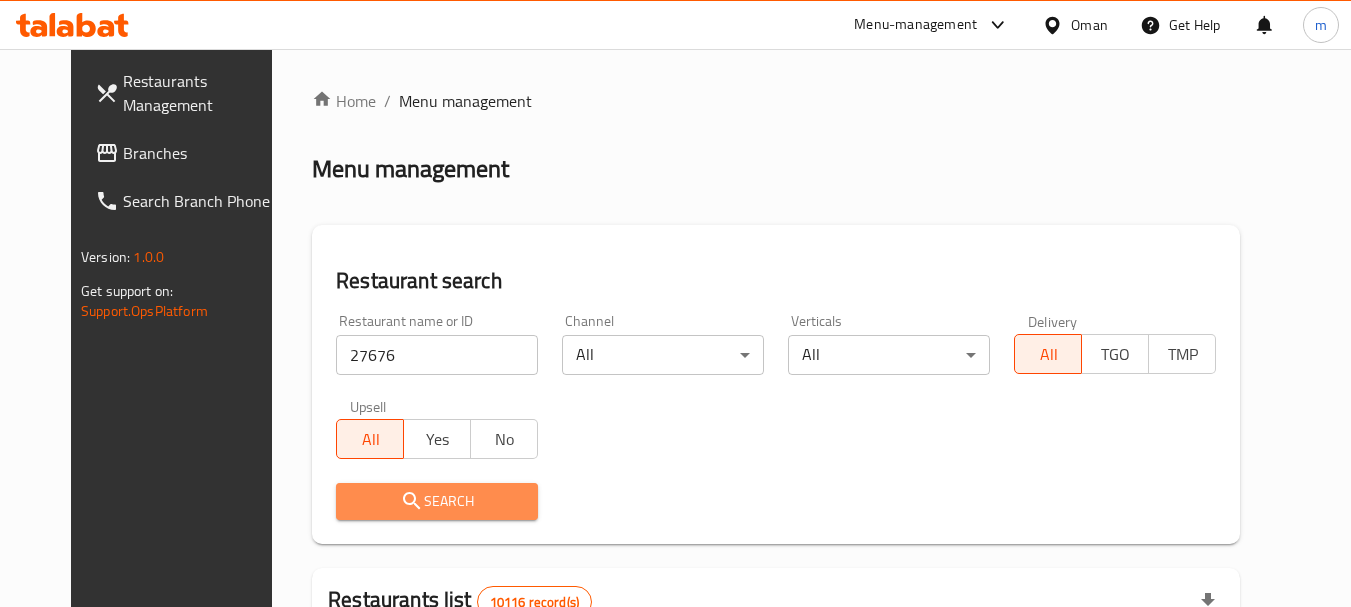 drag, startPoint x: 401, startPoint y: 508, endPoint x: 438, endPoint y: 498, distance: 38.327538 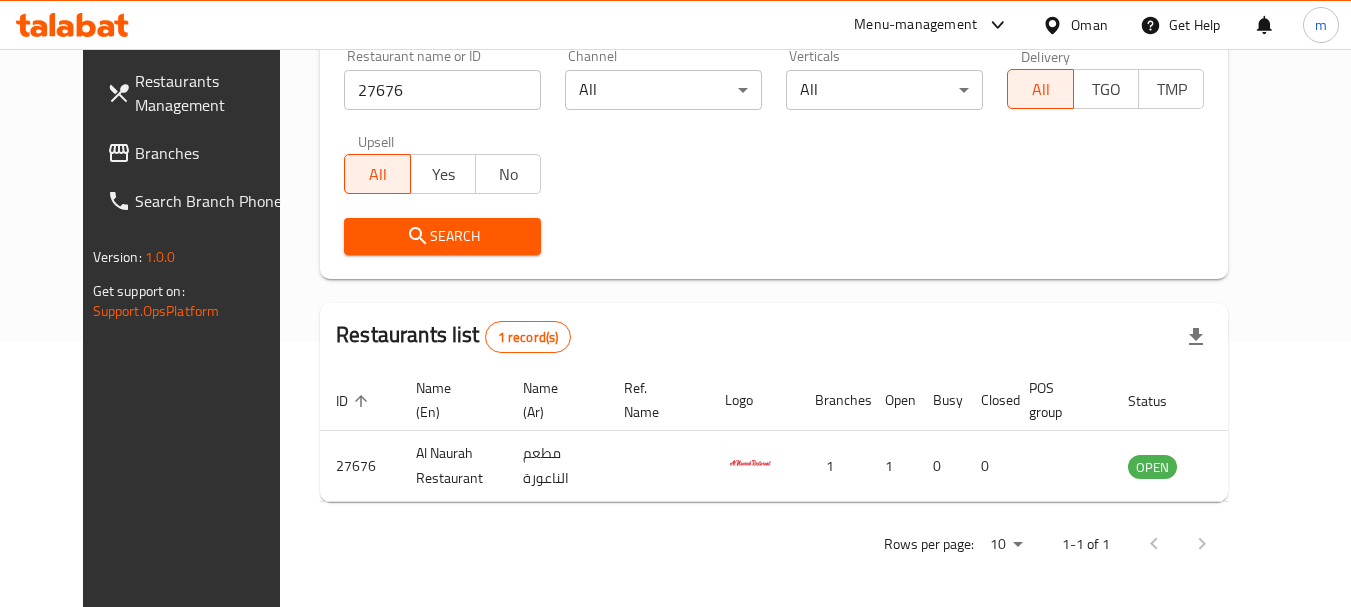 scroll, scrollTop: 268, scrollLeft: 0, axis: vertical 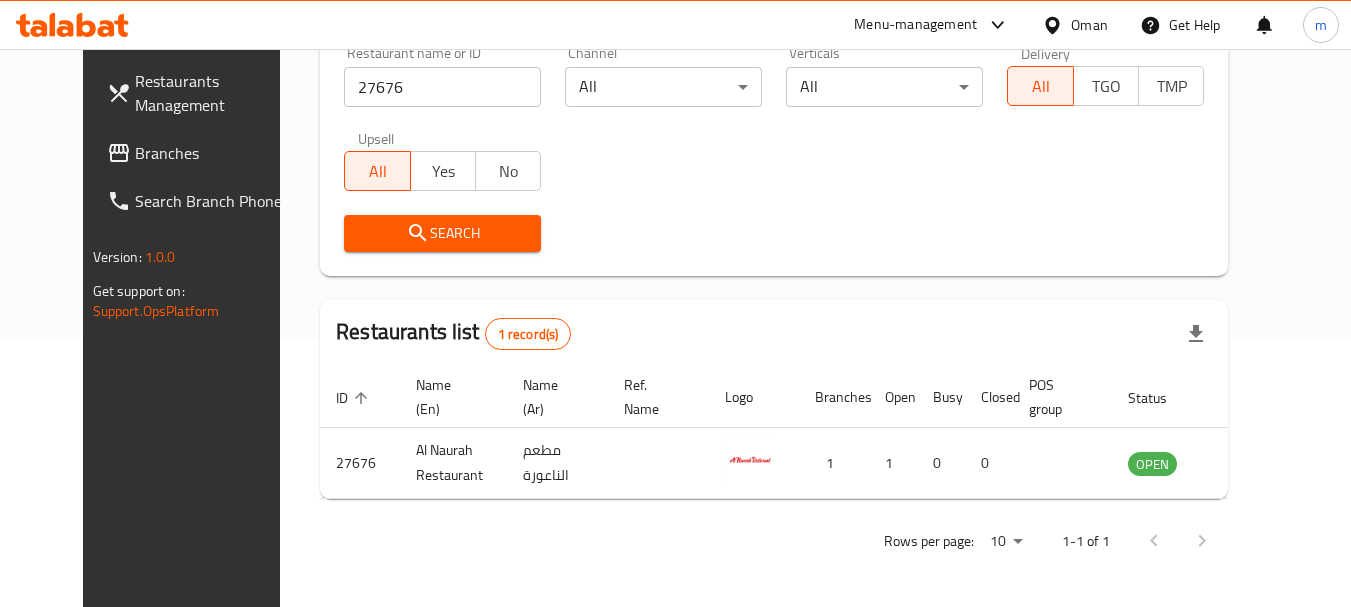 click 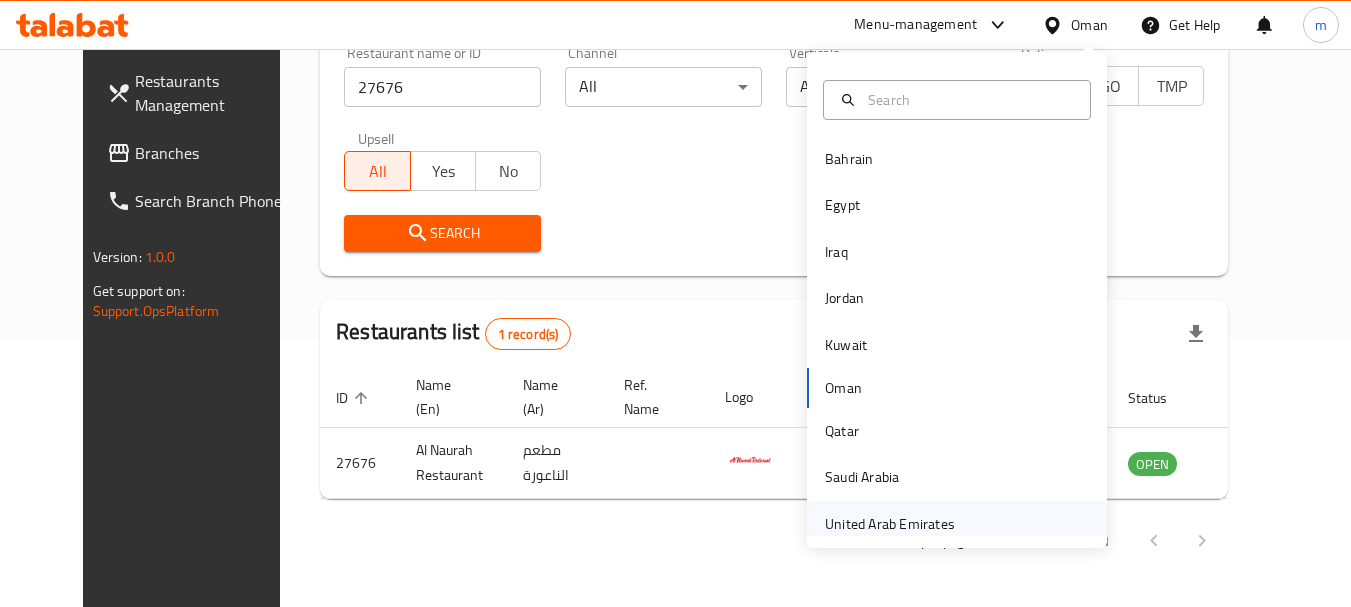 click on "United Arab Emirates" at bounding box center (890, 524) 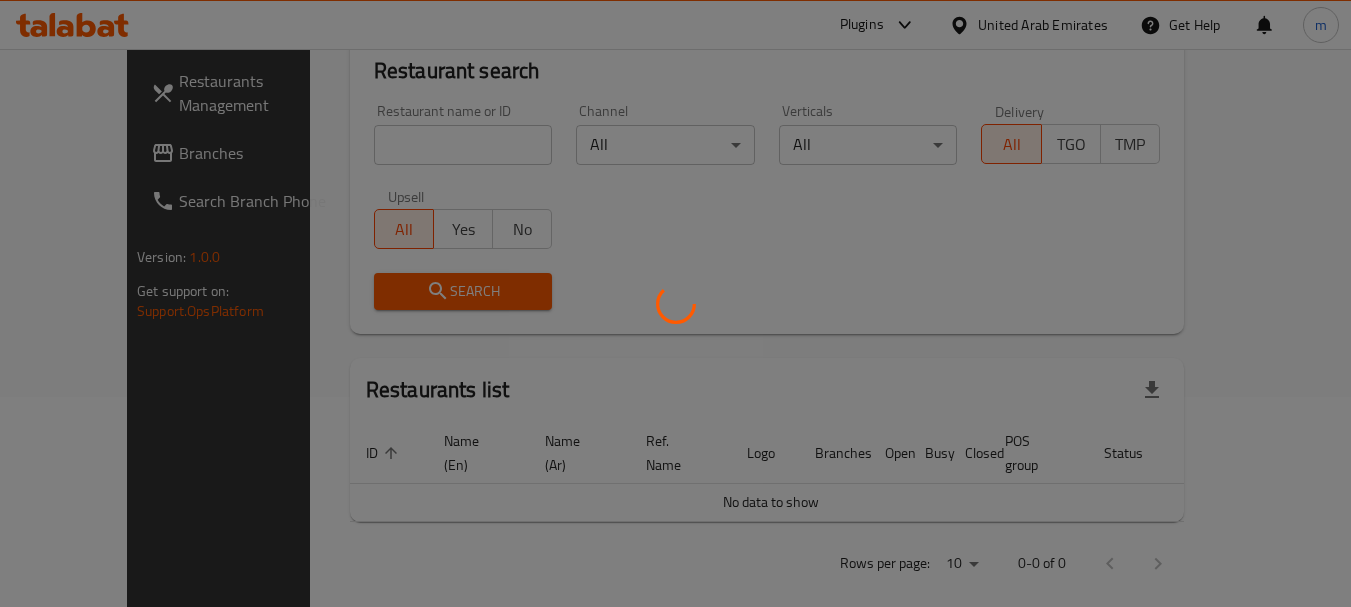 scroll, scrollTop: 268, scrollLeft: 0, axis: vertical 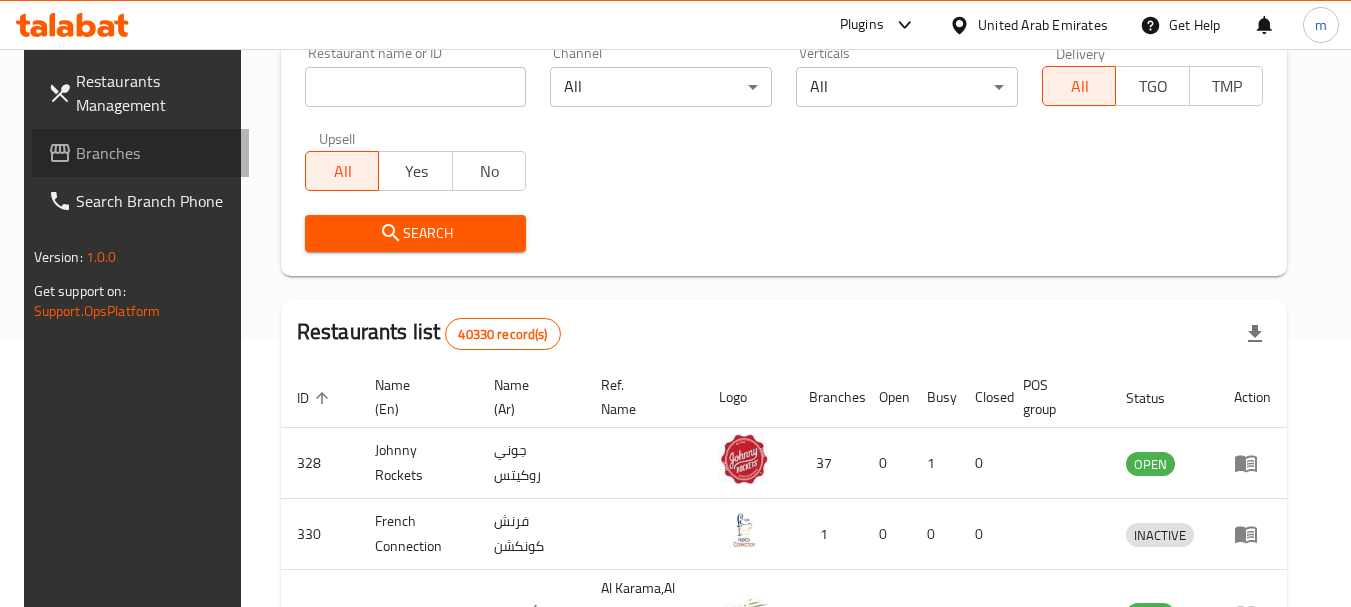 drag, startPoint x: 111, startPoint y: 155, endPoint x: 133, endPoint y: 157, distance: 22.090721 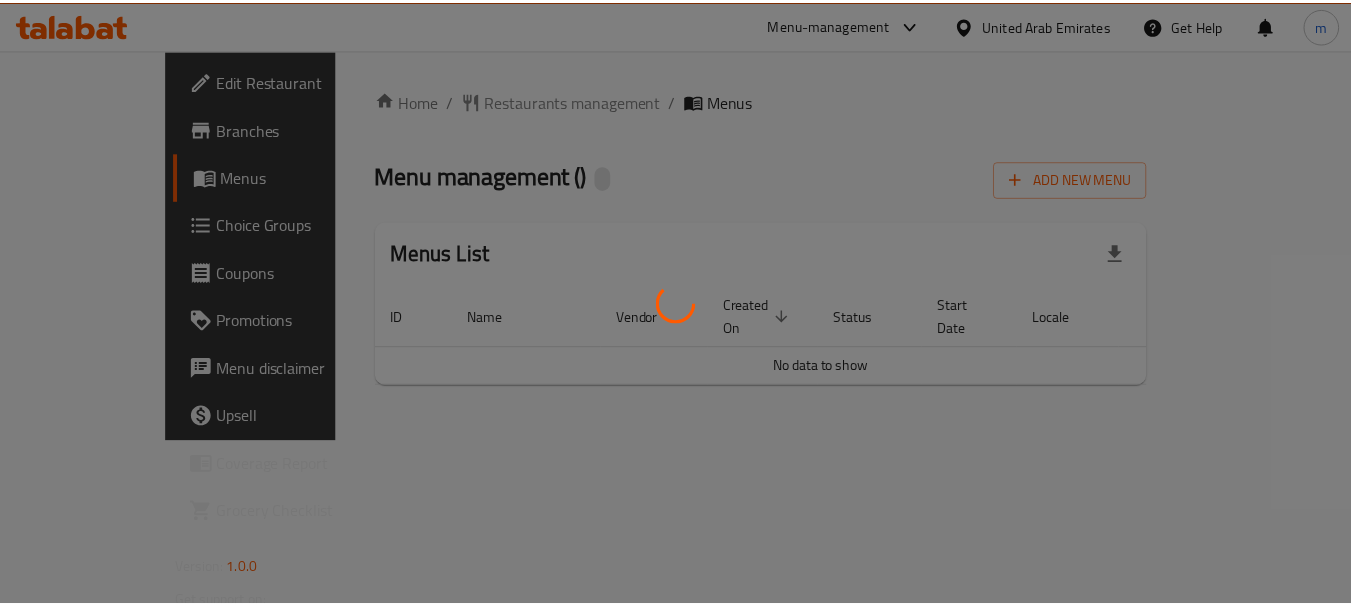 scroll, scrollTop: 0, scrollLeft: 0, axis: both 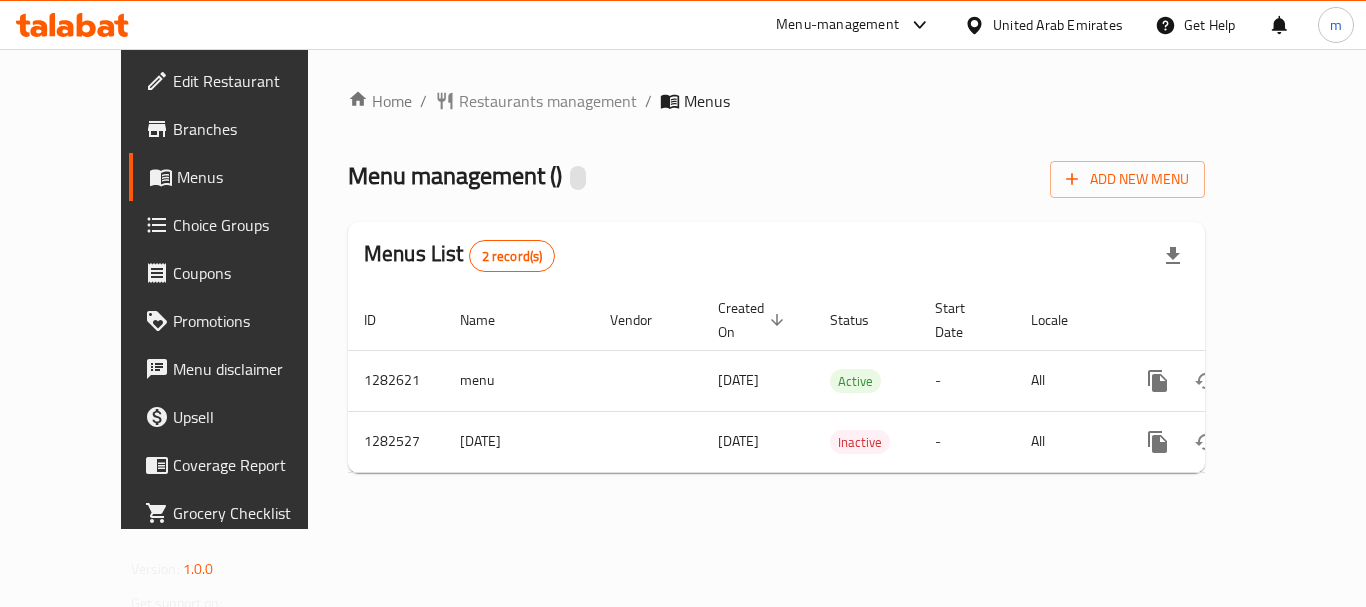click on "Home / Restaurants management / Menus Menu management ( )  Add New Menu Menus List   2 record(s) ID Name Vendor Created On sorted descending Status Start Date Locale Actions 1282621 menu [DATE] Active - All 1282527 [DATE] [DATE] Inactive - All" at bounding box center [776, 289] 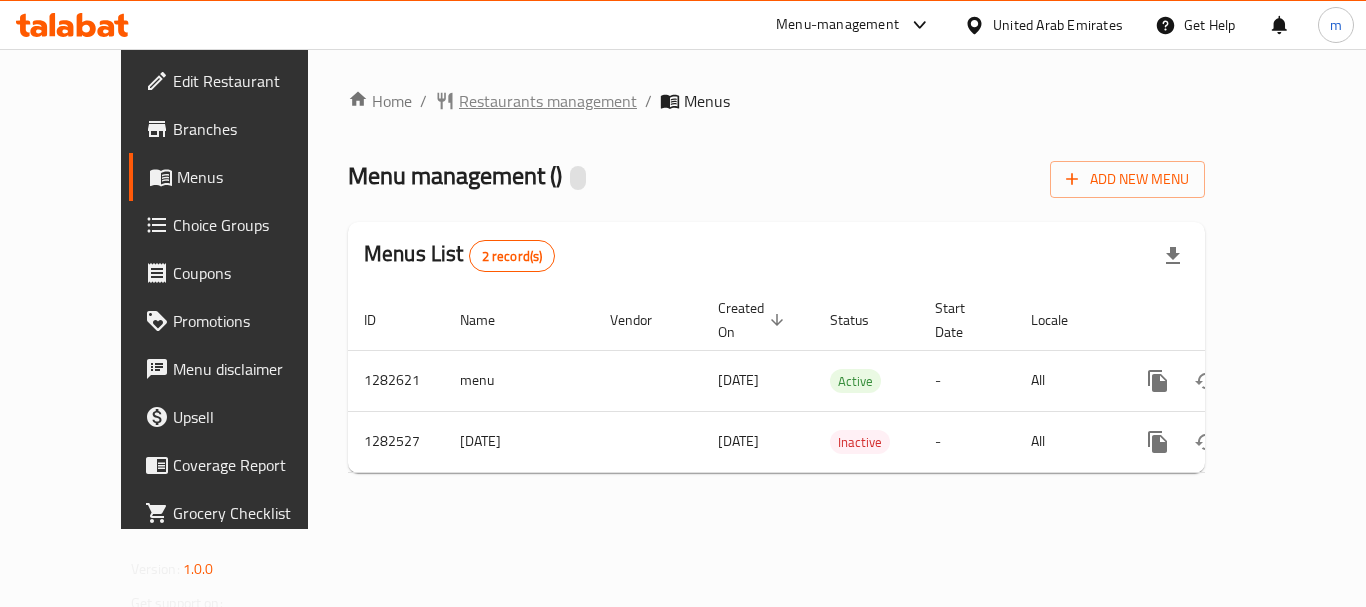 click on "Restaurants management" at bounding box center [548, 101] 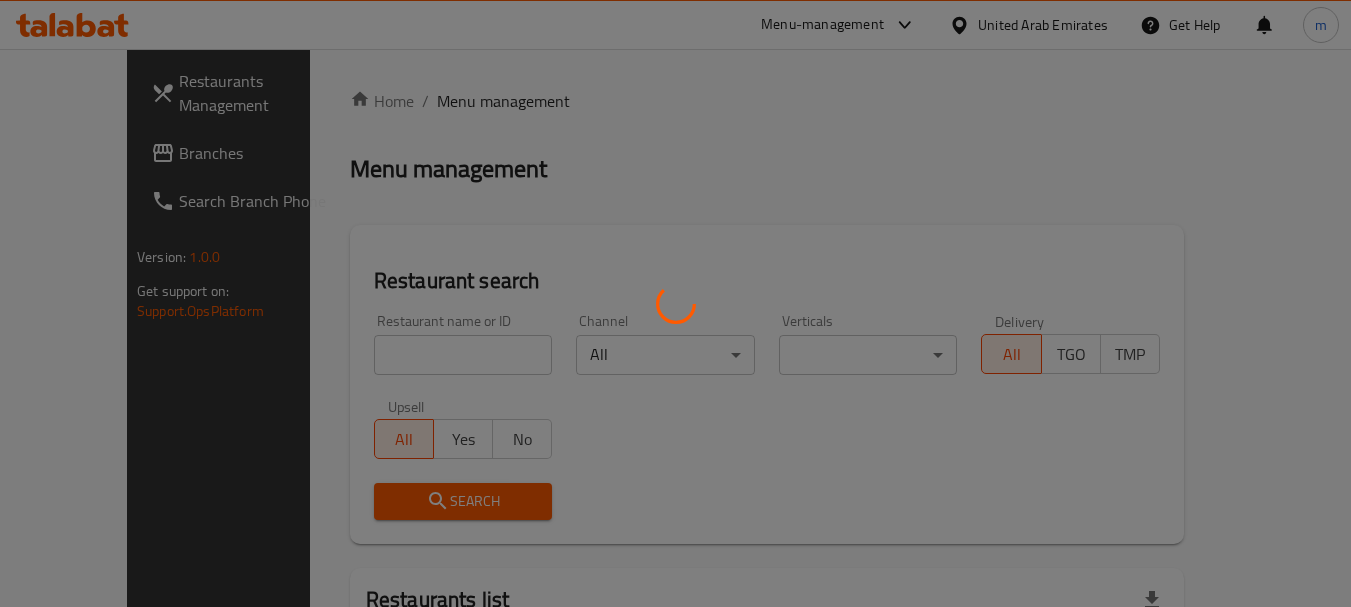 click at bounding box center (675, 303) 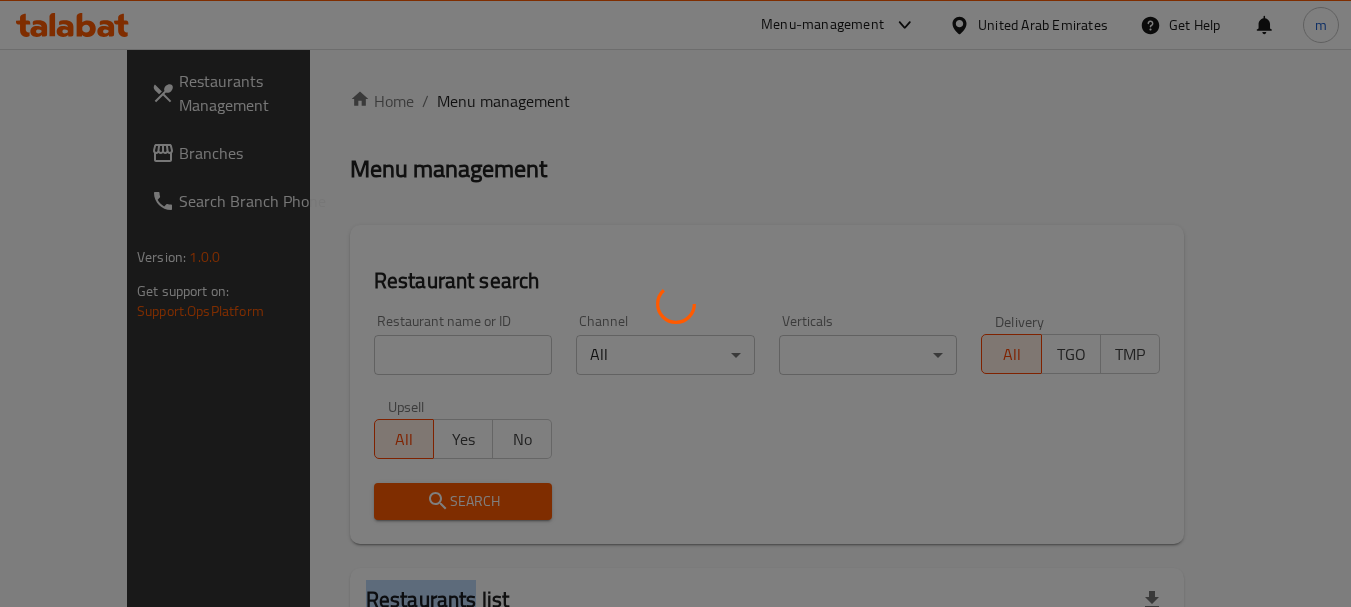 click at bounding box center (675, 303) 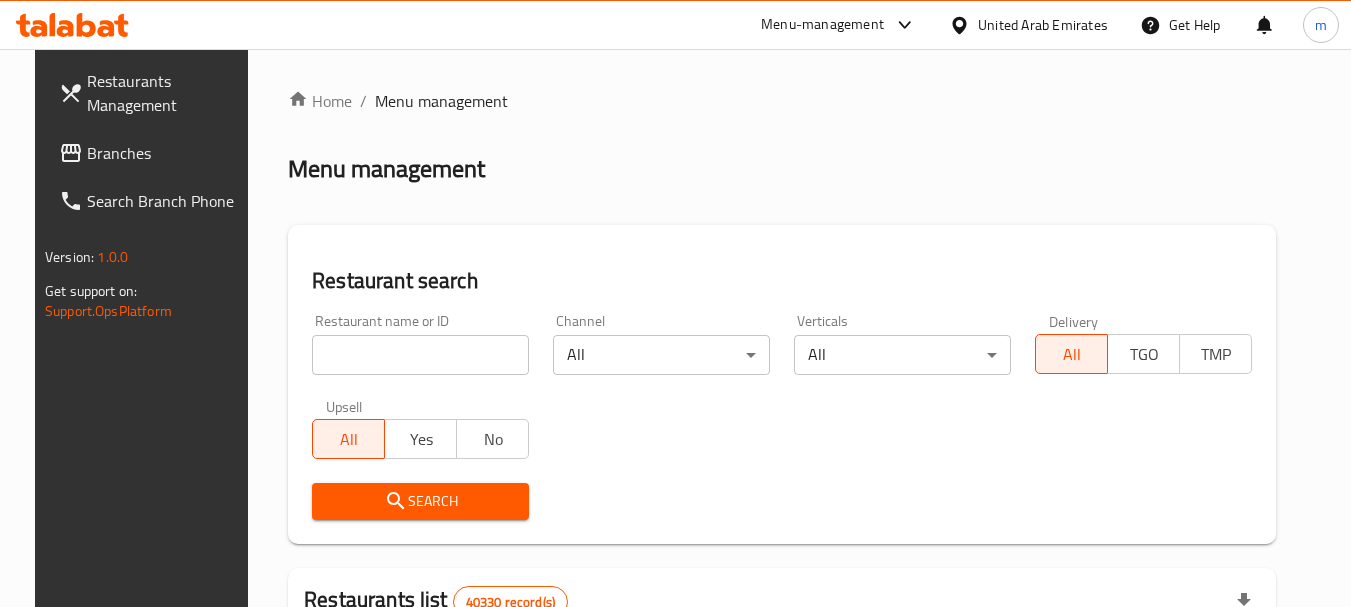 click on "Home / Menu management Menu management Restaurant search Restaurant name or ID Restaurant name or ID Channel All ​ Verticals All ​ Delivery All TGO TMP Upsell All Yes No   Search Restaurants list   40330 record(s) ID sorted ascending Name (En) Name (Ar) Ref. Name Logo Branches Open Busy Closed POS group Status Action 328 Johnny Rockets جوني روكيتس 37 0 1 0 OPEN 330 French Connection فرنش كونكشن 1 0 0 0 INACTIVE 339 Arz Lebanon أرز لبنان Al Karama,Al Barsha ​ Mirdif 9 1 0 2 OPEN 340 Mega Wraps ميجا رابس 3 0 0 0 INACTIVE 342 Sandella's Flatbread Cafe سانديلاز فلات براد 7 0 0 0 INACTIVE 343 Dragon Hut كوخ التنين 1 0 0 0 INACTIVE 348 Thai Kitchen المطبخ التايلندى 1 0 0 0 INACTIVE 349 Mughal  موغل 1 0 0 0 HIDDEN 350 HOT N COOL (Old) هوت و كول 1 0 0 0 INACTIVE 355 Al Habasha  الحبشة 11 1 0 0 HIDDEN Rows per page: 10 1-10 of 40330" at bounding box center [782, 717] 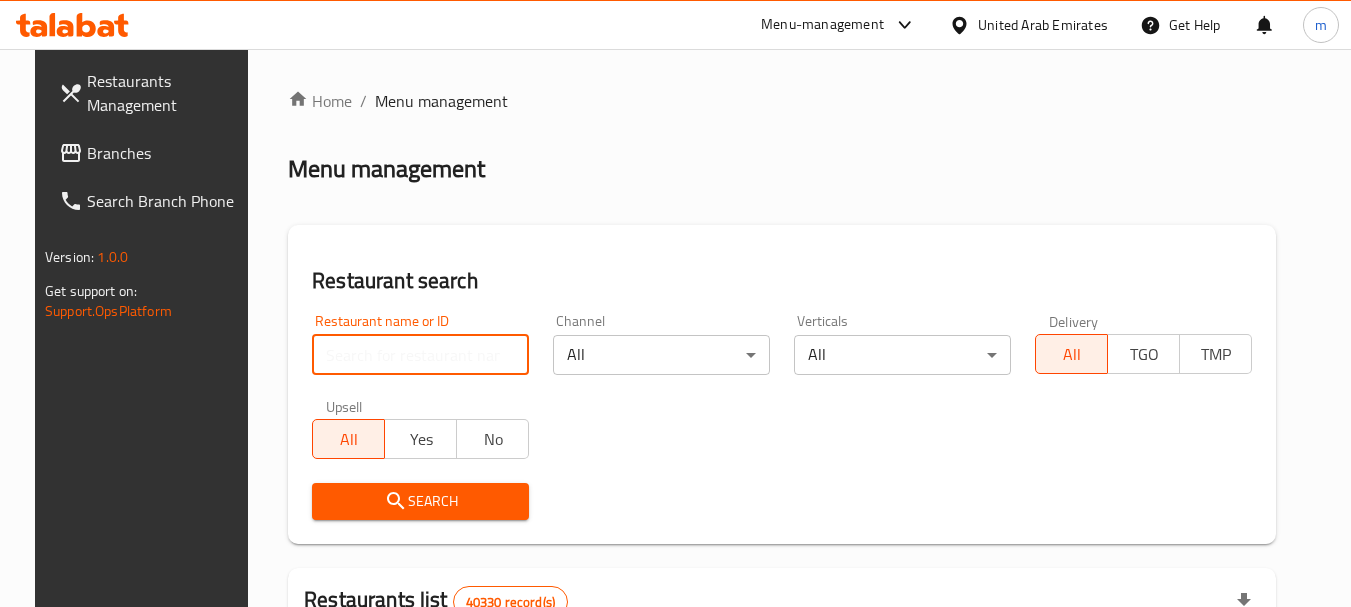 paste on "694808" 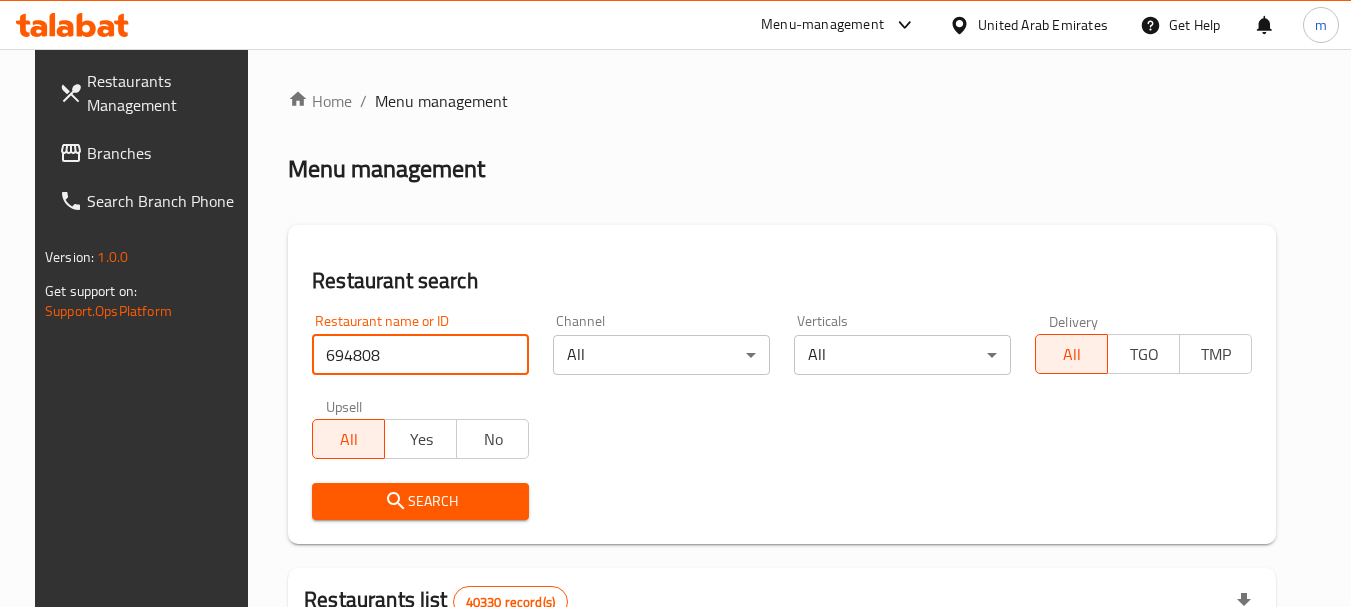 type on "694808" 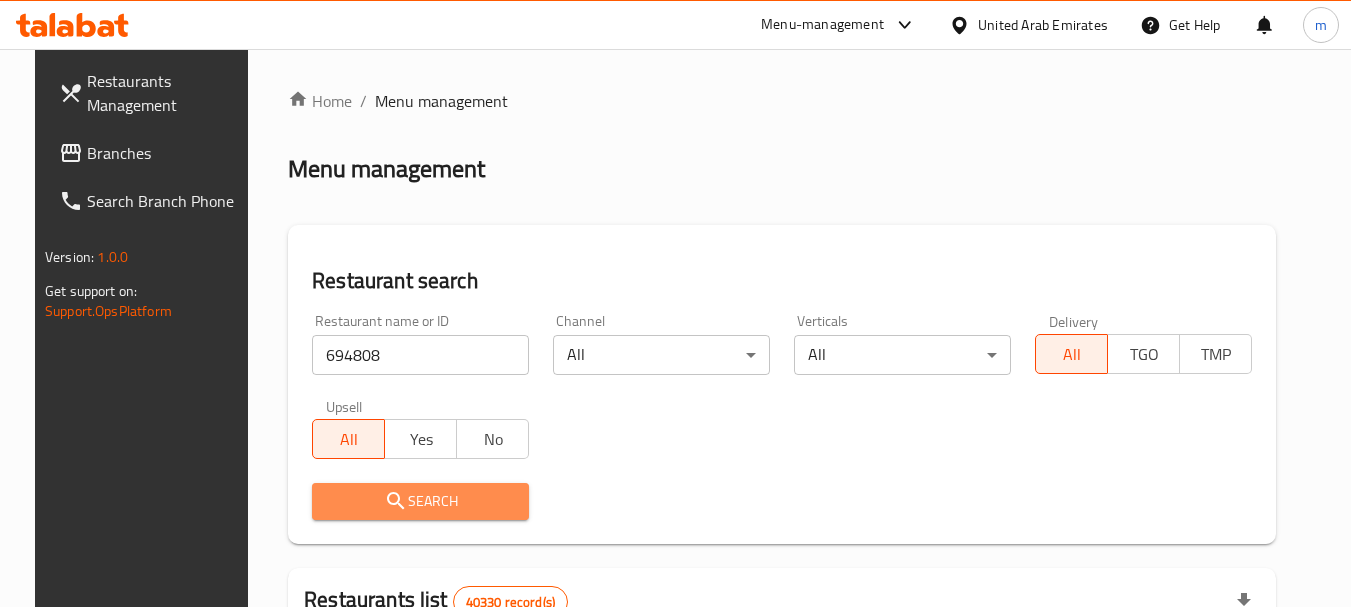 click 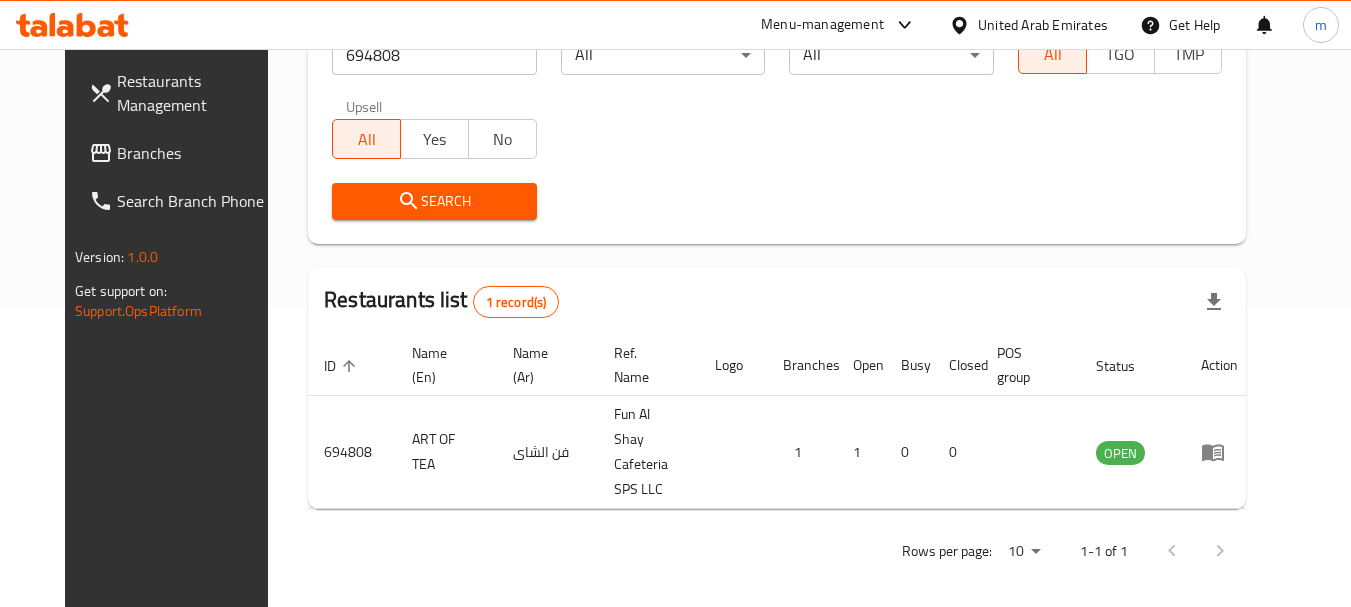 scroll, scrollTop: 268, scrollLeft: 0, axis: vertical 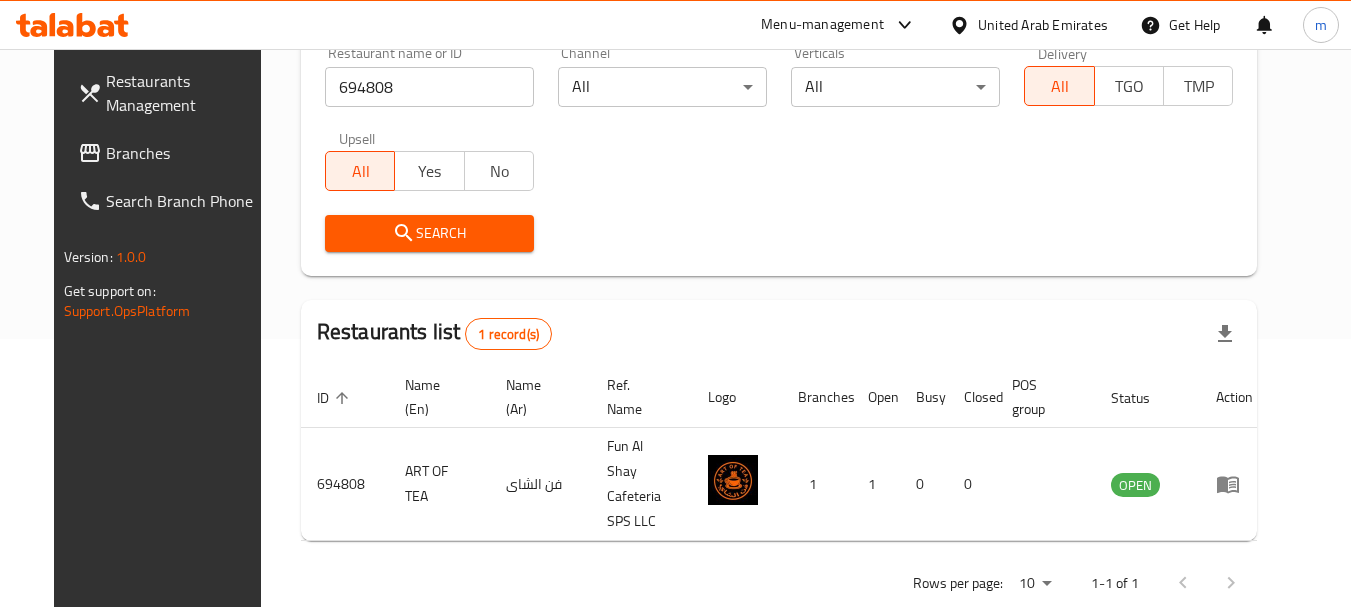 click on "United Arab Emirates" at bounding box center (1043, 25) 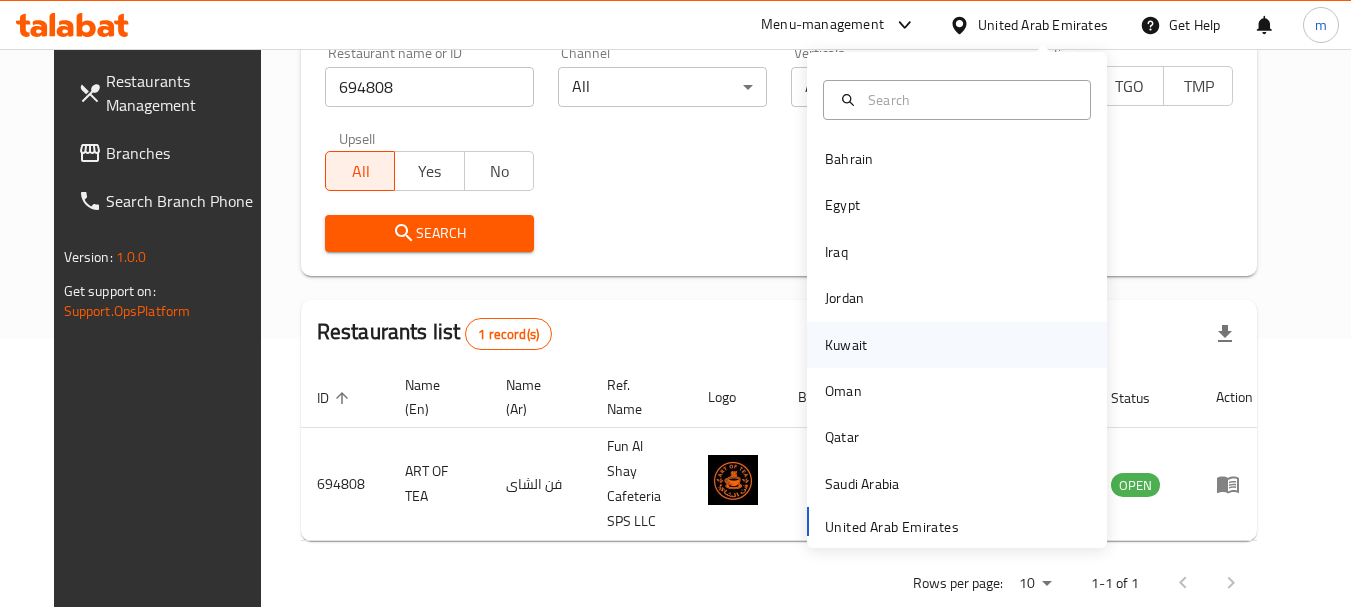 click on "Kuwait" at bounding box center [846, 345] 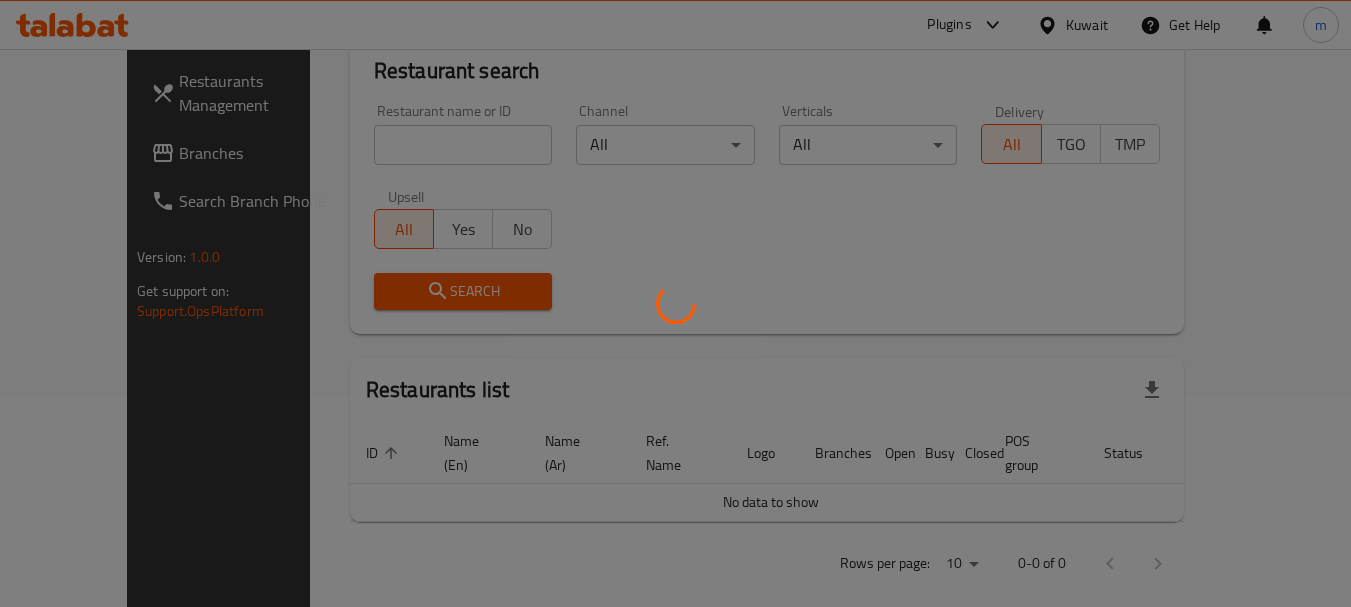 scroll, scrollTop: 268, scrollLeft: 0, axis: vertical 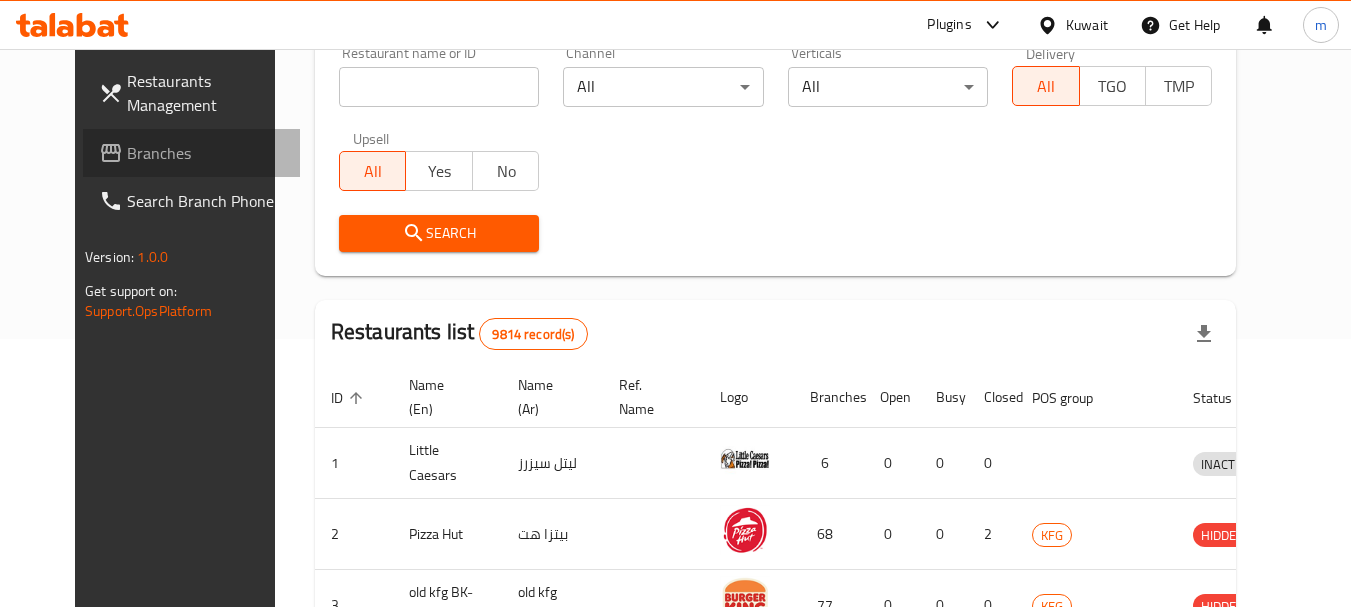 click on "Branches" at bounding box center [206, 153] 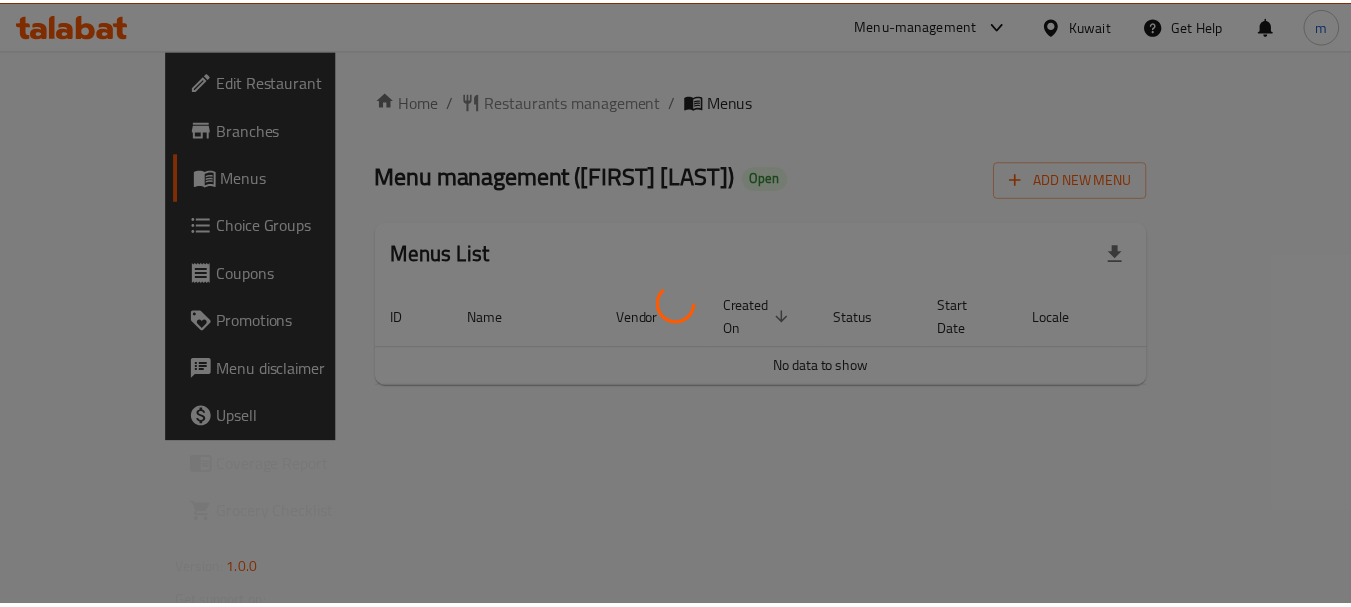 scroll, scrollTop: 0, scrollLeft: 0, axis: both 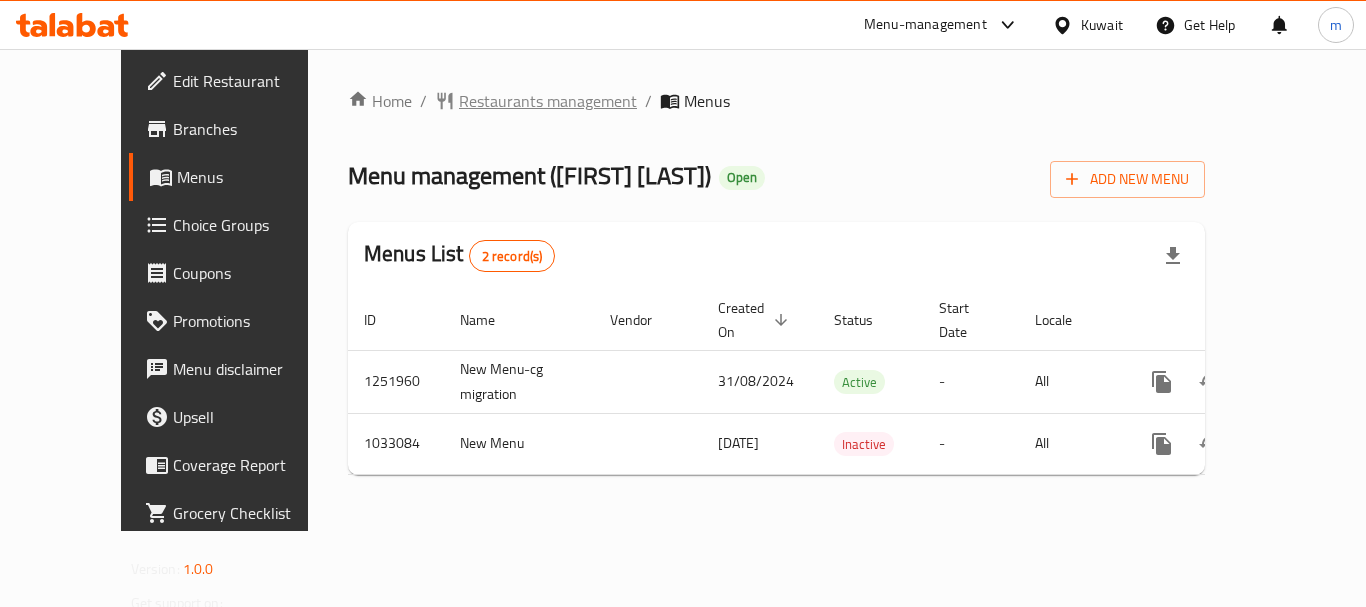 click on "Restaurants management" at bounding box center [548, 101] 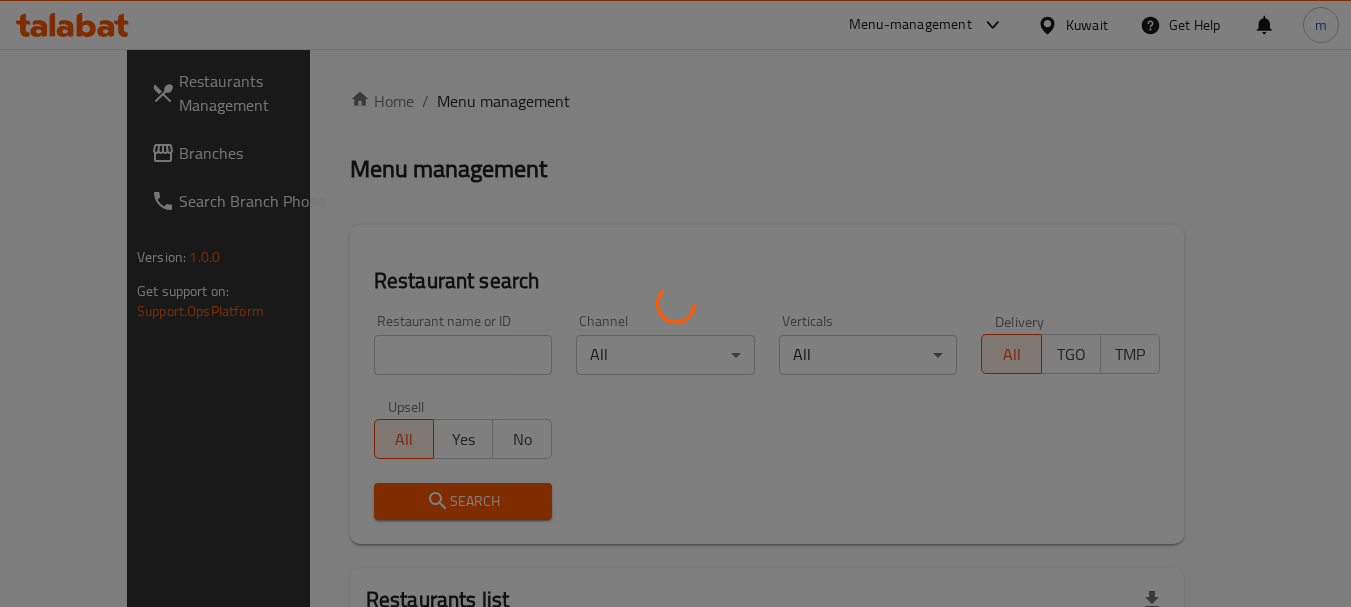 click at bounding box center (675, 303) 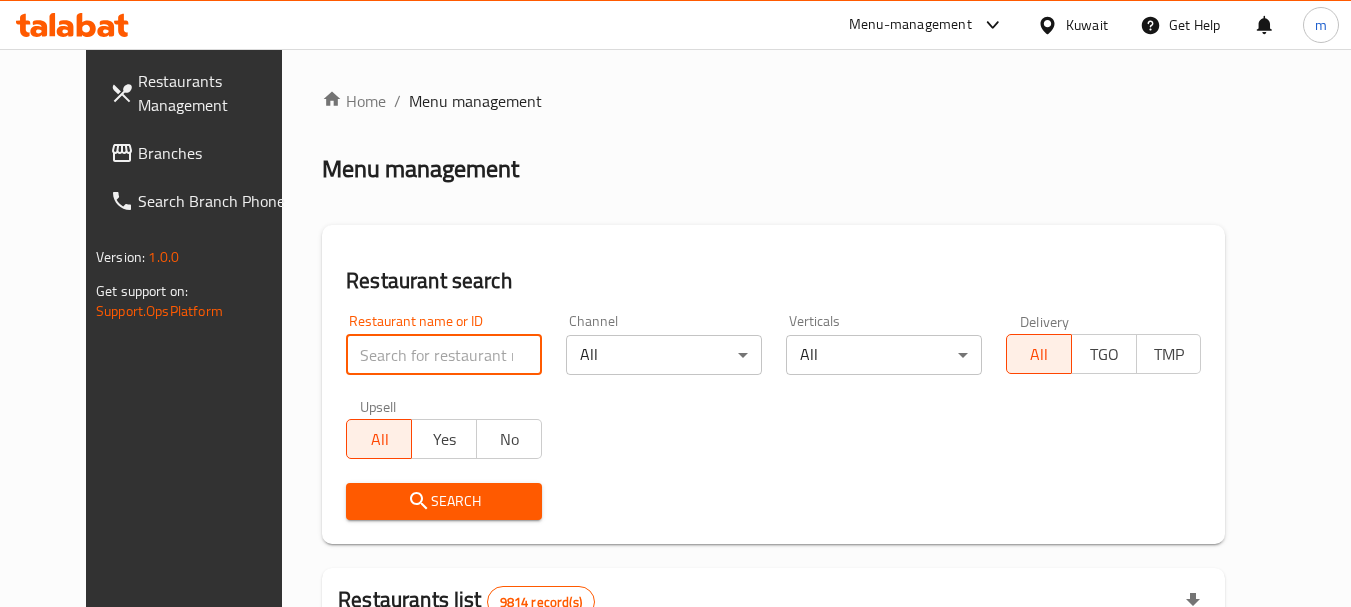 click at bounding box center [444, 355] 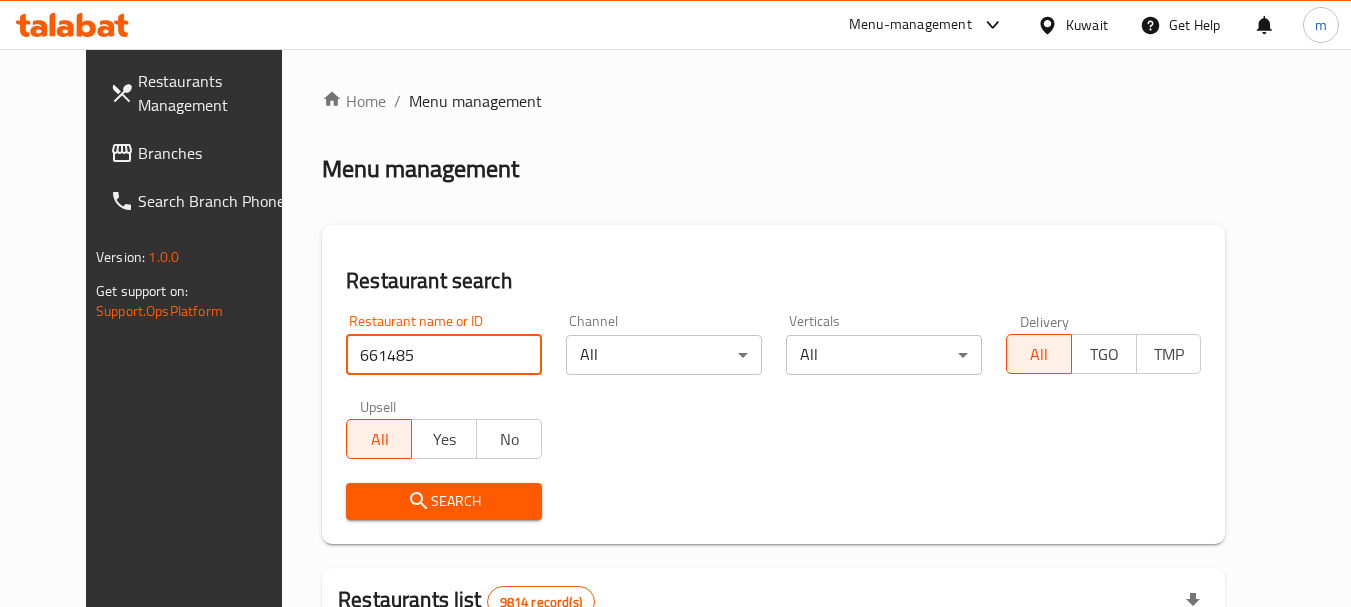 type on "661485" 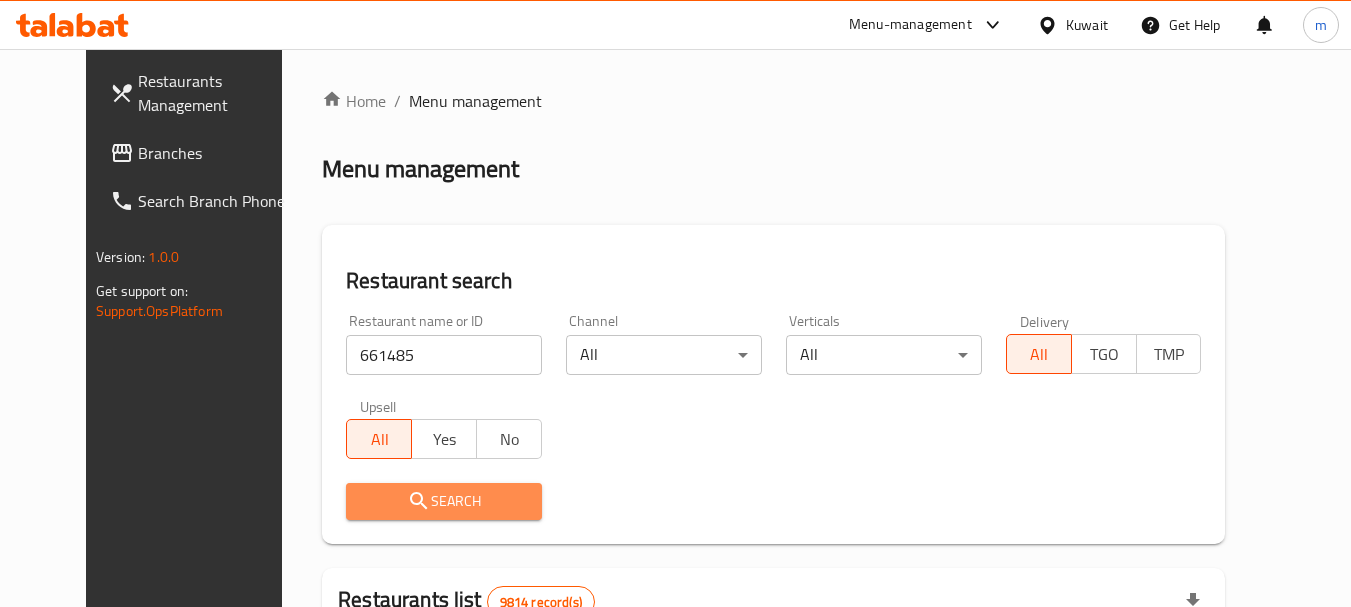 click on "Search" at bounding box center [444, 501] 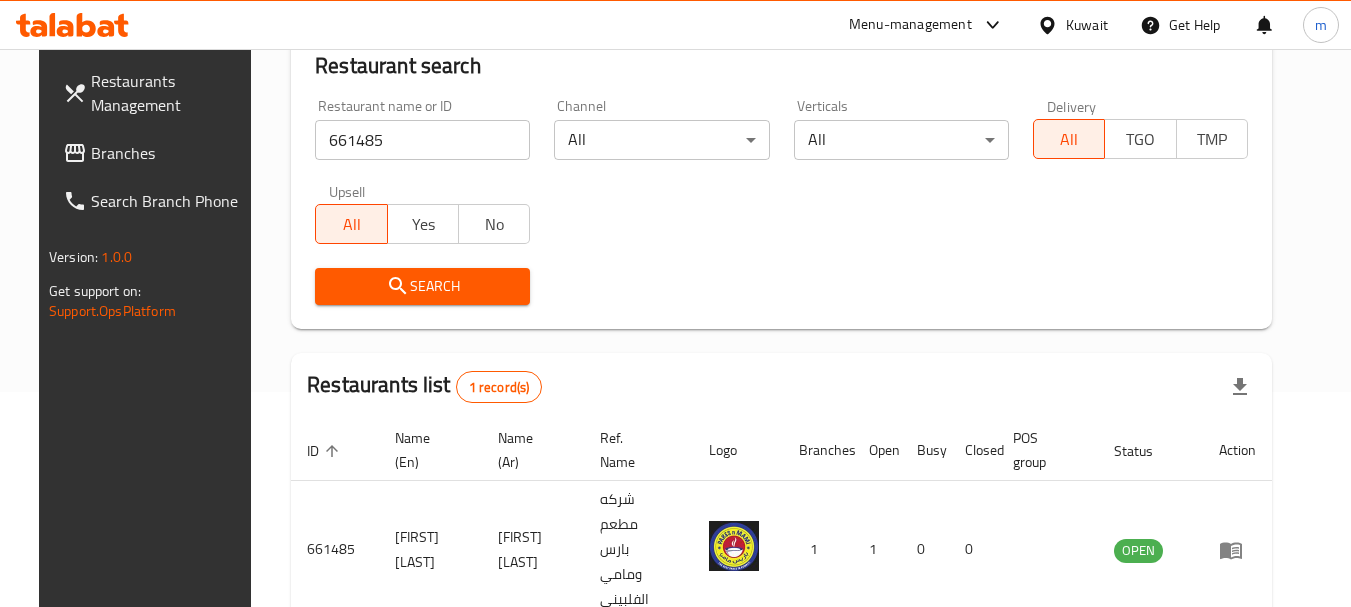 scroll, scrollTop: 268, scrollLeft: 0, axis: vertical 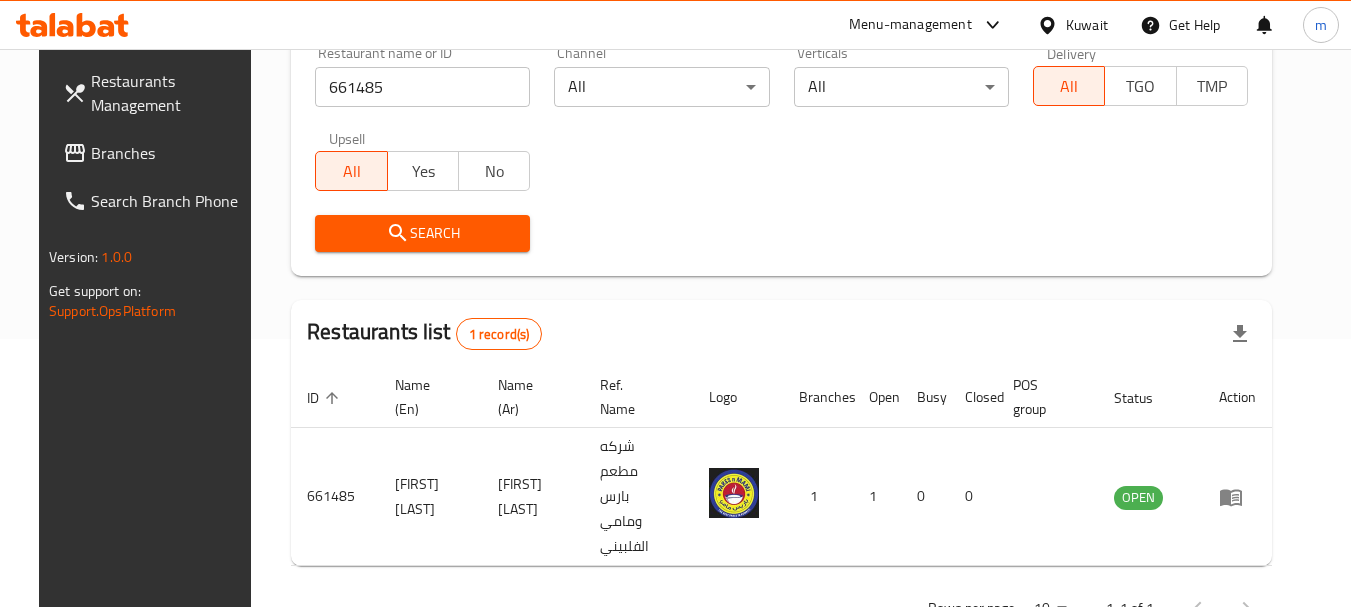 drag, startPoint x: 1076, startPoint y: 30, endPoint x: 1117, endPoint y: 28, distance: 41.04875 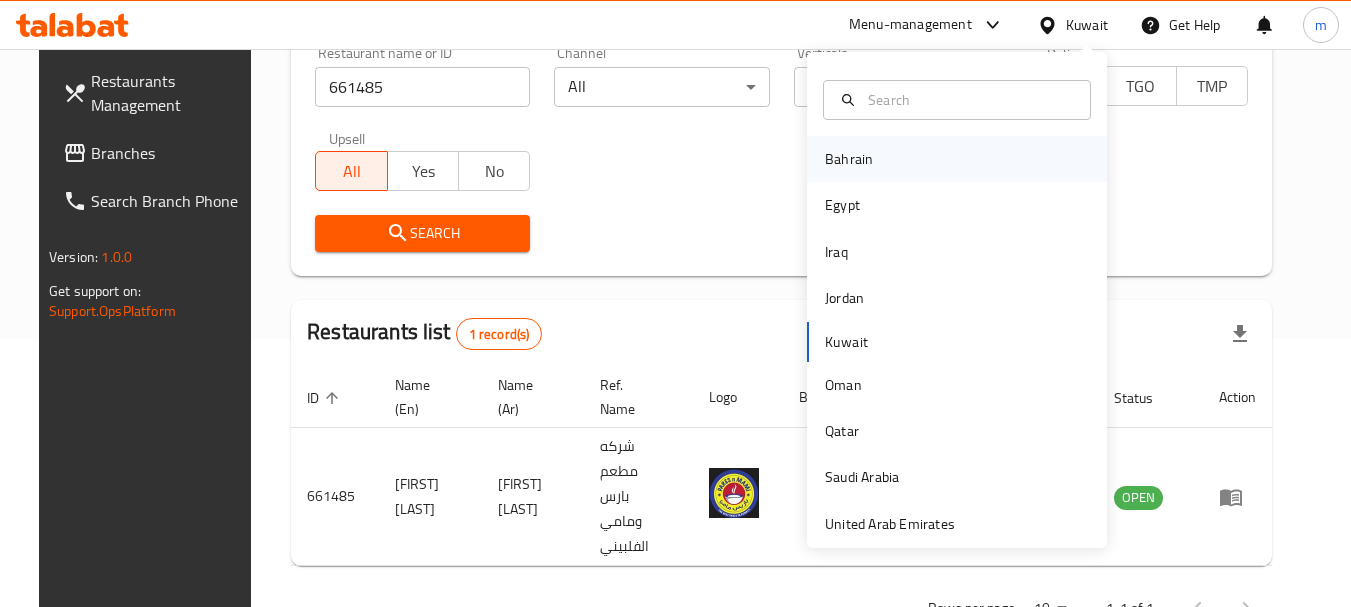 click on "Bahrain" at bounding box center (849, 159) 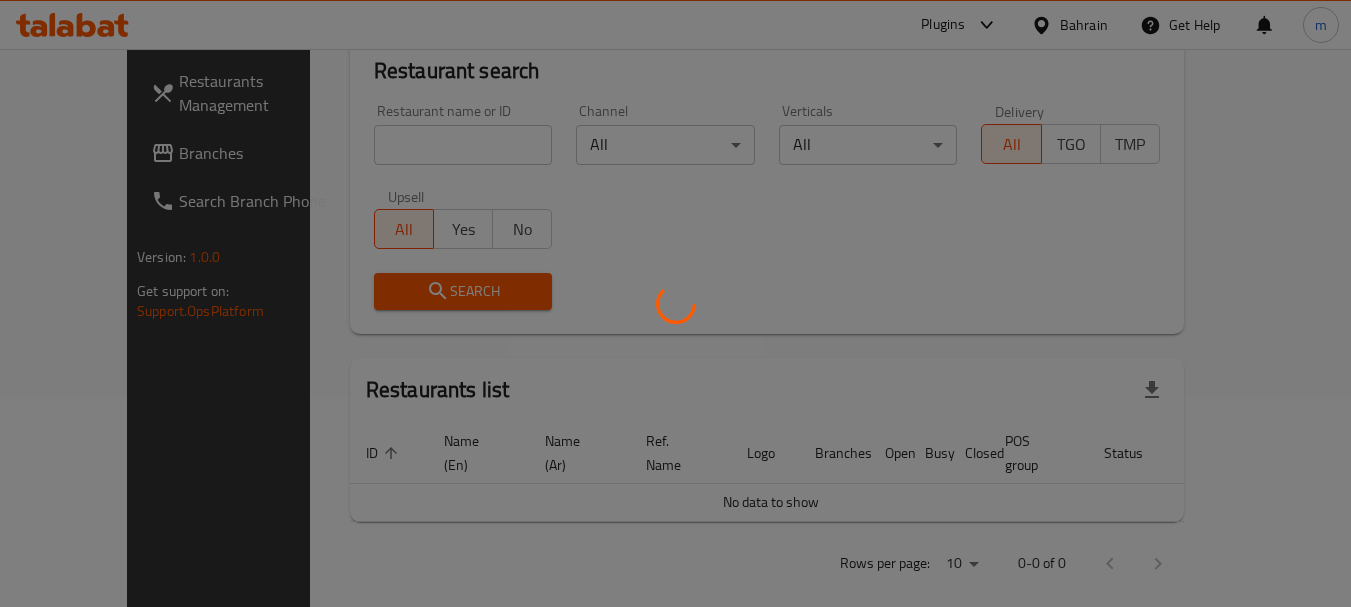scroll, scrollTop: 268, scrollLeft: 0, axis: vertical 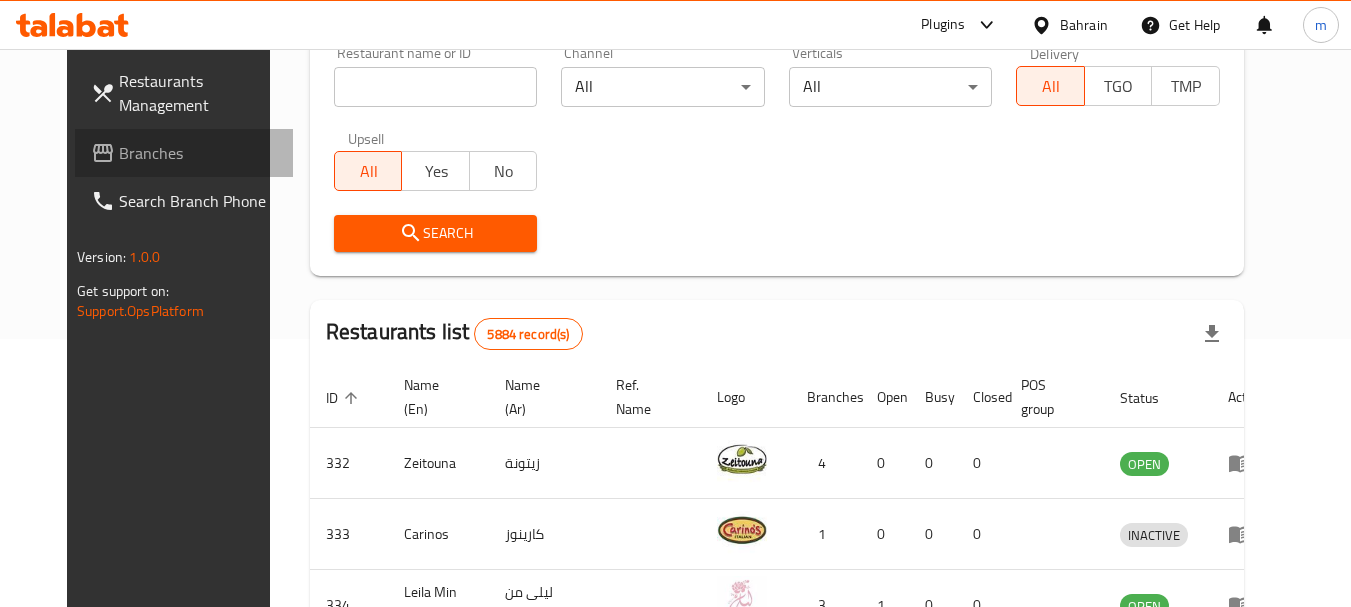 click on "Branches" at bounding box center (198, 153) 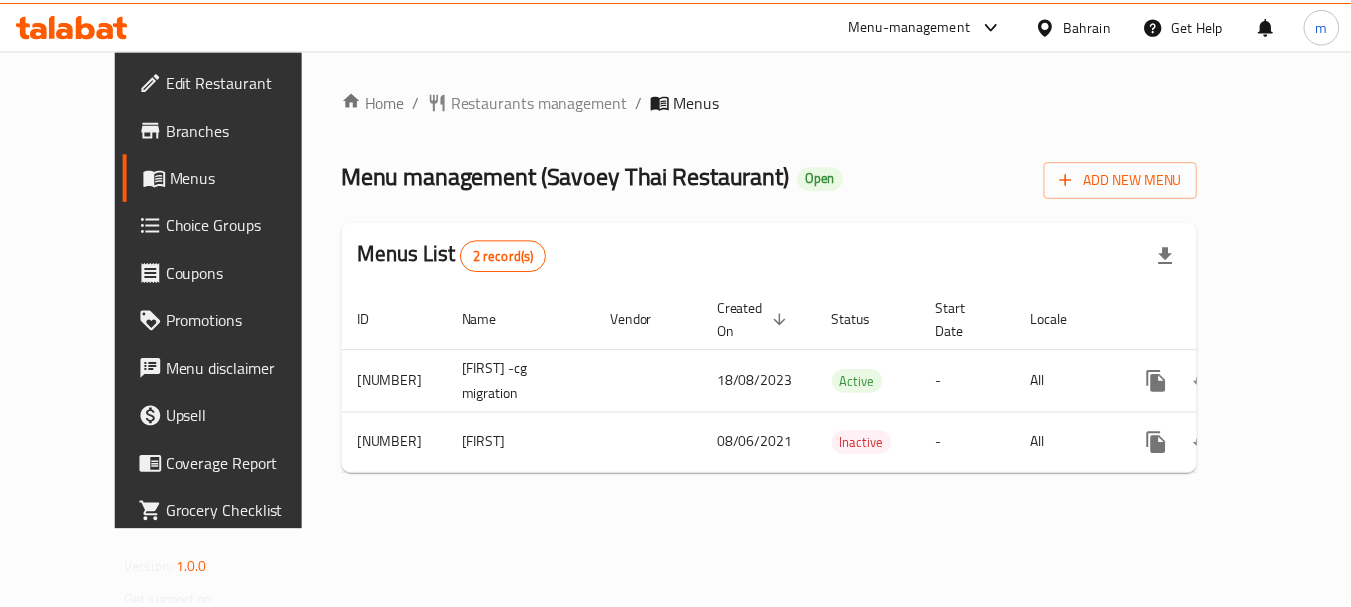 scroll, scrollTop: 0, scrollLeft: 0, axis: both 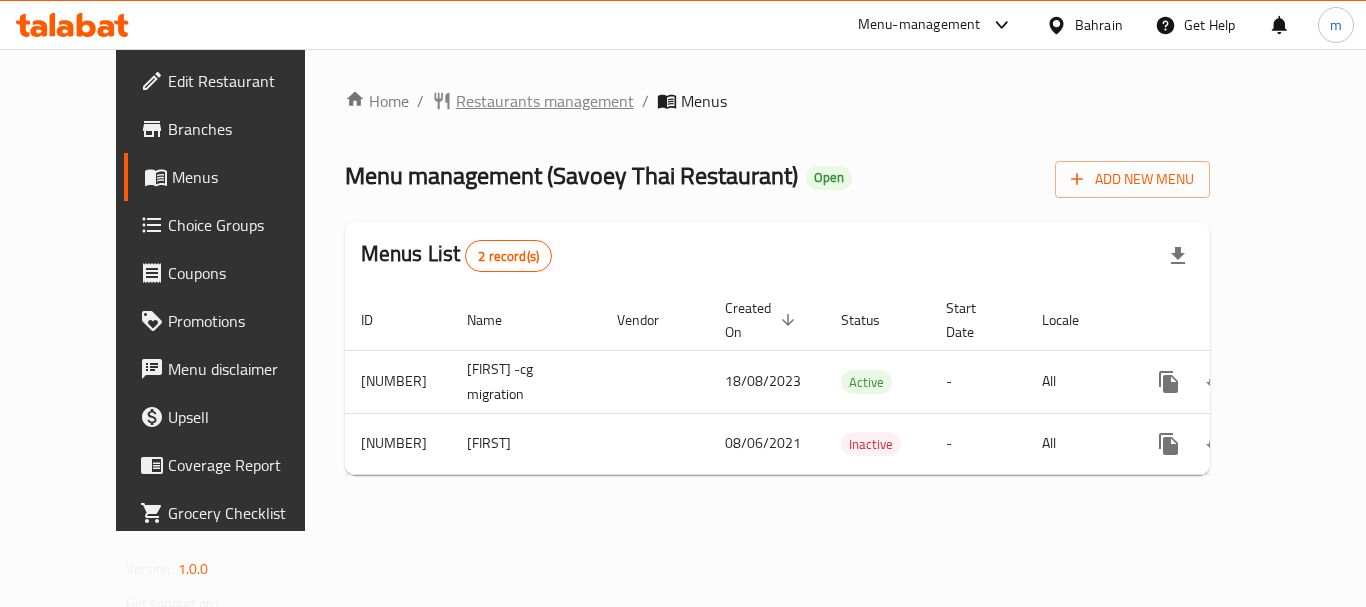 click on "Restaurants management" at bounding box center (545, 101) 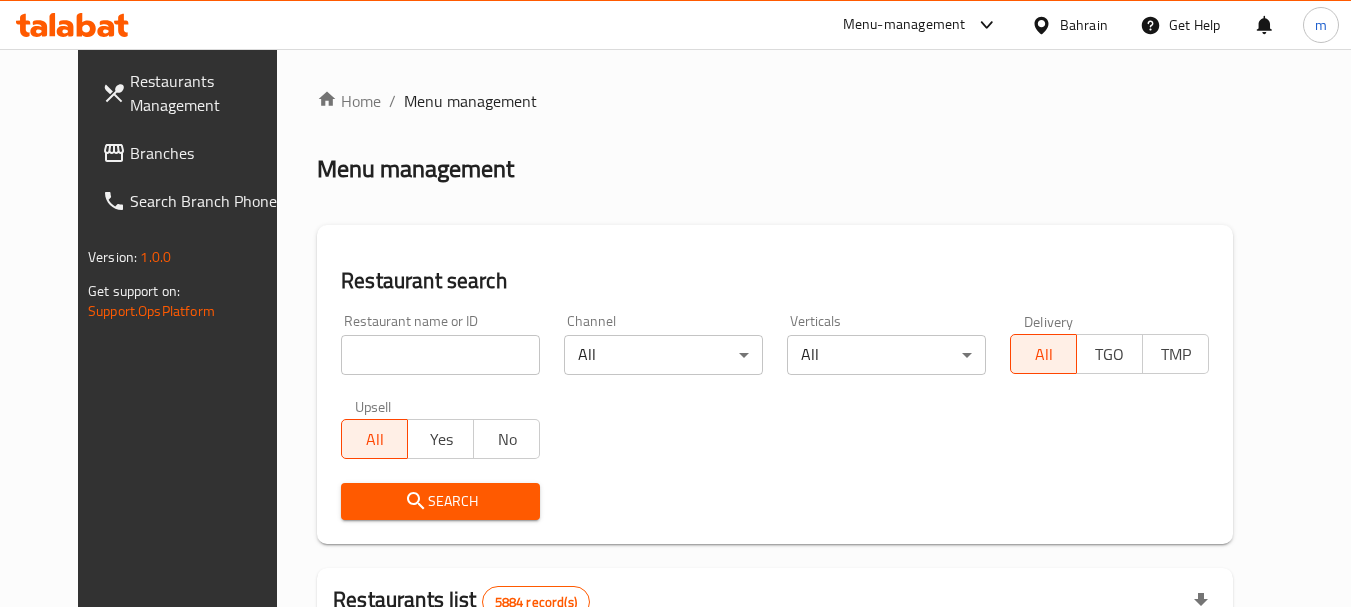 drag, startPoint x: 385, startPoint y: 352, endPoint x: 396, endPoint y: 338, distance: 17.804493 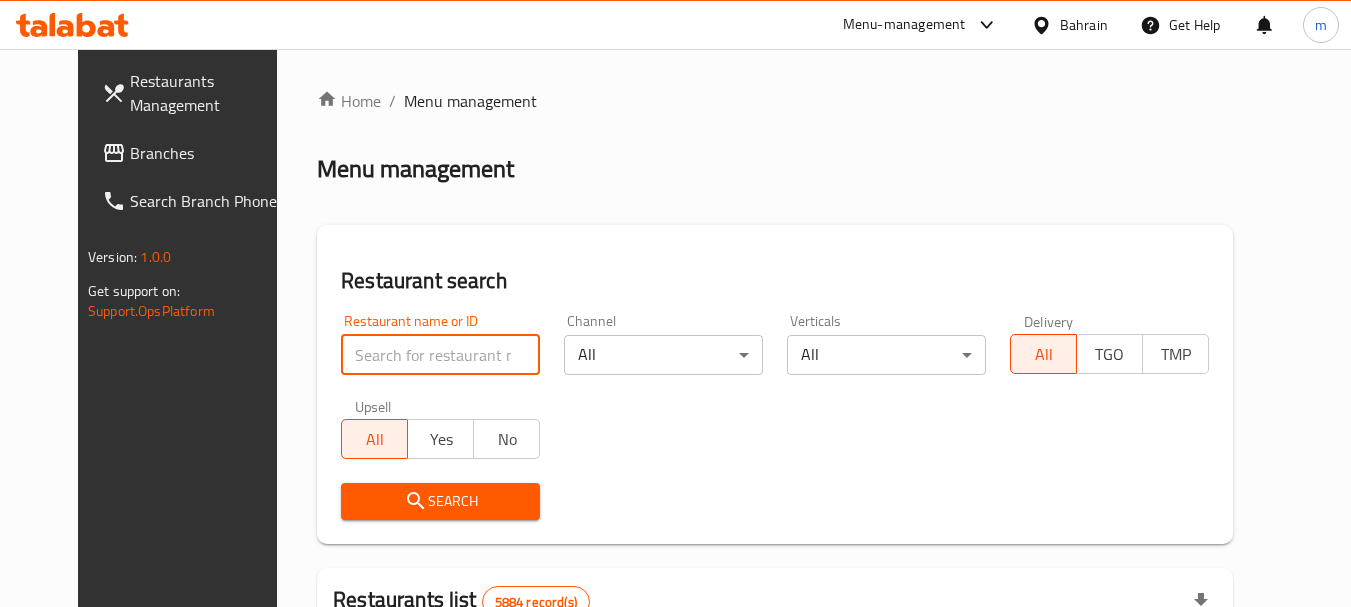 paste on "[NUMBER]" 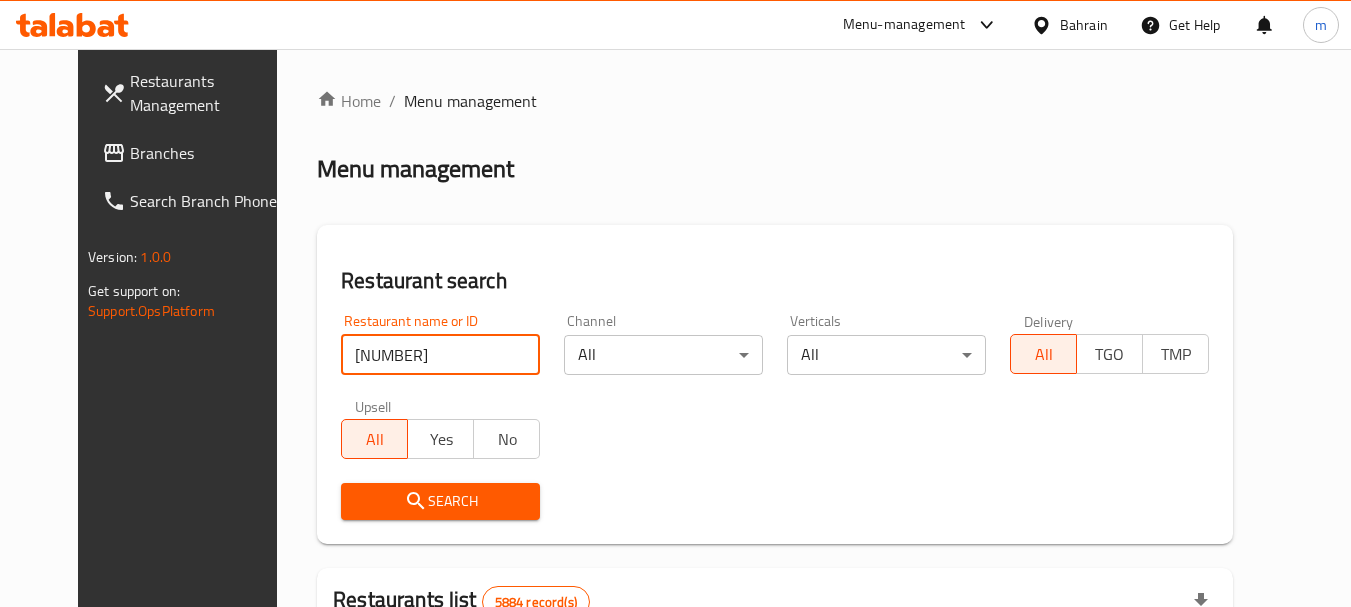 type on "[NUMBER]" 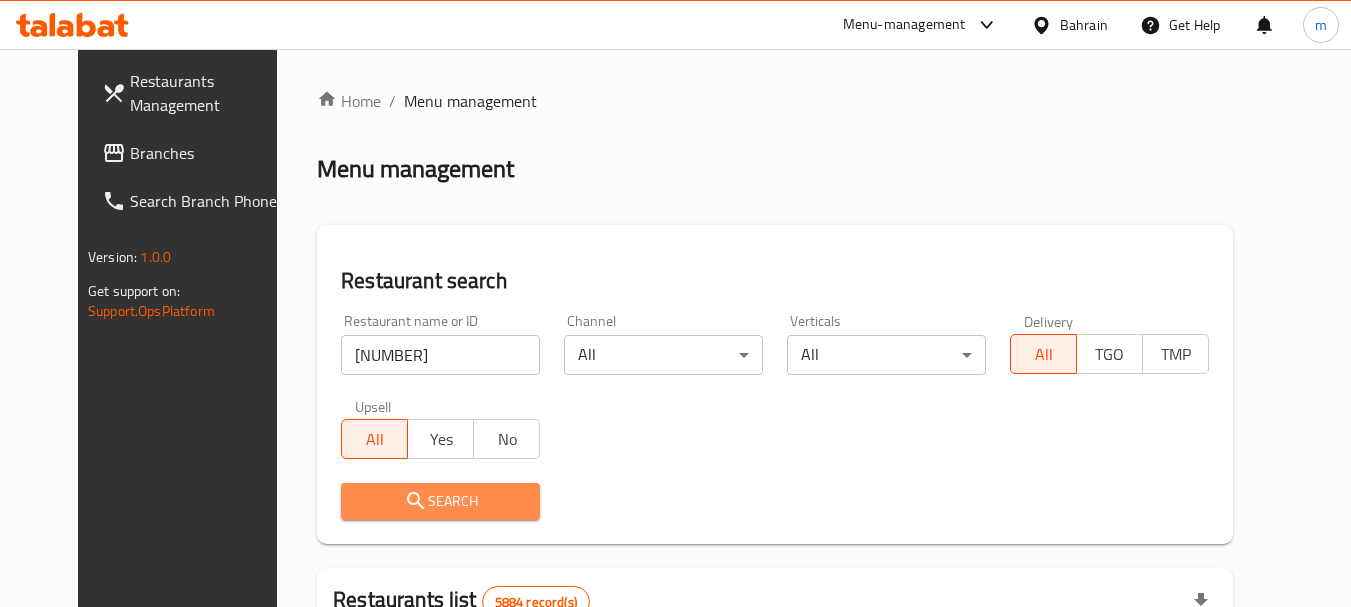 click on "Search" at bounding box center (440, 501) 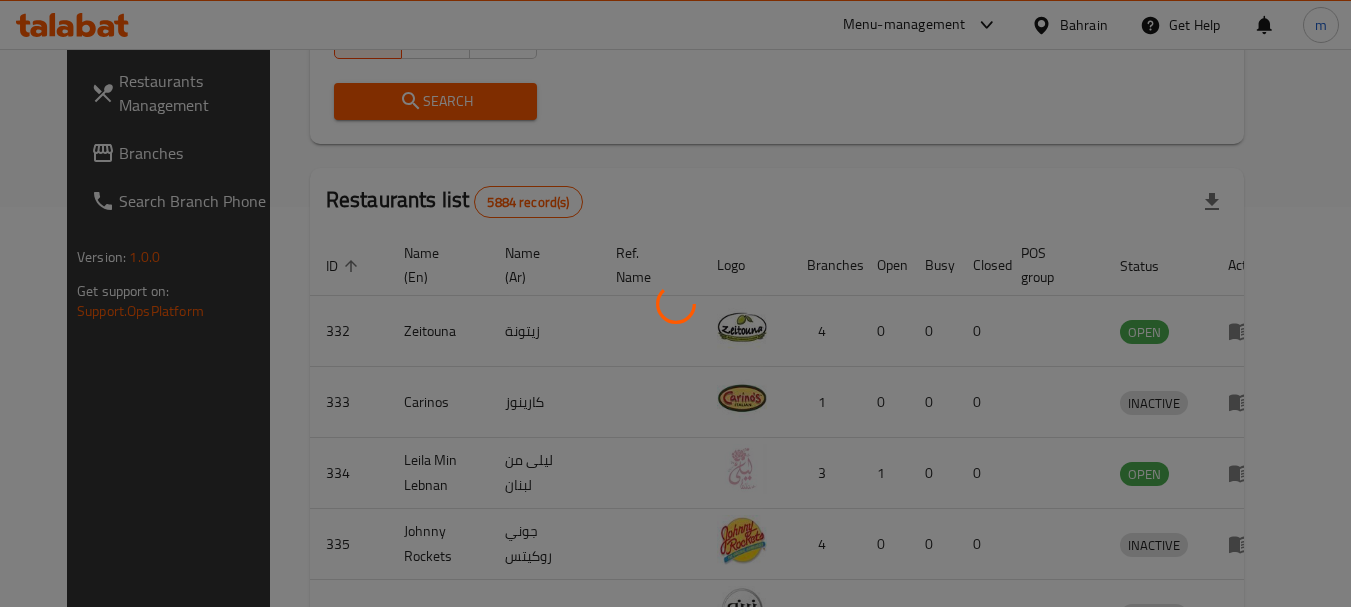 scroll, scrollTop: 268, scrollLeft: 0, axis: vertical 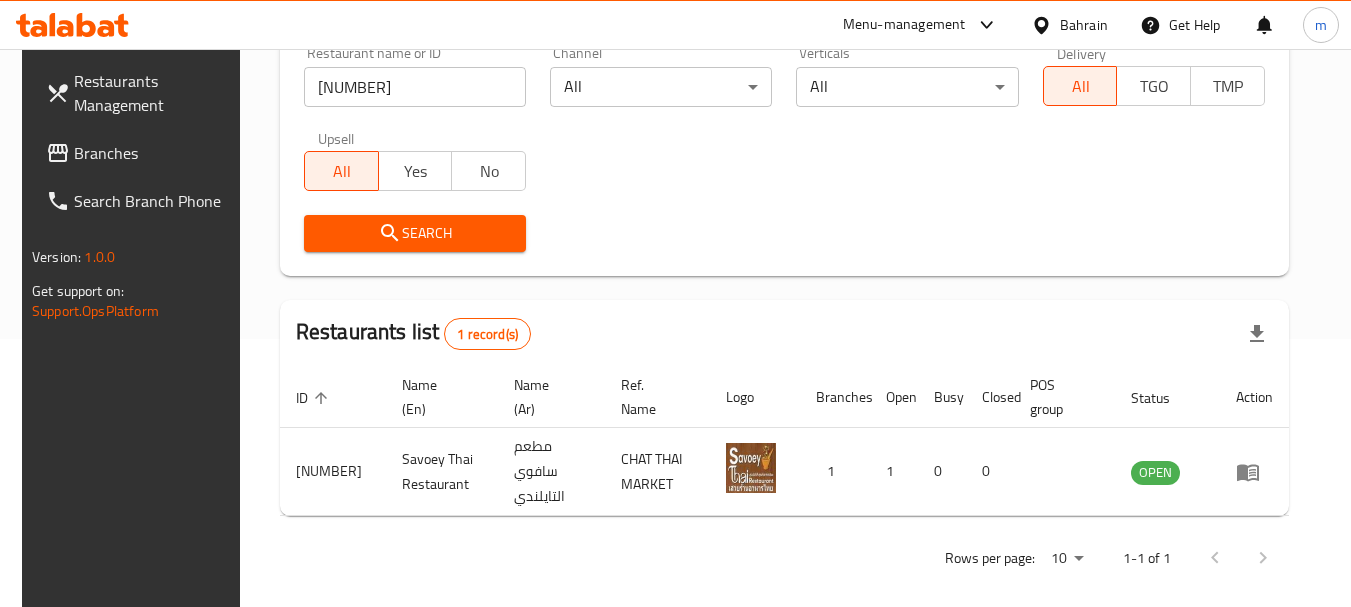 drag, startPoint x: 1076, startPoint y: 27, endPoint x: 1089, endPoint y: 19, distance: 15.264338 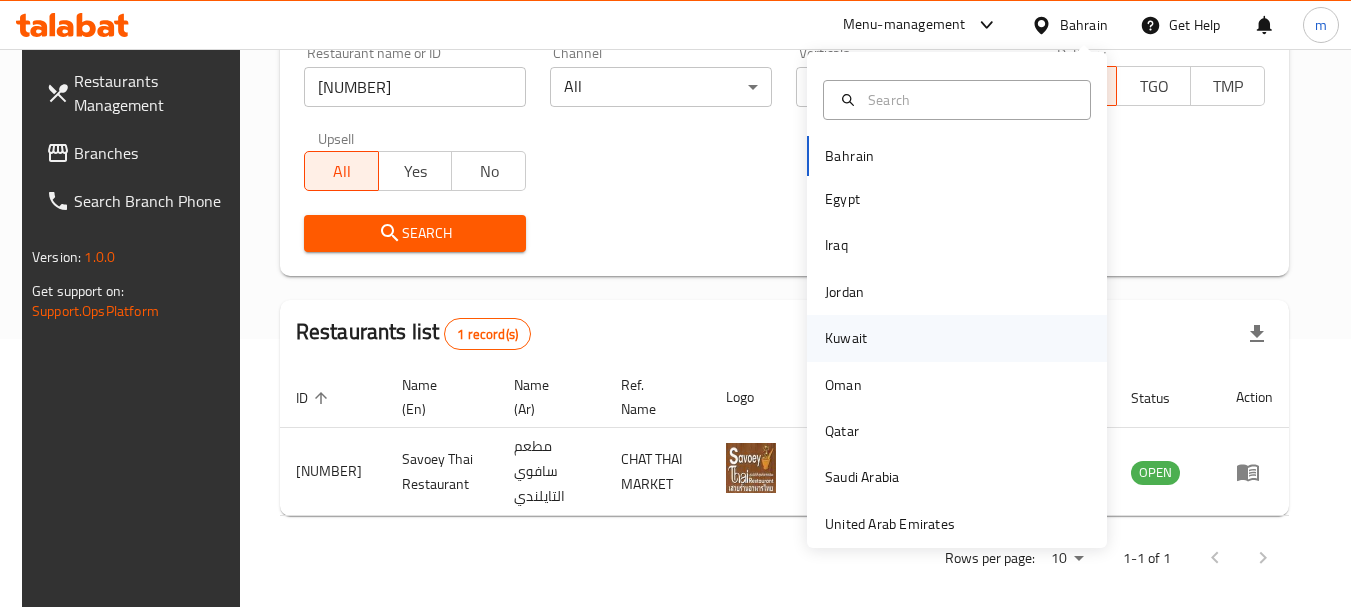 click on "Kuwait" at bounding box center [846, 338] 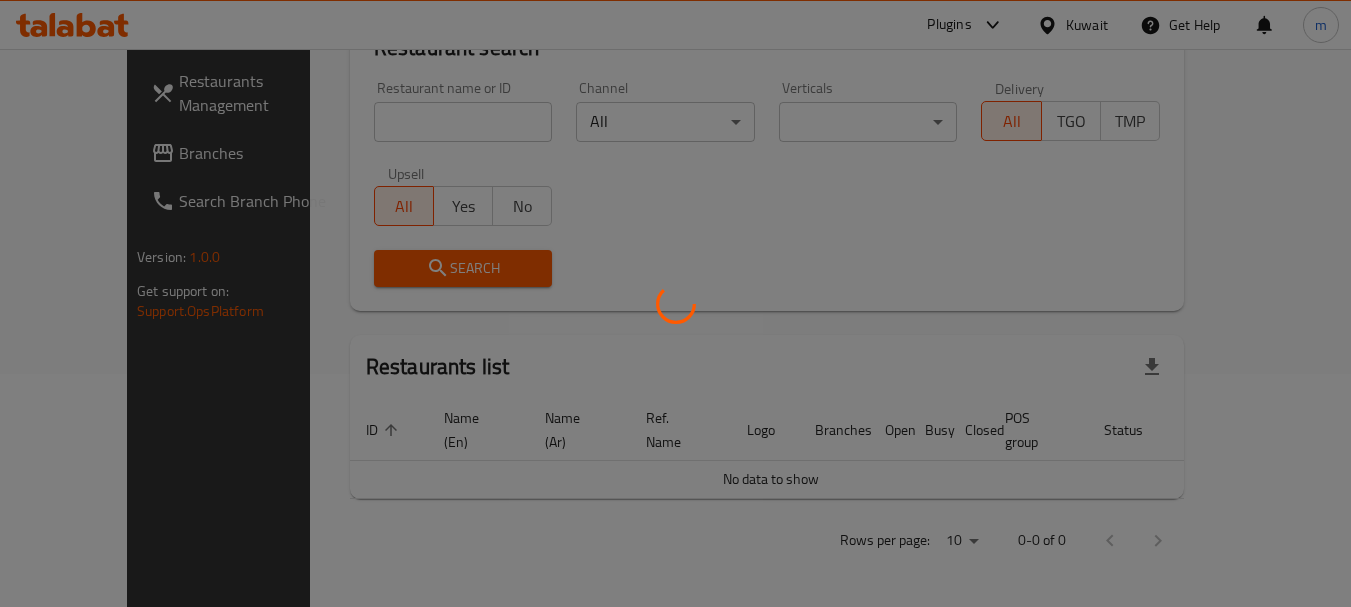scroll, scrollTop: 210, scrollLeft: 0, axis: vertical 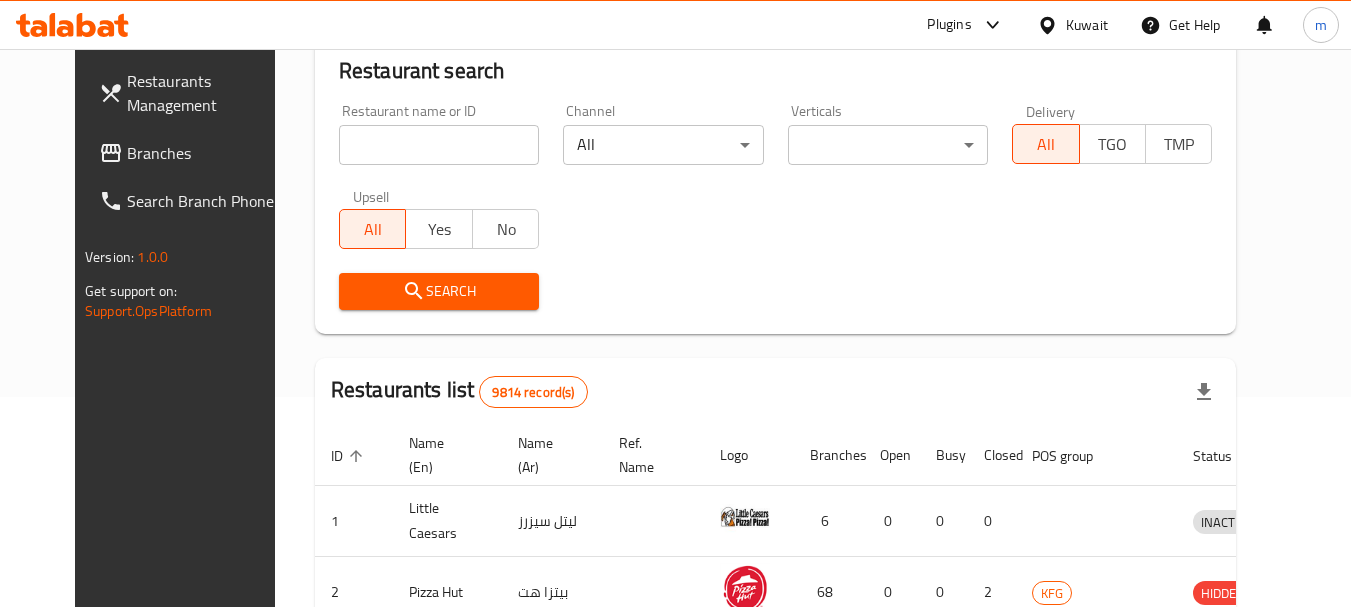 click at bounding box center [675, 303] 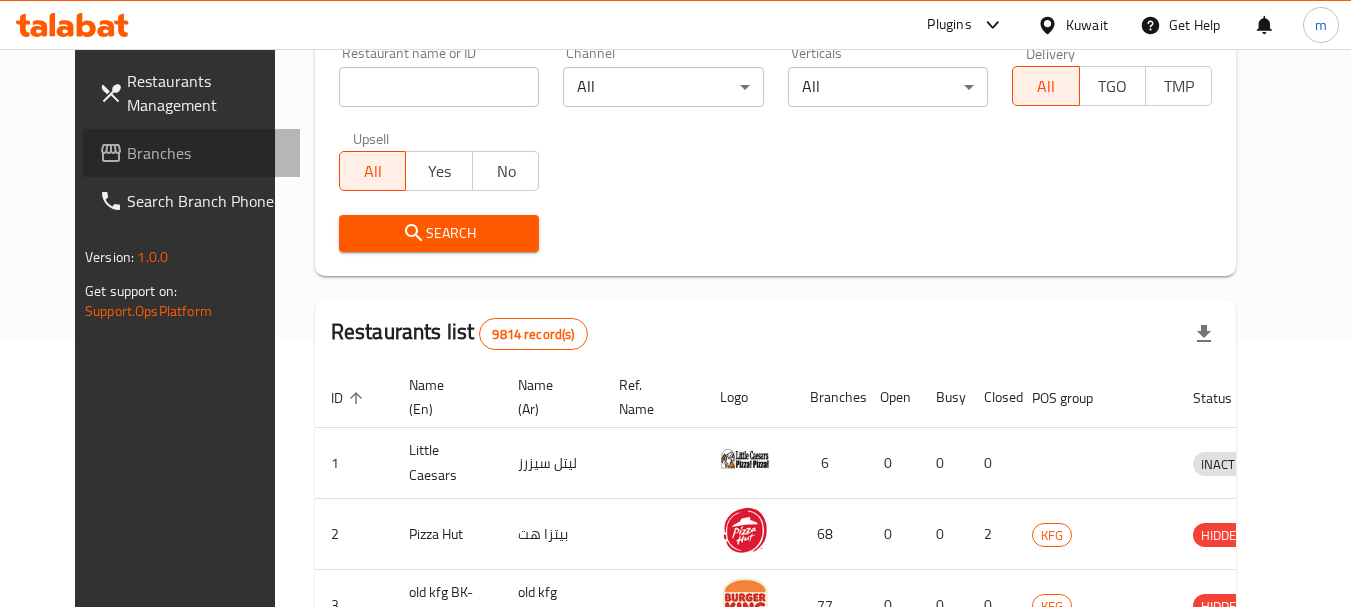 click on "Branches" at bounding box center (206, 153) 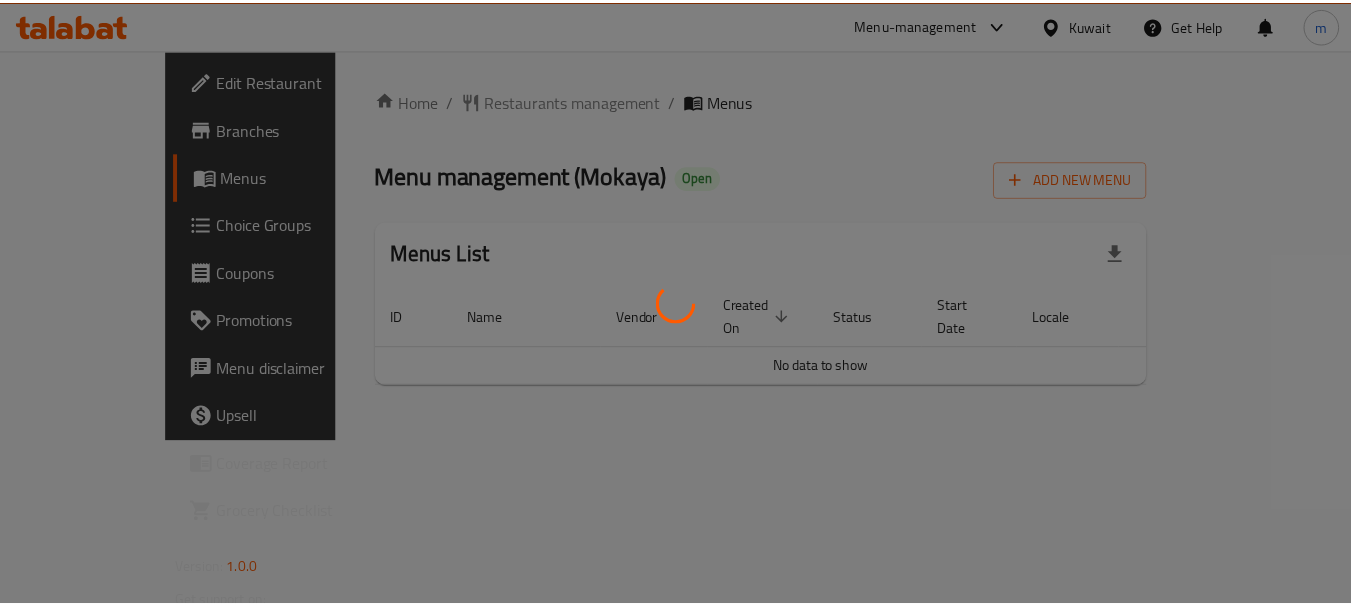 scroll, scrollTop: 0, scrollLeft: 0, axis: both 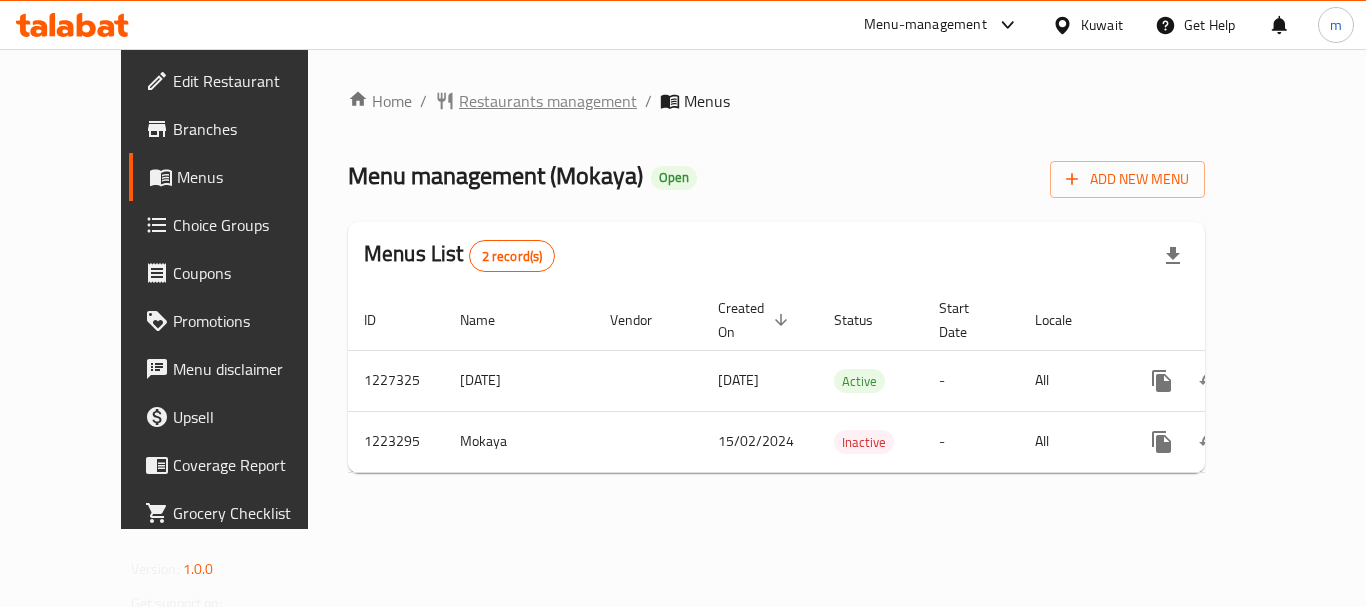click on "Restaurants management" at bounding box center [548, 101] 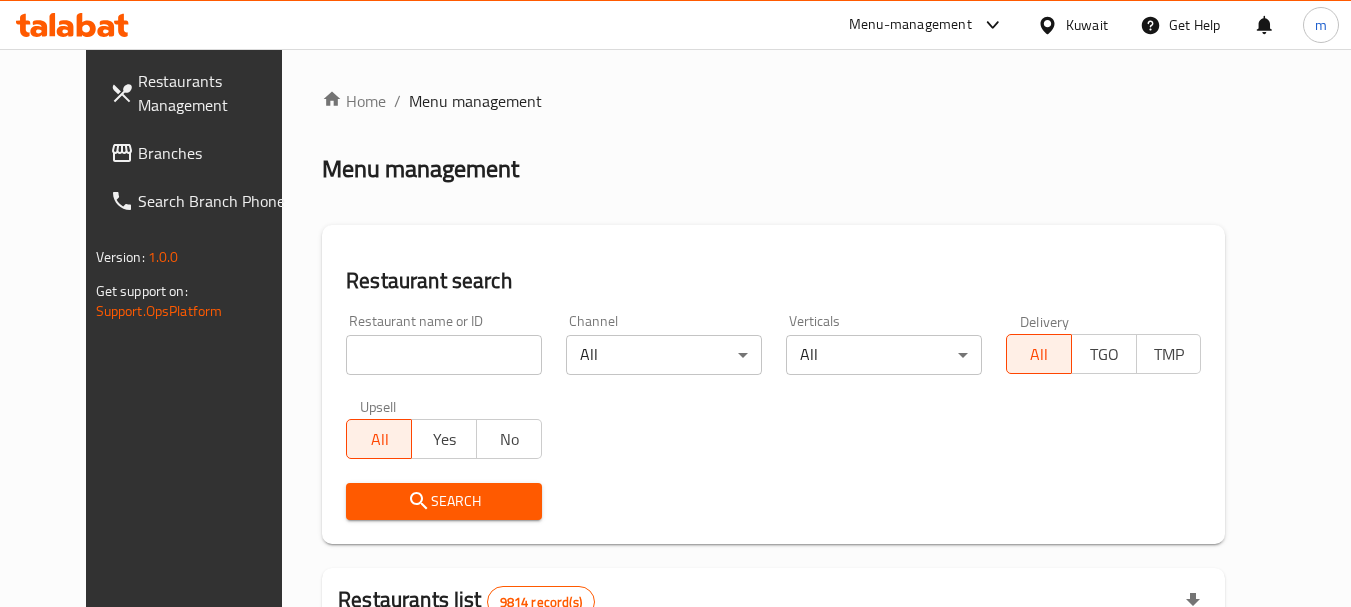 click at bounding box center (675, 303) 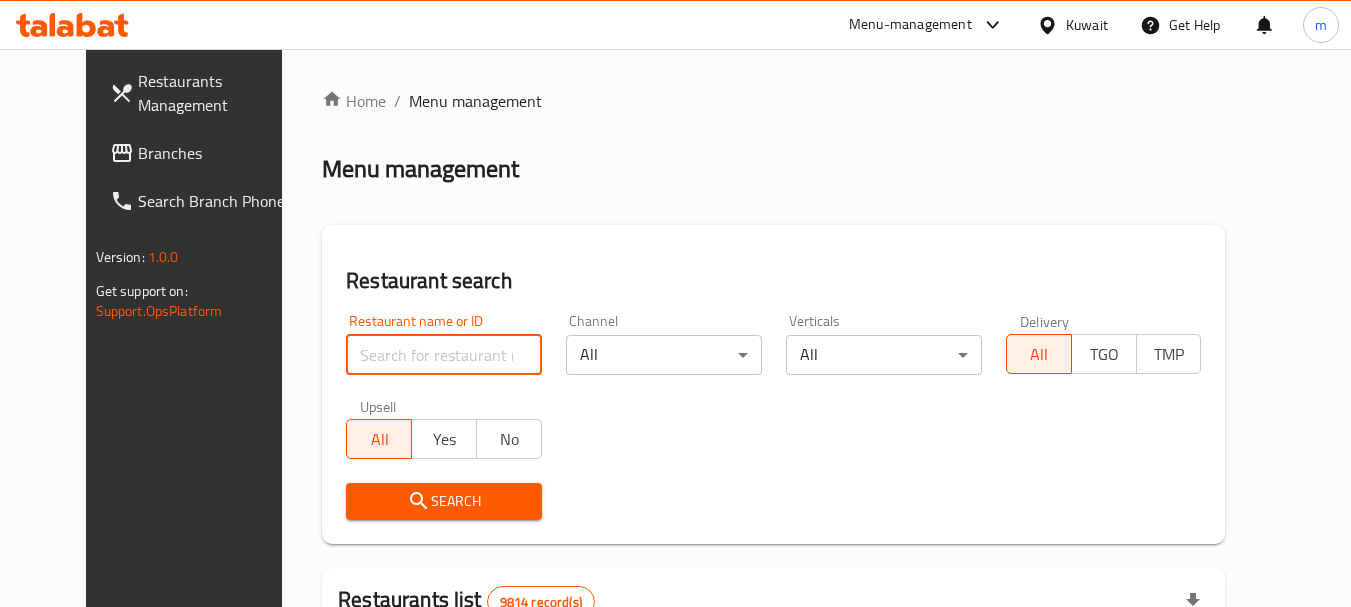 paste on "674319" 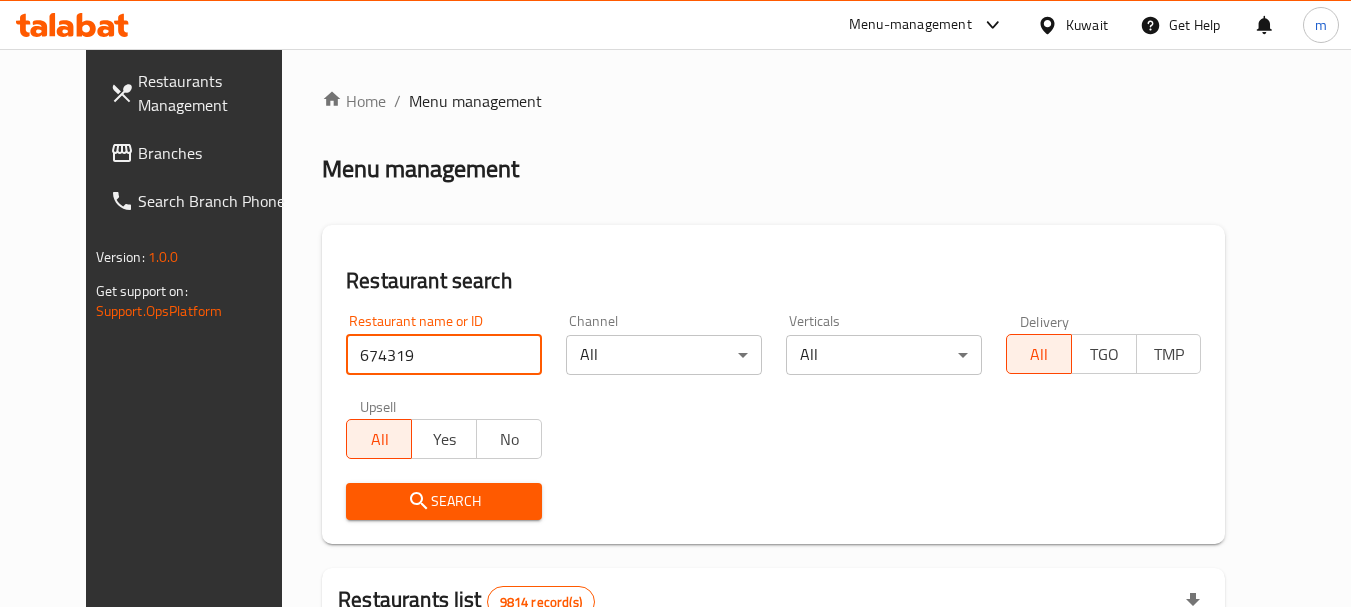 type on "674319" 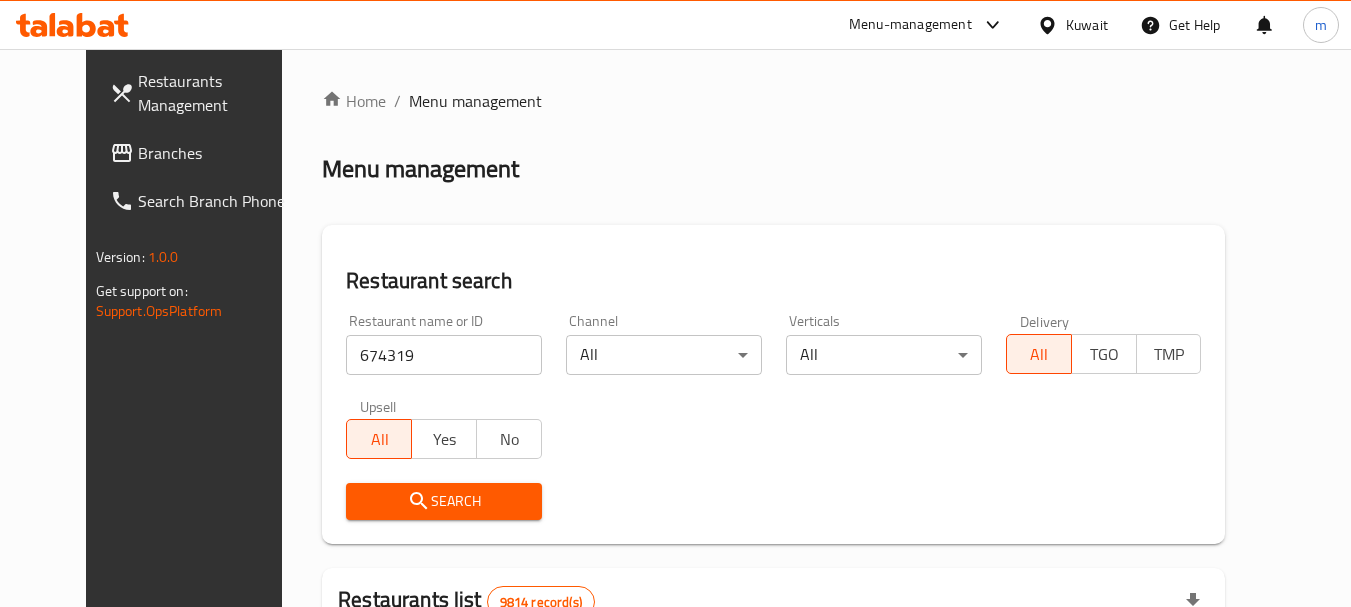 click on "Search" at bounding box center [444, 501] 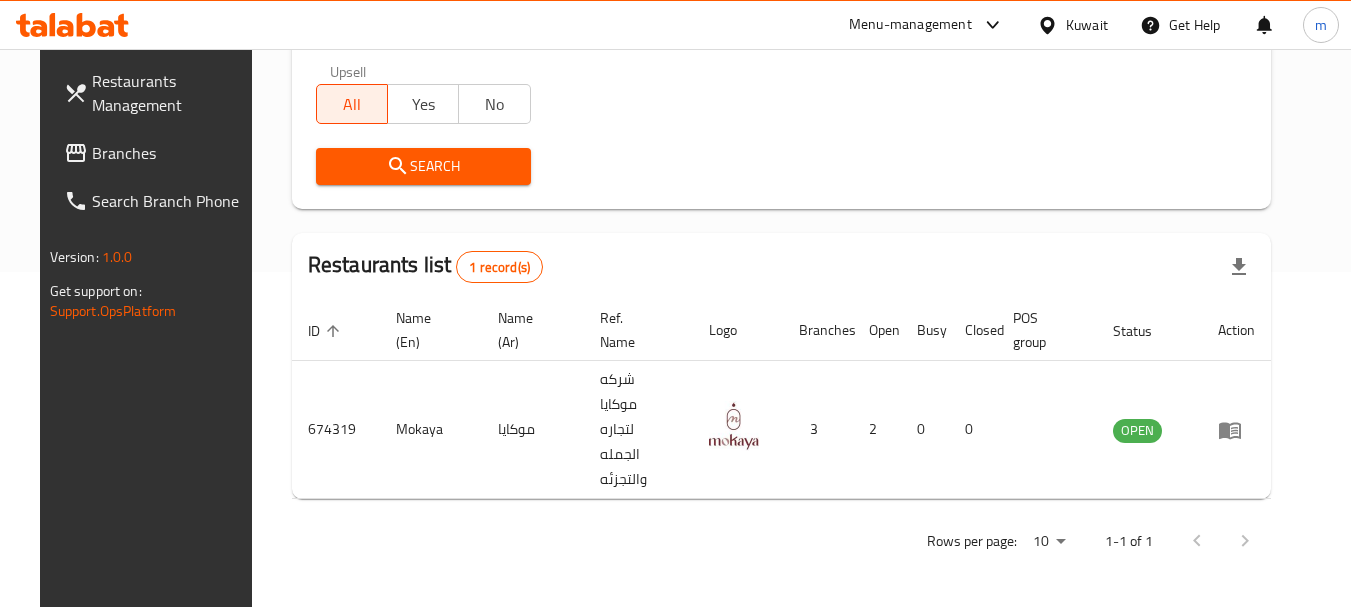scroll, scrollTop: 268, scrollLeft: 0, axis: vertical 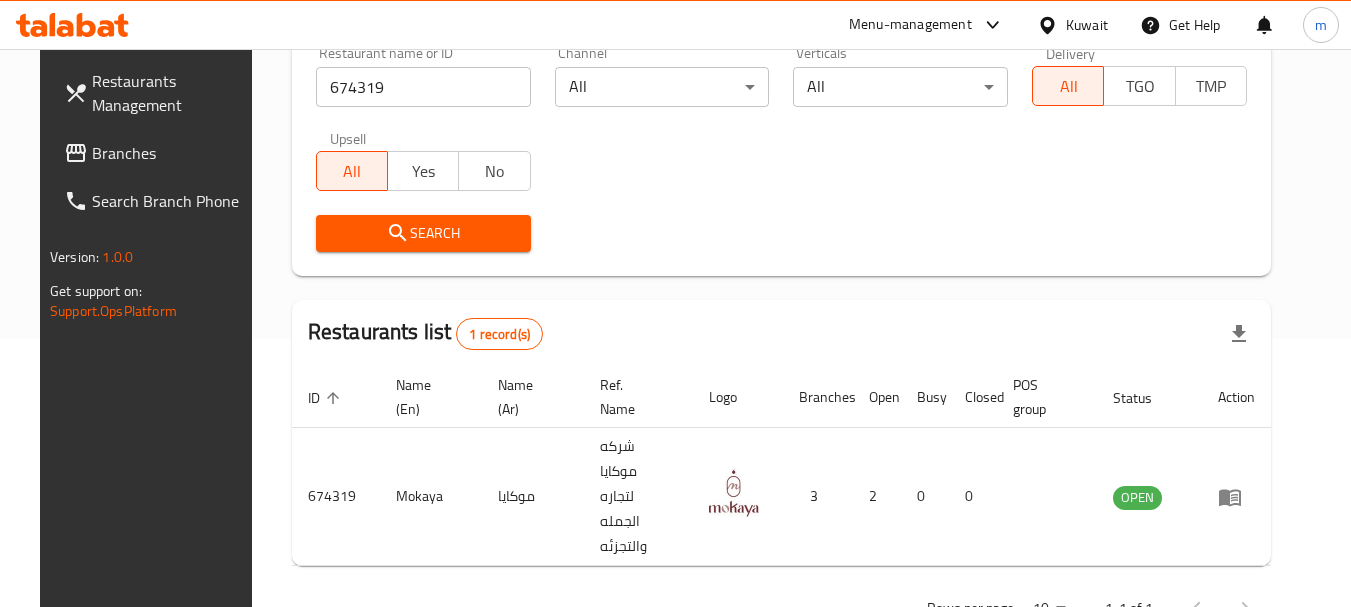 click on "Kuwait" at bounding box center (1087, 25) 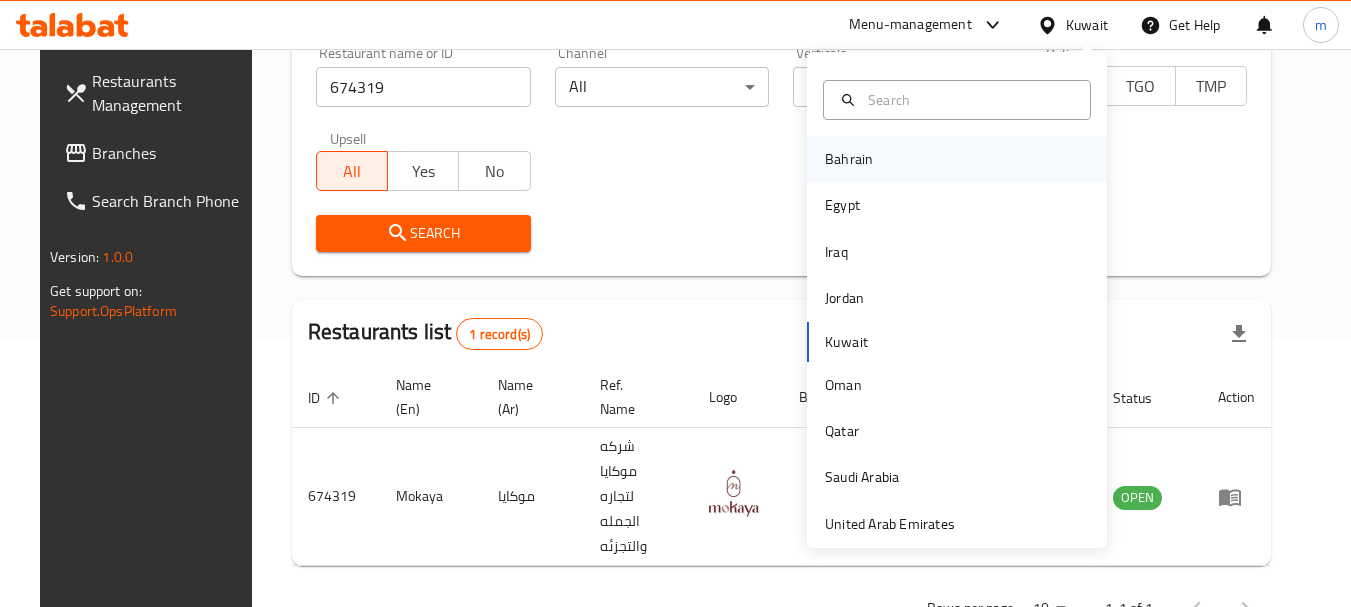 click on "Bahrain" at bounding box center [849, 159] 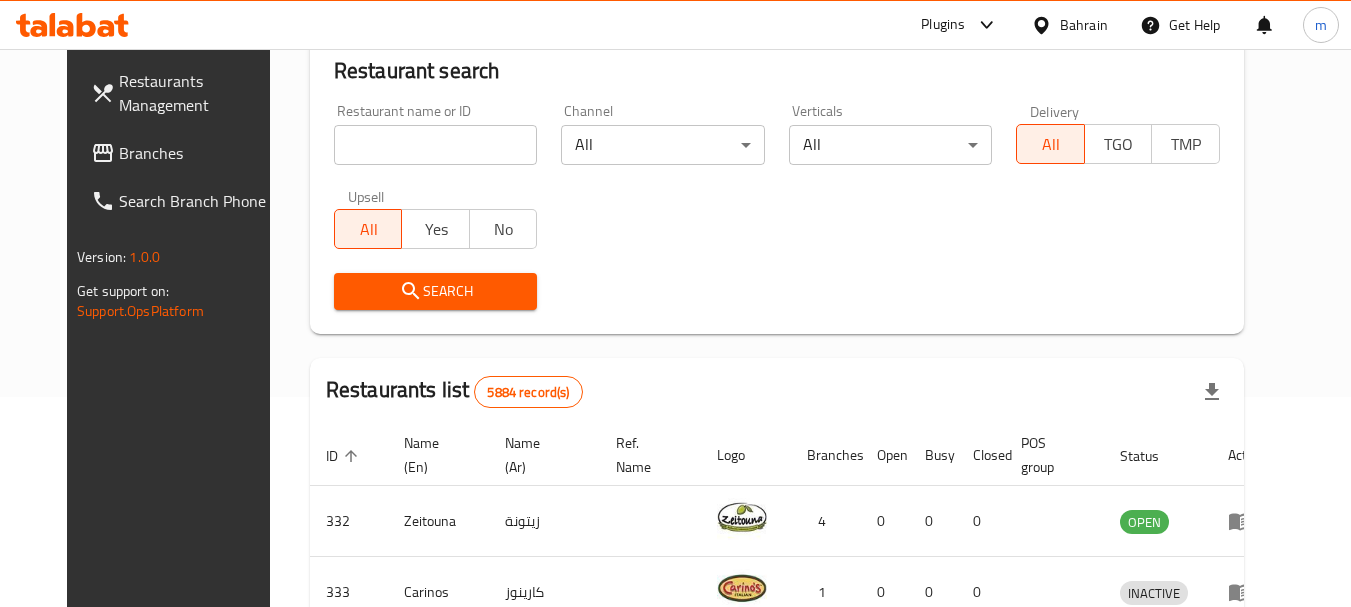 scroll, scrollTop: 268, scrollLeft: 0, axis: vertical 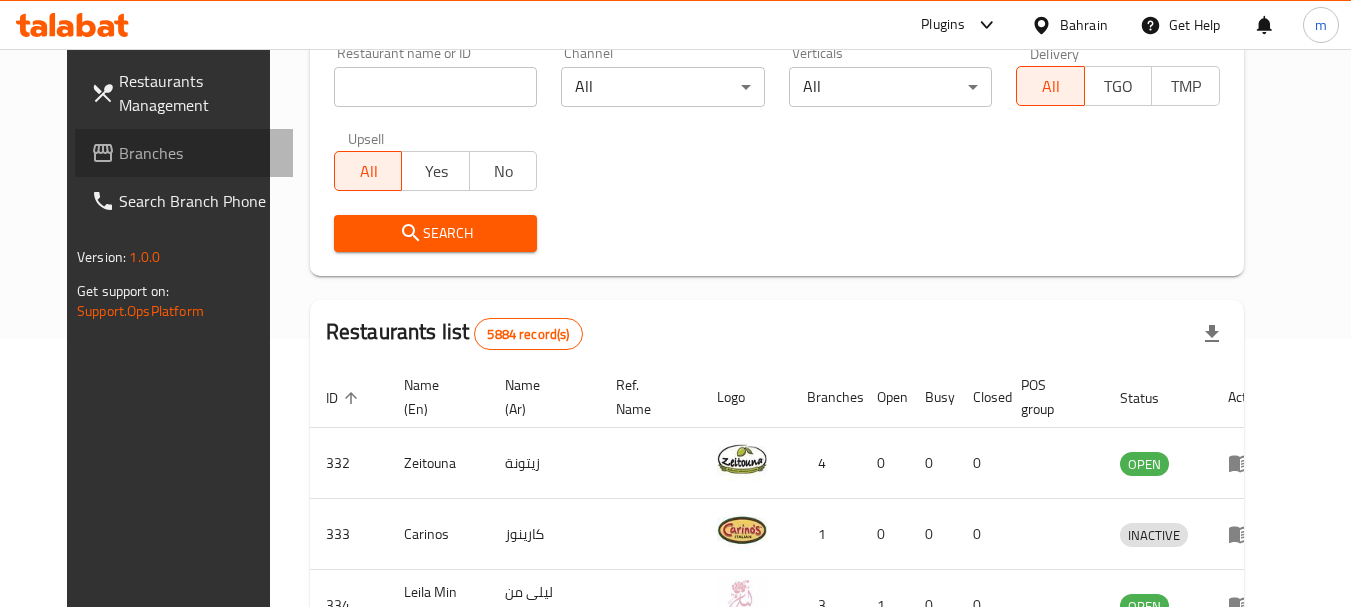 click on "Branches" at bounding box center (198, 153) 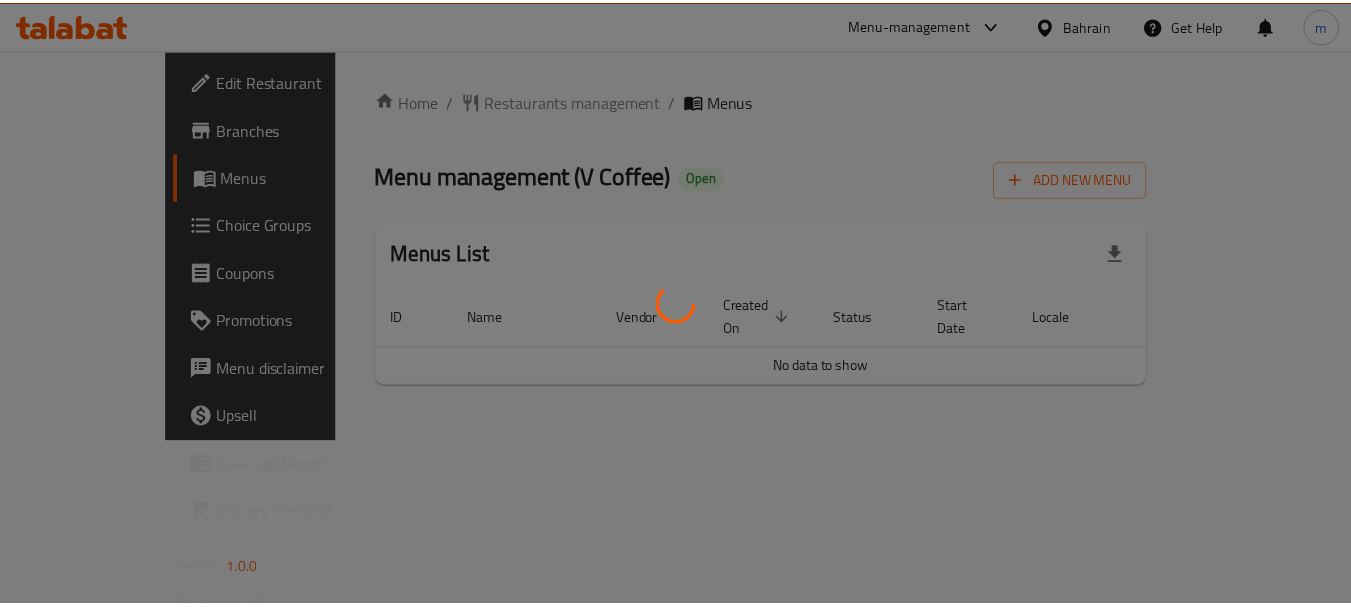 scroll, scrollTop: 0, scrollLeft: 0, axis: both 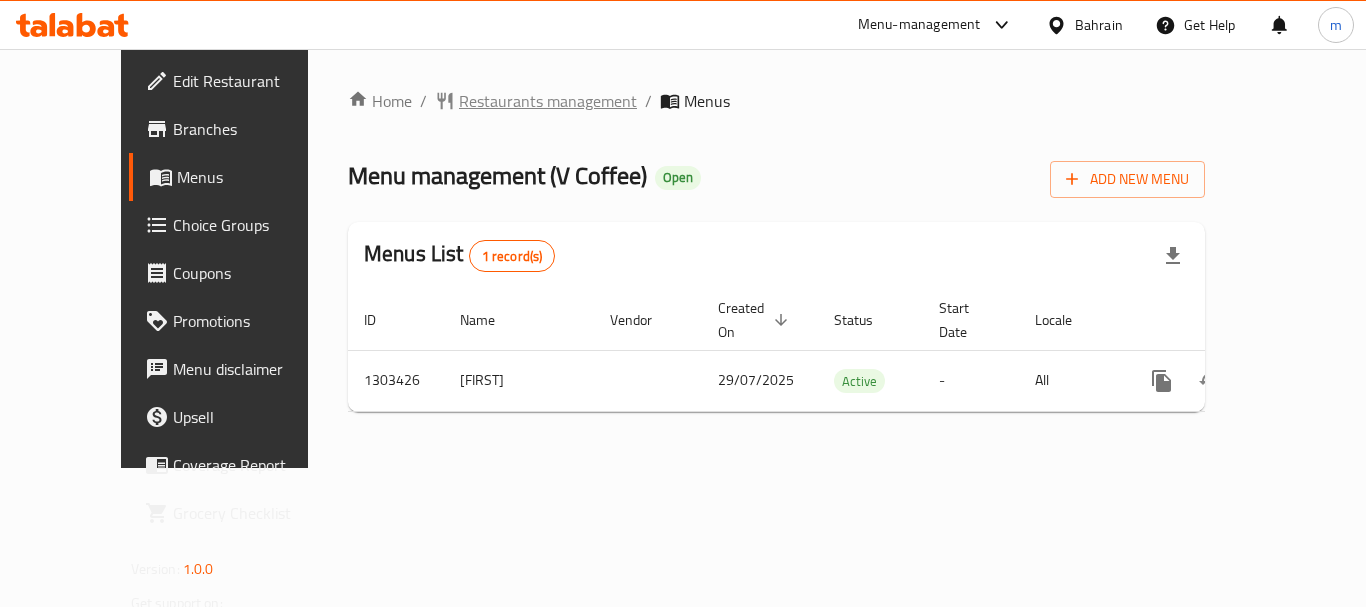 click on "Restaurants management" at bounding box center [548, 101] 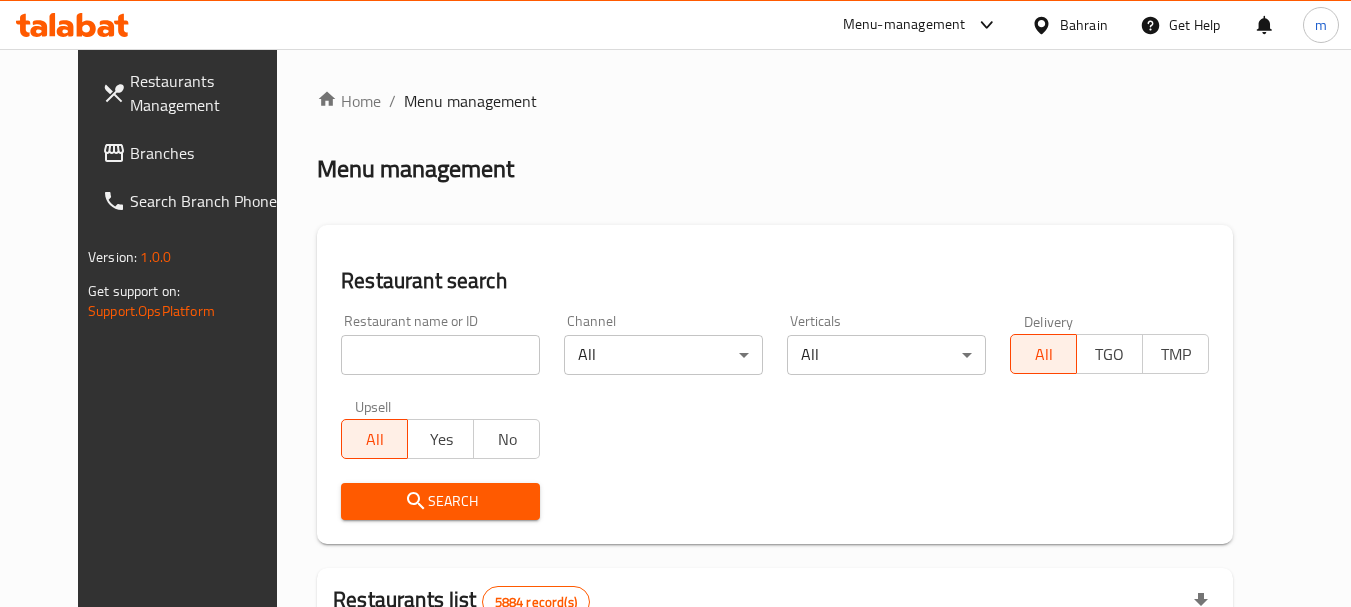 click at bounding box center [675, 303] 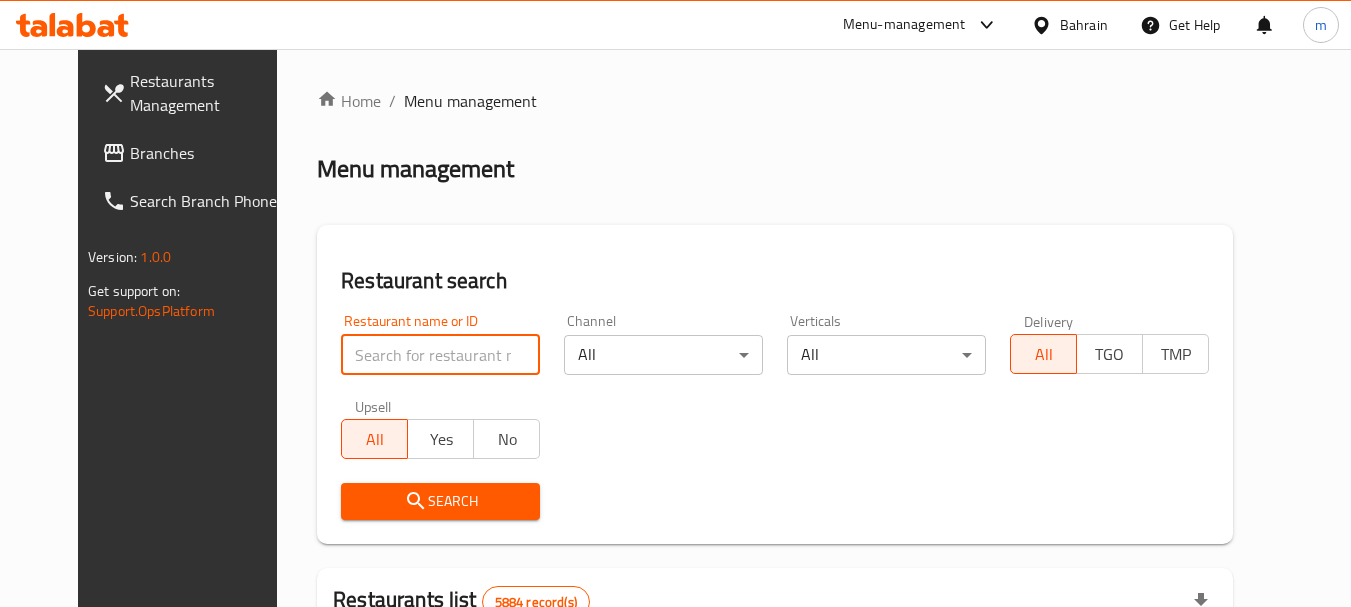 click at bounding box center [440, 355] 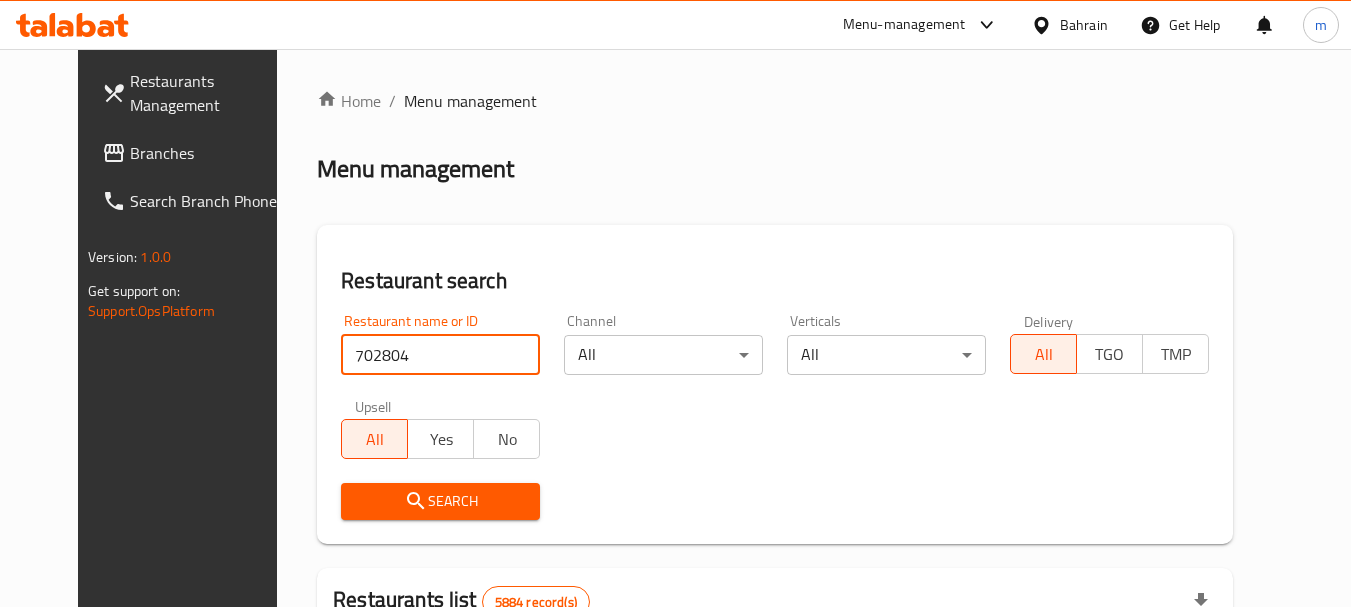 type on "702804" 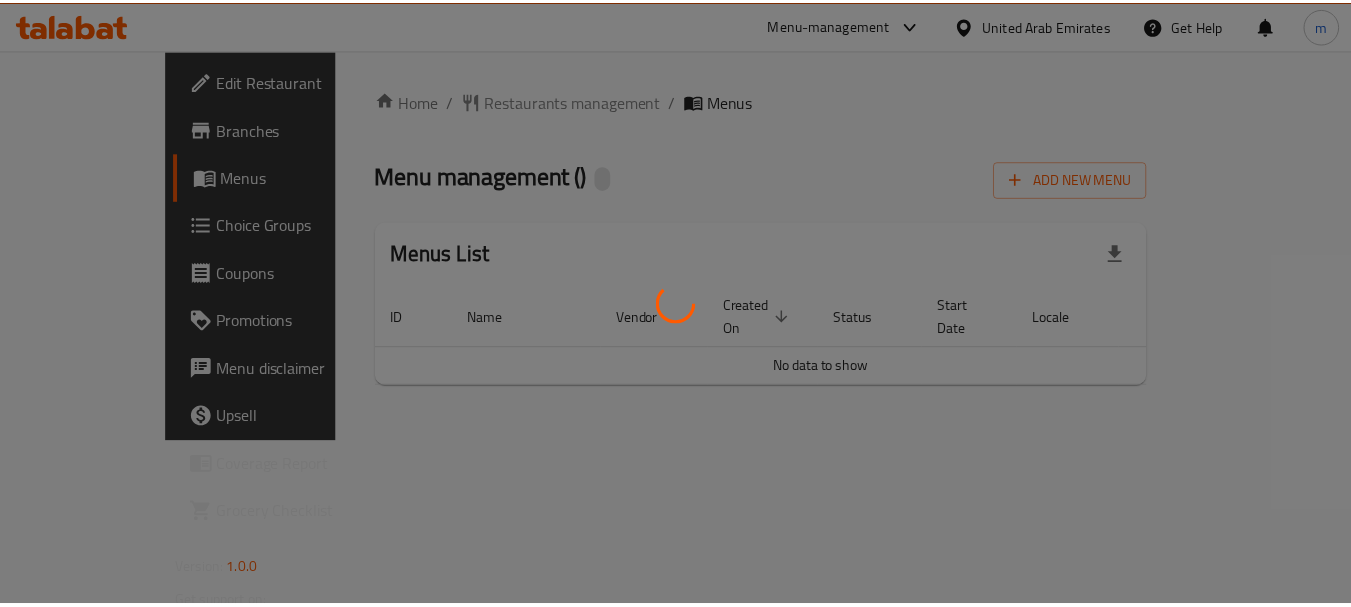 scroll, scrollTop: 0, scrollLeft: 0, axis: both 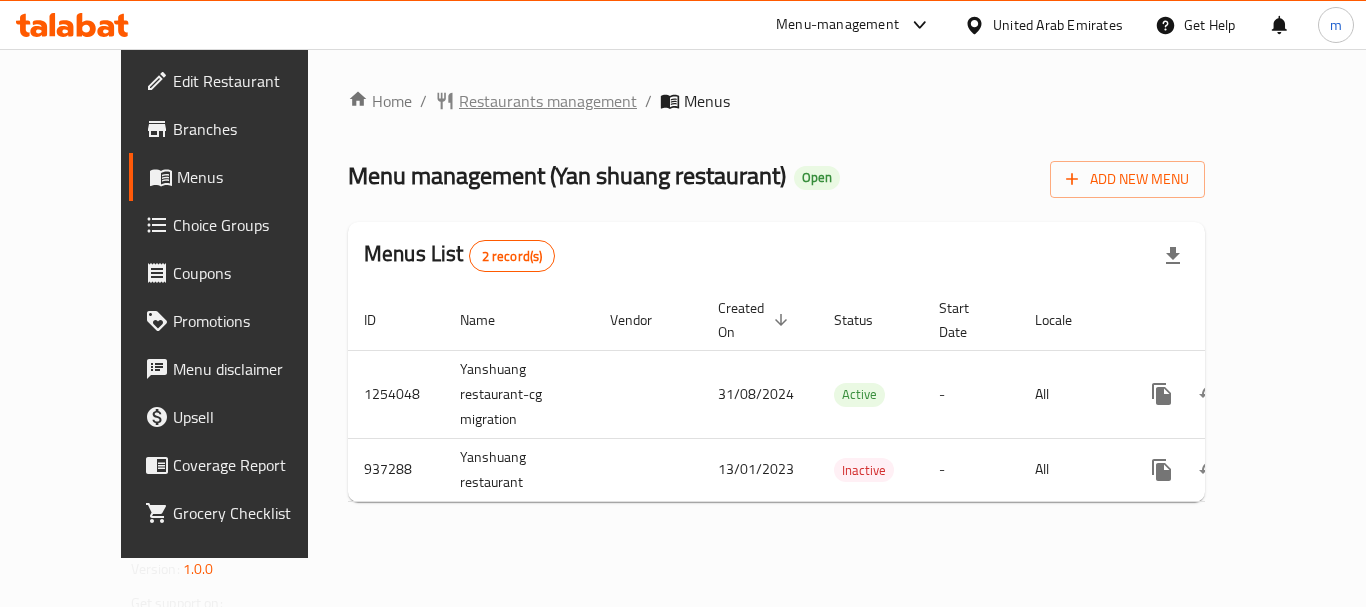 click on "Restaurants management" at bounding box center [548, 101] 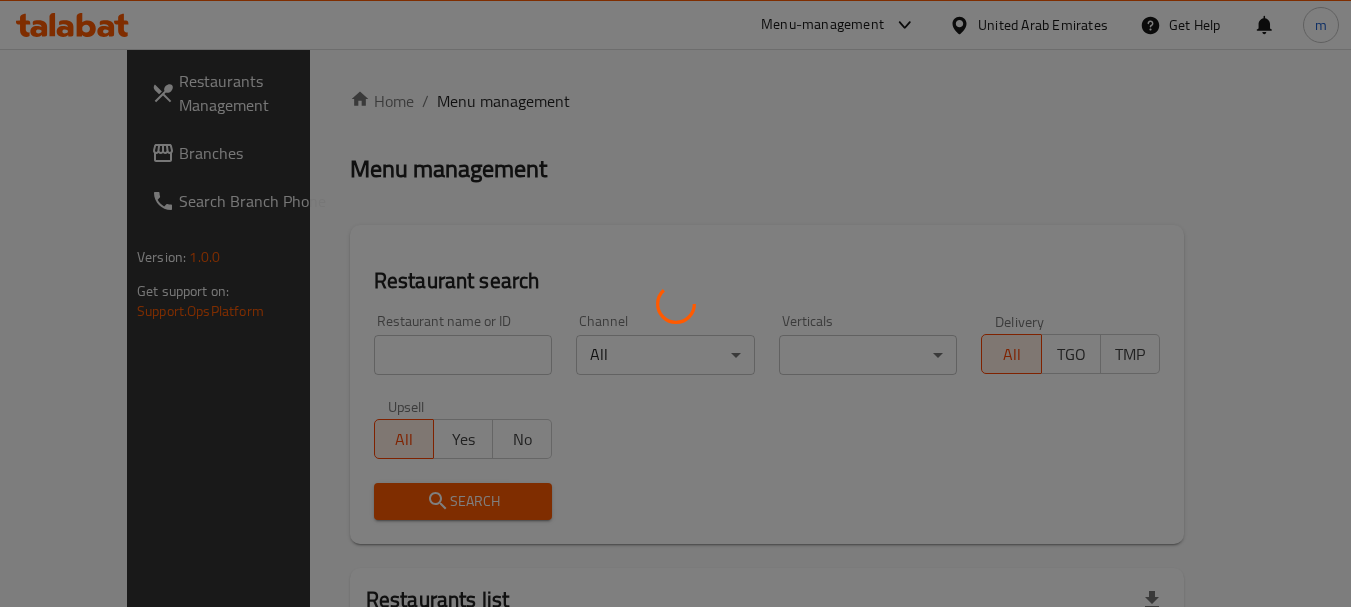 click at bounding box center (675, 303) 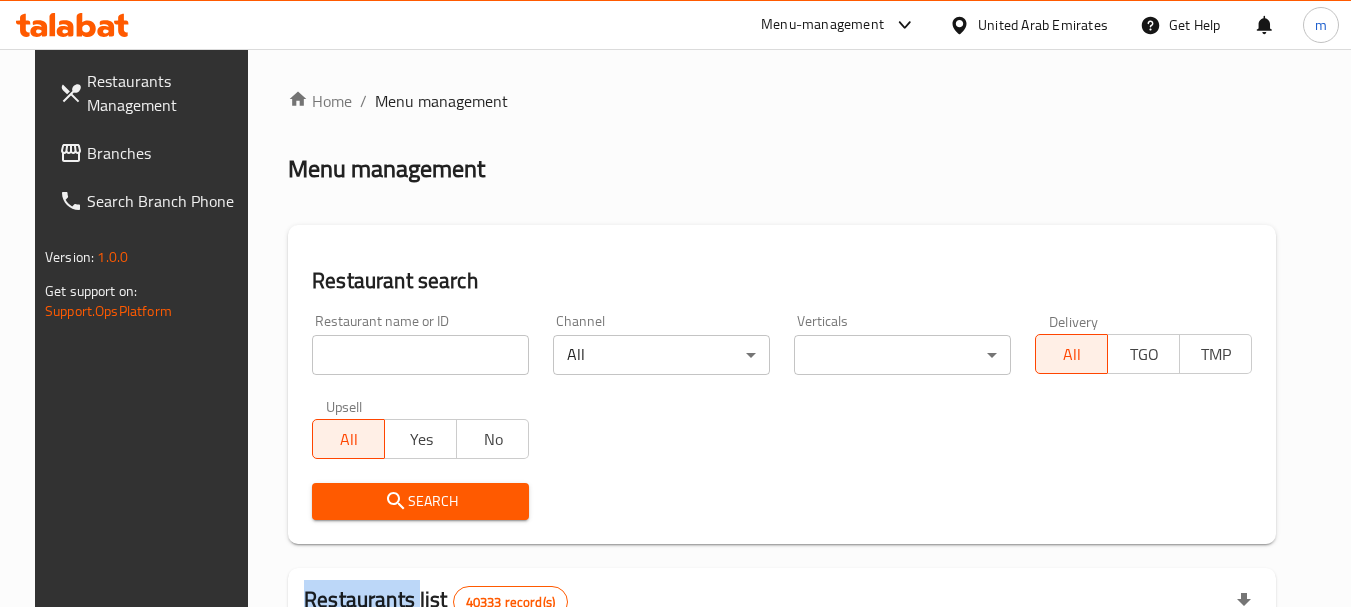 click at bounding box center (675, 303) 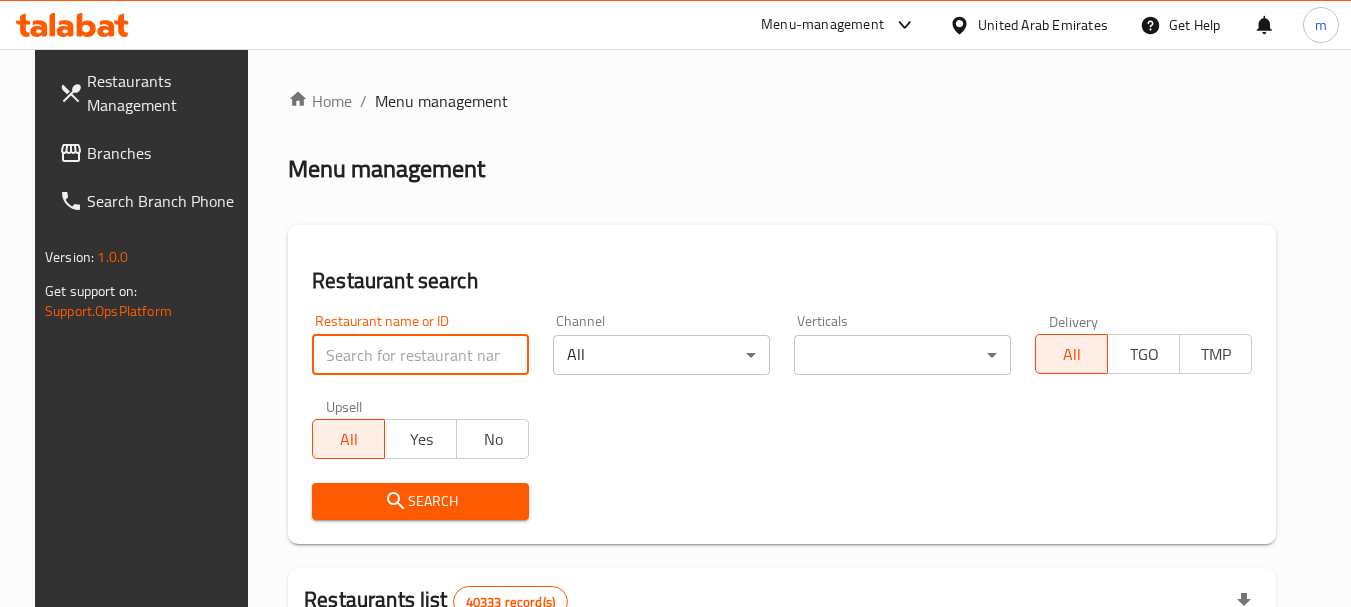 click at bounding box center [420, 355] 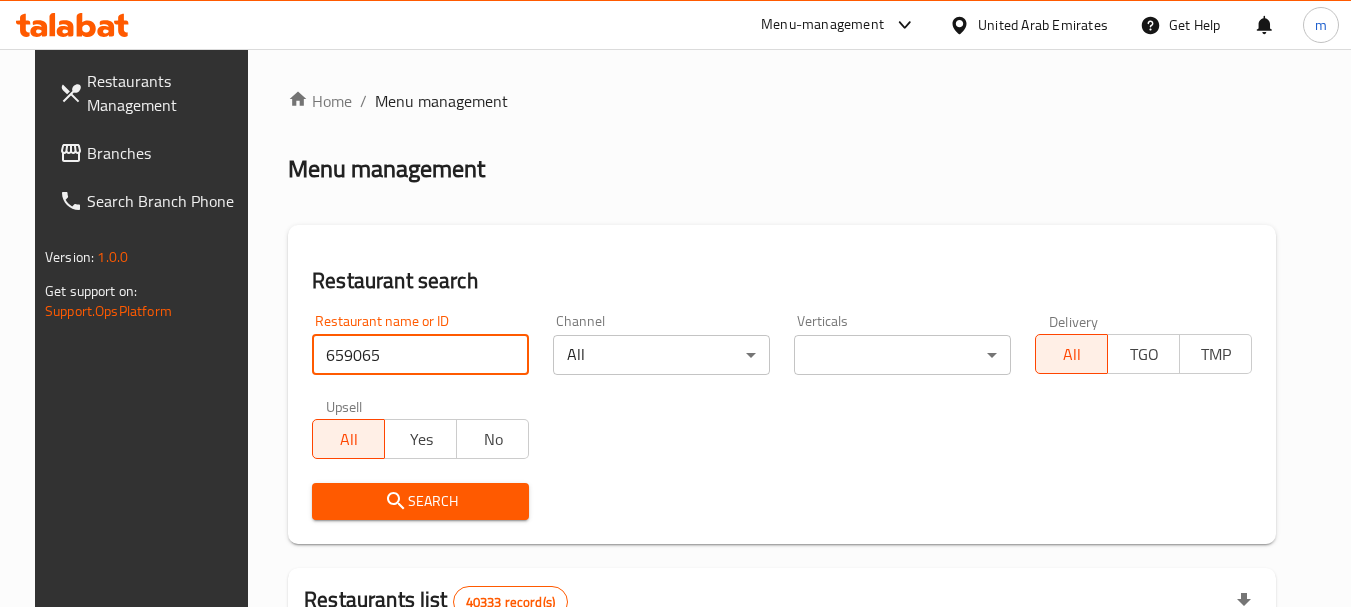 type on "659065" 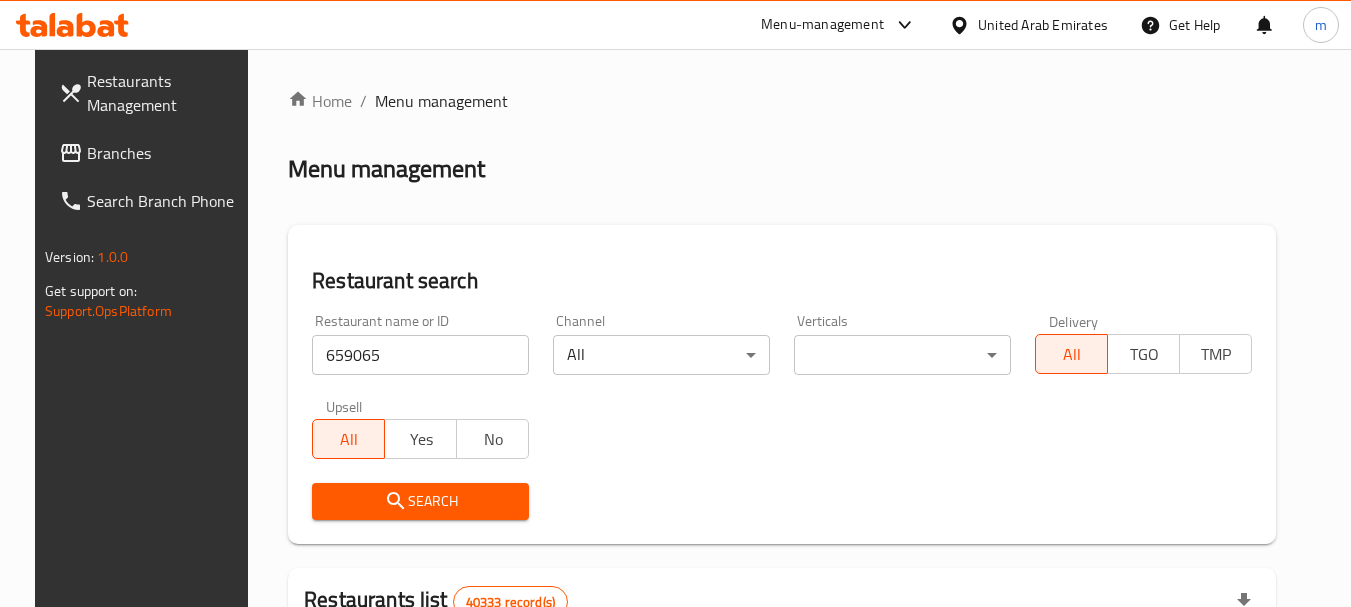 drag, startPoint x: 447, startPoint y: 505, endPoint x: 783, endPoint y: 430, distance: 344.2688 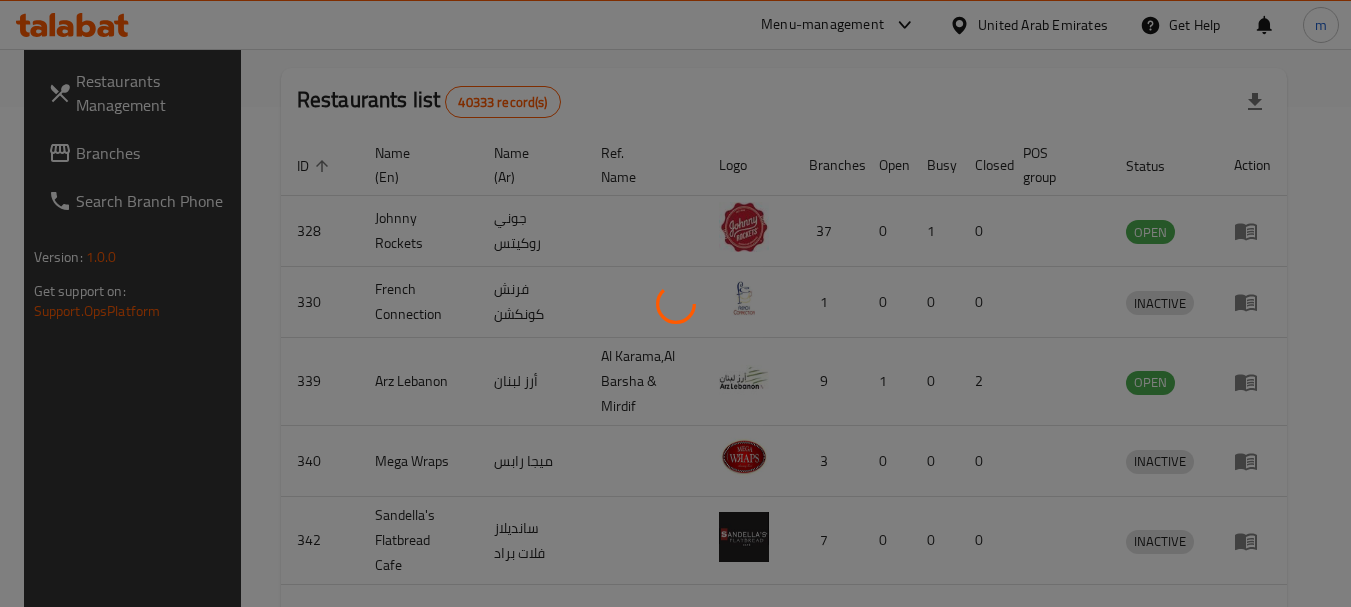 scroll, scrollTop: 268, scrollLeft: 0, axis: vertical 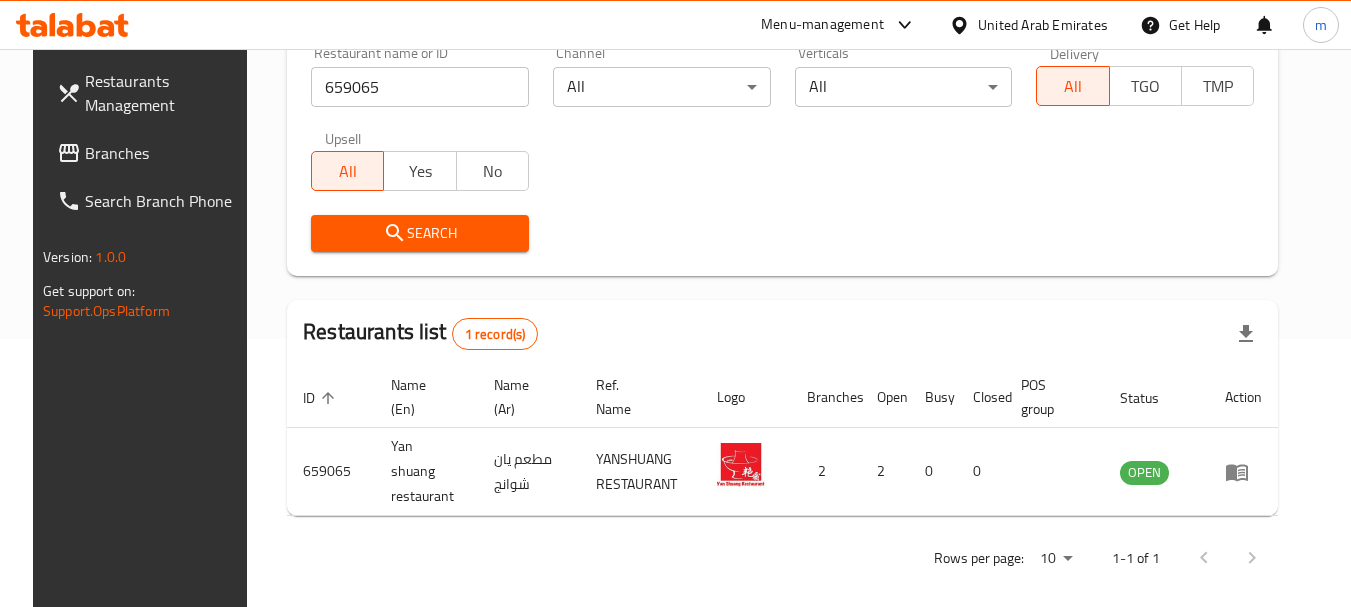 drag, startPoint x: 1054, startPoint y: 21, endPoint x: 1074, endPoint y: 19, distance: 20.09975 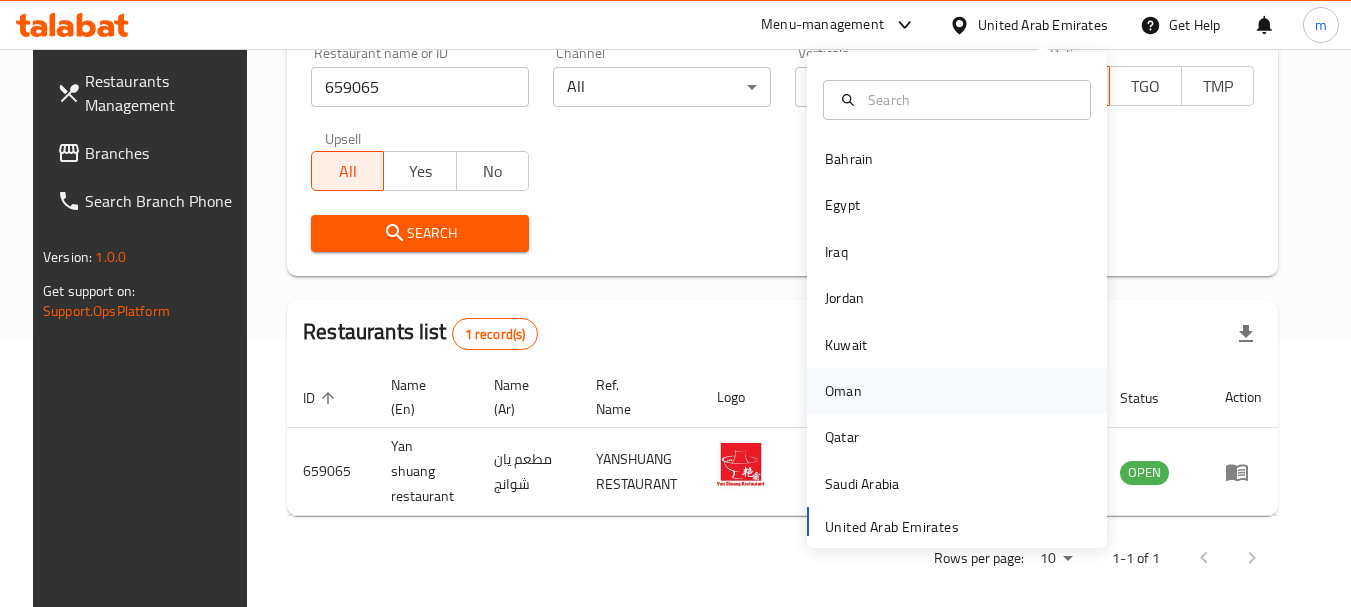 click on "Oman" at bounding box center [843, 391] 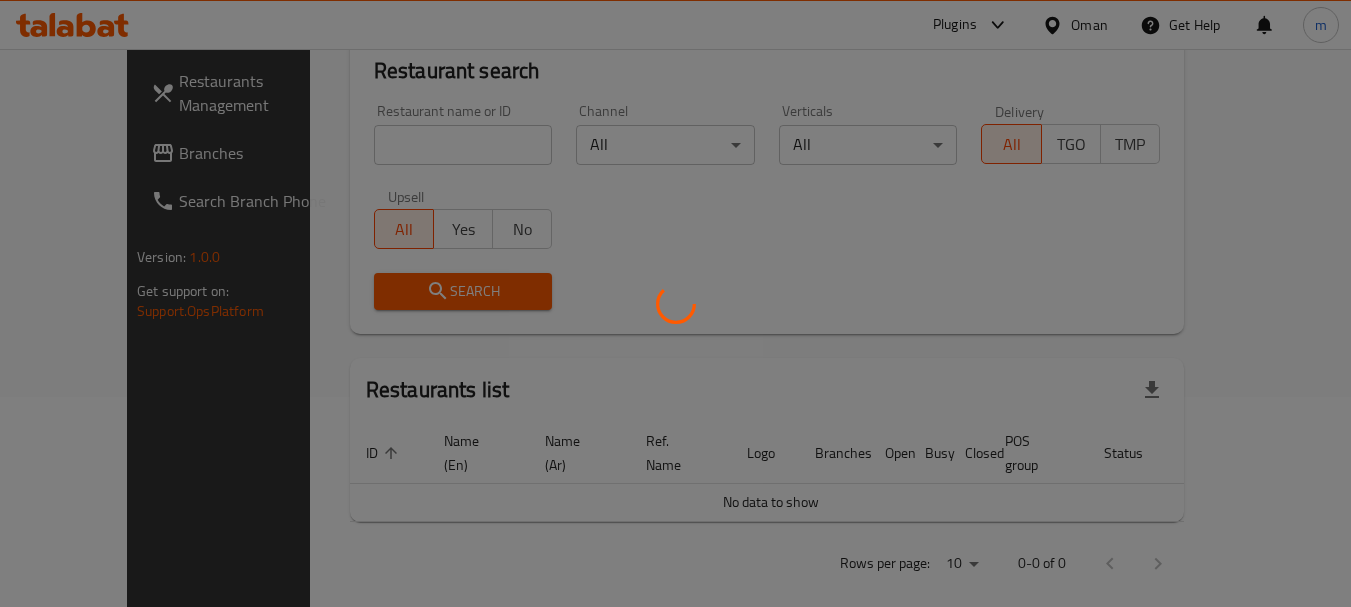 scroll, scrollTop: 268, scrollLeft: 0, axis: vertical 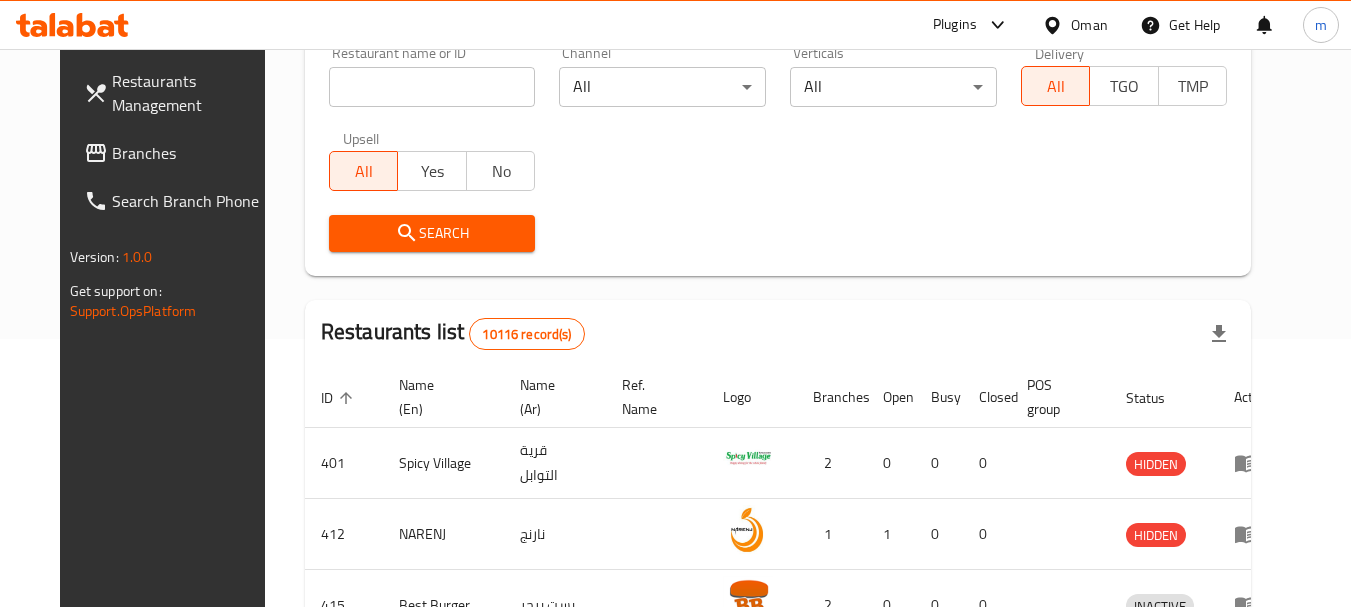 click on "Branches" at bounding box center (191, 153) 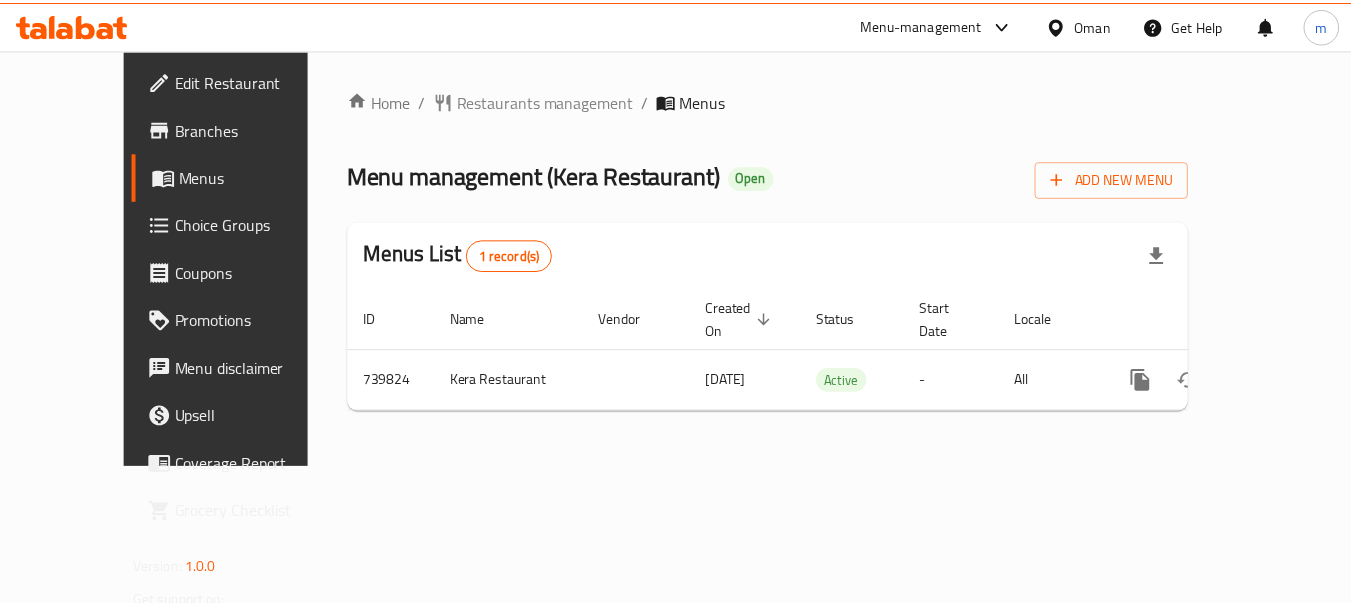 scroll, scrollTop: 0, scrollLeft: 0, axis: both 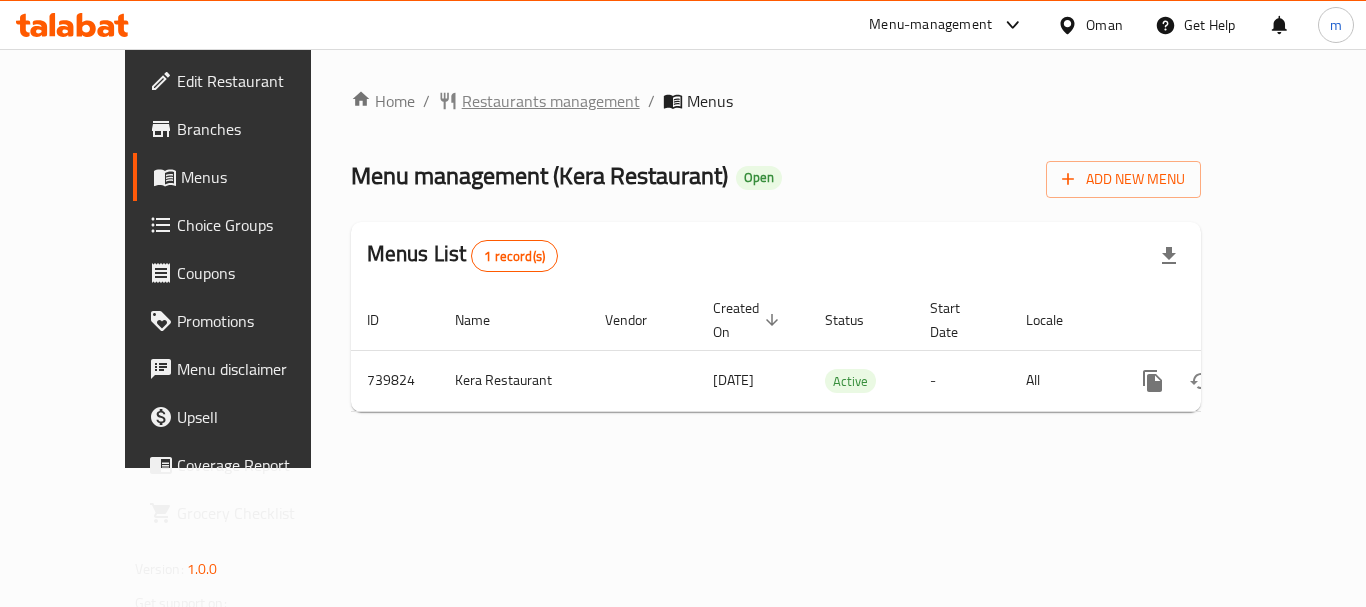 click on "Restaurants management" at bounding box center [551, 101] 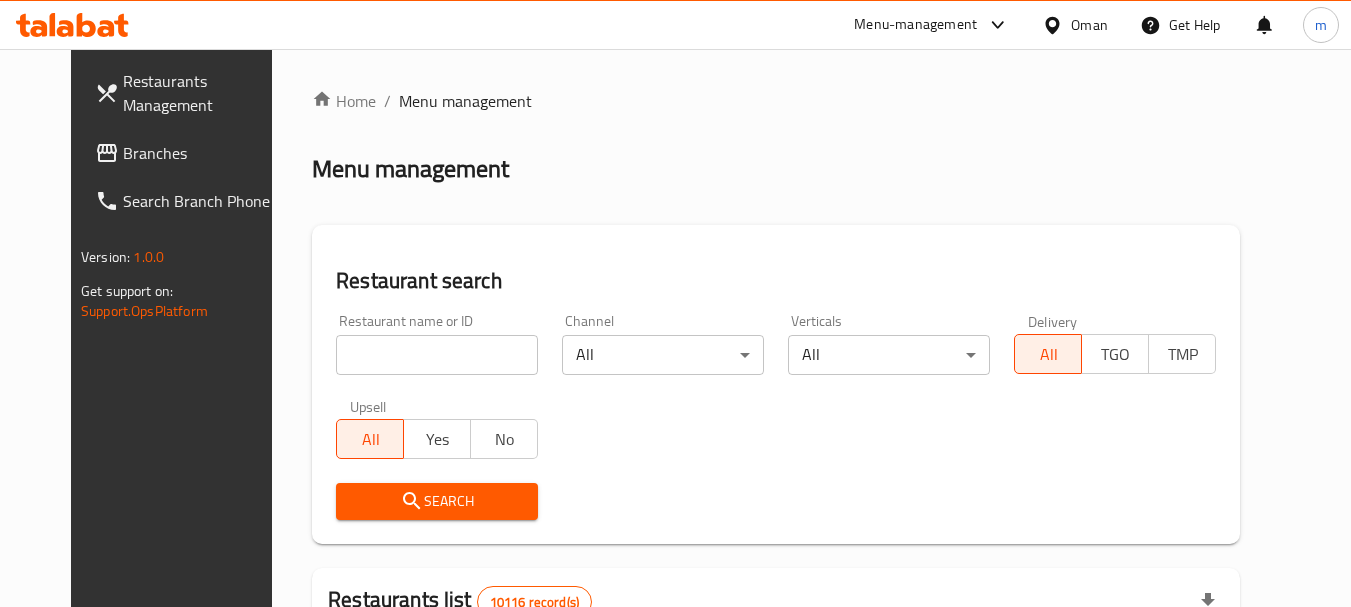 click at bounding box center [675, 303] 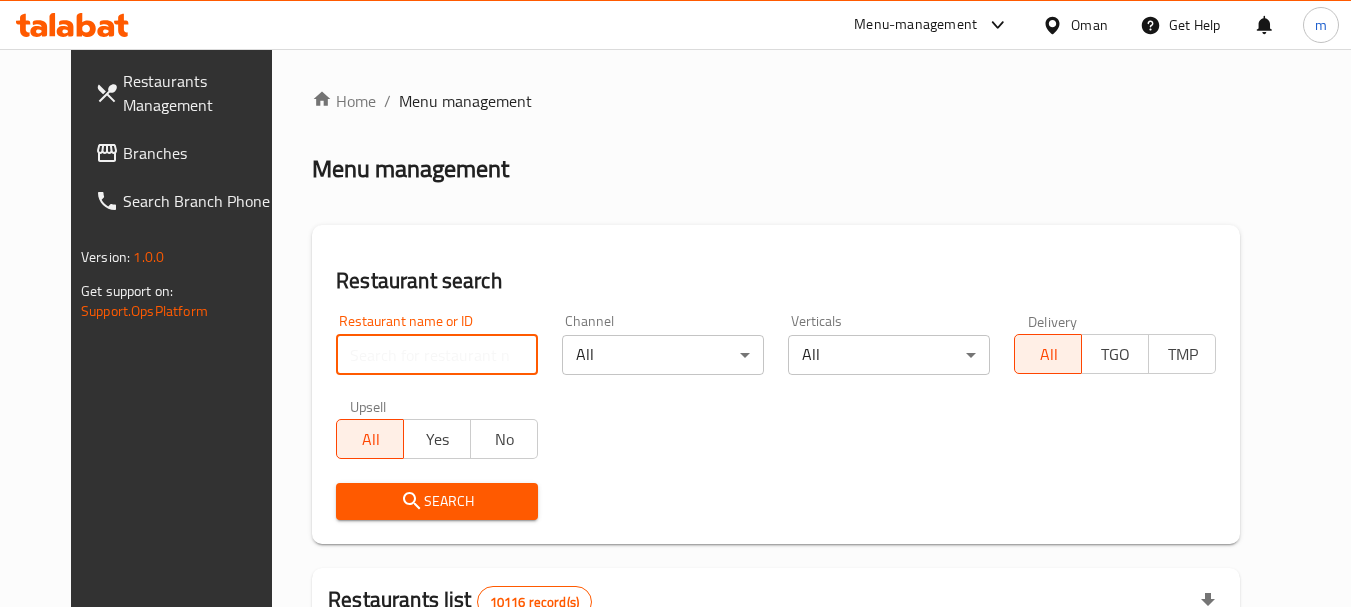 paste on "647939" 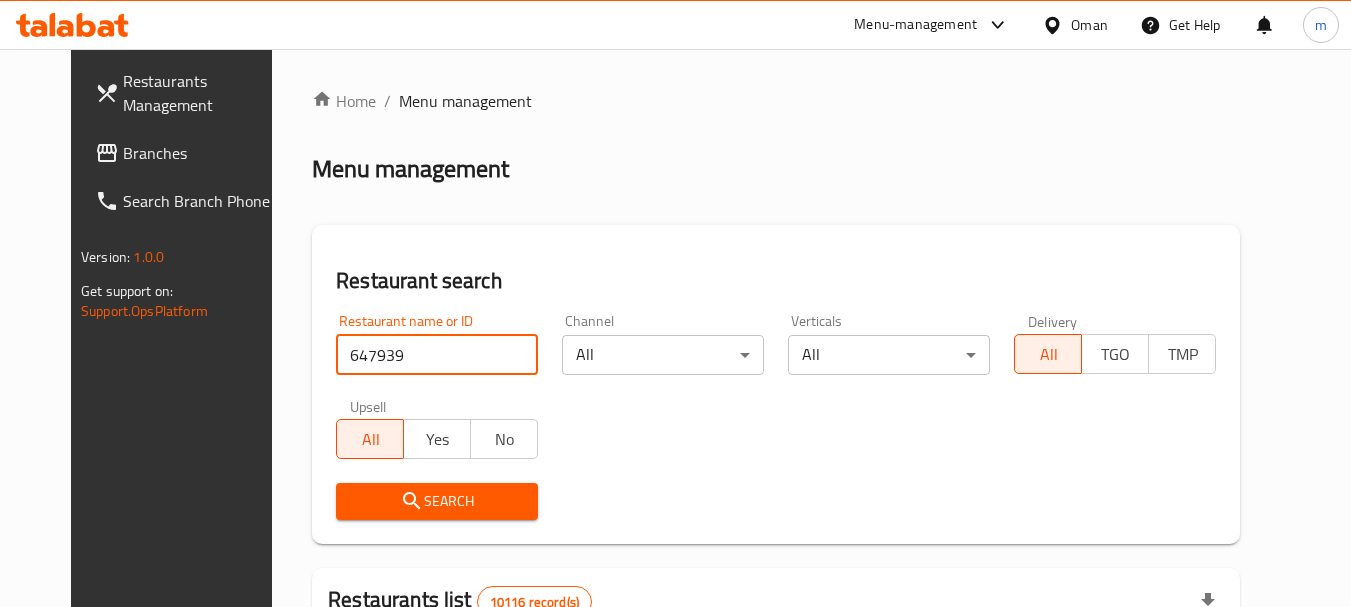 type on "647939" 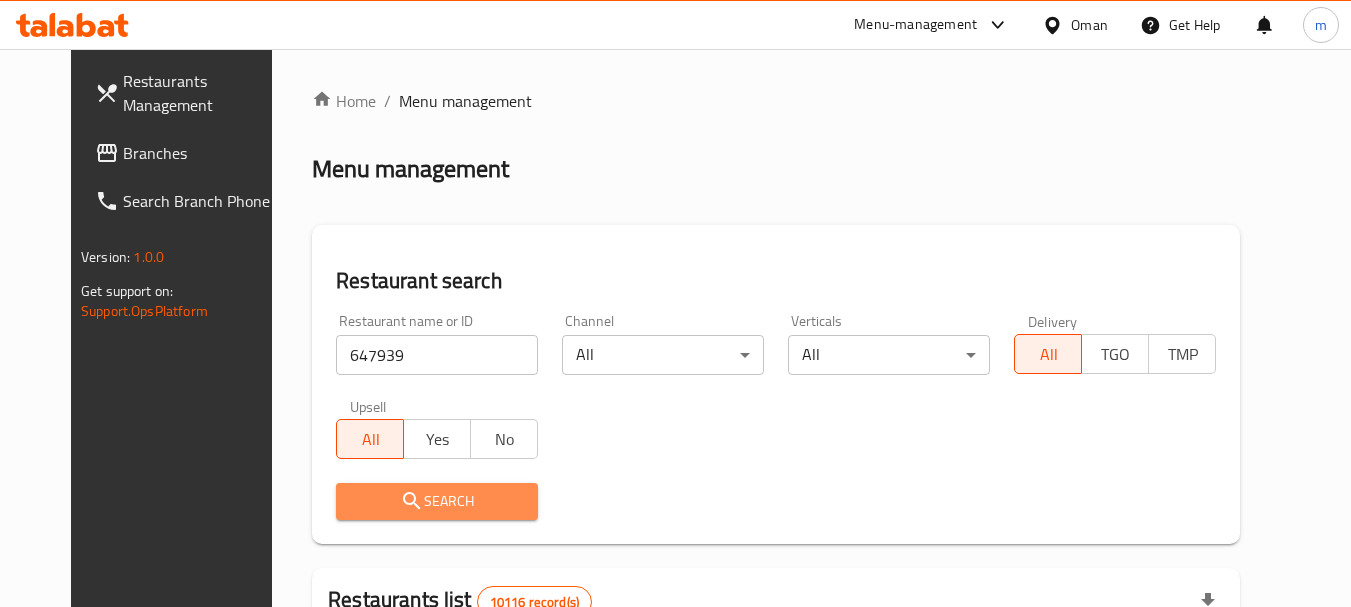 click 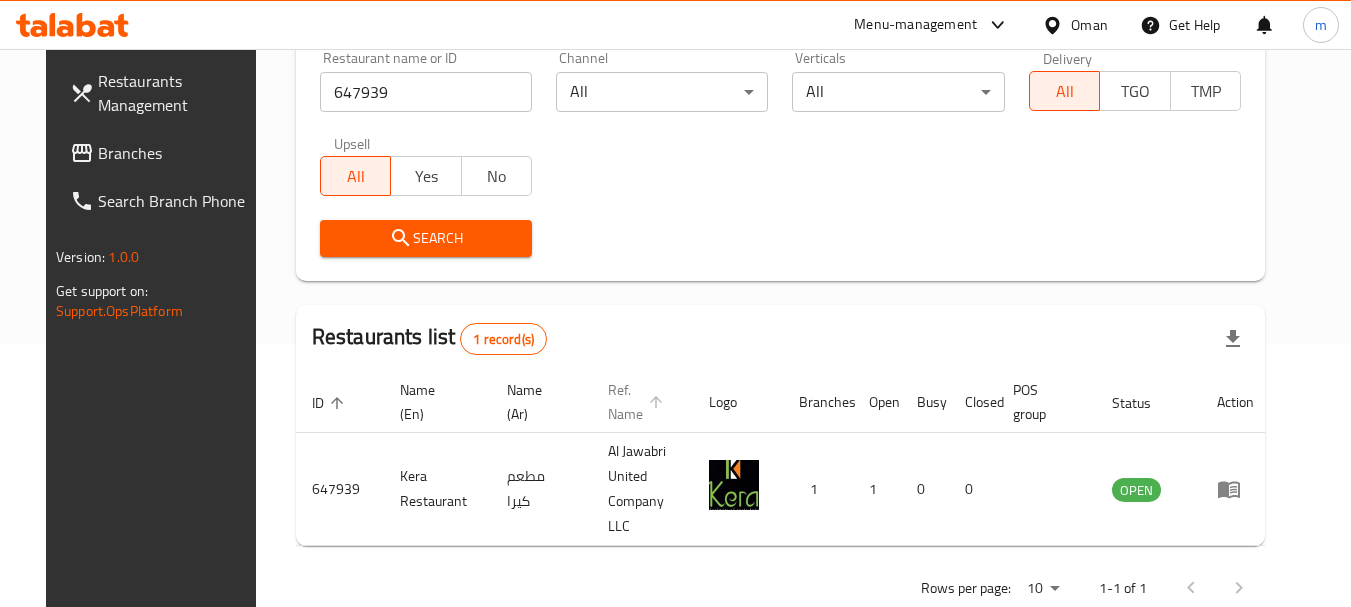 scroll, scrollTop: 268, scrollLeft: 0, axis: vertical 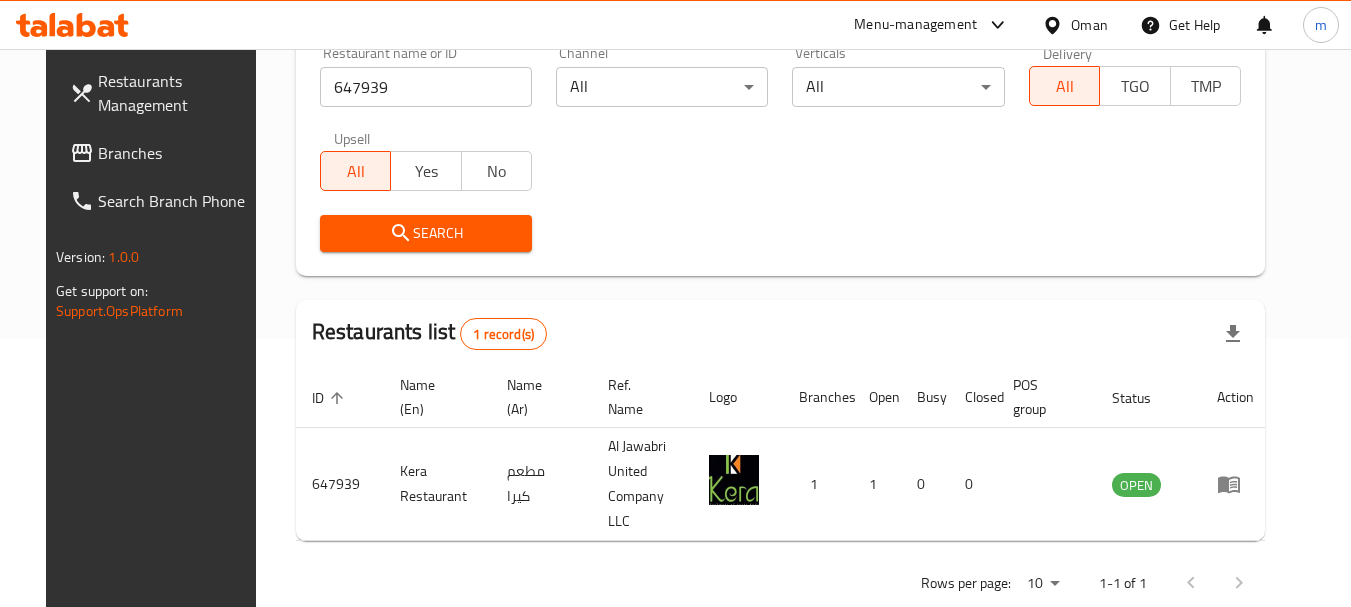 drag, startPoint x: 1083, startPoint y: 23, endPoint x: 1086, endPoint y: 35, distance: 12.369317 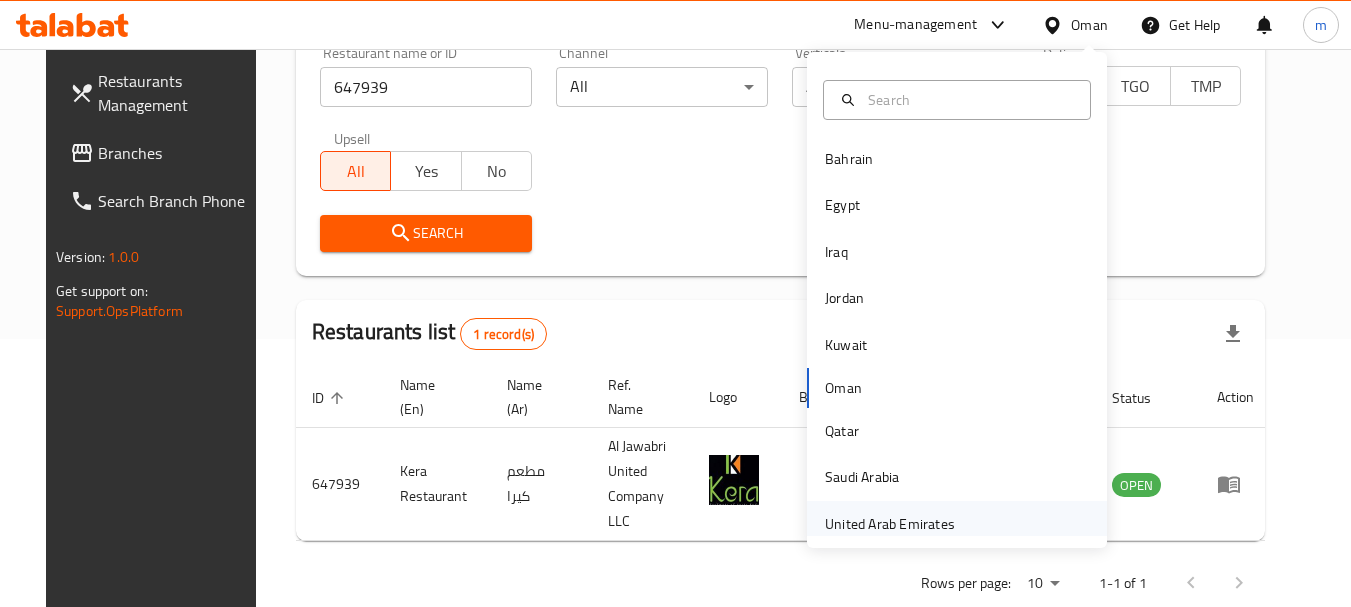 click on "United Arab Emirates" at bounding box center [890, 524] 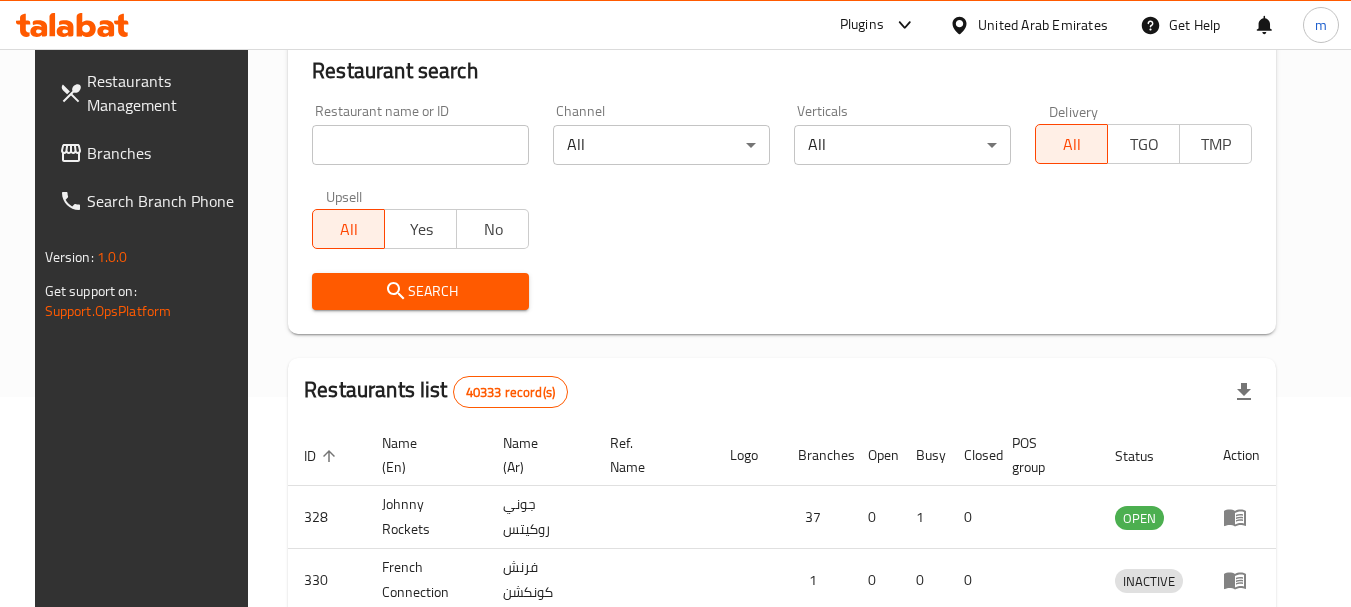 scroll, scrollTop: 268, scrollLeft: 0, axis: vertical 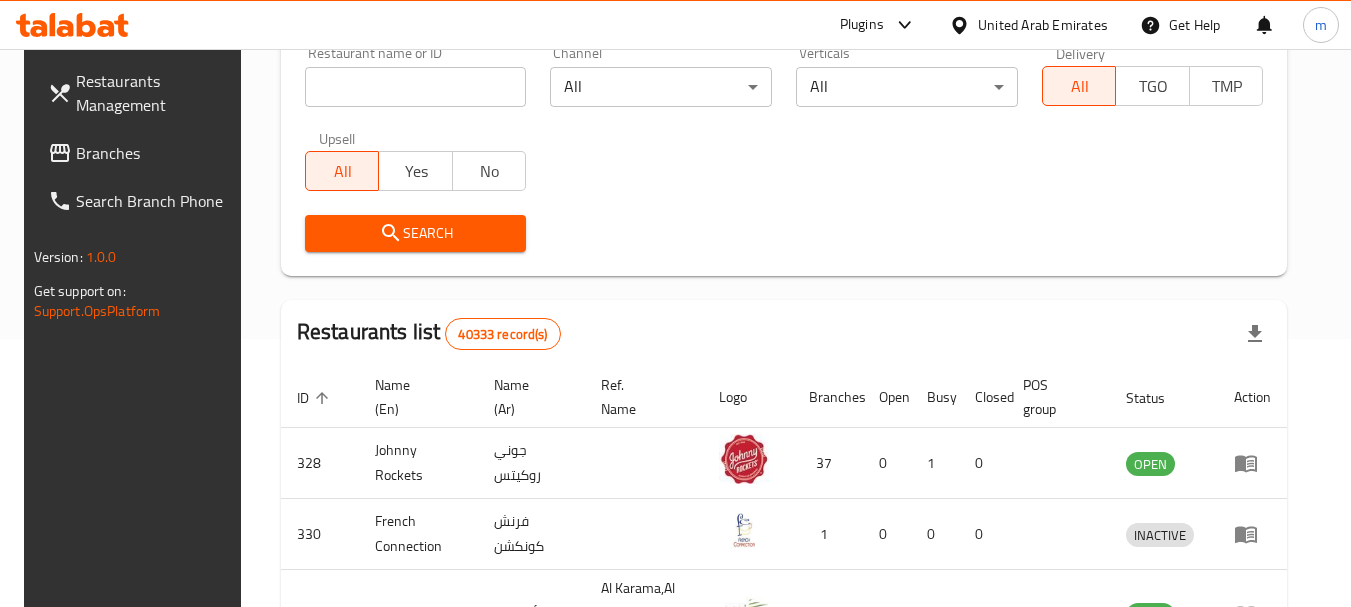 click on "Branches" at bounding box center (155, 153) 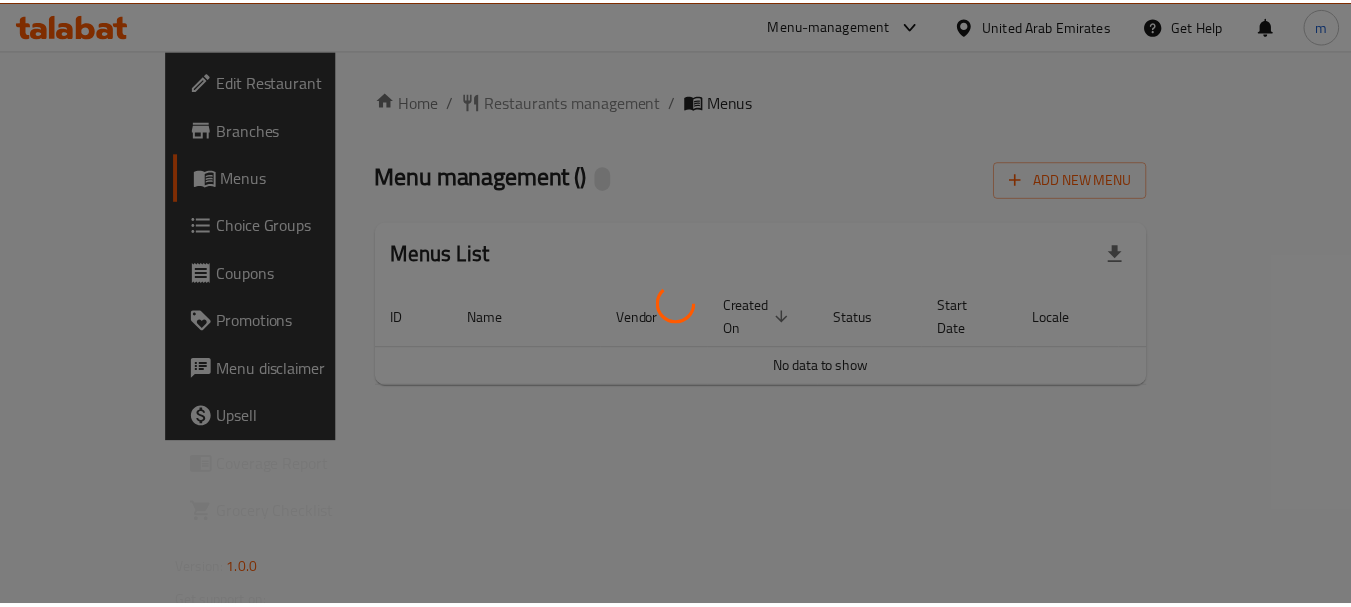 scroll, scrollTop: 0, scrollLeft: 0, axis: both 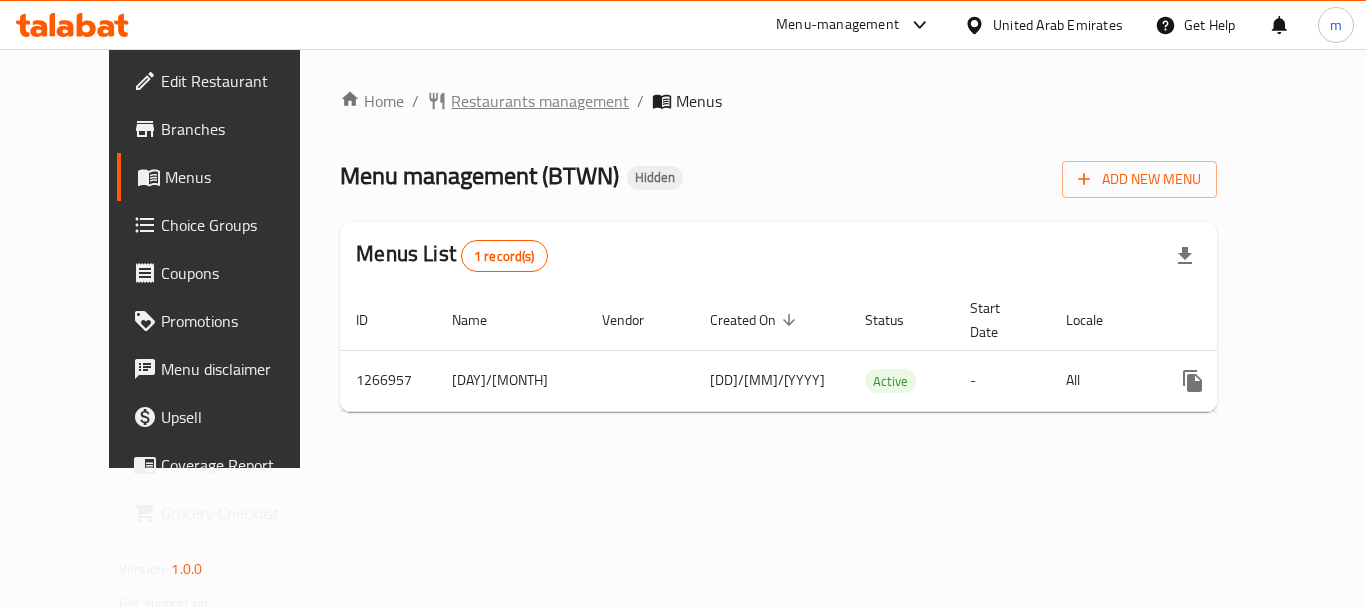 click on "Restaurants management" at bounding box center [540, 101] 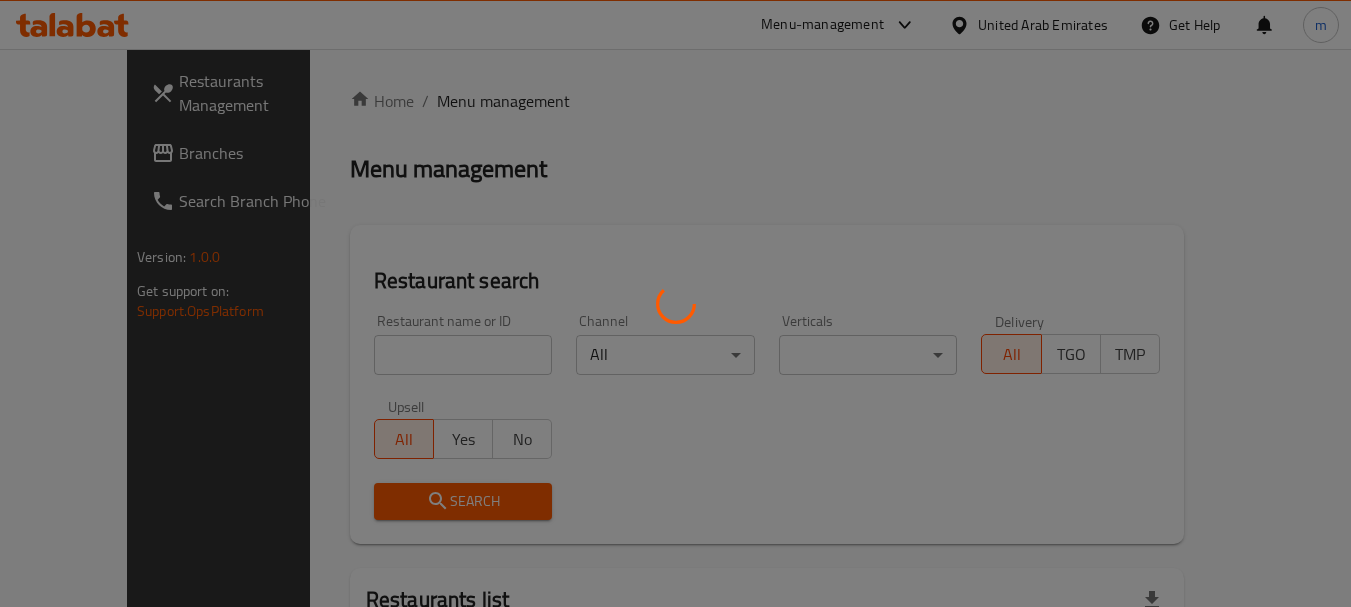 click at bounding box center (675, 303) 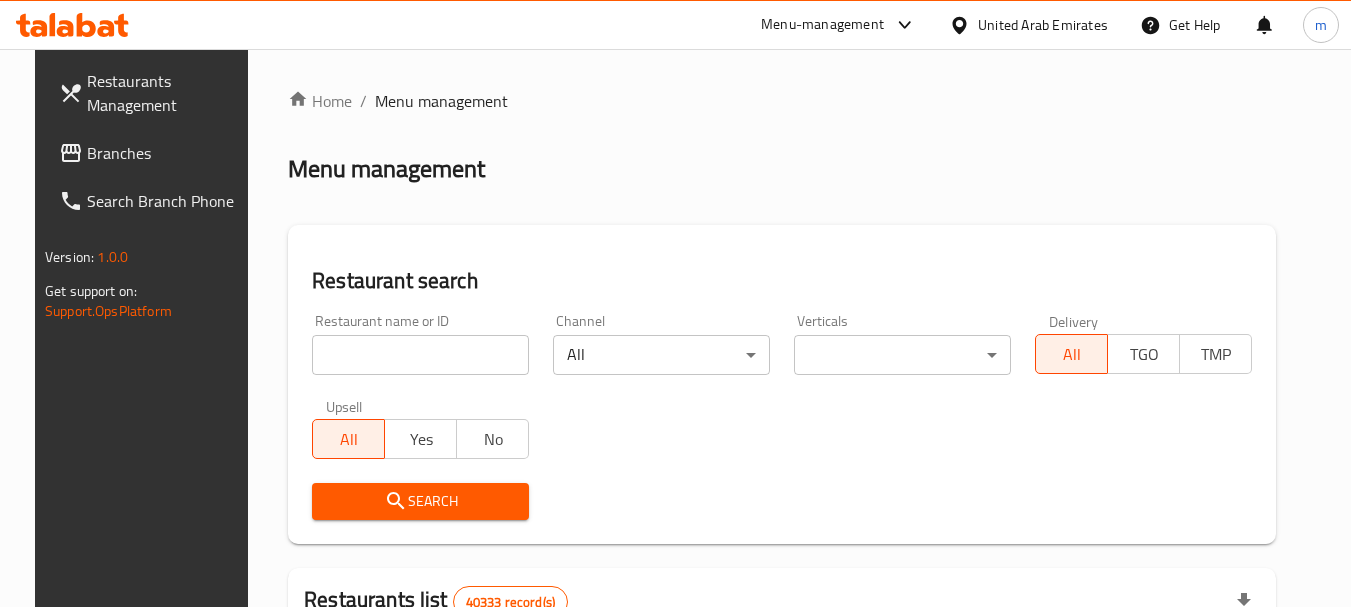click at bounding box center (675, 303) 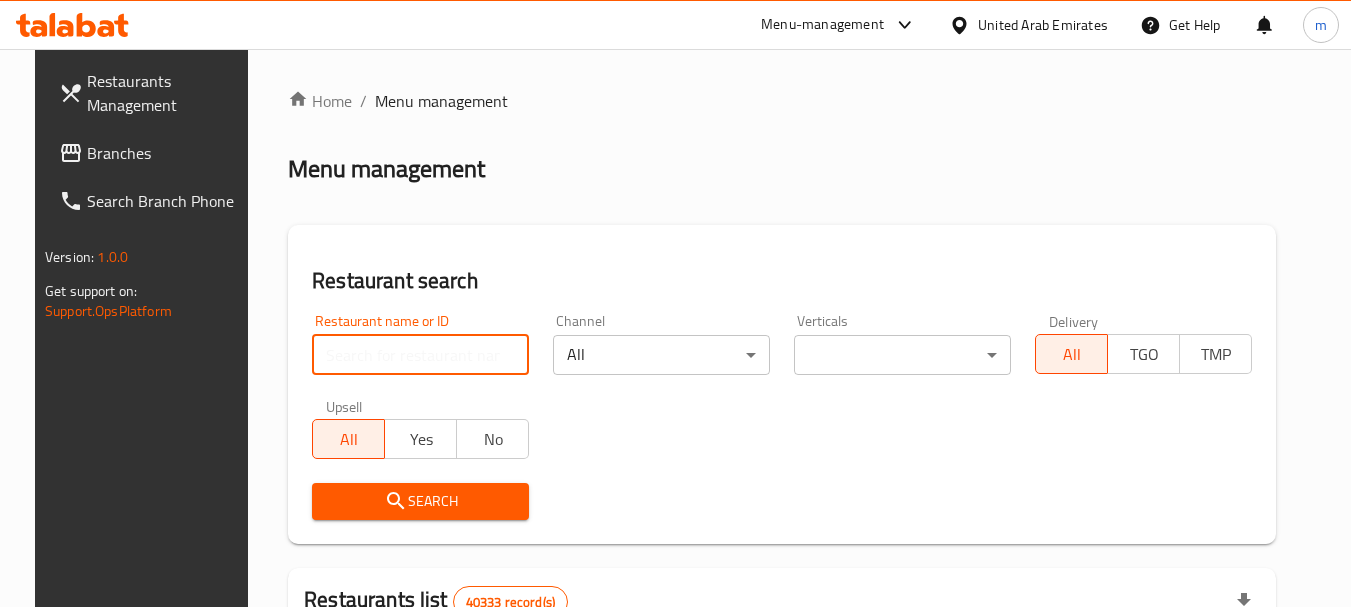 paste on "687524" 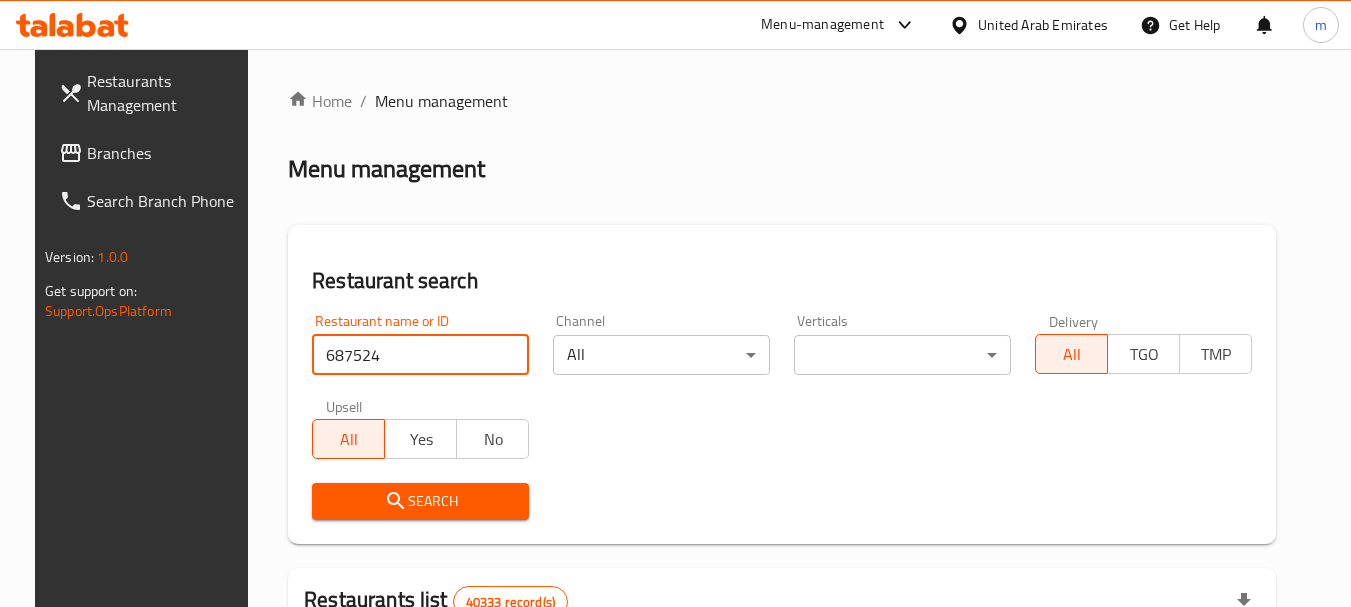 type on "687524" 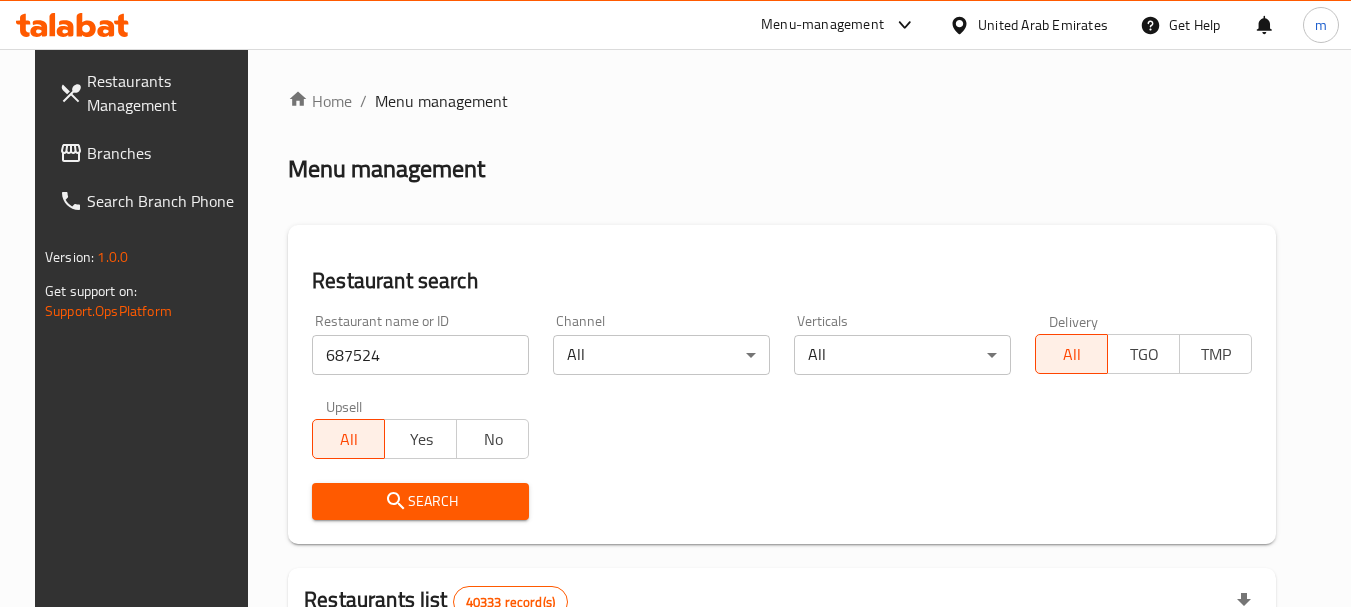 drag, startPoint x: 410, startPoint y: 497, endPoint x: 771, endPoint y: 453, distance: 363.67157 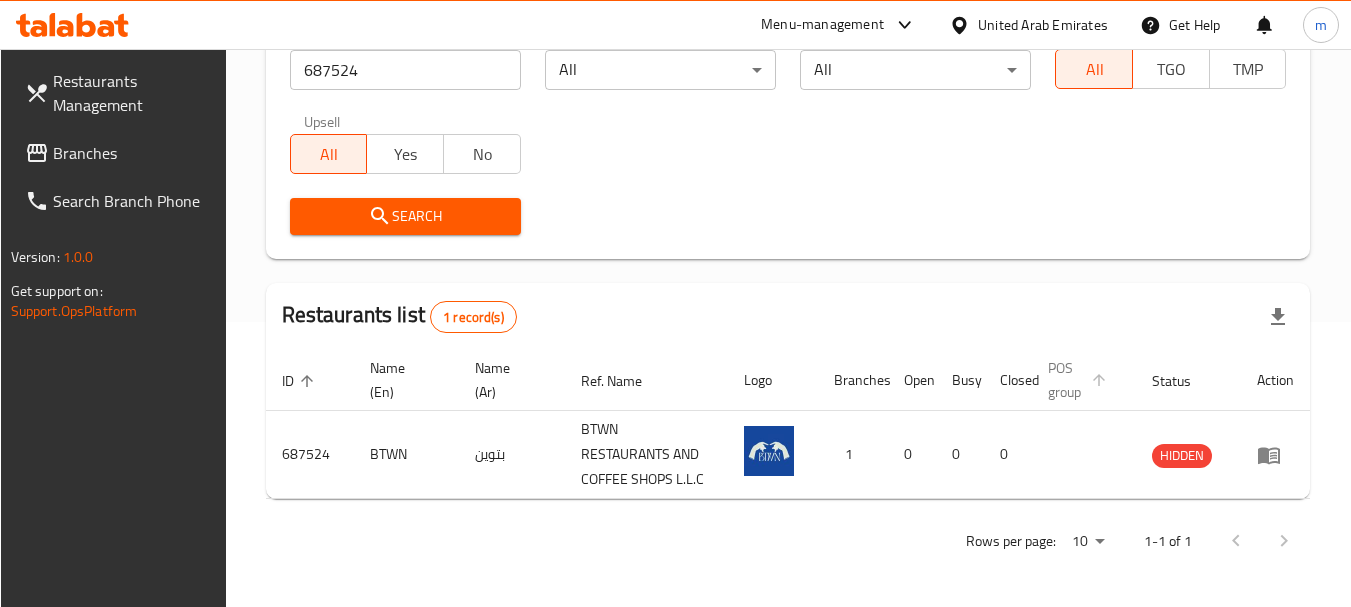 scroll, scrollTop: 285, scrollLeft: 0, axis: vertical 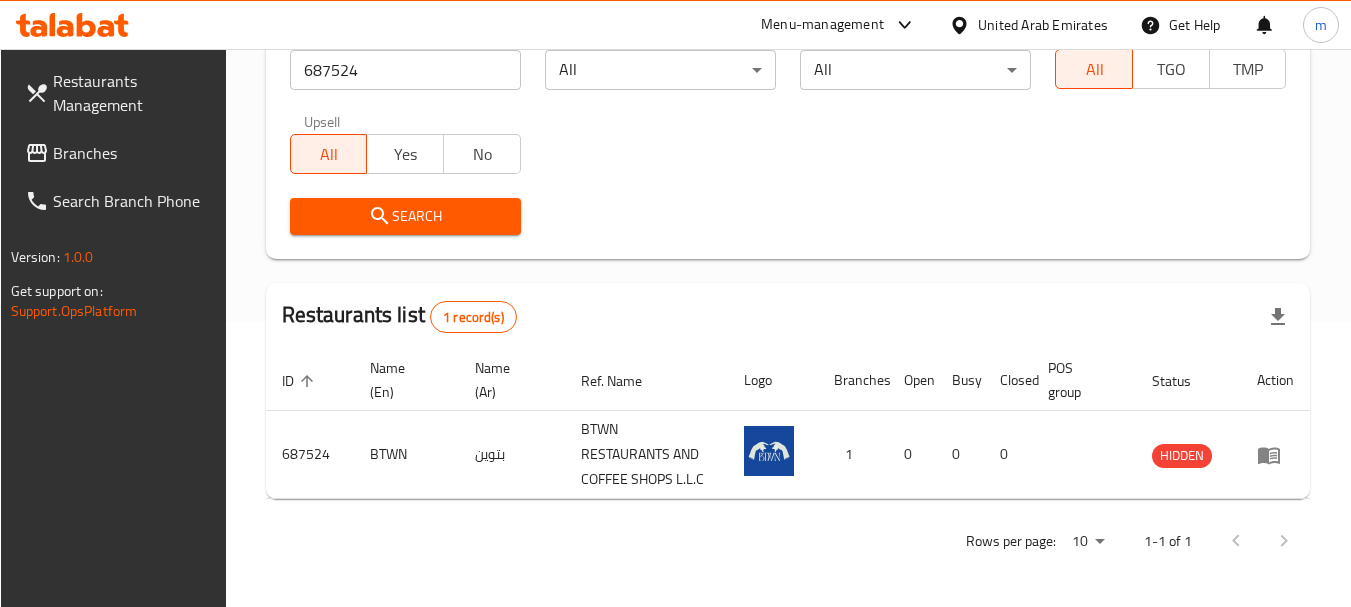 click on "United Arab Emirates" at bounding box center (1043, 25) 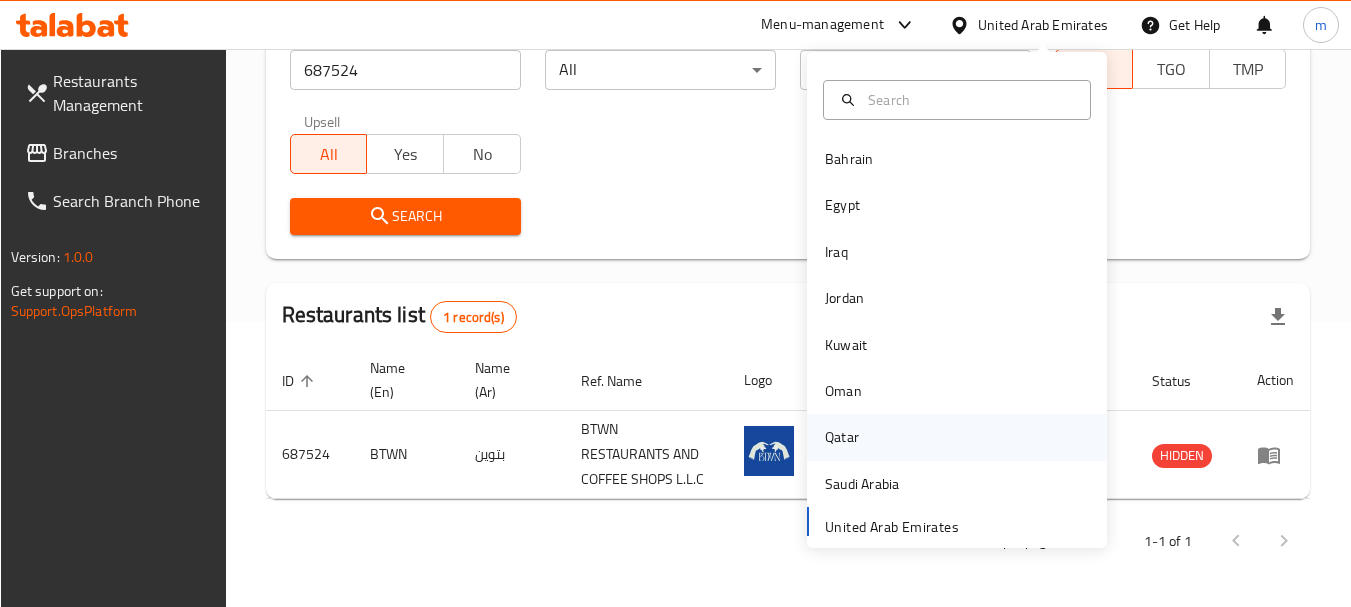 click on "Qatar" at bounding box center [842, 437] 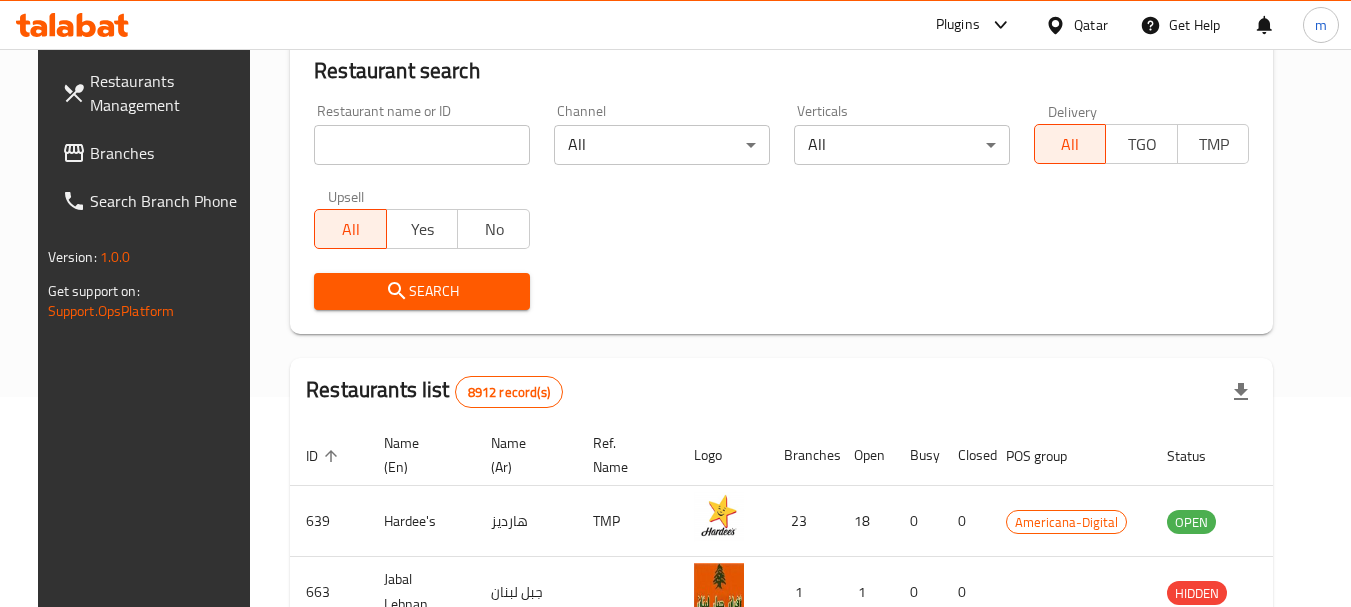 scroll, scrollTop: 285, scrollLeft: 0, axis: vertical 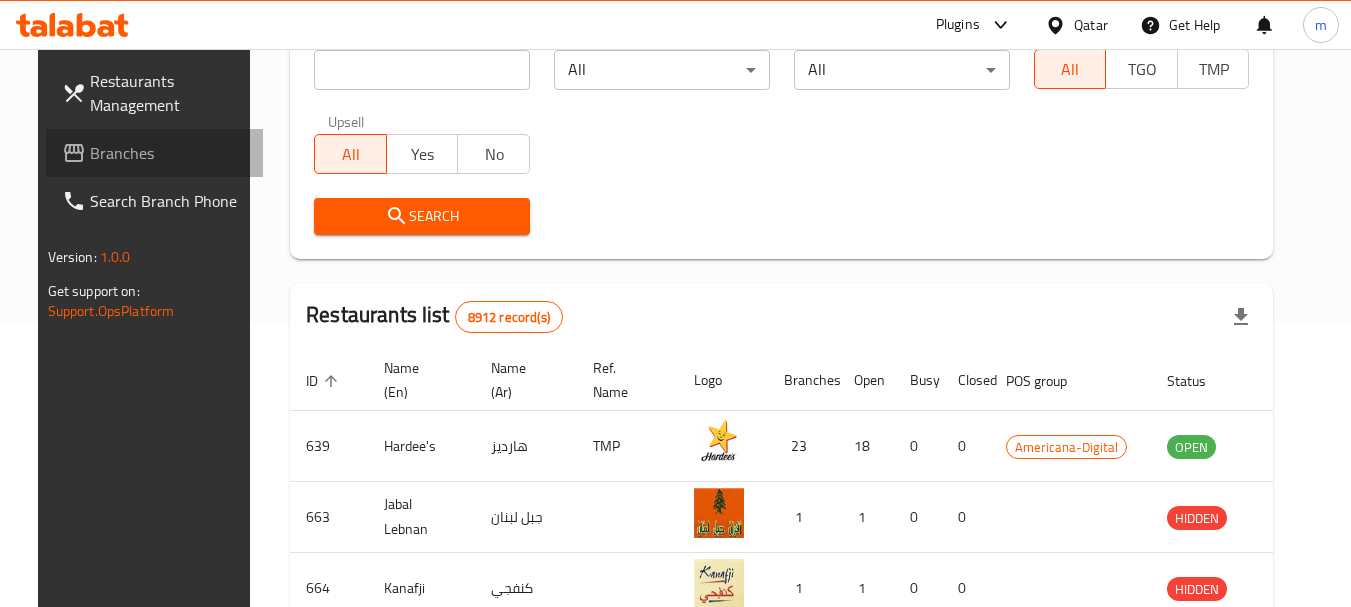 click on "Branches" at bounding box center (155, 153) 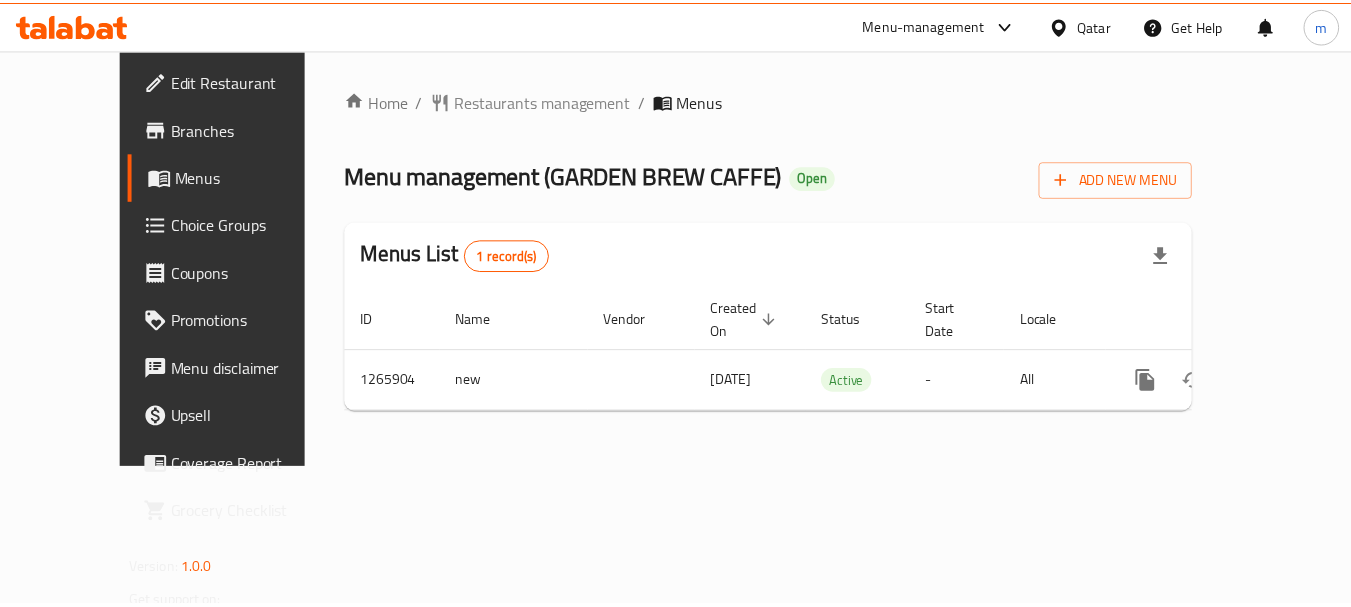 scroll, scrollTop: 0, scrollLeft: 0, axis: both 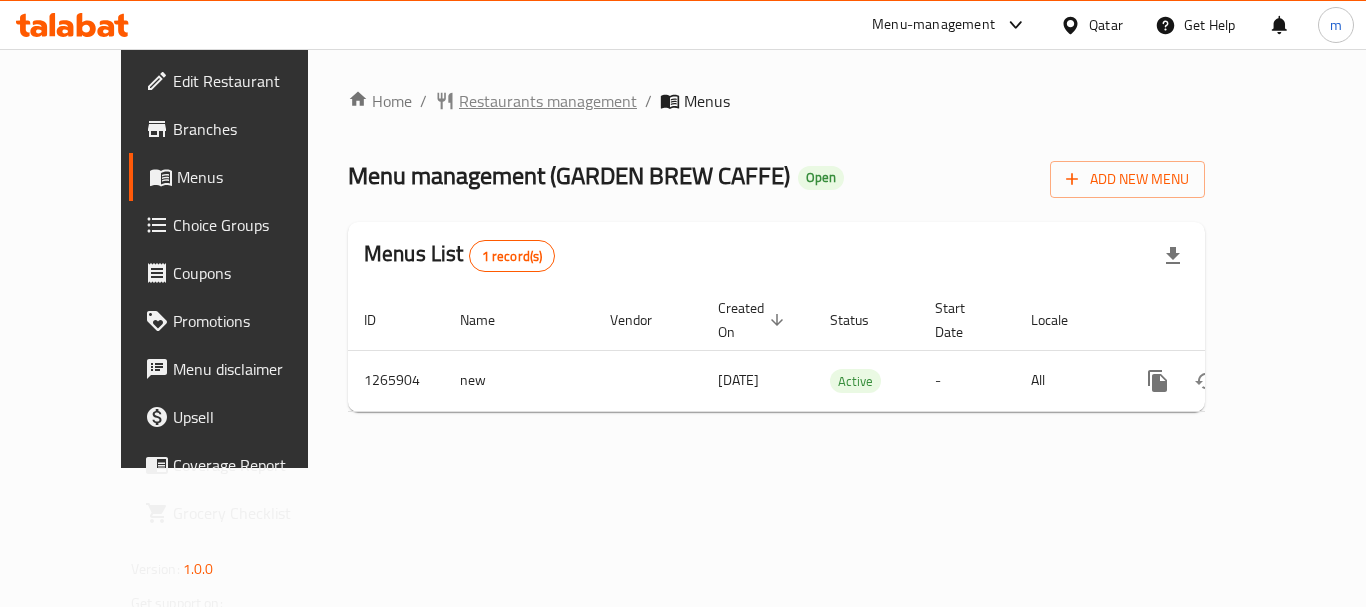 click on "Restaurants management" at bounding box center (548, 101) 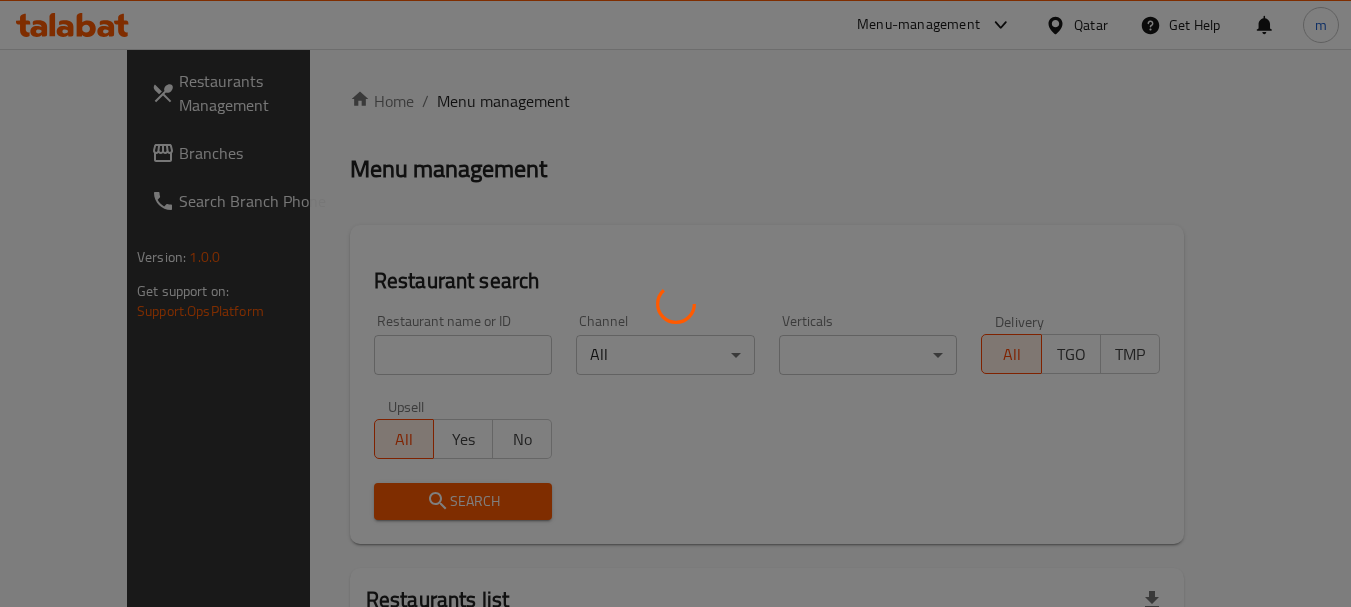 click at bounding box center [675, 303] 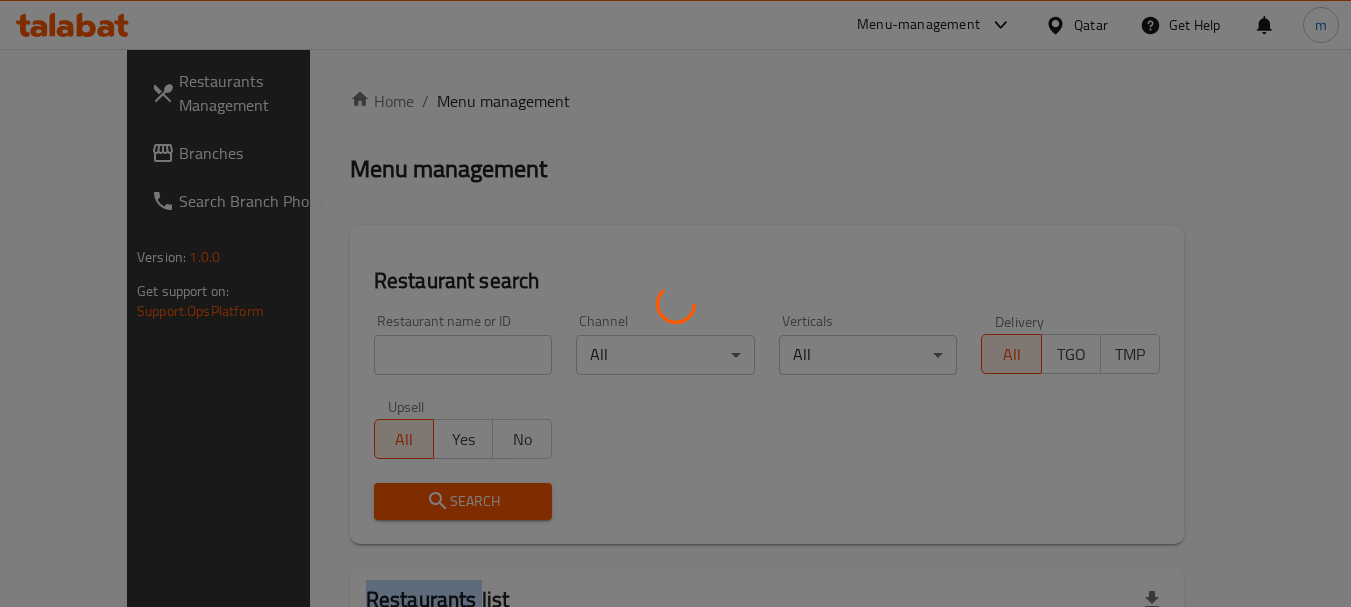 click at bounding box center [675, 303] 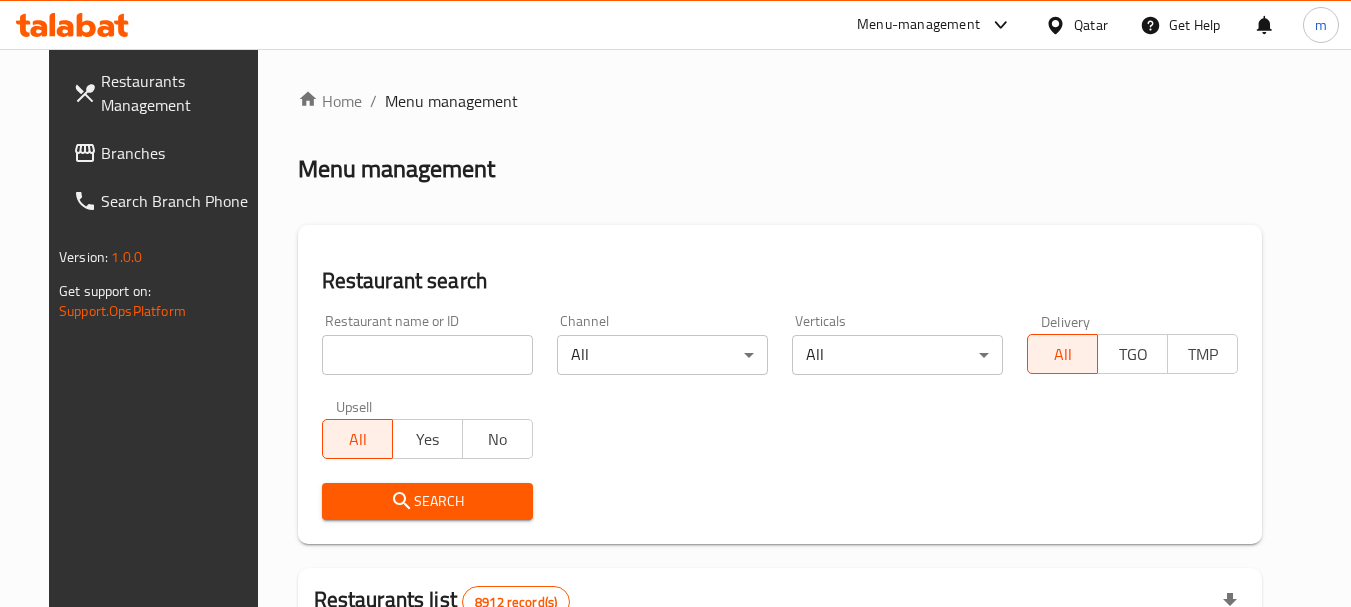 click at bounding box center (427, 355) 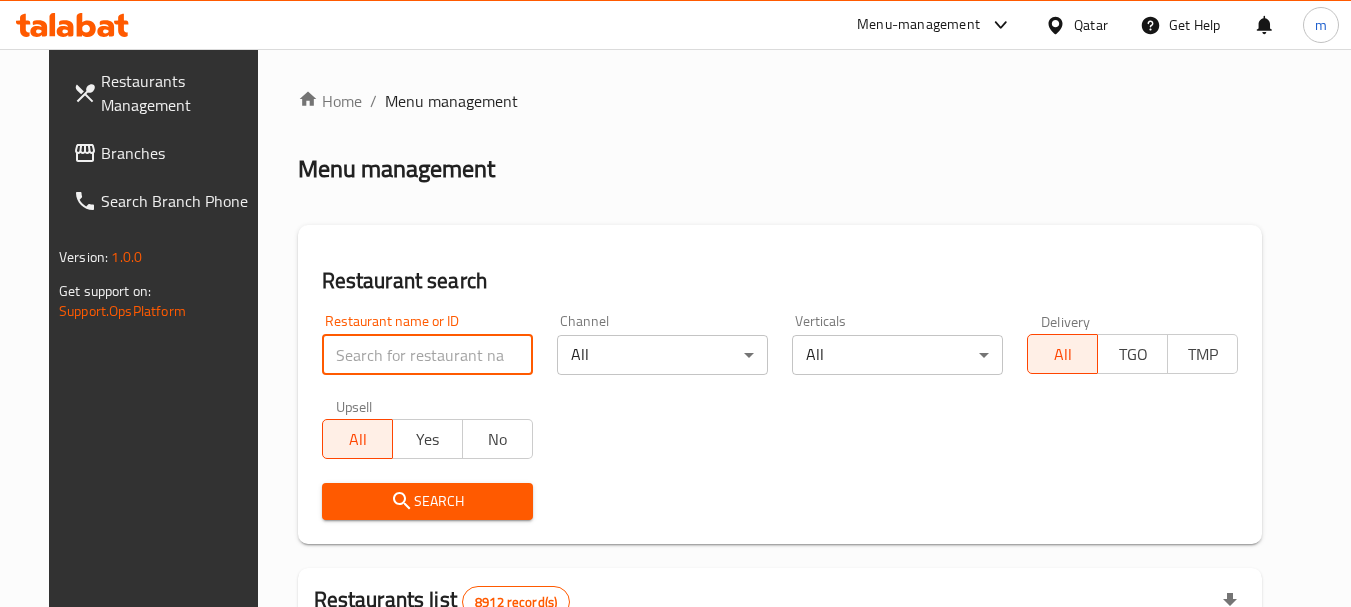 click at bounding box center [427, 355] 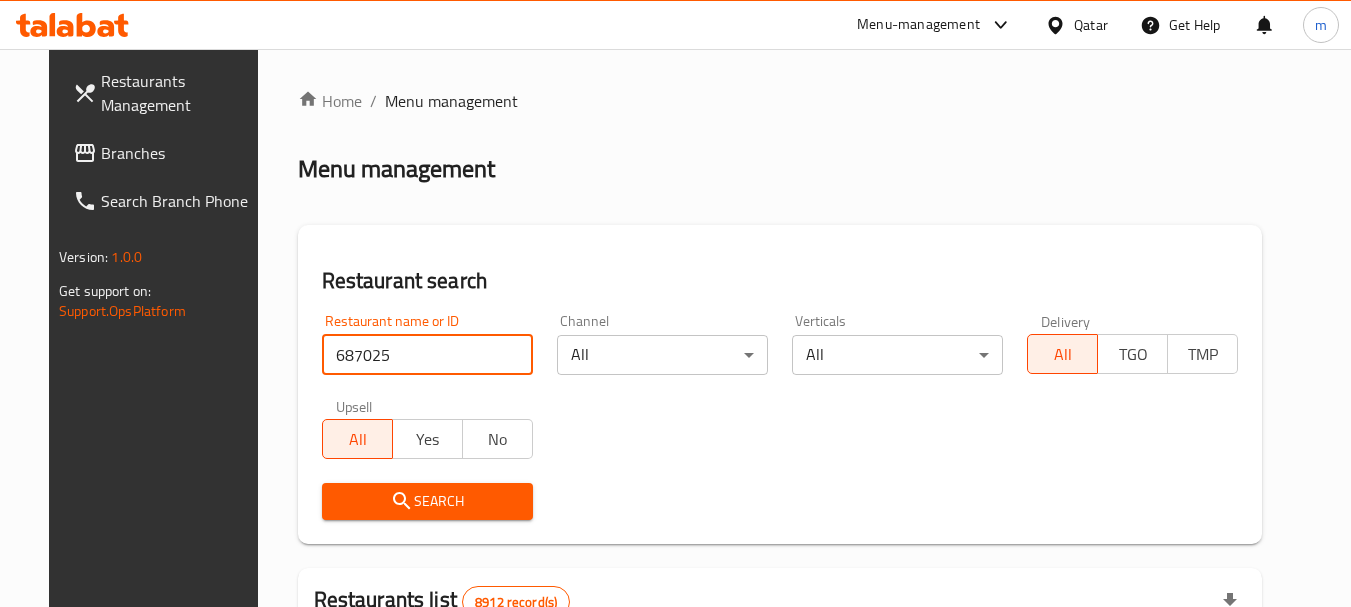 type on "687025" 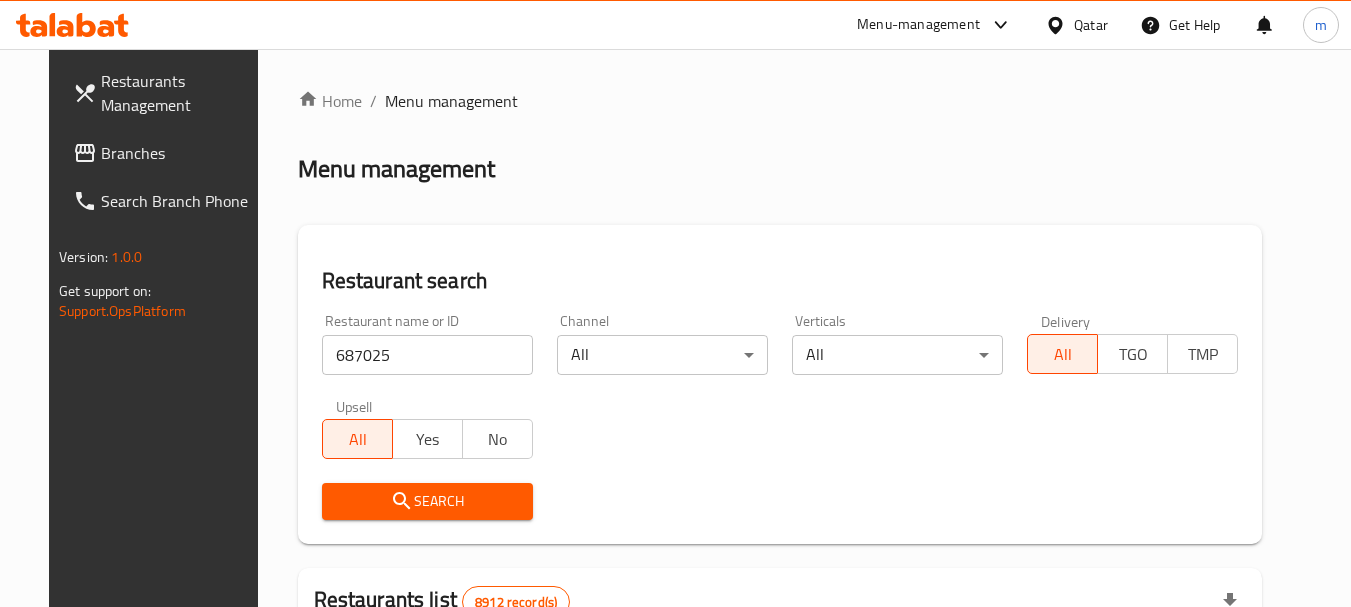 click on "Search" at bounding box center (427, 501) 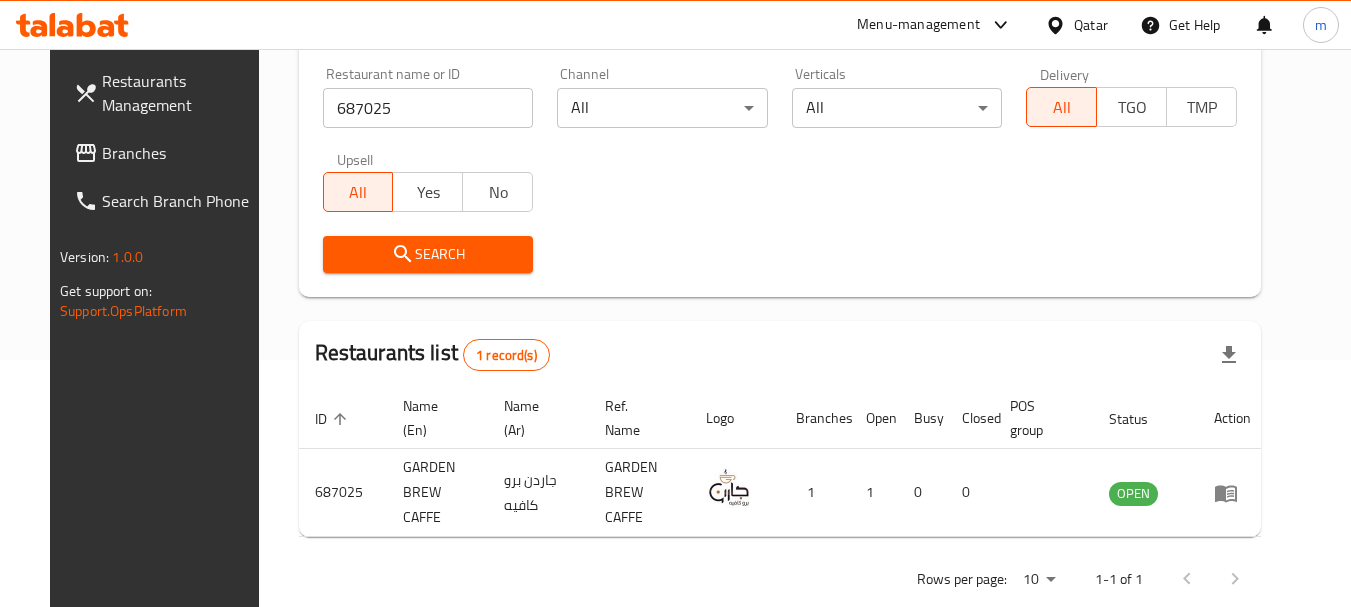 scroll, scrollTop: 268, scrollLeft: 0, axis: vertical 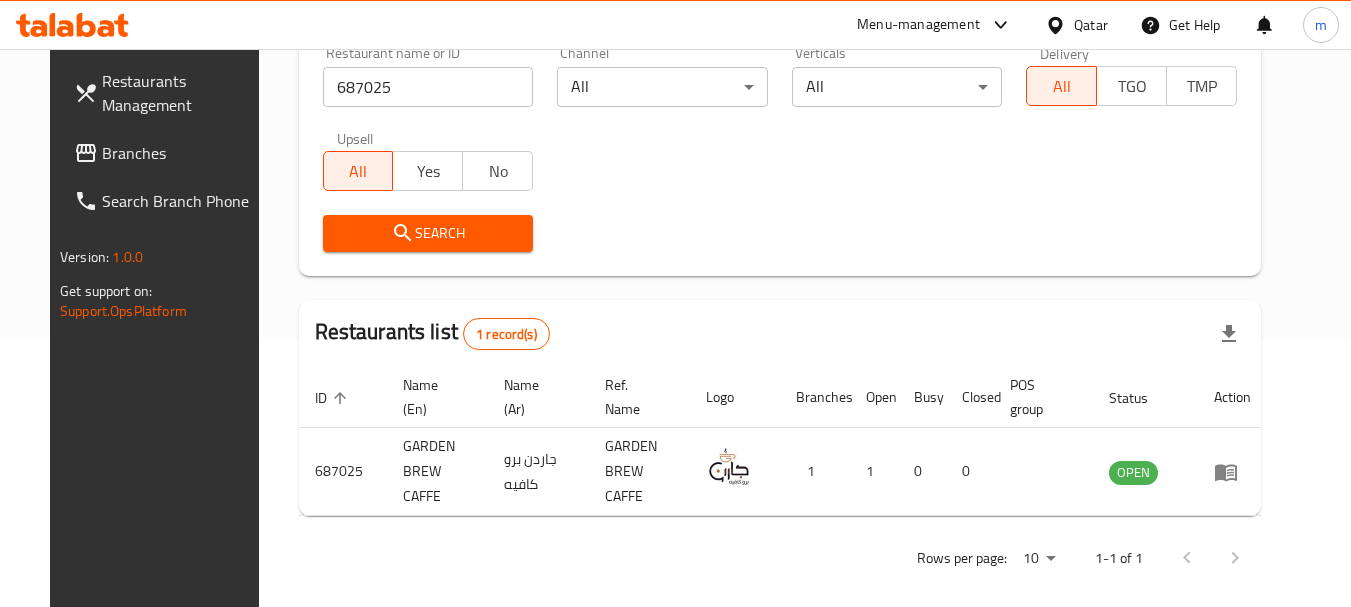 click on "Restaurants Management   Branches   Search Branch Phone  Version:    1.0.0  Get support on:    Support.OpsPlatform" at bounding box center [163, 352] 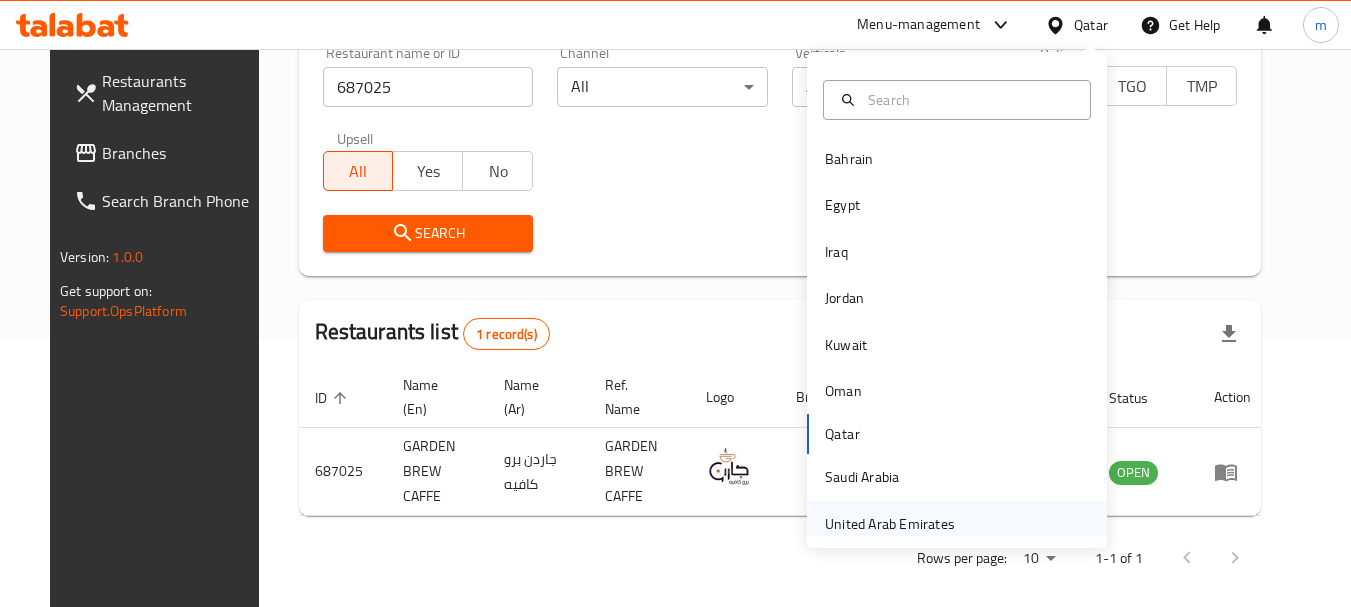 click on "United Arab Emirates" at bounding box center (890, 524) 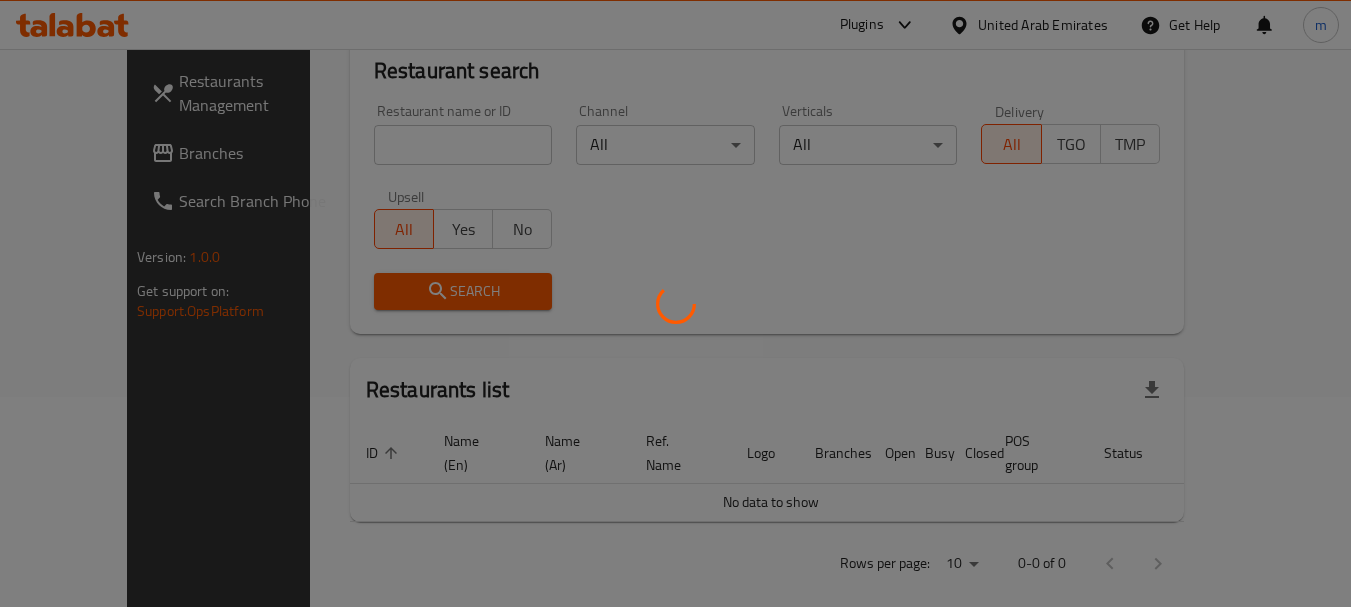 scroll, scrollTop: 268, scrollLeft: 0, axis: vertical 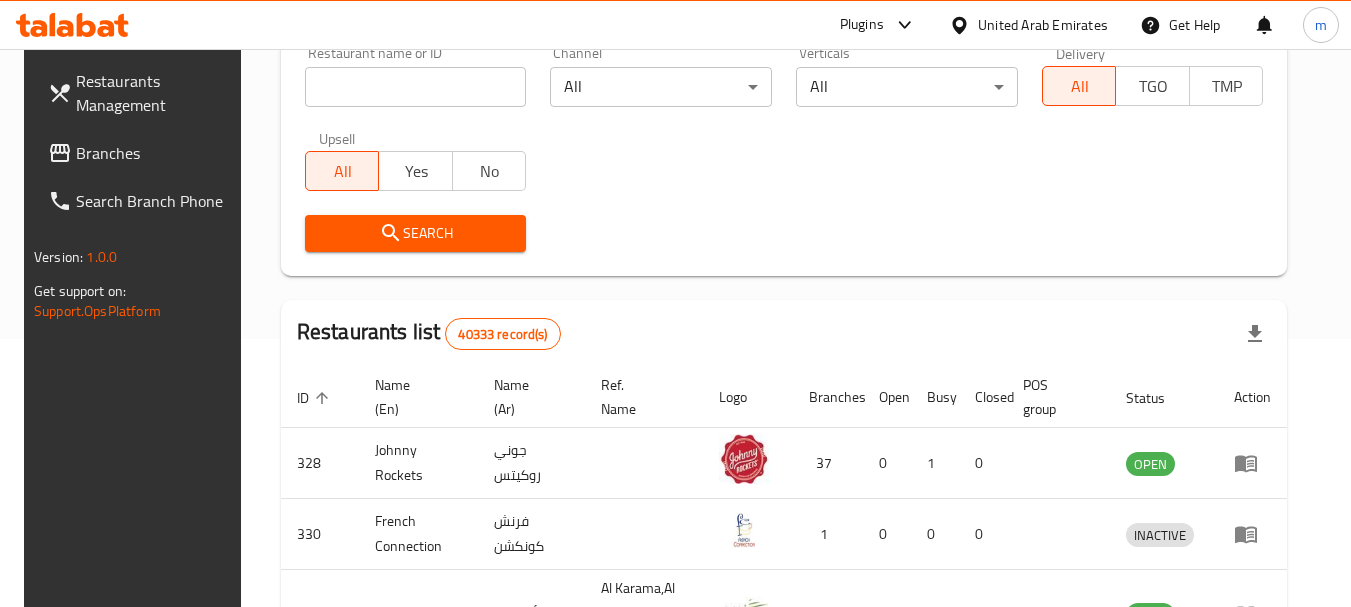 click on "Branches" at bounding box center (155, 153) 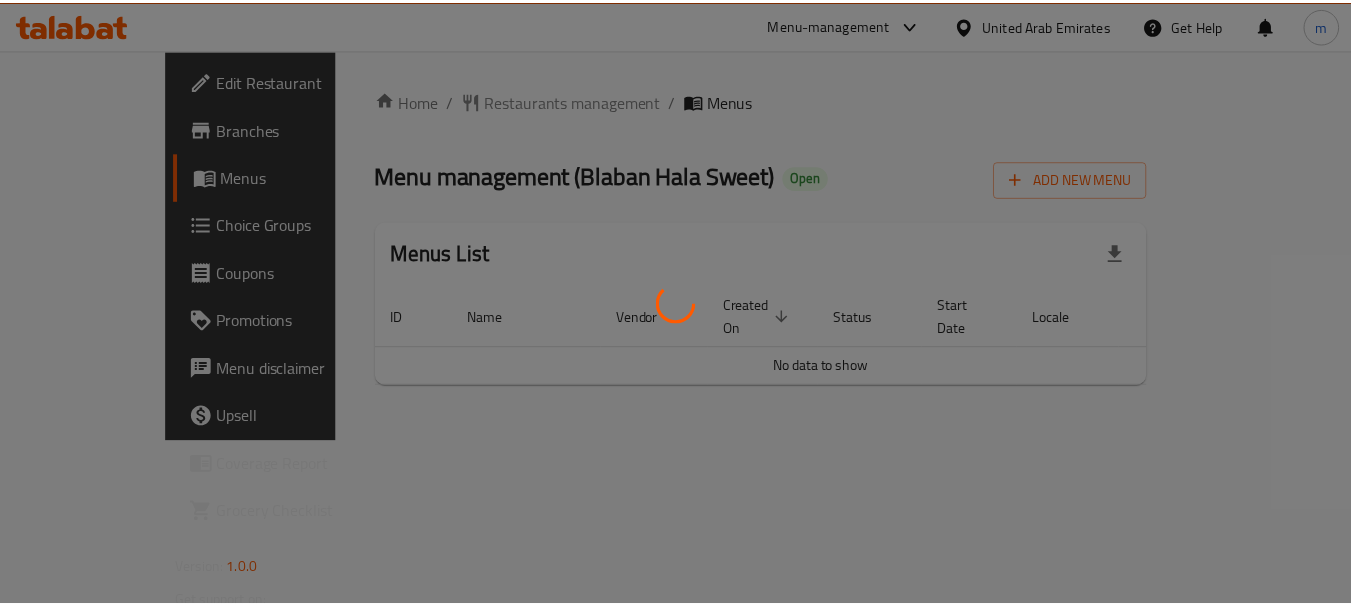 scroll, scrollTop: 0, scrollLeft: 0, axis: both 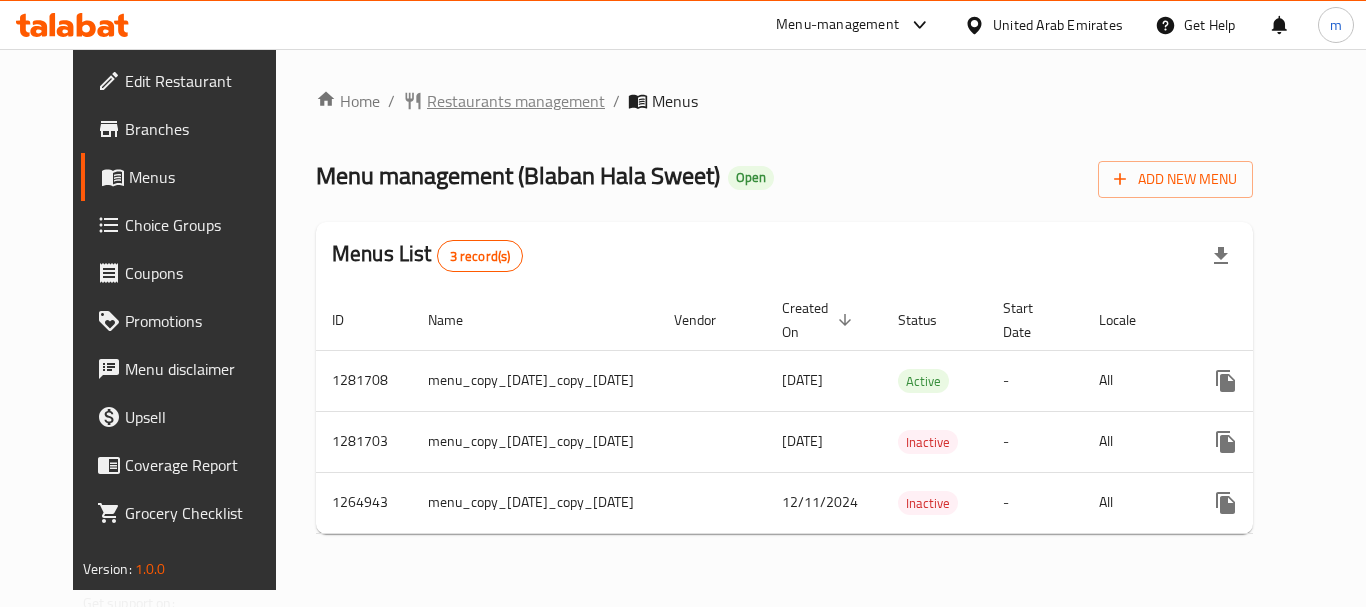 click on "Restaurants management" at bounding box center [516, 101] 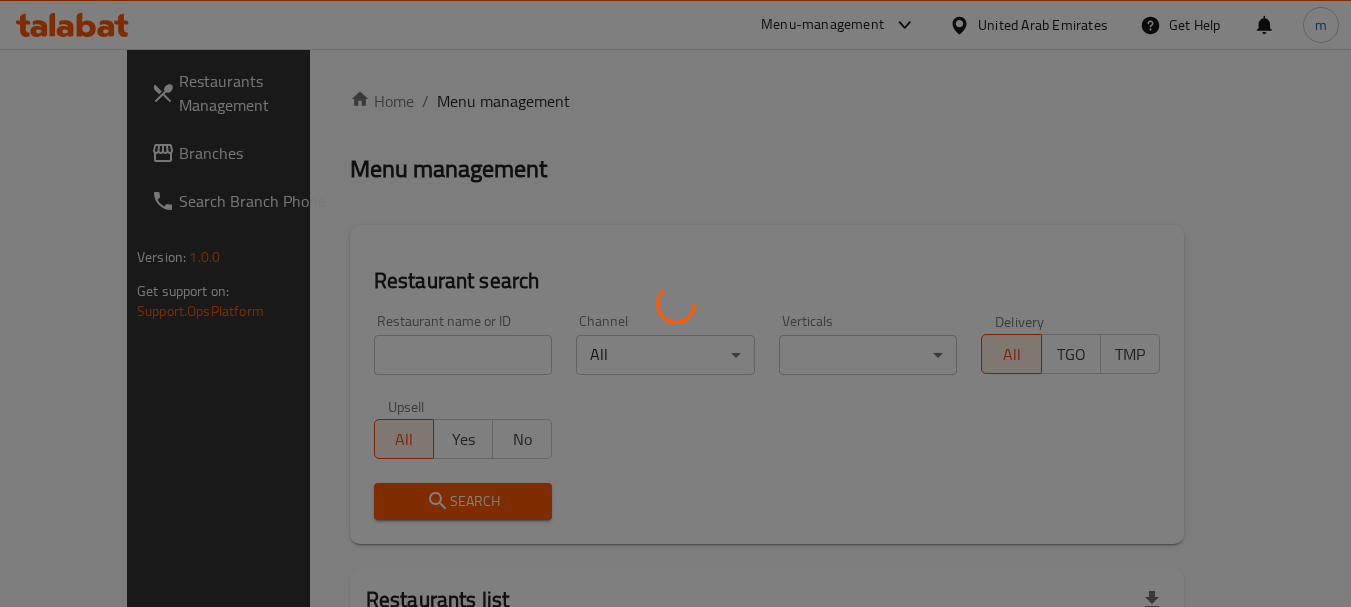 click at bounding box center (675, 303) 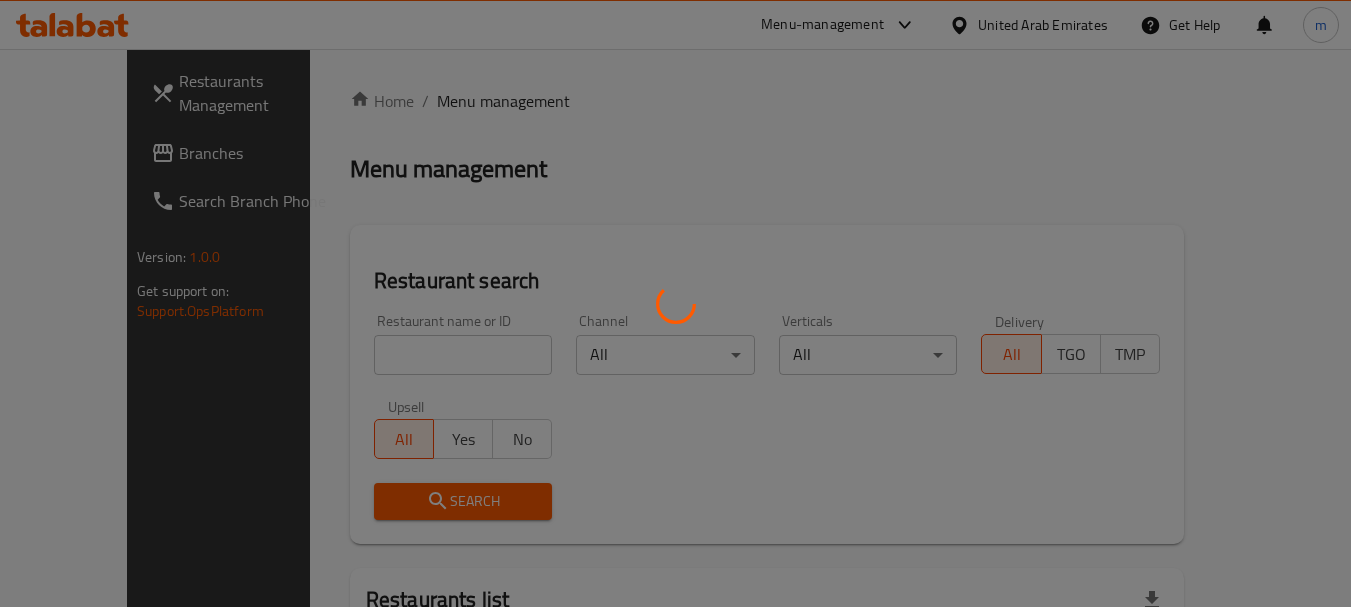 click at bounding box center [675, 303] 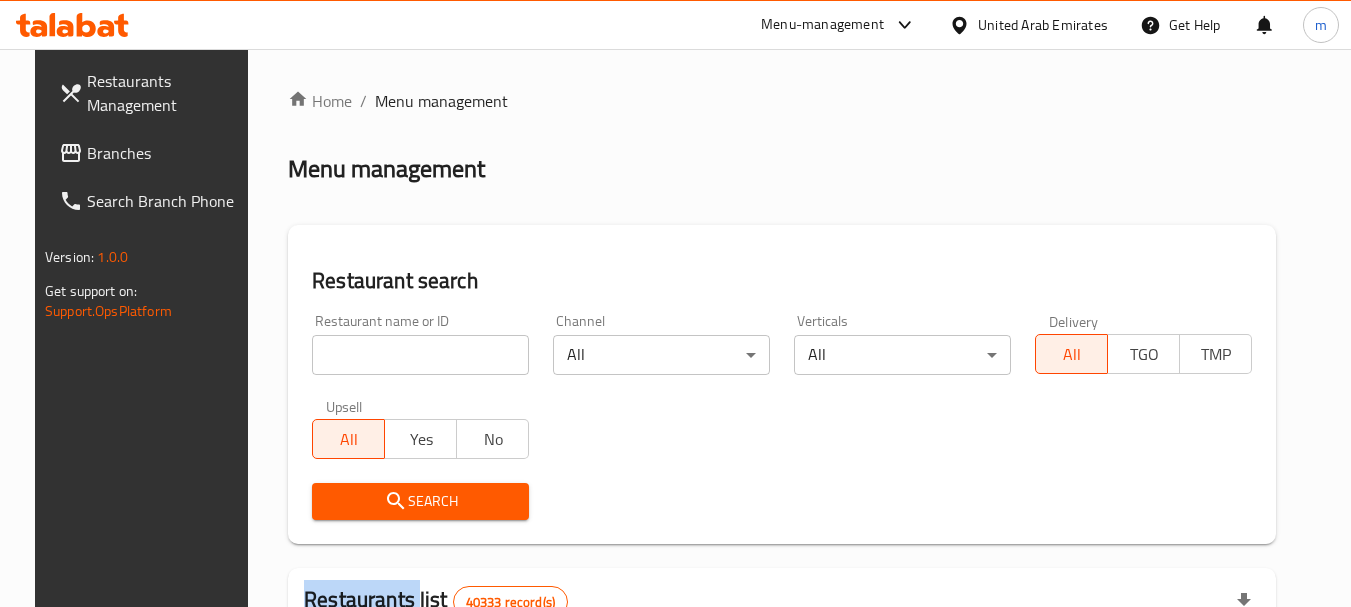 click at bounding box center [675, 303] 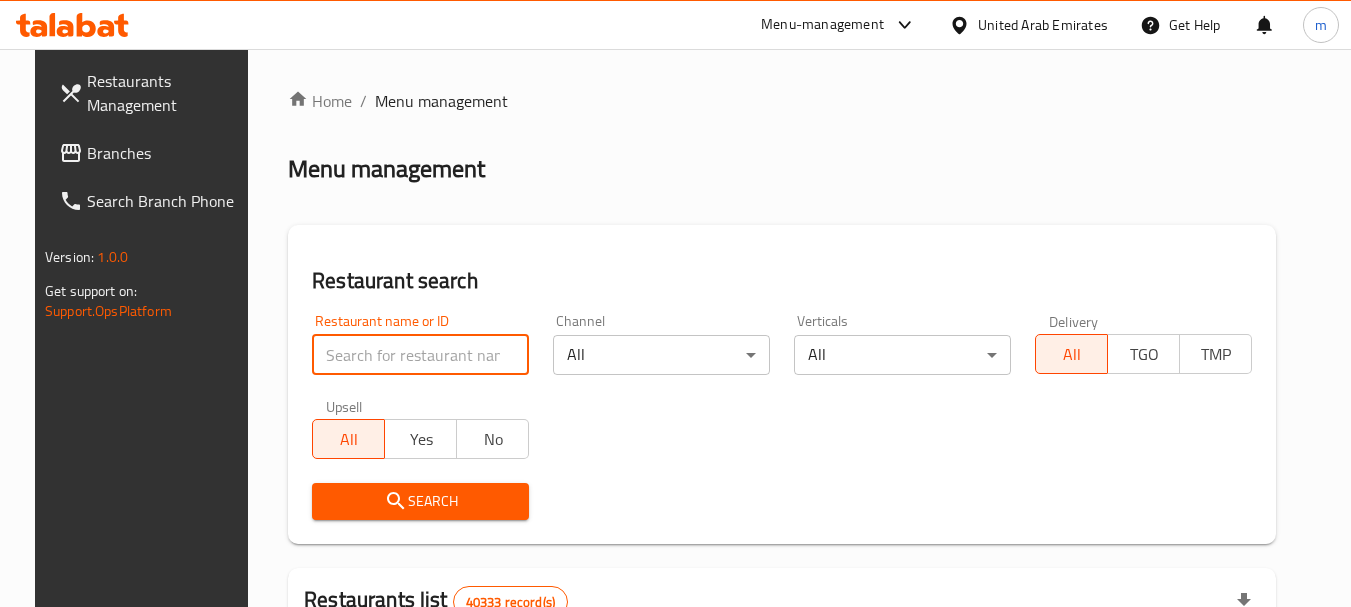 click at bounding box center [420, 355] 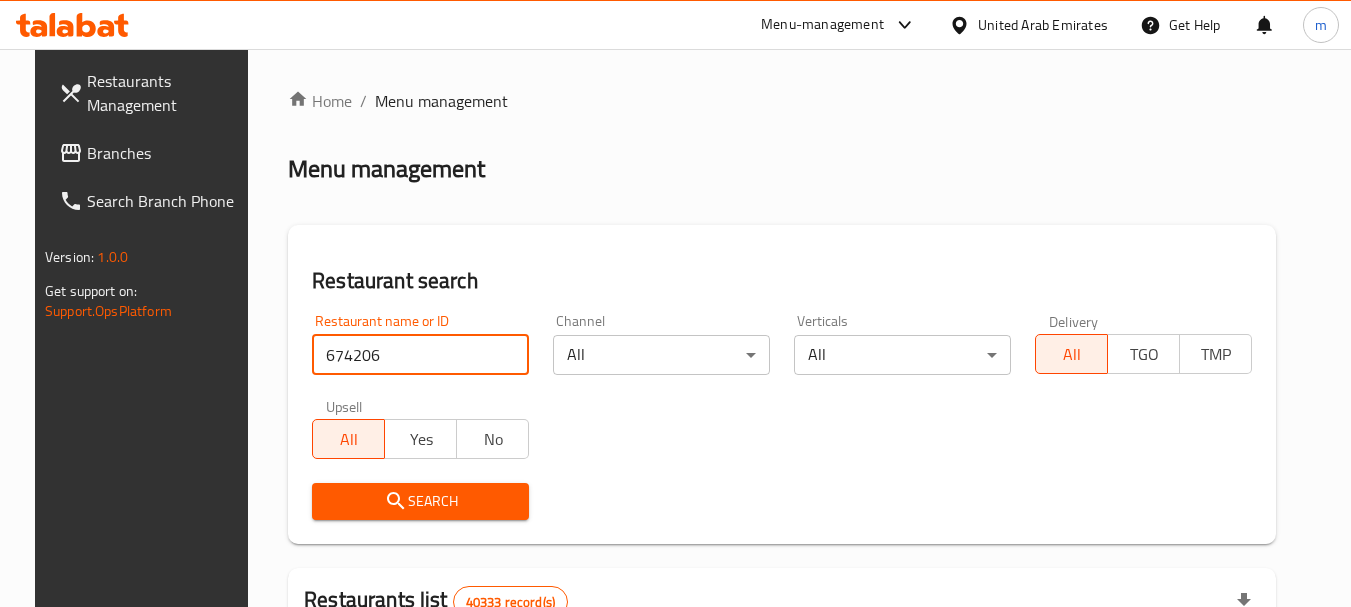 type on "674206" 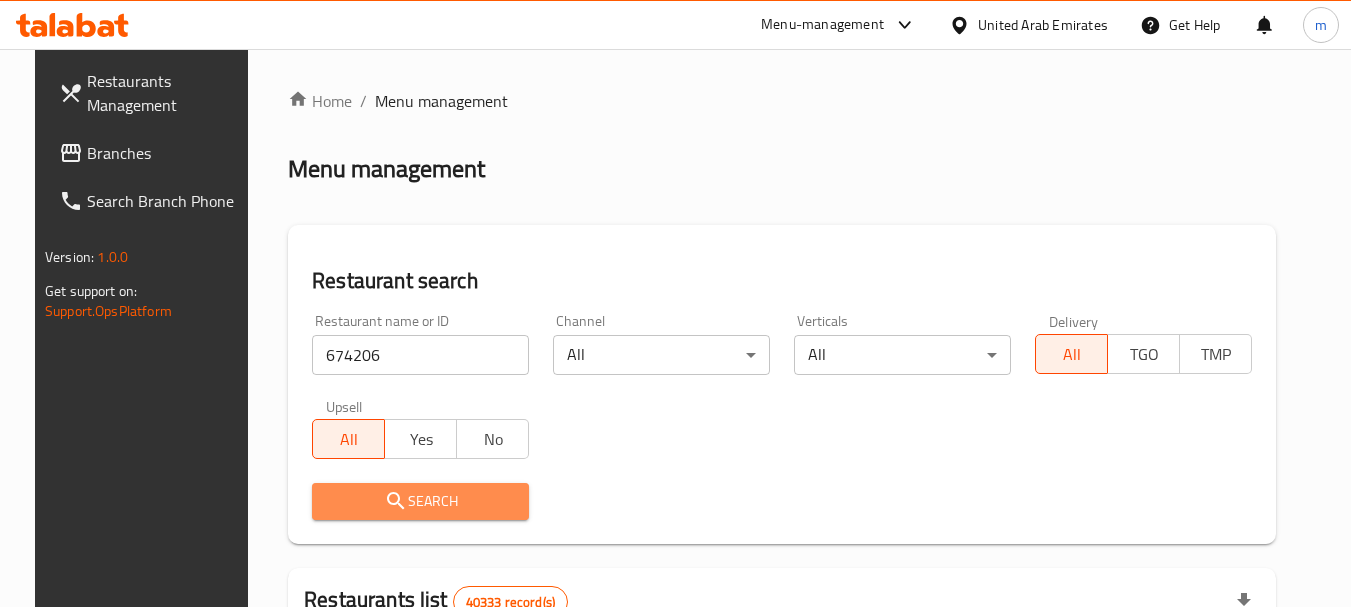 click on "Search" at bounding box center [420, 501] 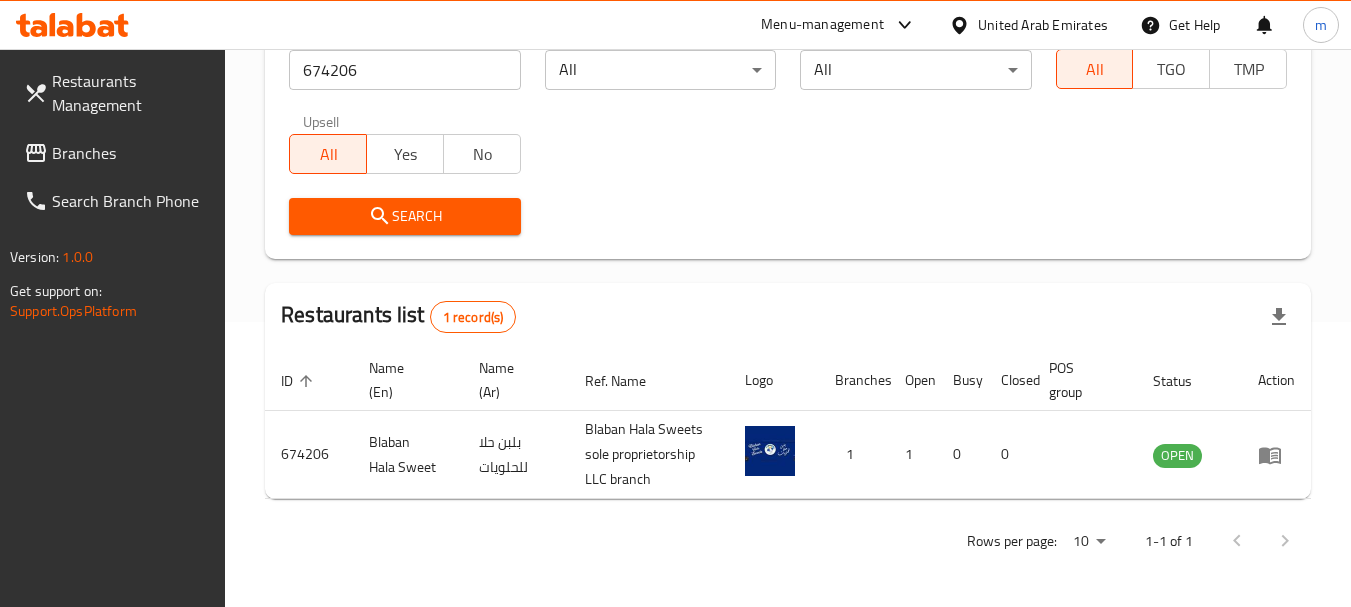 scroll, scrollTop: 285, scrollLeft: 0, axis: vertical 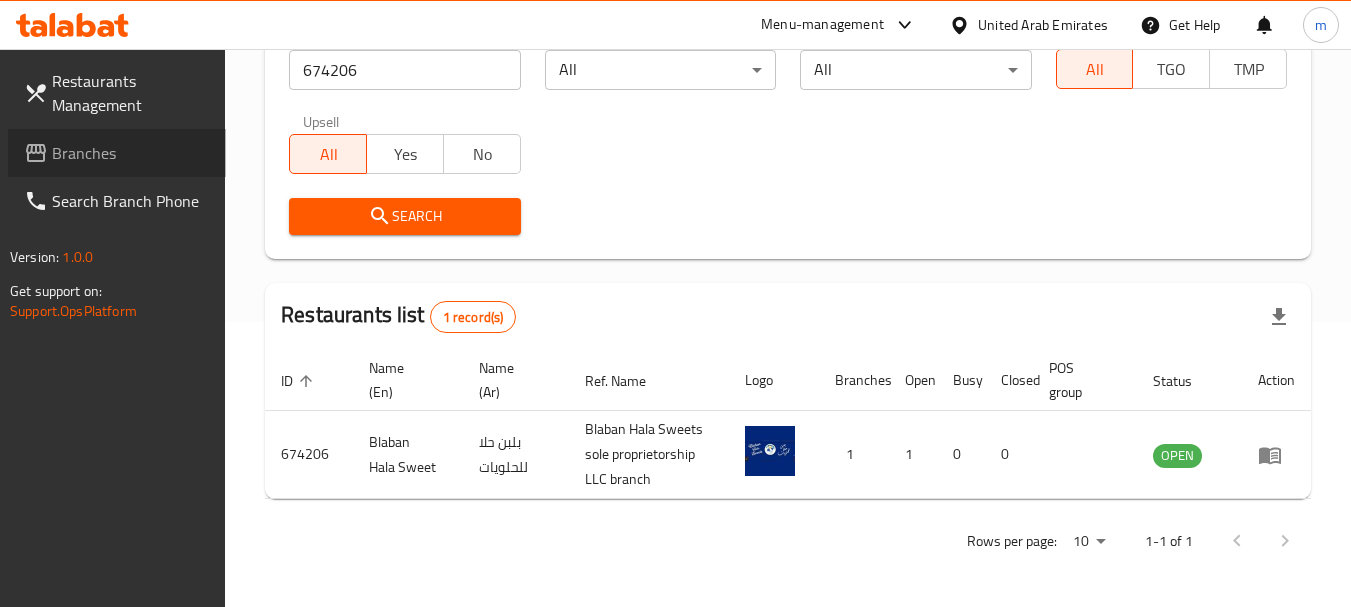 click on "Branches" at bounding box center (131, 153) 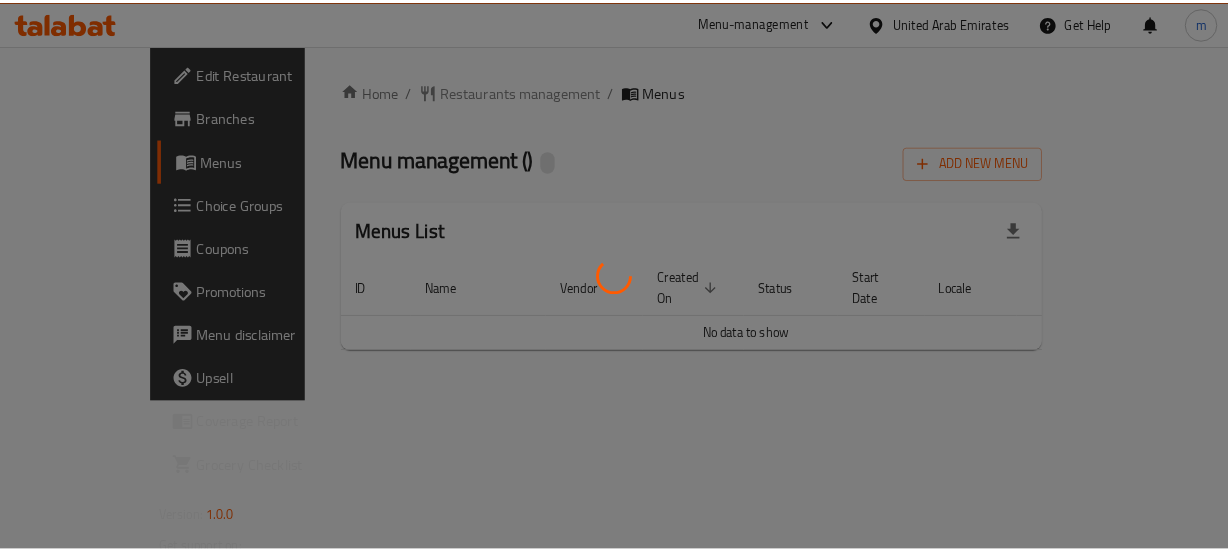 scroll, scrollTop: 0, scrollLeft: 0, axis: both 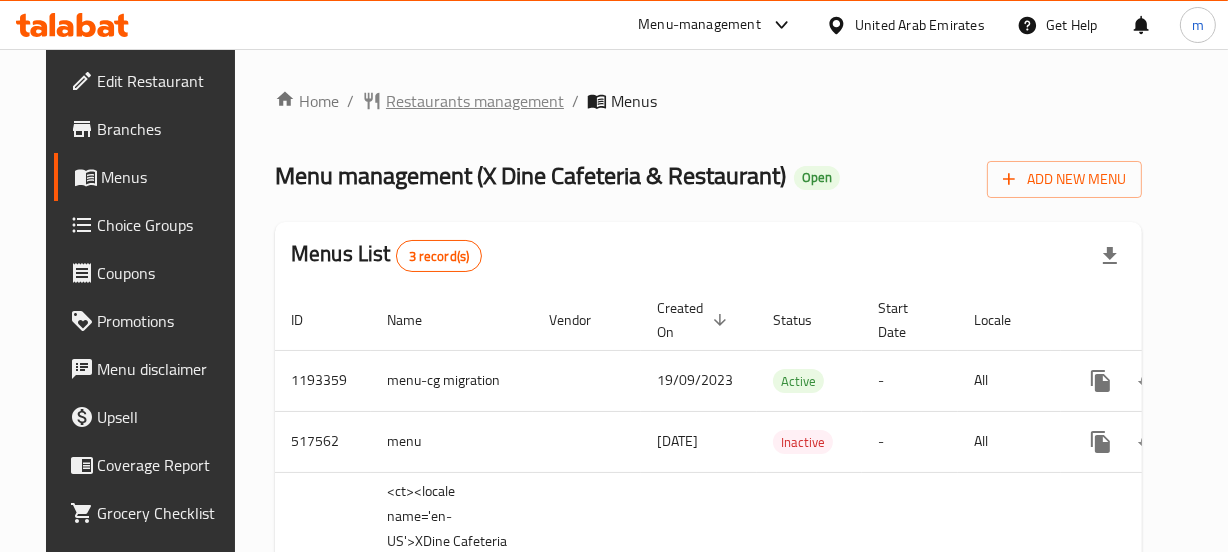 click on "Restaurants management" at bounding box center [475, 101] 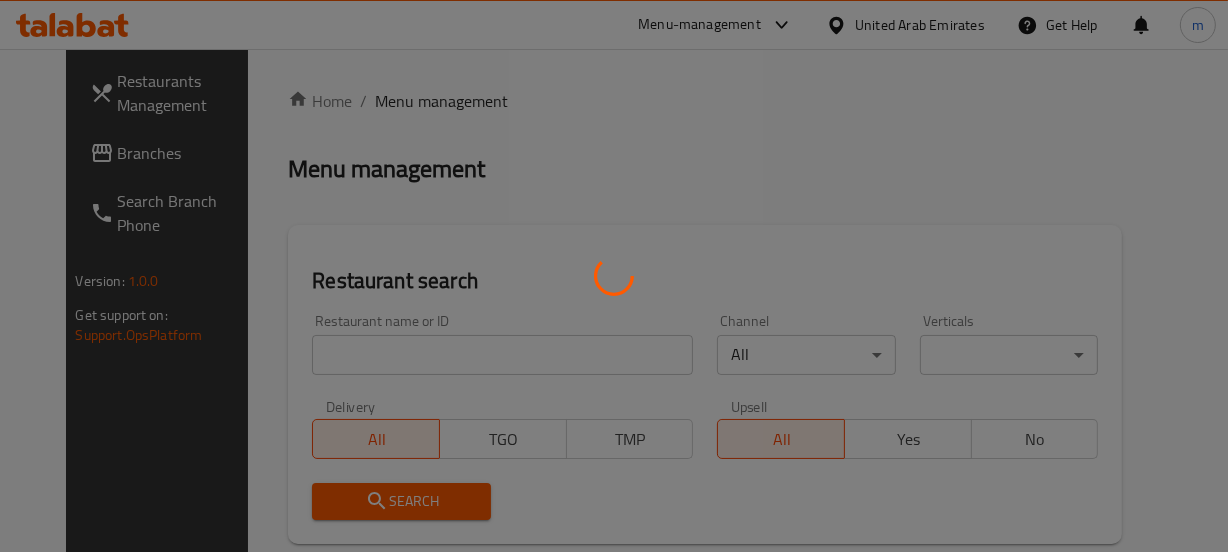 click at bounding box center [614, 276] 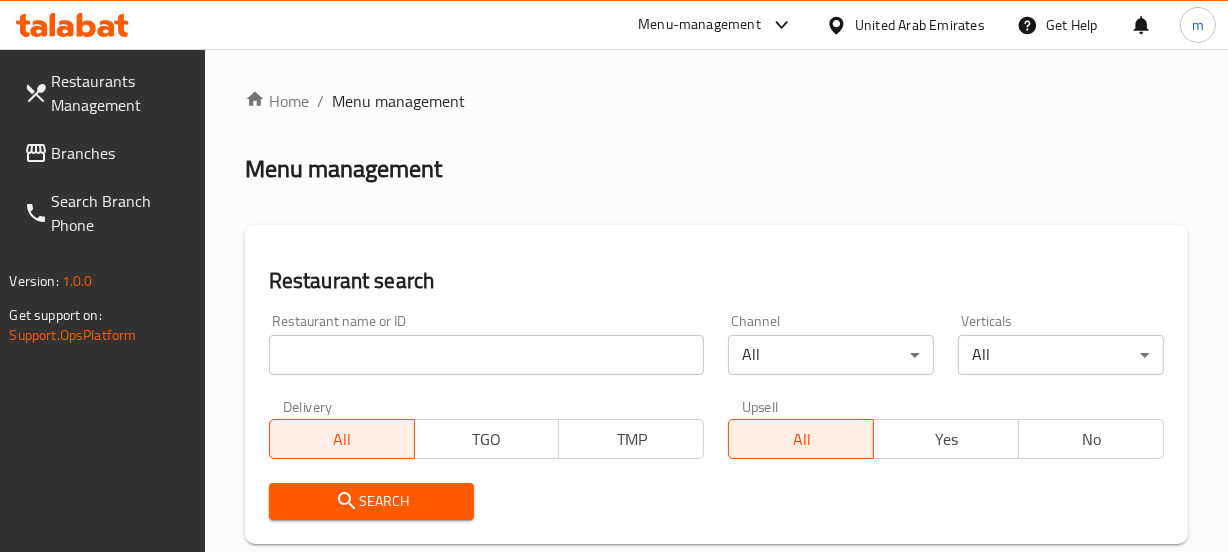 click at bounding box center (614, 276) 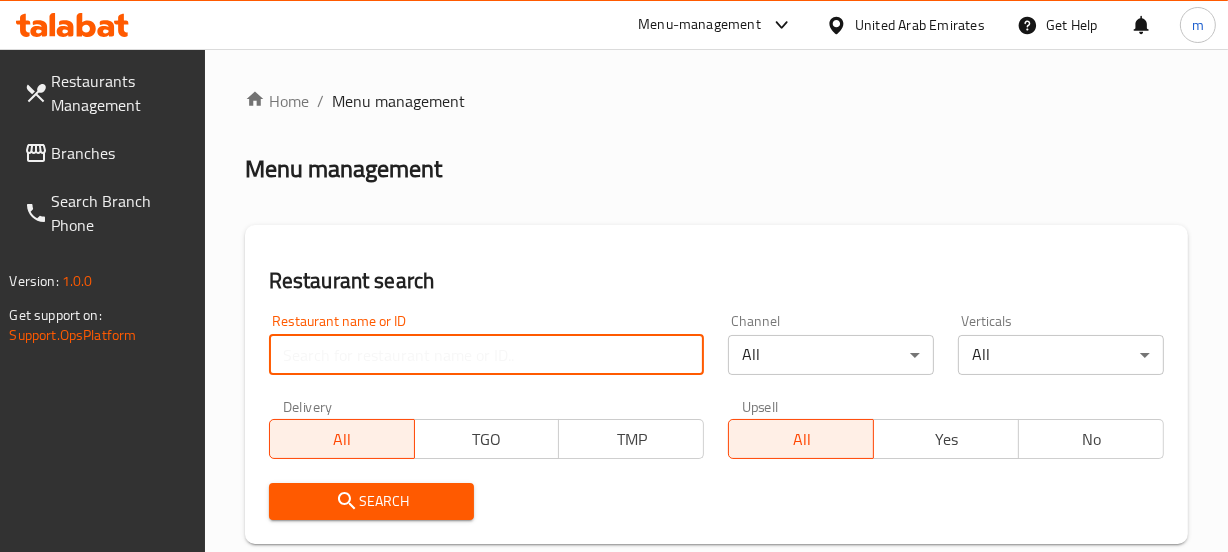 paste on "17869" 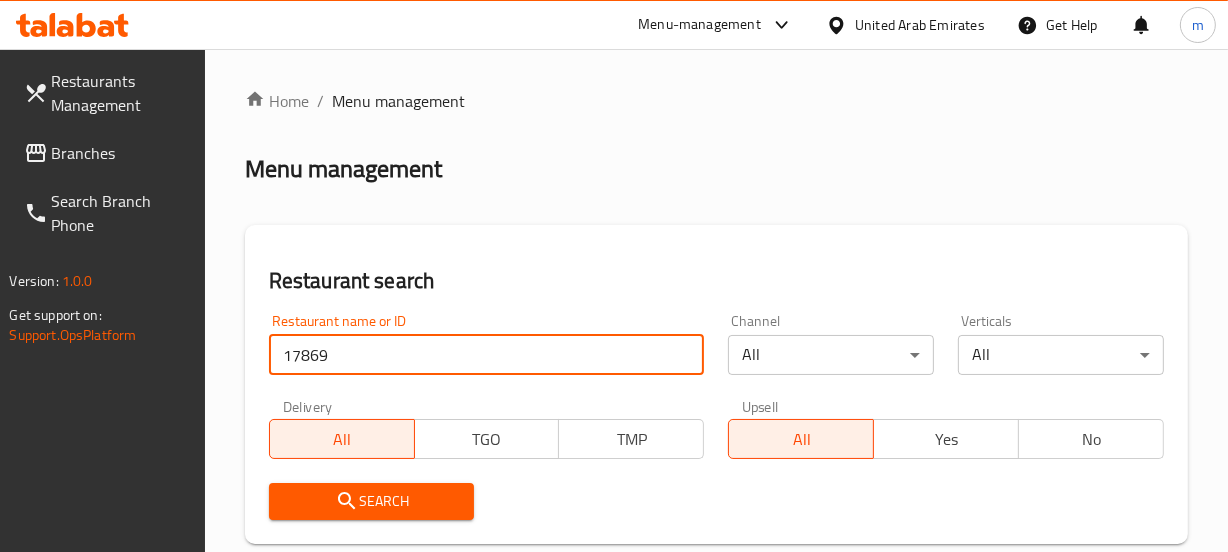type on "17869" 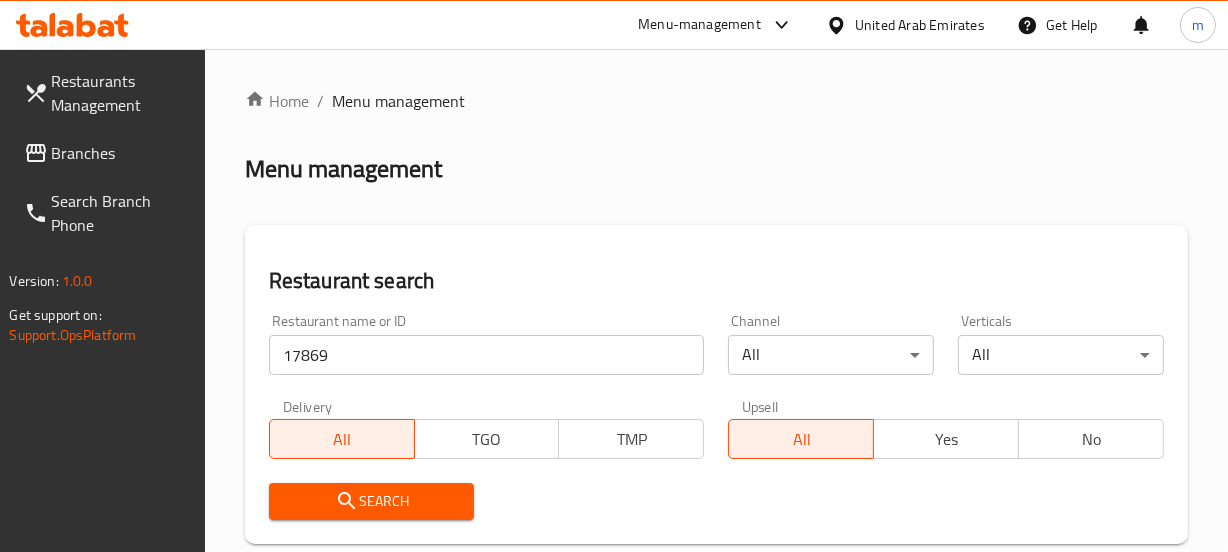 drag, startPoint x: 399, startPoint y: 474, endPoint x: 399, endPoint y: 493, distance: 19 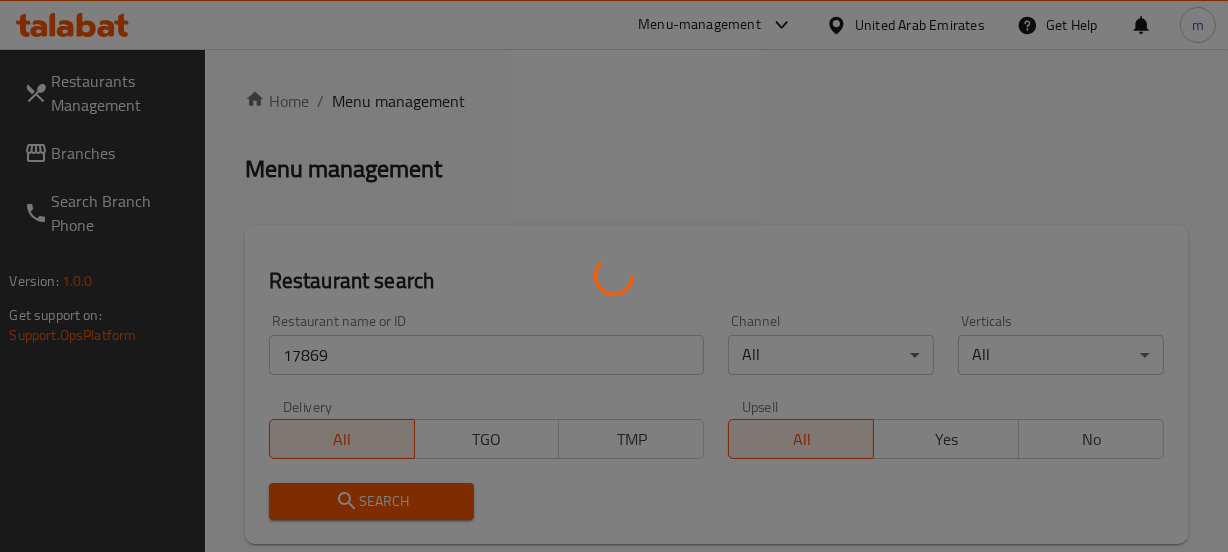 click at bounding box center (614, 276) 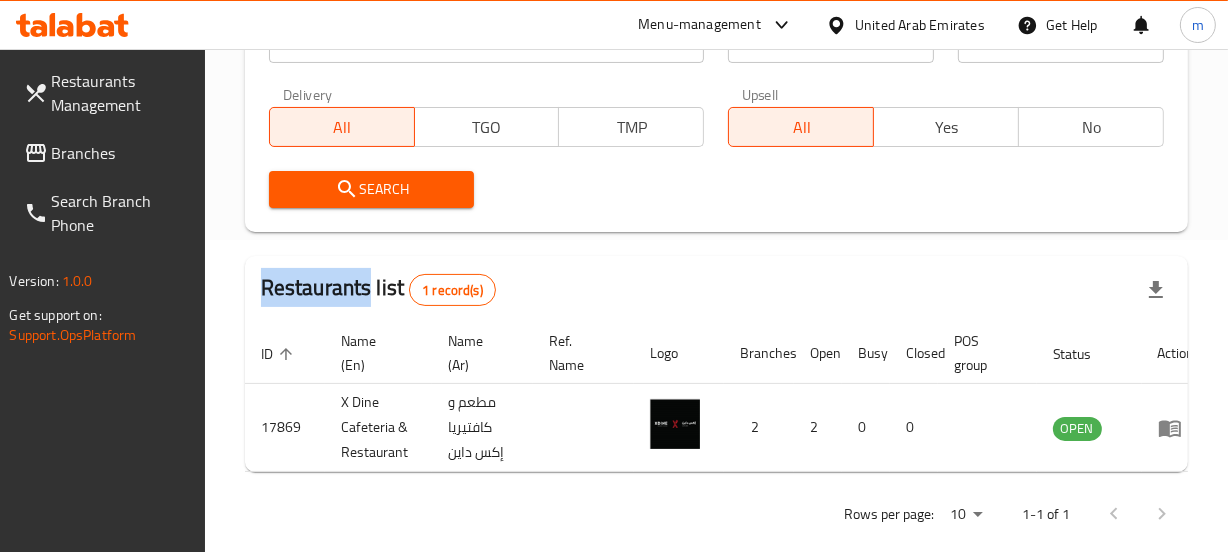 scroll, scrollTop: 363, scrollLeft: 0, axis: vertical 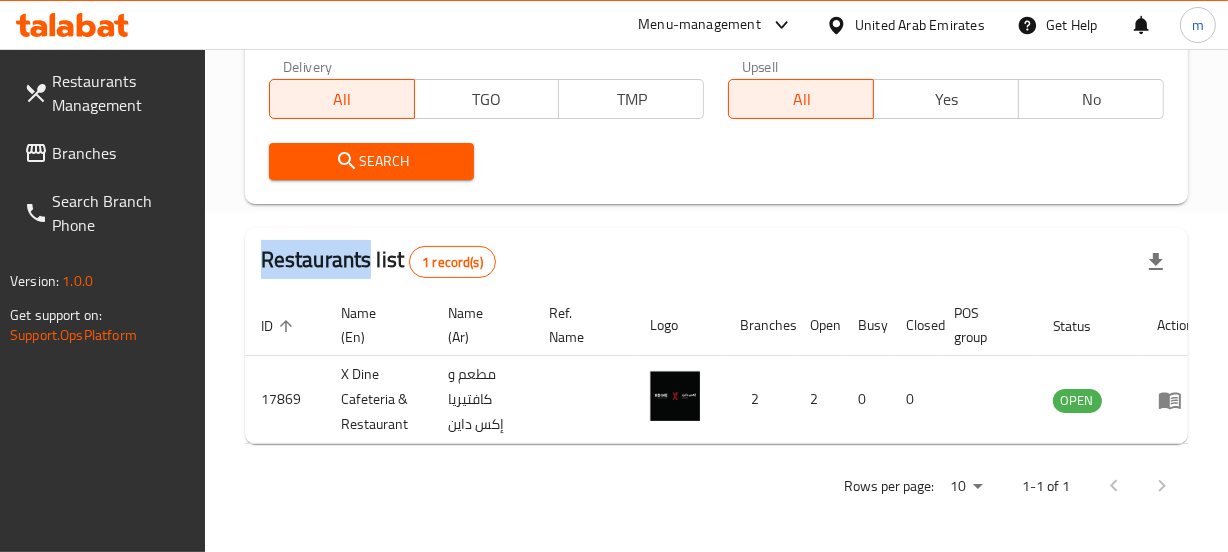 click on "Branches" at bounding box center [120, 153] 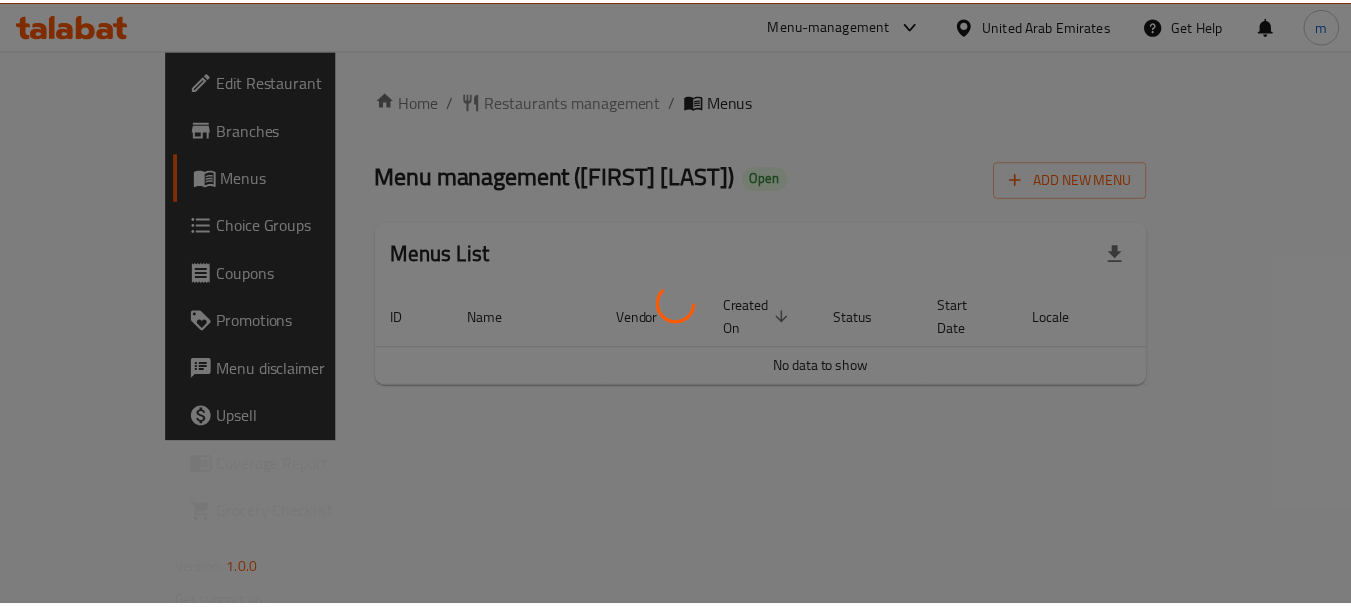 scroll, scrollTop: 0, scrollLeft: 0, axis: both 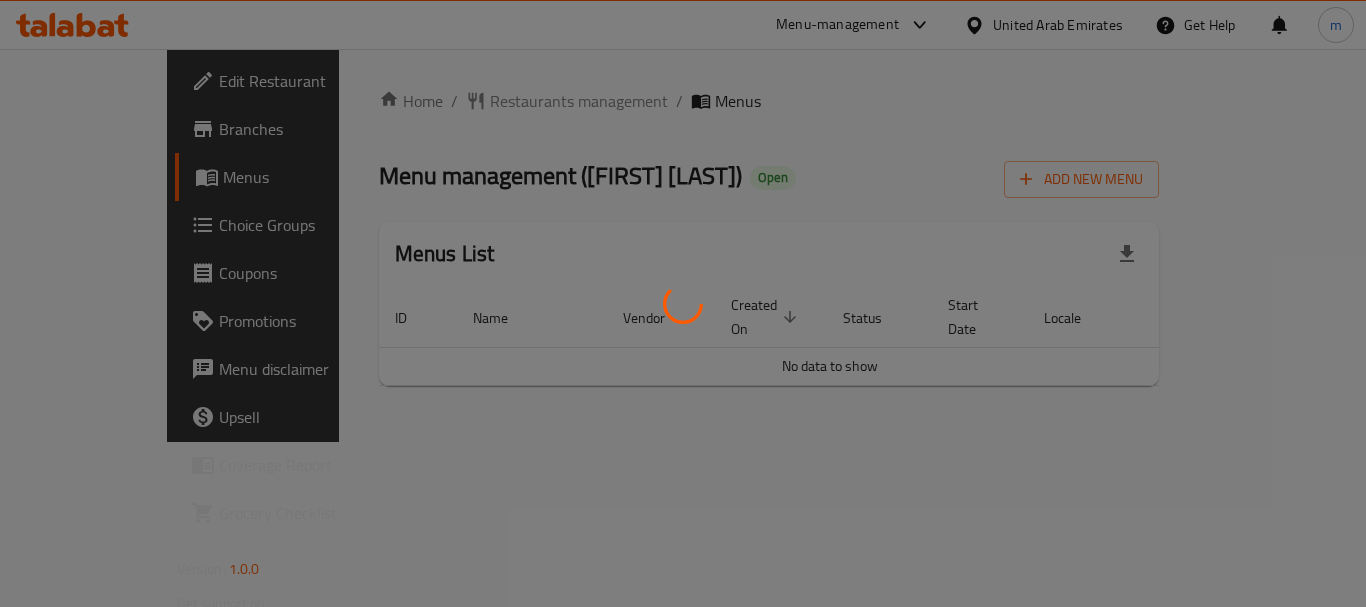 click at bounding box center (683, 303) 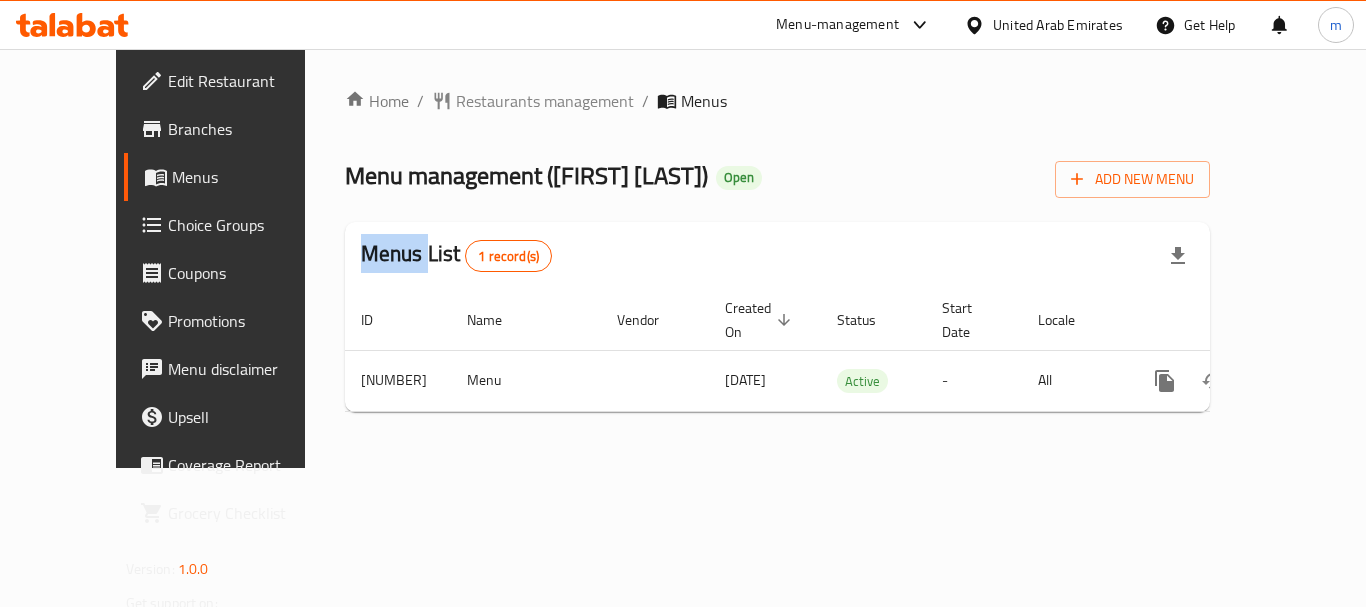 click at bounding box center (683, 303) 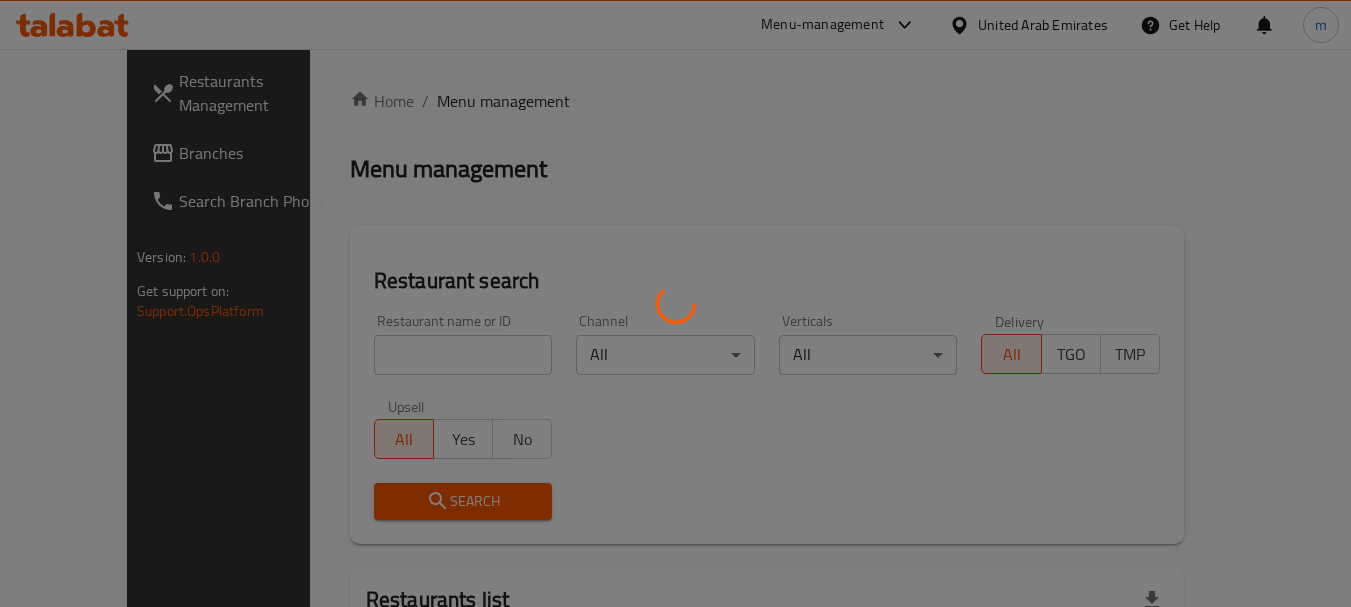 click at bounding box center (675, 303) 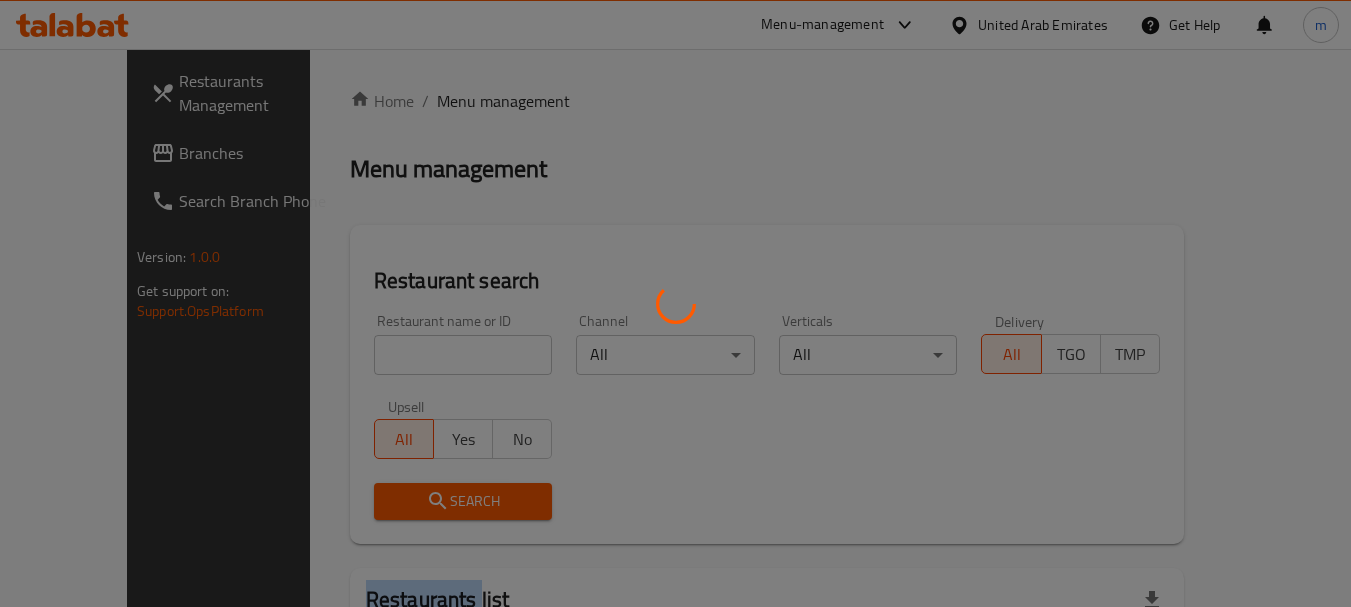 click at bounding box center (675, 303) 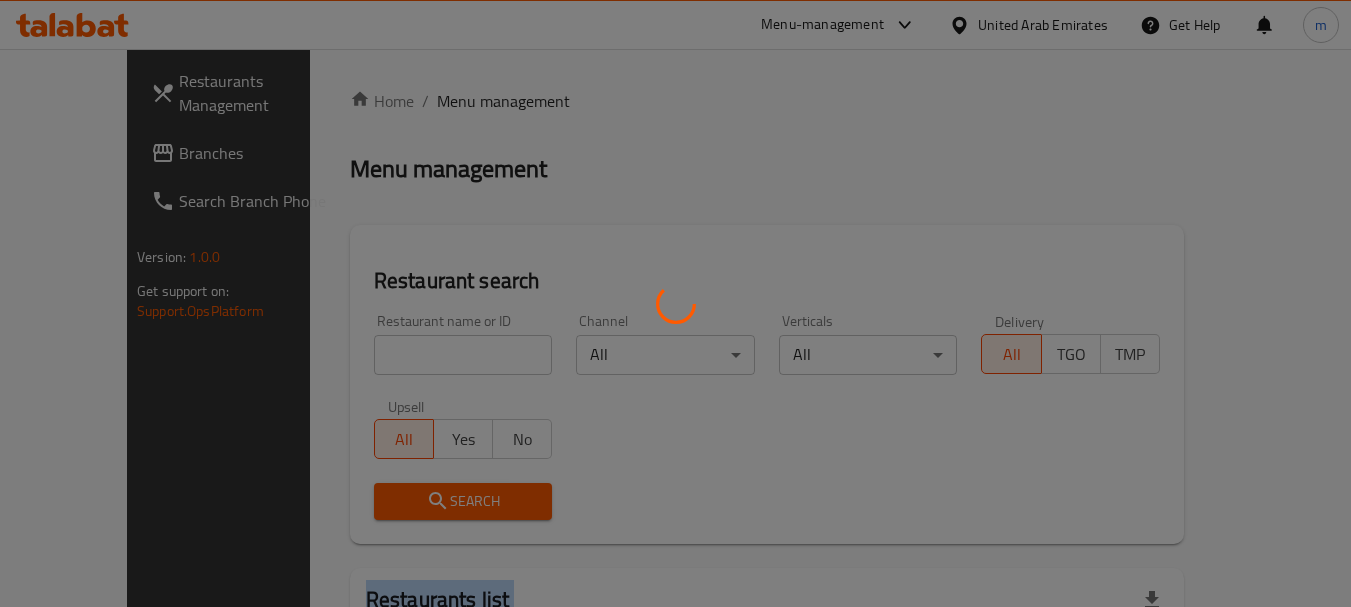 click at bounding box center [675, 303] 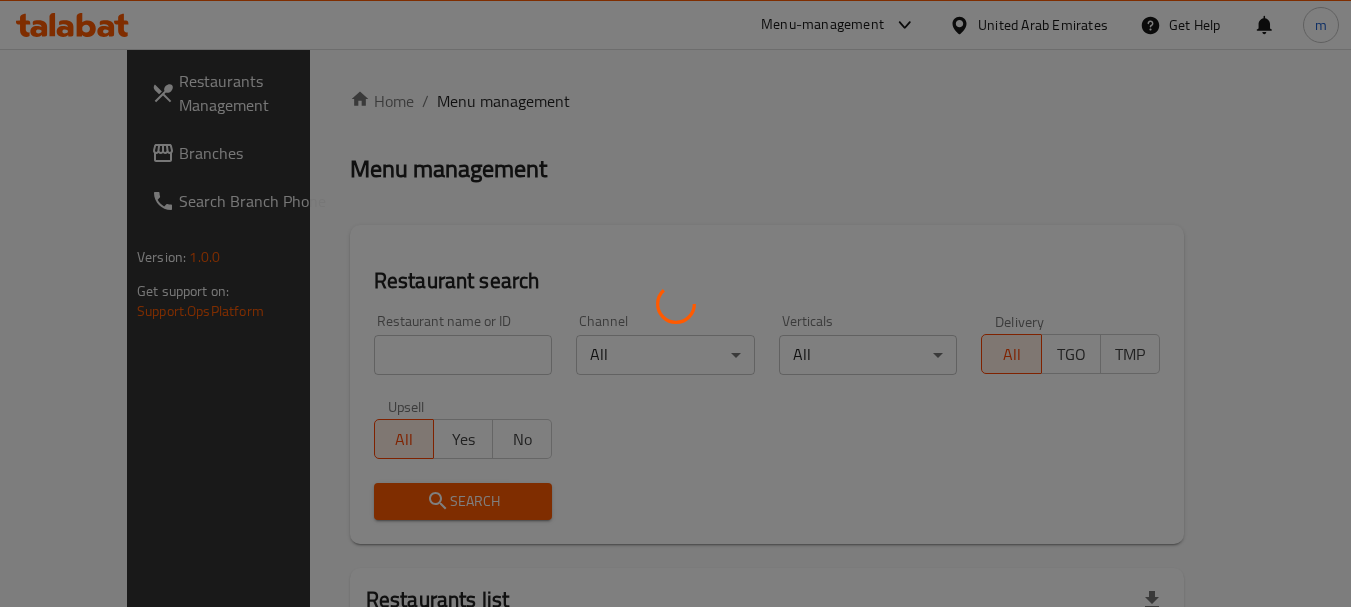 click at bounding box center [675, 303] 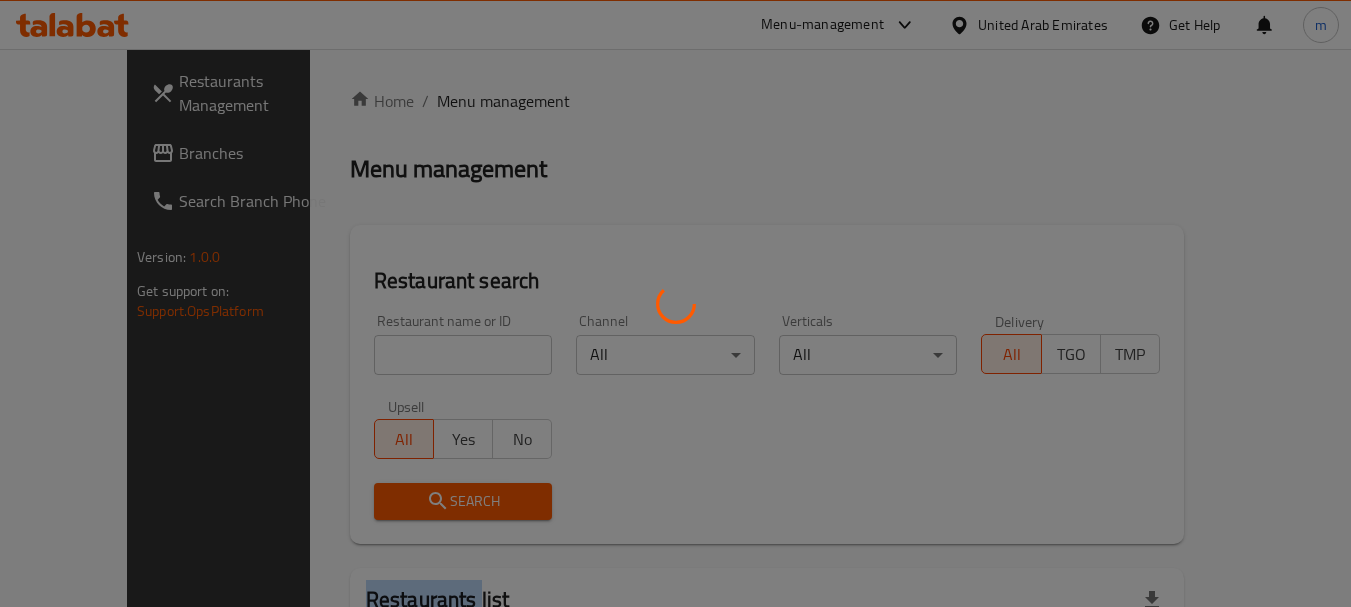 click at bounding box center [675, 303] 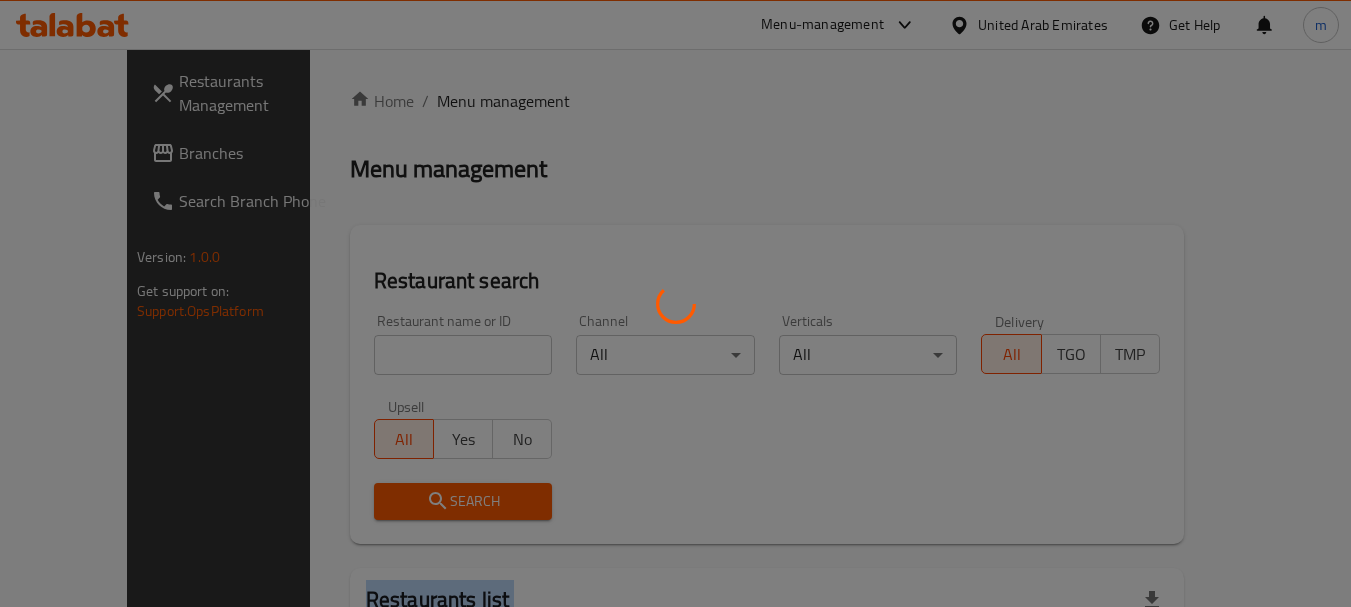 click at bounding box center [675, 303] 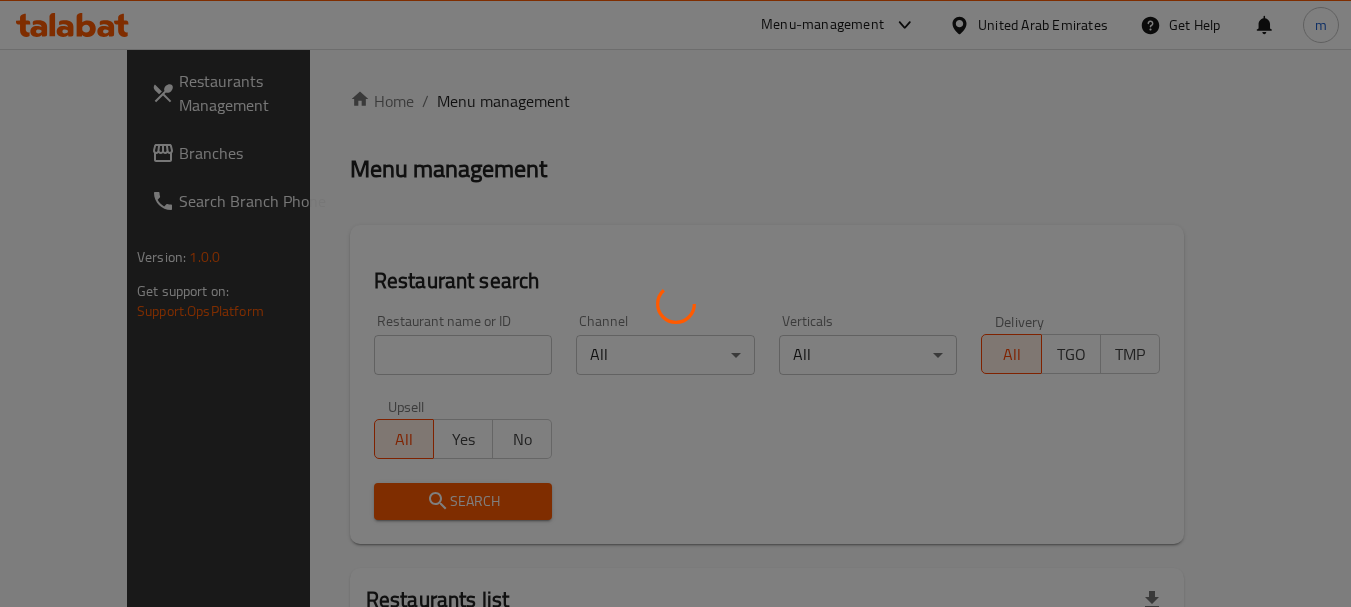 click at bounding box center (675, 303) 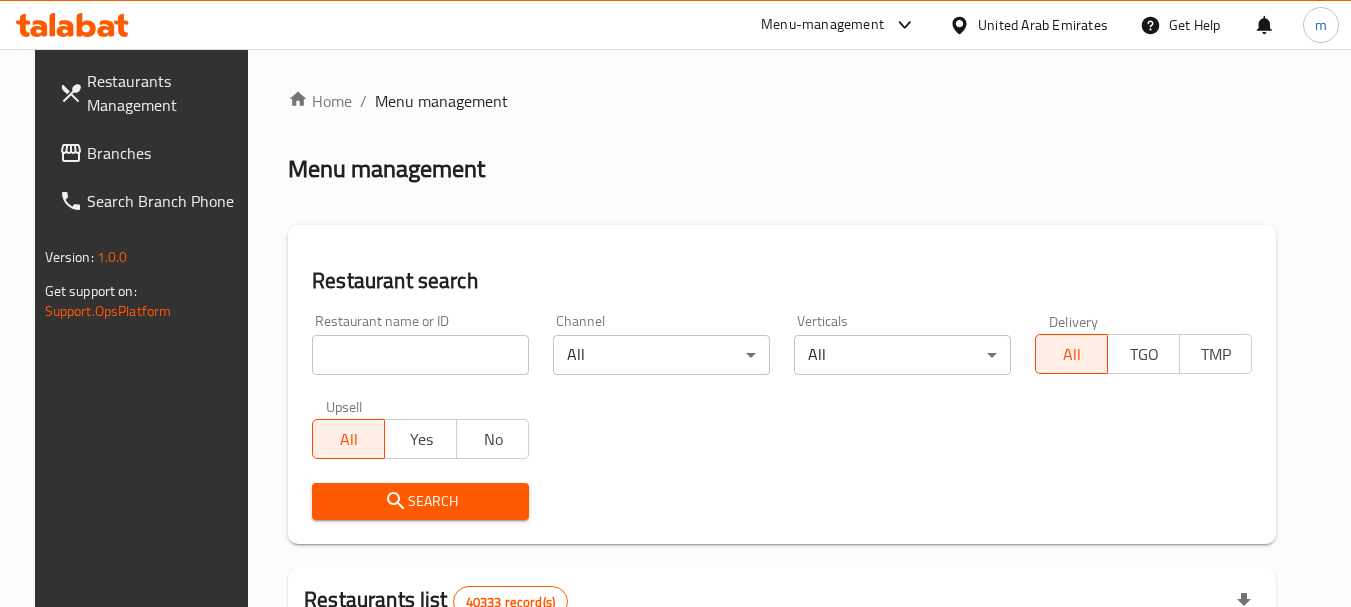click at bounding box center (420, 355) 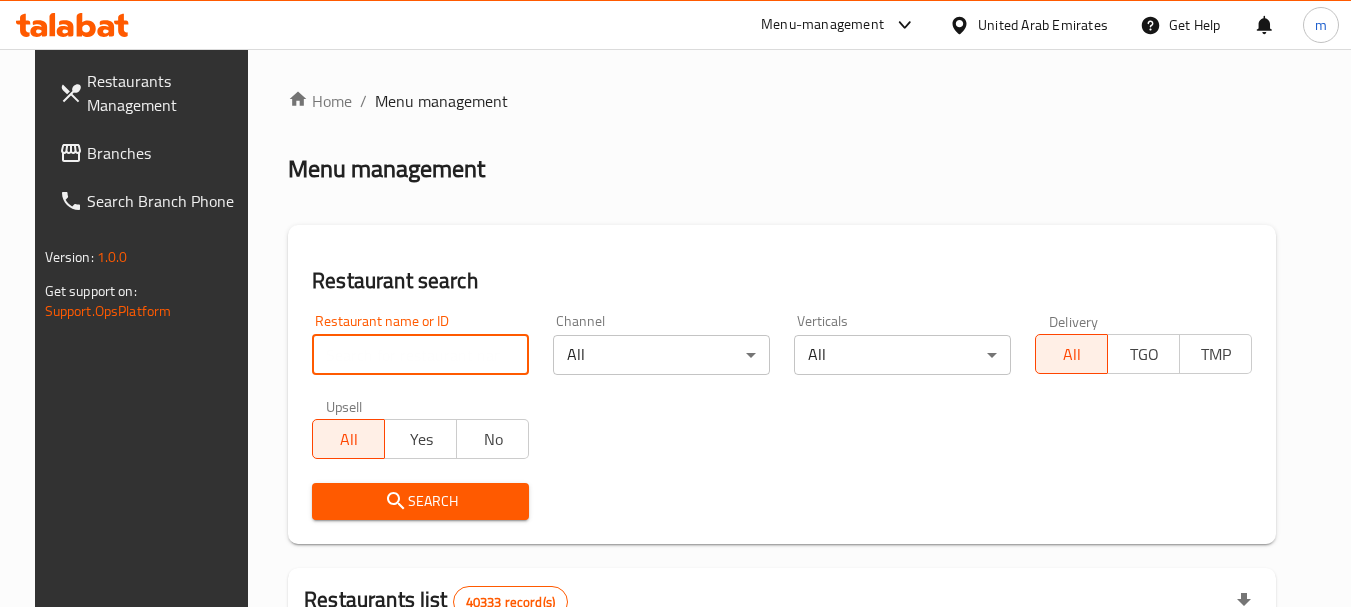 paste on "701710" 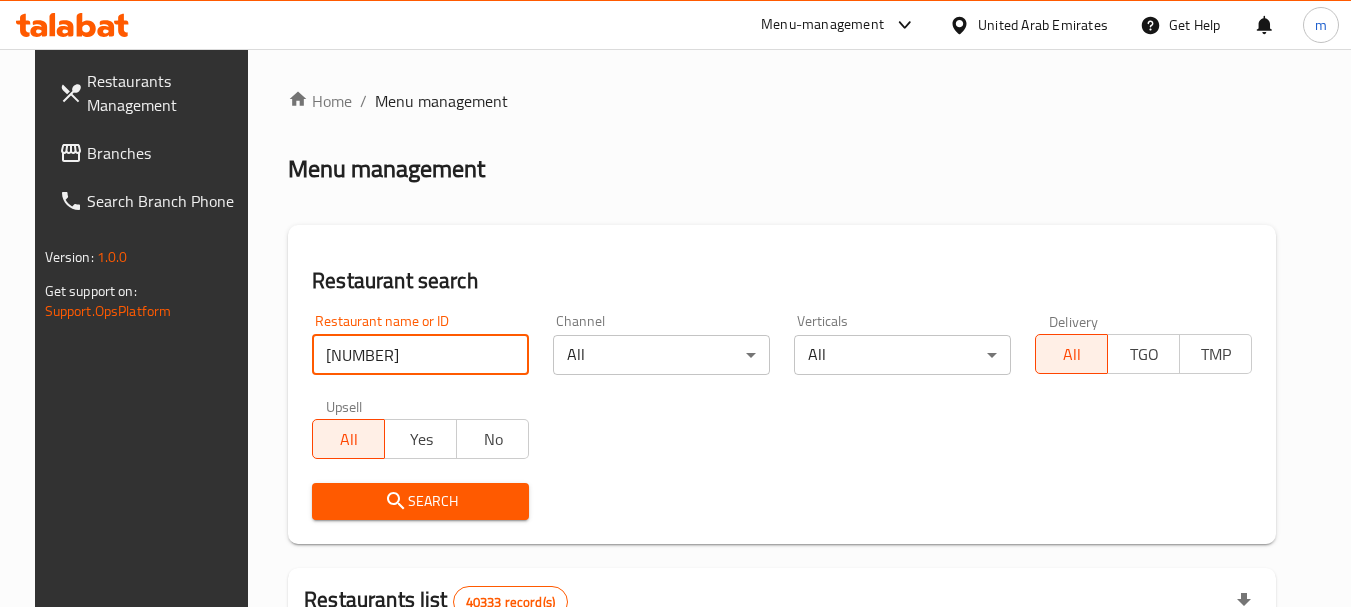 type on "701710" 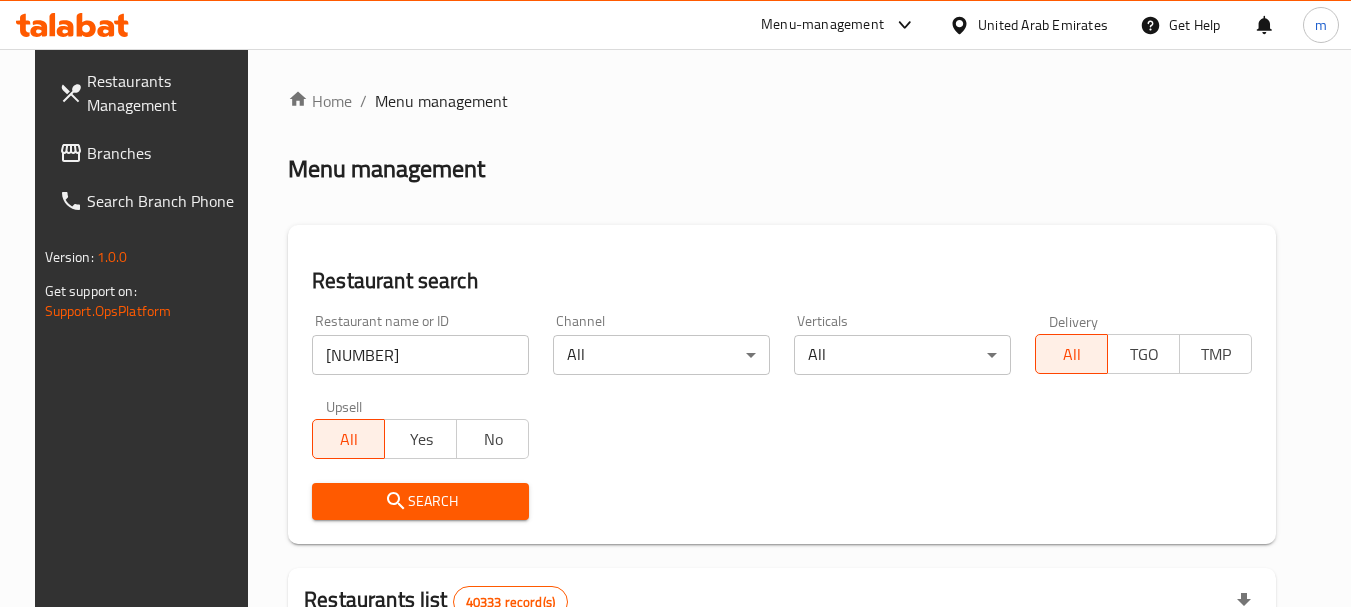 click on "Search" at bounding box center (420, 501) 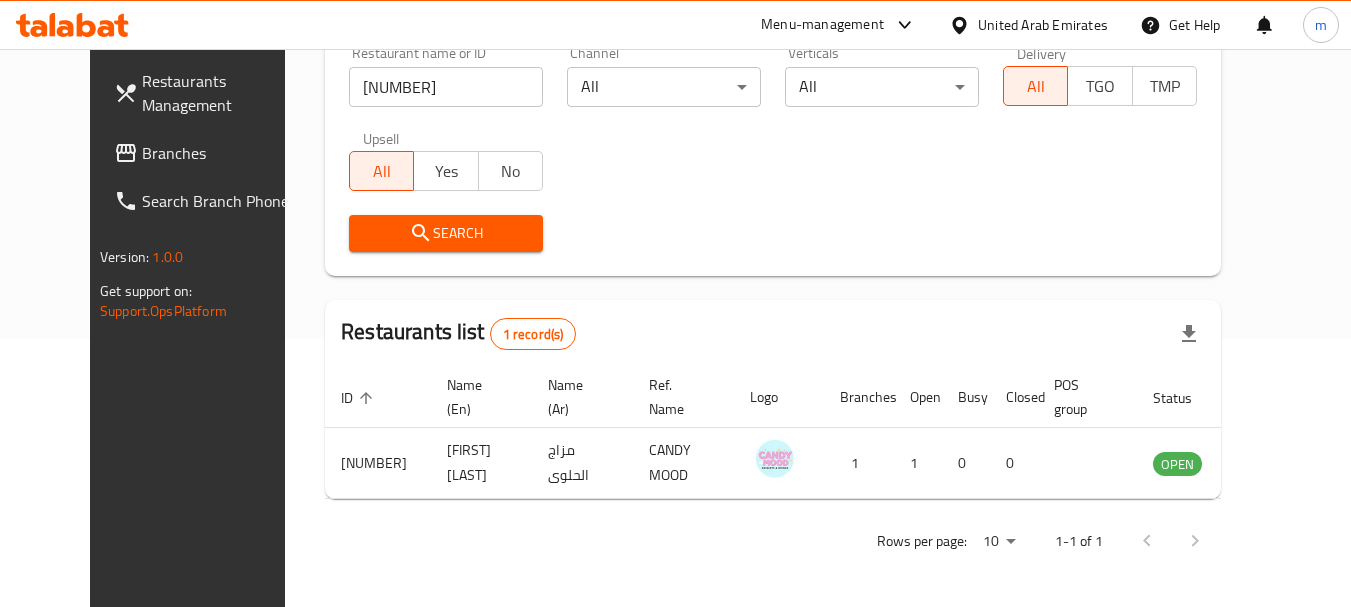 scroll, scrollTop: 268, scrollLeft: 0, axis: vertical 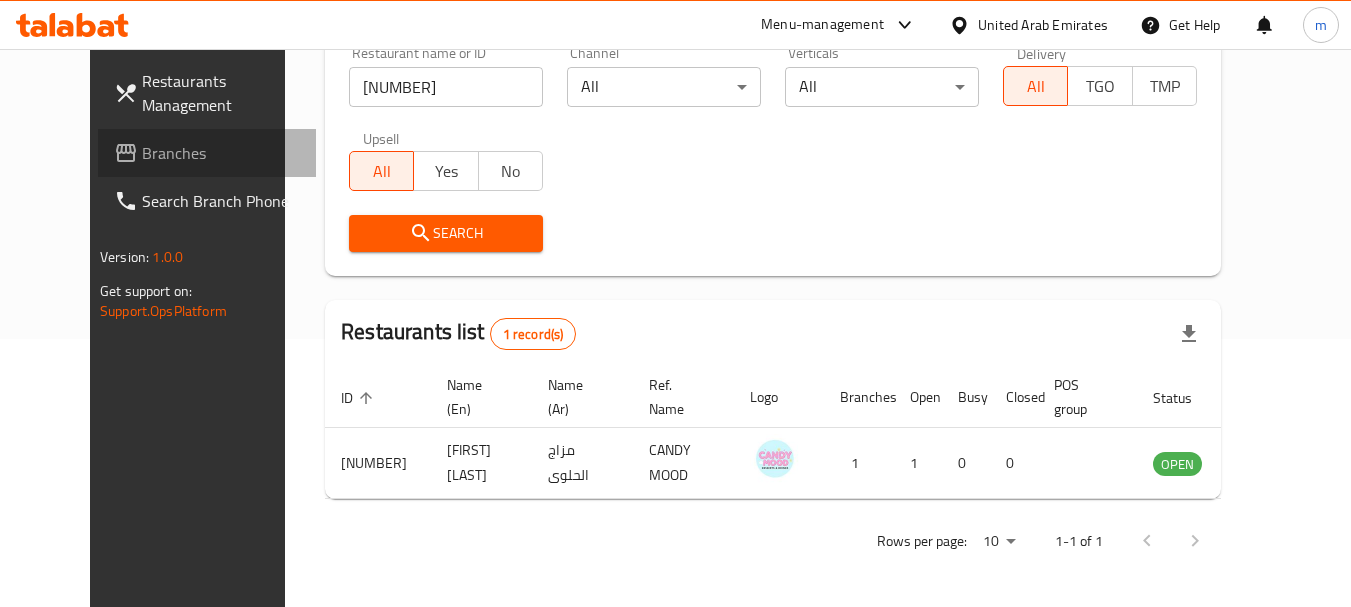 click on "Branches" at bounding box center [221, 153] 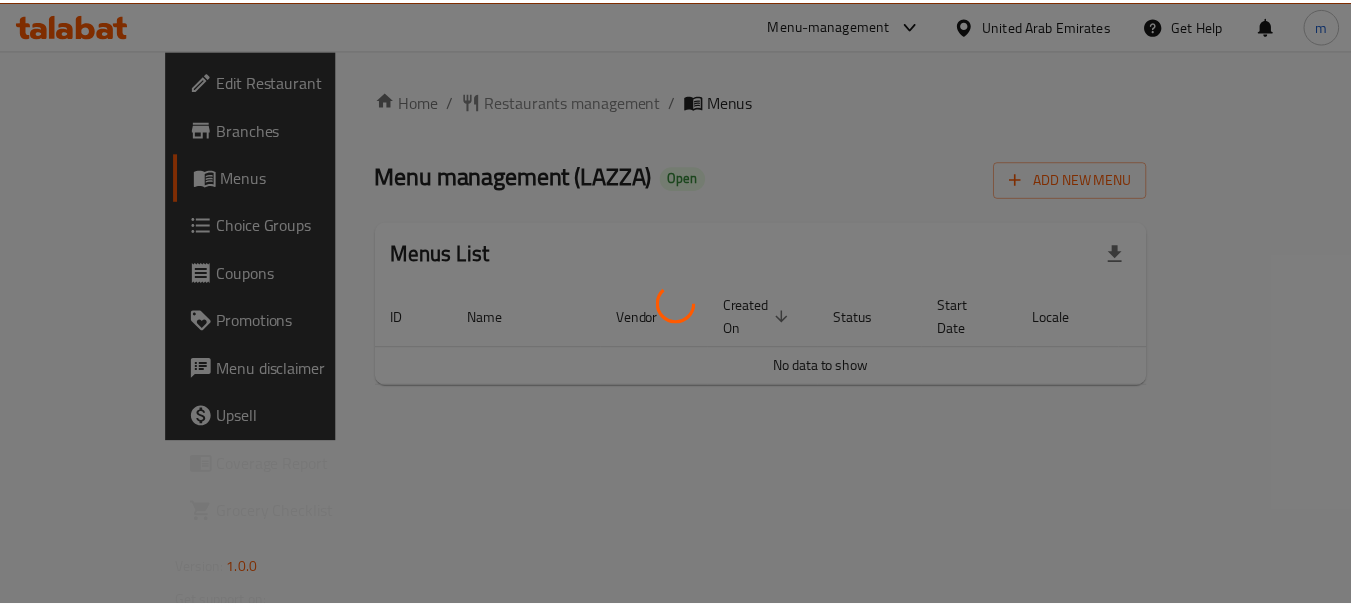 scroll, scrollTop: 0, scrollLeft: 0, axis: both 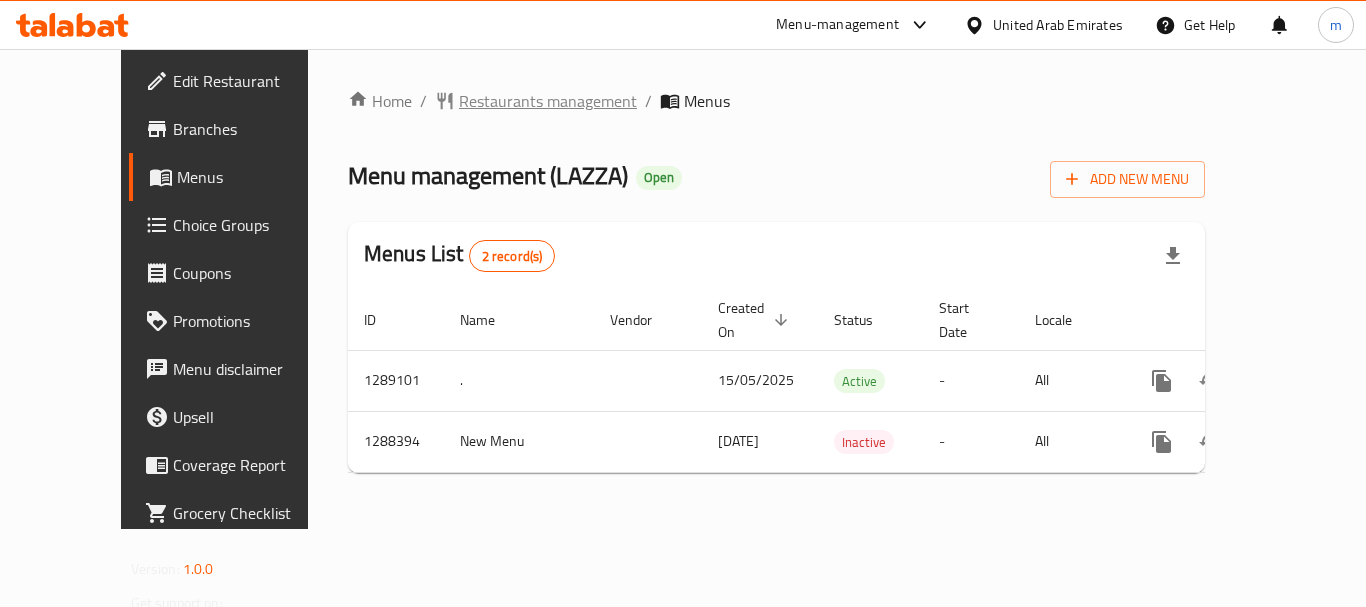 click on "Restaurants management" at bounding box center [548, 101] 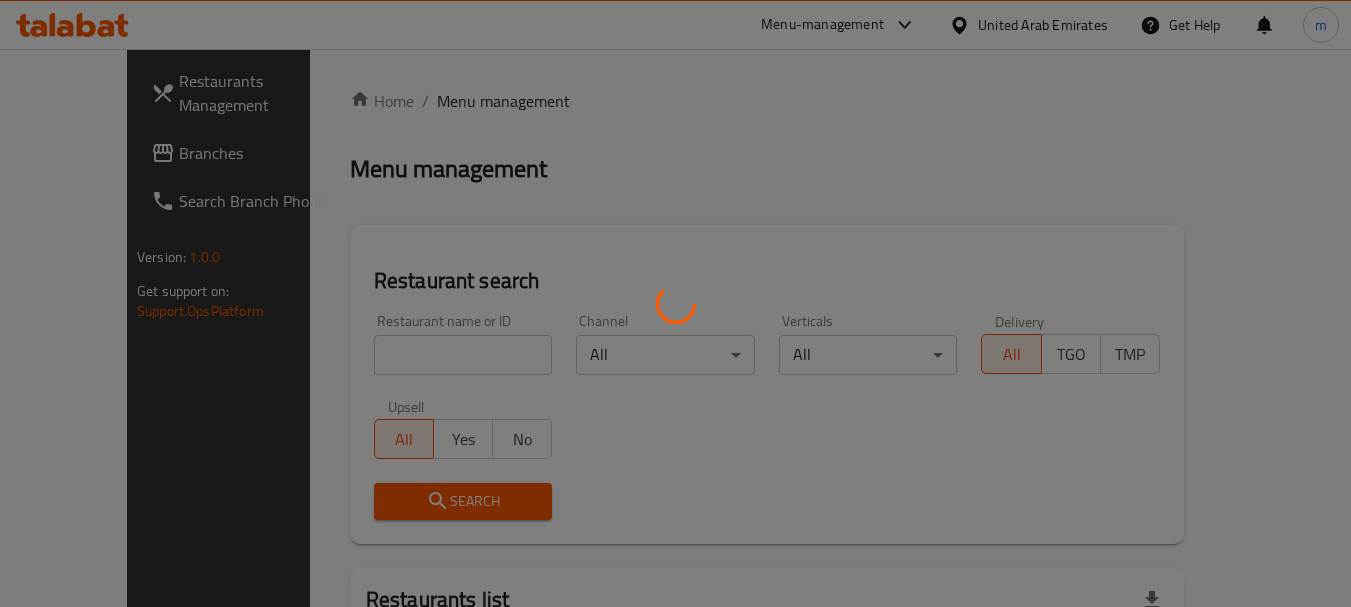 click at bounding box center (675, 303) 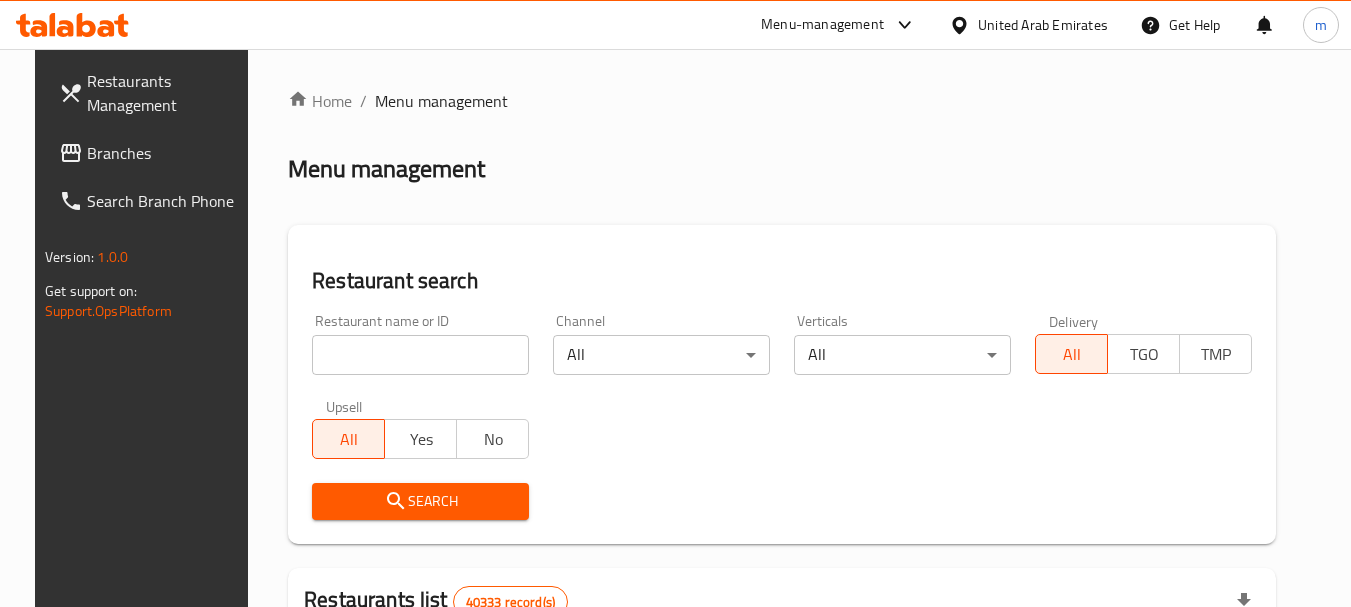 click on "Home / Menu management Menu management Restaurant search Restaurant name or ID Restaurant name or ID Channel All ​ Verticals All ​ Delivery All TGO TMP Upsell All Yes No   Search Restaurants list   40333 record(s) ID sorted ascending Name (En) Name (Ar) Ref. Name Logo Branches Open Busy Closed POS group Status Action 328 Johnny Rockets جوني روكيتس 37 0 1 0 OPEN 330 French Connection فرنش كونكشن 1 0 0 0 INACTIVE 339 Arz Lebanon أرز لبنان Al Karama,Al Barsha & Mirdif 9 1 0 2 OPEN 340 Mega Wraps ميجا رابس 3 0 0 0 INACTIVE 342 Sandella's Flatbread Cafe سانديلاز فلات براد 7 0 0 0 INACTIVE 343 Dragon Hut كوخ التنين 1 0 0 0 INACTIVE 348 Thai Kitchen المطبخ التايلندى 1 0 0 0 INACTIVE 349 Mughal  موغل 1 0 0 0 HIDDEN 350 HOT N COOL (Old) هوت و كول 1 0 0 0 INACTIVE 355 Al Habasha  الحبشة 11 1 0 0 HIDDEN Rows per page: 10 1-10 of 40333" at bounding box center (782, 717) 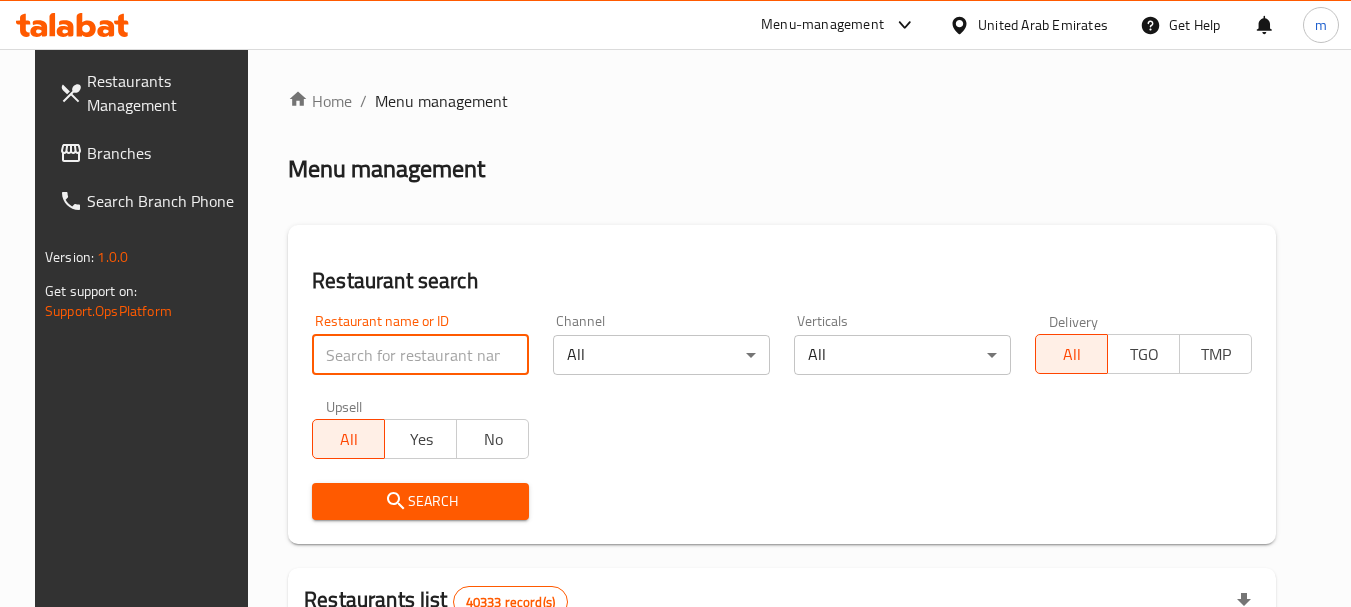click at bounding box center [420, 355] 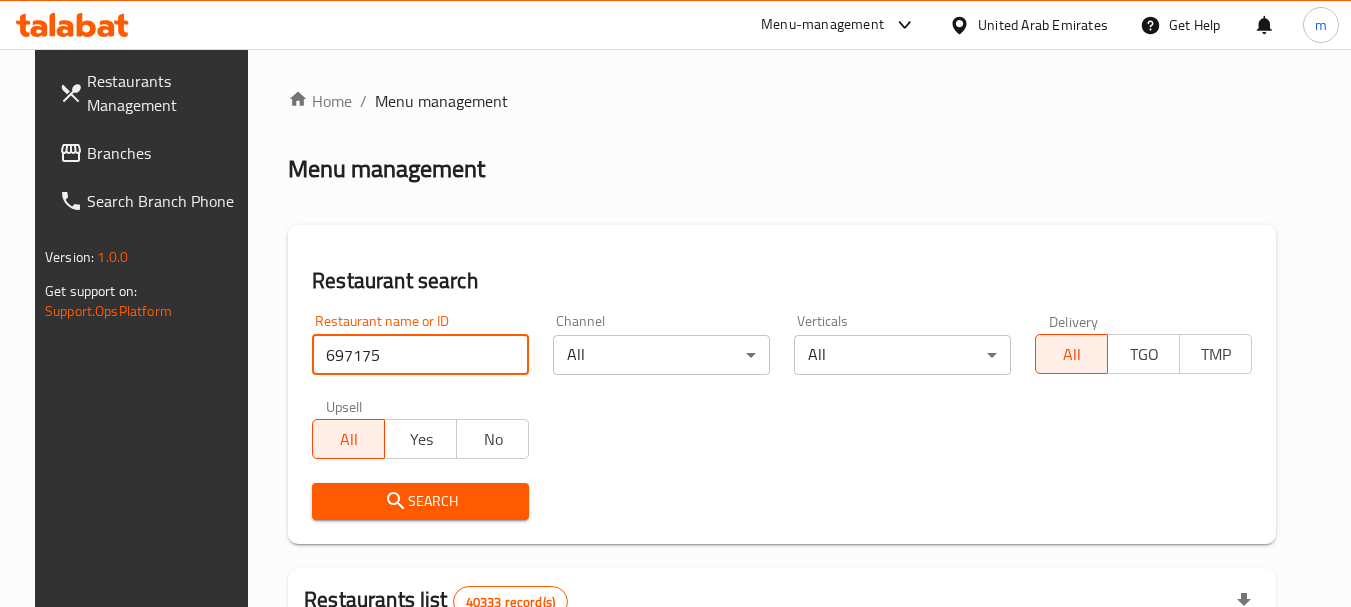 type on "697175" 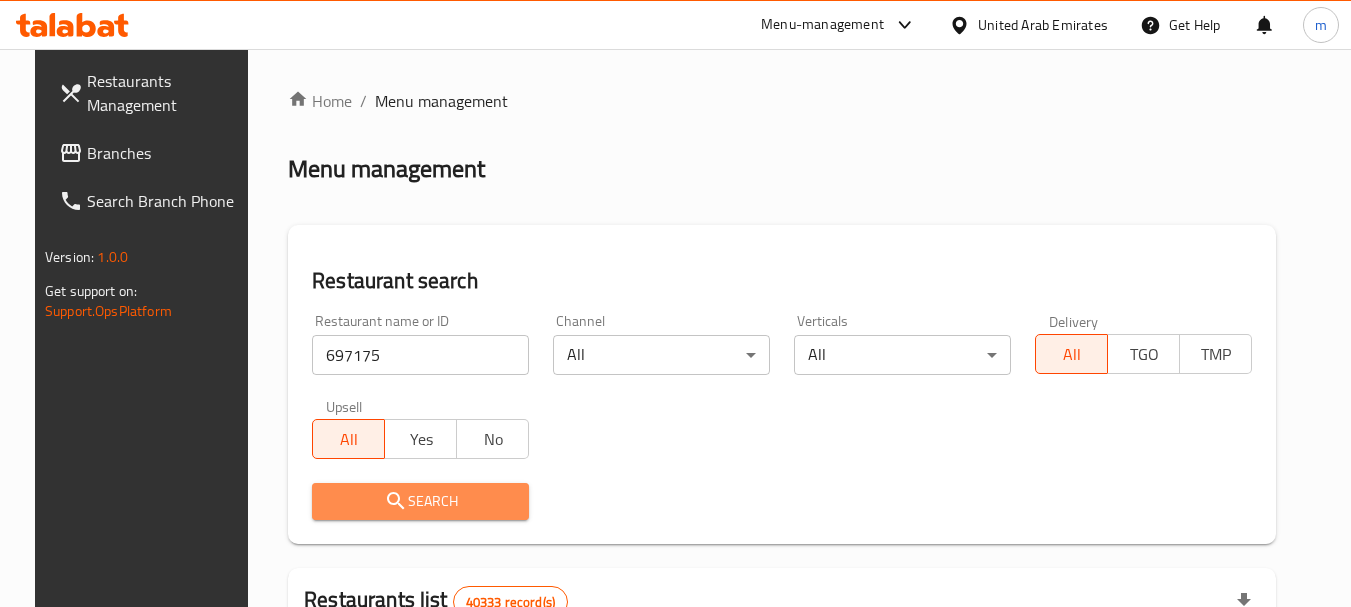 click on "Search" at bounding box center (420, 501) 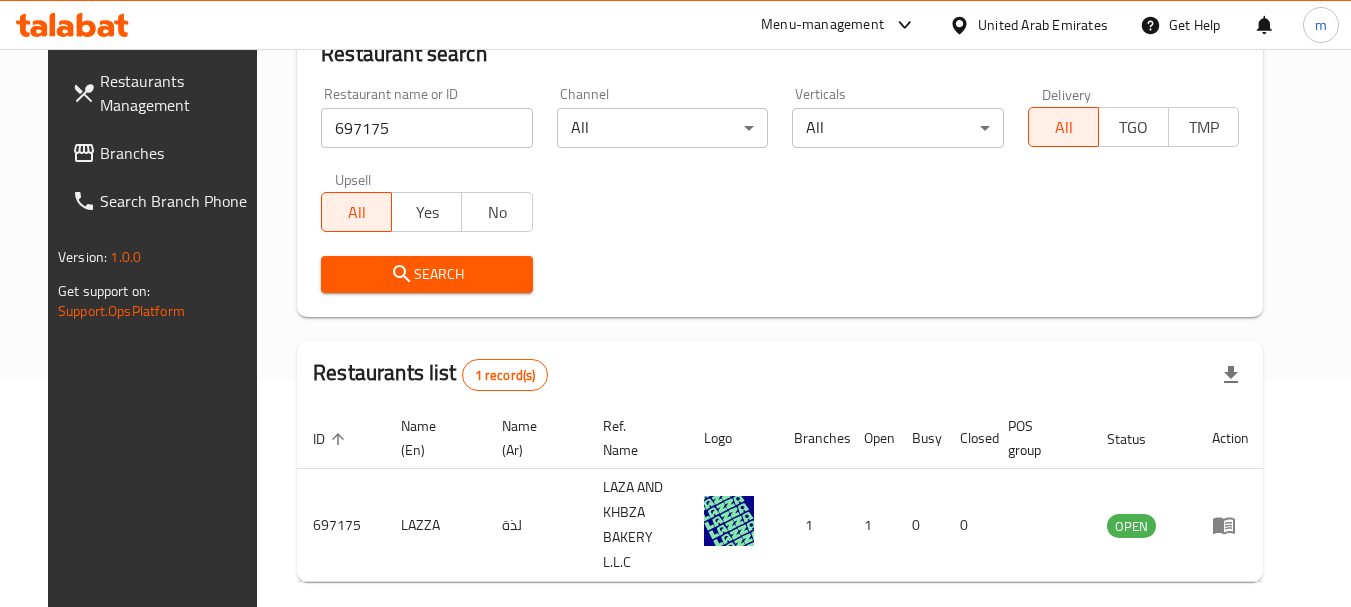 scroll, scrollTop: 268, scrollLeft: 0, axis: vertical 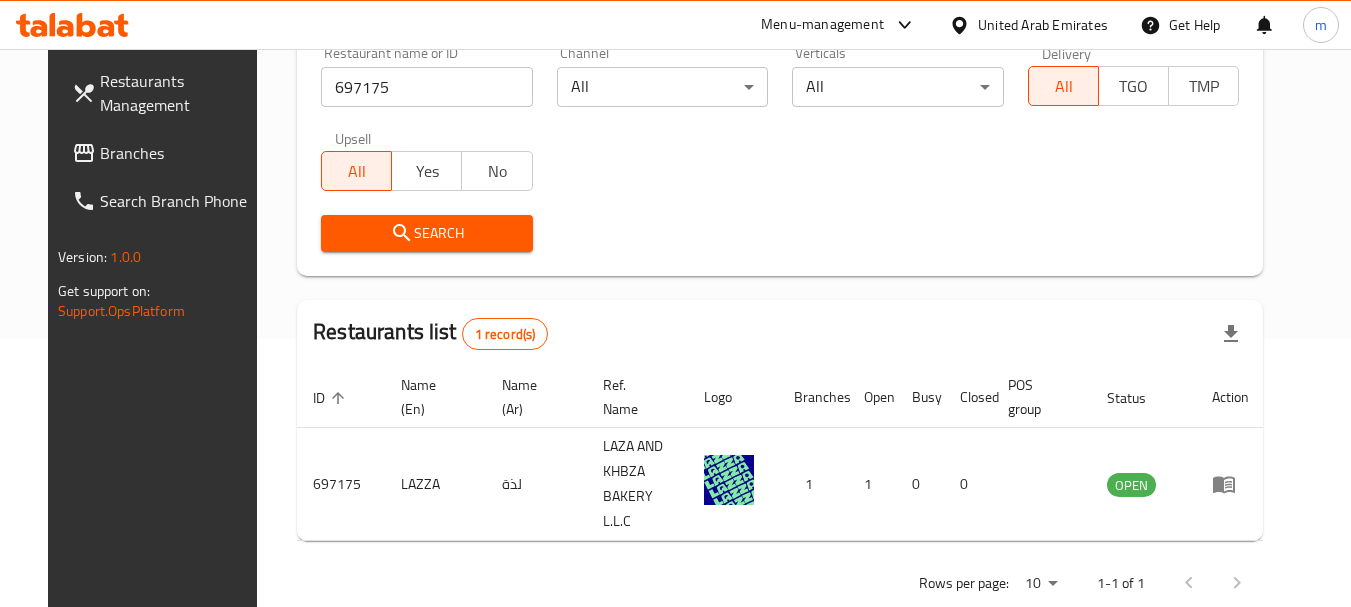 click on "Branches" at bounding box center (179, 153) 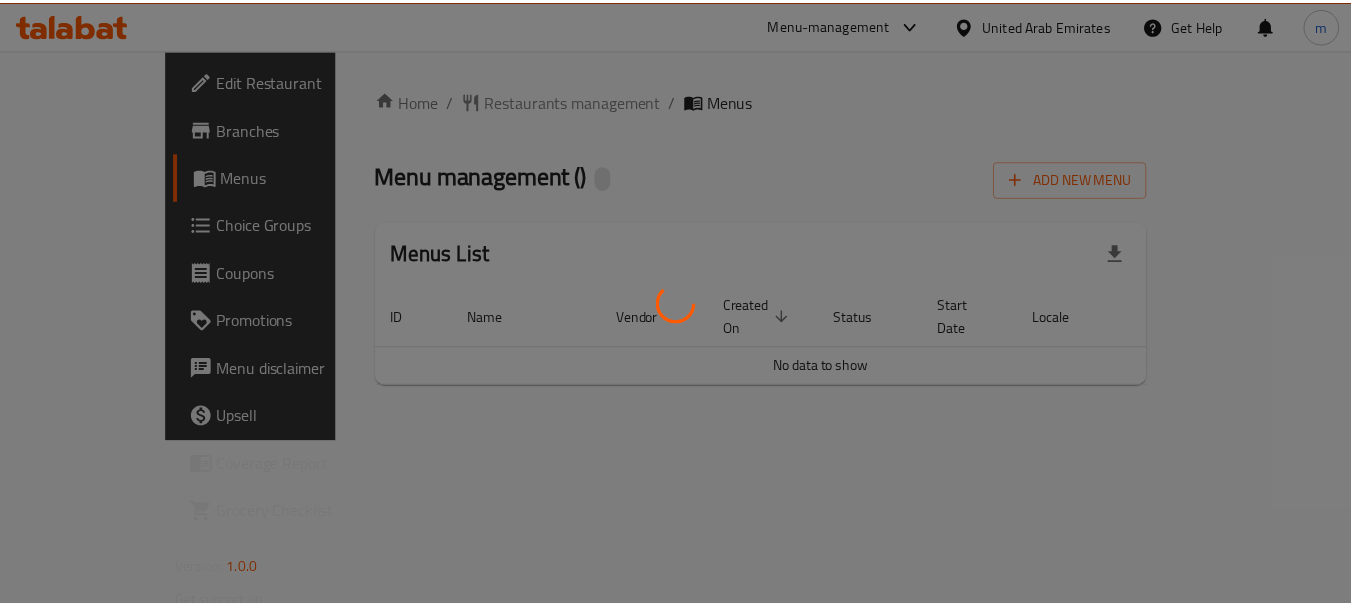 scroll, scrollTop: 0, scrollLeft: 0, axis: both 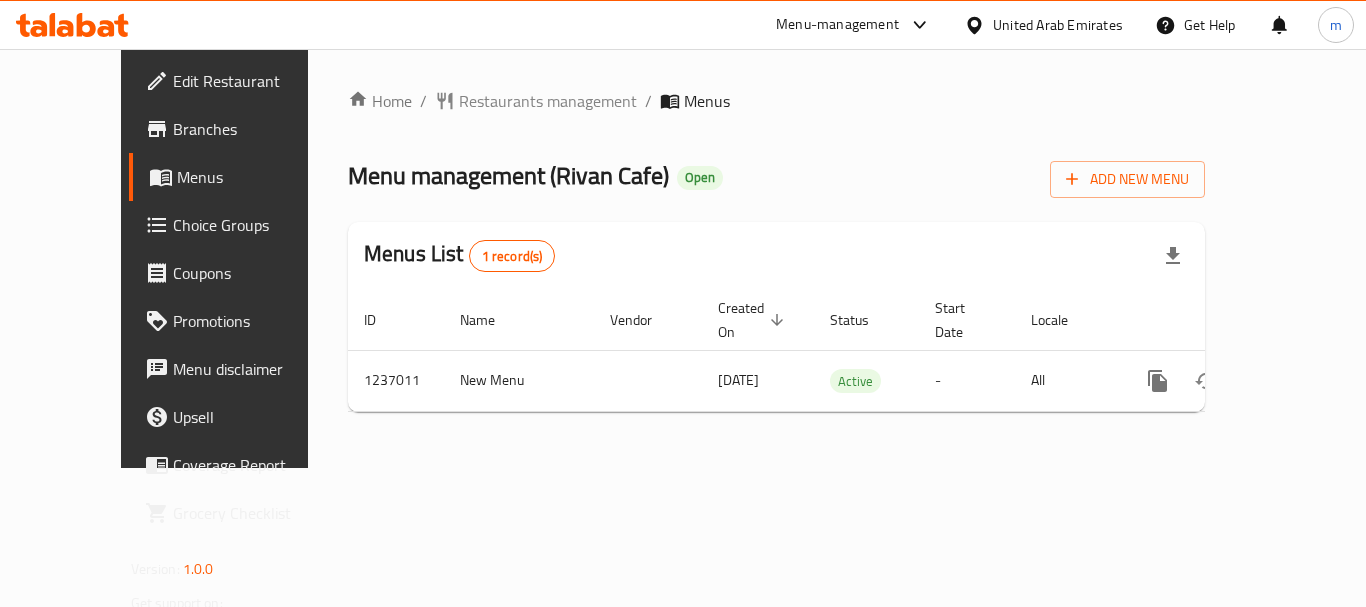 click on "Home / Restaurants management / Menus Menu management ( Rivan Cafe )  Open Add New Menu Menus List   1 record(s) ID Name Vendor [DATE] sorted descending Status Start Date Locale Actions 1237011 New Menu [DATE] Active - All" at bounding box center [776, 258] 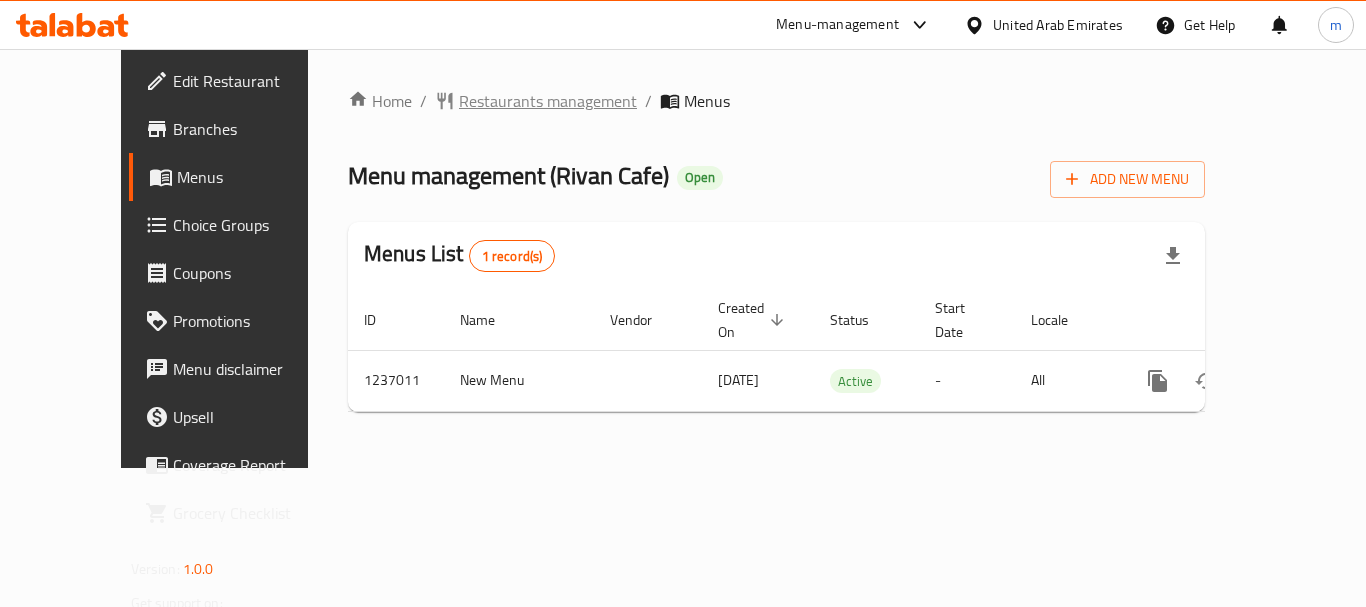 click on "Restaurants management" at bounding box center [548, 101] 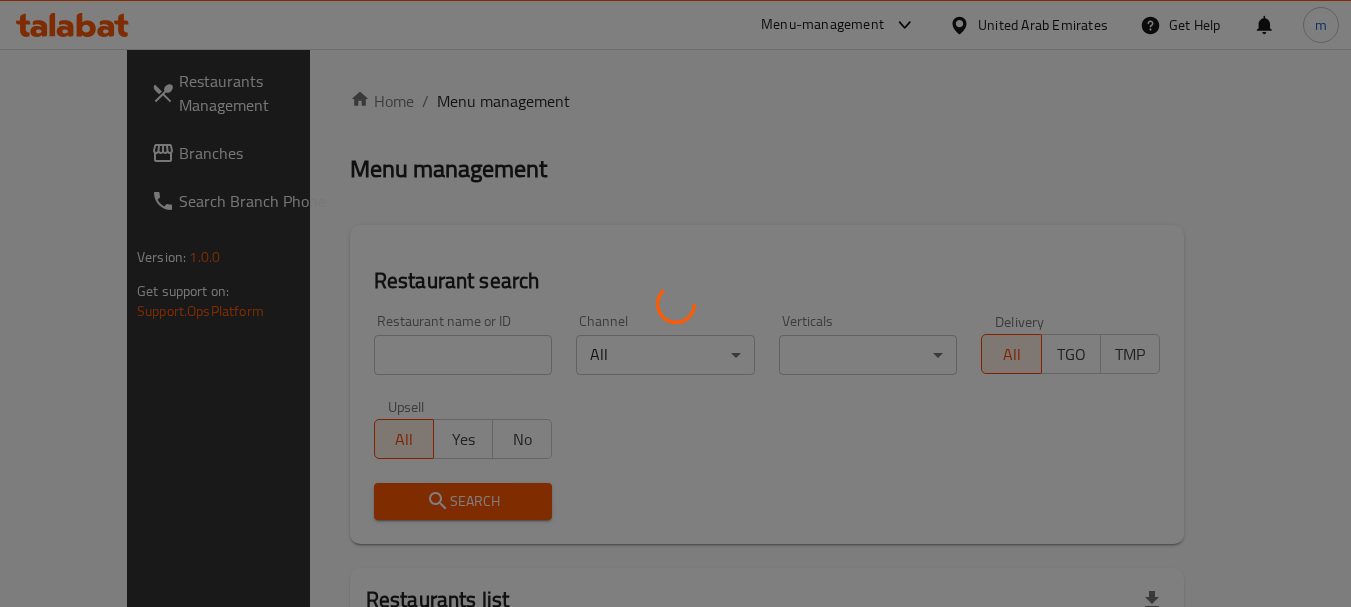 drag, startPoint x: 375, startPoint y: 343, endPoint x: 360, endPoint y: 368, distance: 29.15476 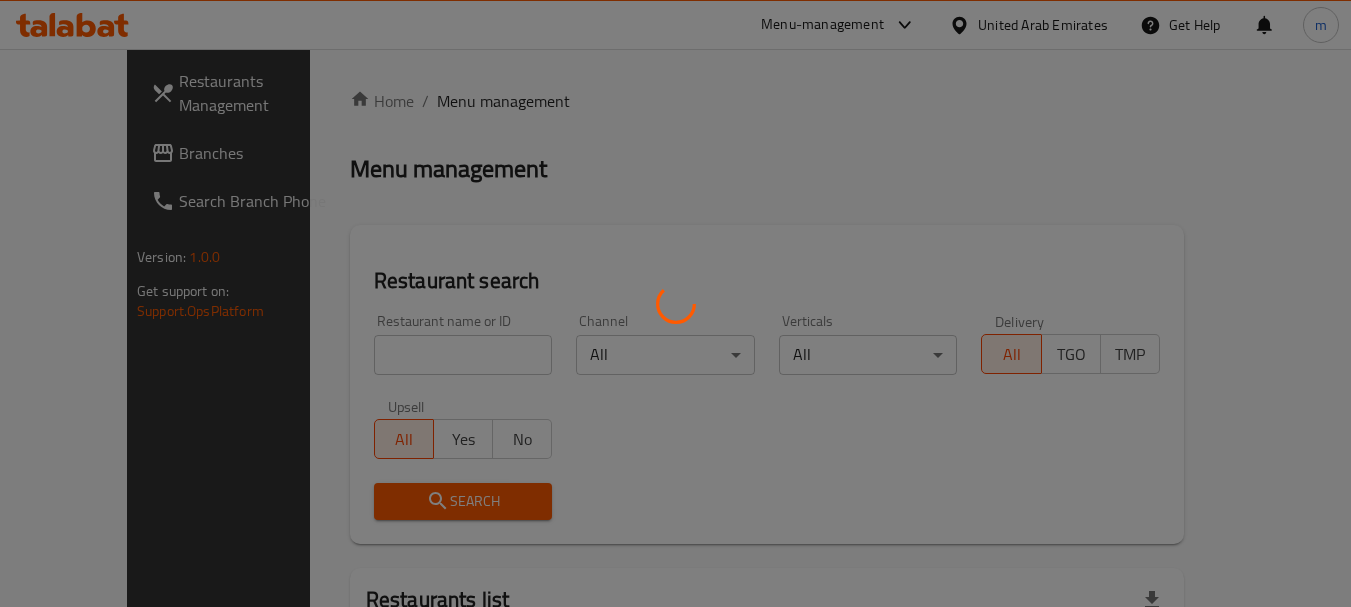click at bounding box center [675, 303] 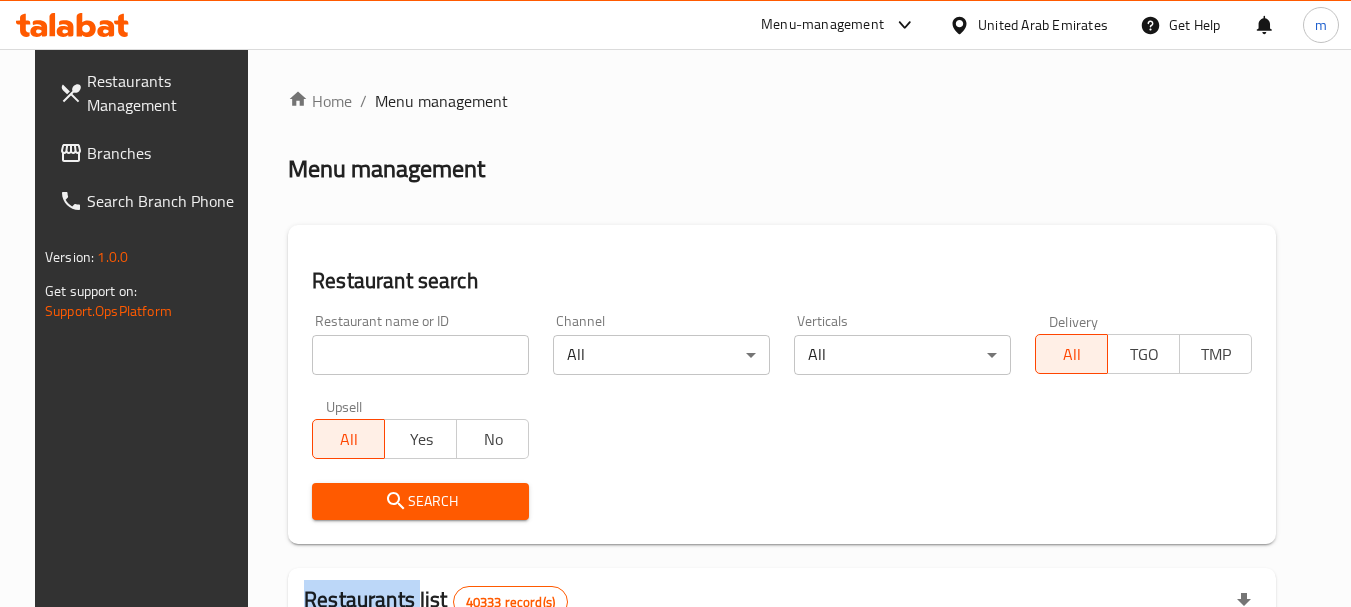 click at bounding box center [675, 303] 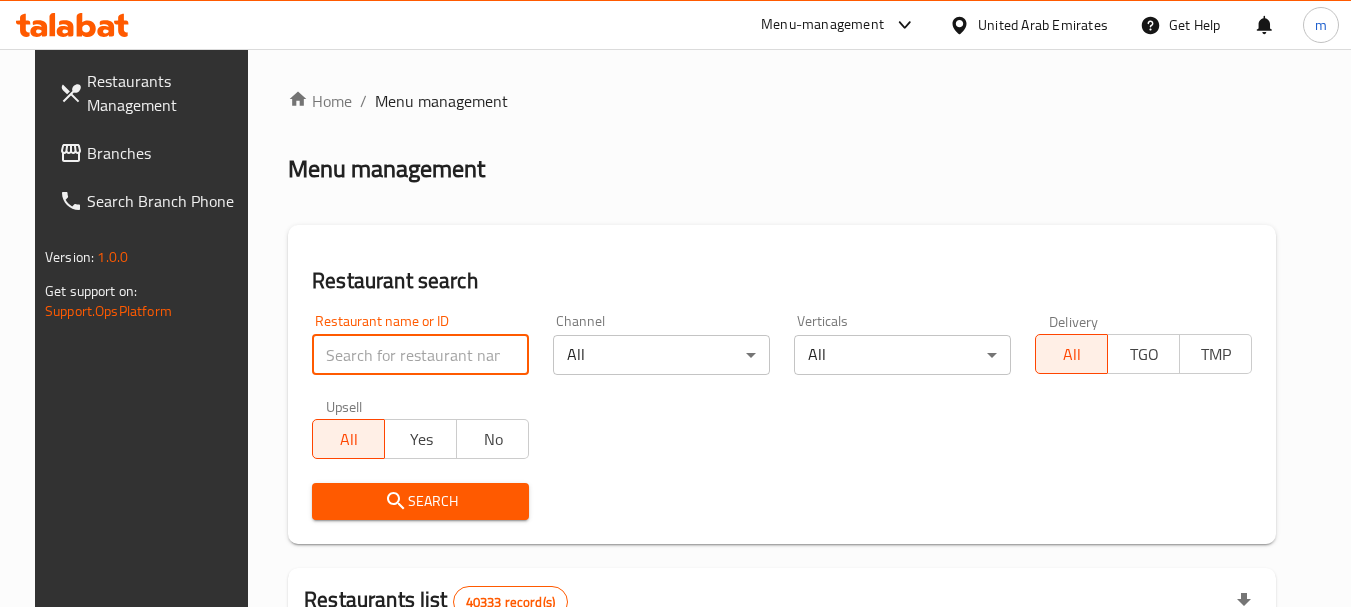 click at bounding box center (420, 355) 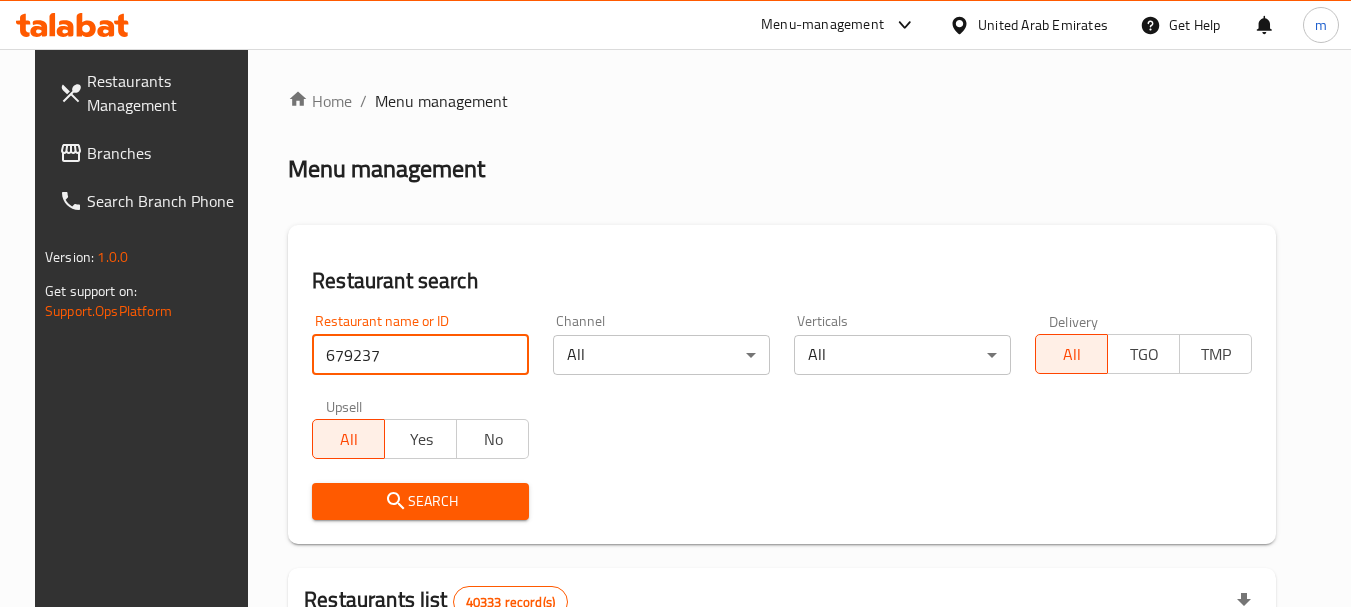 type on "679237" 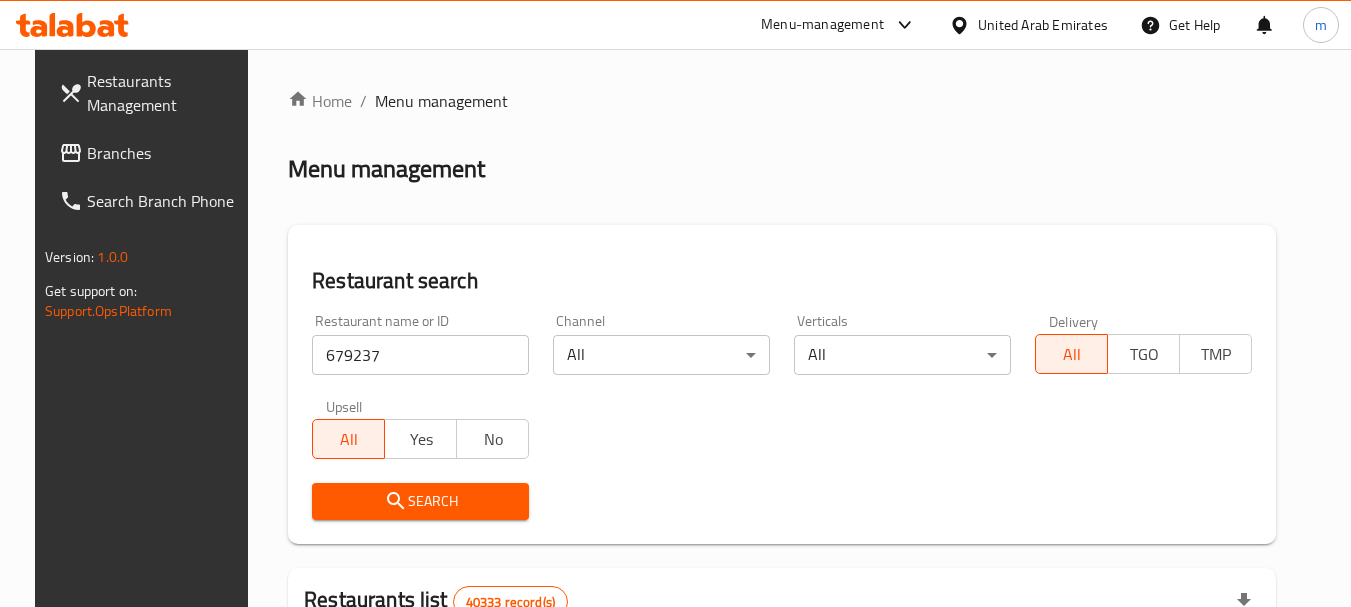 click 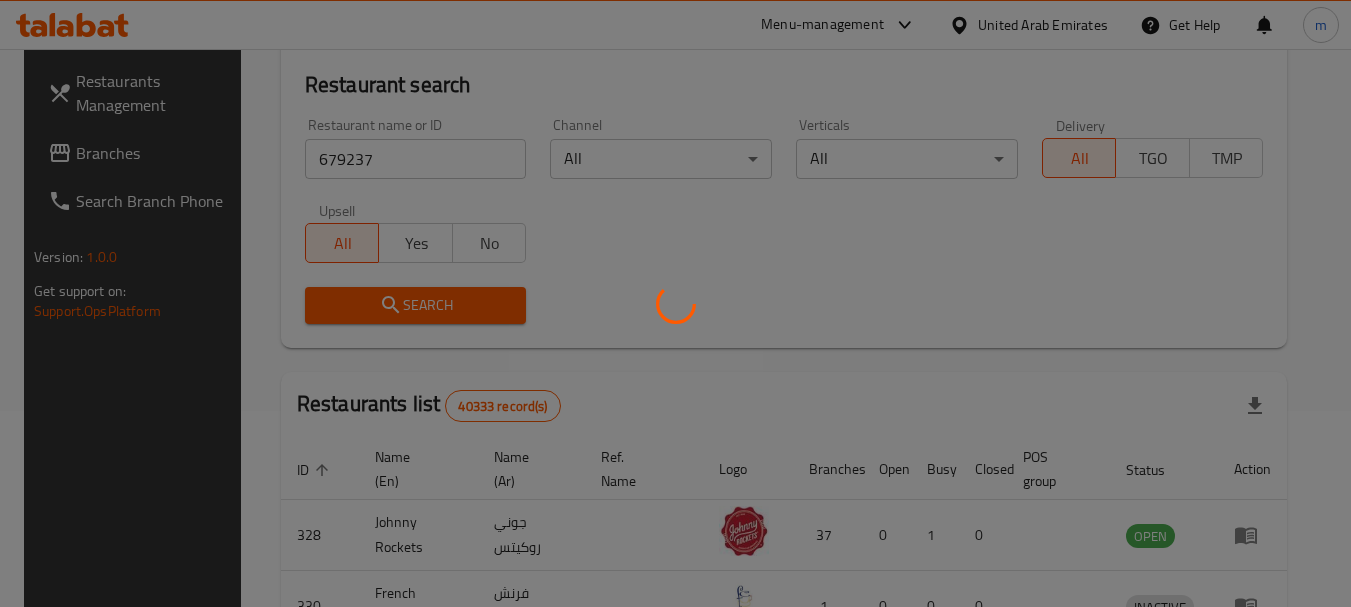 scroll, scrollTop: 200, scrollLeft: 0, axis: vertical 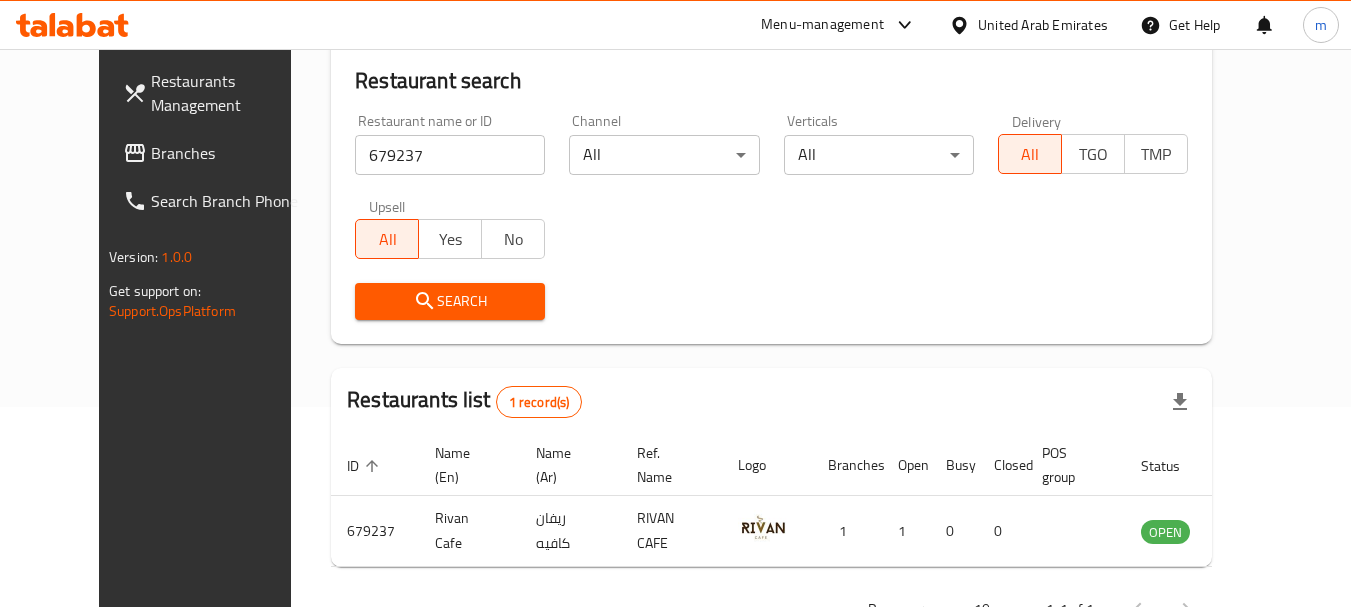 click 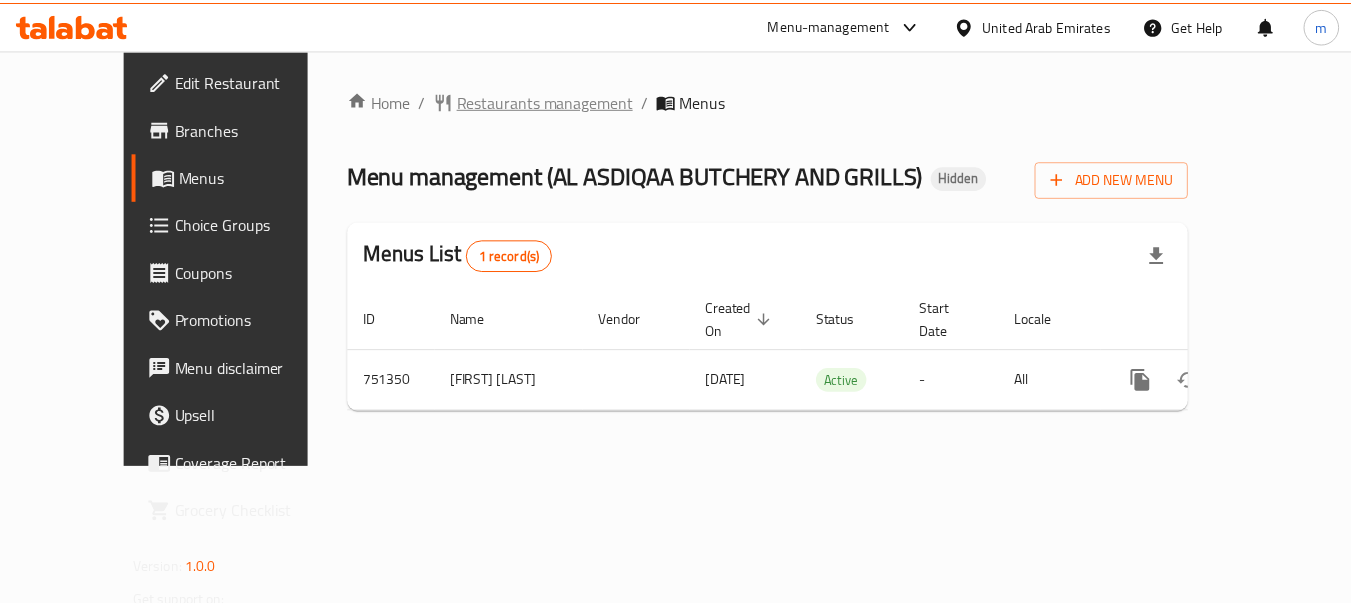 scroll, scrollTop: 0, scrollLeft: 0, axis: both 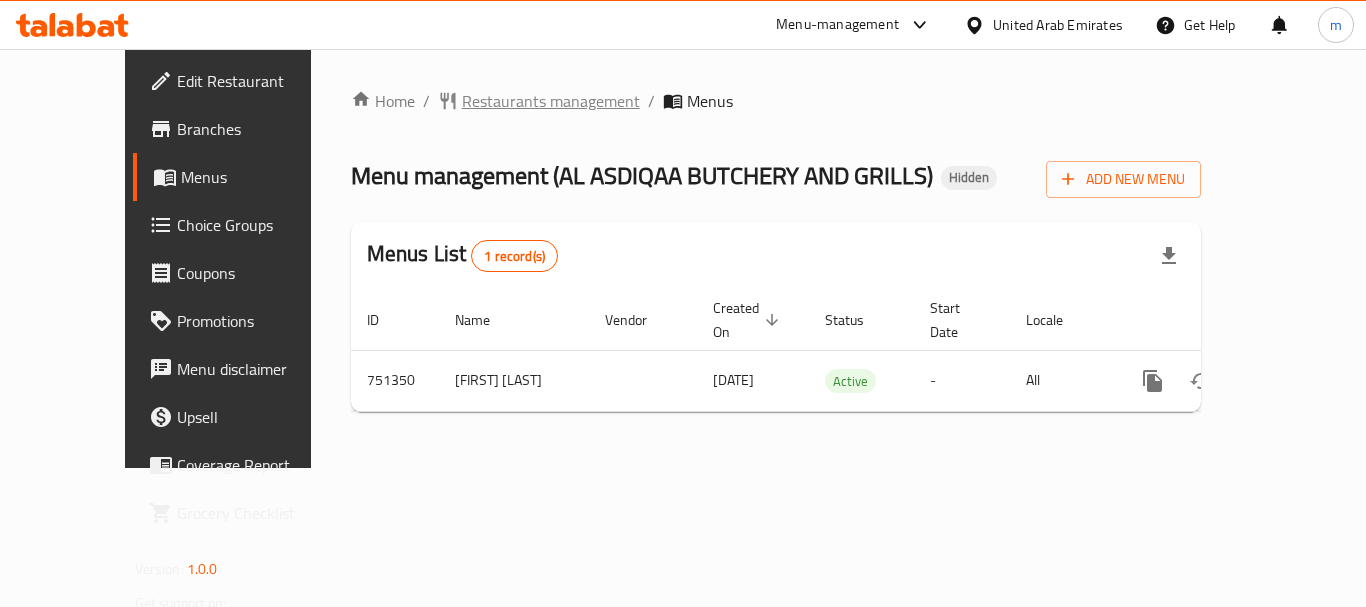 click on "Restaurants management" at bounding box center [551, 101] 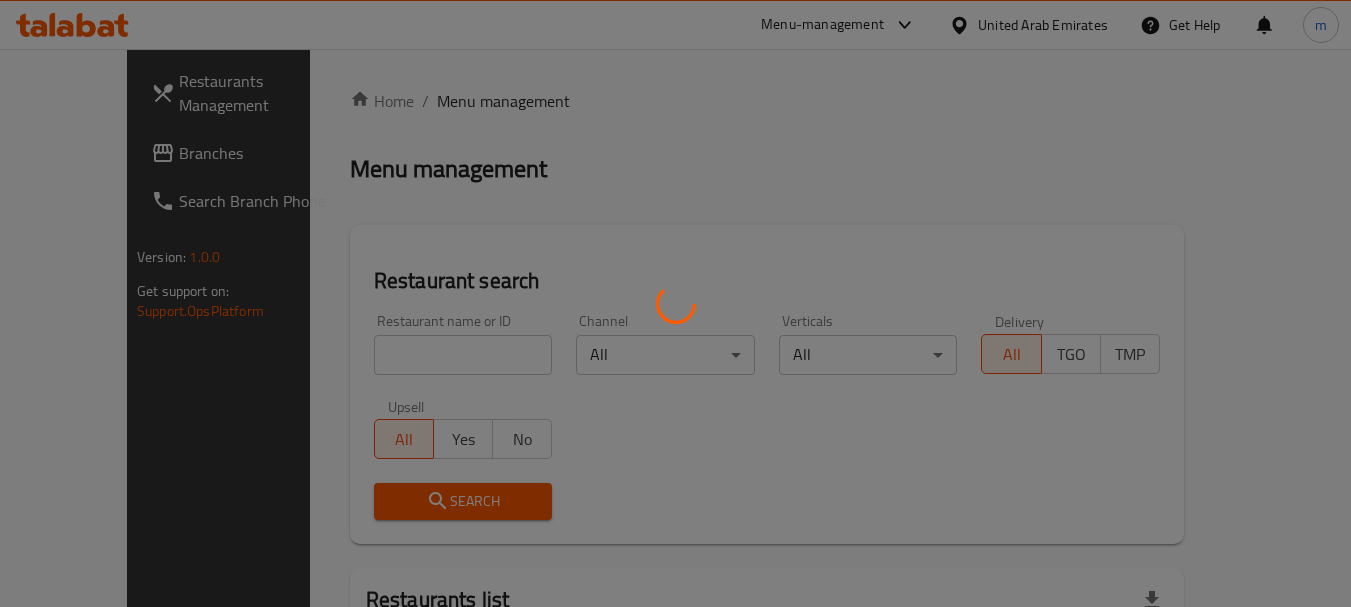 click at bounding box center [675, 303] 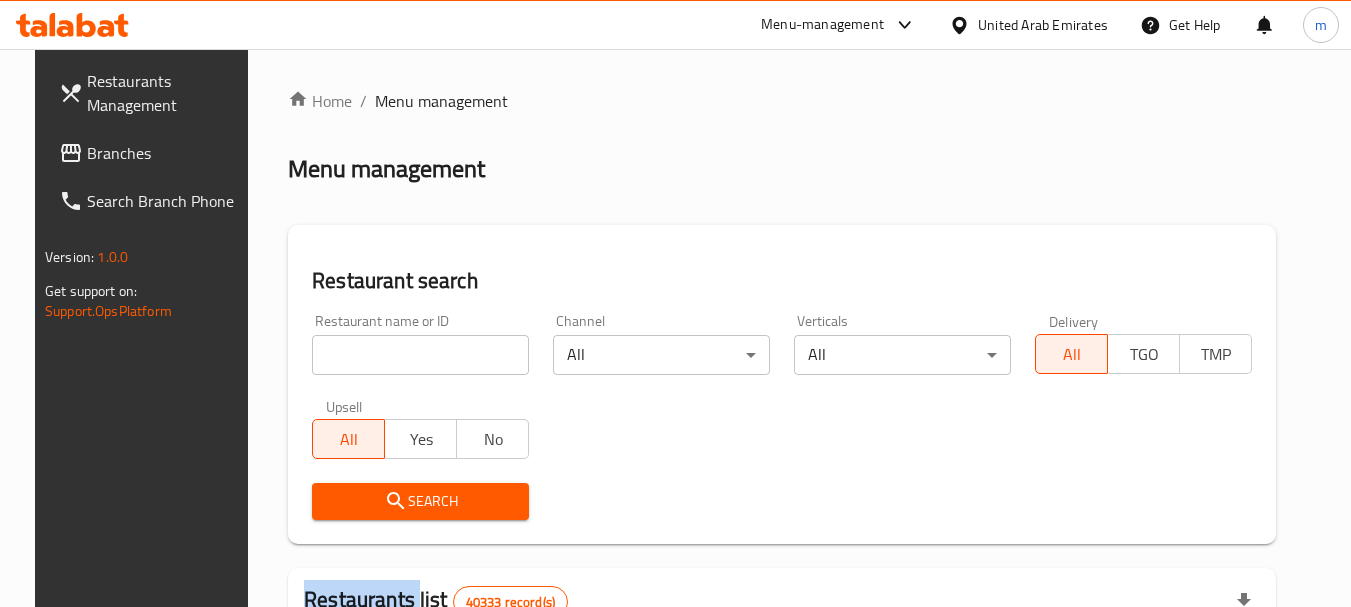 click on "Home / Menu management Menu management Restaurant search Restaurant name or ID Restaurant name or ID Channel All ​ Verticals All ​ Delivery All TGO TMP Upsell All Yes No   Search Restaurants list   40333 record(s) ID sorted ascending Name (En) Name (Ar) Ref. Name Logo Branches Open Busy Closed POS group Status Action 328 Johnny Rockets جوني روكيتس 37 0 1 0 OPEN 330 French Connection فرنش كونكشن 1 0 0 0 INACTIVE 339 Arz Lebanon أرز لبنان Al Karama,Al Barsha & Mirdif 9 1 0 2 OPEN 340 Mega Wraps ميجا رابس 3 0 0 0 INACTIVE 342 Sandella's Flatbread Cafe سانديلاز فلات براد 7 0 0 0 INACTIVE 343 Dragon Hut كوخ التنين 1 0 0 0 INACTIVE 348 Thai Kitchen المطبخ التايلندى 1 0 0 0 INACTIVE 349 Mughal  موغل 1 0 0 0 HIDDEN 350 HOT N COOL (Old) هوت و كول 1 0 0 0 INACTIVE 355 Al Habasha  الحبشة 11 1 0 0 HIDDEN Rows per page: 10 1-10 of 40333" at bounding box center [782, 717] 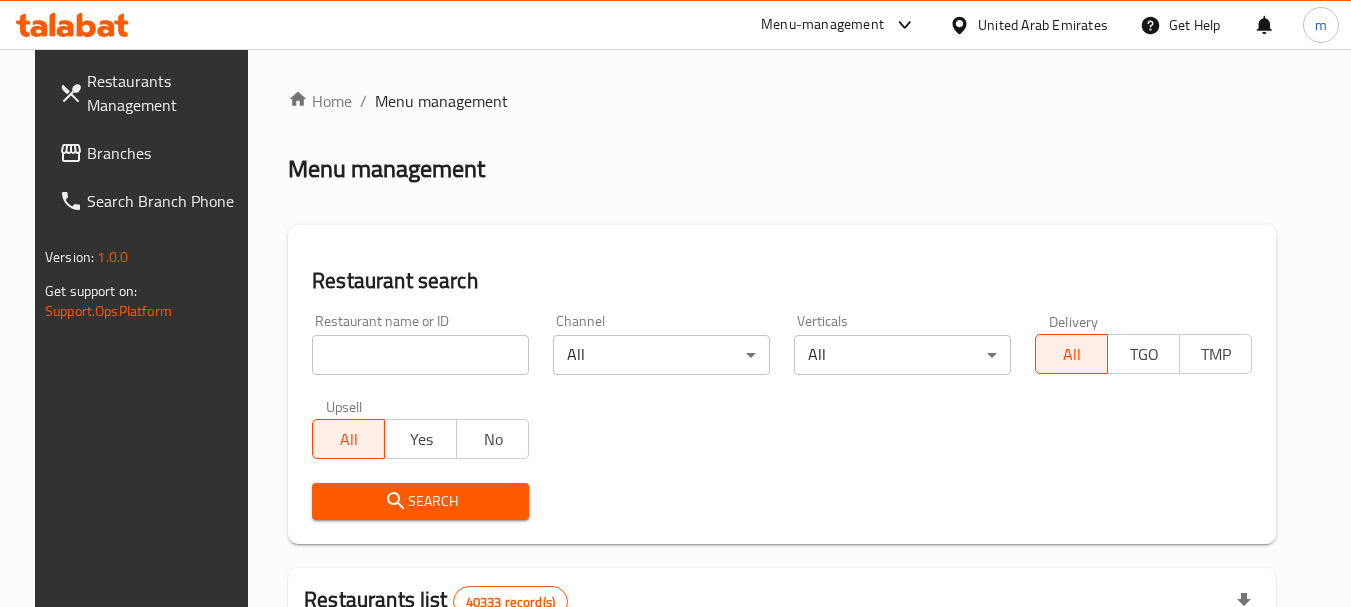 click at bounding box center (420, 355) 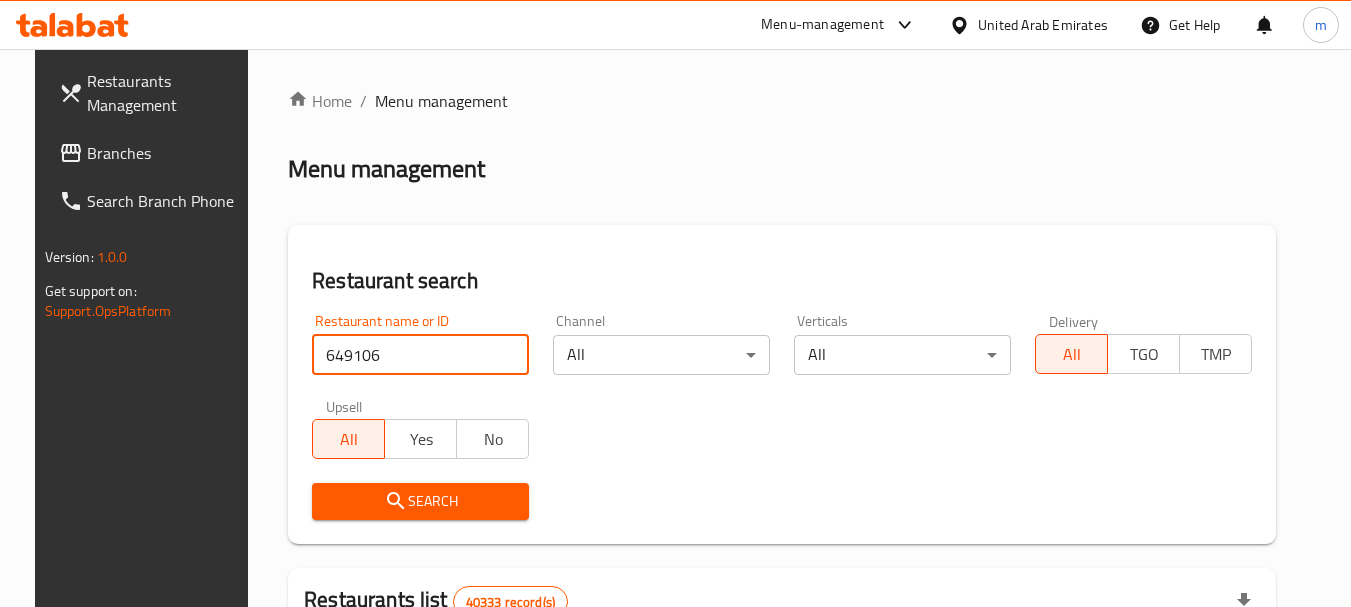 type on "649106" 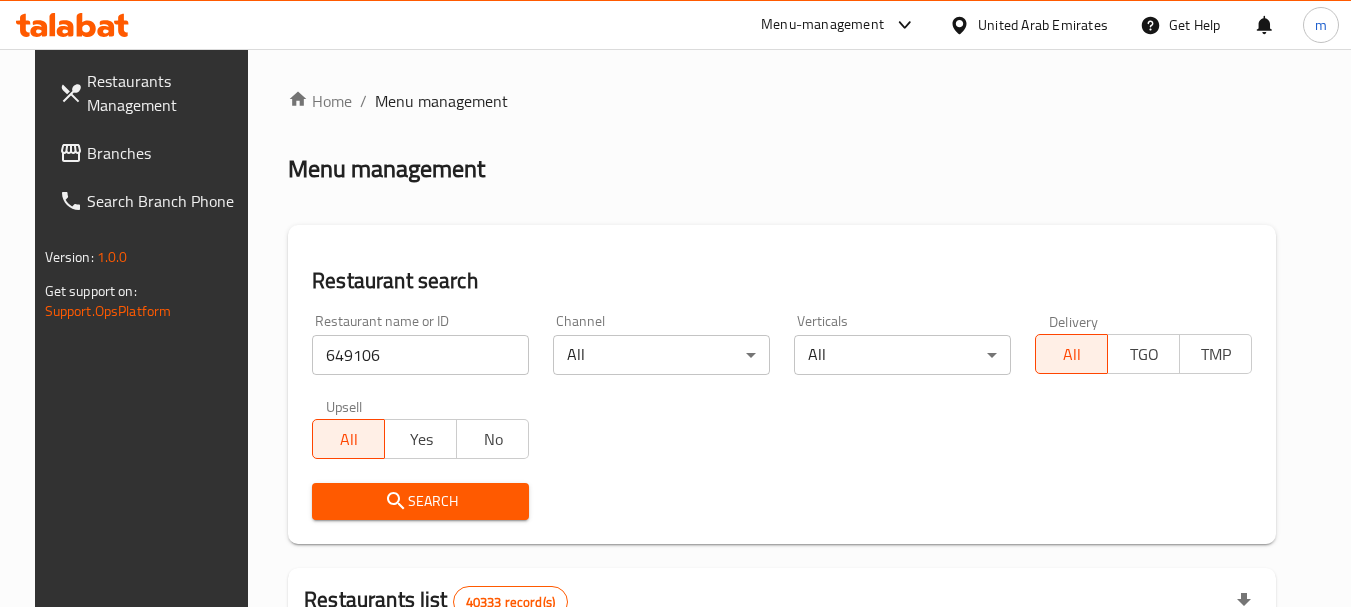 click 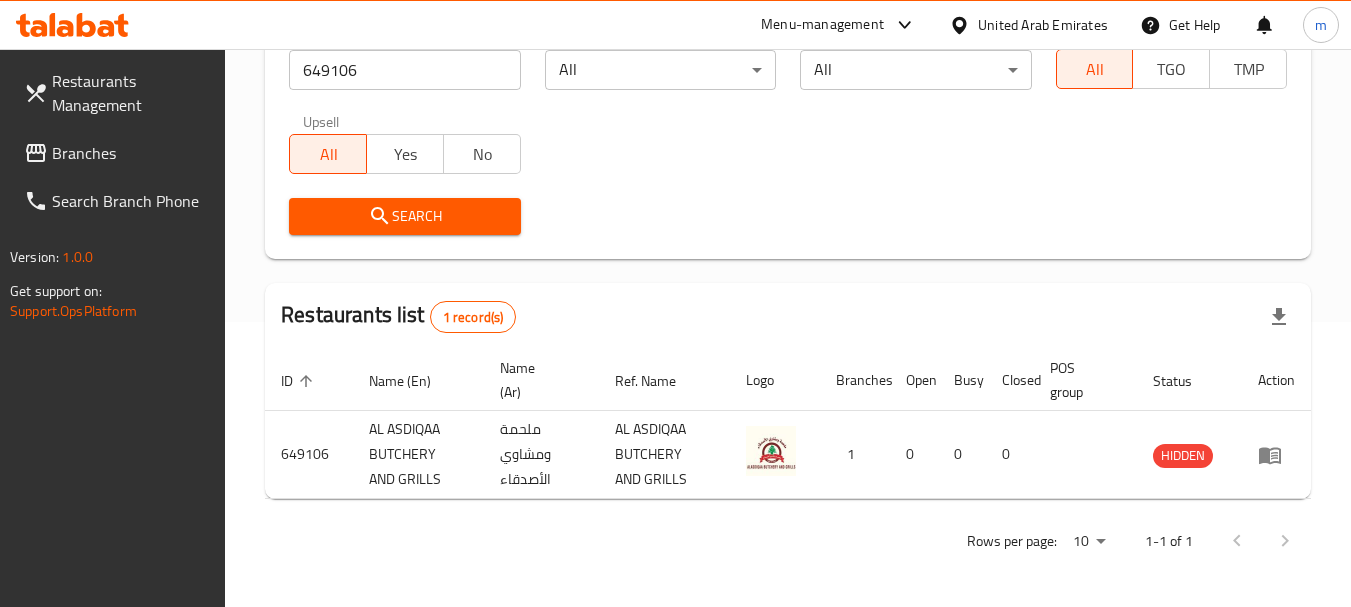 scroll, scrollTop: 285, scrollLeft: 0, axis: vertical 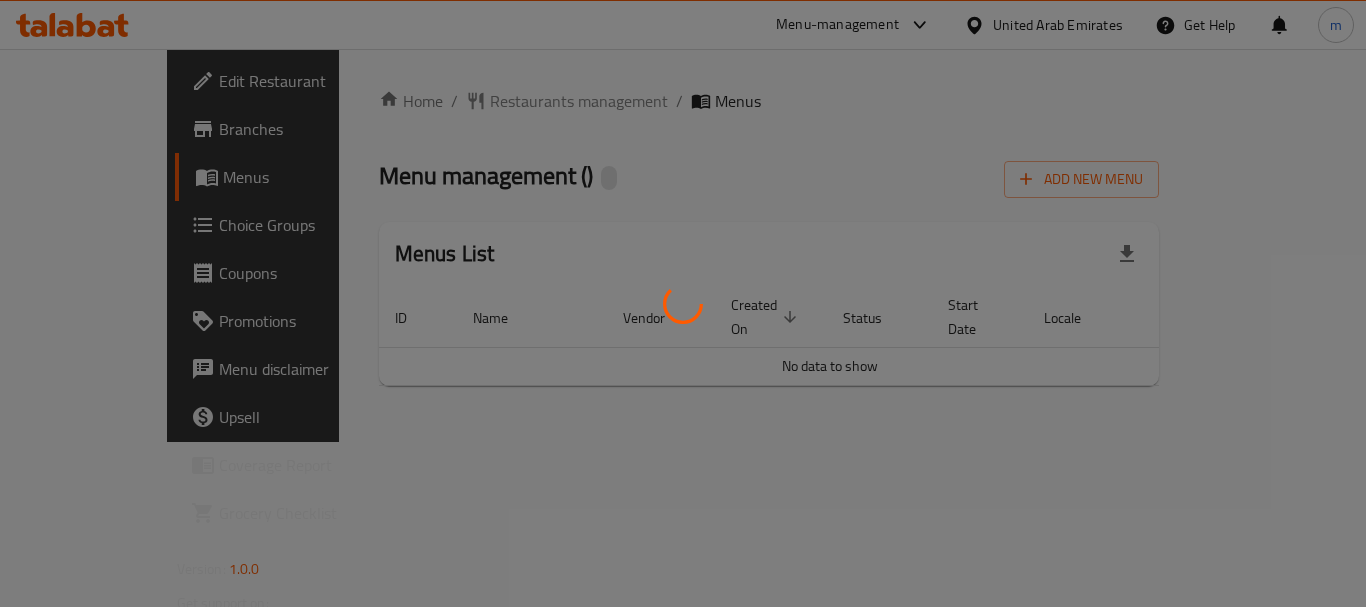 click at bounding box center (683, 303) 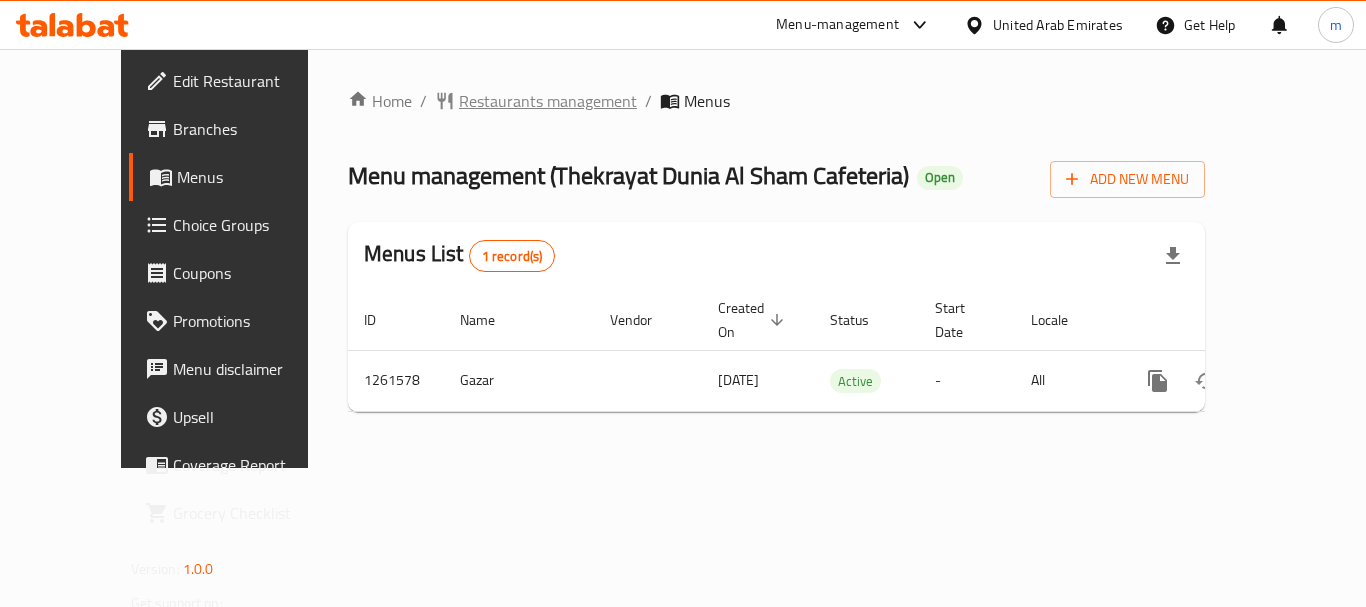 click on "Restaurants management" at bounding box center (548, 101) 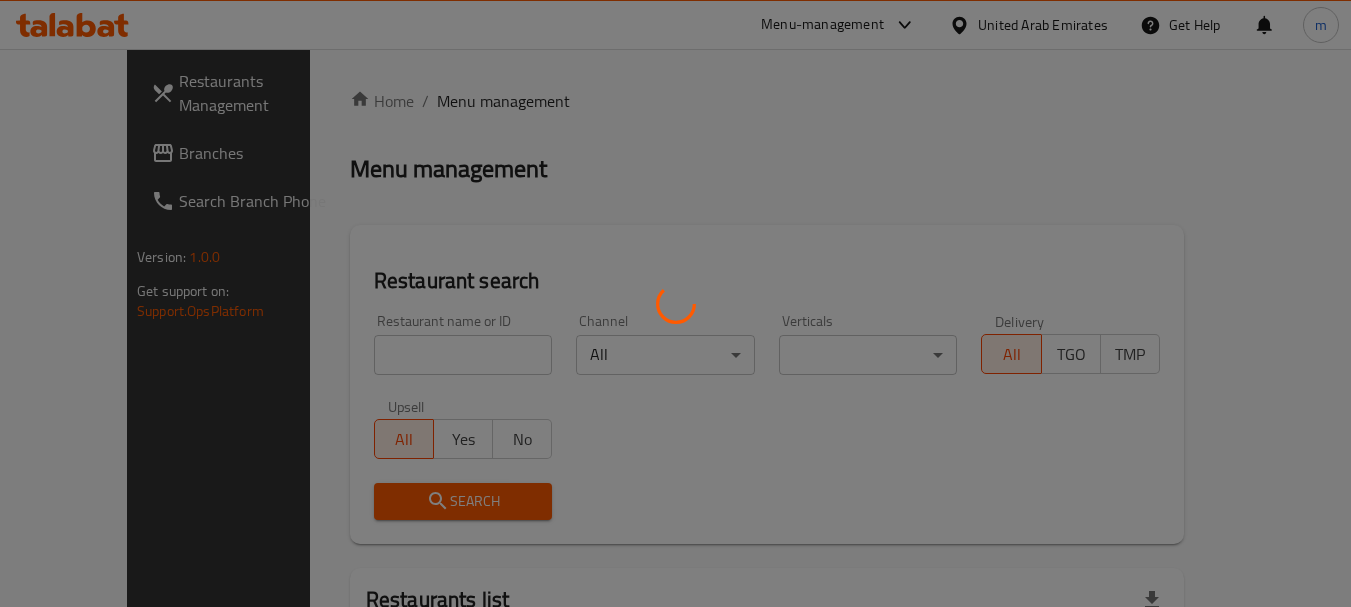 click at bounding box center (675, 303) 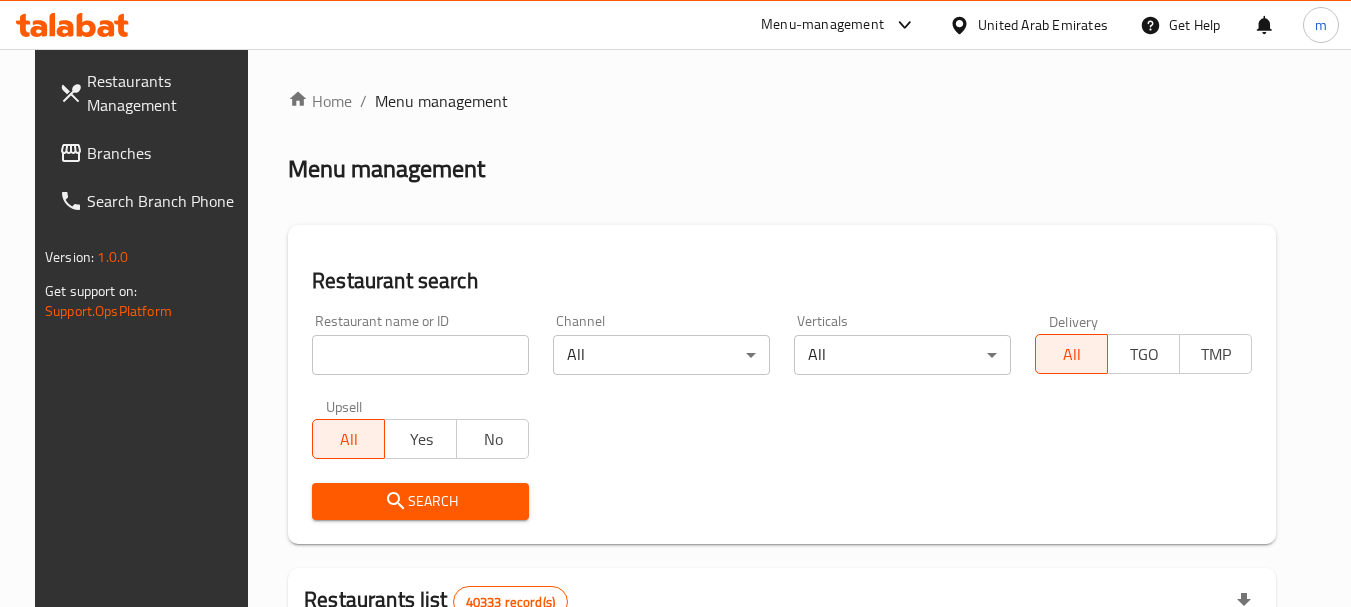 click at bounding box center [675, 303] 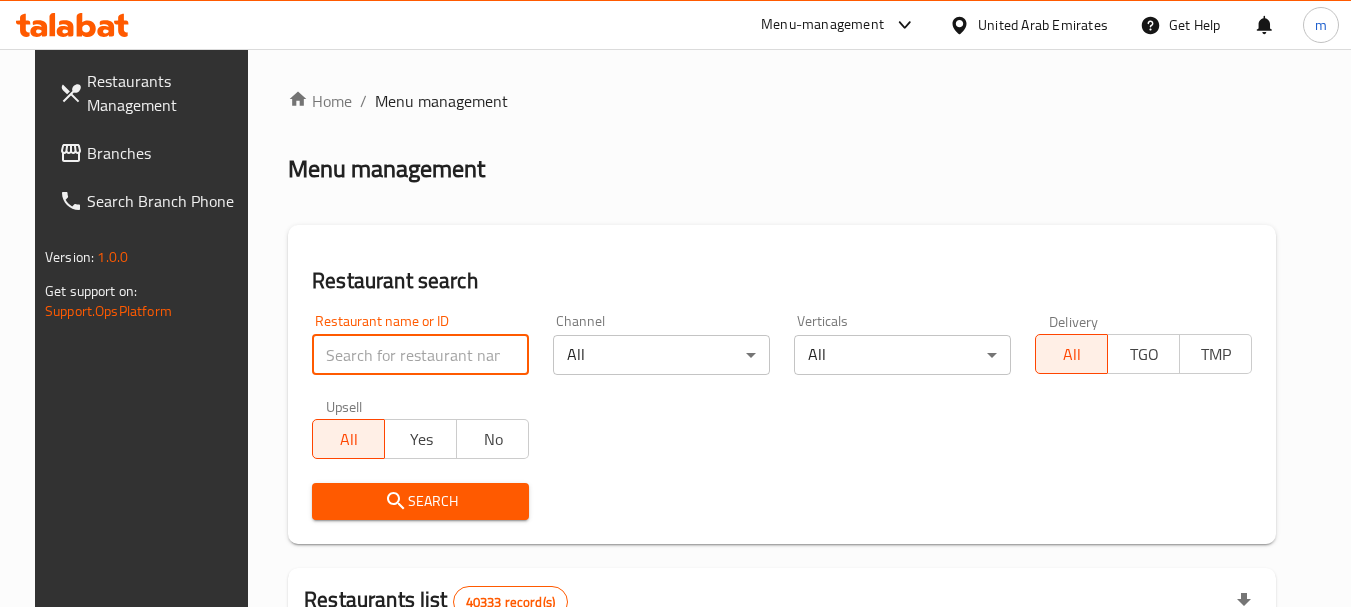 click at bounding box center [420, 355] 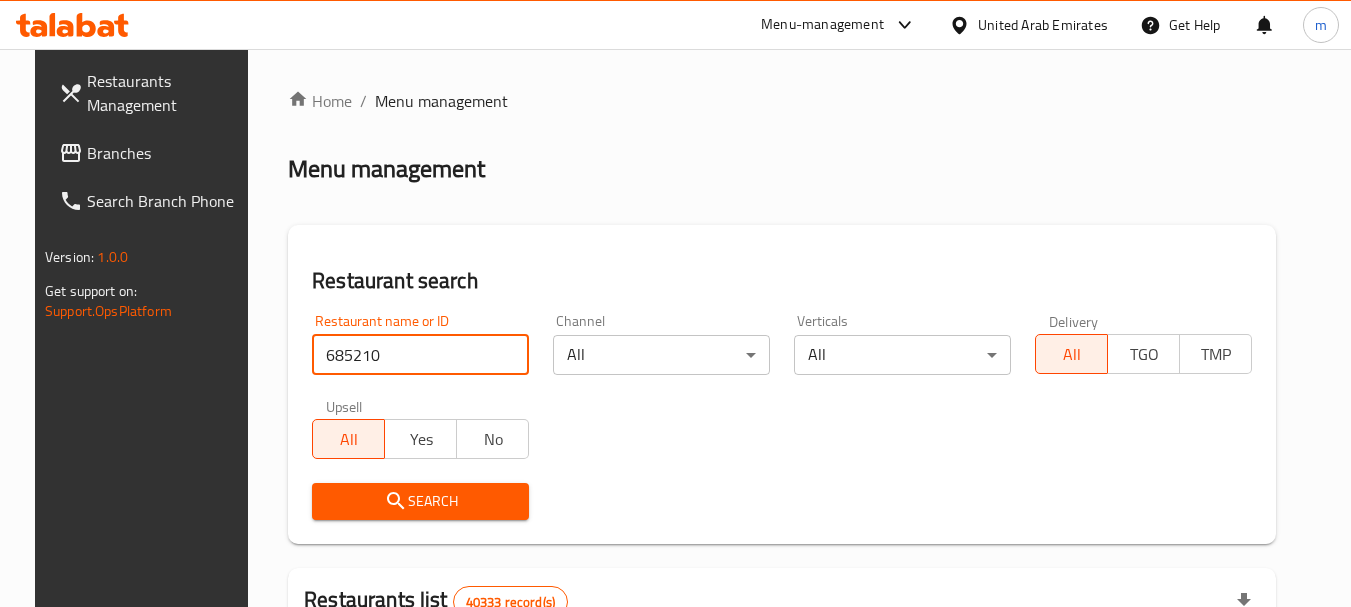 type on "685210" 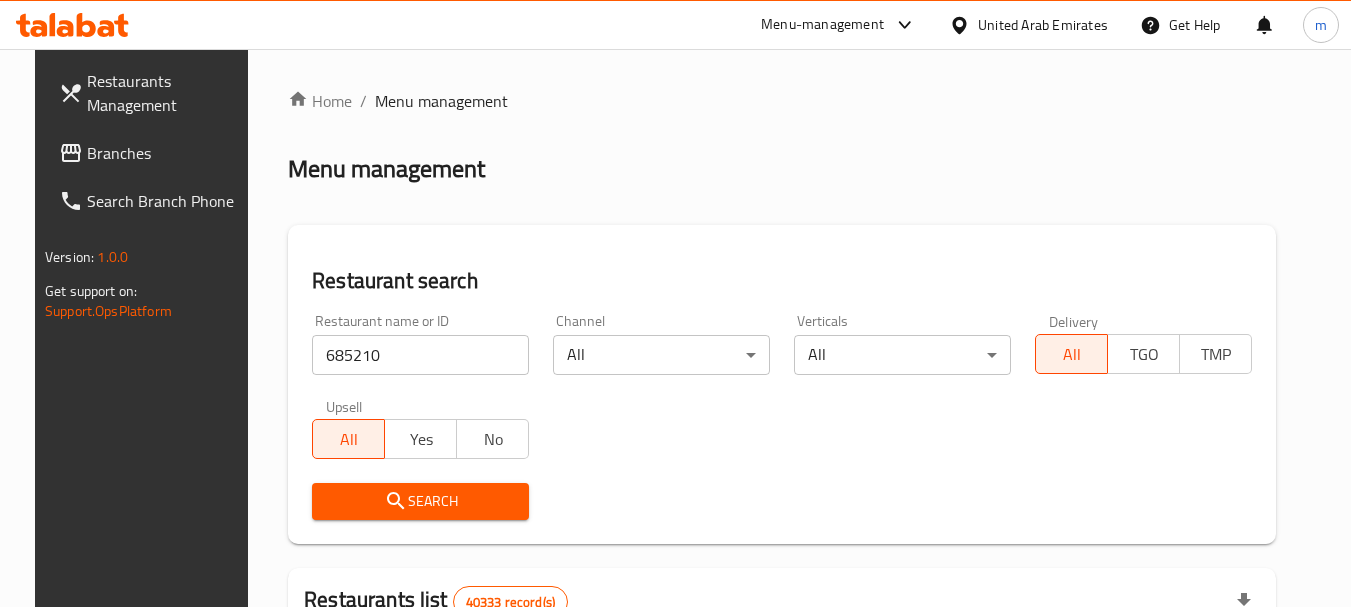 click on "Search" at bounding box center (420, 501) 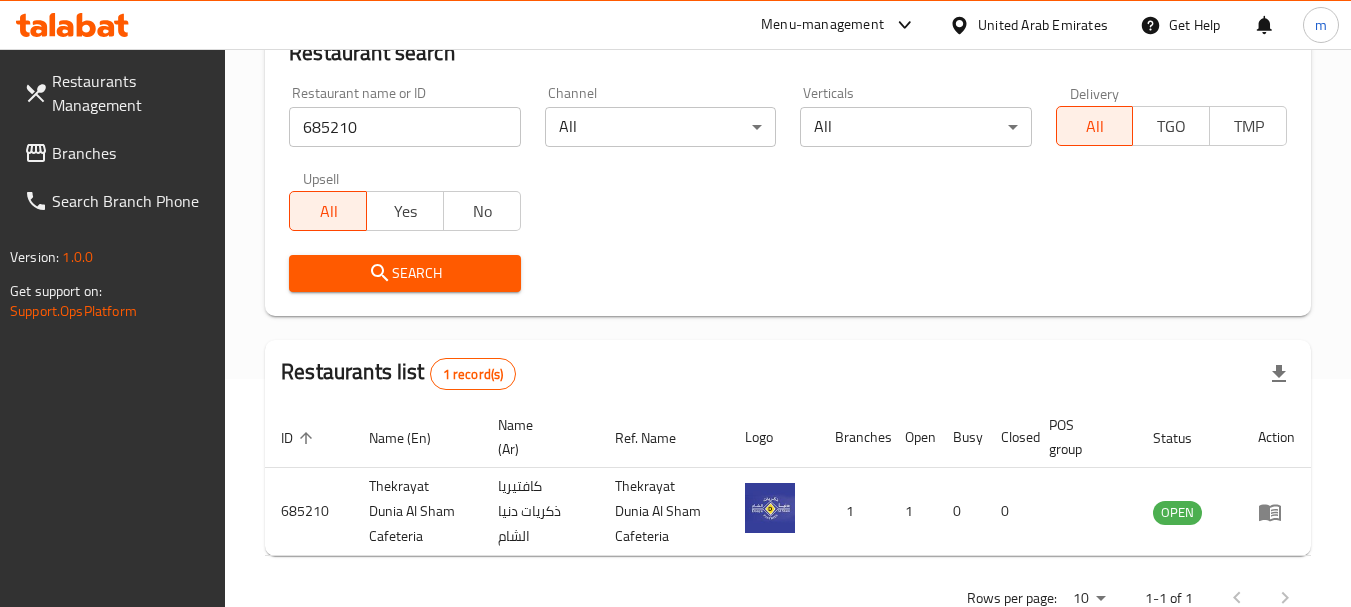 scroll, scrollTop: 285, scrollLeft: 0, axis: vertical 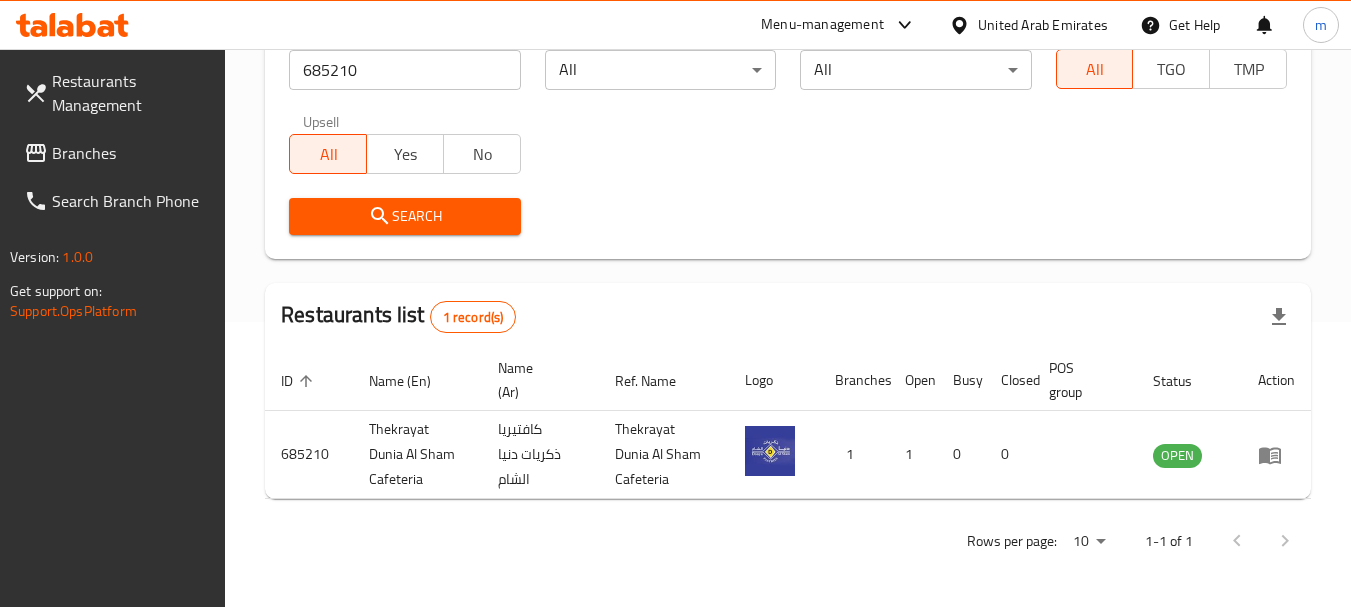 click 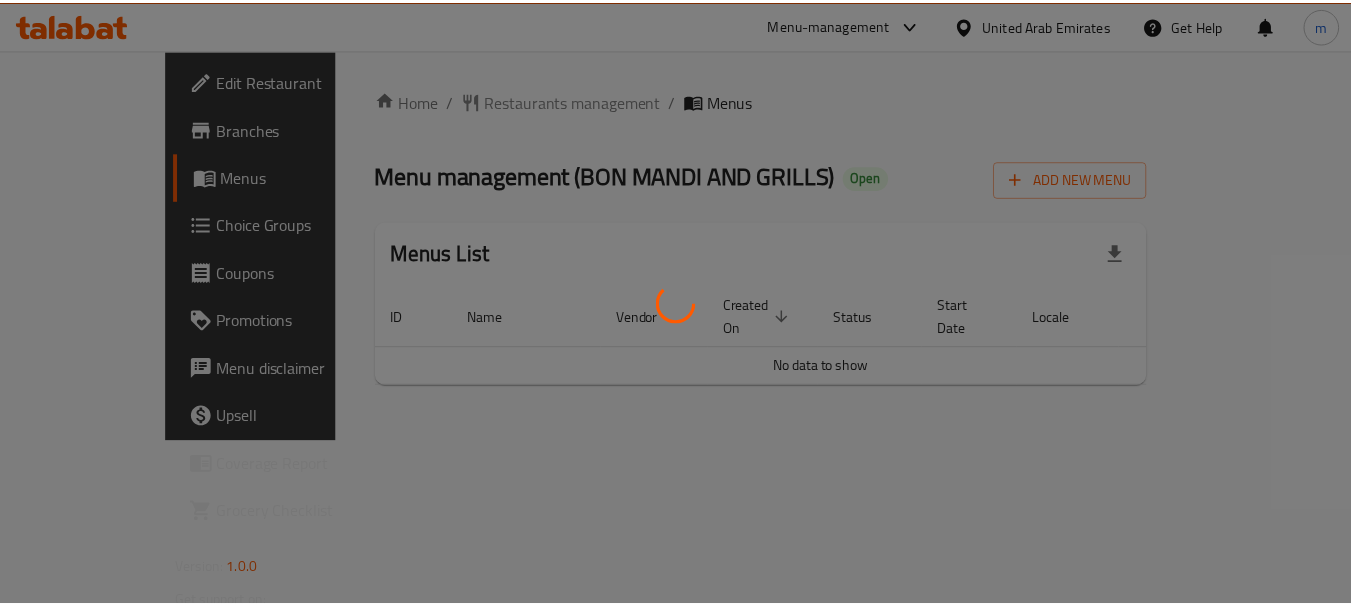 scroll, scrollTop: 0, scrollLeft: 0, axis: both 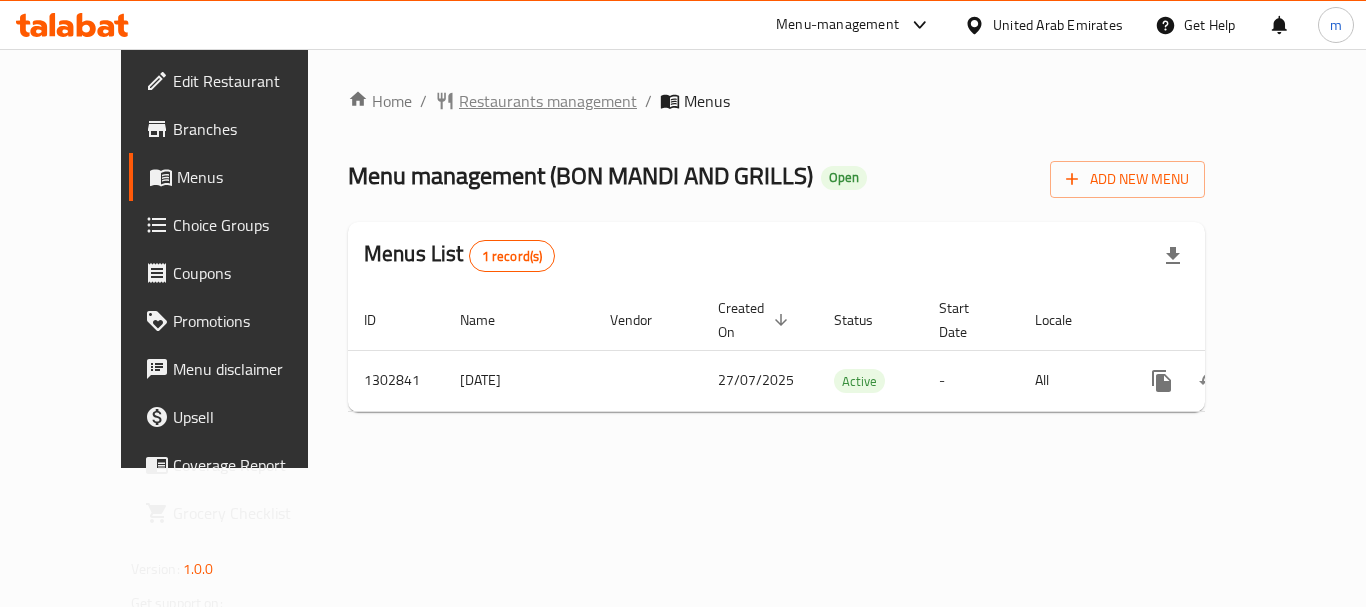 click on "Restaurants management" at bounding box center (548, 101) 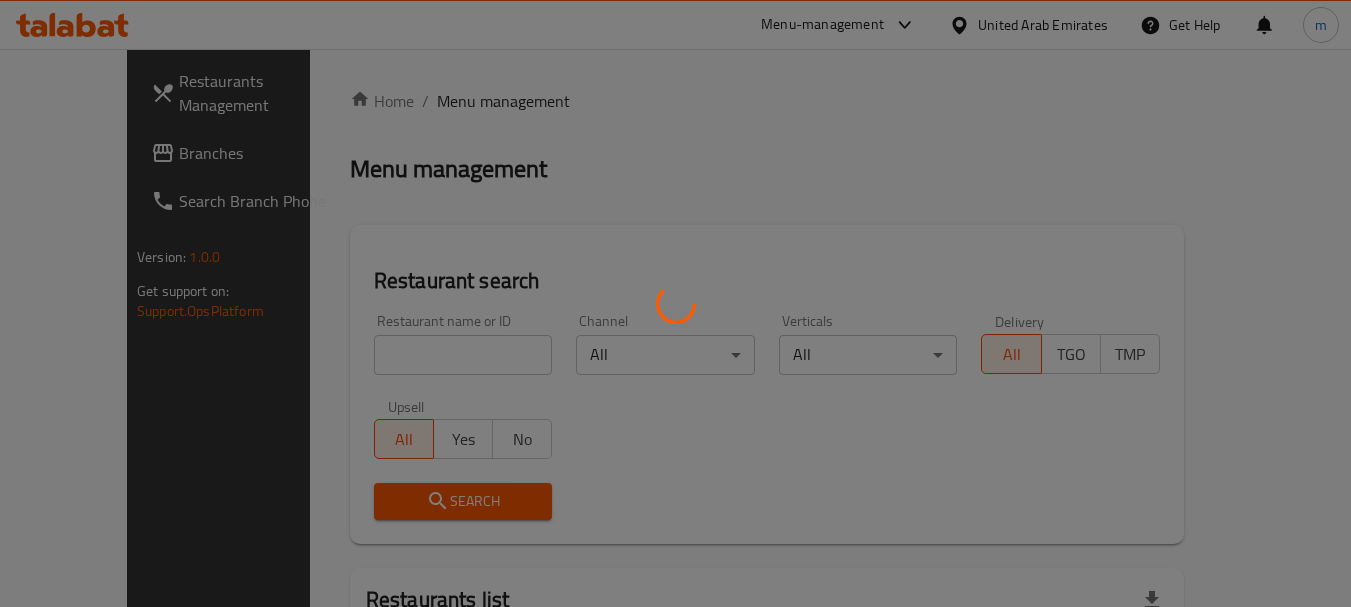 click at bounding box center (675, 303) 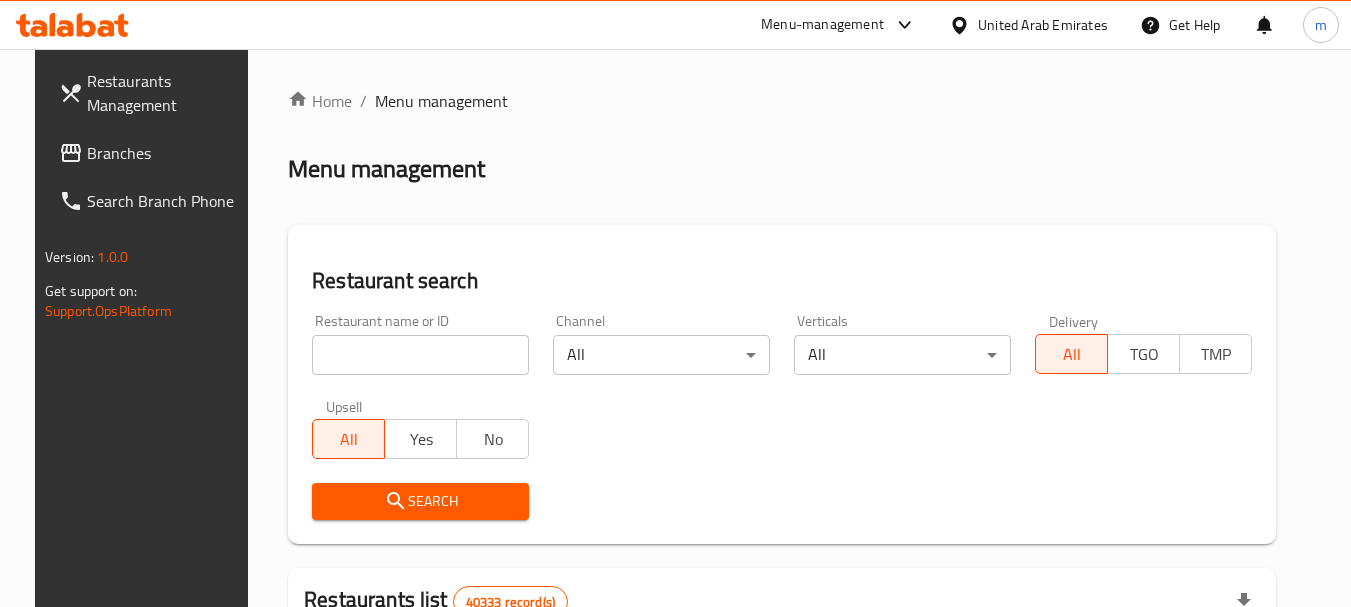click on "Home / Menu management Menu management Restaurant search Restaurant name or ID Restaurant name or ID Channel All ​ Verticals All ​ Delivery All TGO TMP Upsell All Yes No   Search Restaurants list   40333 record(s) ID sorted ascending Name (En) Name (Ar) Ref. Name Logo Branches Open Busy Closed POS group Status Action 328 Johnny Rockets جوني روكيتس 37 0 1 0 OPEN 330 French Connection فرنش كونكشن 1 0 0 0 INACTIVE 339 Arz Lebanon أرز لبنان Al Karama,Al Barsha & Mirdif 9 1 0 2 OPEN 340 Mega Wraps ميجا رابس 3 0 0 0 INACTIVE 342 Sandella's Flatbread Cafe سانديلاز فلات براد 7 0 0 0 INACTIVE 343 Dragon Hut كوخ التنين 1 0 0 0 INACTIVE 348 Thai Kitchen المطبخ التايلندى 1 0 0 0 INACTIVE 349 Mughal  موغل 1 0 0 0 HIDDEN 350 HOT N COOL (Old) هوت و كول 1 0 0 0 INACTIVE 355 Al Habasha  الحبشة 11 1 0 0 HIDDEN Rows per page: 10 1-10 of 40333" at bounding box center [782, 717] 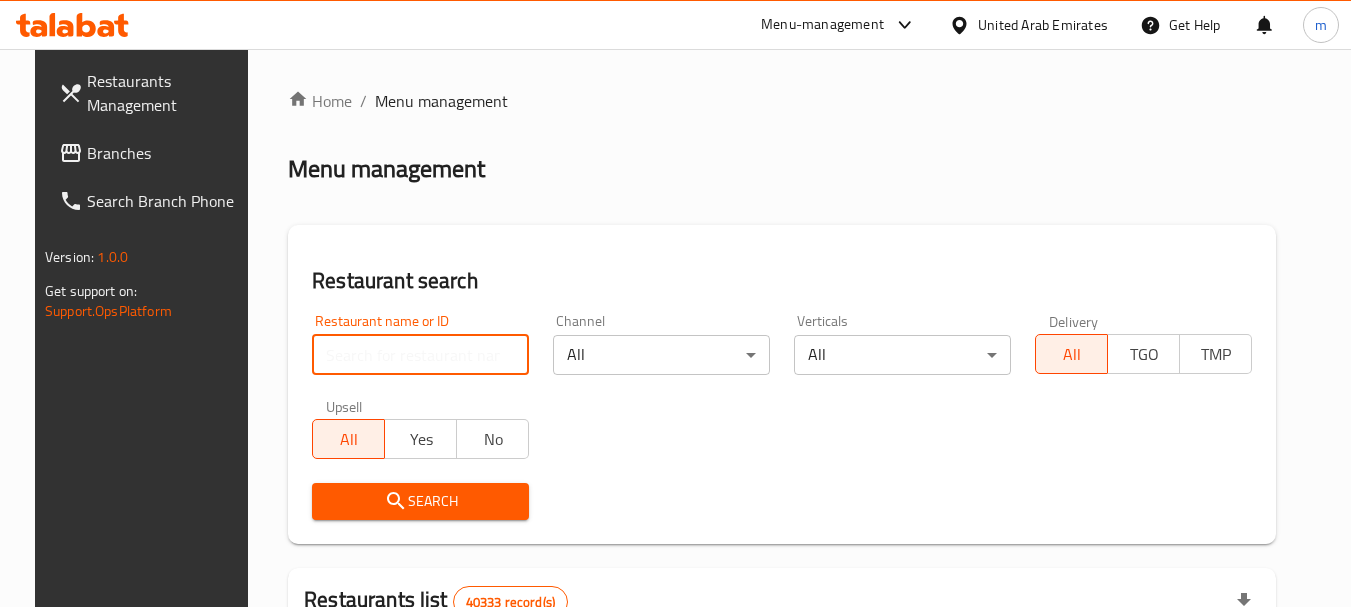 paste on "701725" 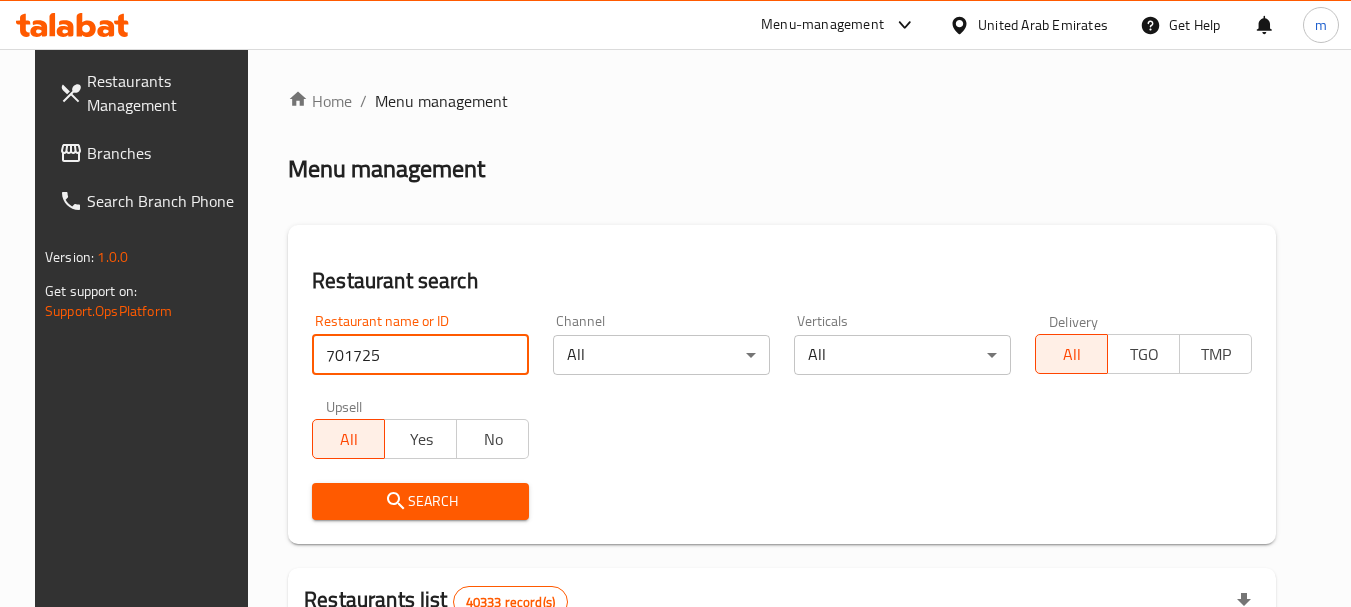 type on "701725" 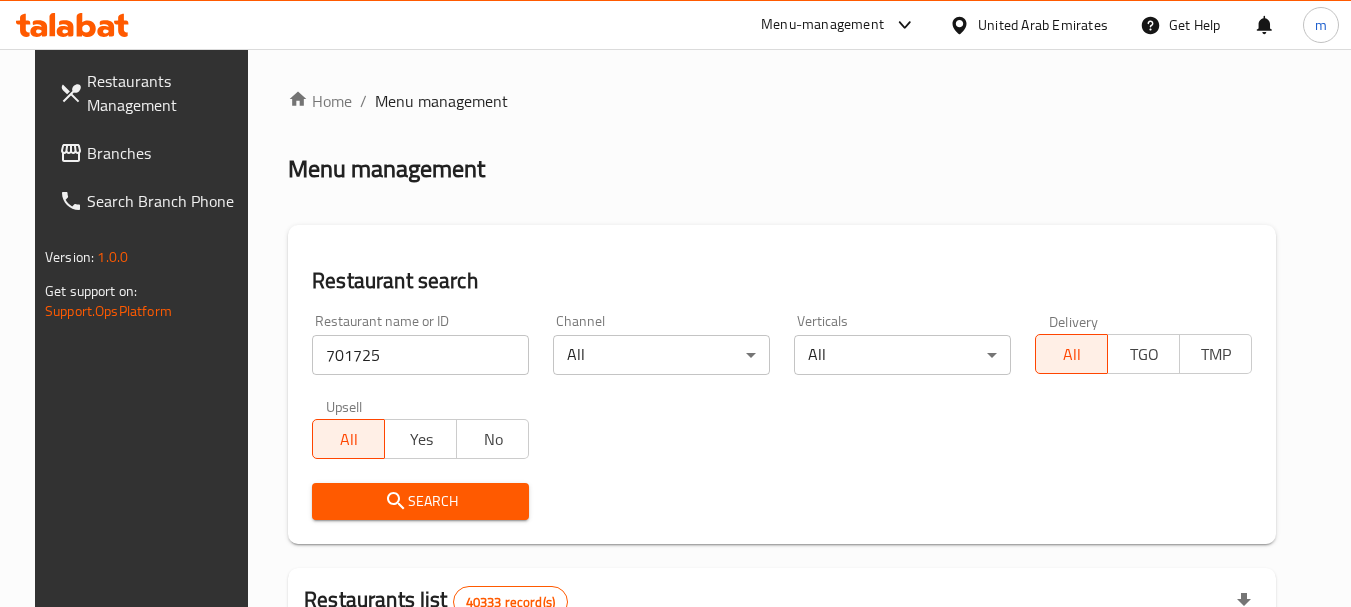 click on "Search" at bounding box center [420, 501] 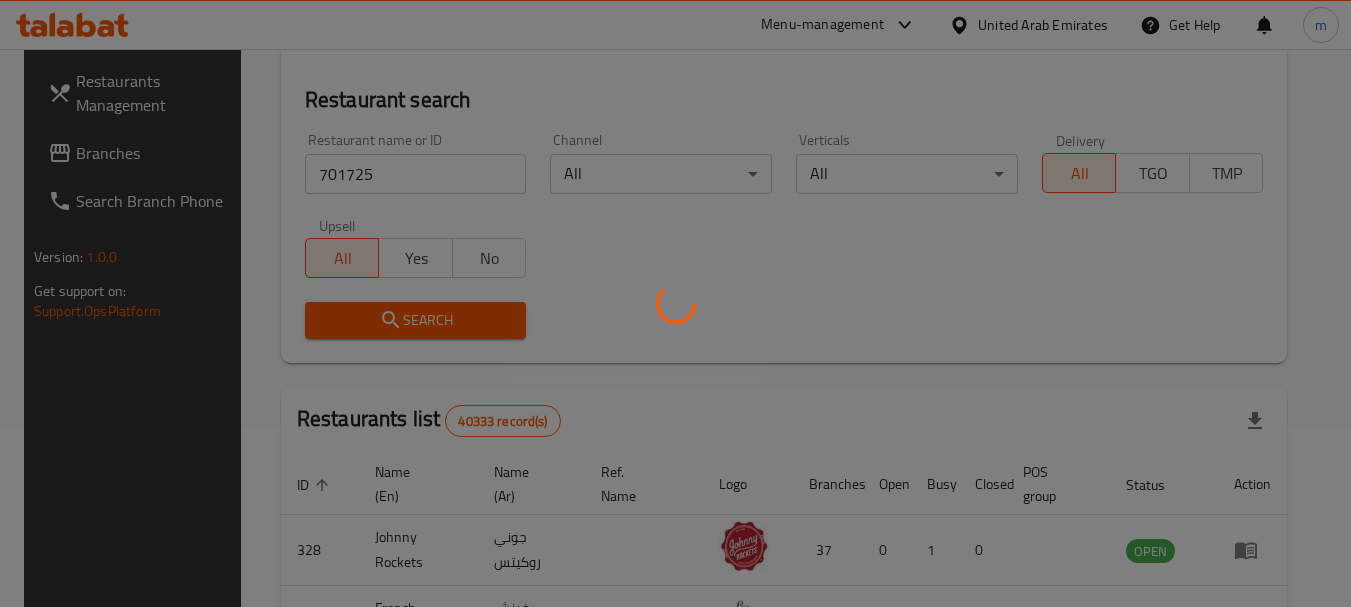 scroll, scrollTop: 200, scrollLeft: 0, axis: vertical 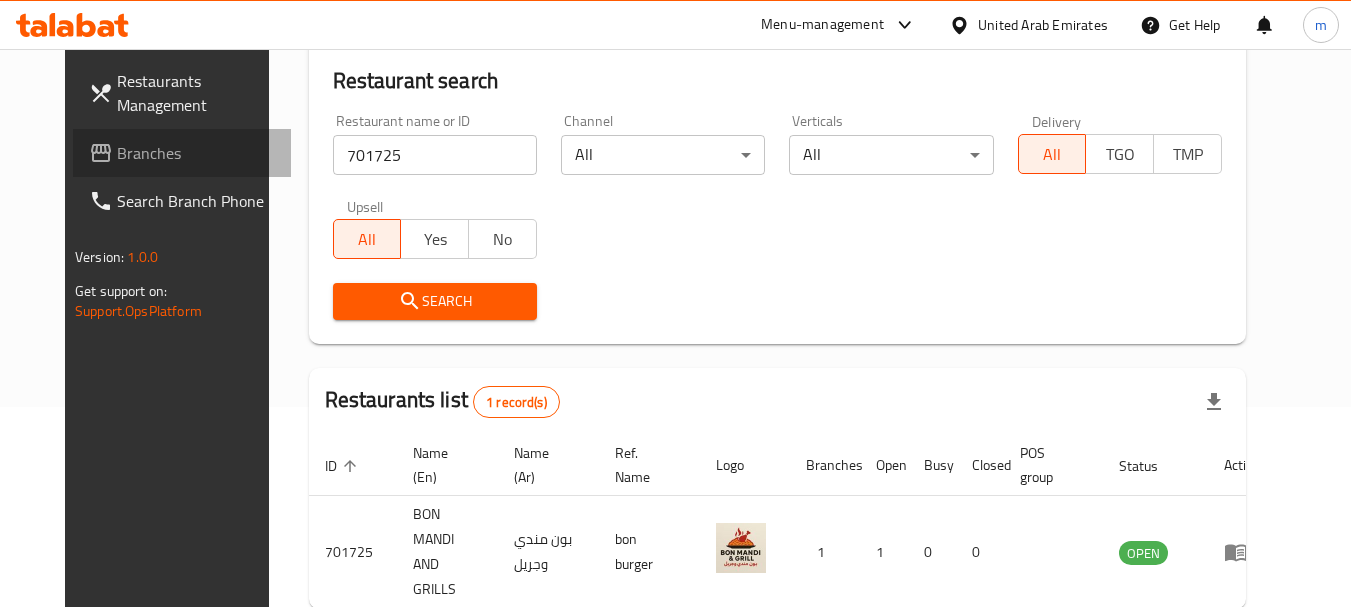 click on "Branches" at bounding box center (196, 153) 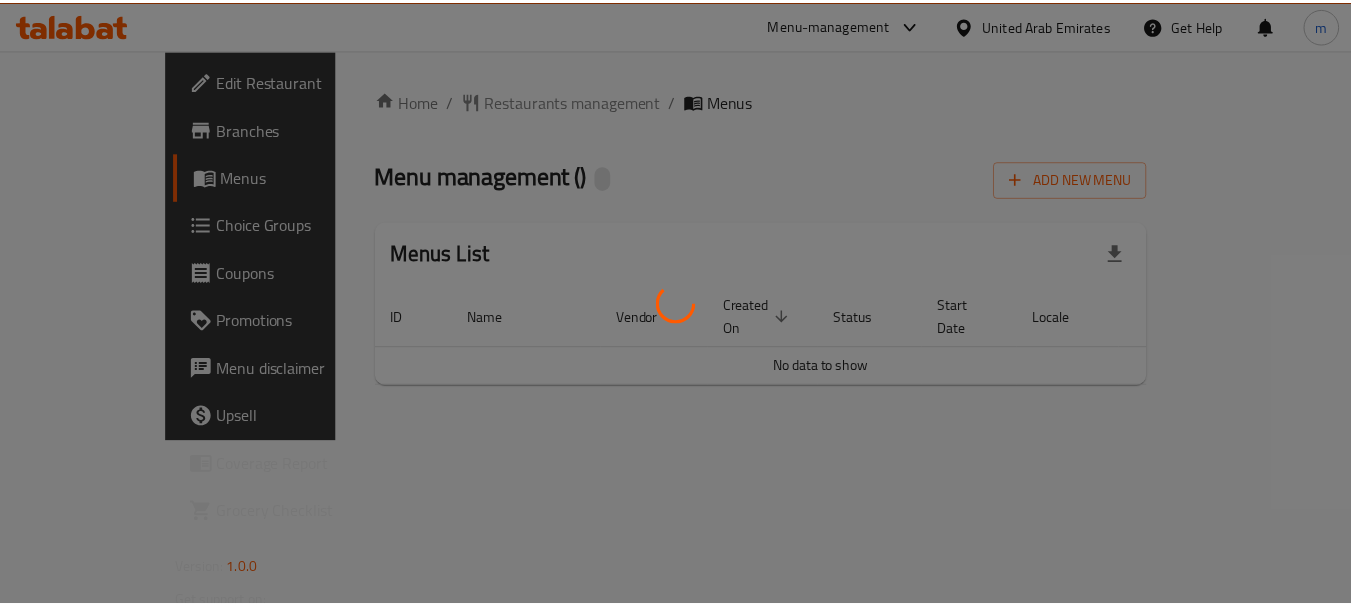 scroll, scrollTop: 0, scrollLeft: 0, axis: both 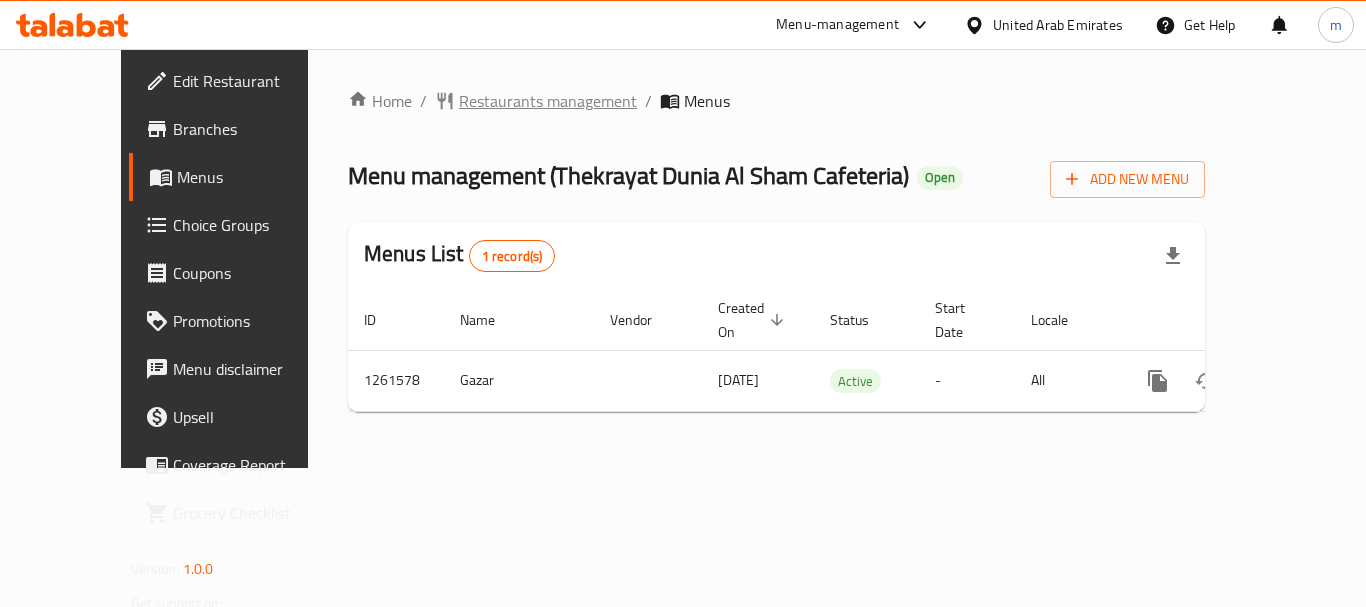 click on "Restaurants management" at bounding box center (548, 101) 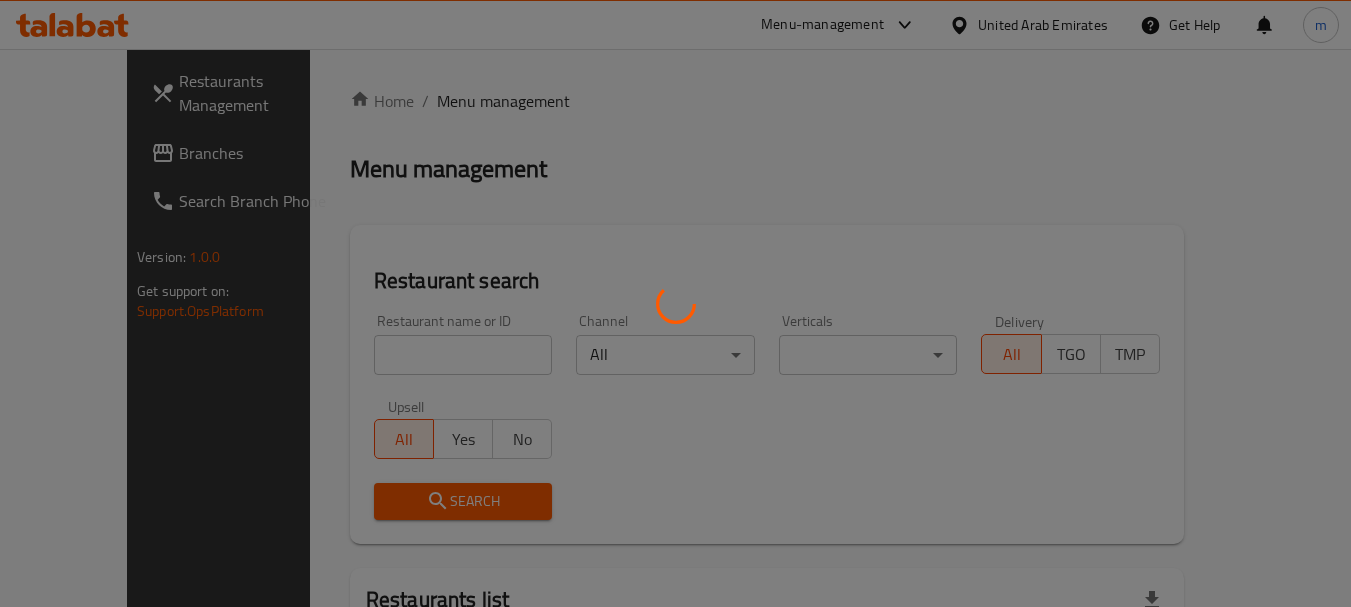 click at bounding box center [675, 303] 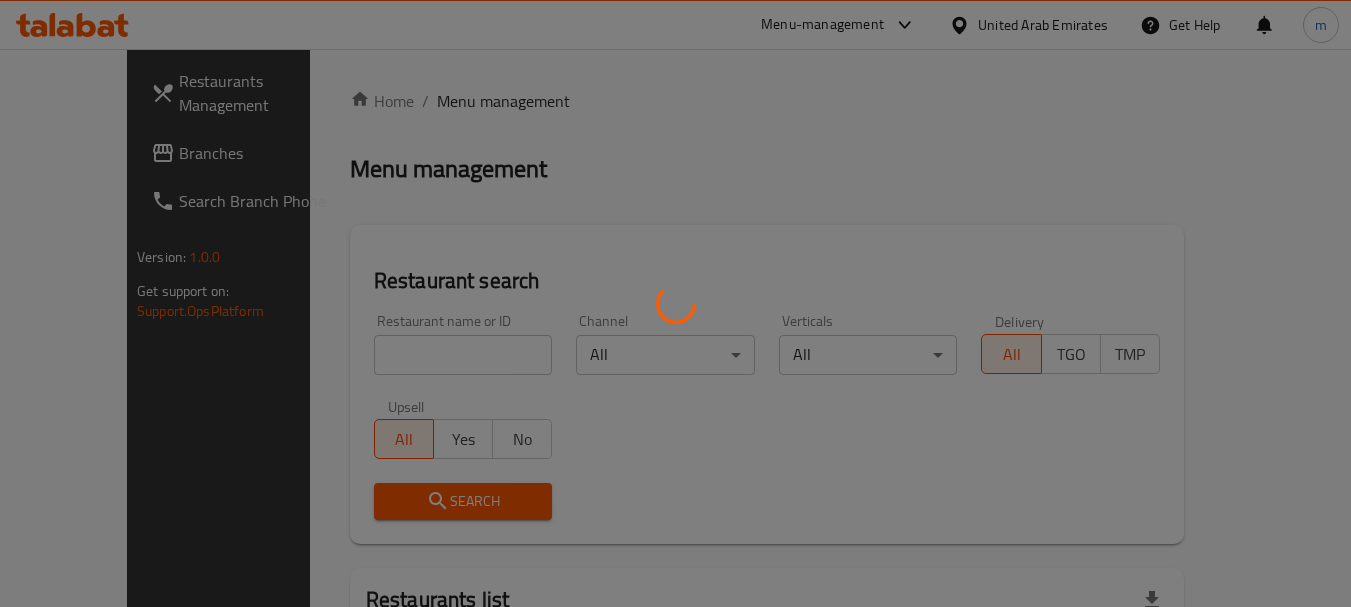 click at bounding box center (675, 303) 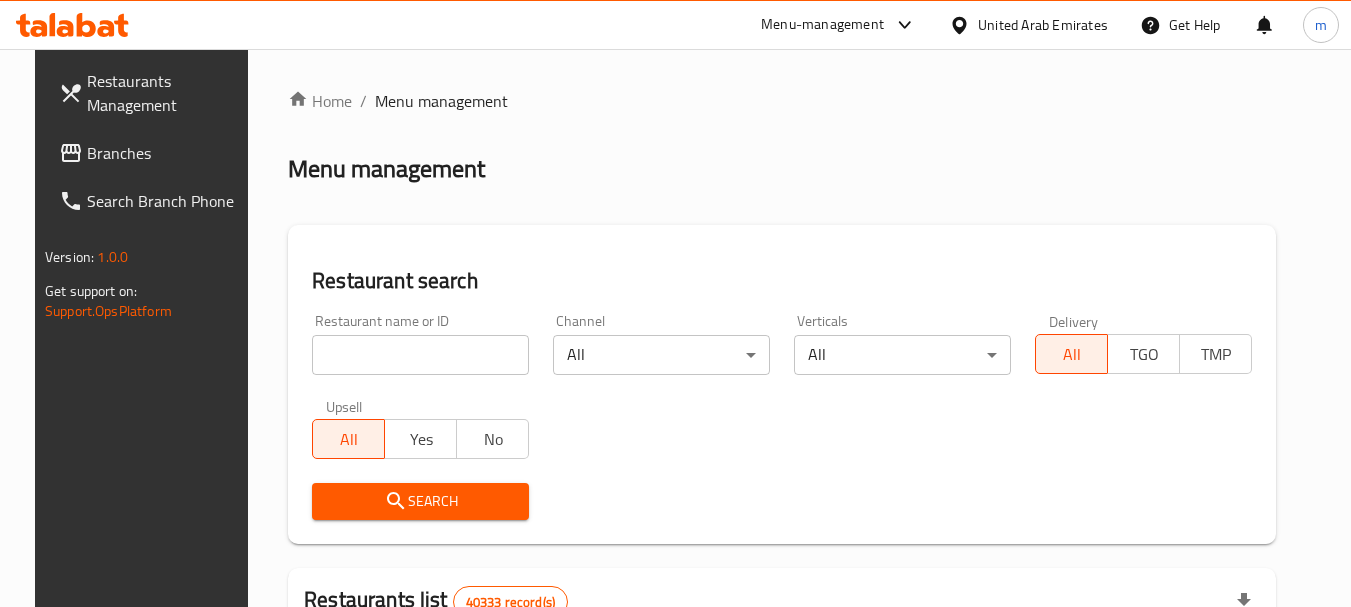 click on "Home / Menu management Menu management Restaurant search Restaurant name or ID Restaurant name or ID Channel All ​ Verticals All ​ Delivery All TGO TMP Upsell All Yes No   Search Restaurants list   40333 record(s) ID sorted ascending Name (En) Name (Ar) Ref. Name Logo Branches Open Busy Closed POS group Status Action 328 Johnny Rockets جوني روكيتس 37 0 1 0 OPEN 330 French Connection فرنش كونكشن 1 0 0 0 INACTIVE 339 Arz Lebanon أرز لبنان Al Karama,Al Barsha & Mirdif 9 1 0 2 OPEN 340 Mega Wraps ميجا رابس 3 0 0 0 INACTIVE 342 Sandella's Flatbread Cafe سانديلاز فلات براد 7 0 0 0 INACTIVE 343 Dragon Hut كوخ التنين 1 0 0 0 INACTIVE 348 Thai Kitchen المطبخ التايلندى 1 0 0 0 INACTIVE 349 Mughal  موغل 1 0 0 0 HIDDEN 350 HOT N COOL (Old) هوت و كول 1 0 0 0 INACTIVE 355 Al Habasha  الحبشة 11 1 0 0 HIDDEN Rows per page: 10 1-10 of 40333" at bounding box center (782, 717) 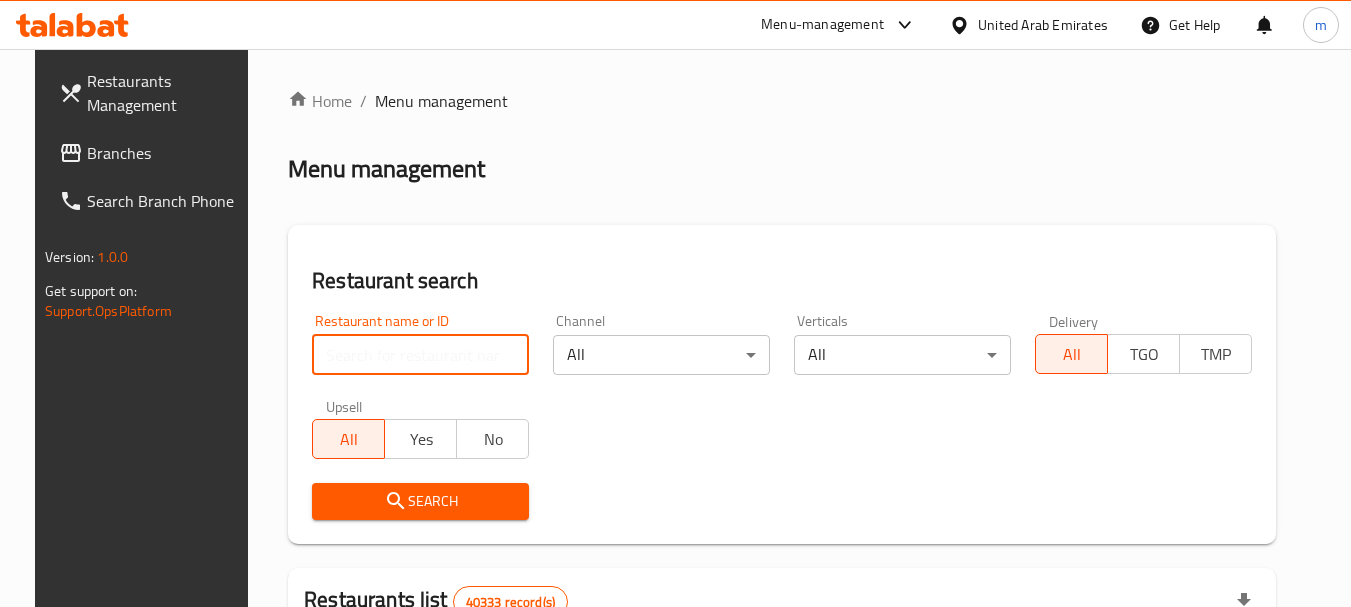 paste on "685210" 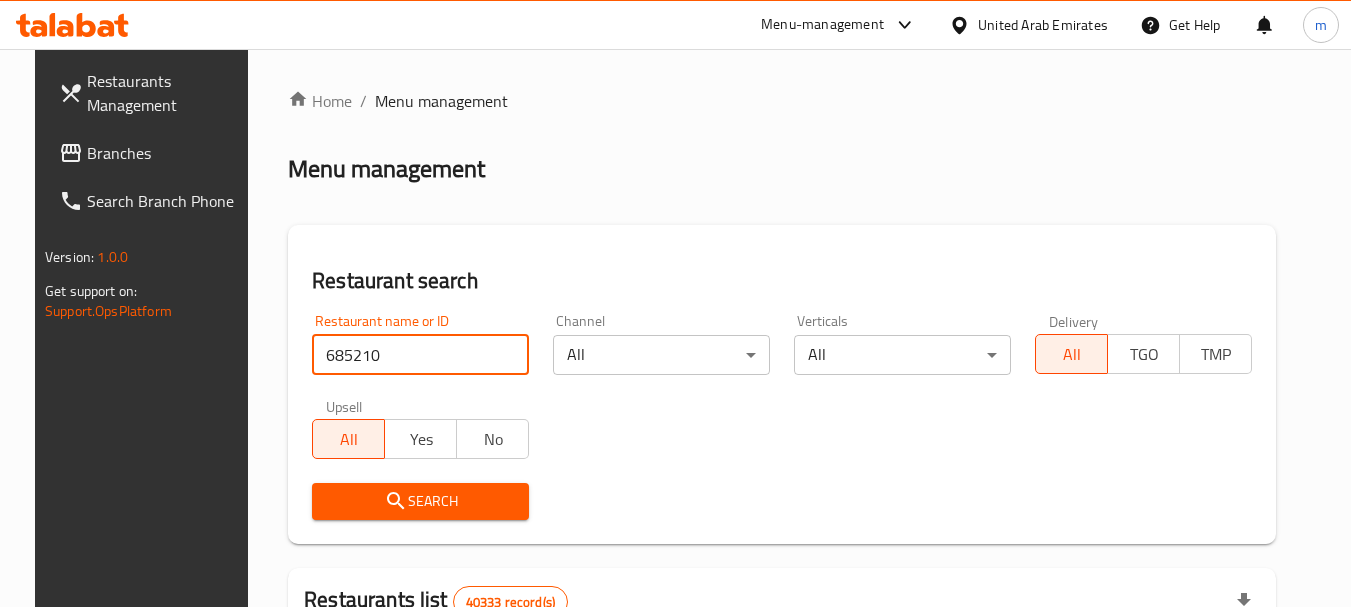 type on "685210" 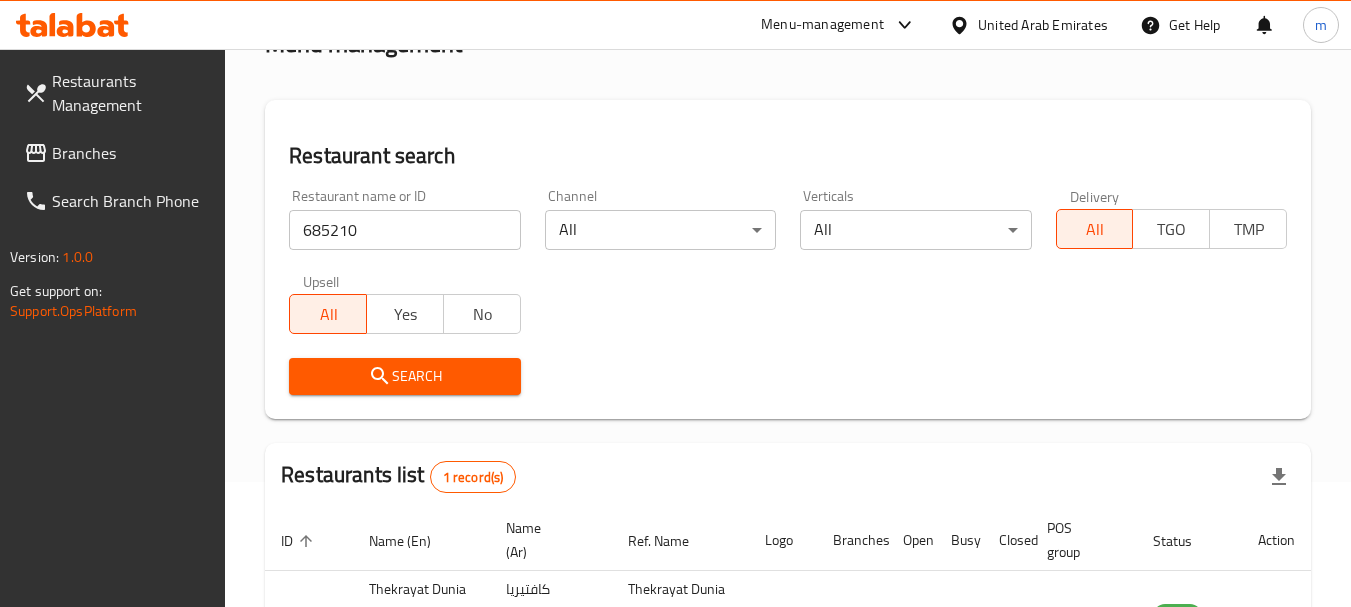 scroll, scrollTop: 285, scrollLeft: 0, axis: vertical 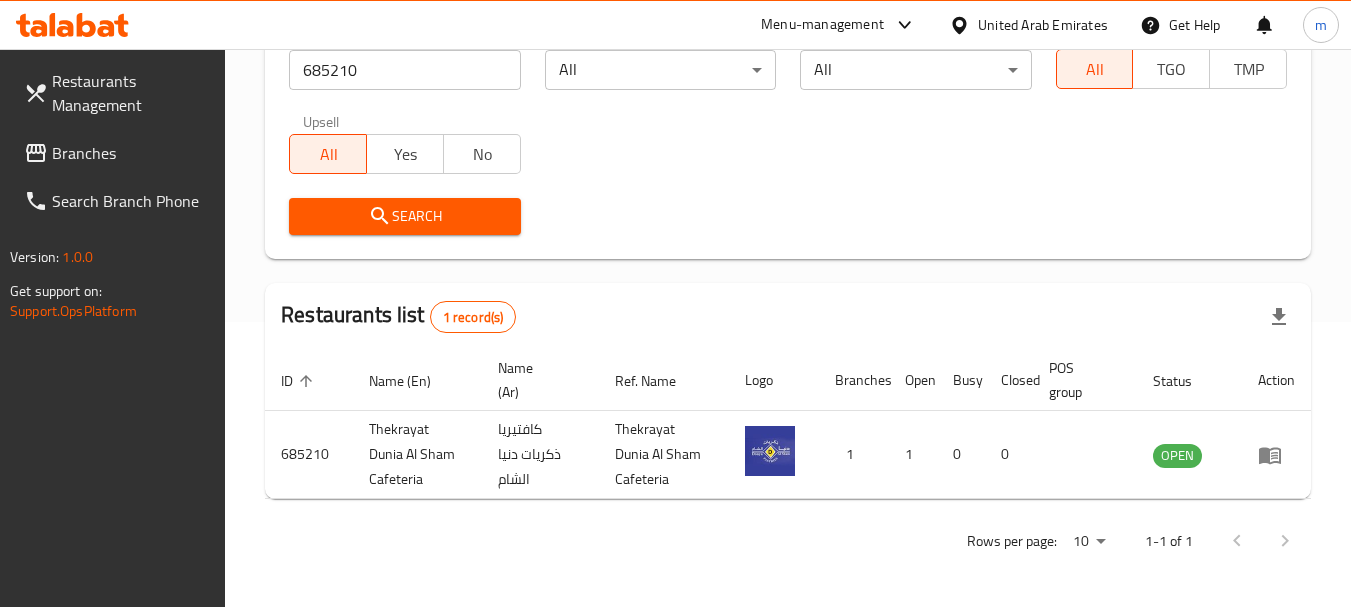 click 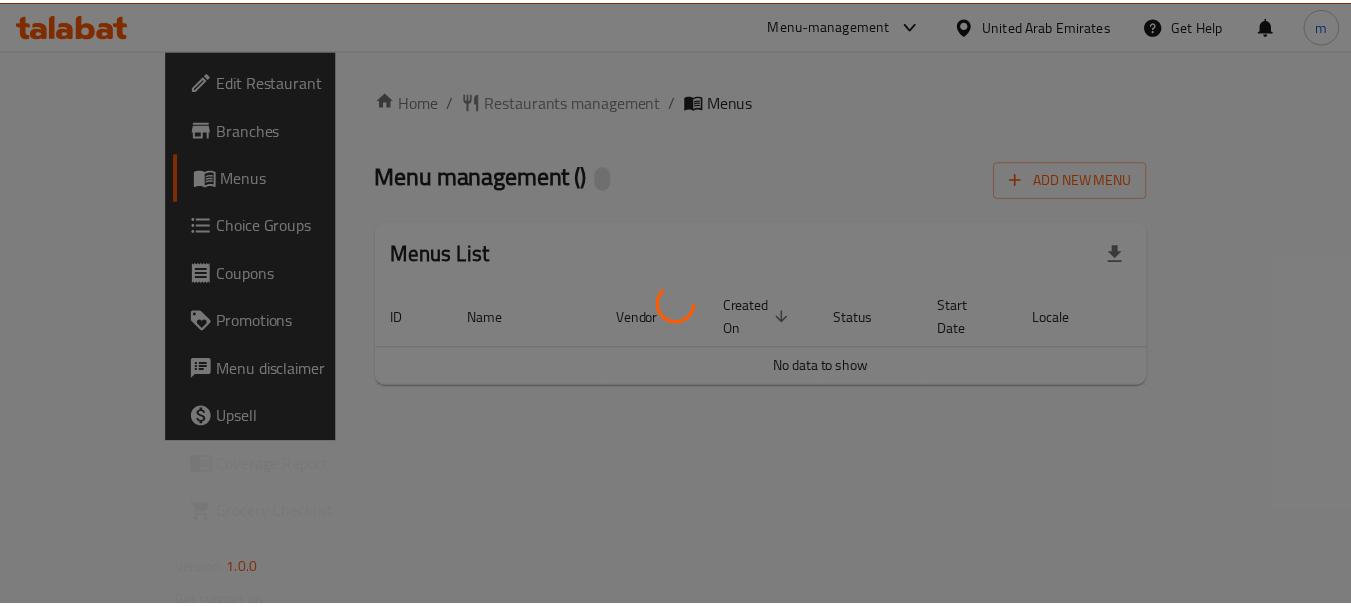 scroll, scrollTop: 0, scrollLeft: 0, axis: both 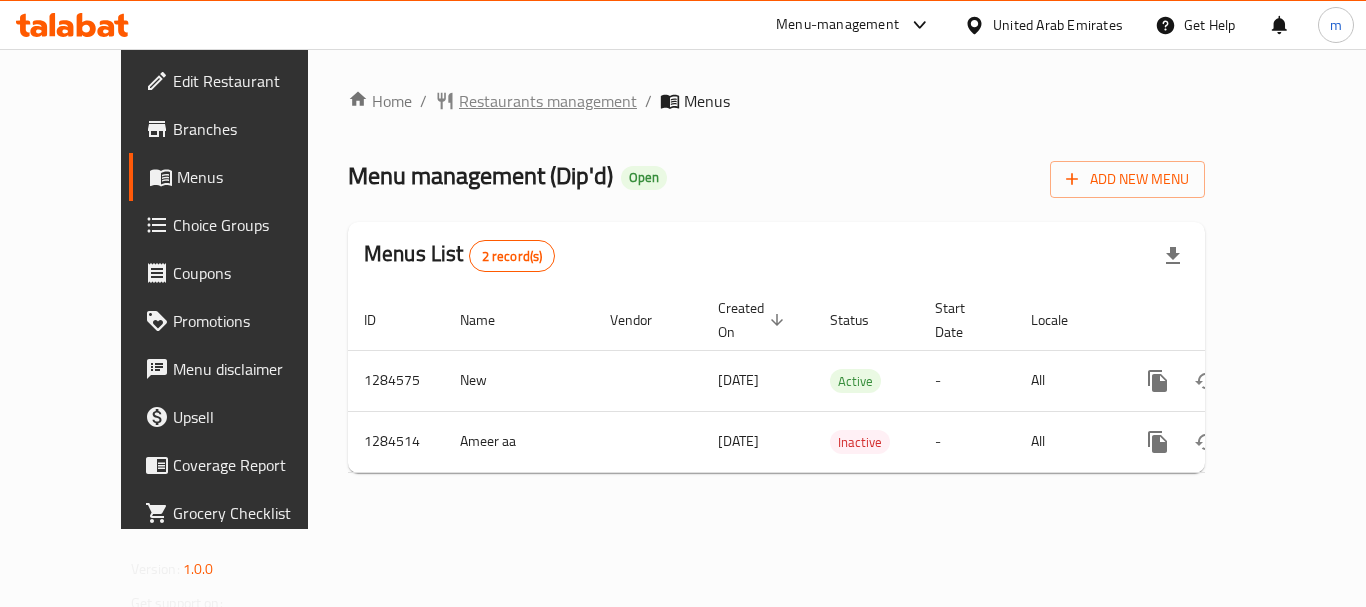 click on "Restaurants management" at bounding box center (548, 101) 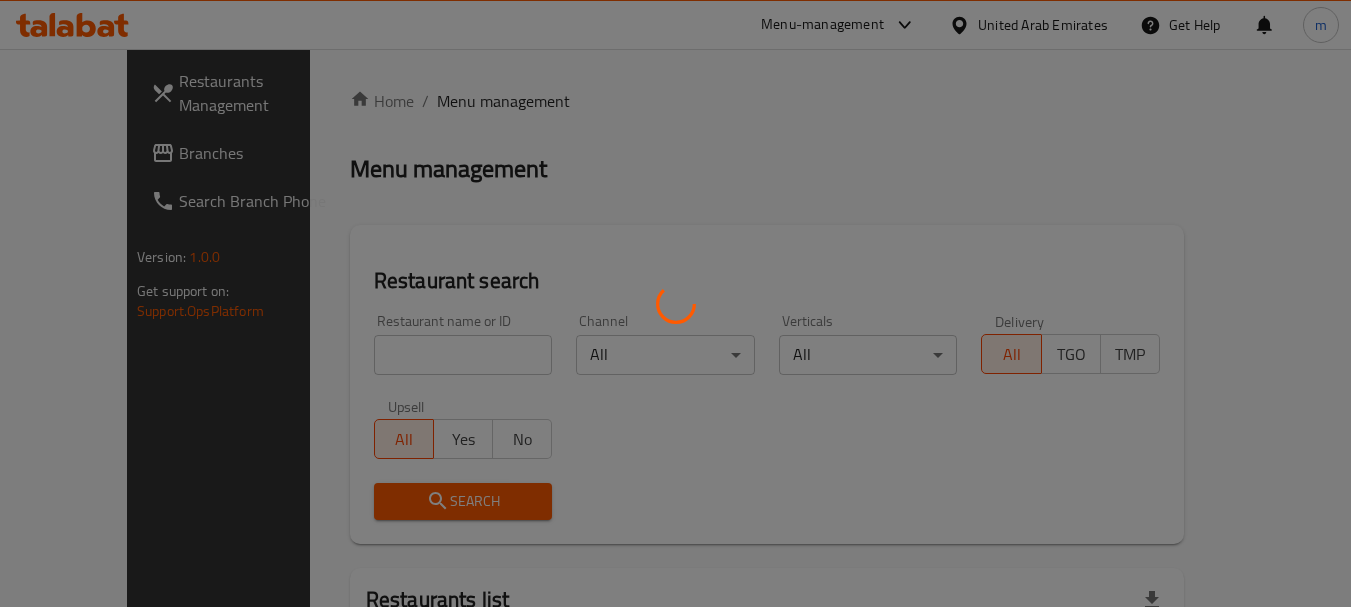 click at bounding box center [675, 303] 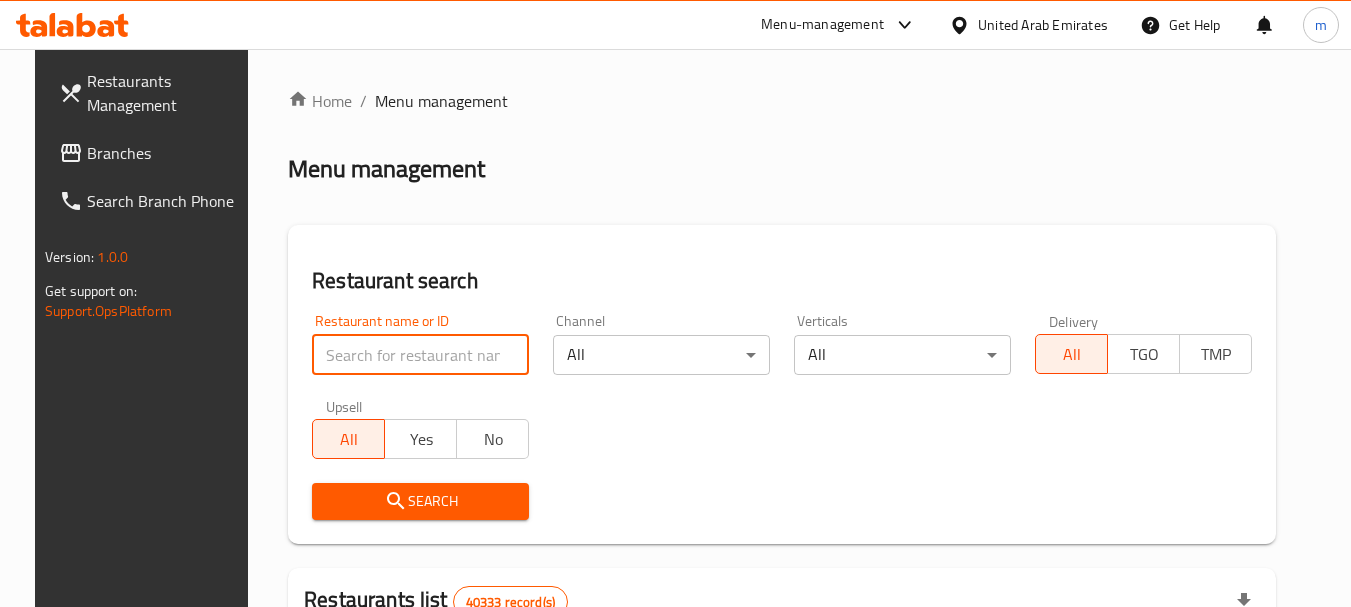 click at bounding box center (420, 355) 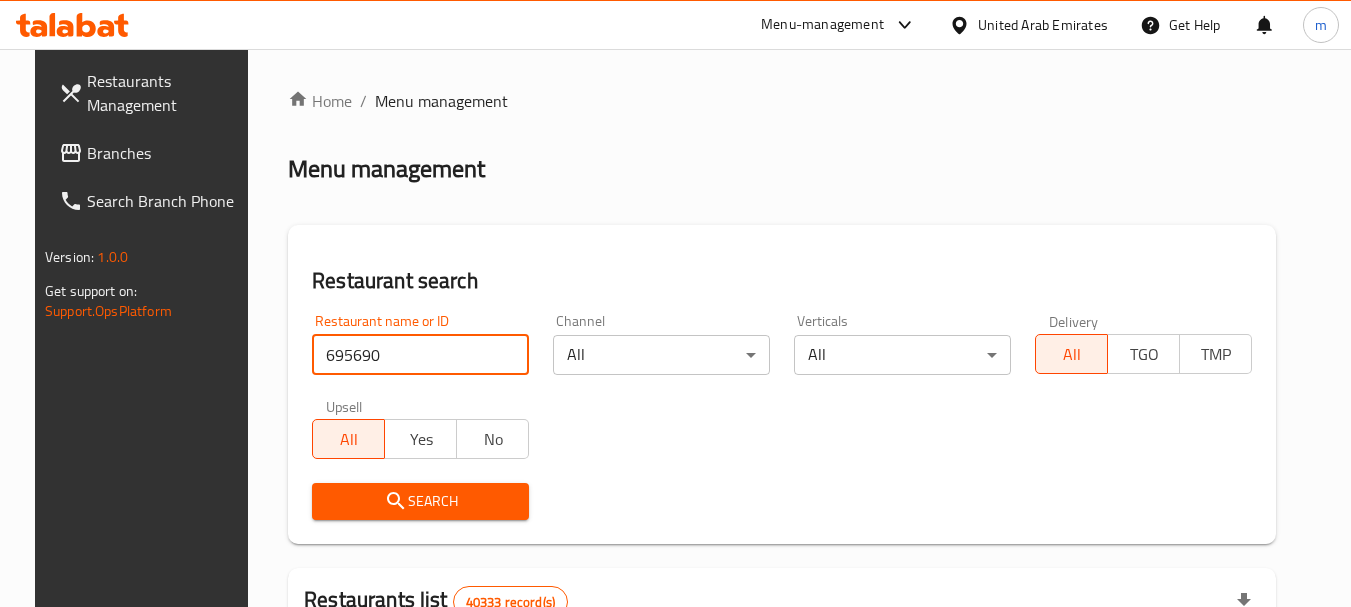 type on "695690" 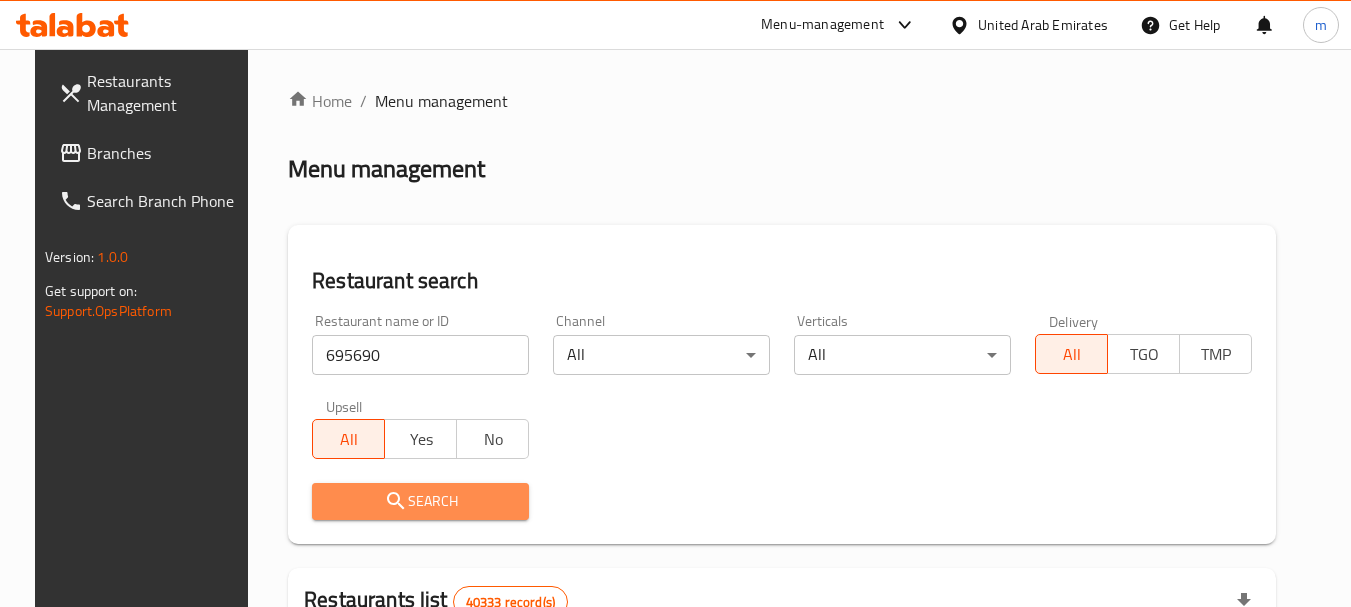 click on "Search" at bounding box center (420, 501) 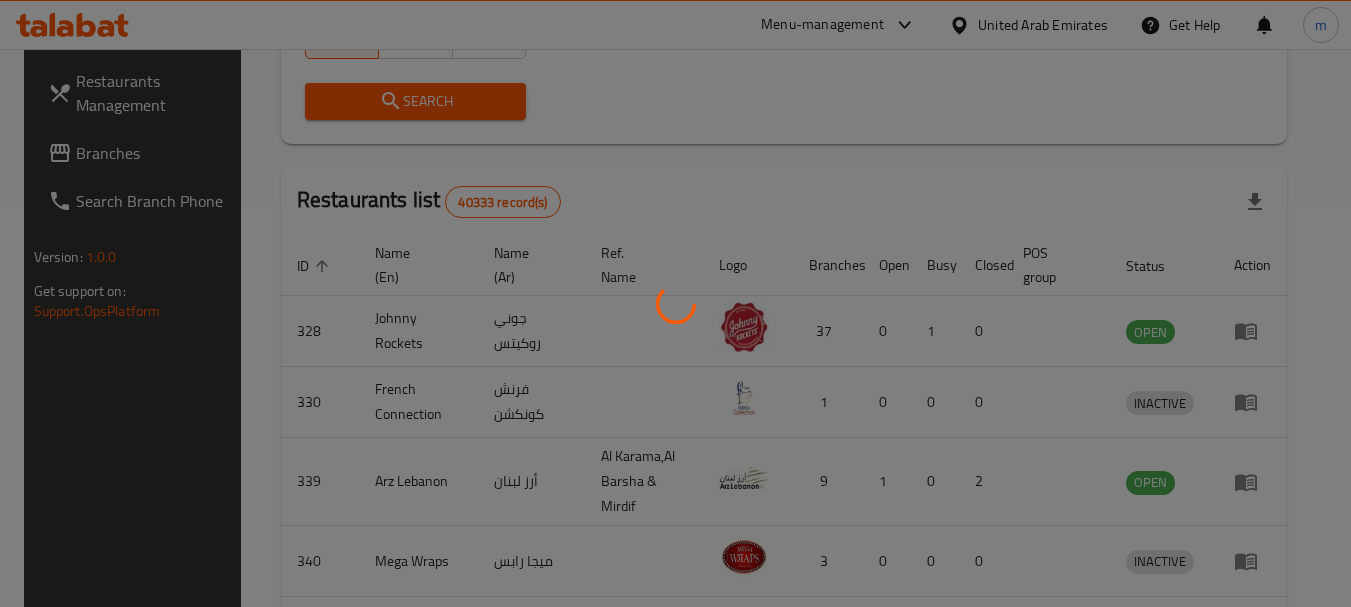 scroll, scrollTop: 285, scrollLeft: 0, axis: vertical 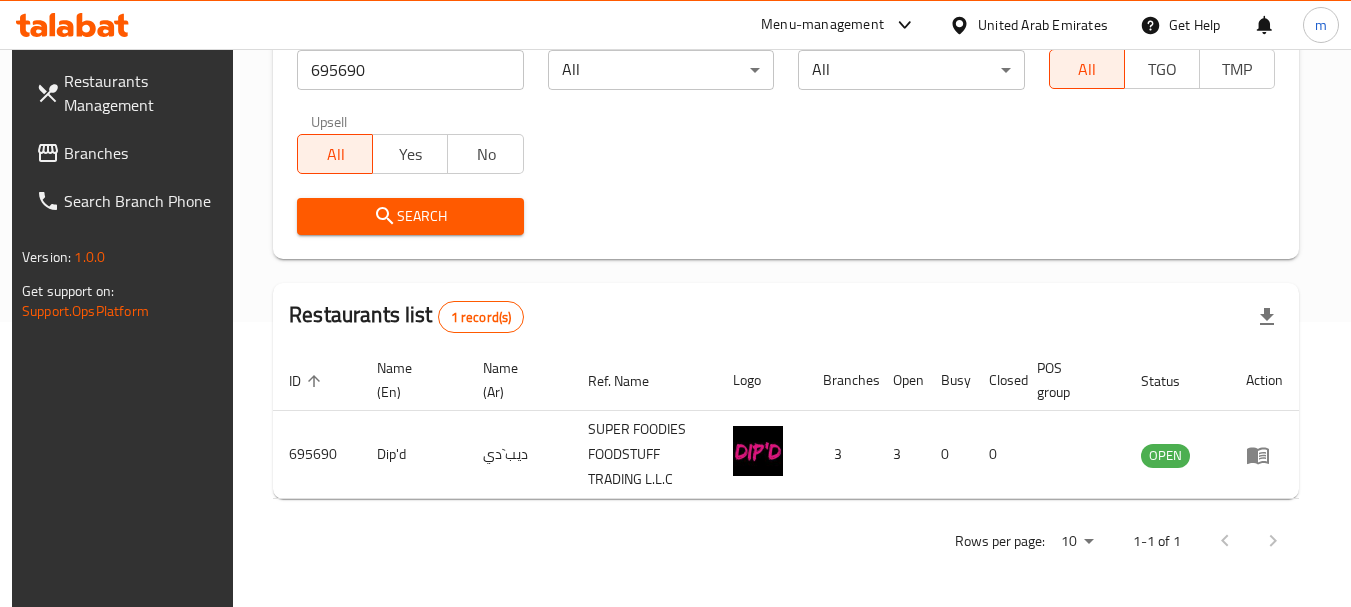 click on "Restaurants Management   Branches   Search Branch Phone  Version:    1.0.0  Get support on:    Support.OpsPlatform" at bounding box center (125, 352) 